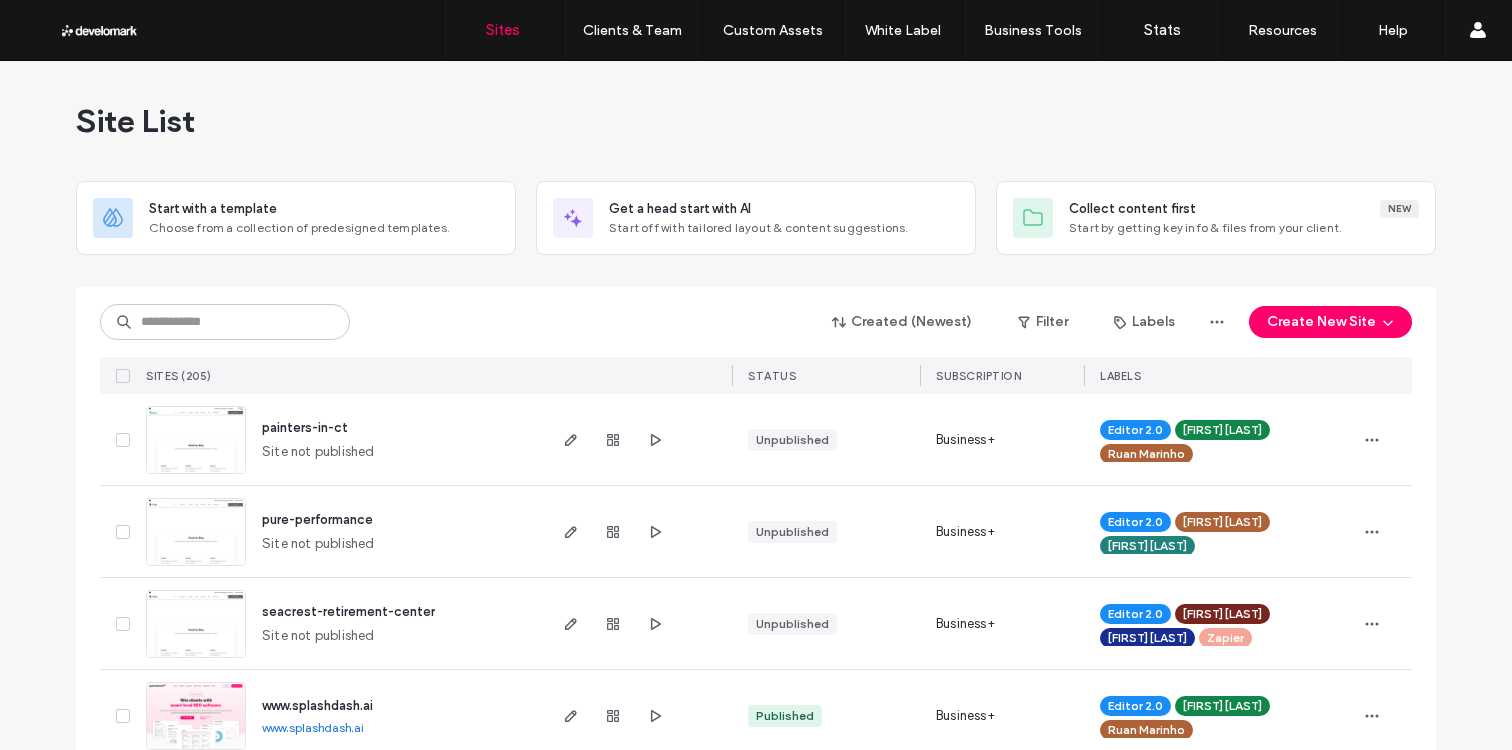 scroll, scrollTop: 0, scrollLeft: 0, axis: both 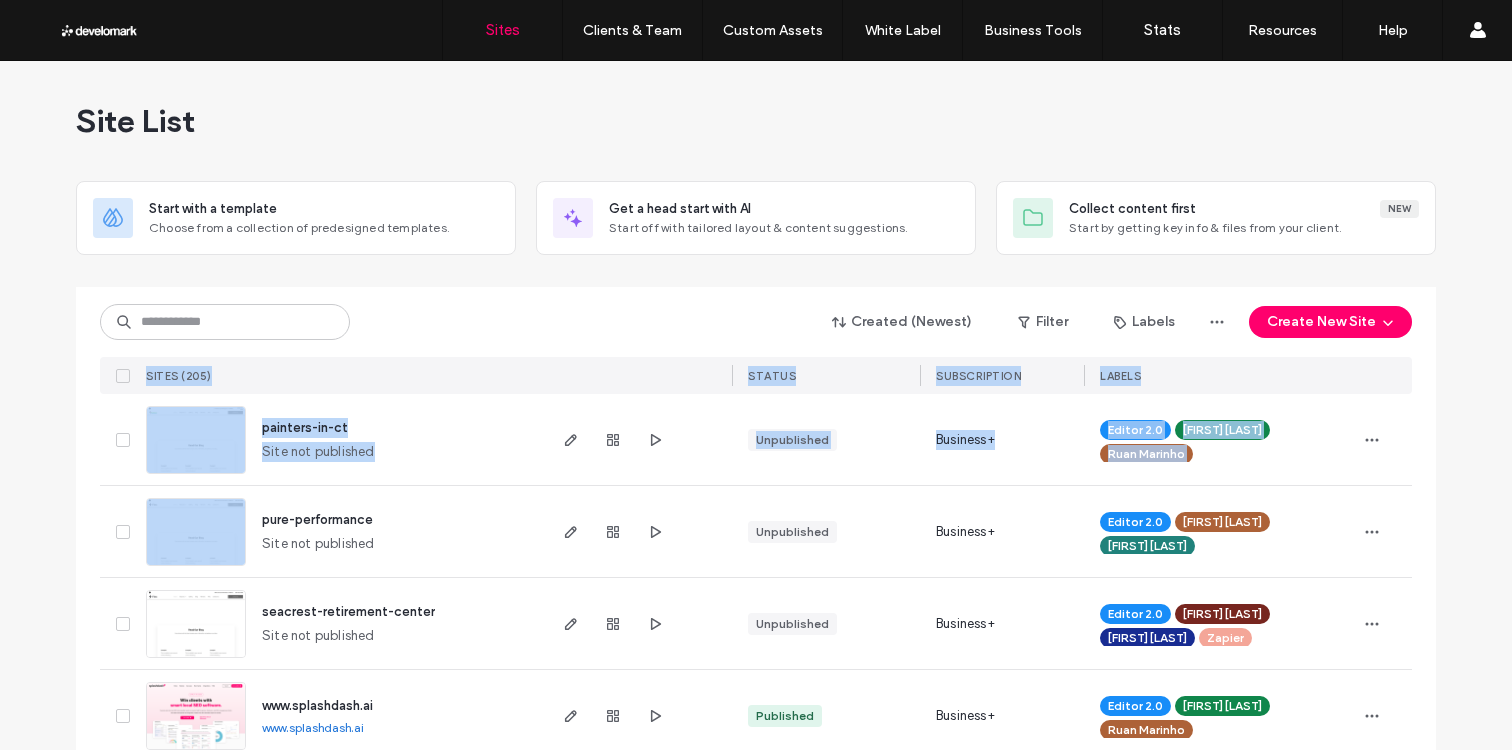 drag, startPoint x: 490, startPoint y: 437, endPoint x: 454, endPoint y: 345, distance: 98.79271 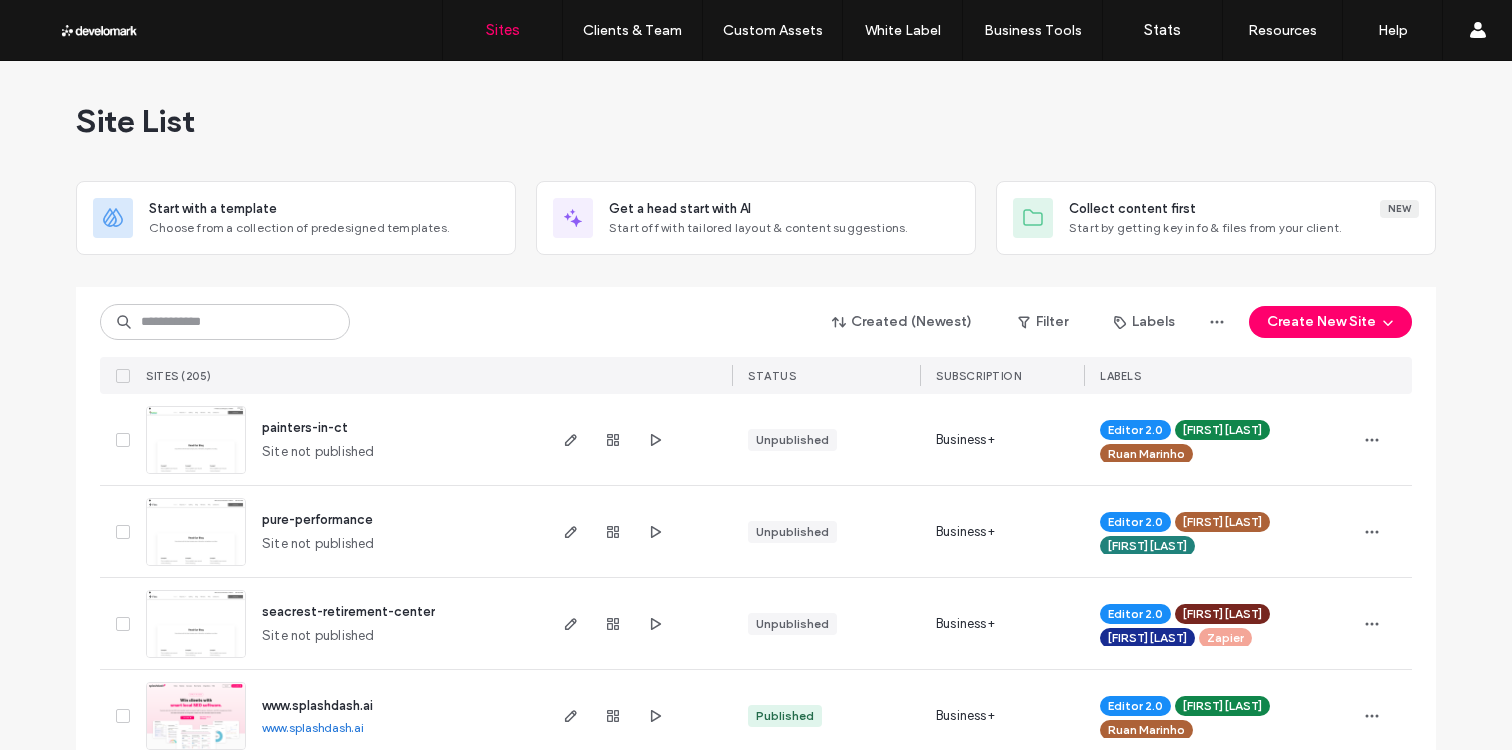 click on "Created (Newest) Filter Labels Create New Site SITES (205) STATUS SUBSCRIPTION LABELS" at bounding box center (756, 340) 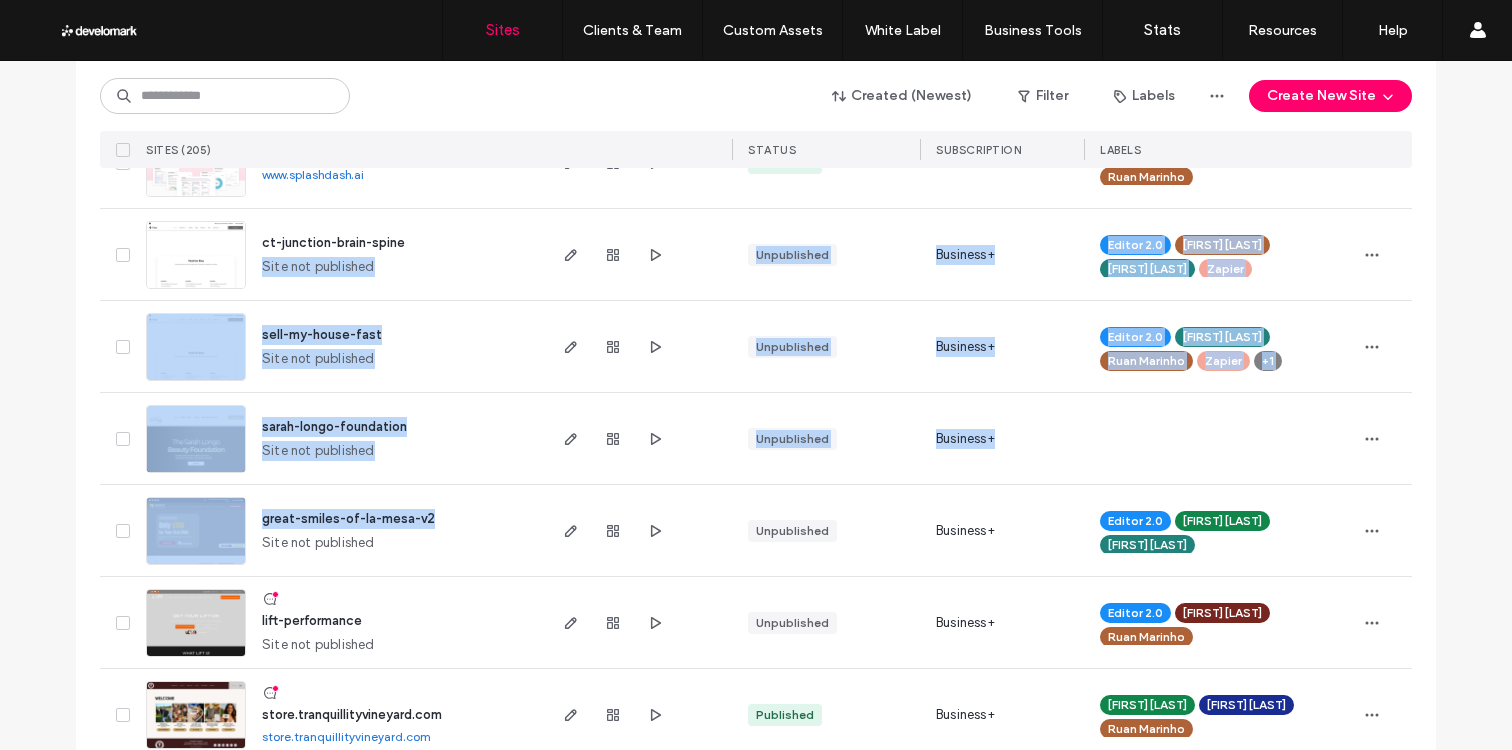 drag, startPoint x: 469, startPoint y: 499, endPoint x: 465, endPoint y: 268, distance: 231.03462 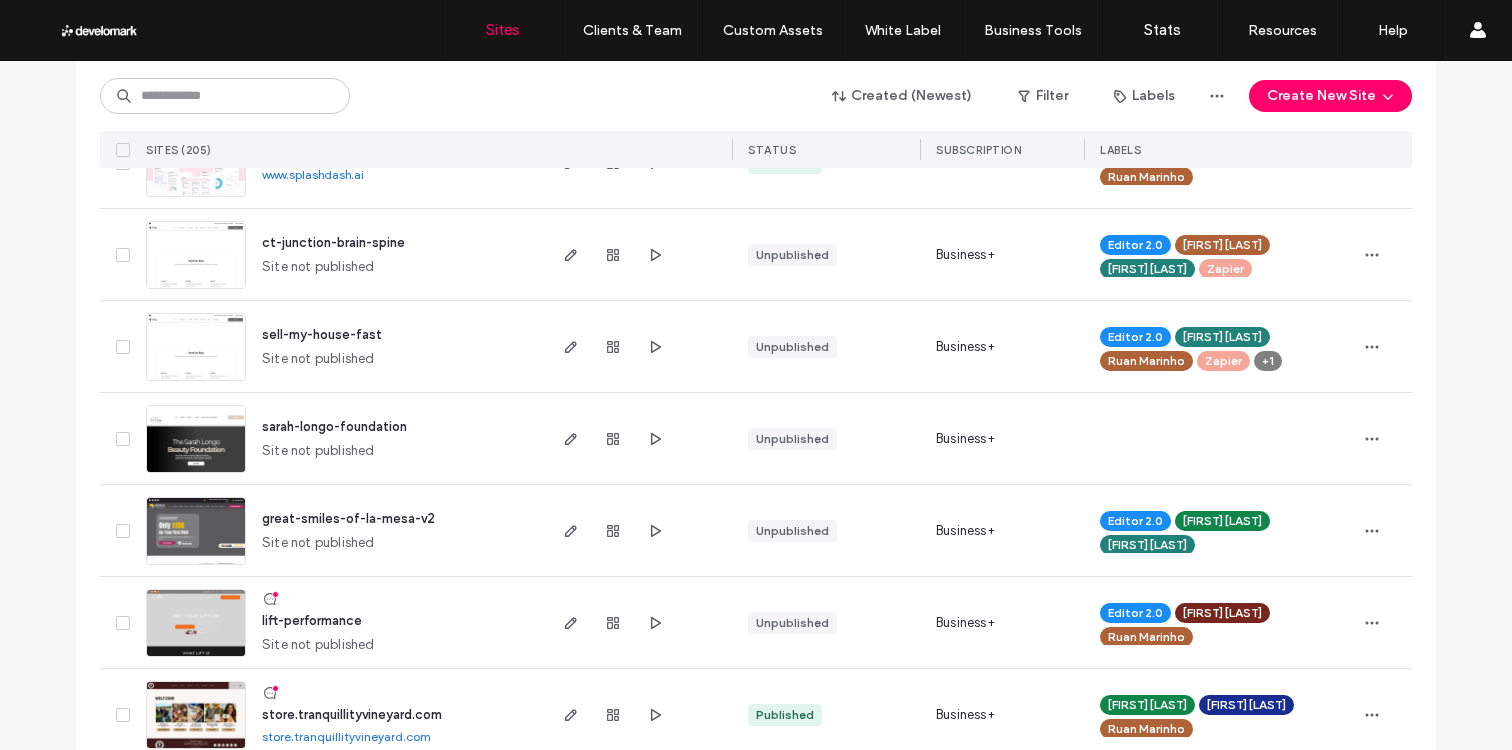 drag, startPoint x: 465, startPoint y: 268, endPoint x: 460, endPoint y: 328, distance: 60.207973 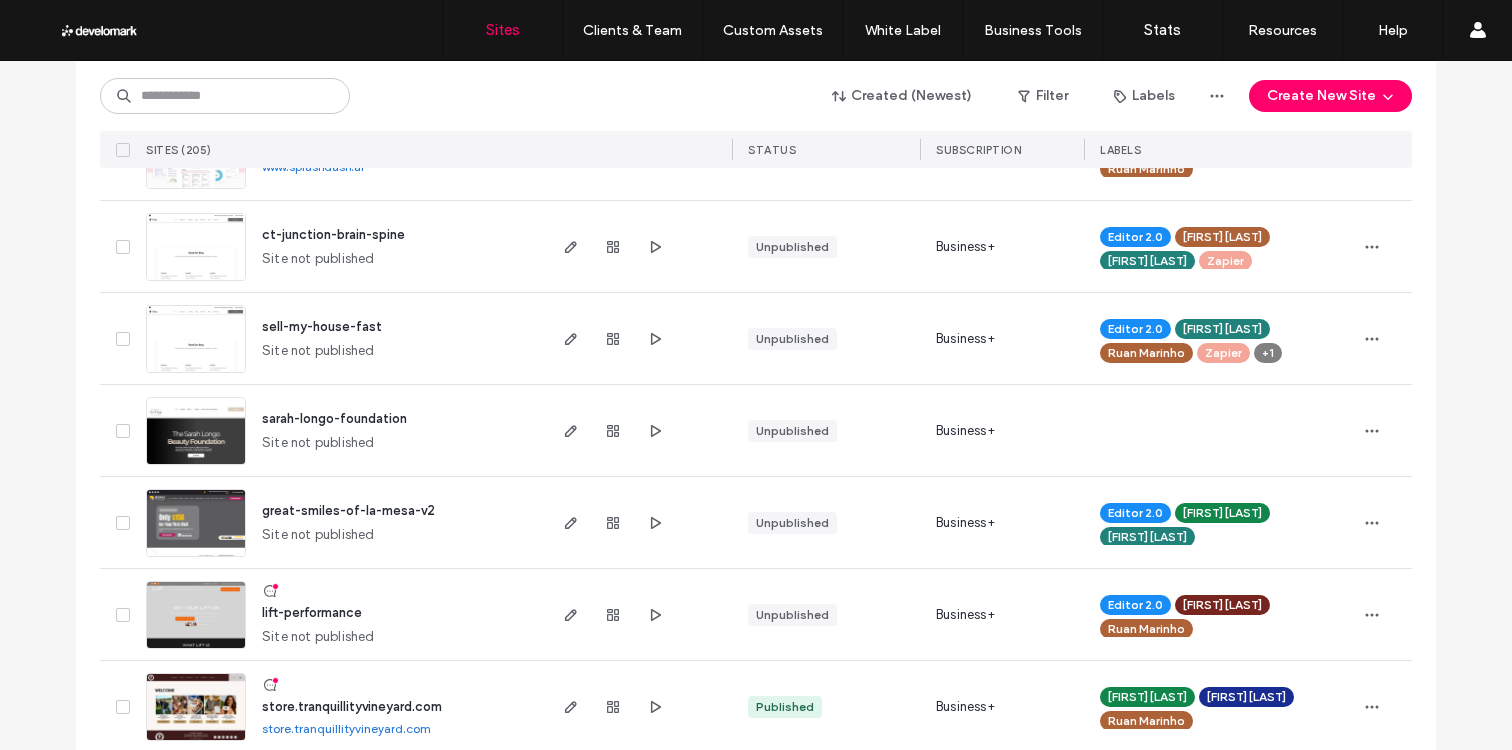 scroll, scrollTop: 565, scrollLeft: 0, axis: vertical 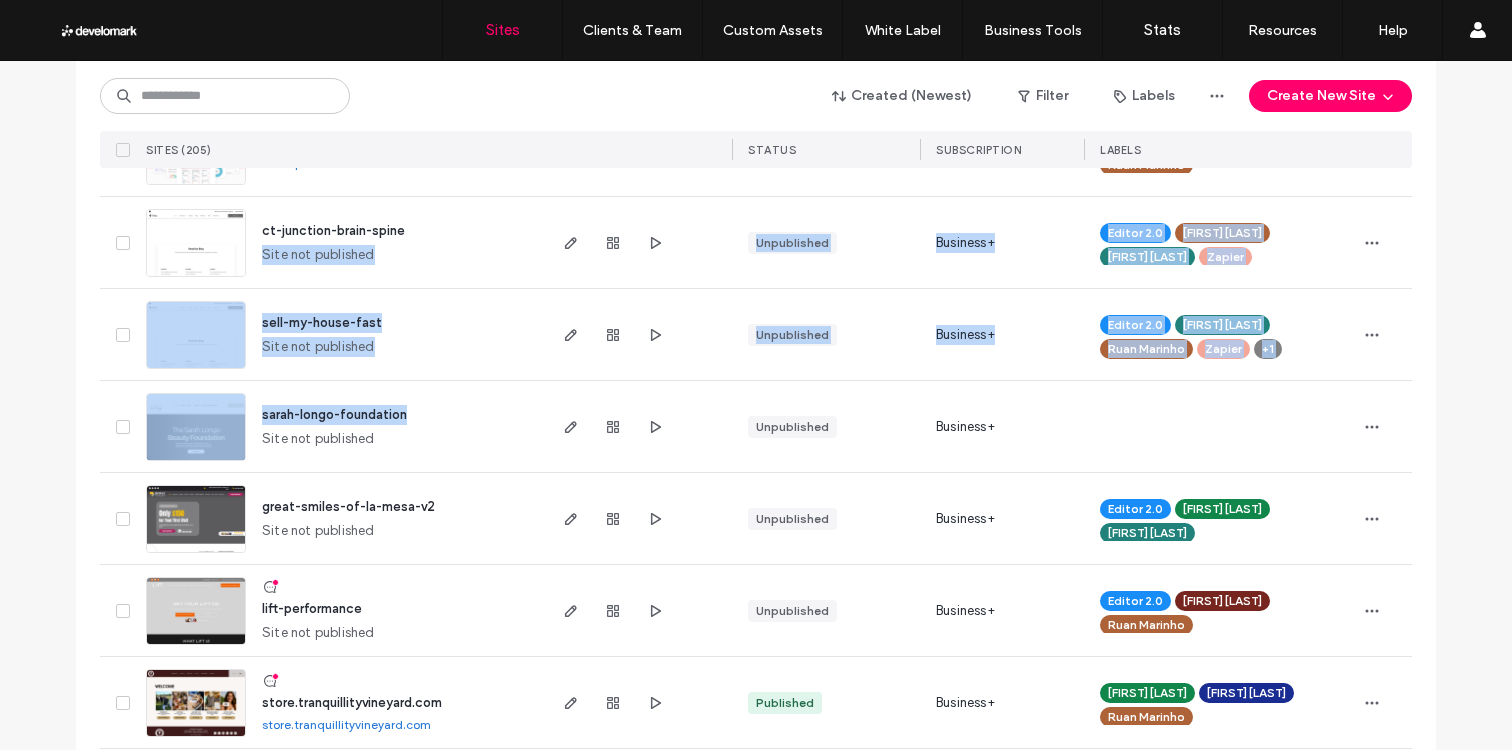 drag, startPoint x: 460, startPoint y: 269, endPoint x: 458, endPoint y: 220, distance: 49.0408 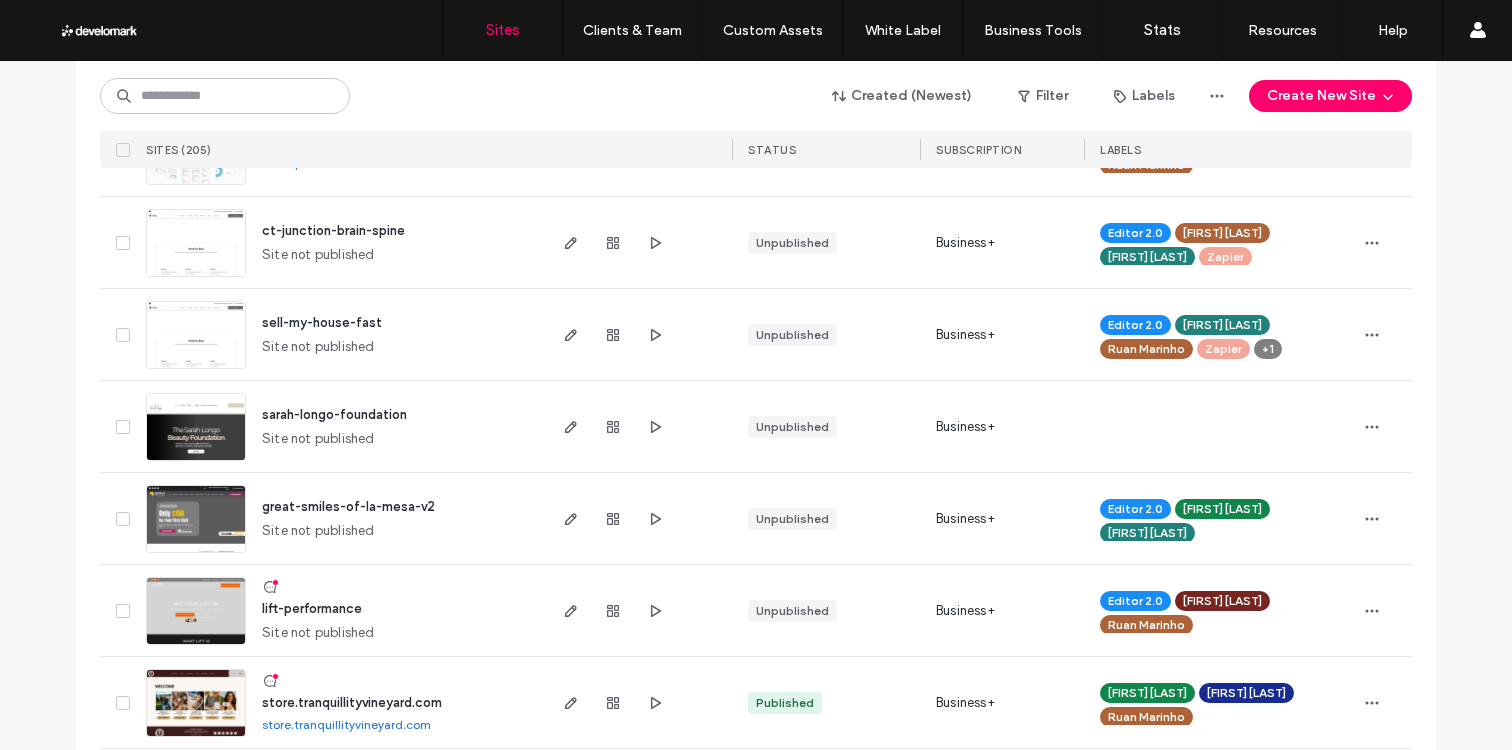 scroll, scrollTop: 0, scrollLeft: 0, axis: both 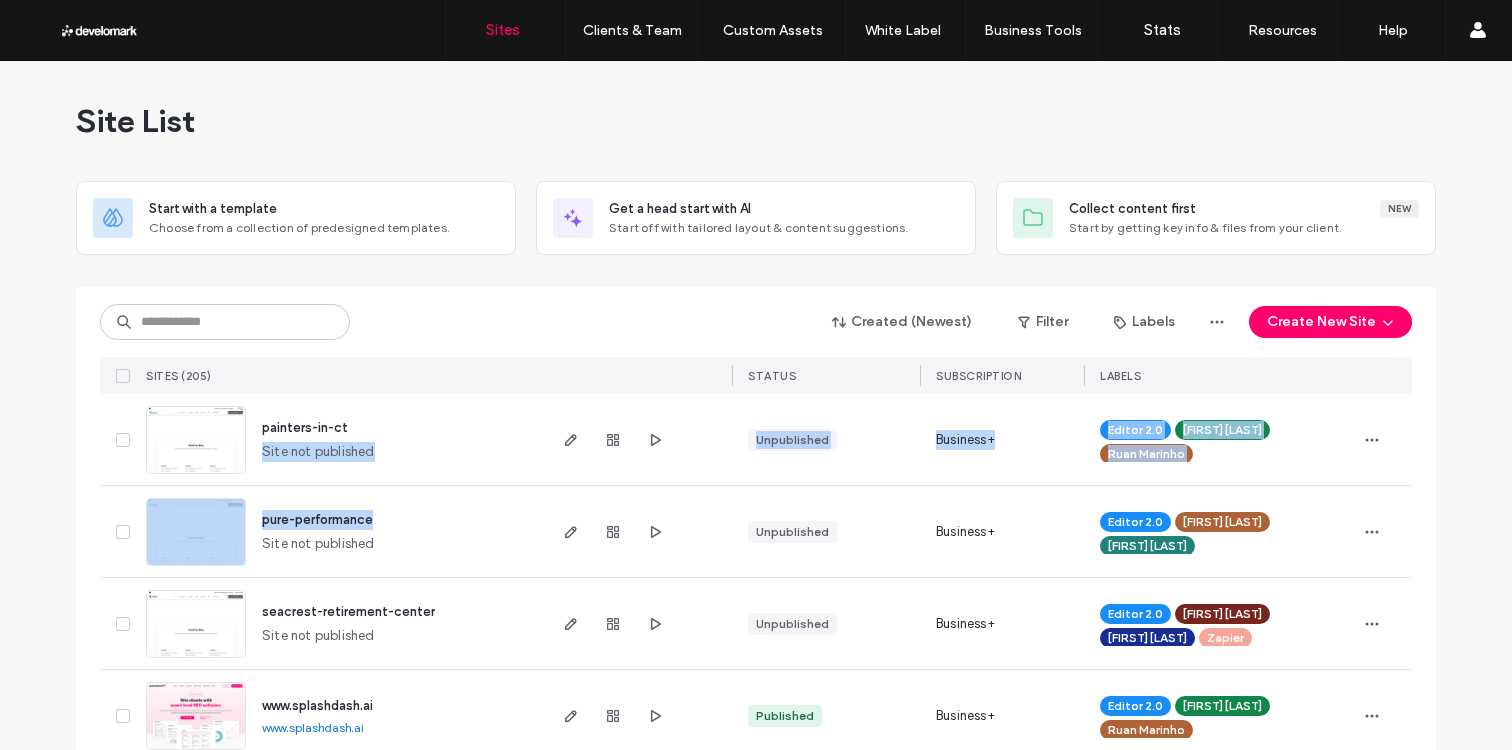 drag, startPoint x: 457, startPoint y: 501, endPoint x: 456, endPoint y: 375, distance: 126.00397 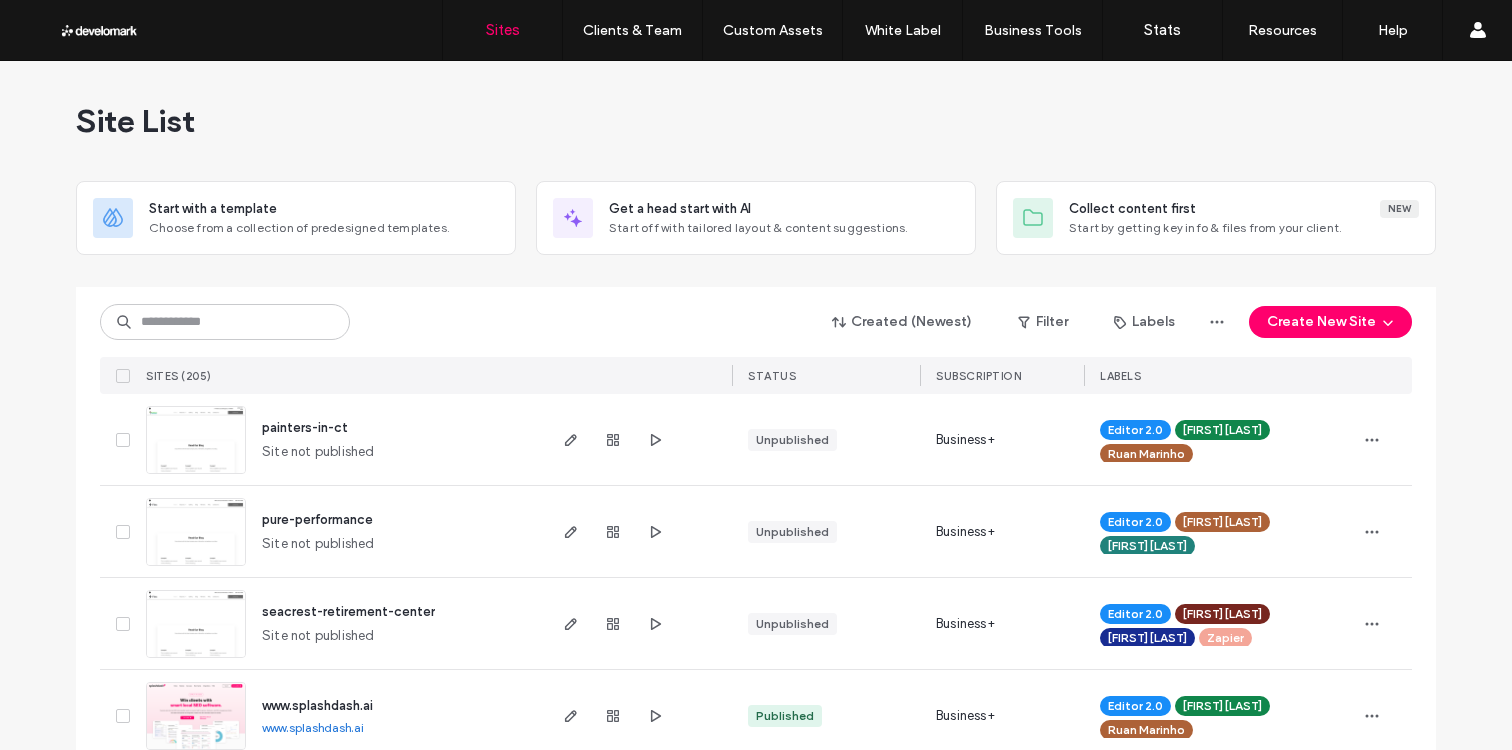 click on "SITES (205)" at bounding box center [340, 375] 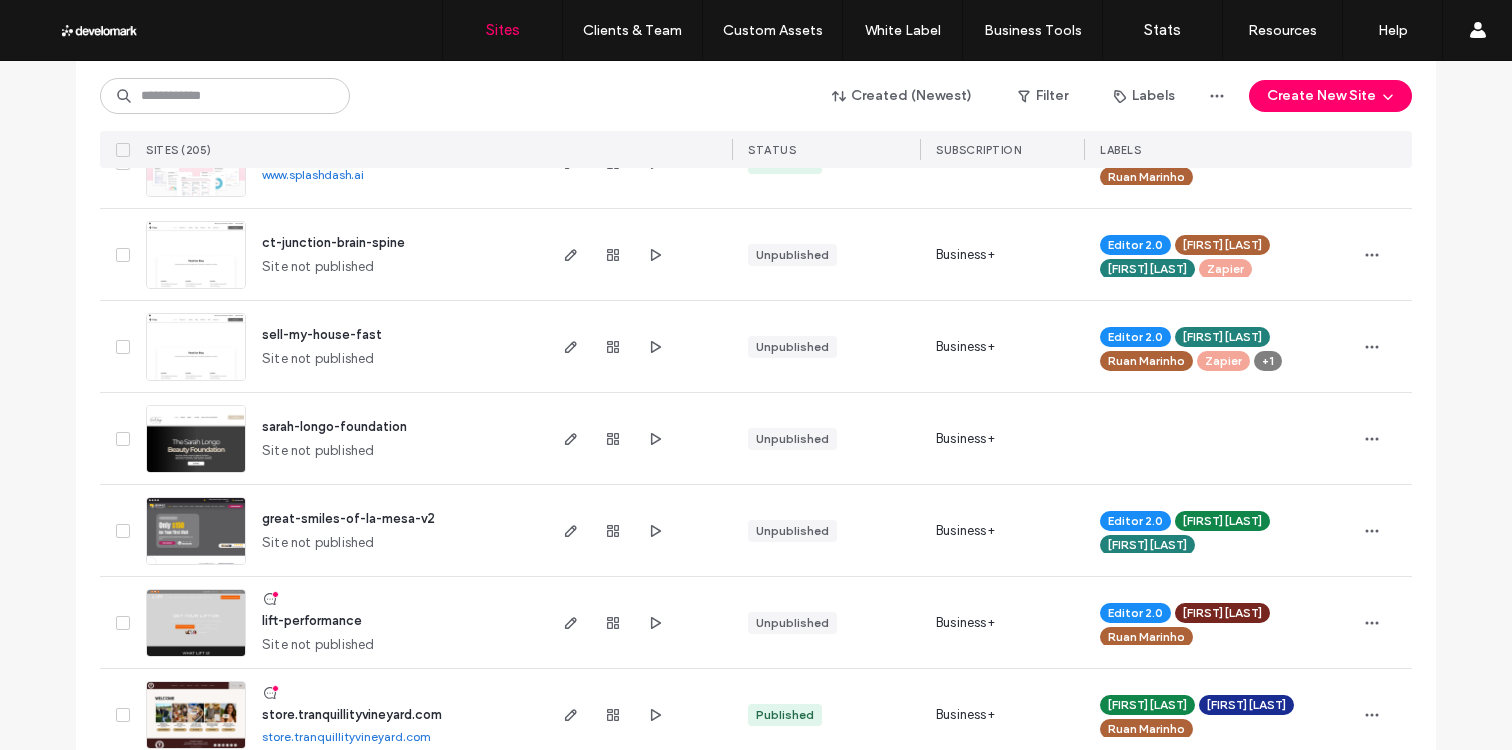 scroll, scrollTop: 0, scrollLeft: 0, axis: both 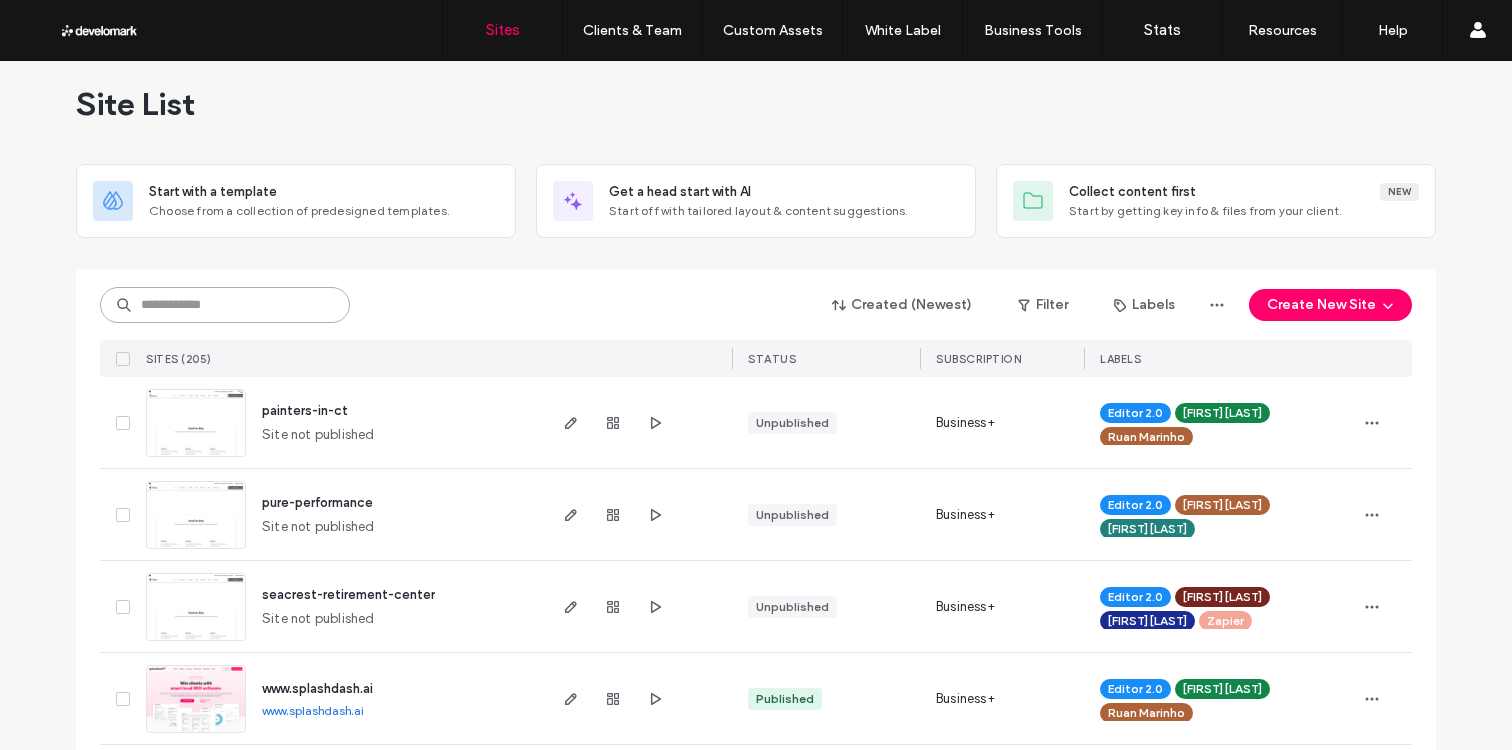 drag, startPoint x: 249, startPoint y: 321, endPoint x: 258, endPoint y: 308, distance: 15.811388 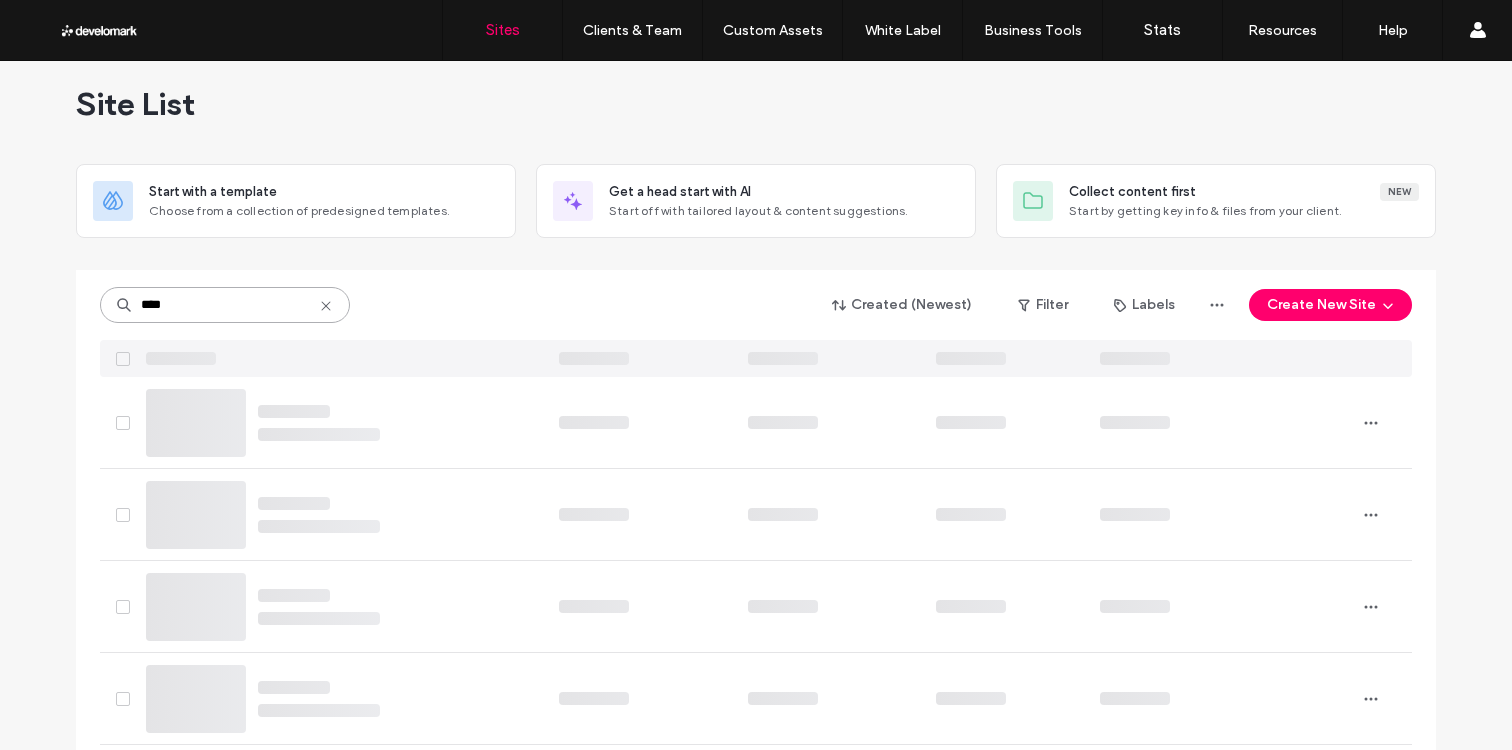 scroll, scrollTop: 0, scrollLeft: 0, axis: both 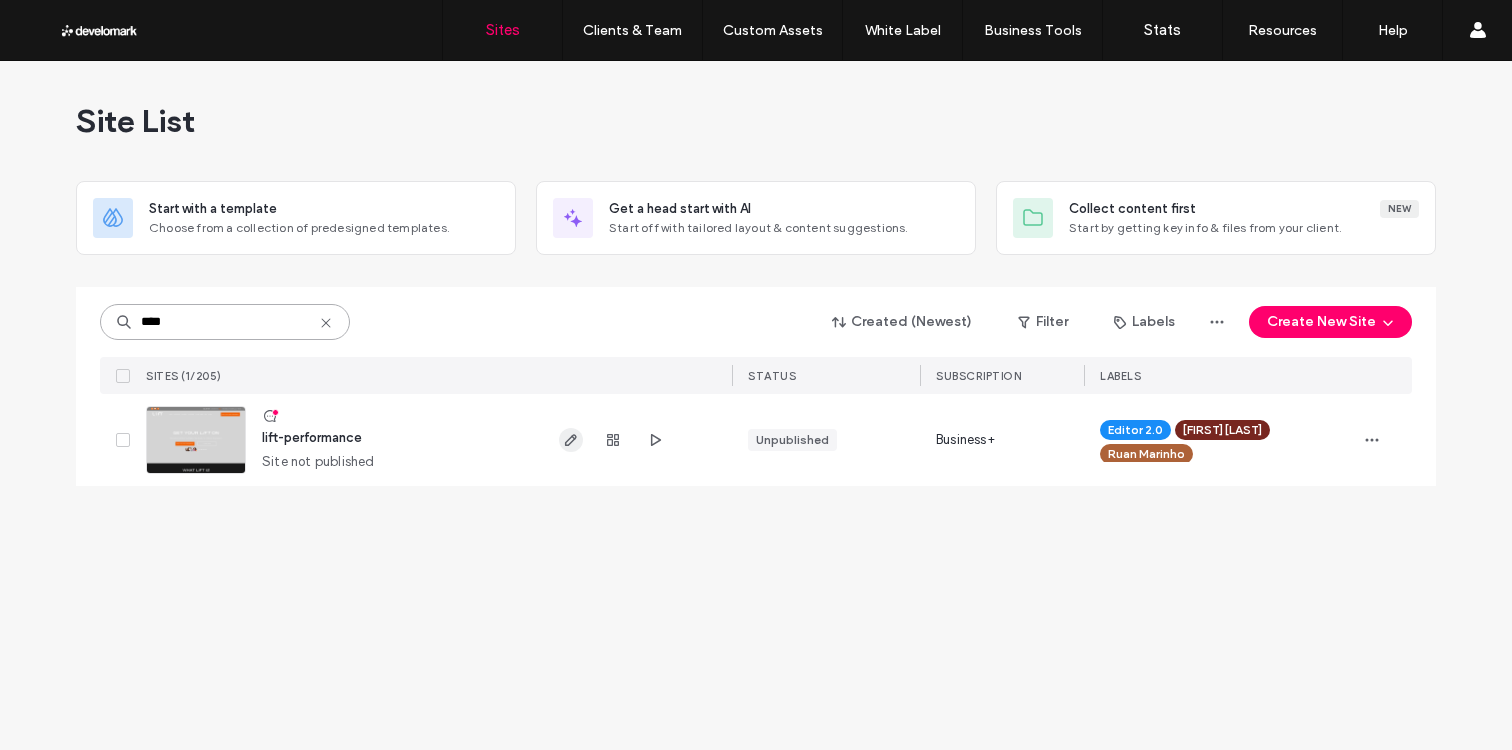 type on "****" 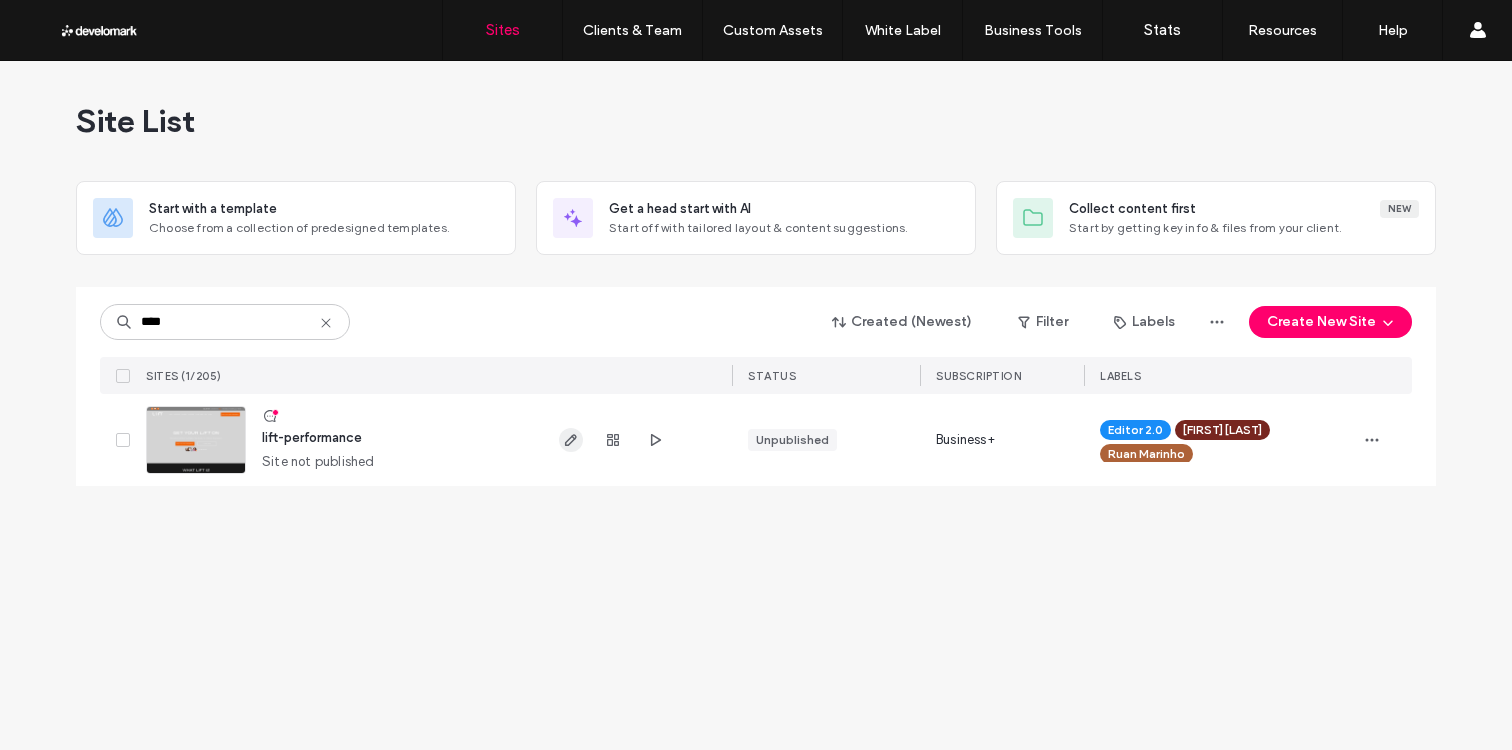 click 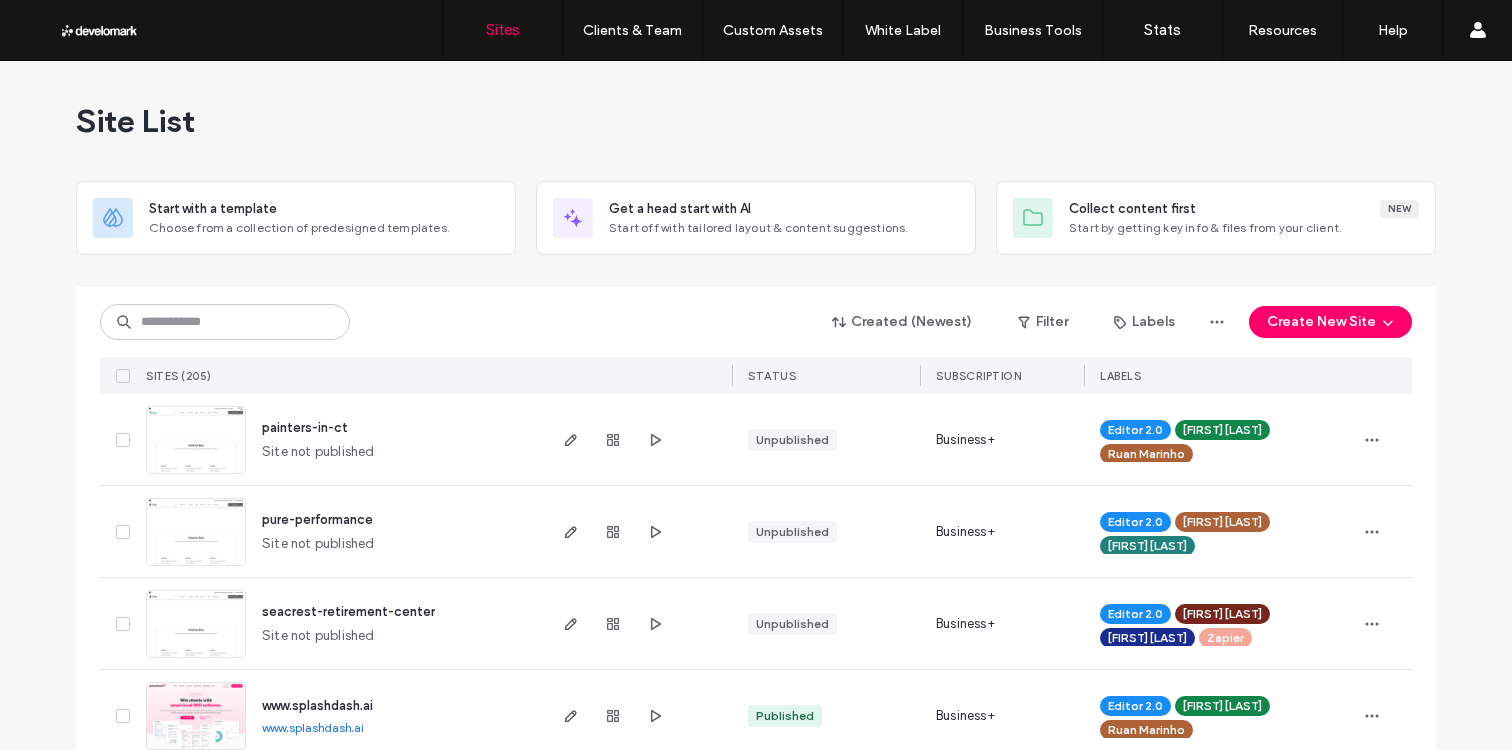 scroll, scrollTop: 0, scrollLeft: 0, axis: both 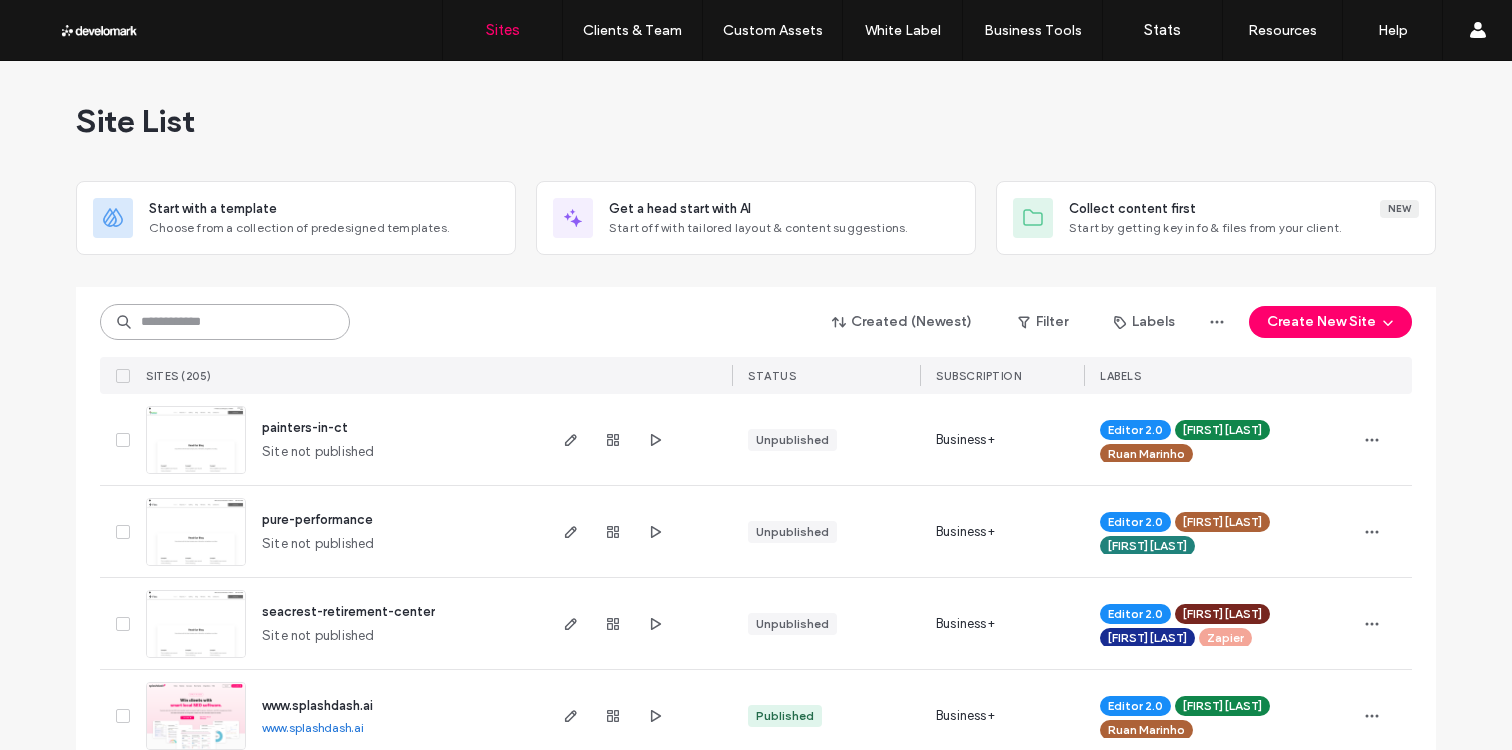 click 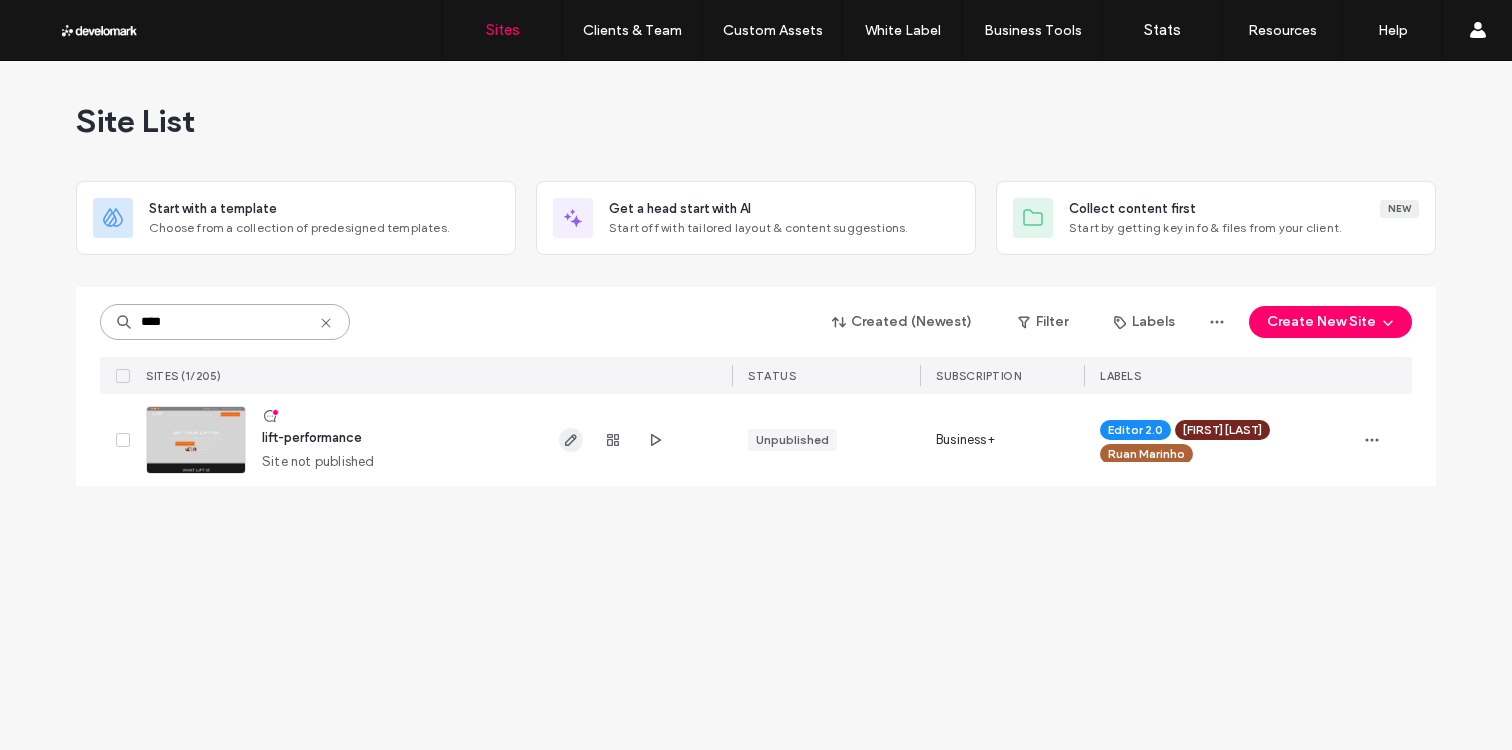 type on "****" 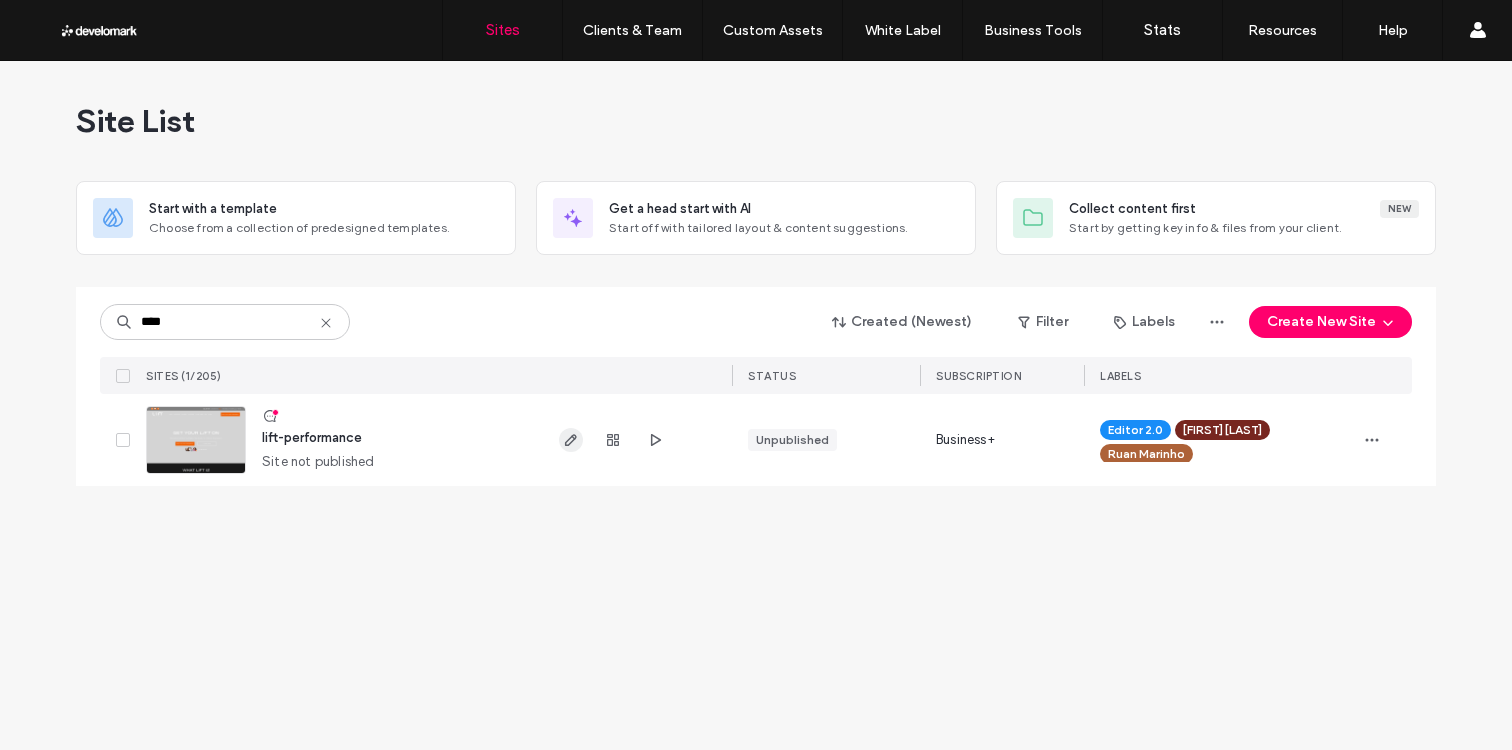 click 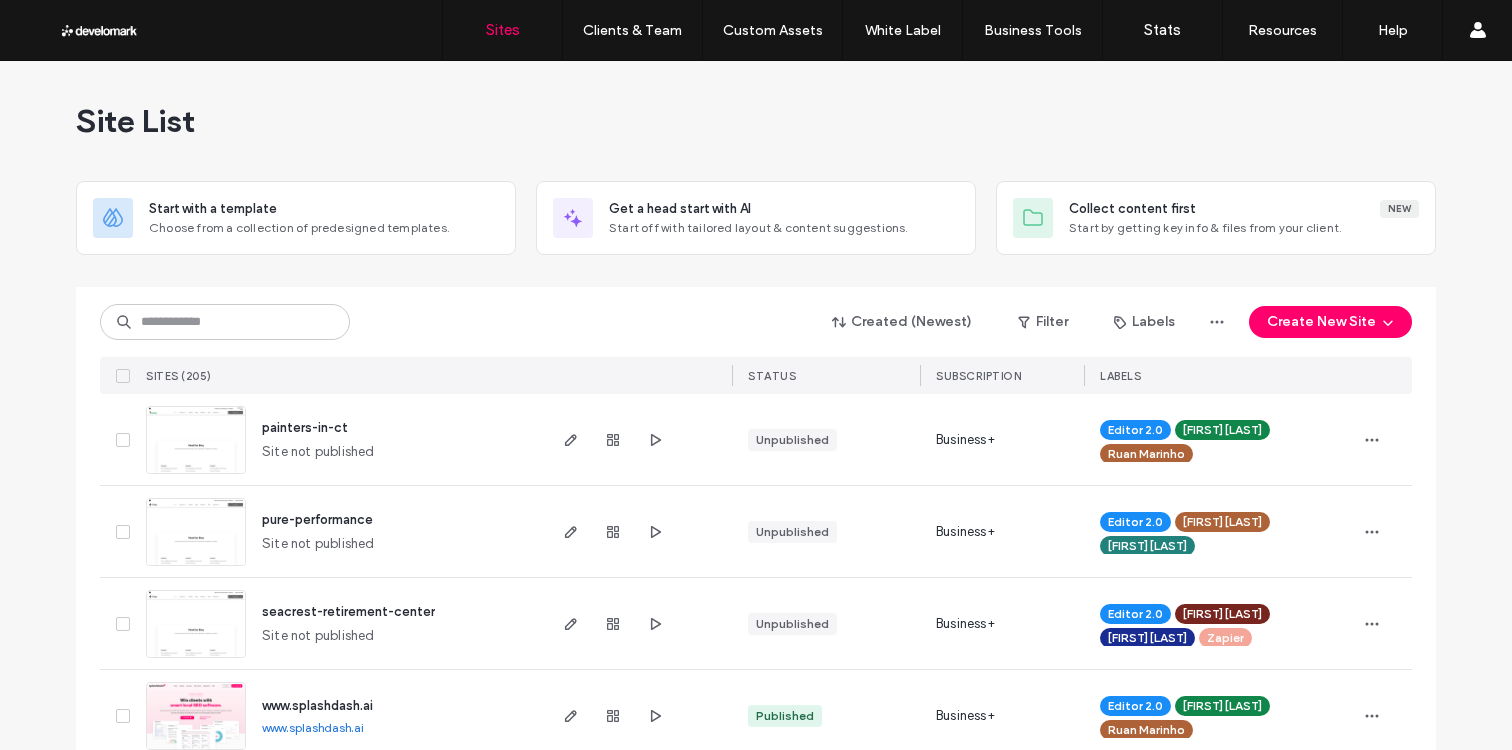 scroll, scrollTop: 0, scrollLeft: 0, axis: both 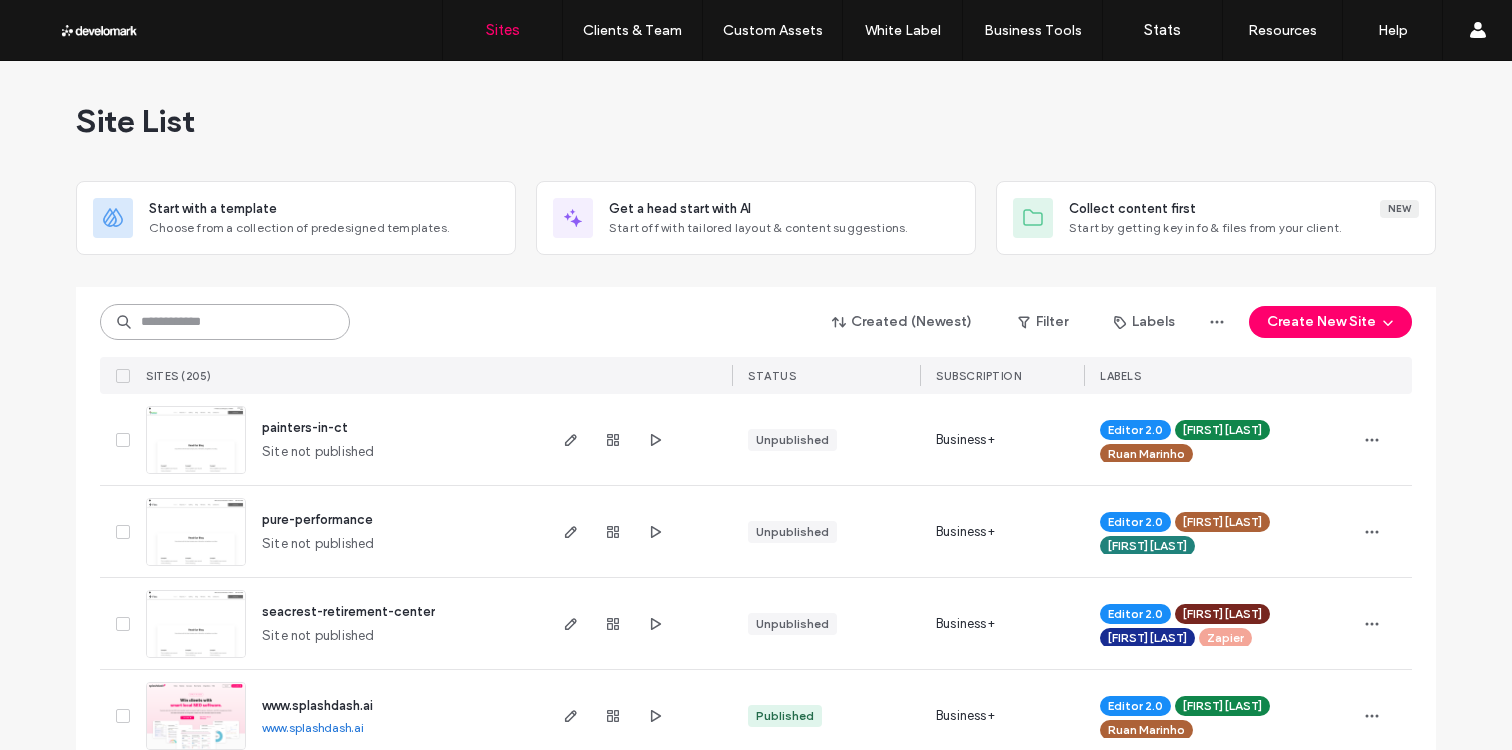 click at bounding box center (225, 322) 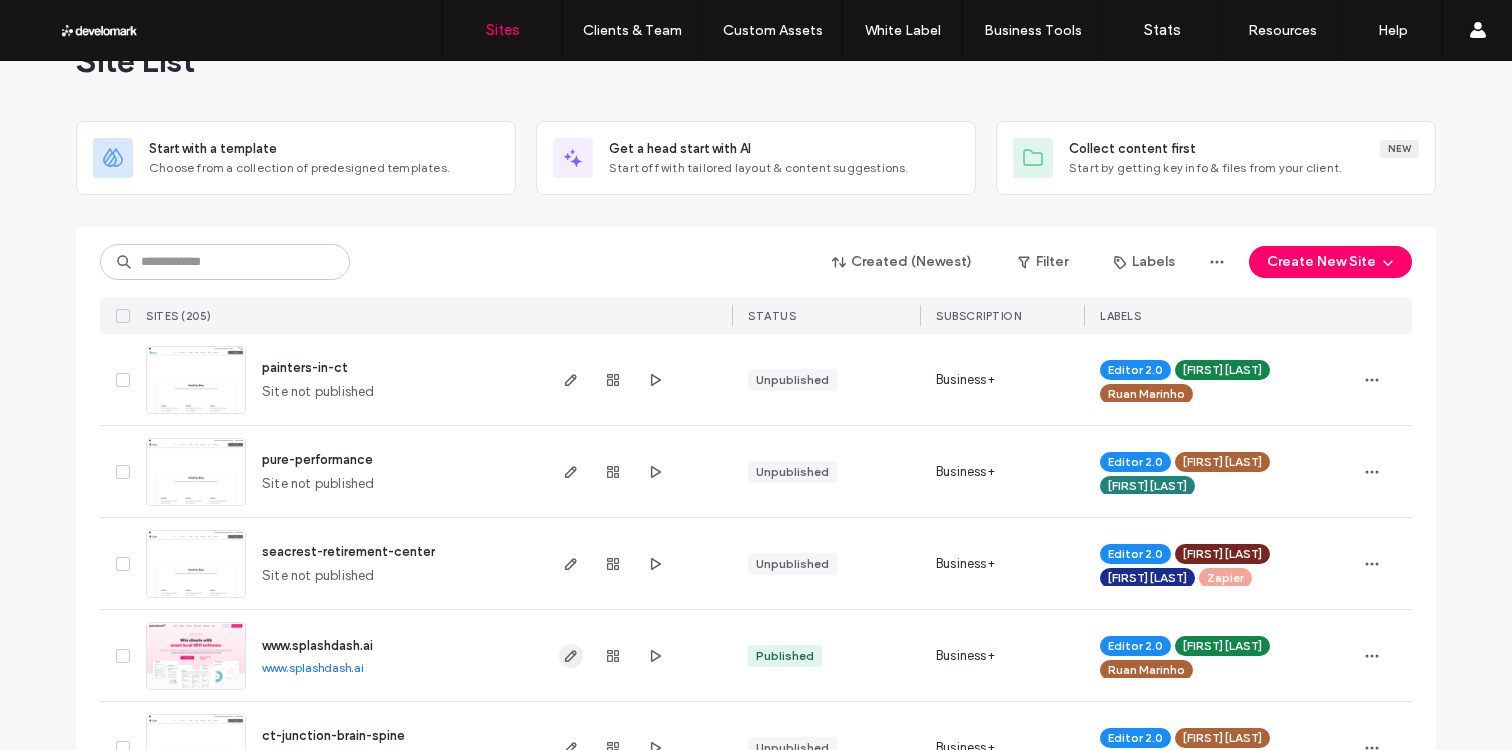 click 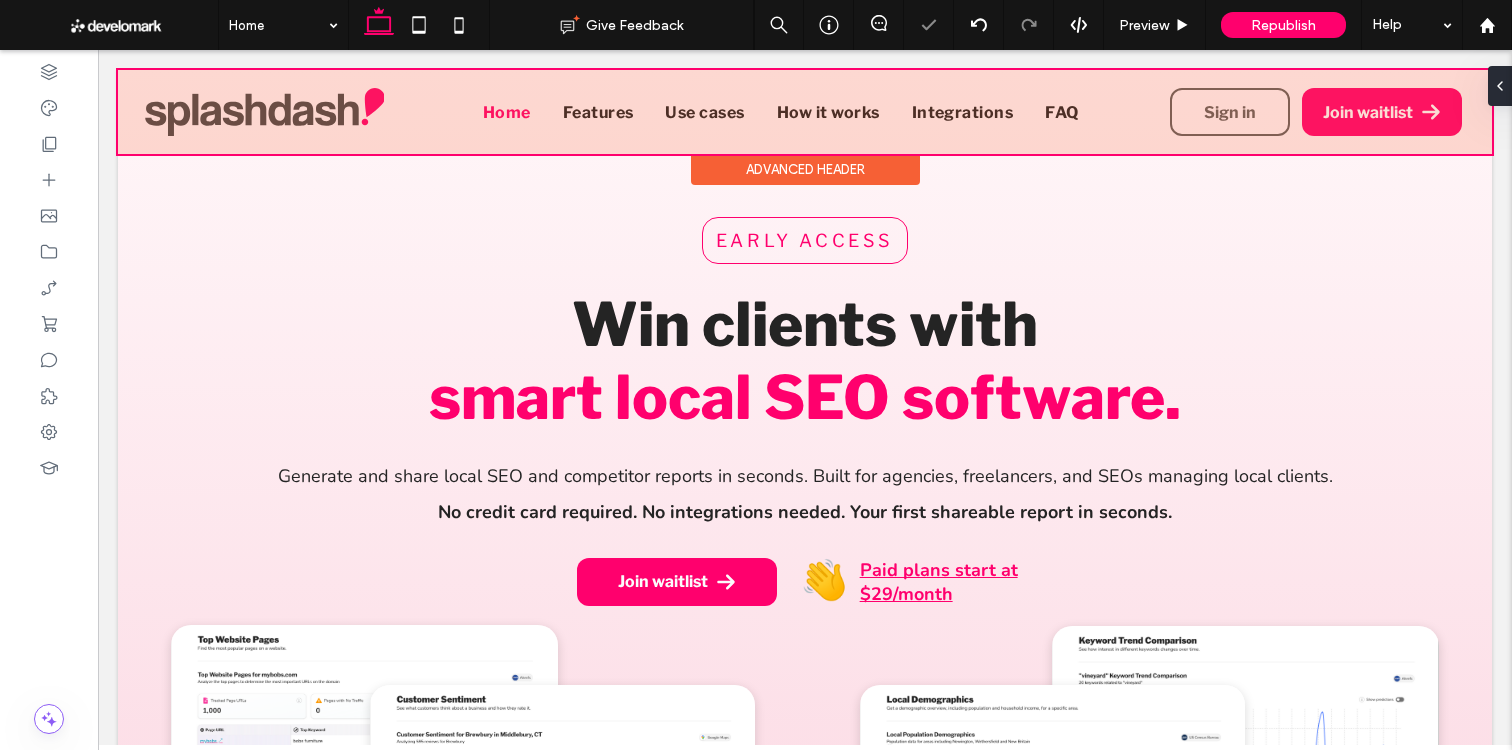 scroll, scrollTop: 0, scrollLeft: 0, axis: both 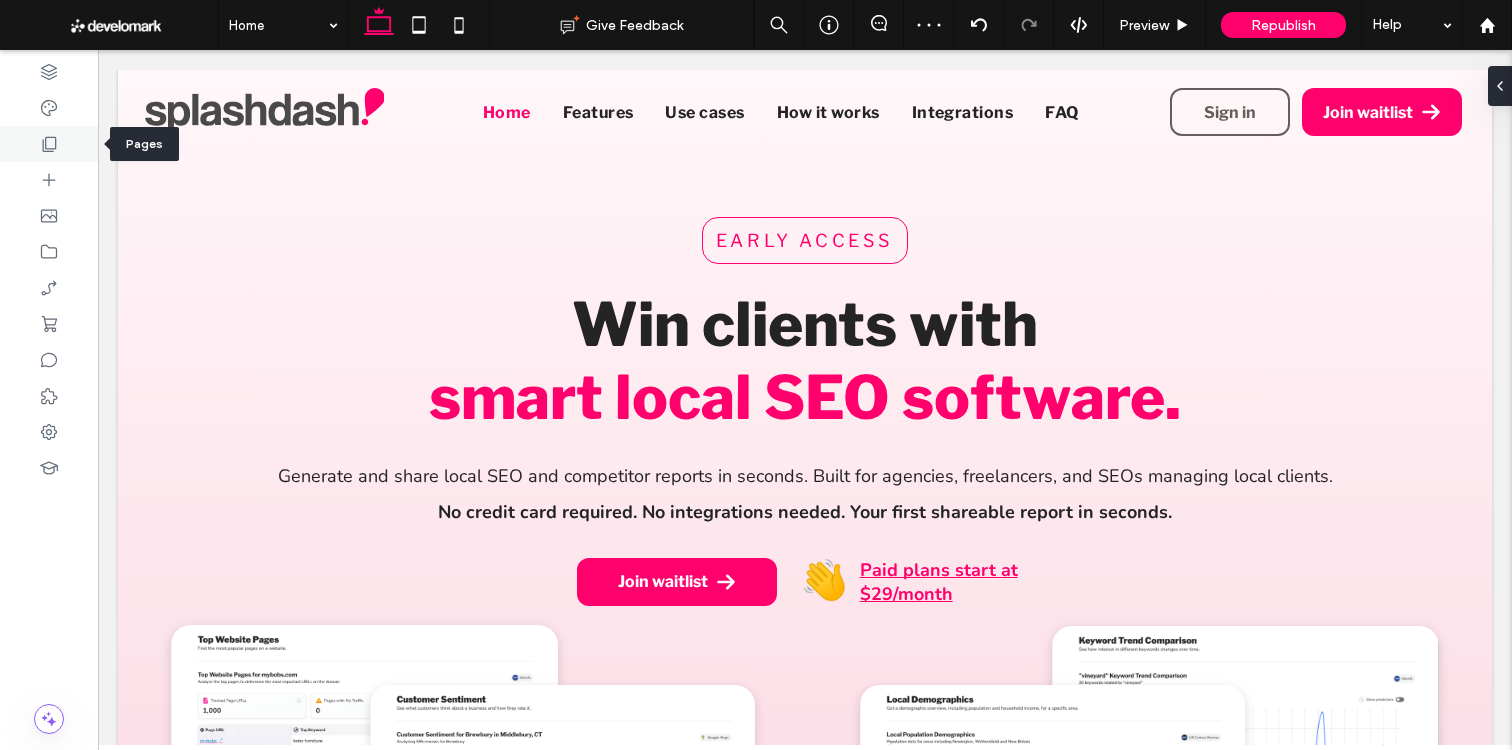 click 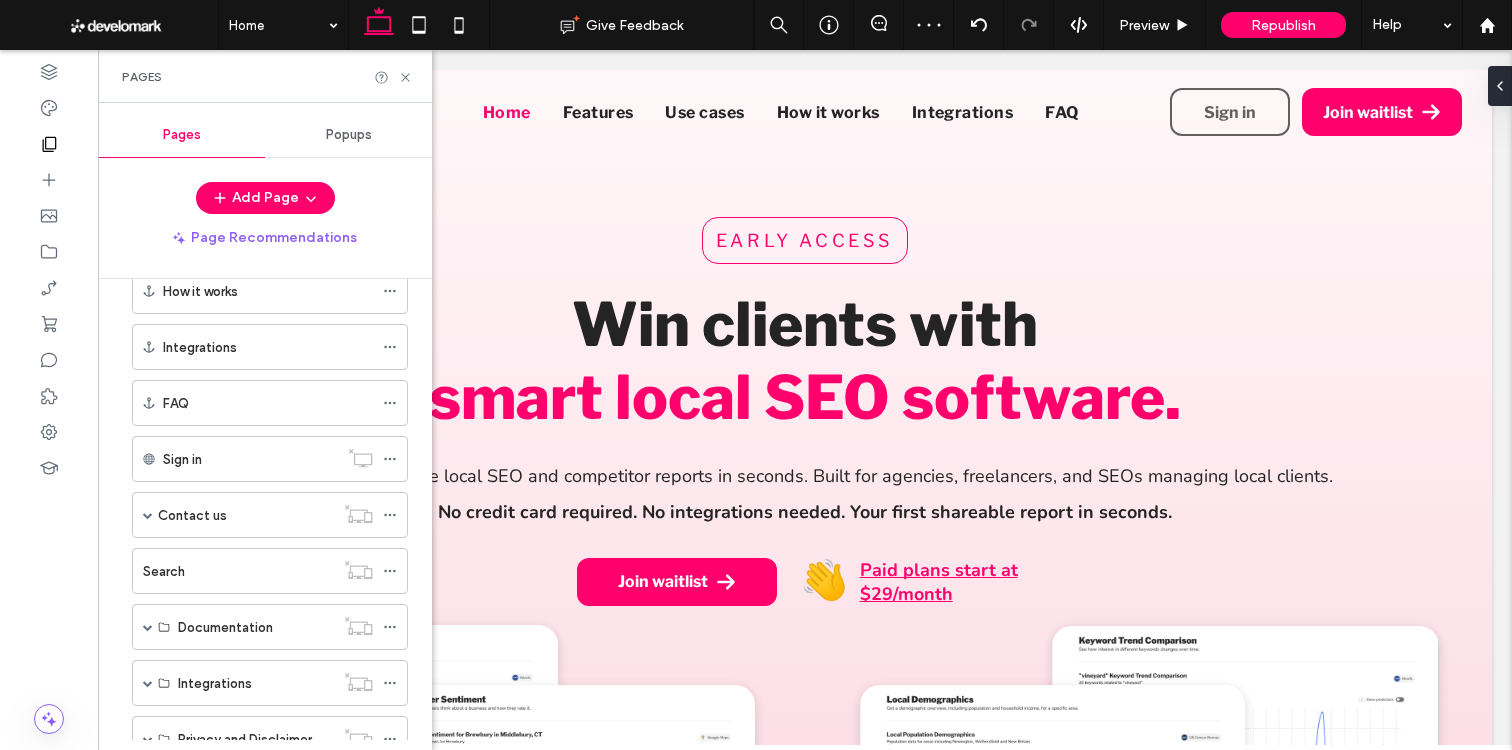 scroll, scrollTop: 341, scrollLeft: 0, axis: vertical 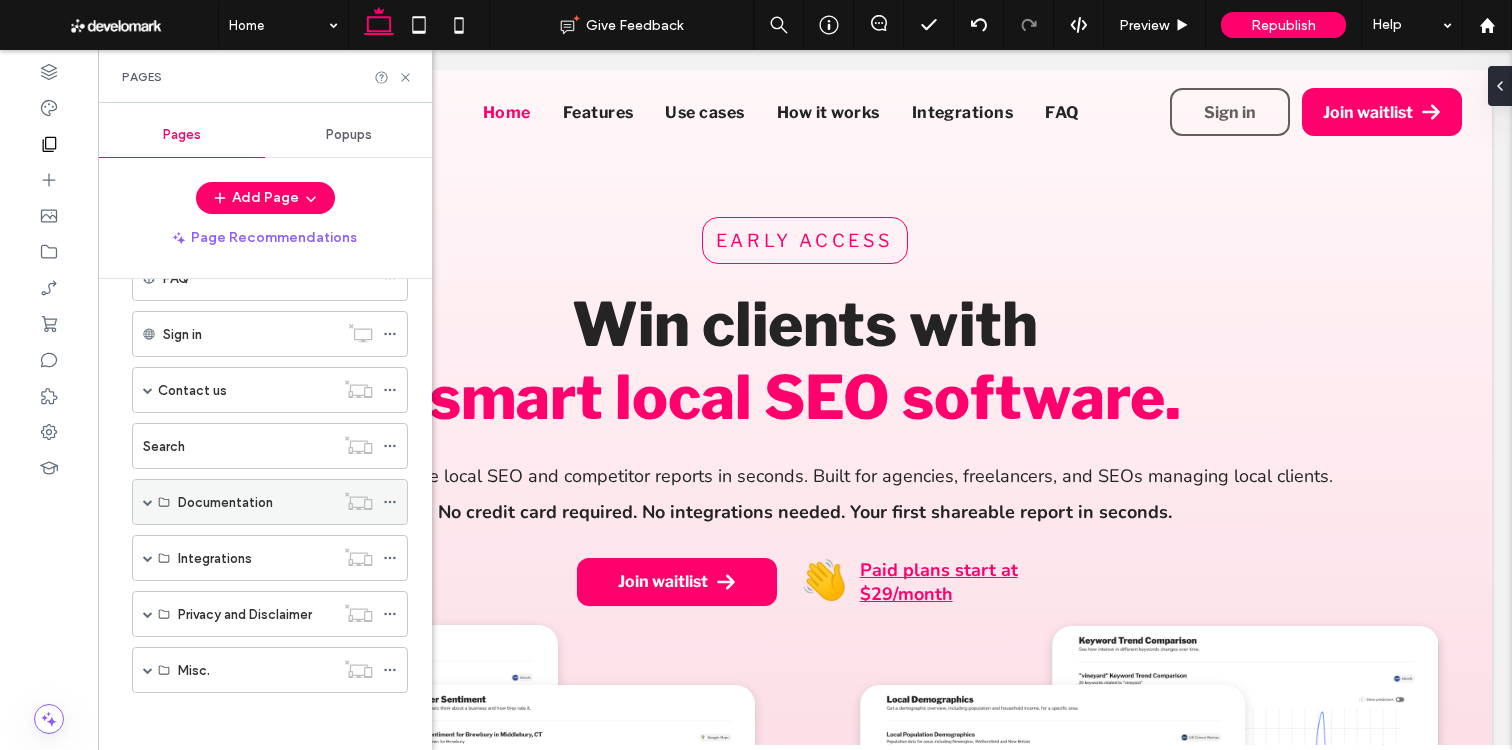 click at bounding box center [148, 502] 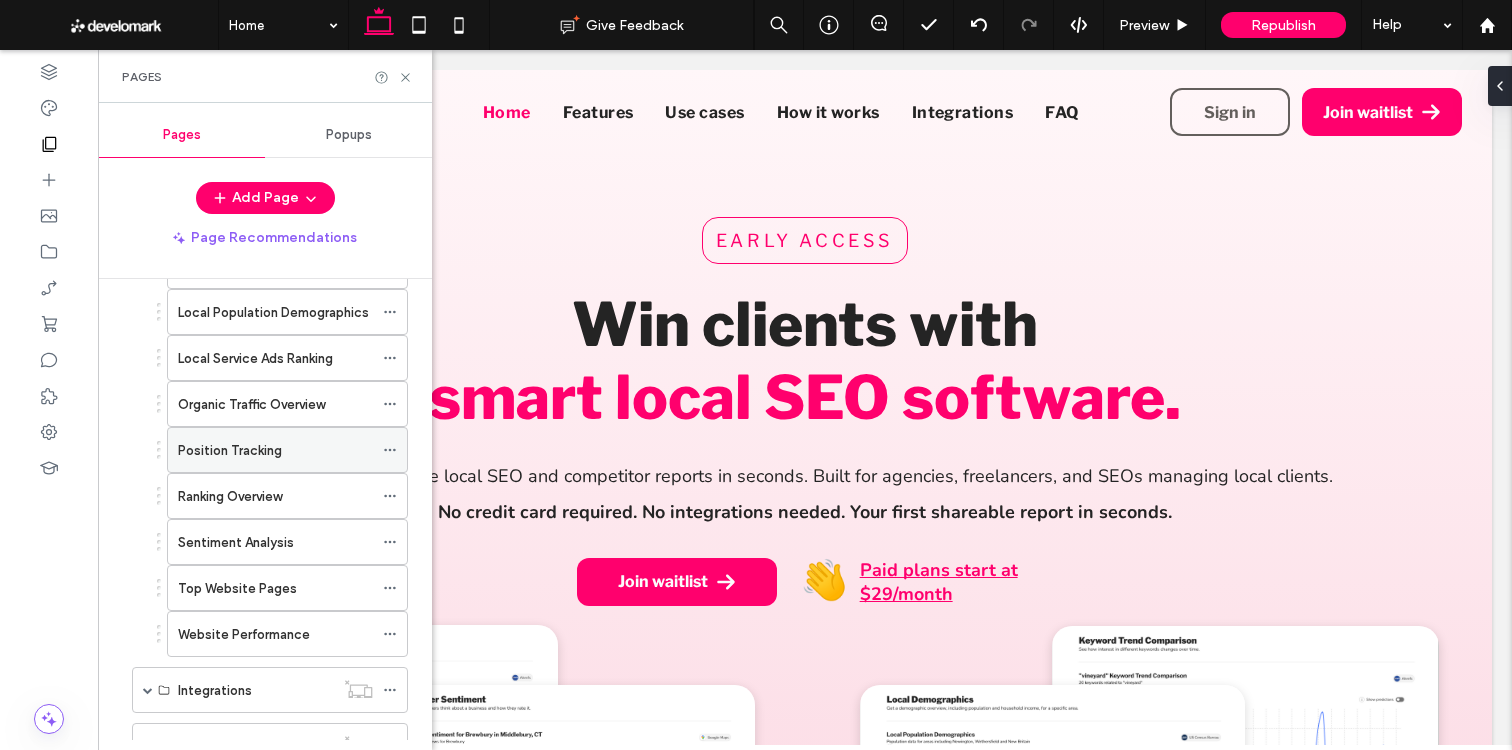 scroll, scrollTop: 1073, scrollLeft: 0, axis: vertical 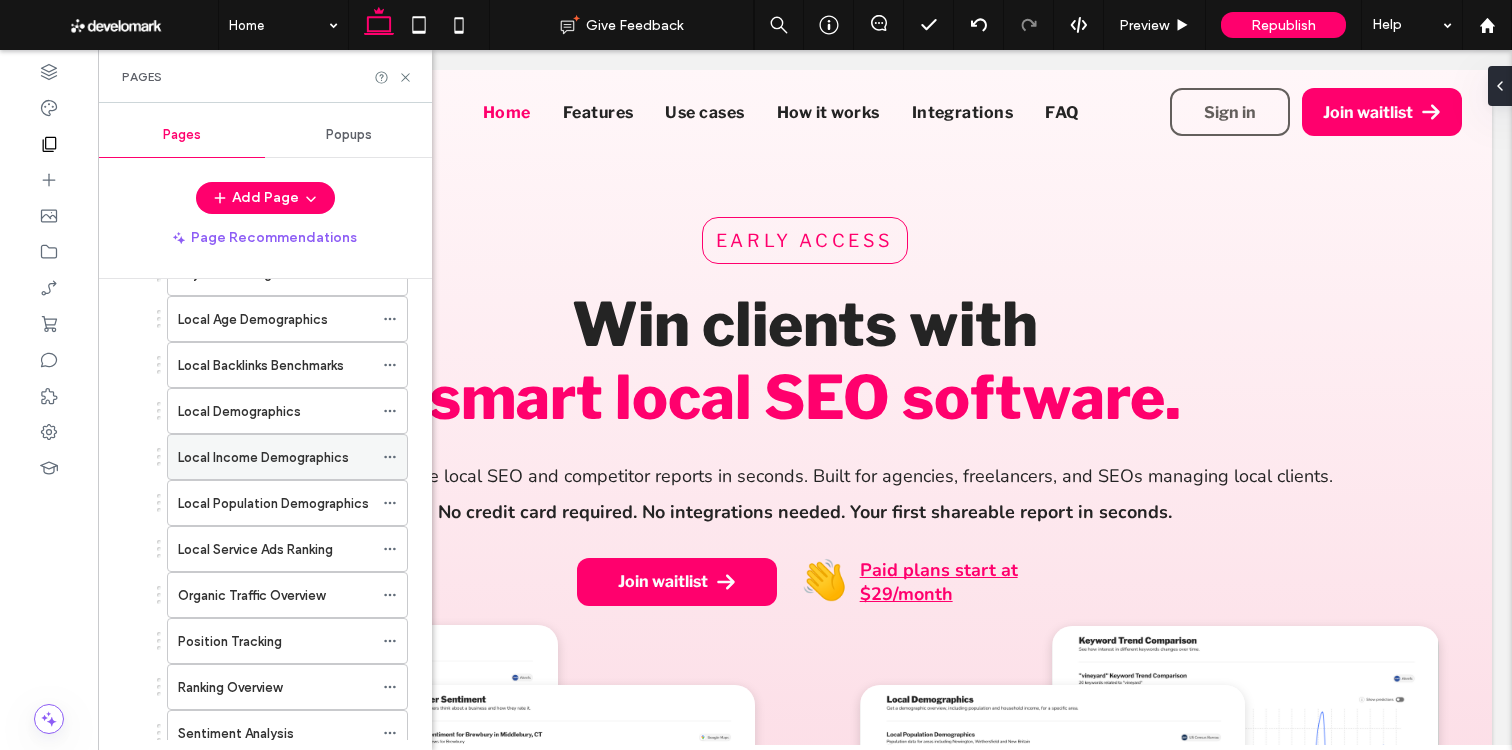 click on "Local Income Demographics" at bounding box center [263, 457] 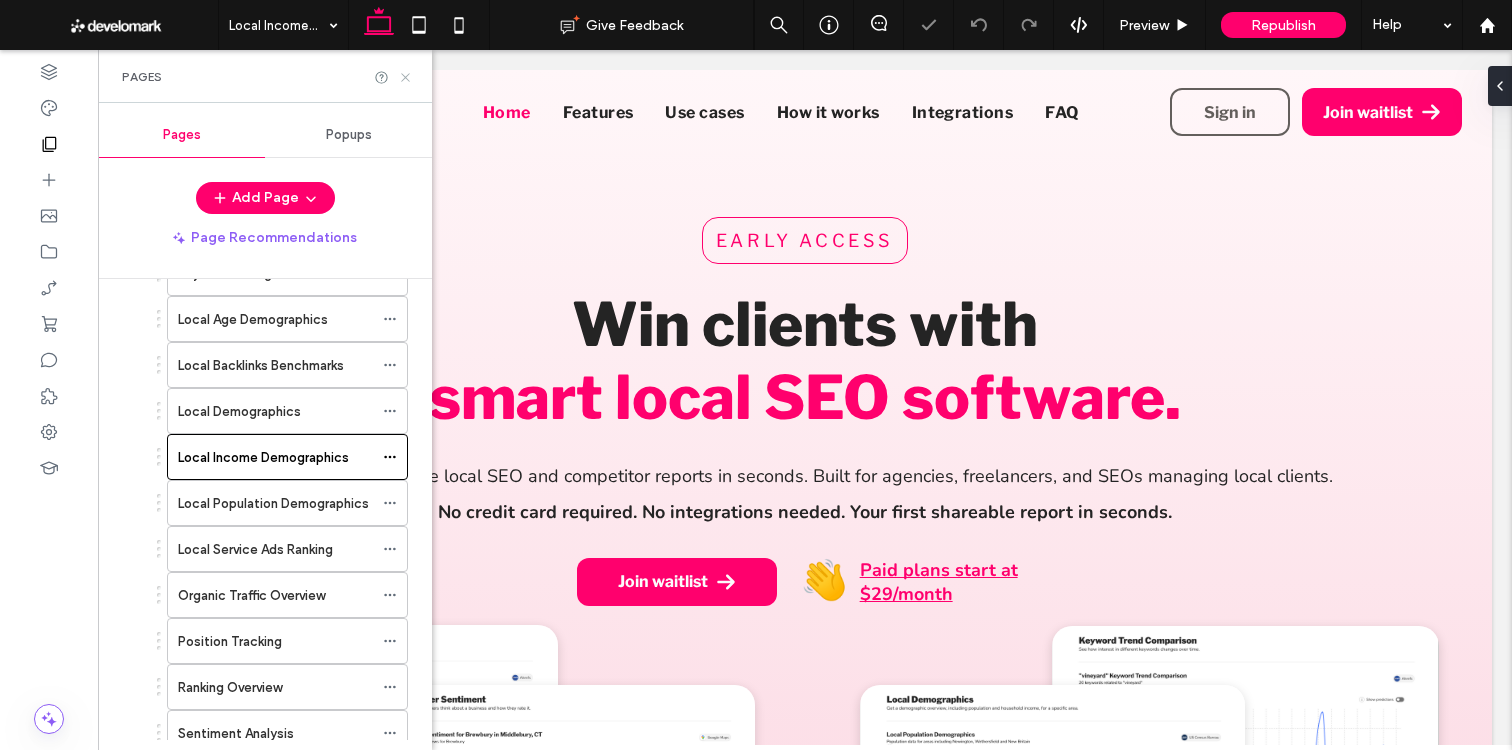 click 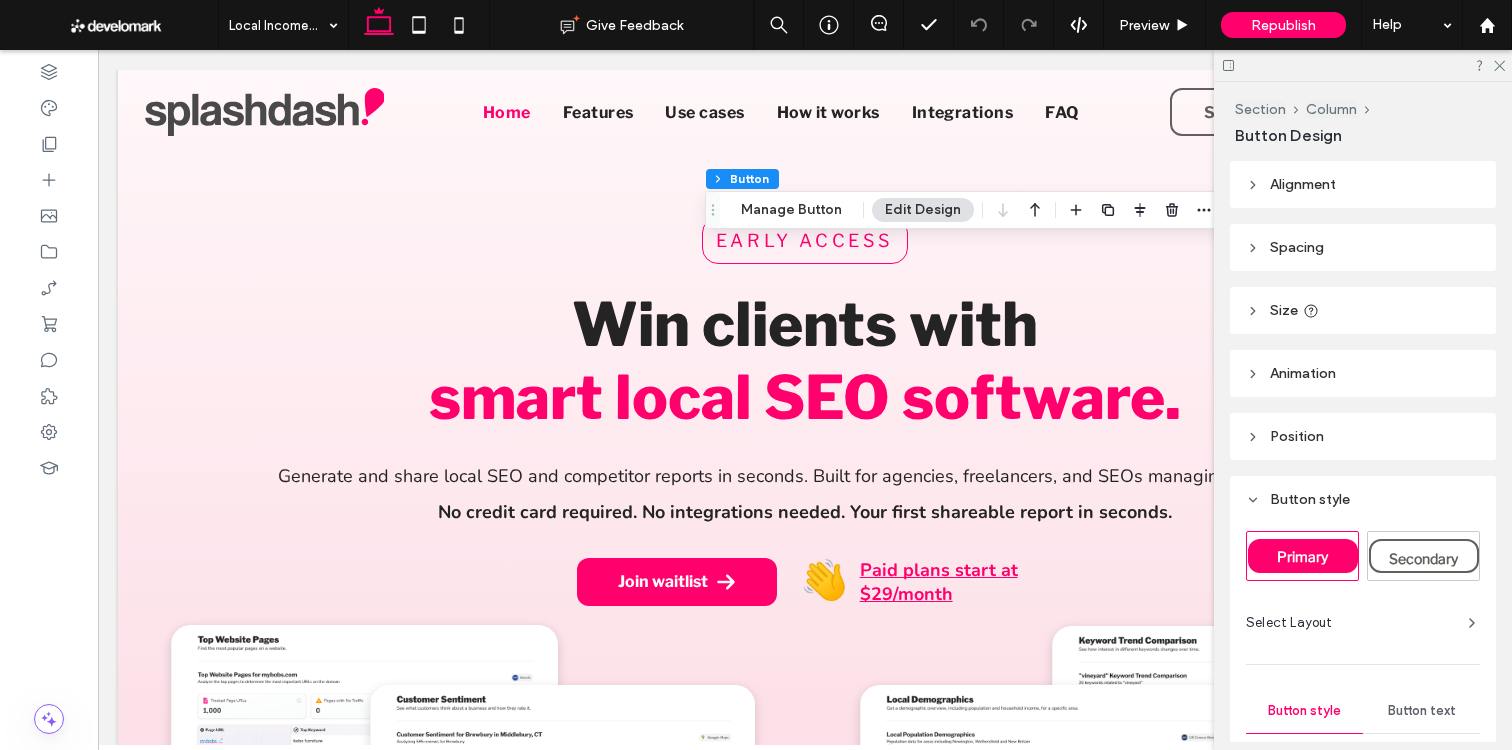 click on "Section Column Button Manage Button Edit Design" at bounding box center [967, 210] 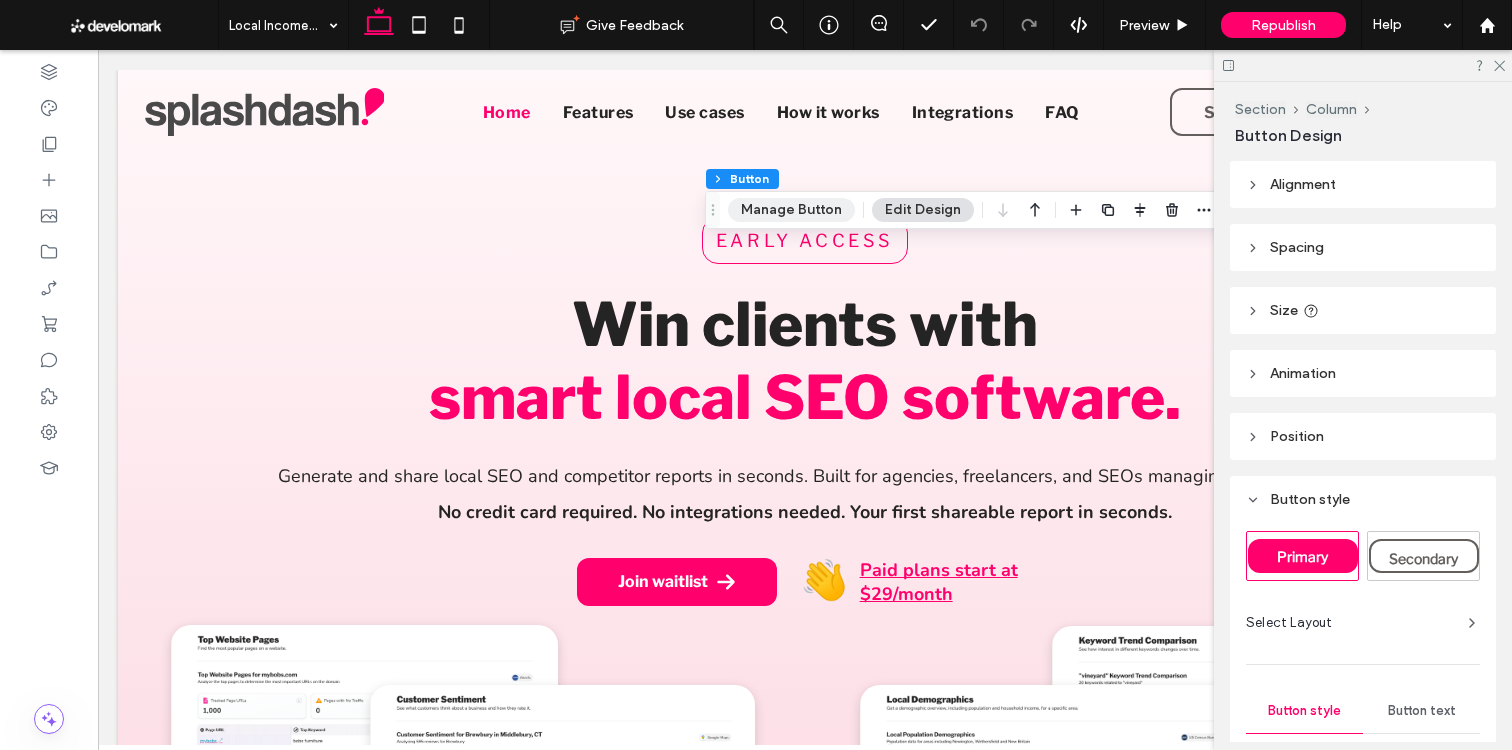 click on "Manage Button" at bounding box center (791, 210) 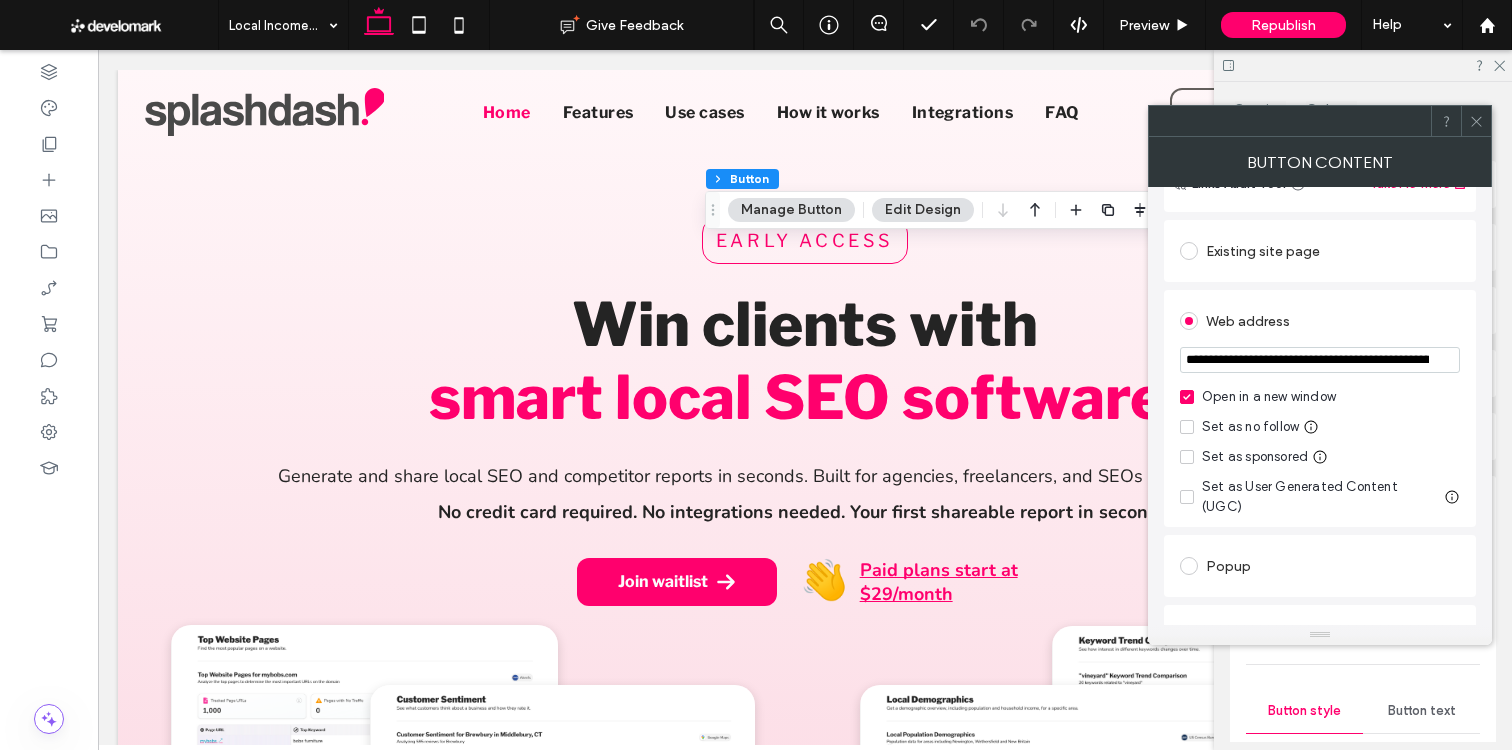 scroll, scrollTop: 164, scrollLeft: 0, axis: vertical 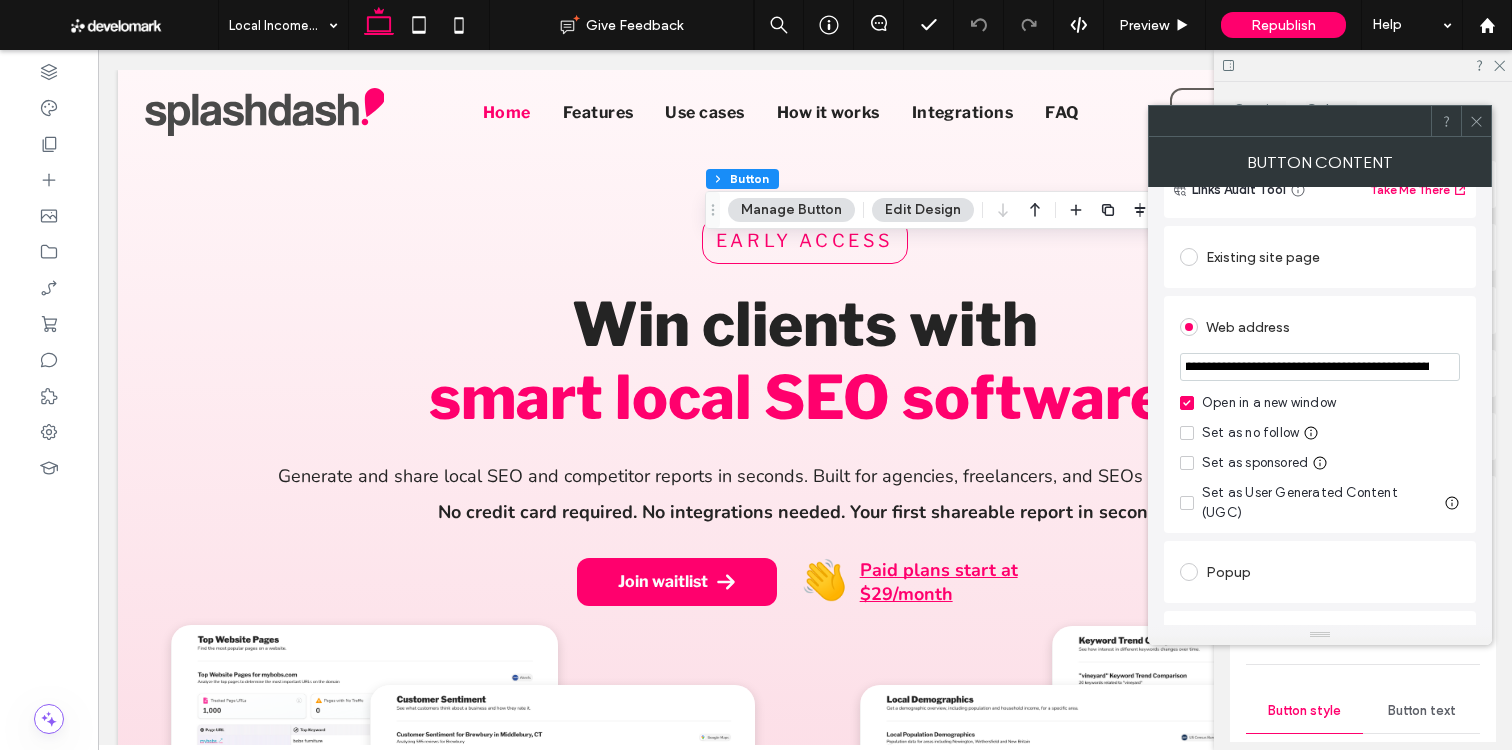 drag, startPoint x: 1481, startPoint y: 113, endPoint x: 1386, endPoint y: 179, distance: 115.67627 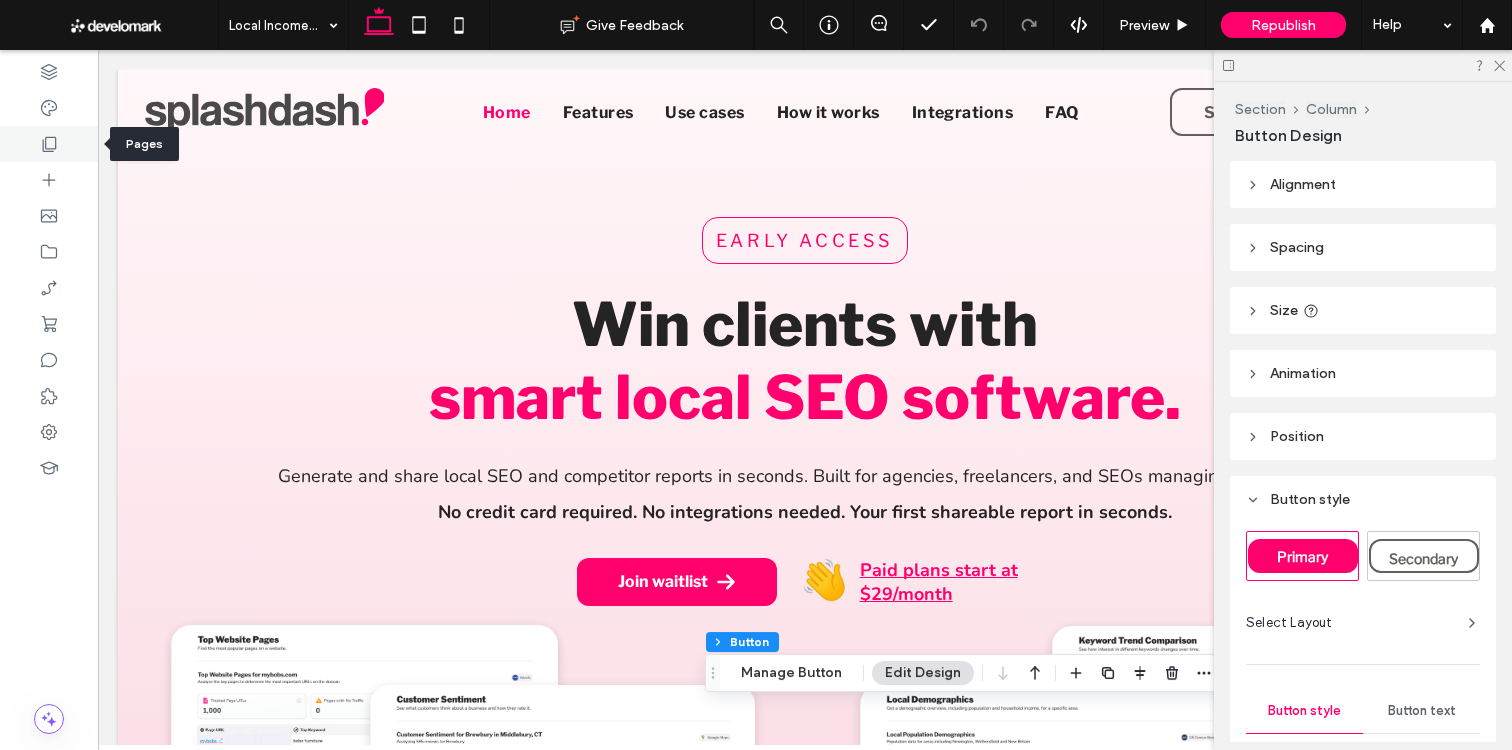 click 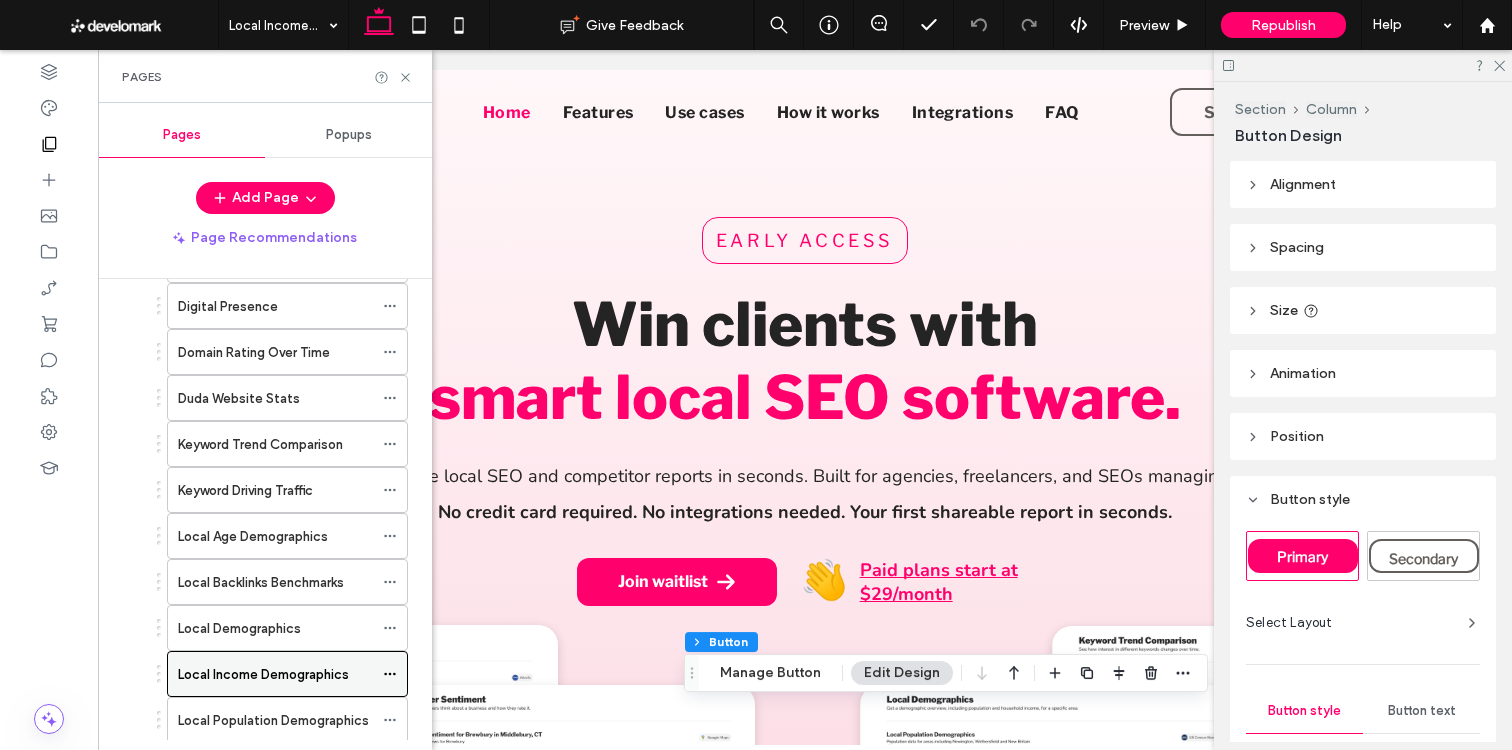 scroll, scrollTop: 864, scrollLeft: 0, axis: vertical 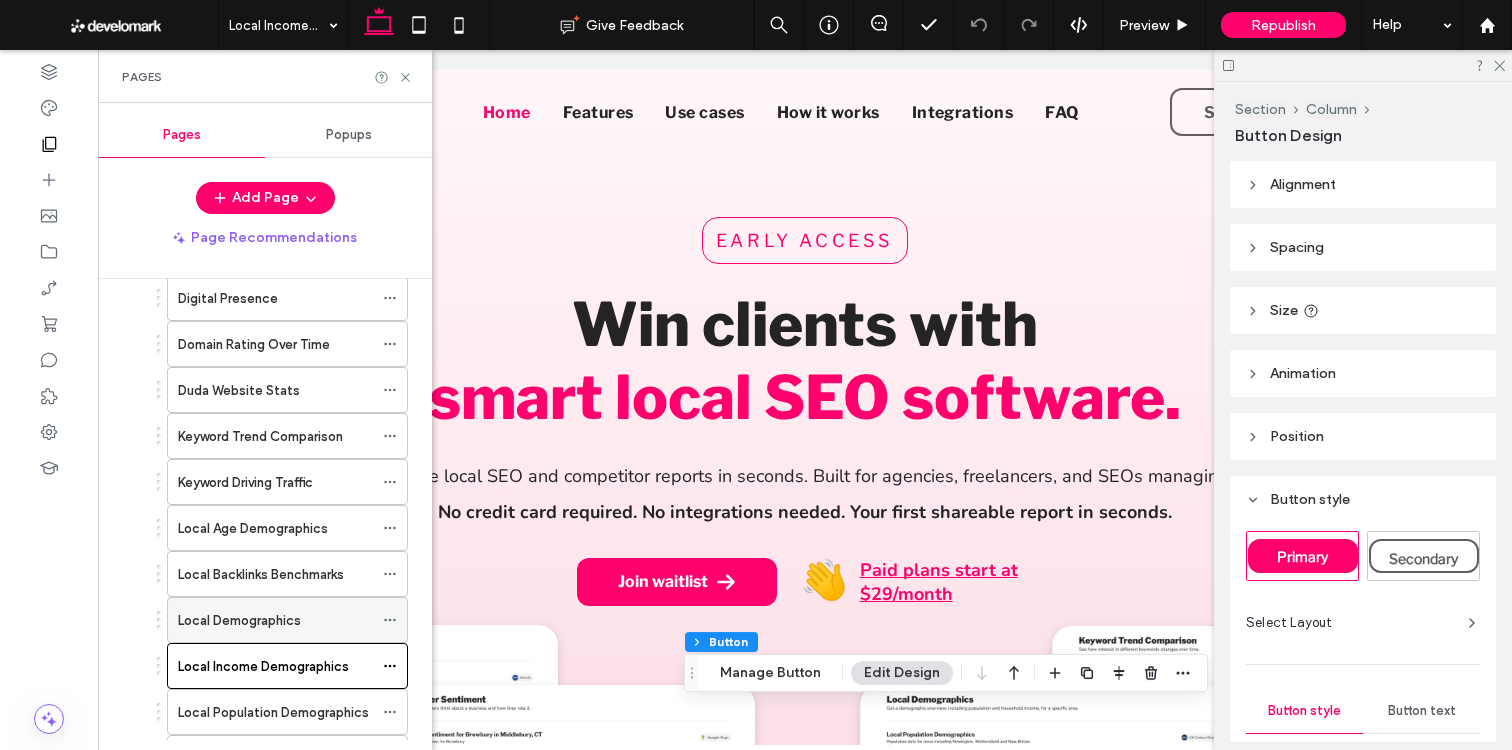 click 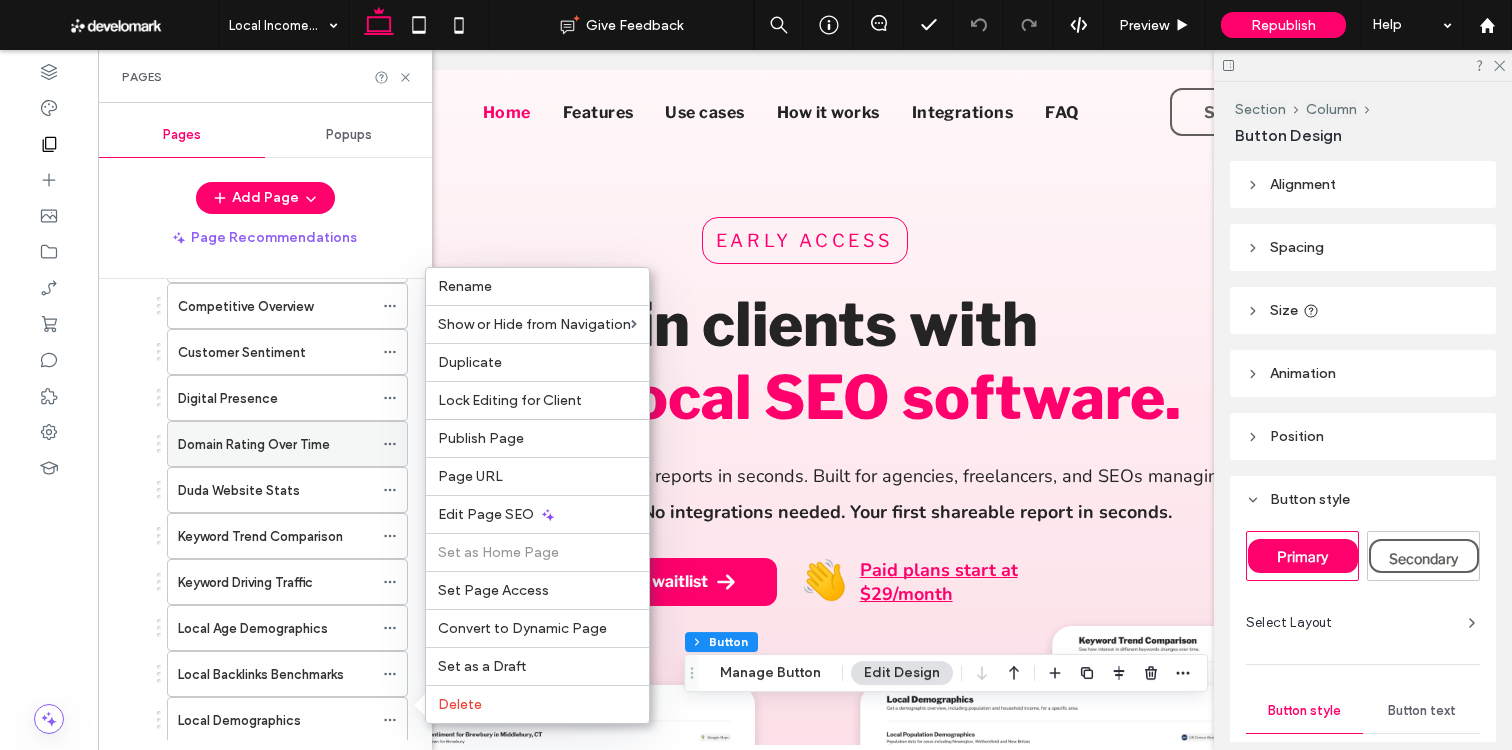 scroll, scrollTop: 775, scrollLeft: 0, axis: vertical 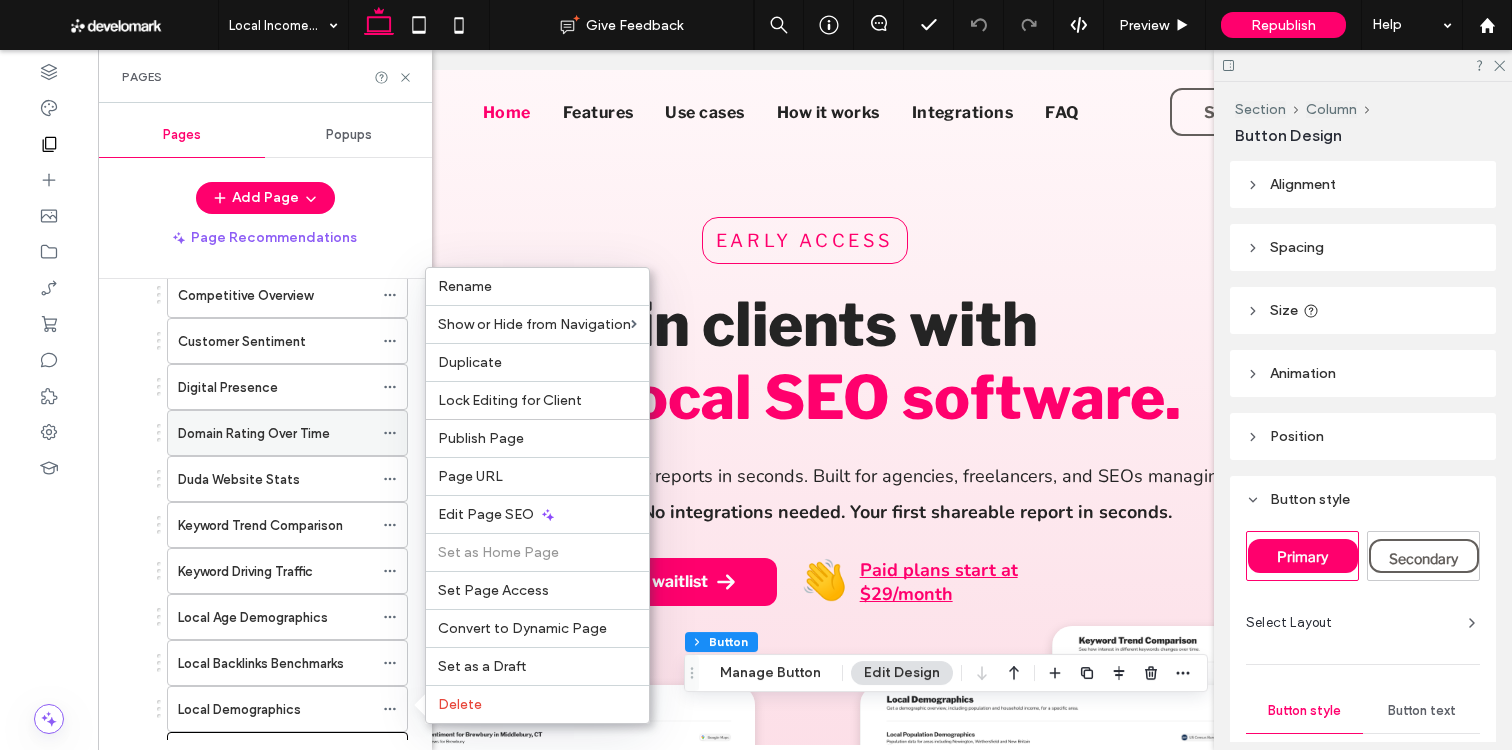 click 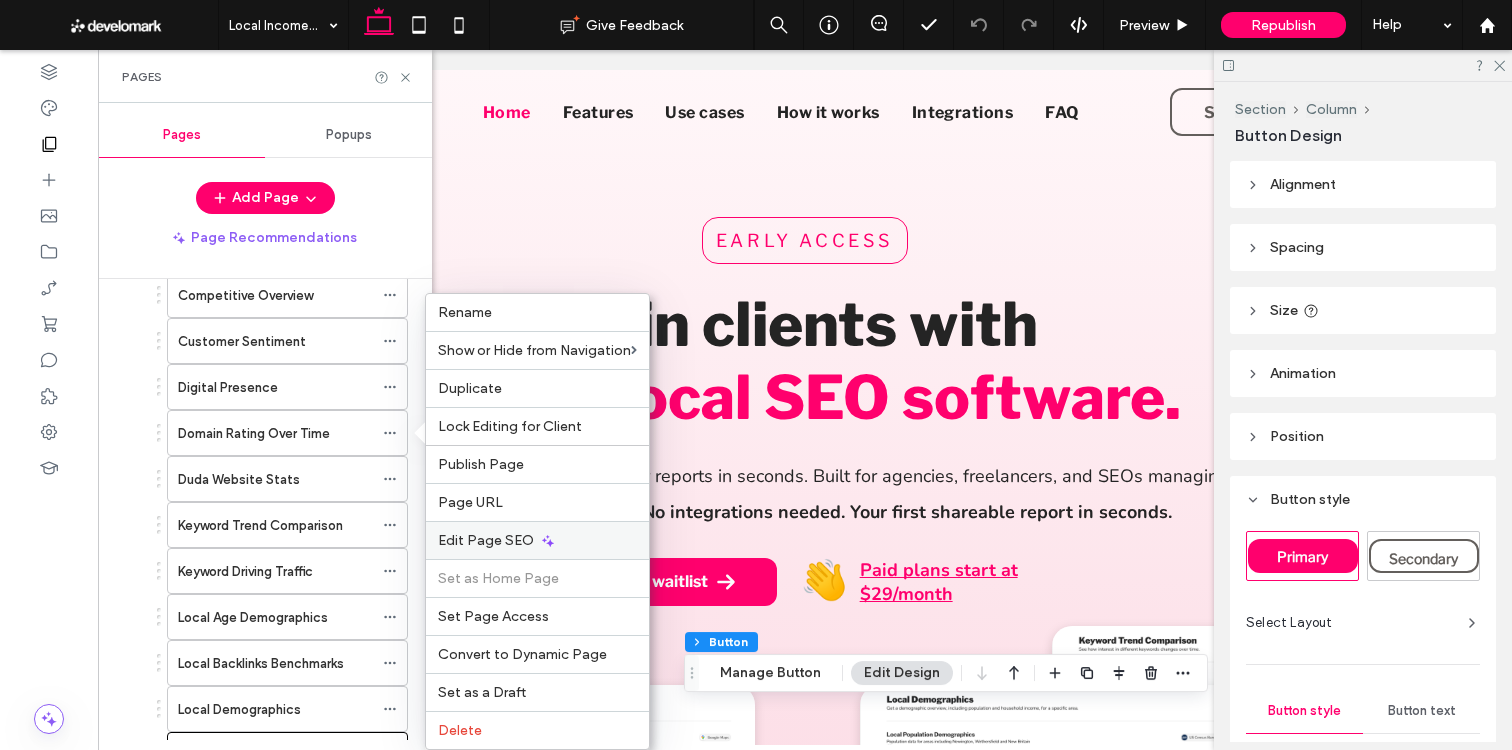 click on "Edit Page SEO" at bounding box center (537, 540) 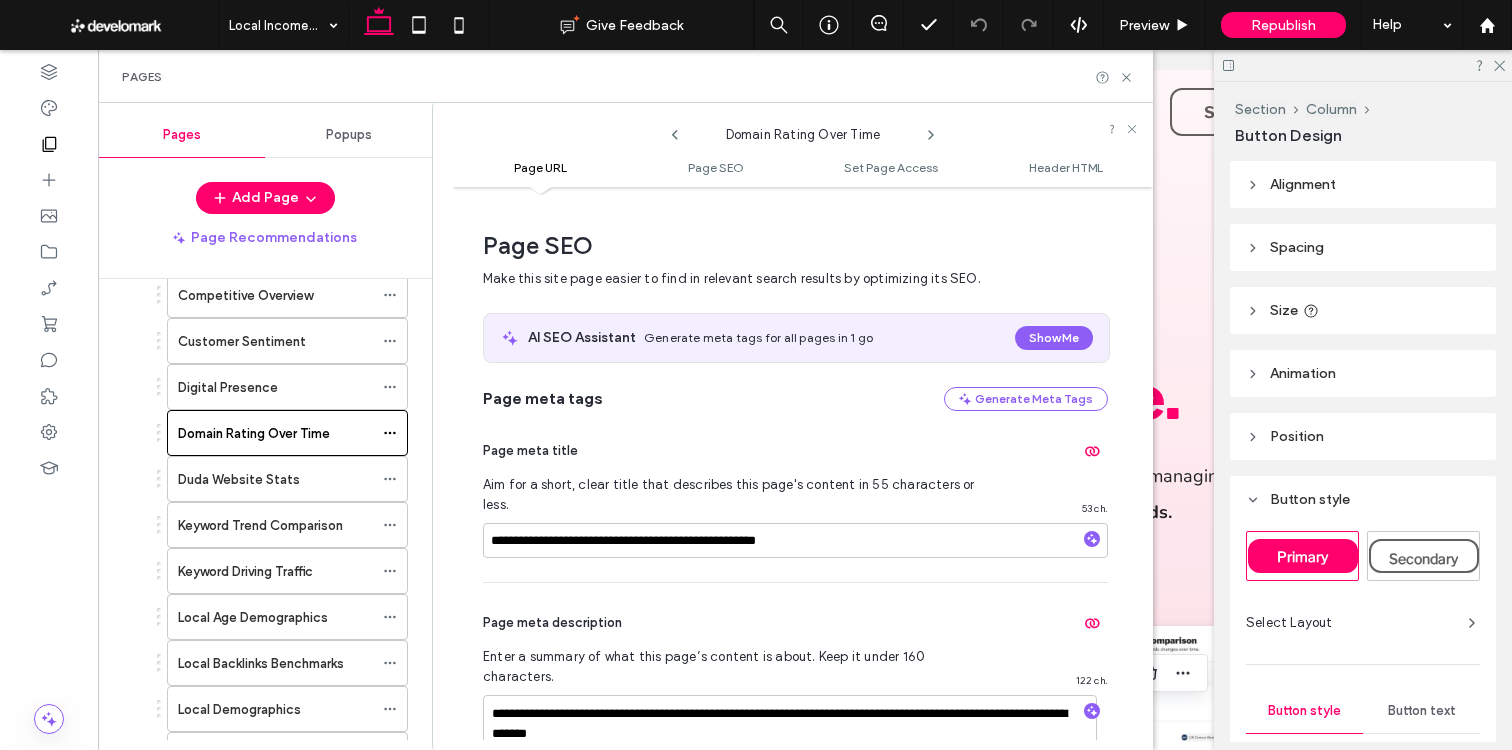 scroll, scrollTop: 460, scrollLeft: 0, axis: vertical 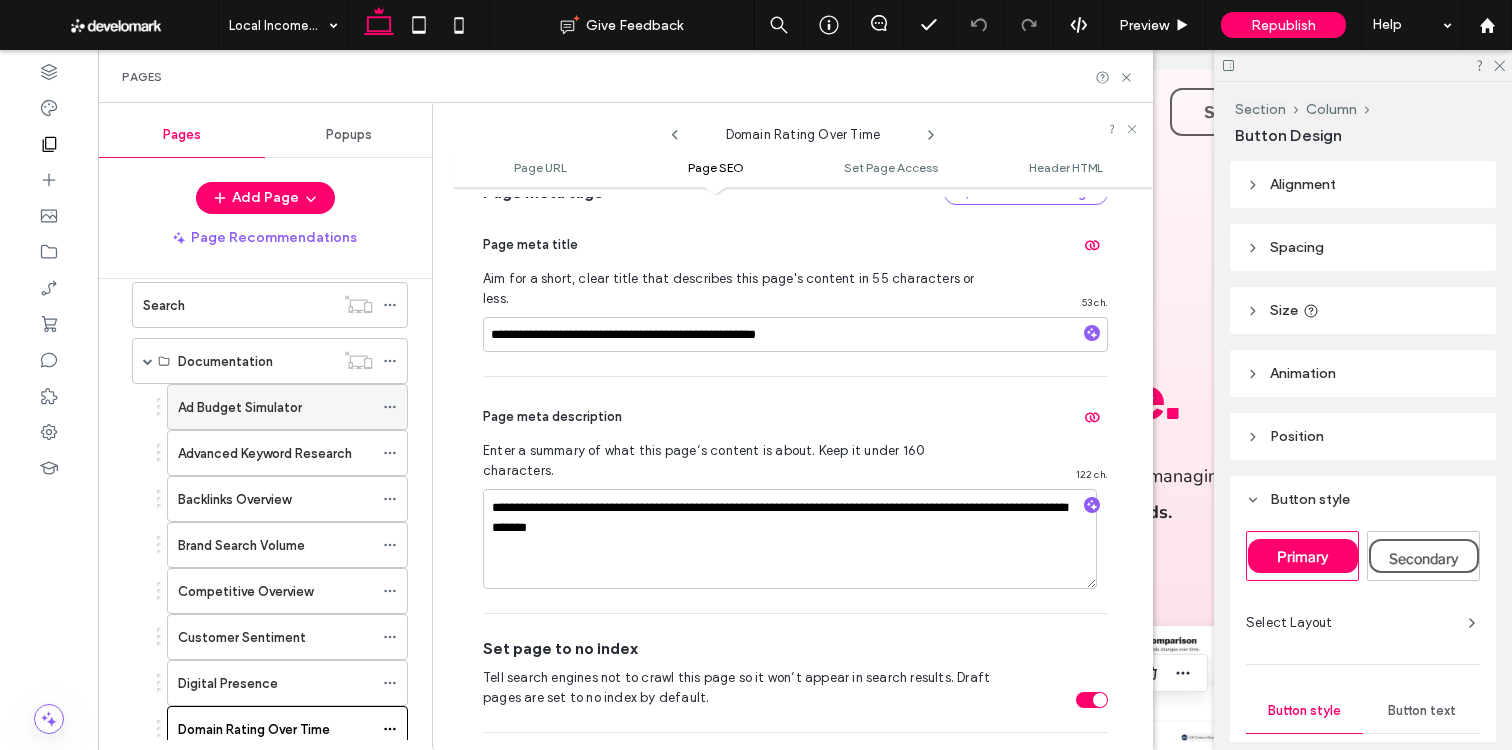 click on "Ad Budget Simulator" at bounding box center (240, 407) 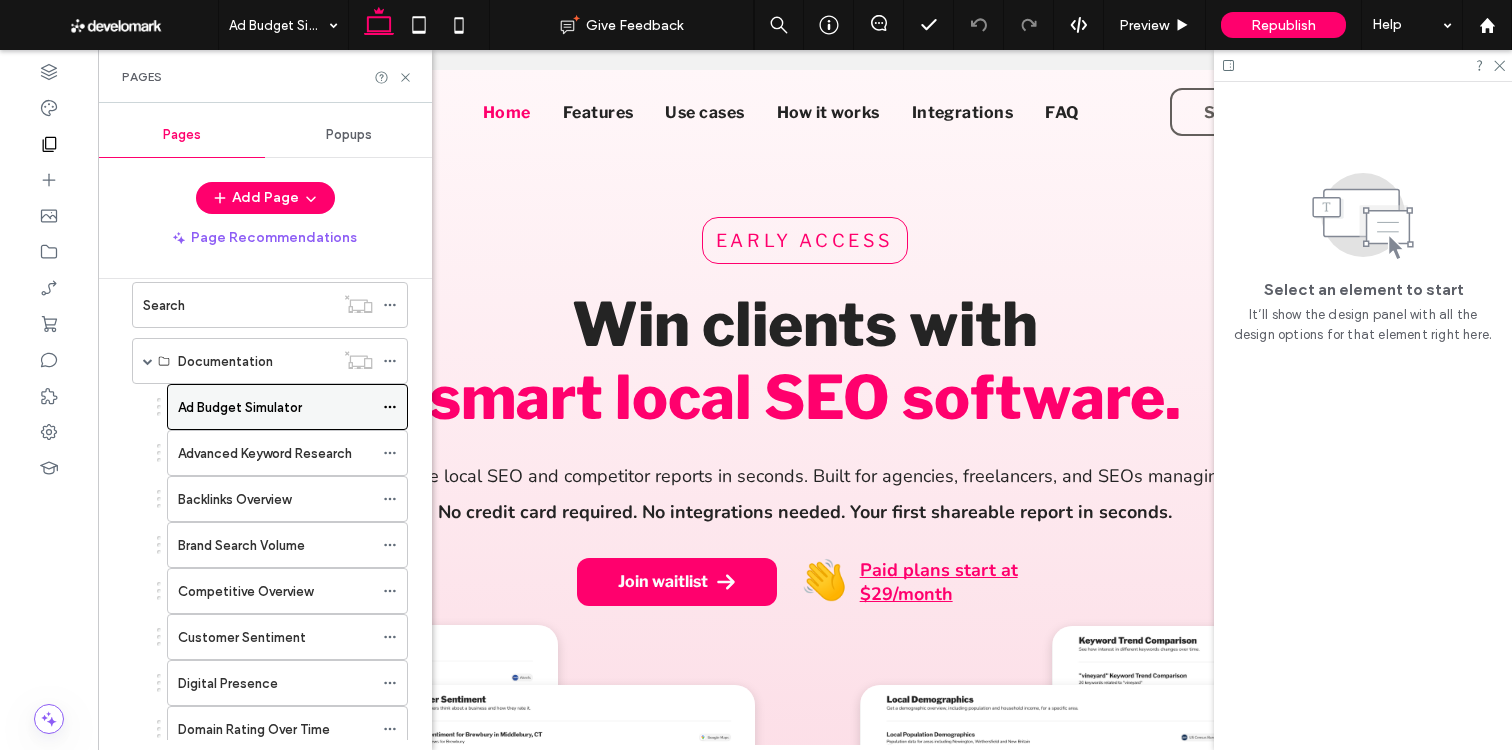 click 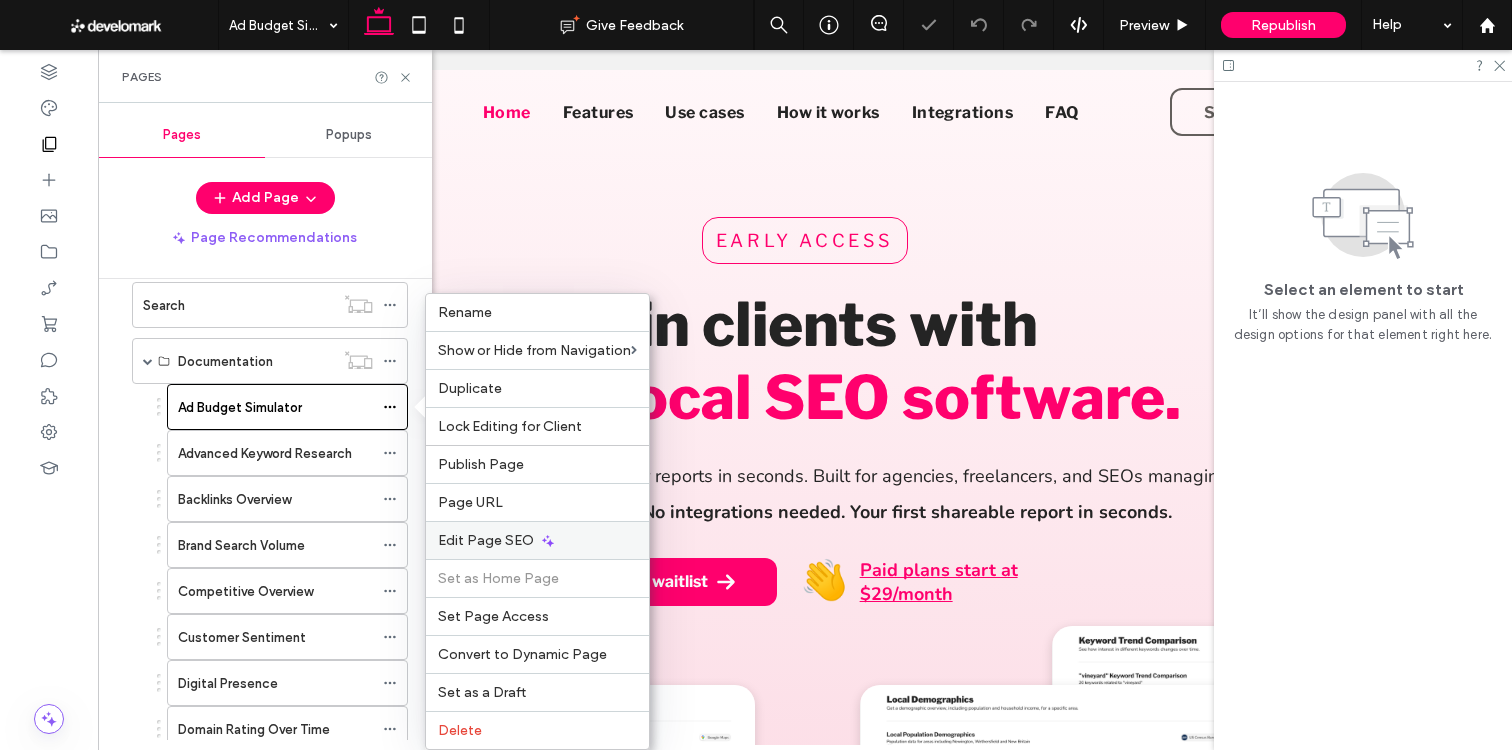 click on "Edit Page SEO" at bounding box center [537, 540] 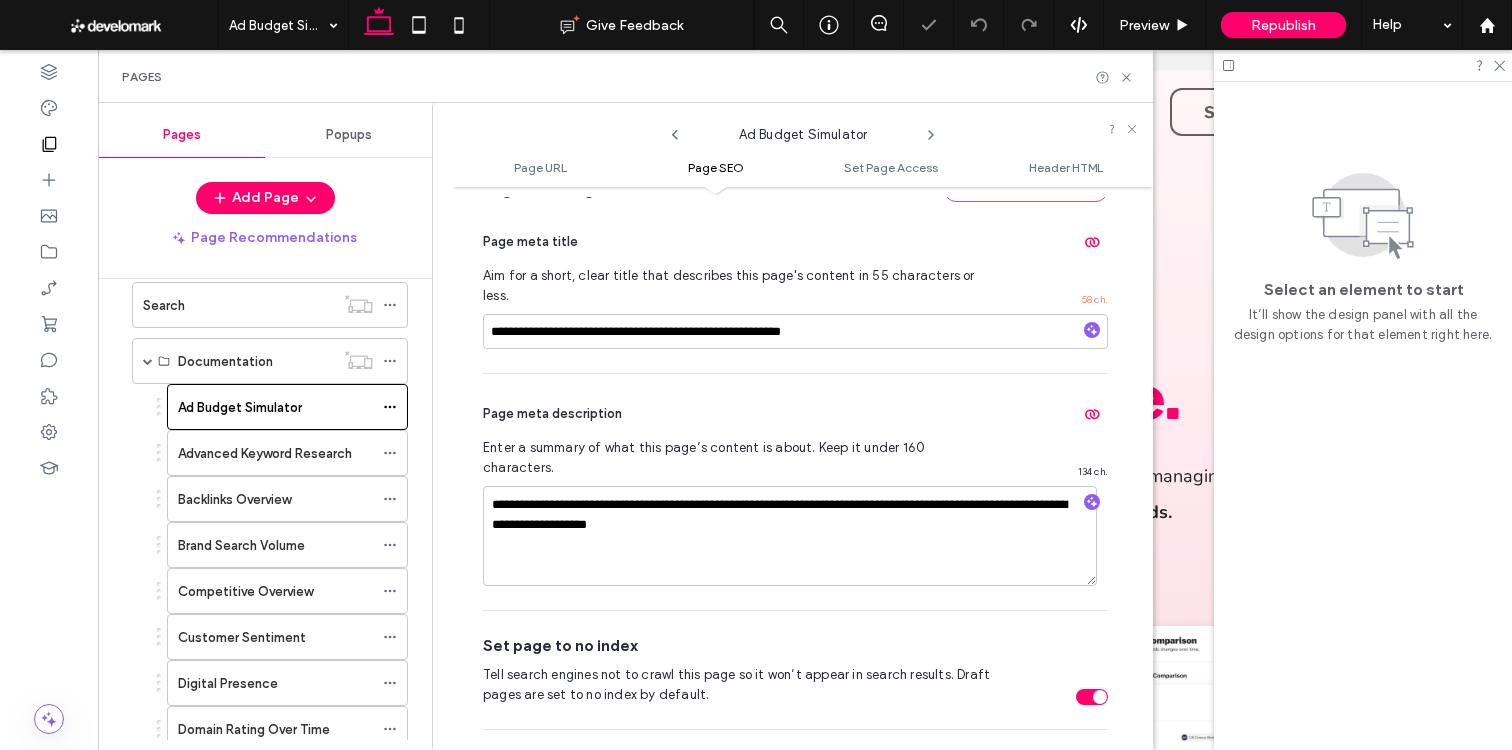 scroll, scrollTop: 614, scrollLeft: 0, axis: vertical 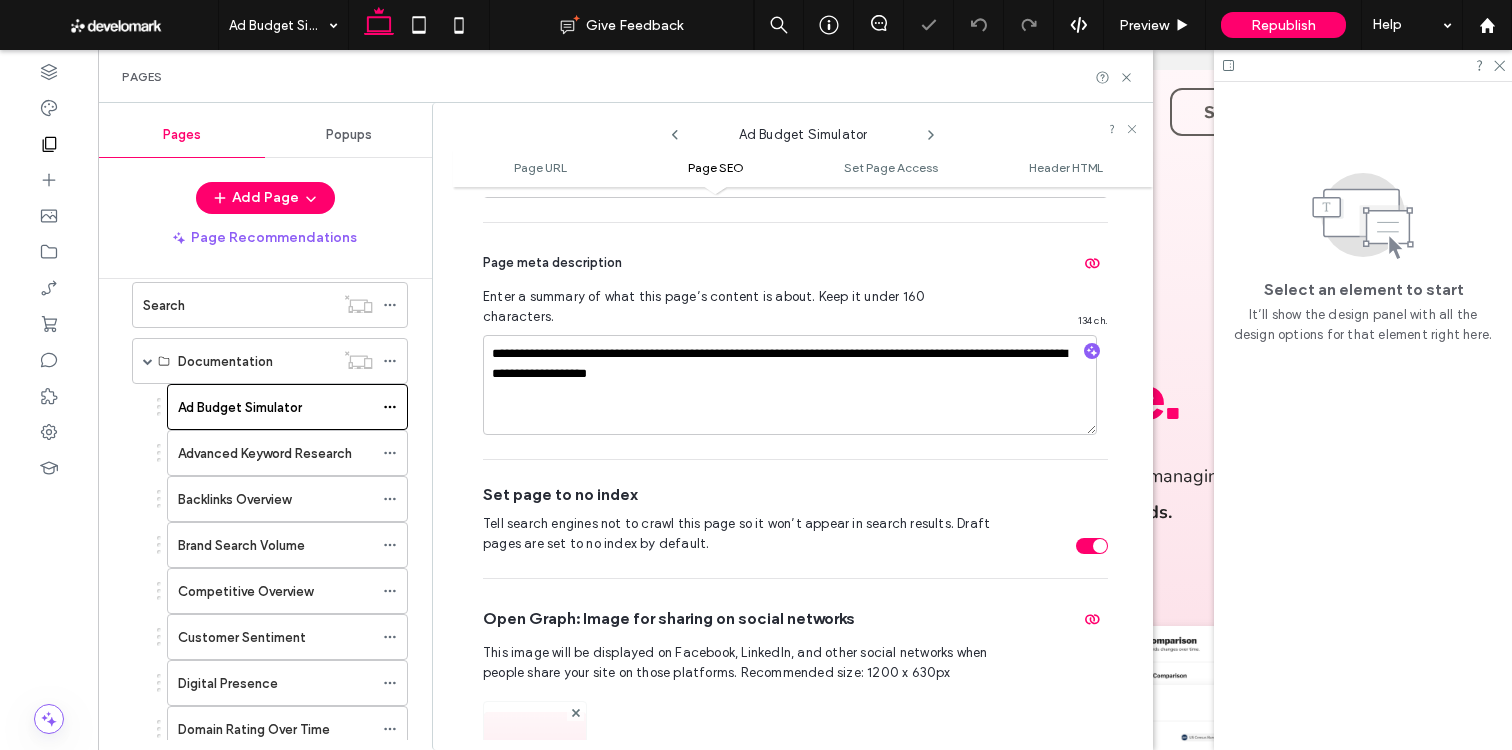 drag, startPoint x: 1083, startPoint y: 505, endPoint x: 1027, endPoint y: 211, distance: 299.28583 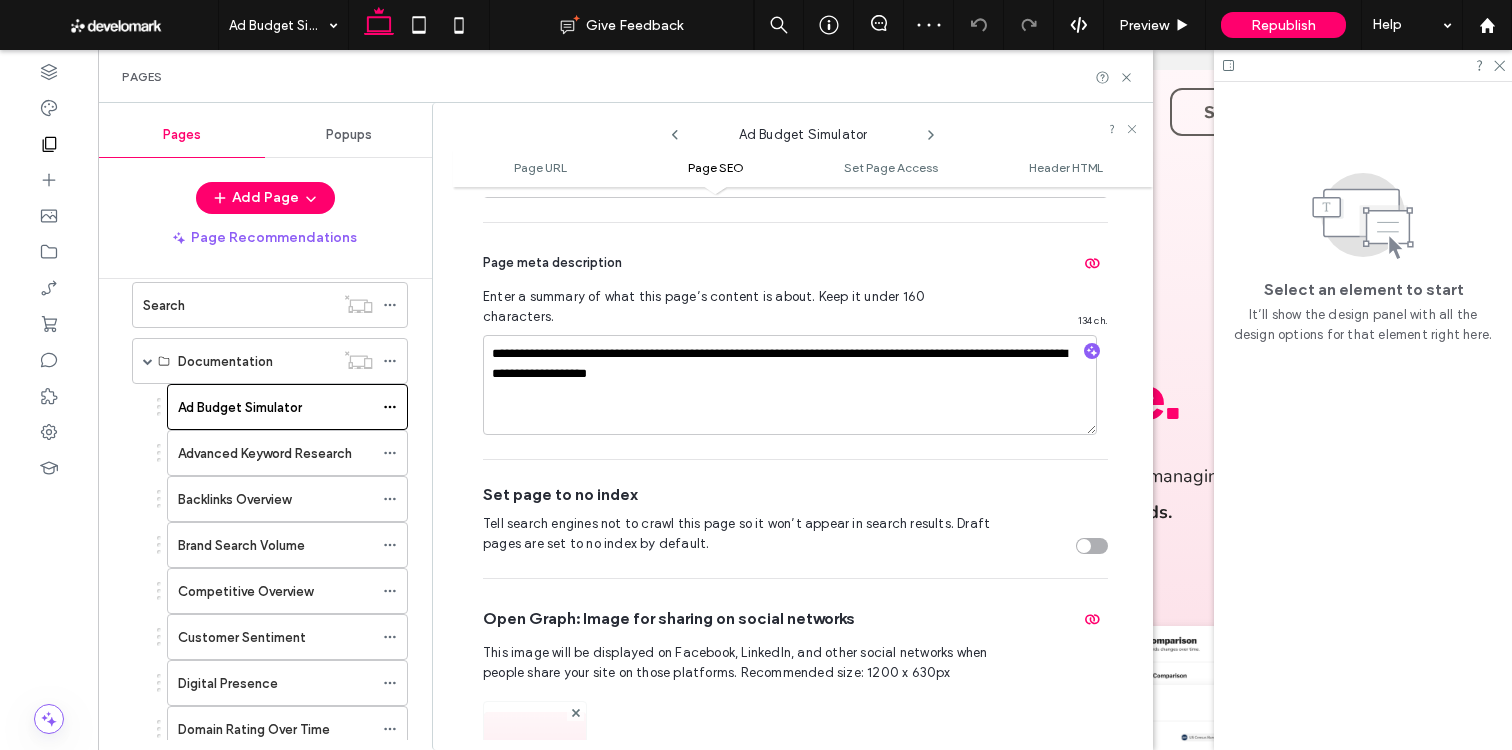 click 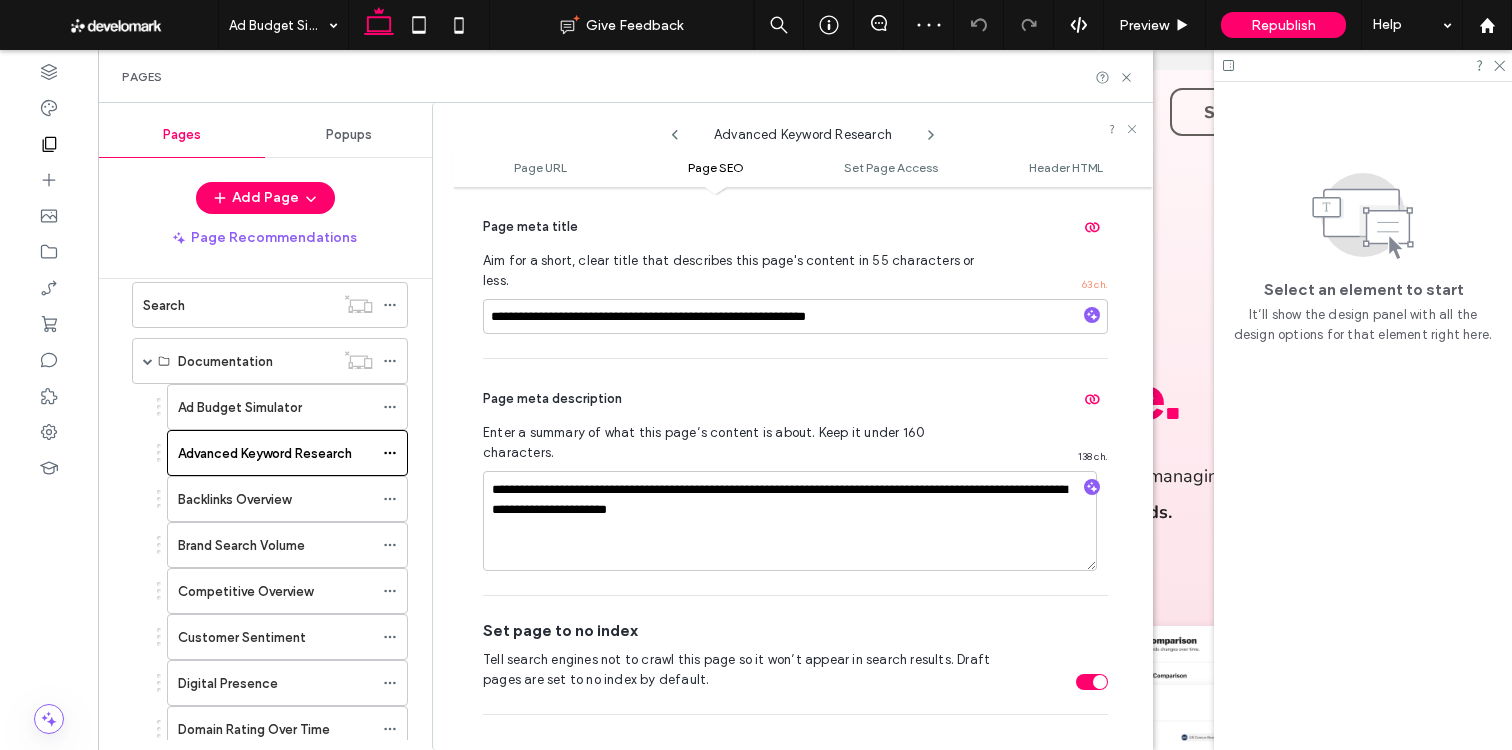 scroll, scrollTop: 652, scrollLeft: 0, axis: vertical 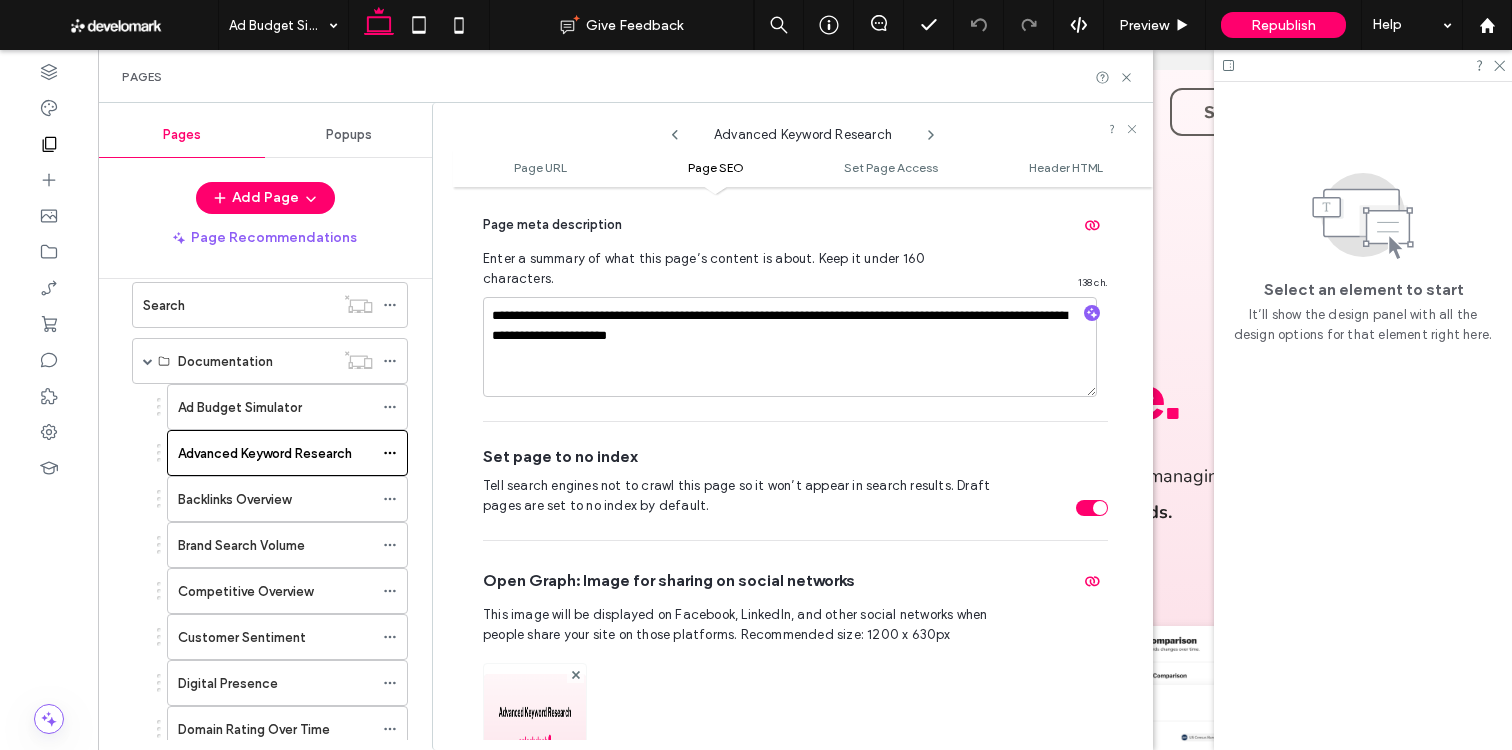 drag, startPoint x: 1087, startPoint y: 478, endPoint x: 1075, endPoint y: 350, distance: 128.56126 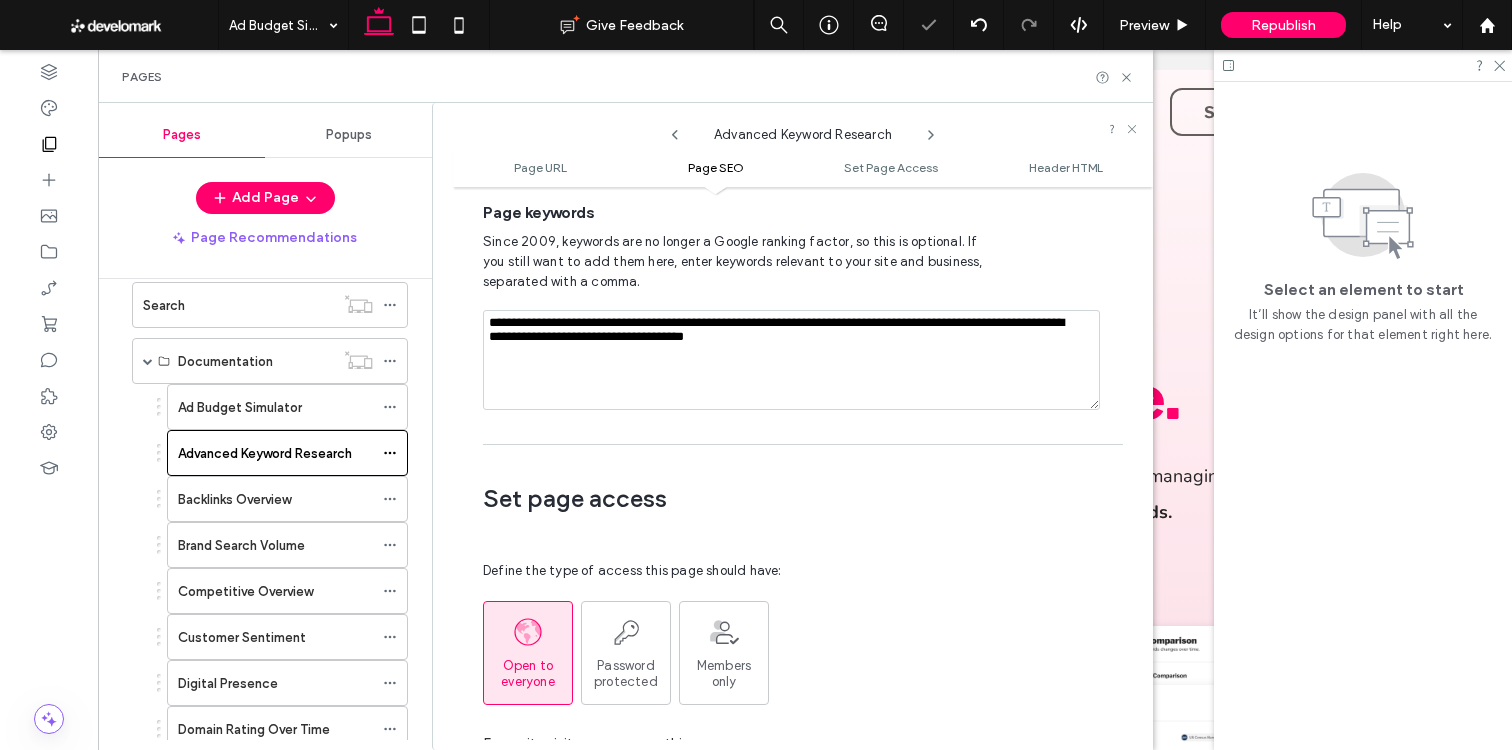 scroll, scrollTop: 1198, scrollLeft: 0, axis: vertical 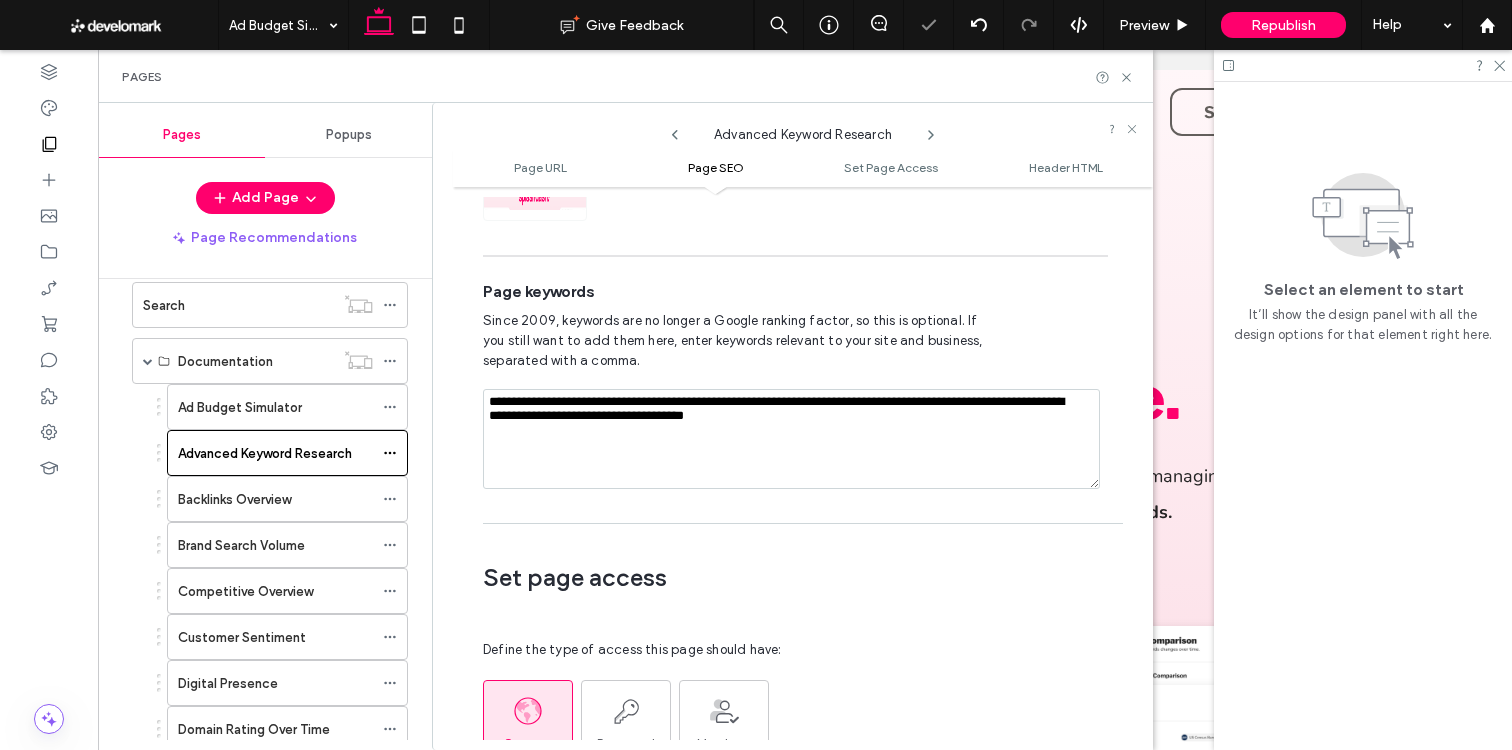 click 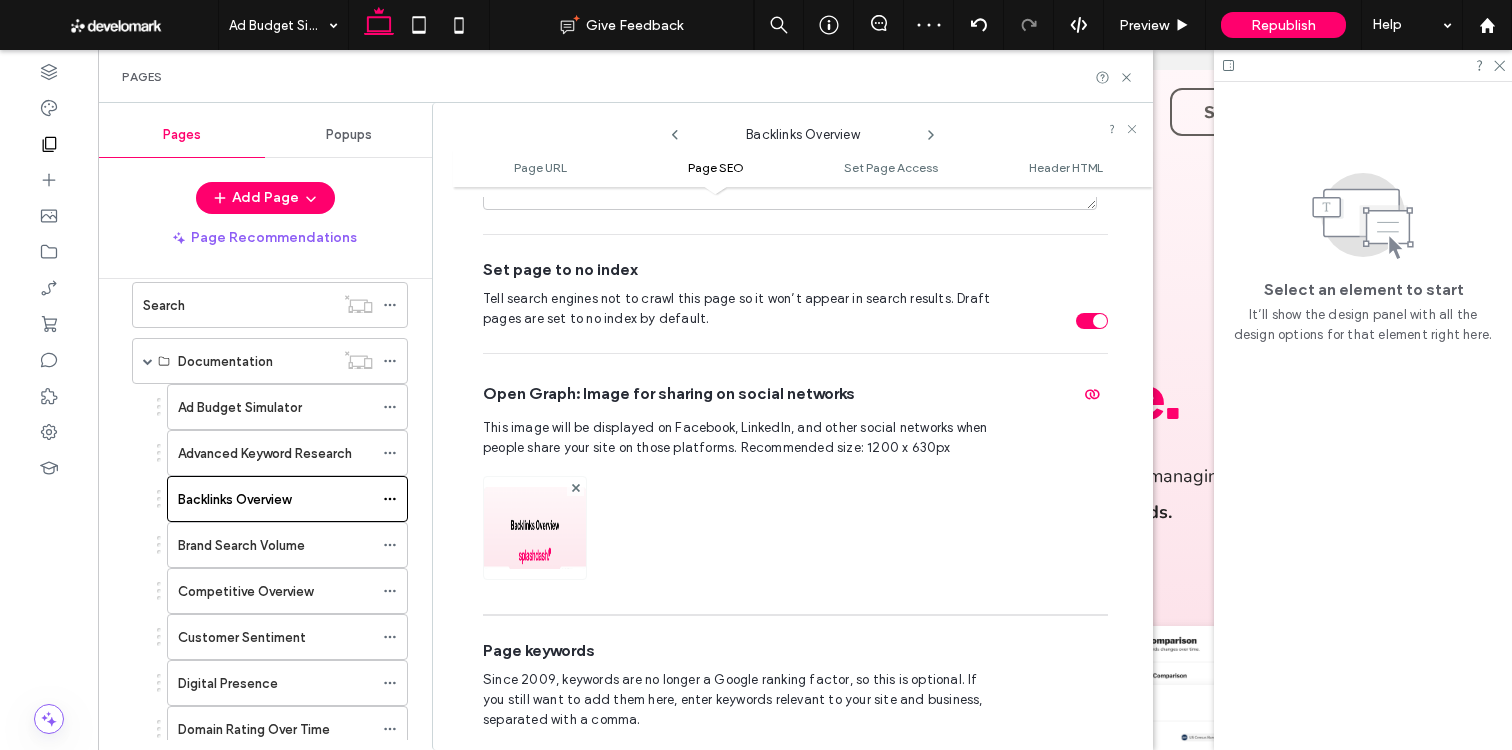 click on "Tell search engines not to crawl this page so it won’t appear in search results. Draft pages are set to no index by default." at bounding box center [795, 309] 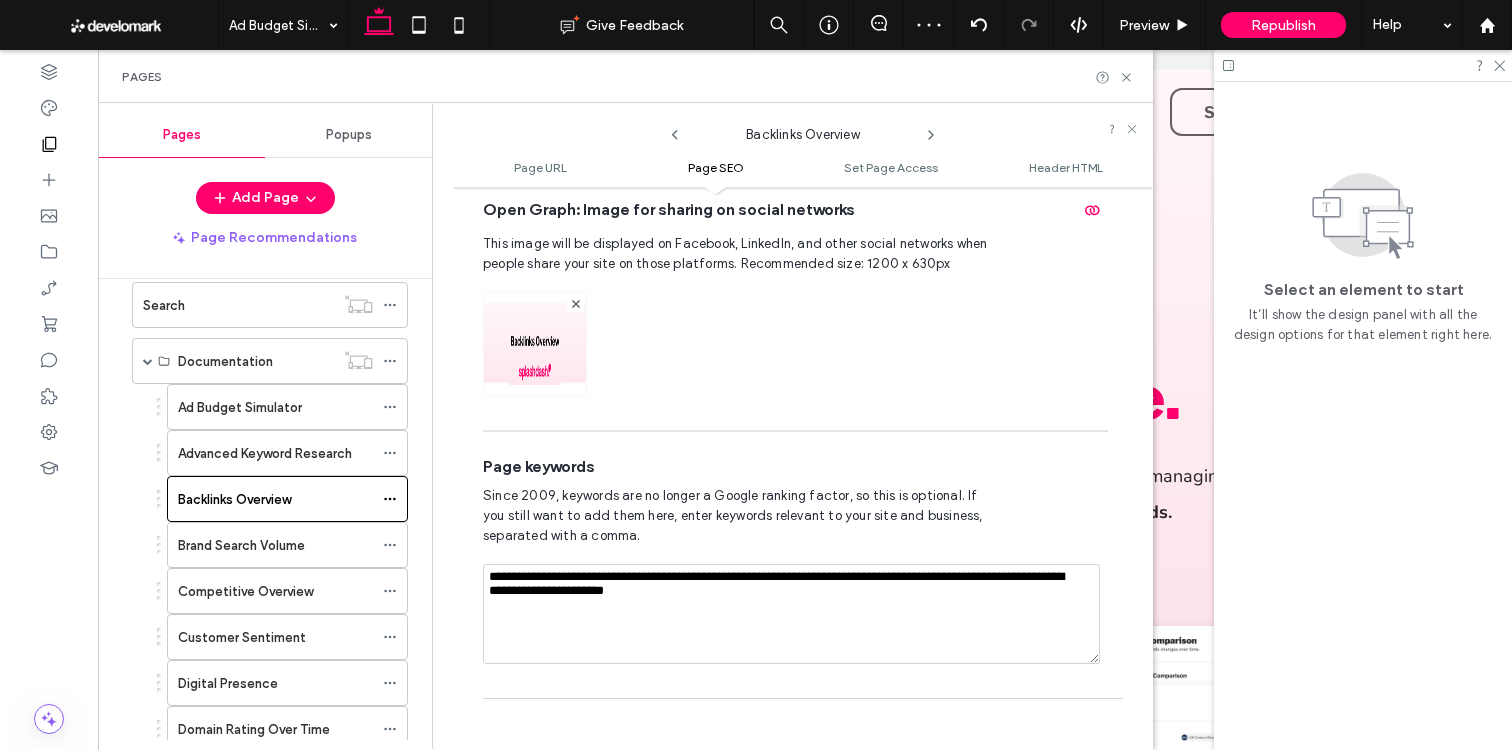 scroll, scrollTop: 1024, scrollLeft: 0, axis: vertical 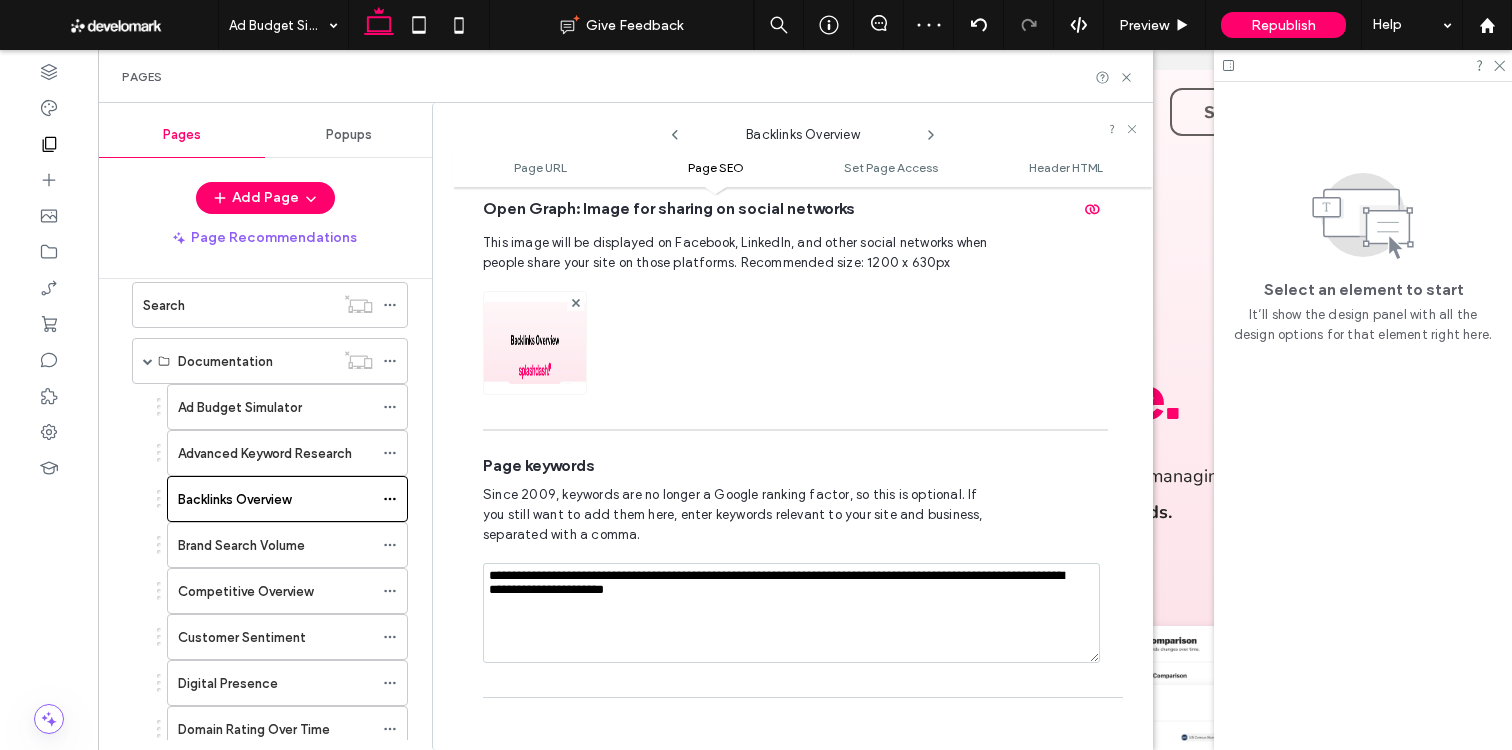 click 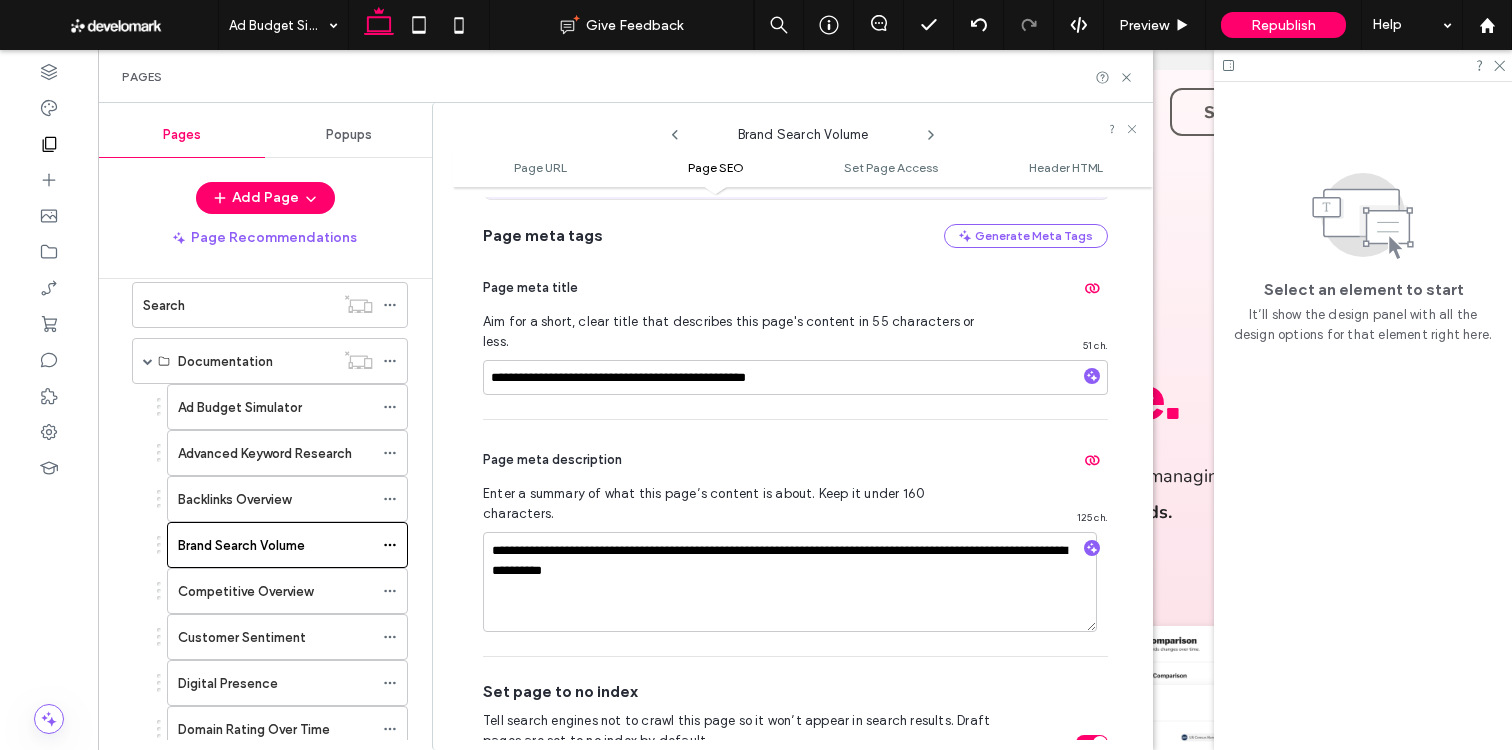 scroll, scrollTop: 855, scrollLeft: 0, axis: vertical 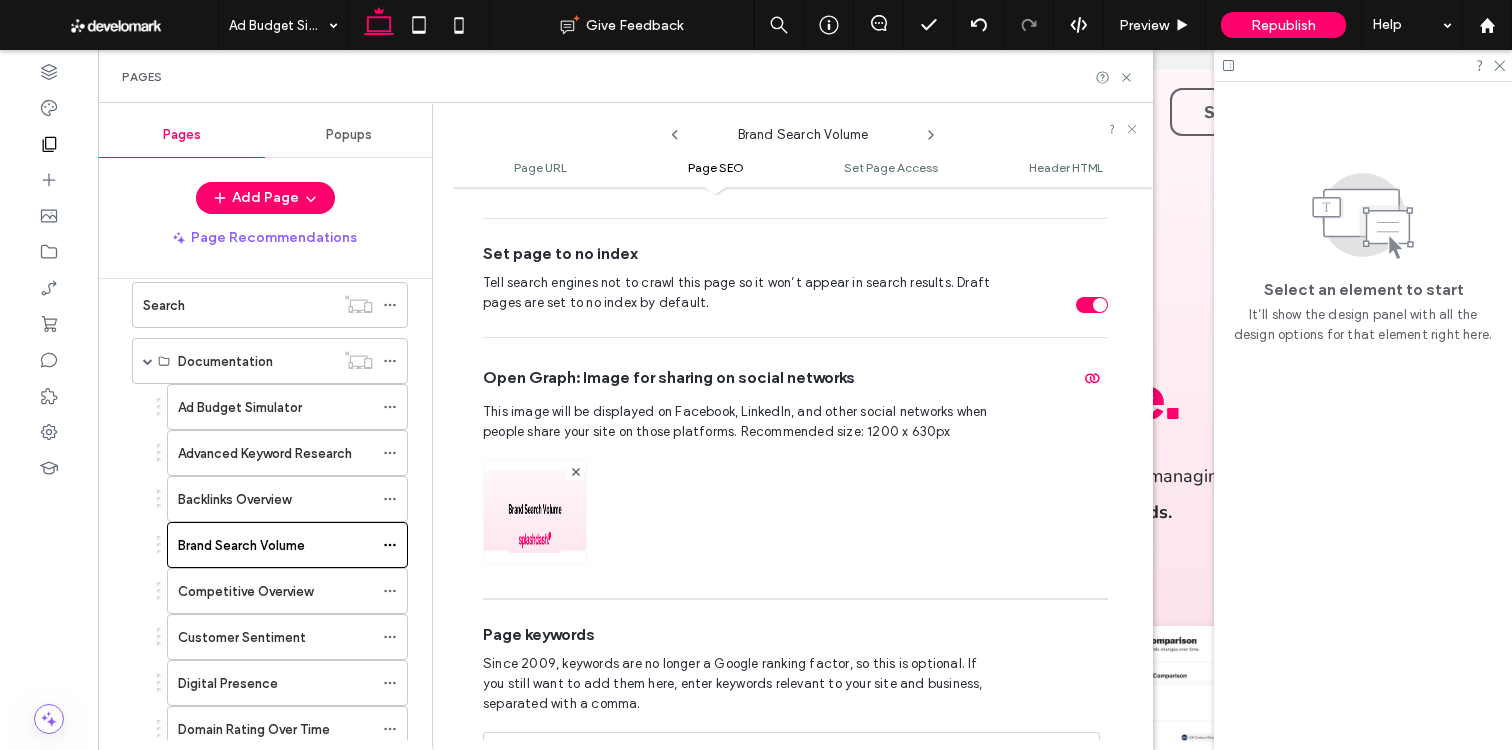 click on "Tell search engines not to crawl this page so it won’t appear in search results. Draft pages are set to no index by default." at bounding box center [795, 293] 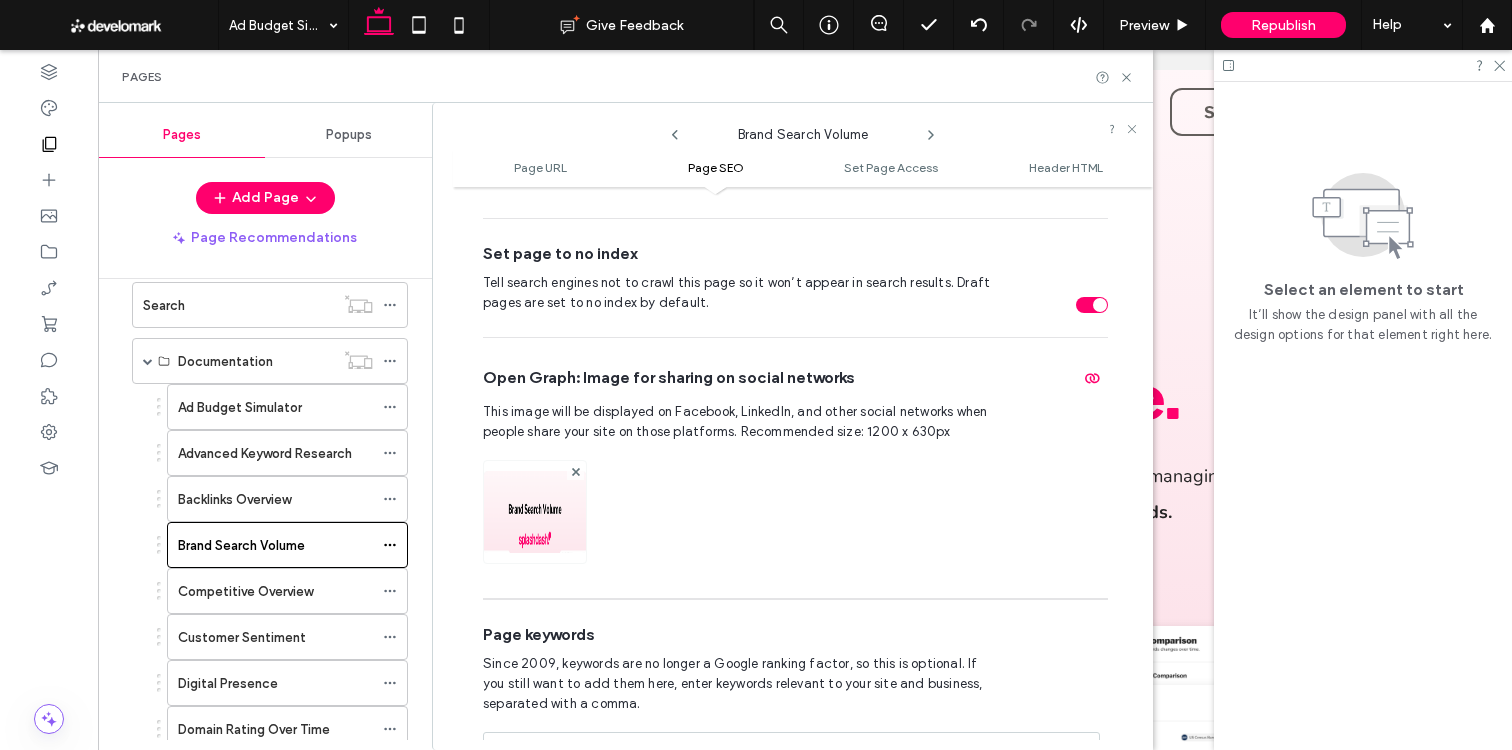 click at bounding box center [1100, 305] 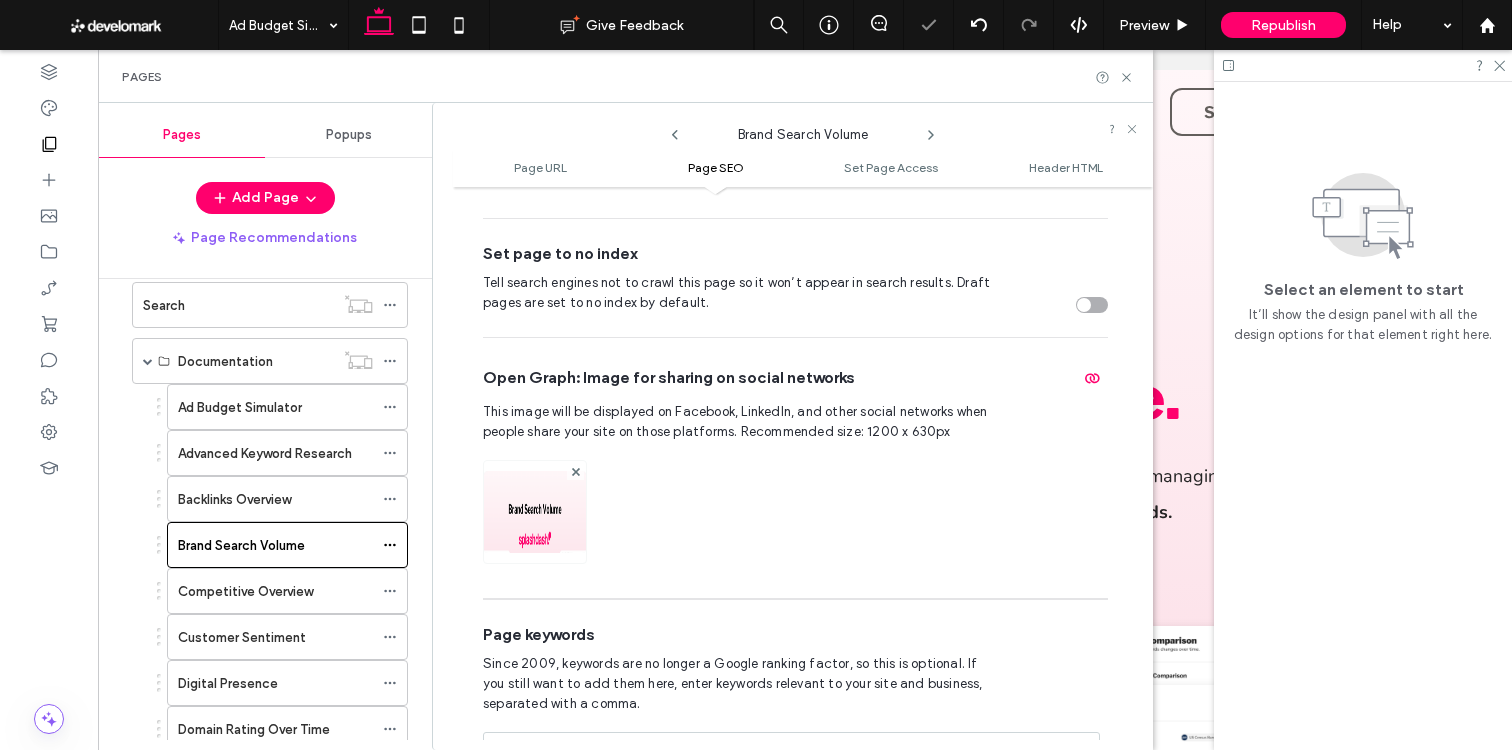 click on "Brand Search Volume" at bounding box center (803, 130) 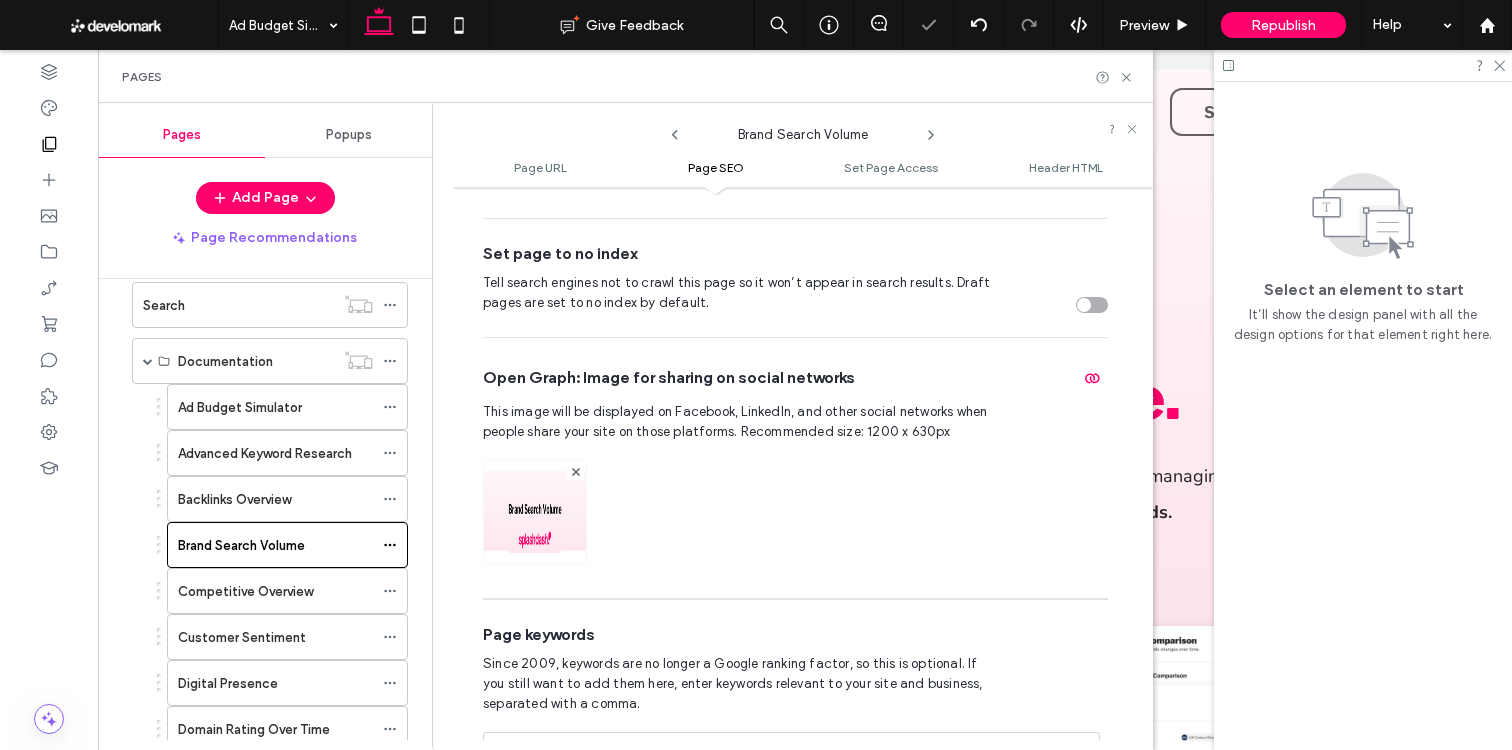 click 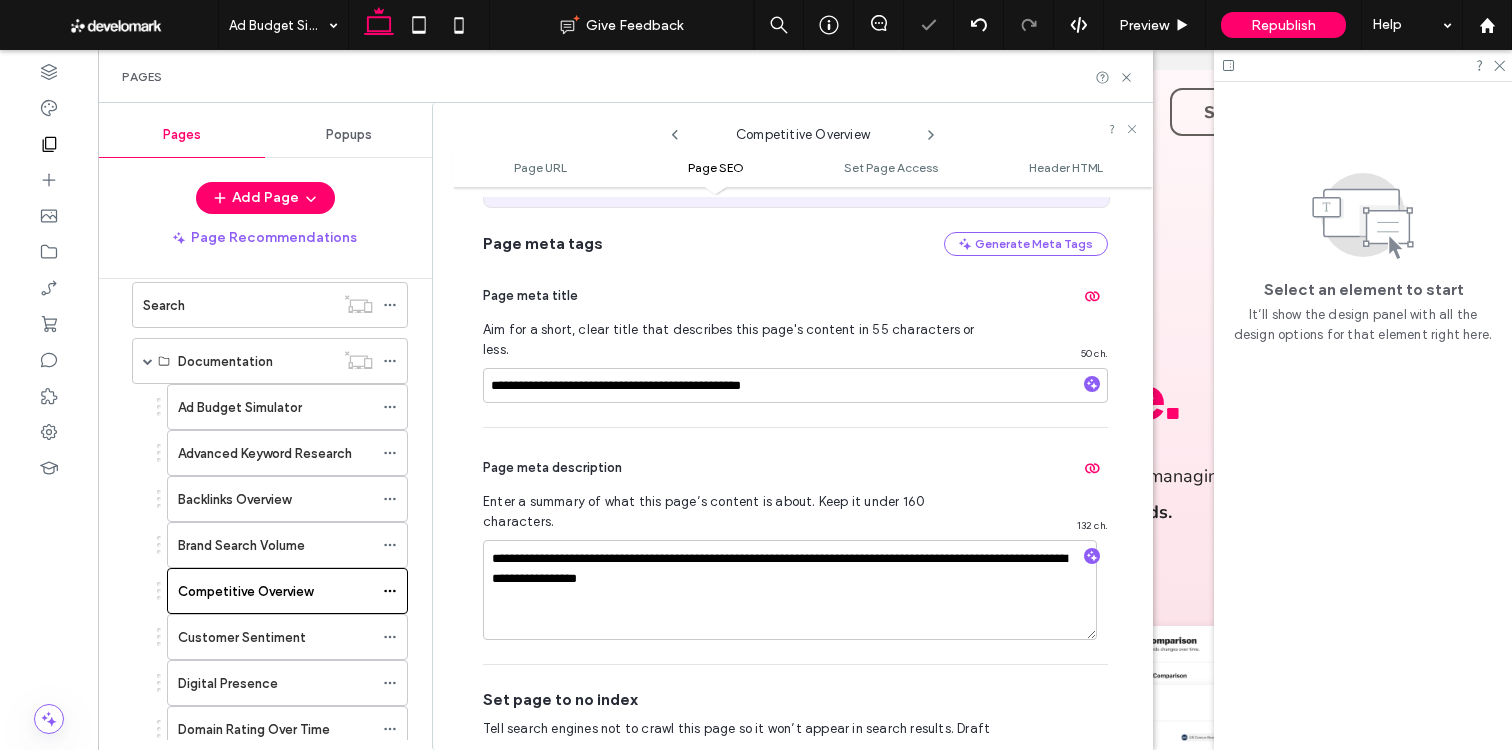 scroll, scrollTop: 721, scrollLeft: 0, axis: vertical 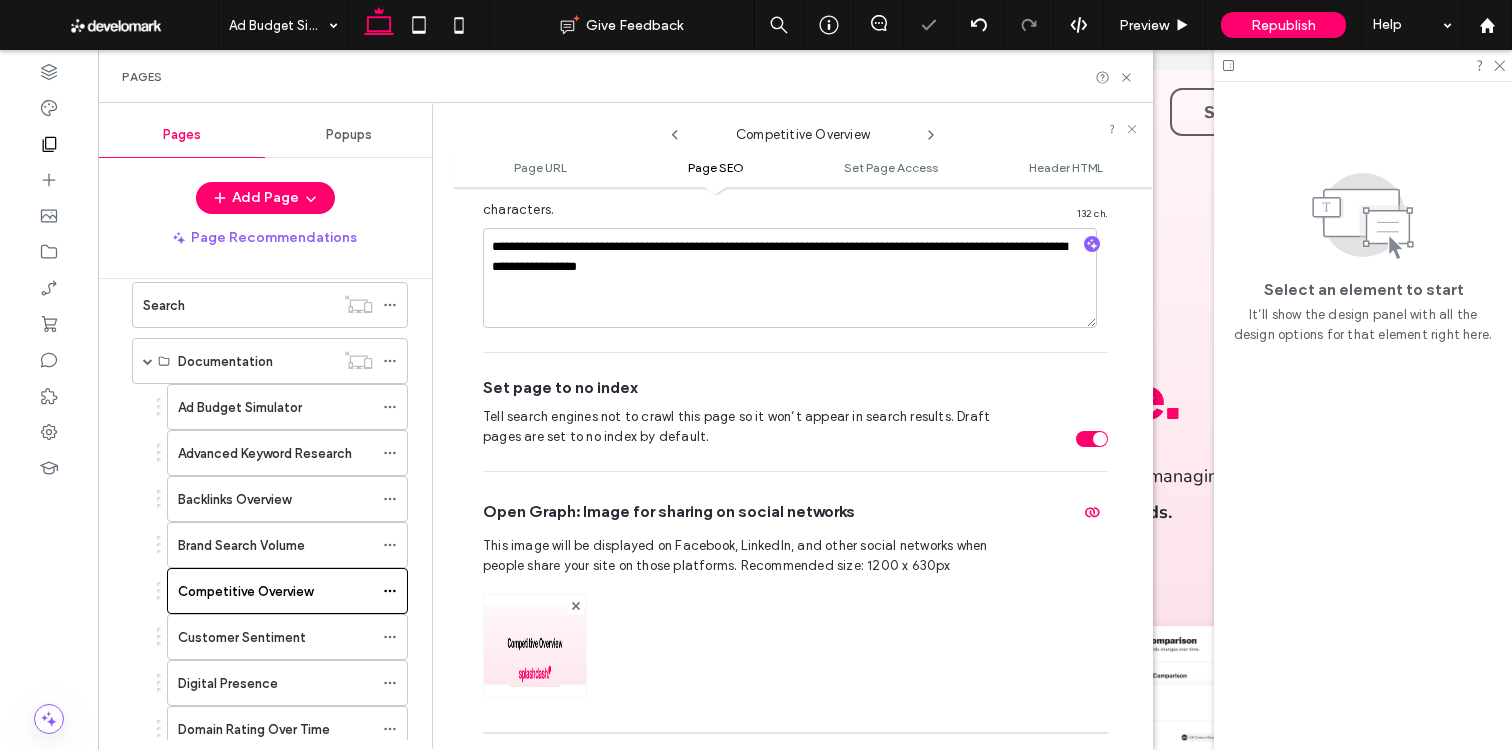 drag, startPoint x: 1073, startPoint y: 398, endPoint x: 1075, endPoint y: 379, distance: 19.104973 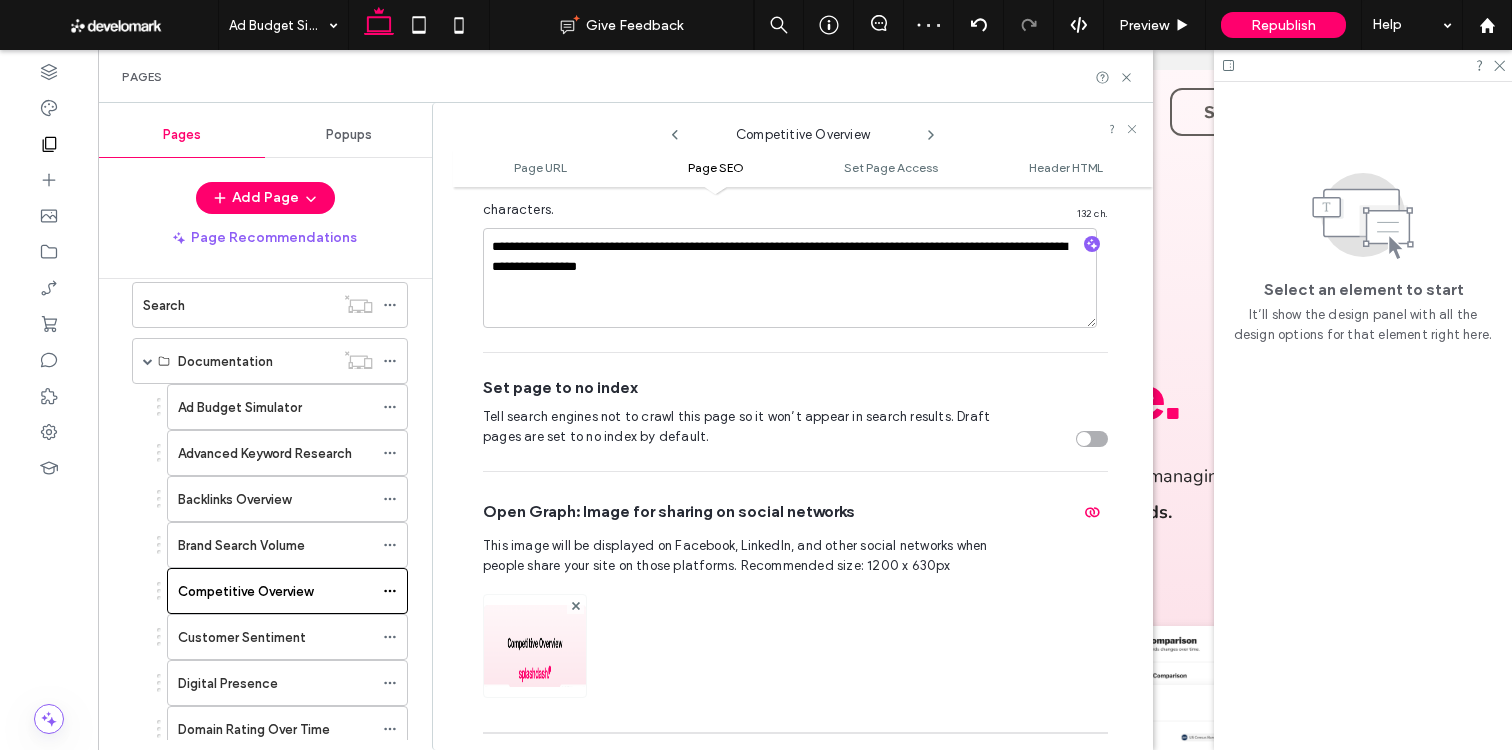 click on "Competitive Overview" at bounding box center (803, 130) 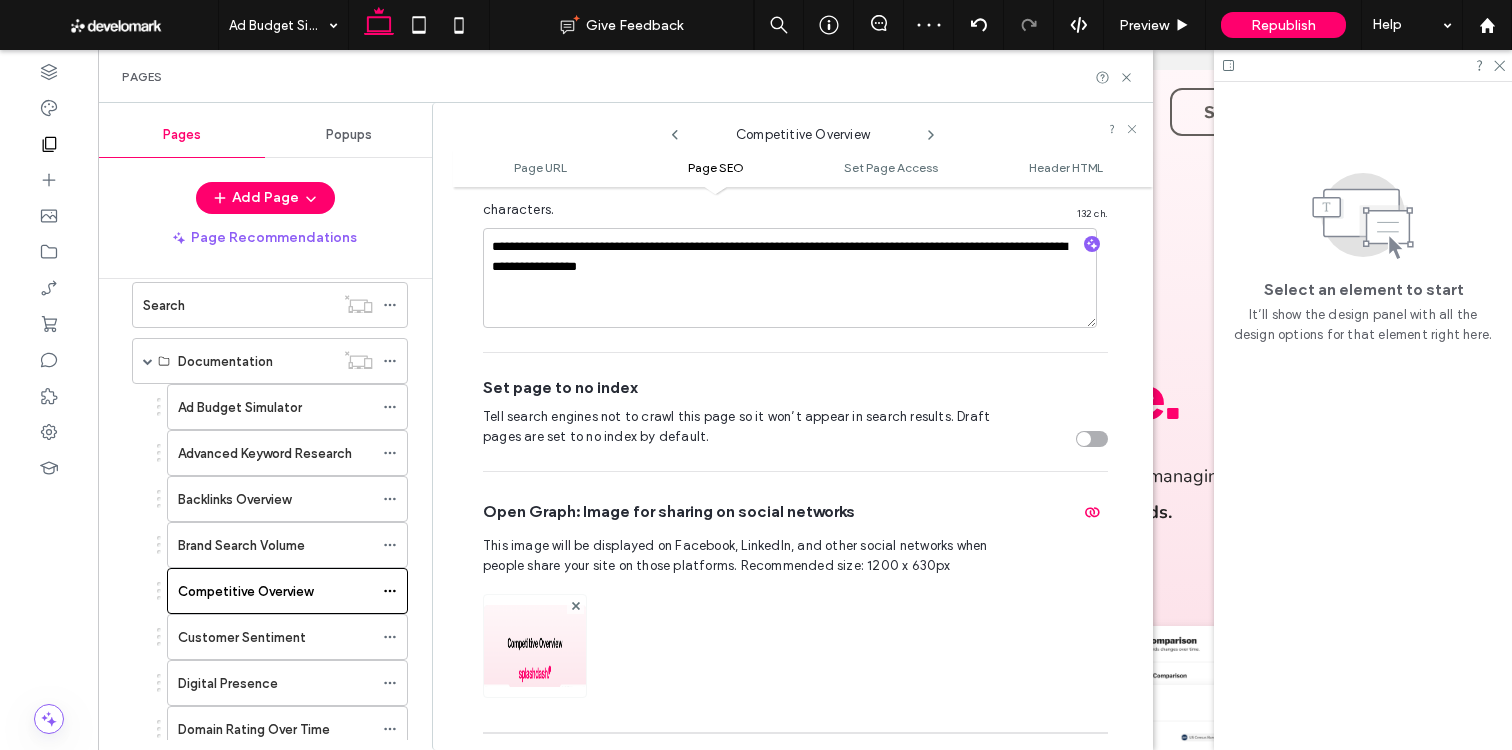 click 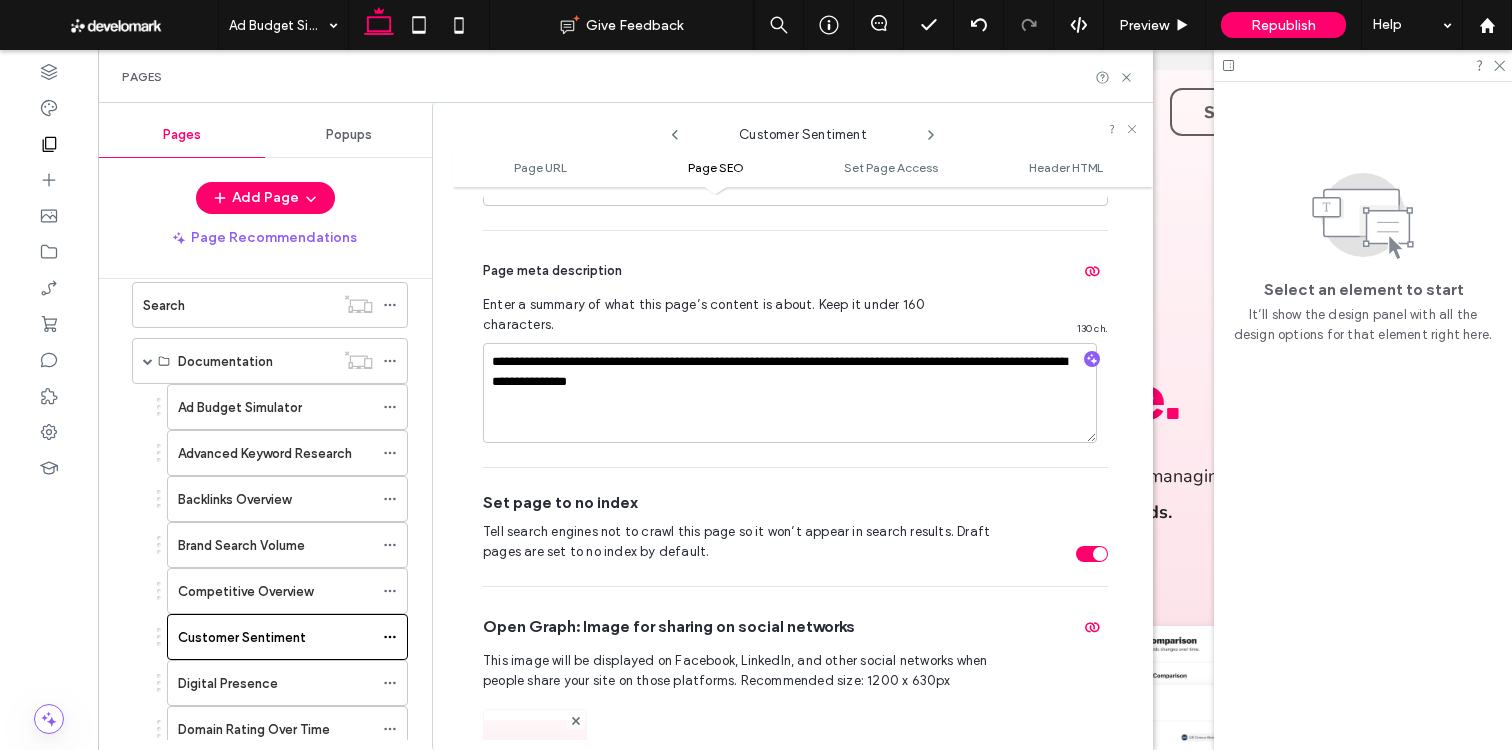 scroll, scrollTop: 664, scrollLeft: 0, axis: vertical 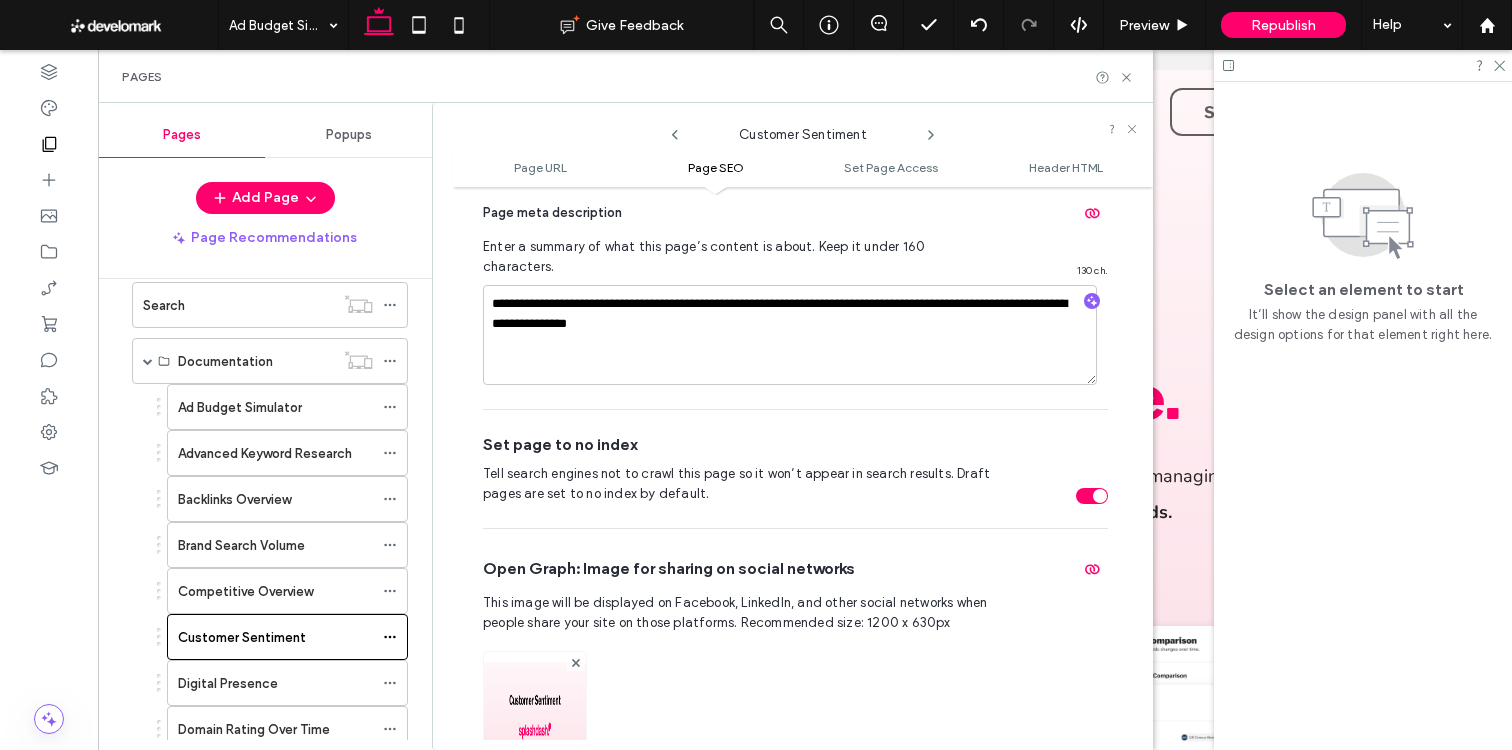 click at bounding box center (1092, 496) 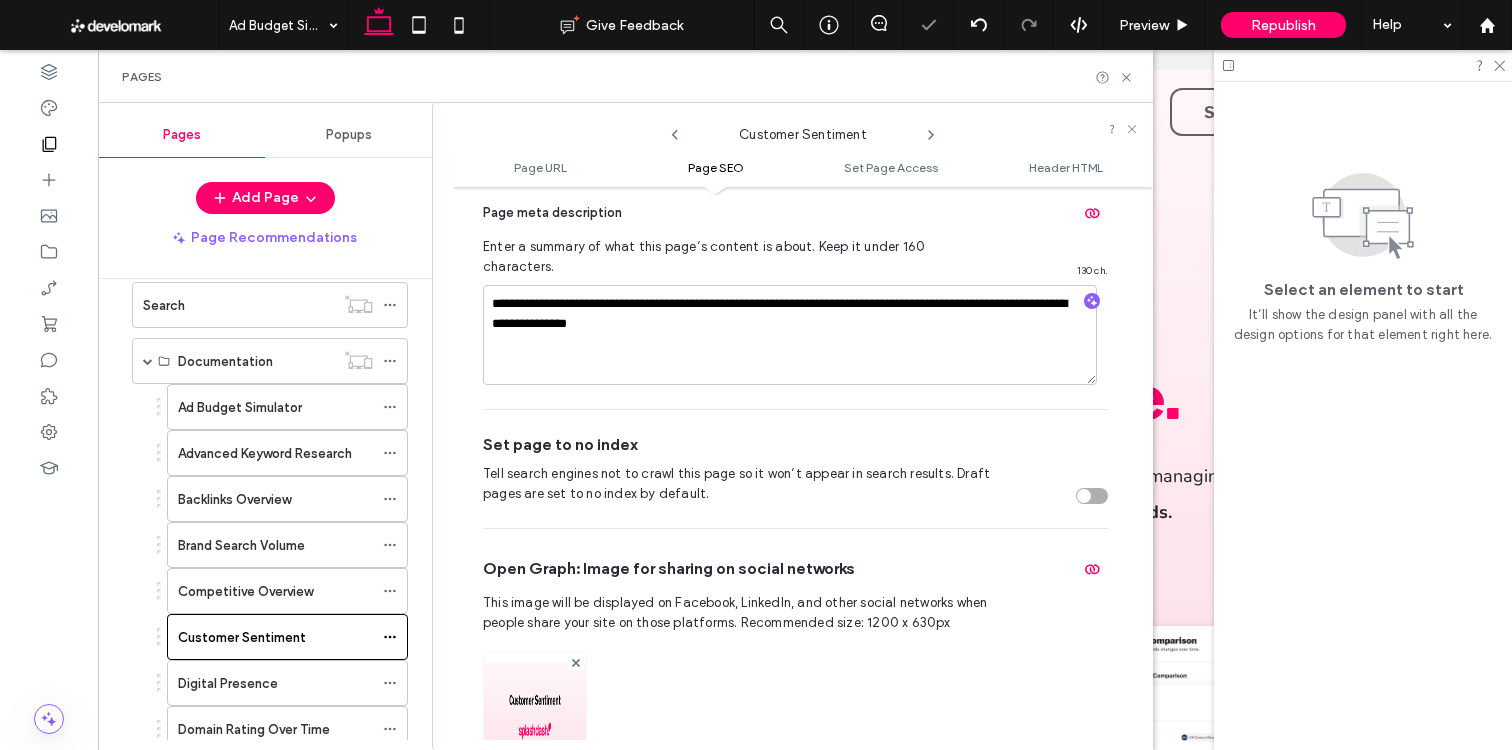 click at bounding box center (931, 130) 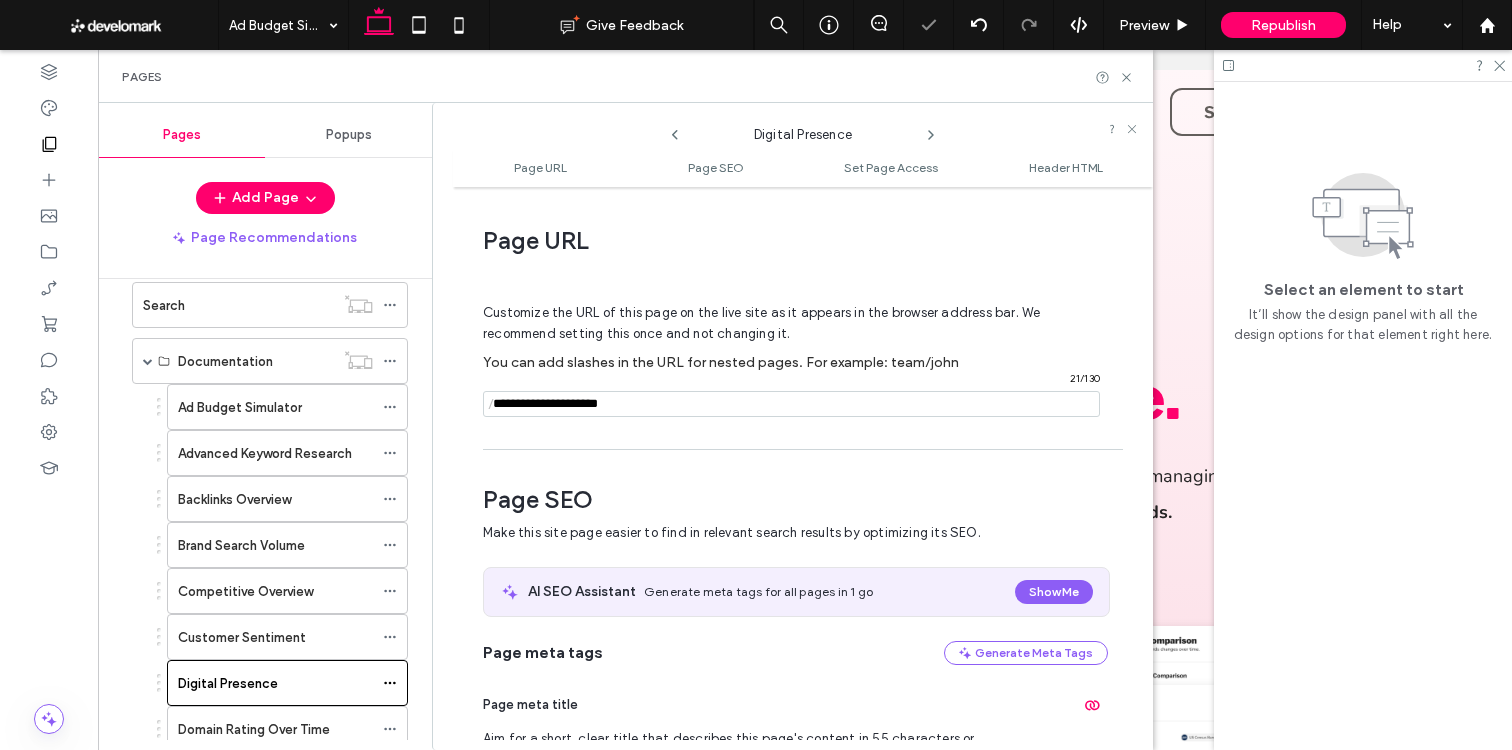click 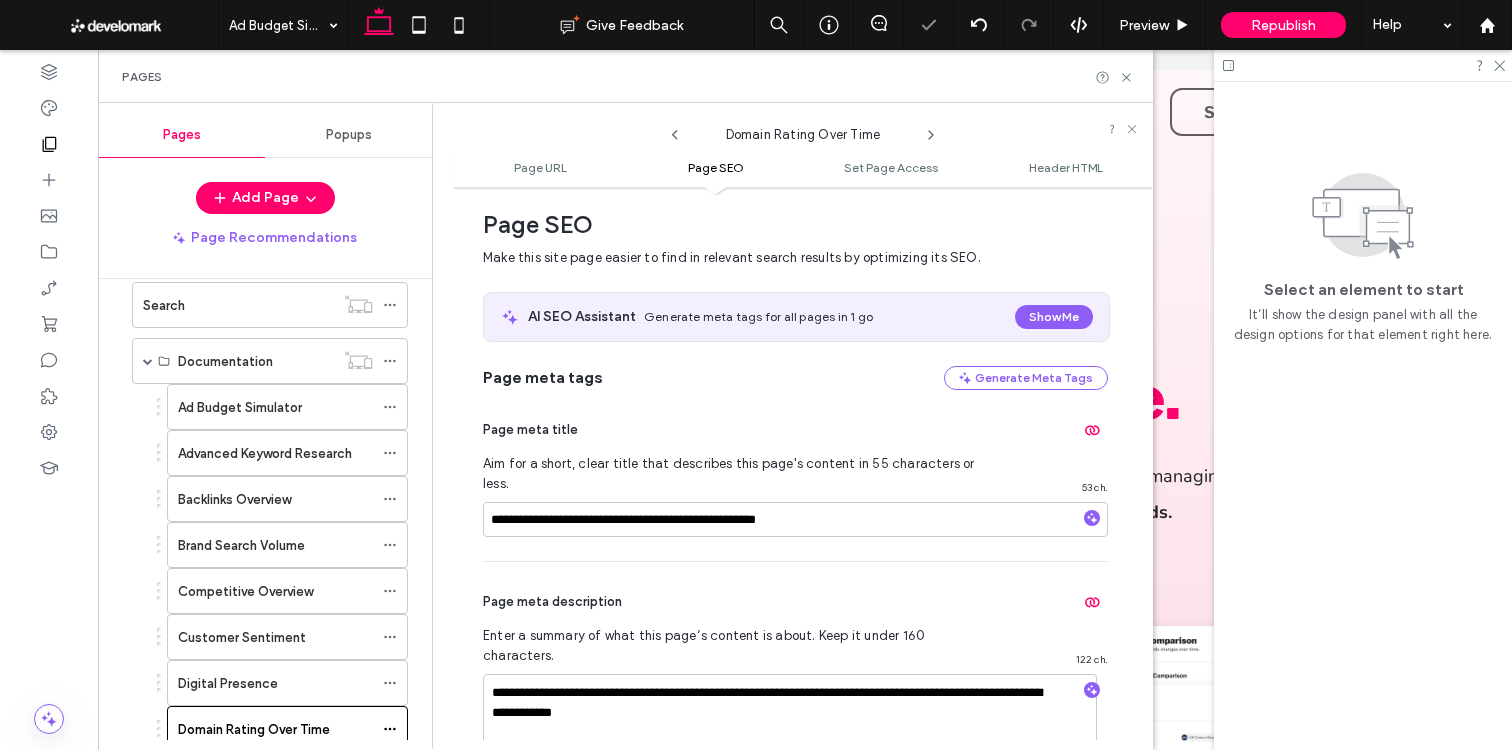 scroll, scrollTop: 349, scrollLeft: 0, axis: vertical 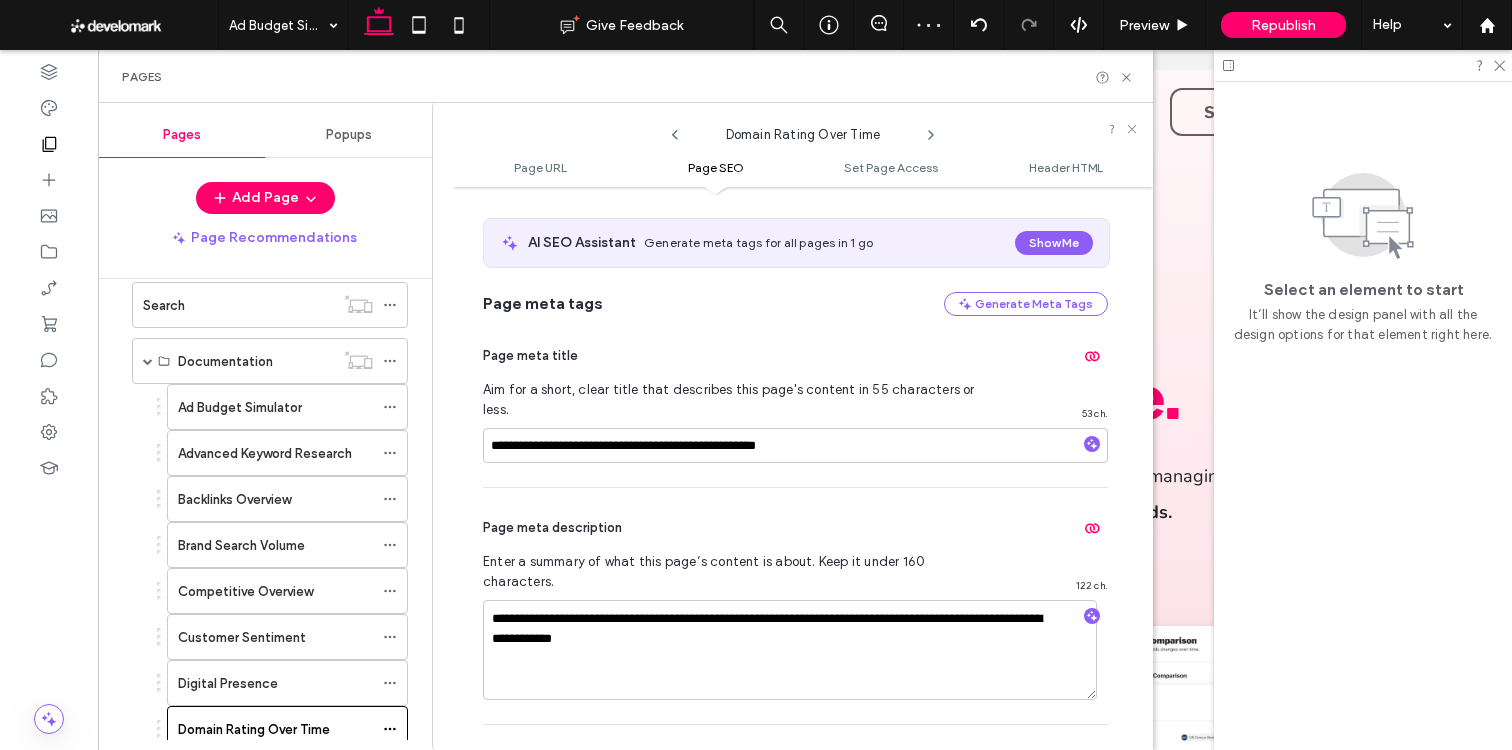 click 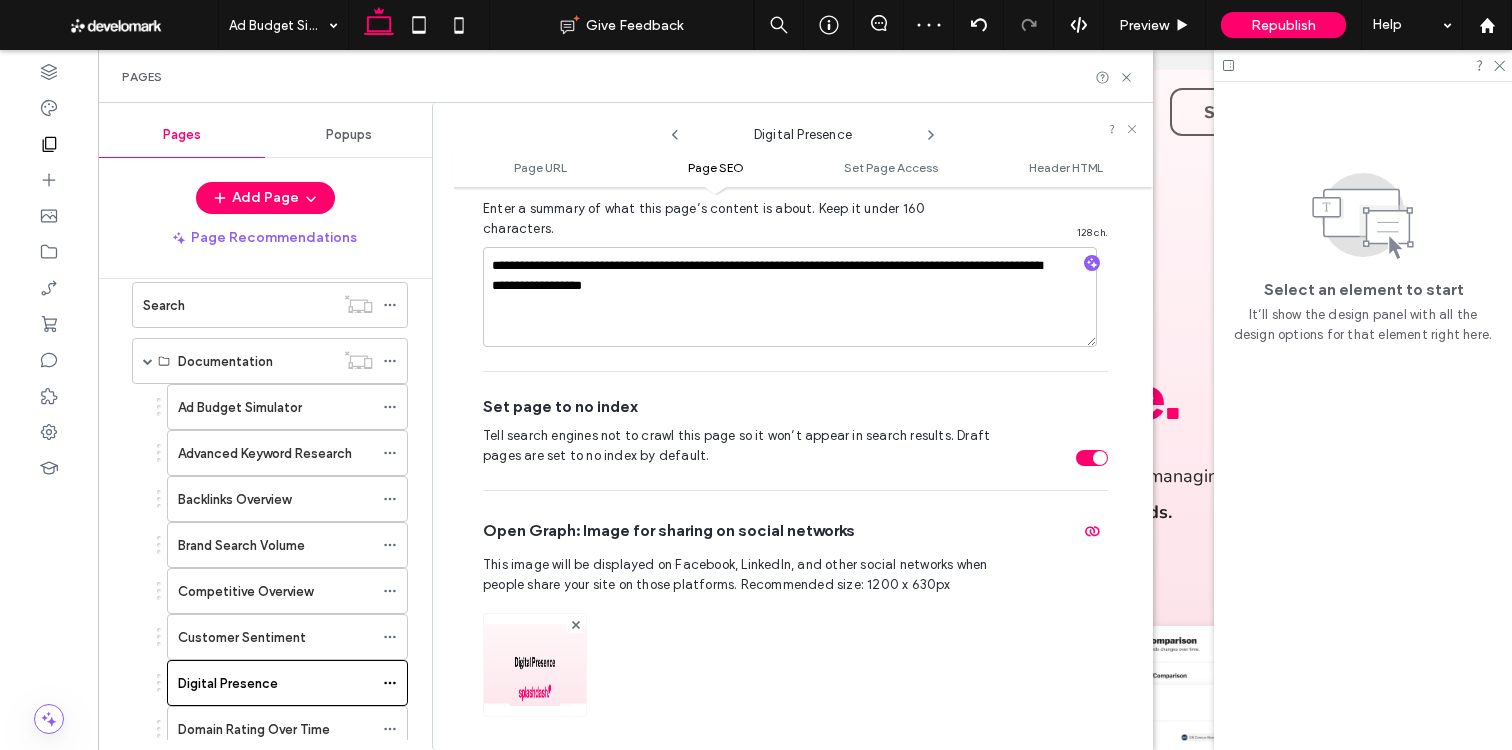 scroll, scrollTop: 710, scrollLeft: 0, axis: vertical 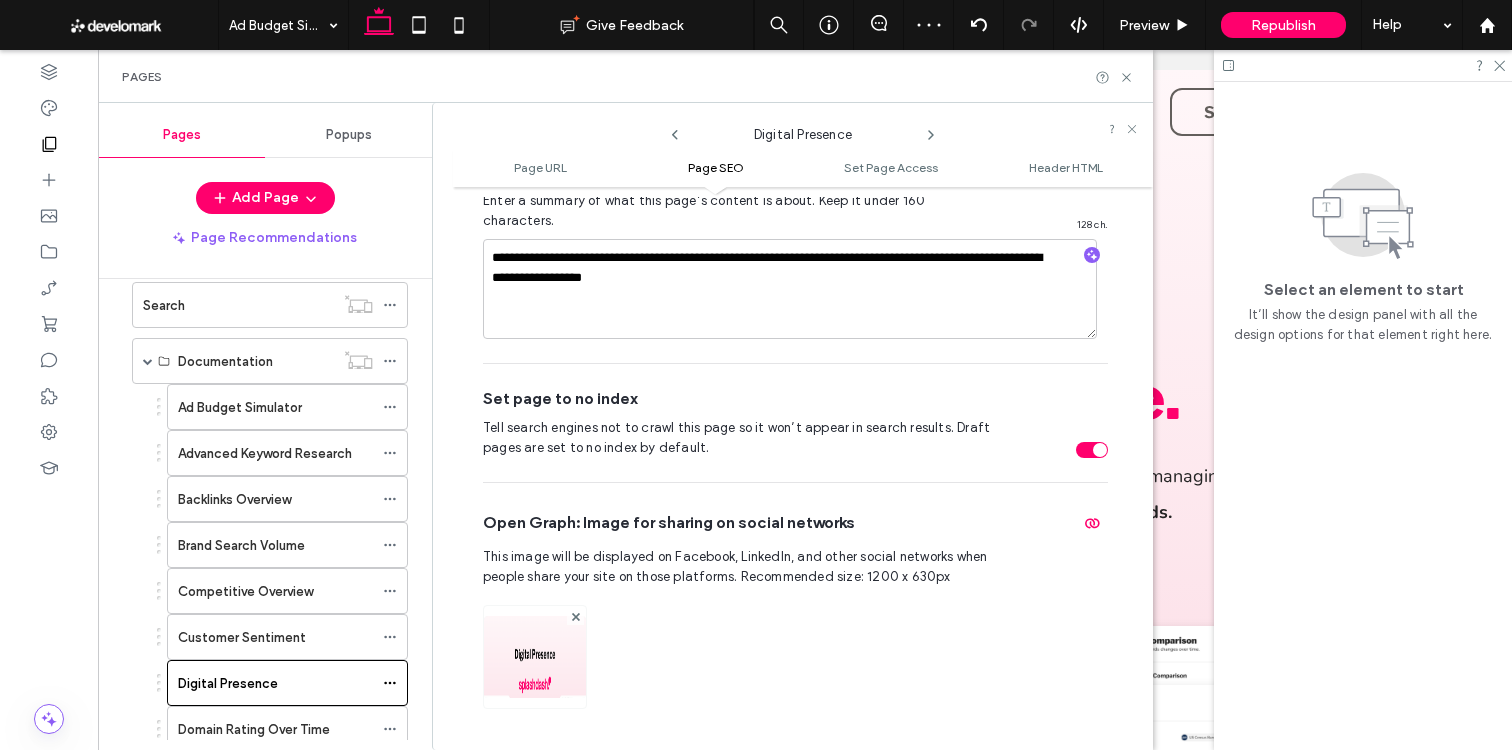 click at bounding box center [1092, 450] 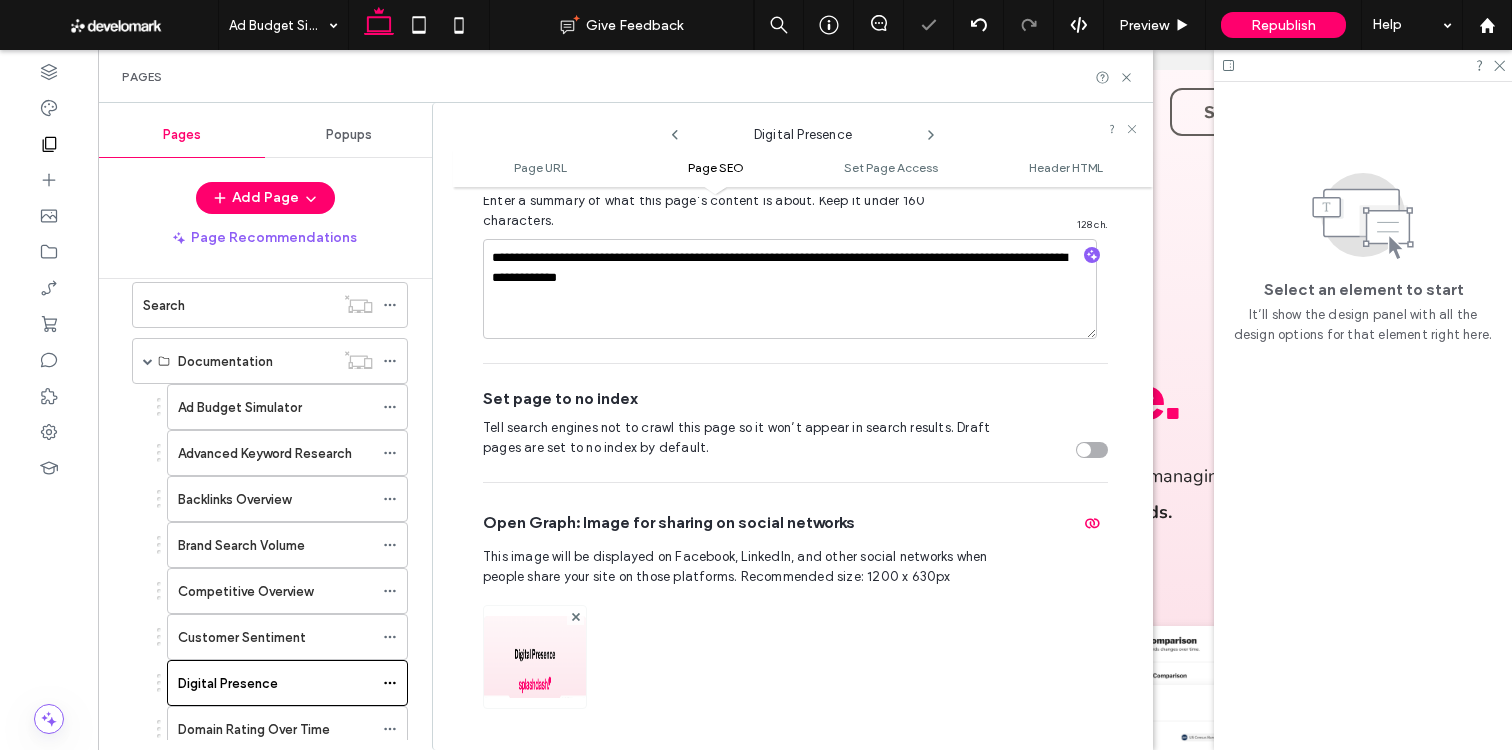 click 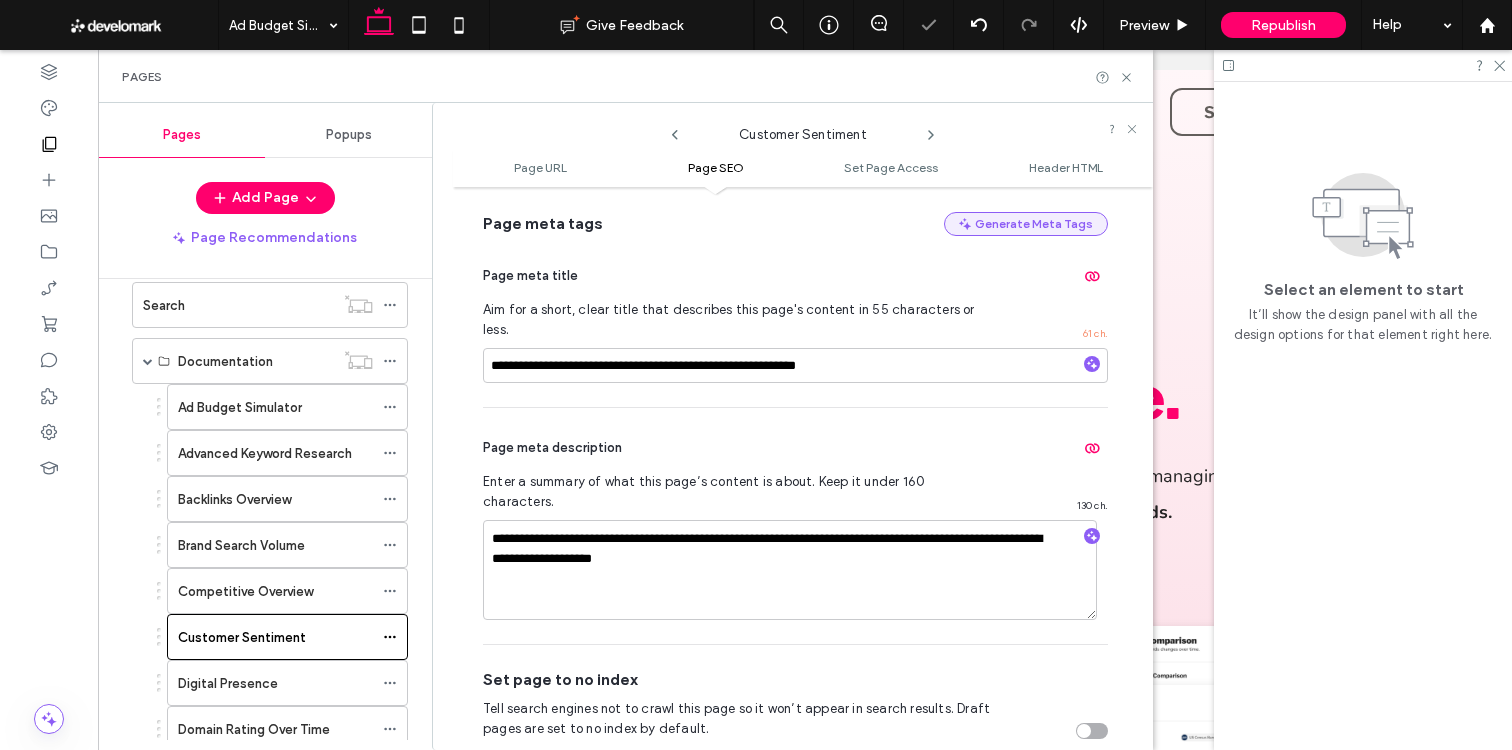 scroll, scrollTop: 668, scrollLeft: 0, axis: vertical 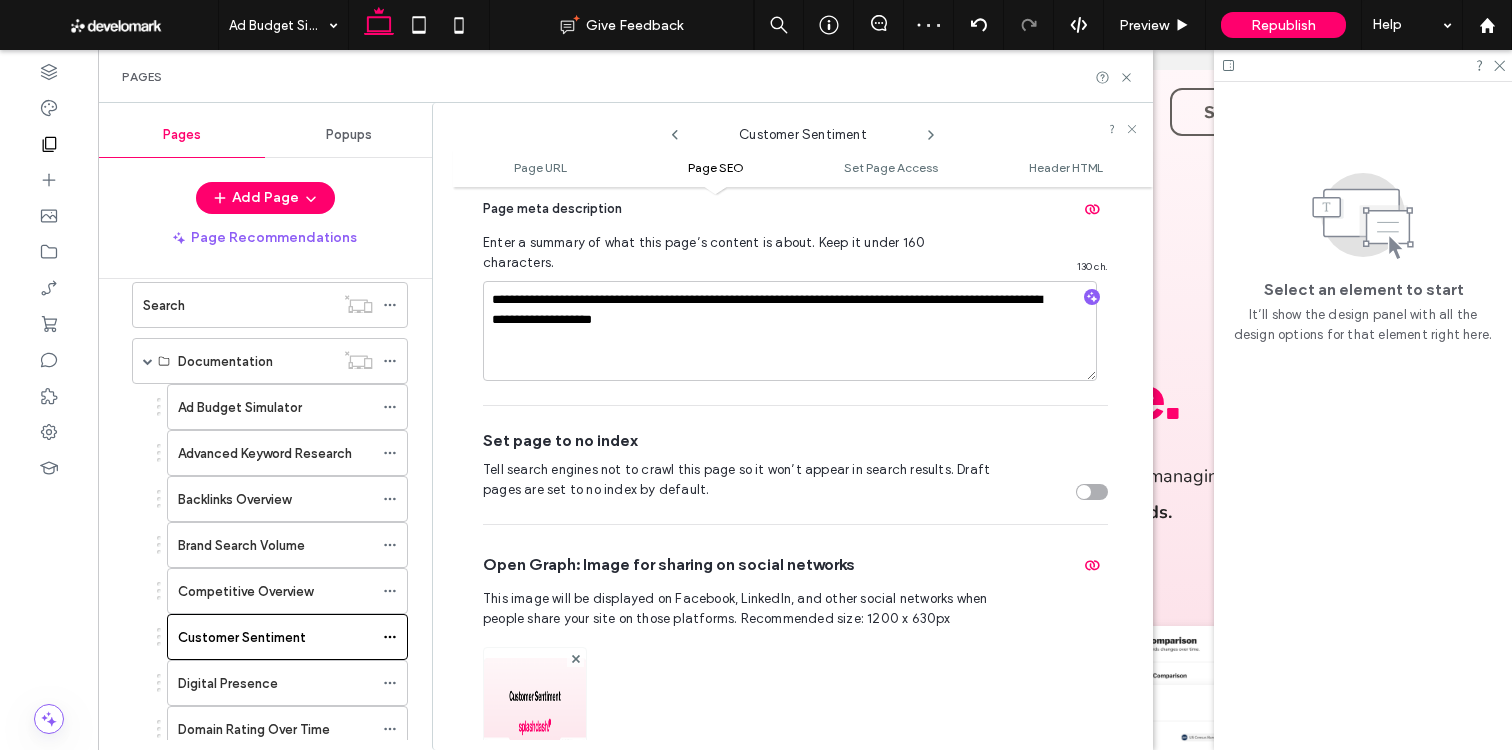 click 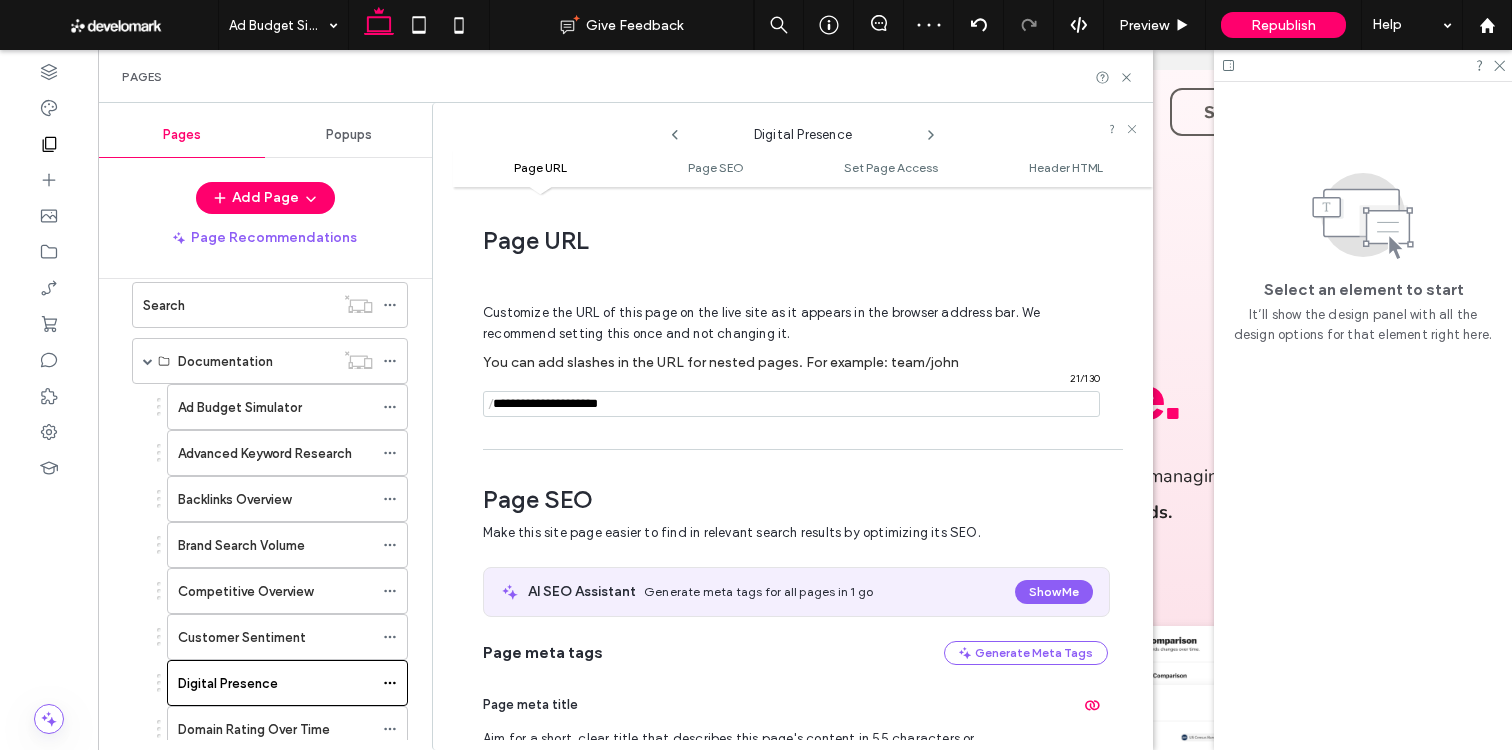 scroll, scrollTop: 275, scrollLeft: 0, axis: vertical 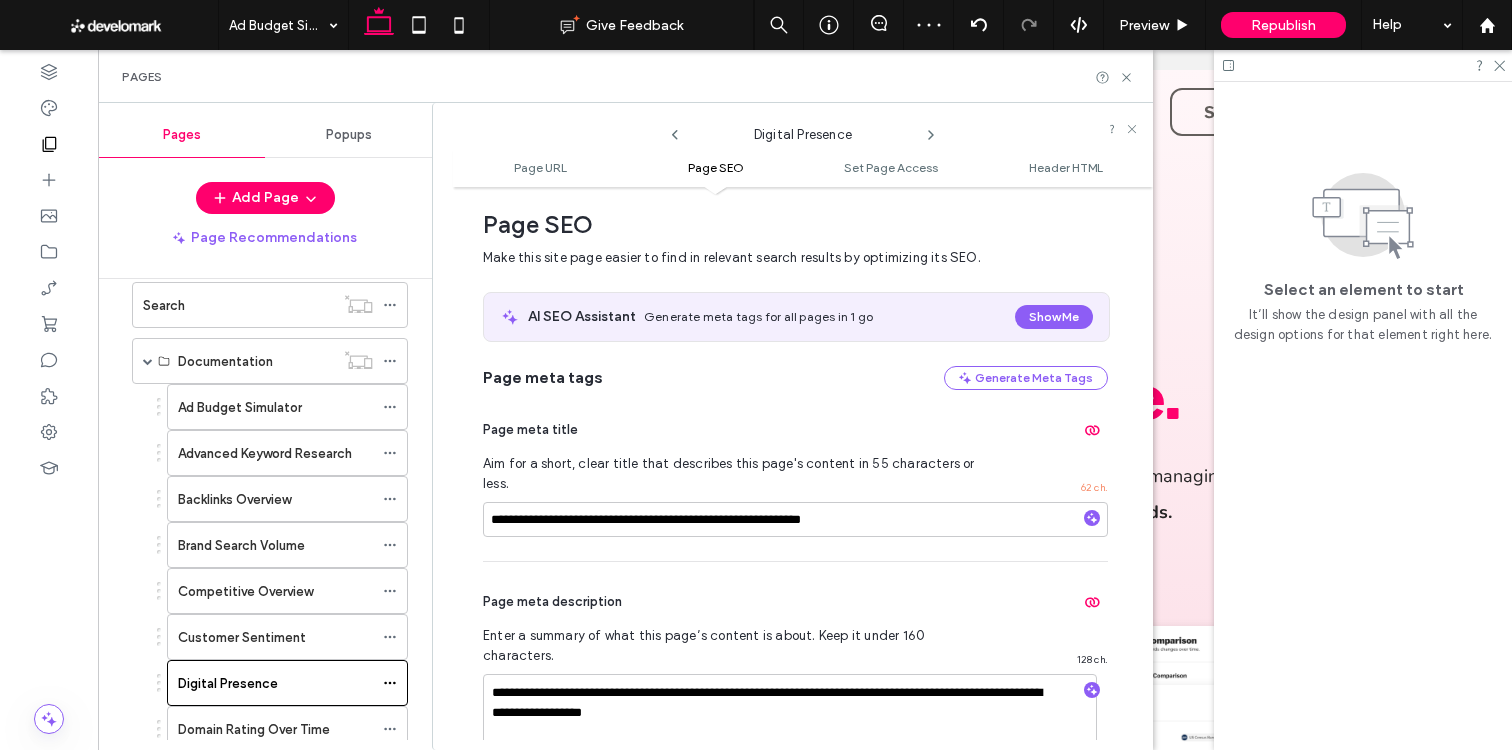 click 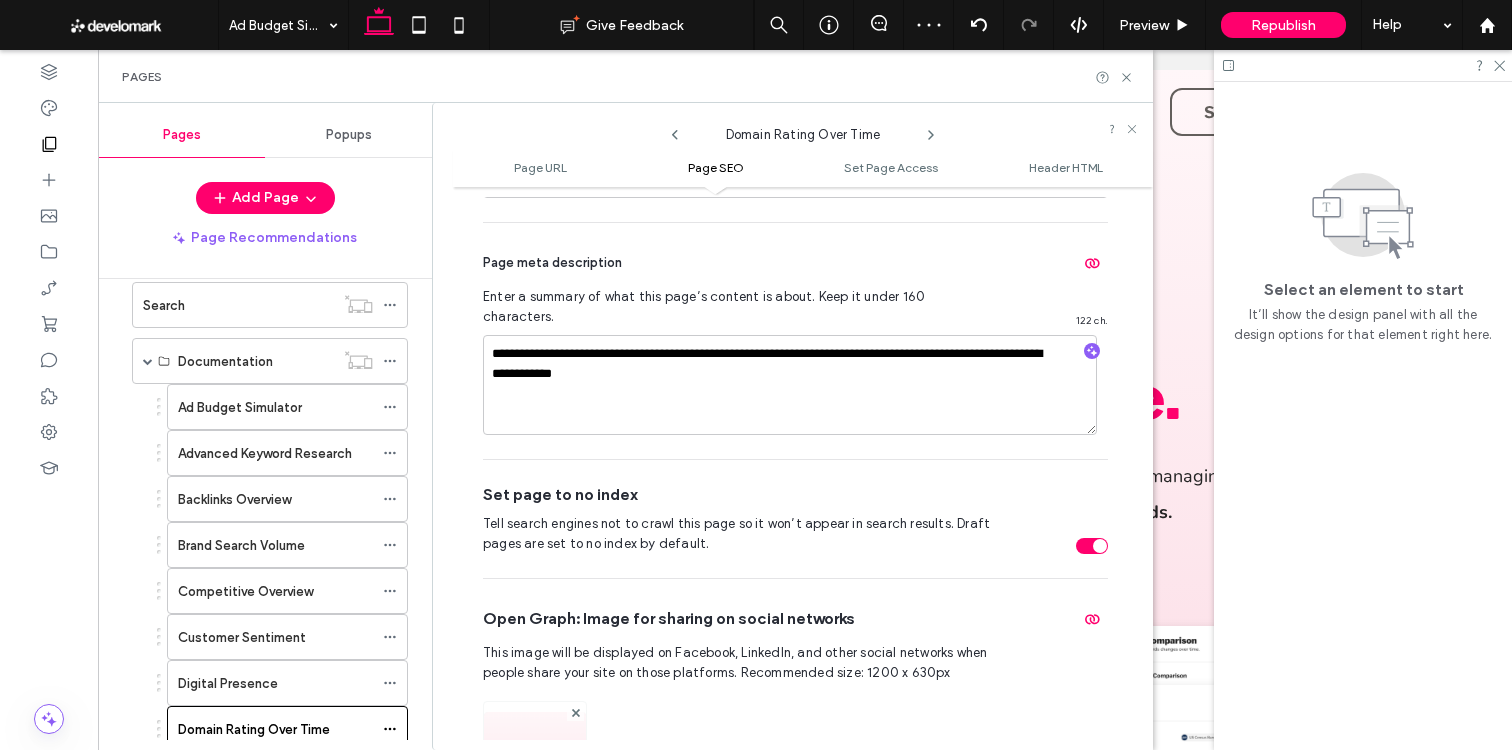 scroll, scrollTop: 616, scrollLeft: 0, axis: vertical 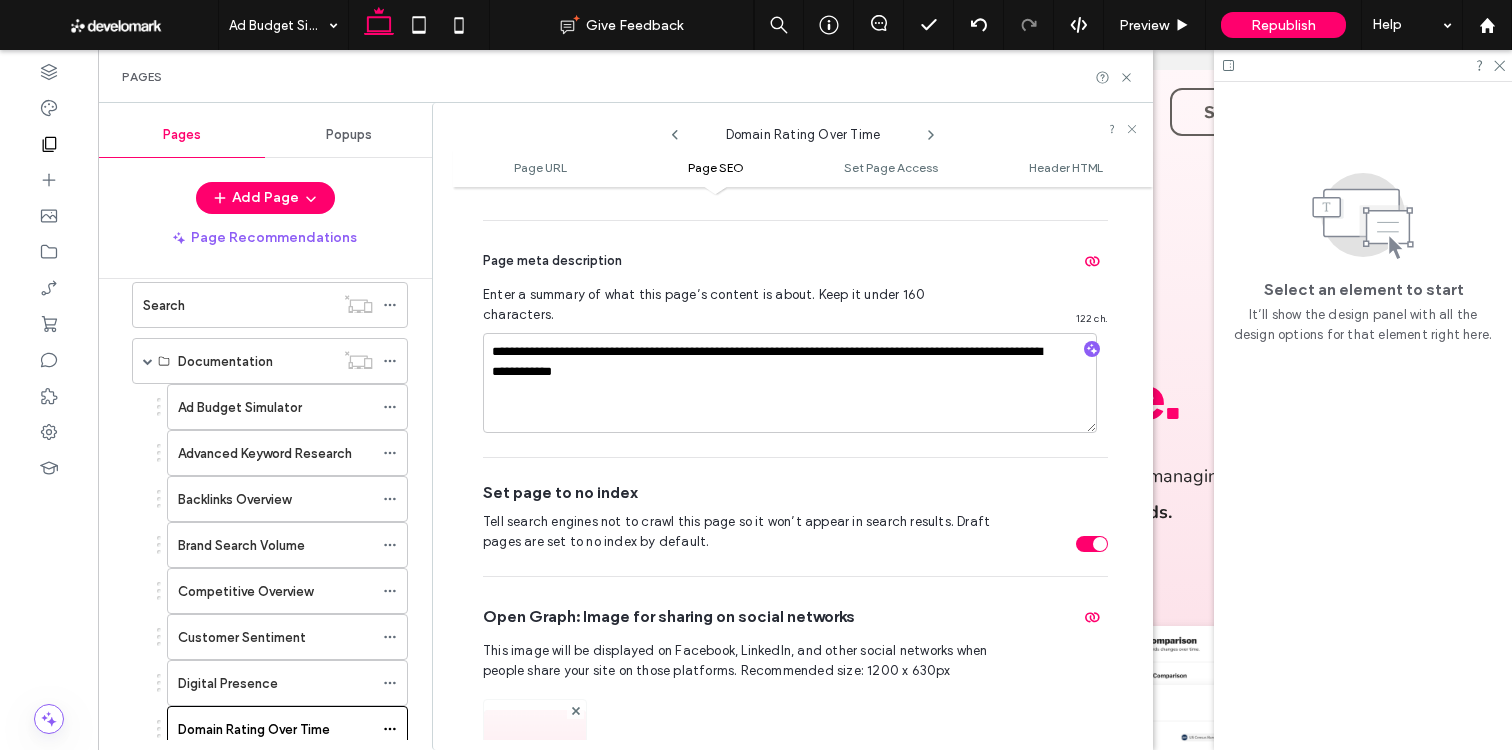 click at bounding box center [1092, 544] 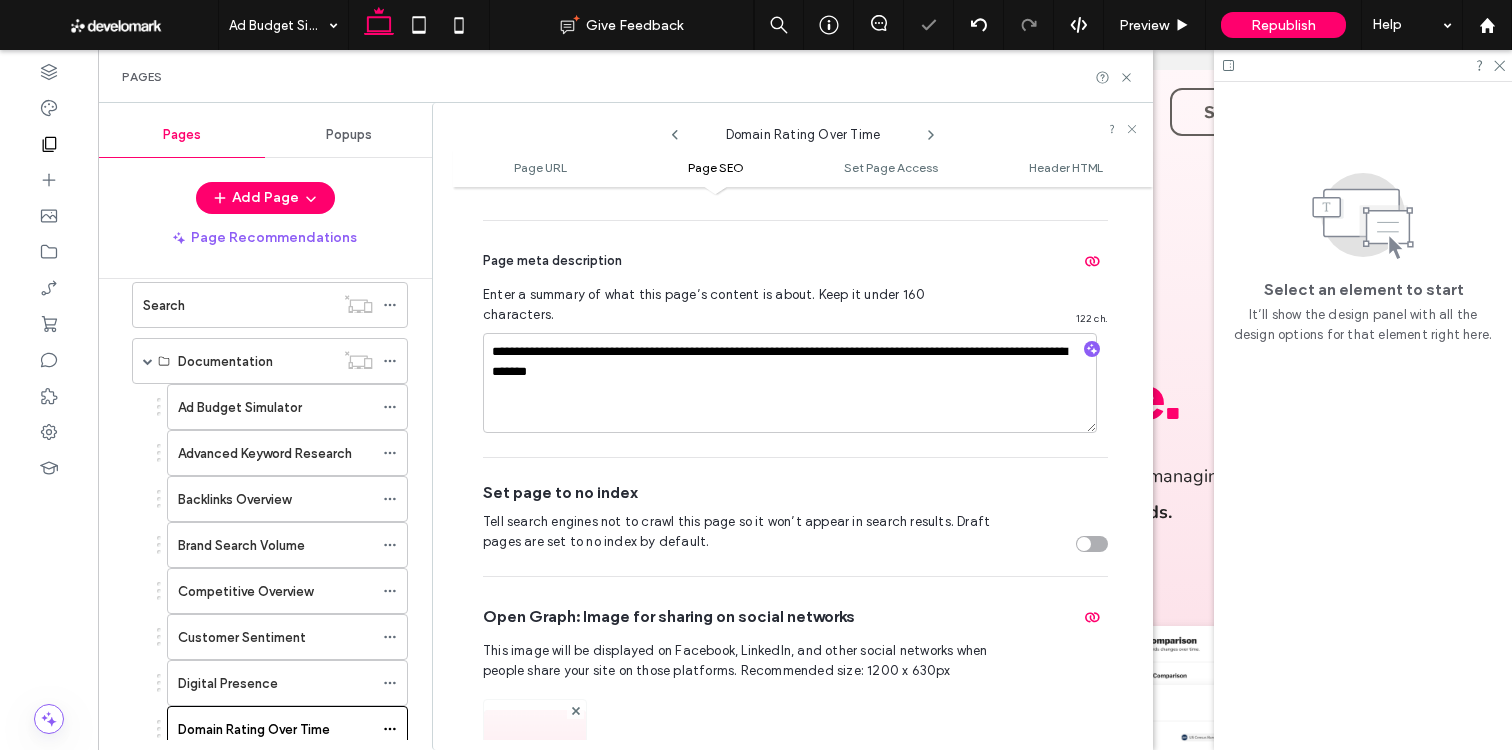 click 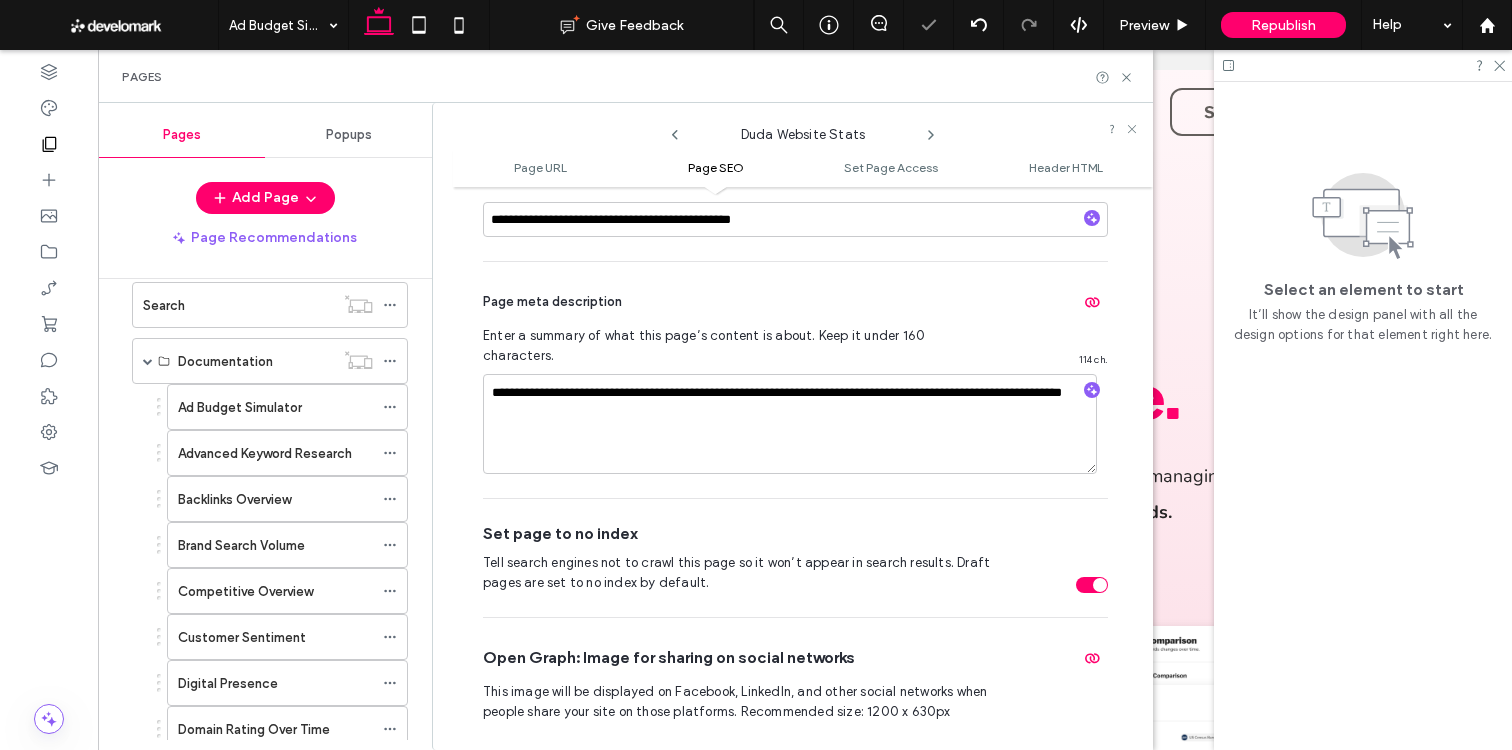 scroll, scrollTop: 585, scrollLeft: 0, axis: vertical 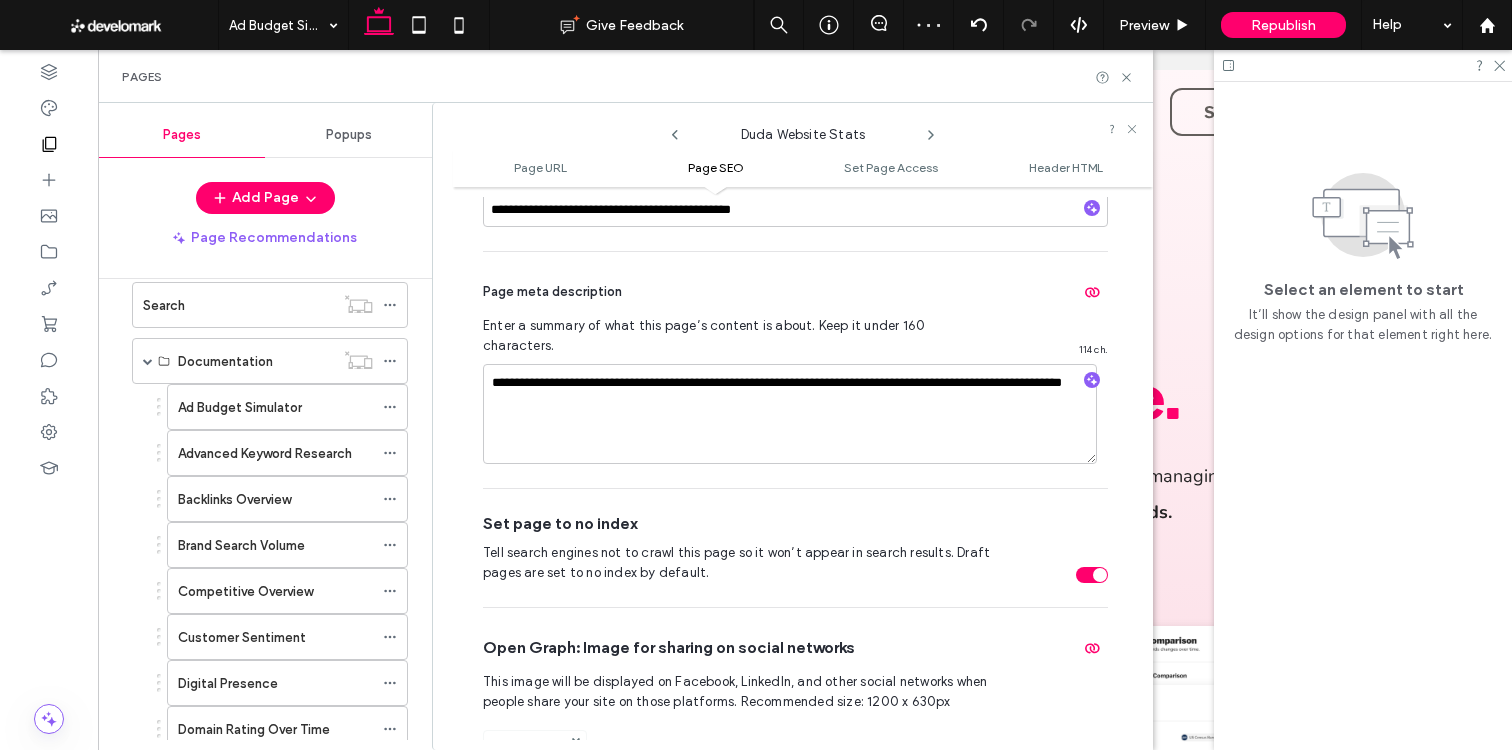 click at bounding box center (1092, 575) 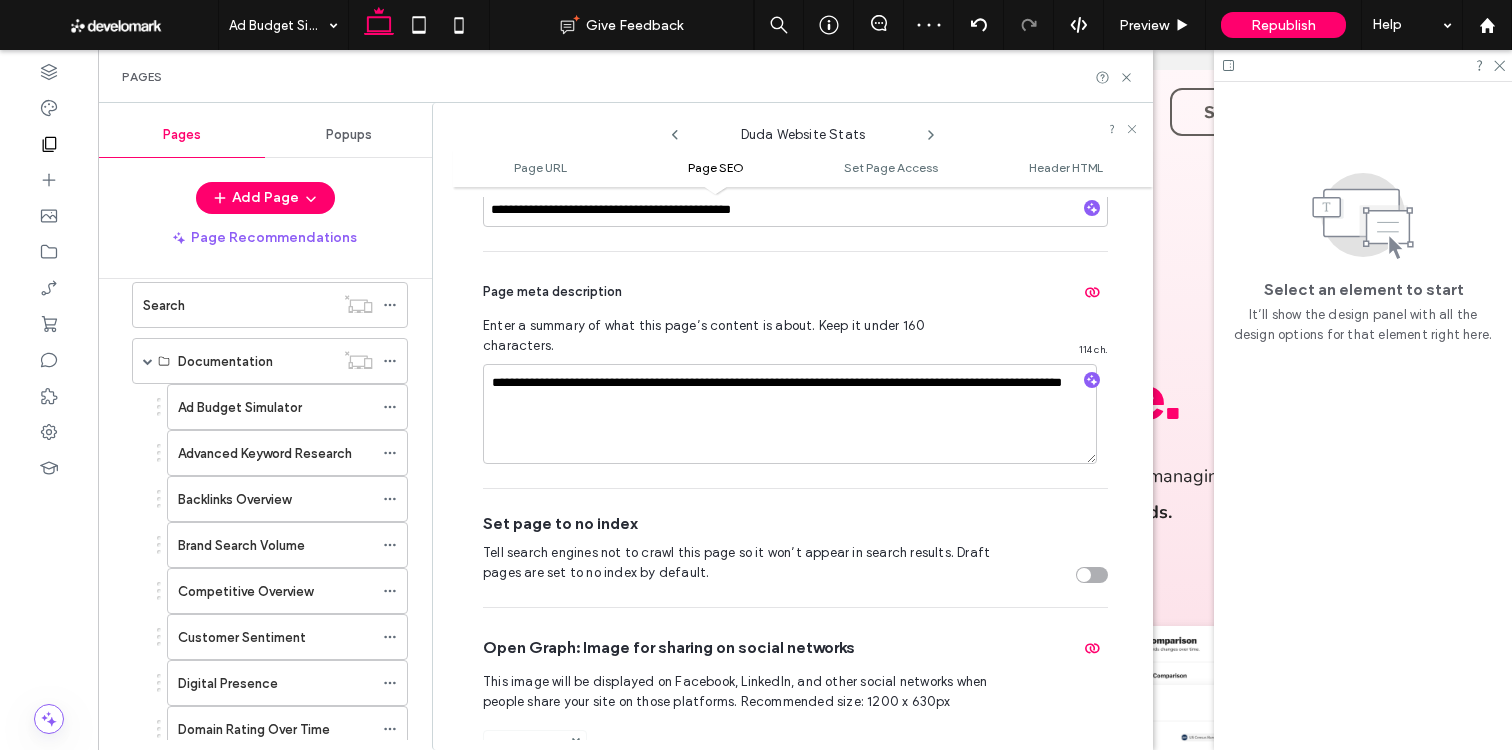 click on "Duda Website Stats" at bounding box center (803, 130) 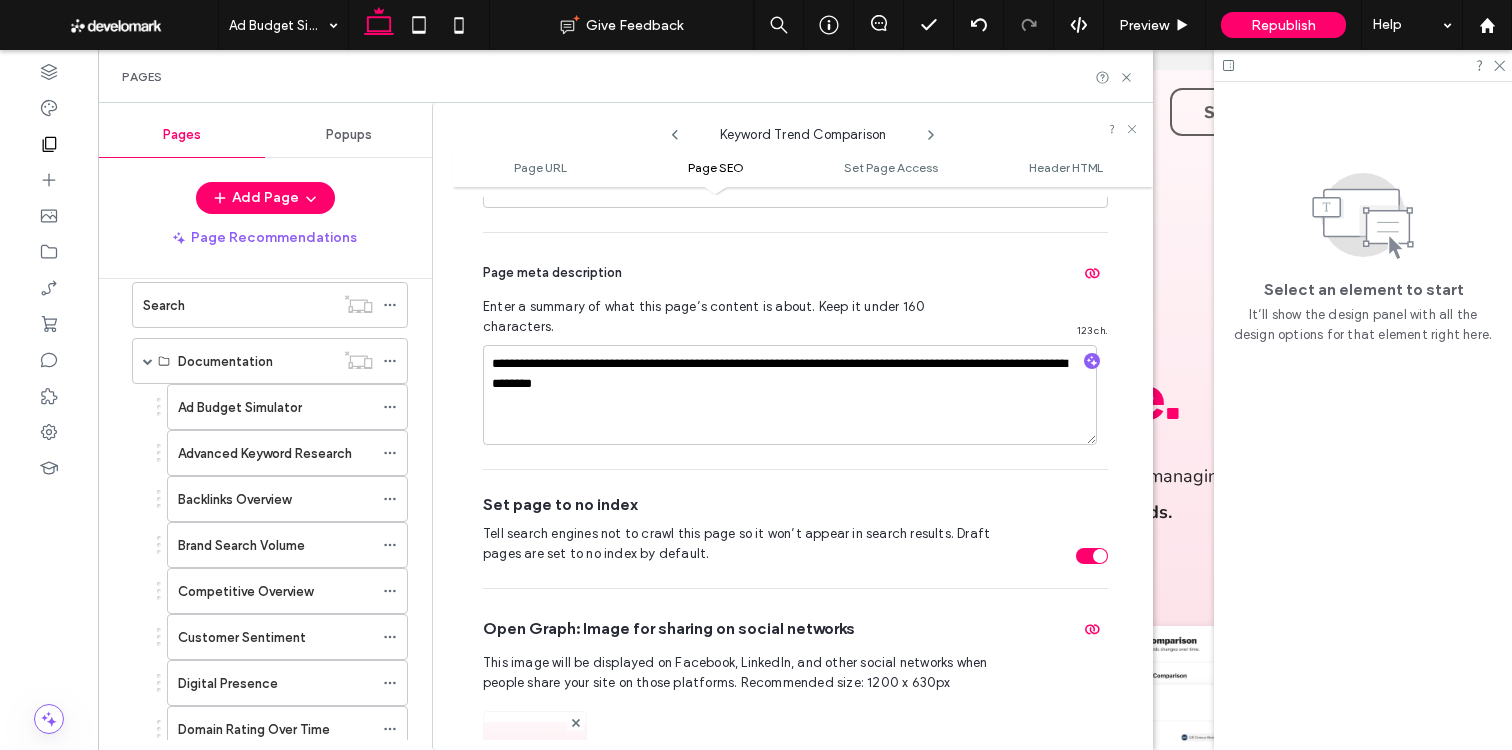 drag, startPoint x: 1081, startPoint y: 532, endPoint x: 1086, endPoint y: 520, distance: 13 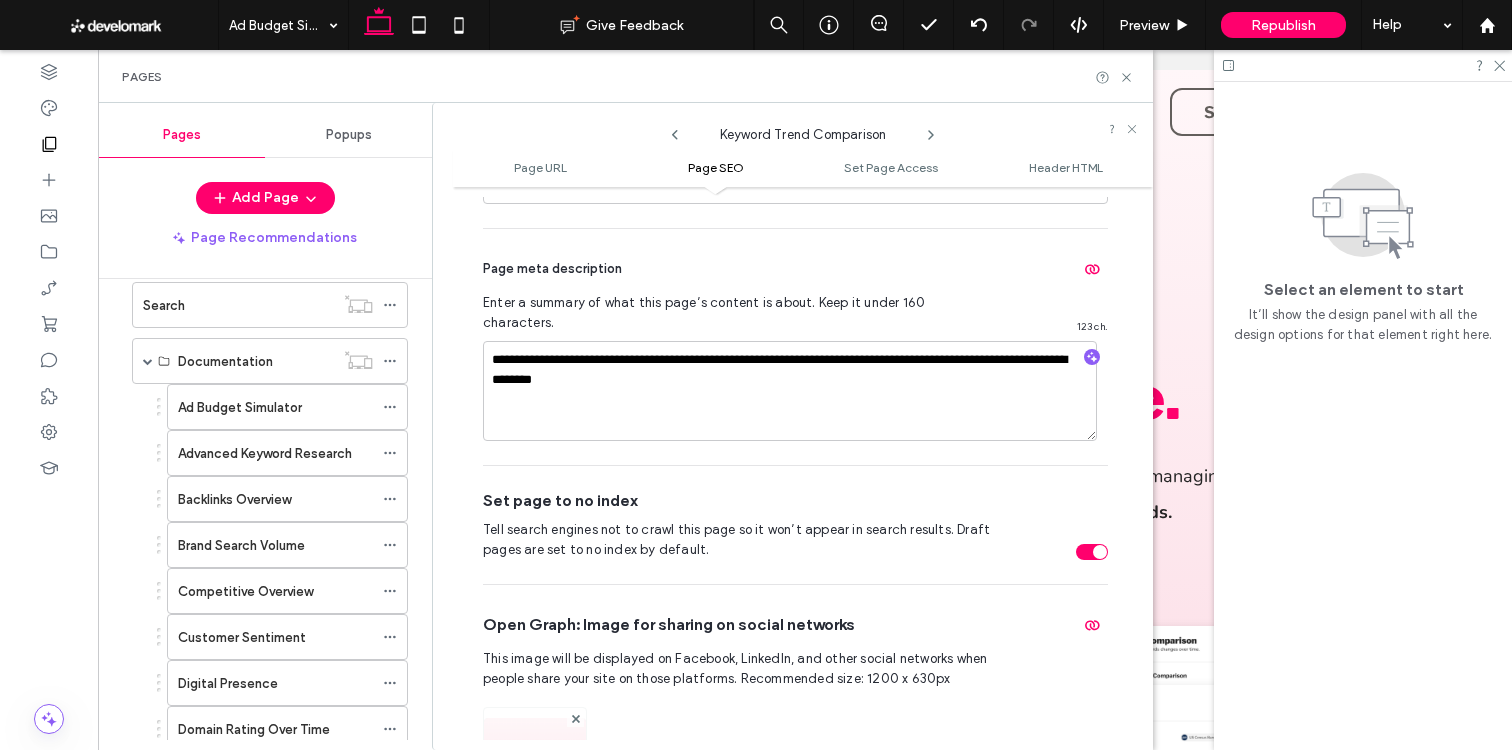 click at bounding box center (1100, 552) 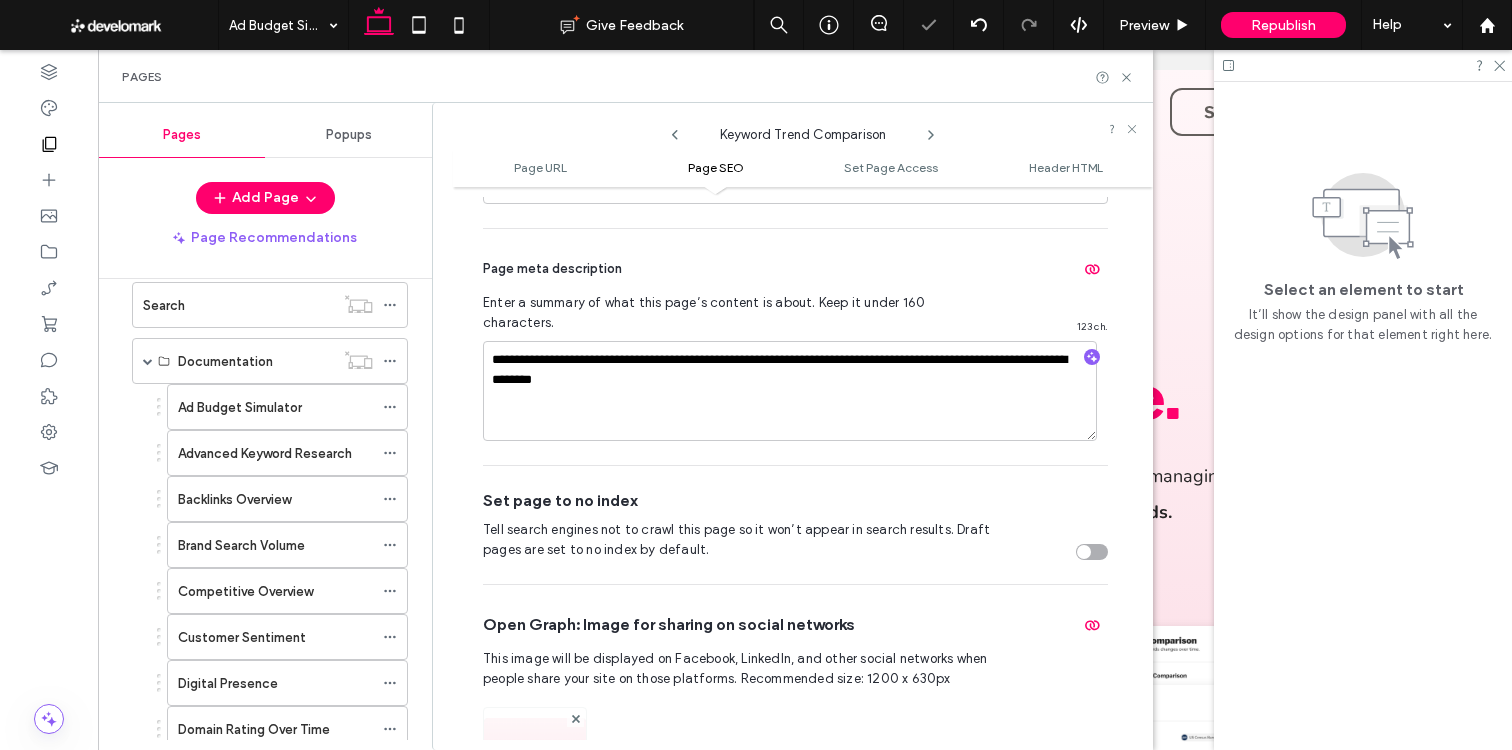 click on "Keyword Trend Comparison" at bounding box center (803, 130) 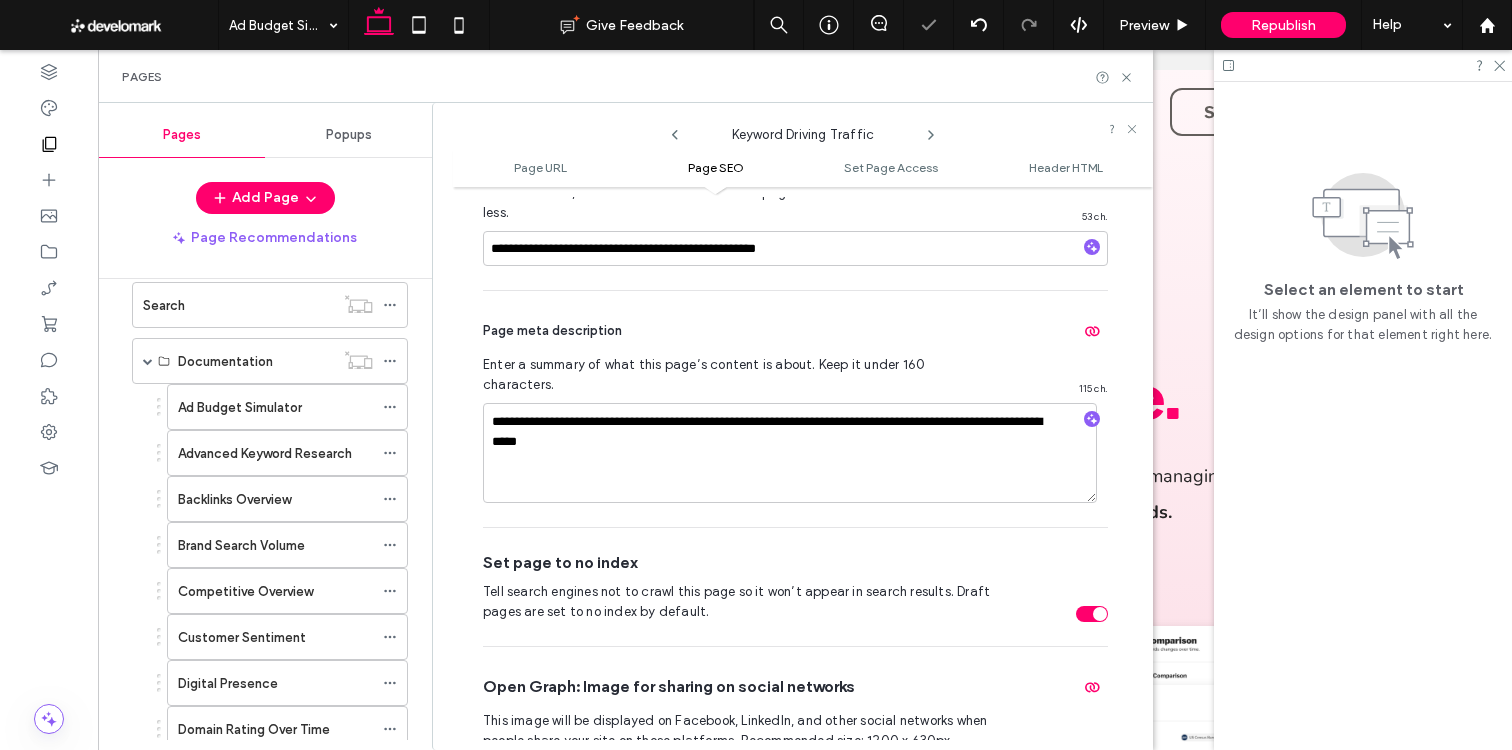 scroll, scrollTop: 548, scrollLeft: 0, axis: vertical 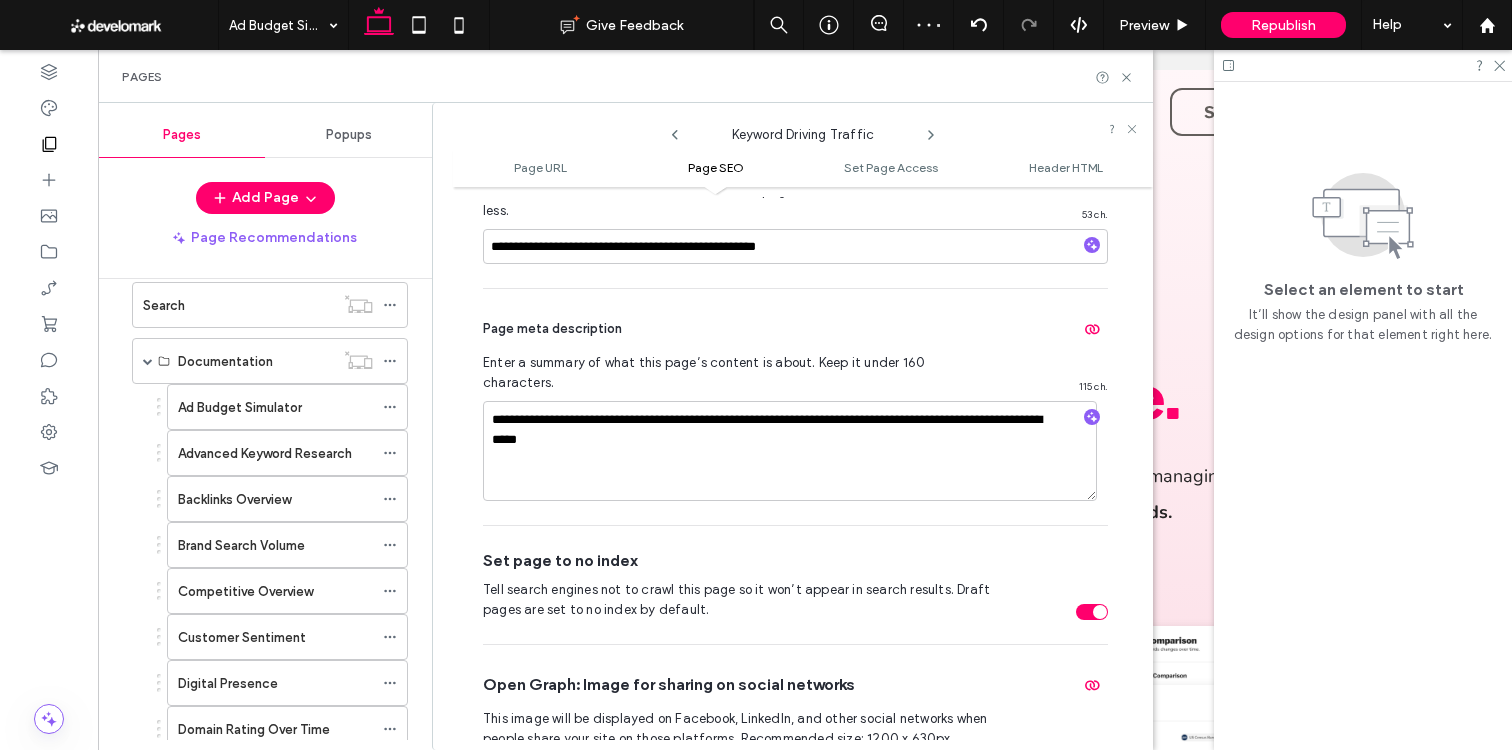 click at bounding box center [1092, 612] 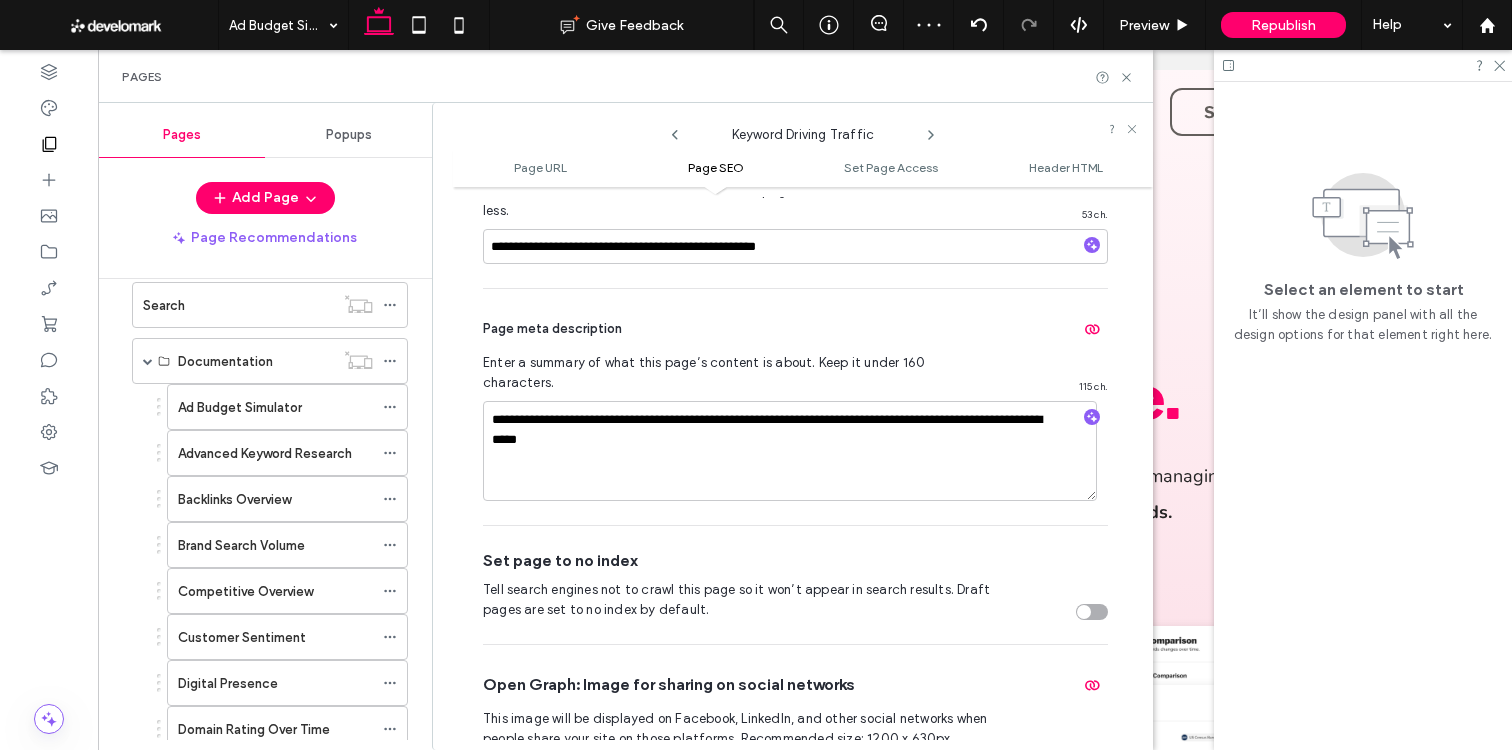 click 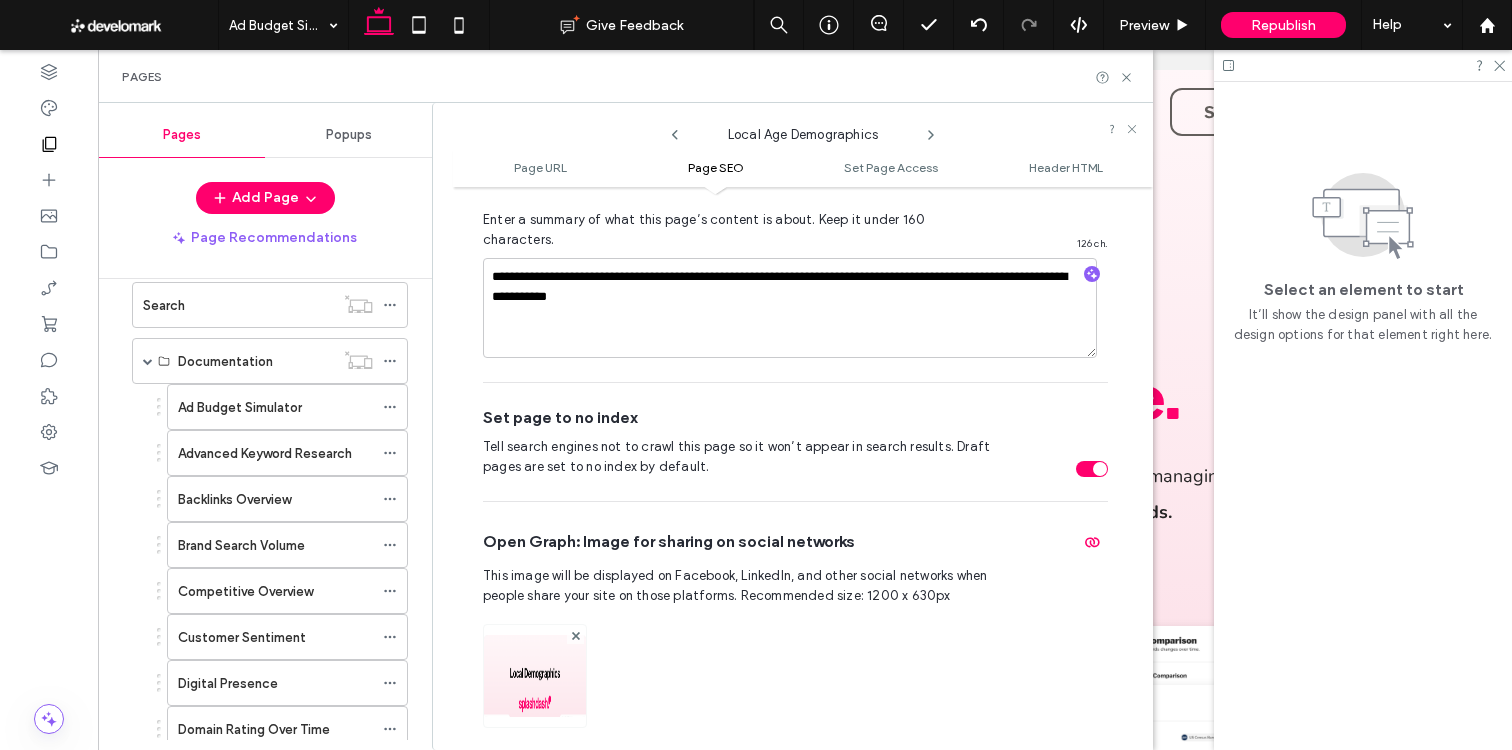 scroll, scrollTop: 698, scrollLeft: 0, axis: vertical 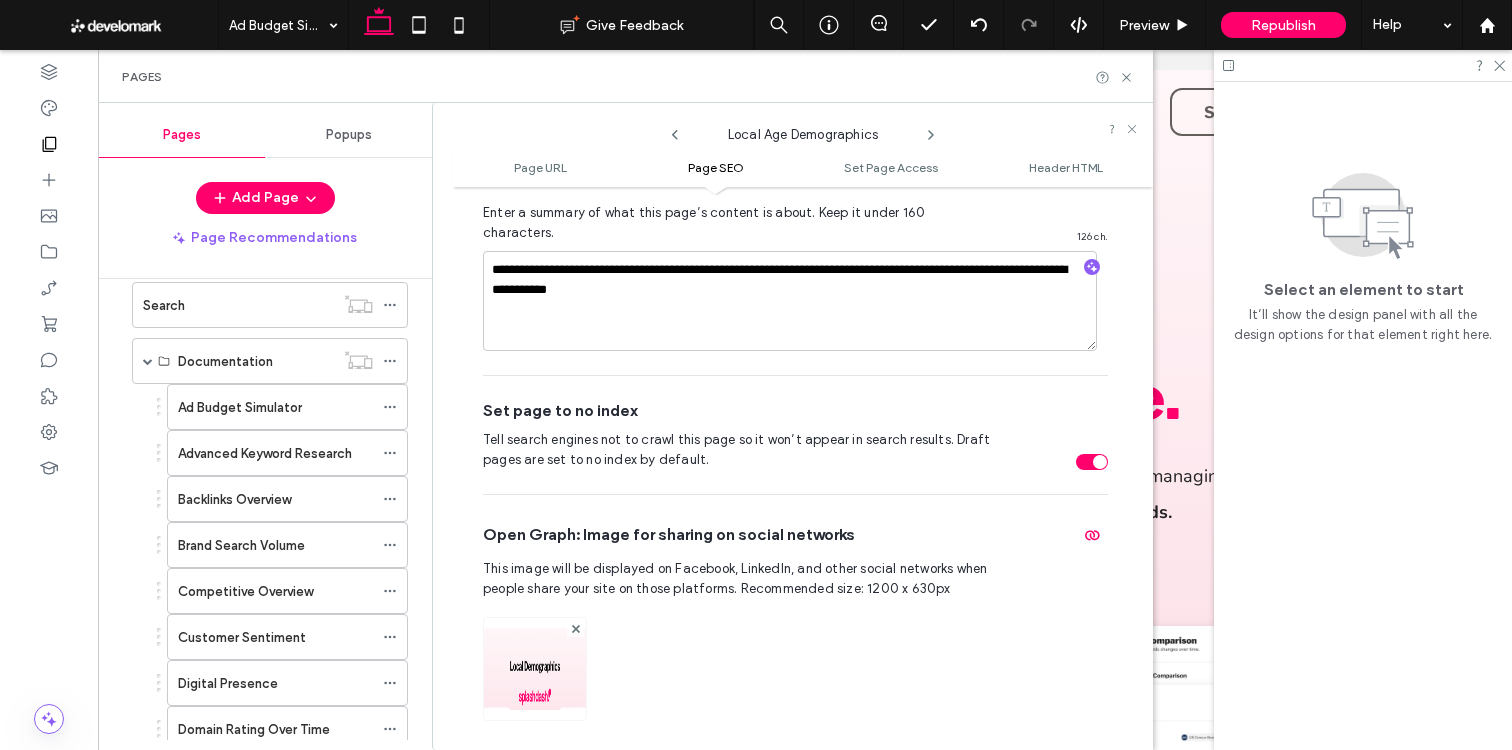 click on "Set page to no index Tell search engines not to crawl this page so it won’t appear in search results. Draft pages are set to no index by default." at bounding box center [795, 435] 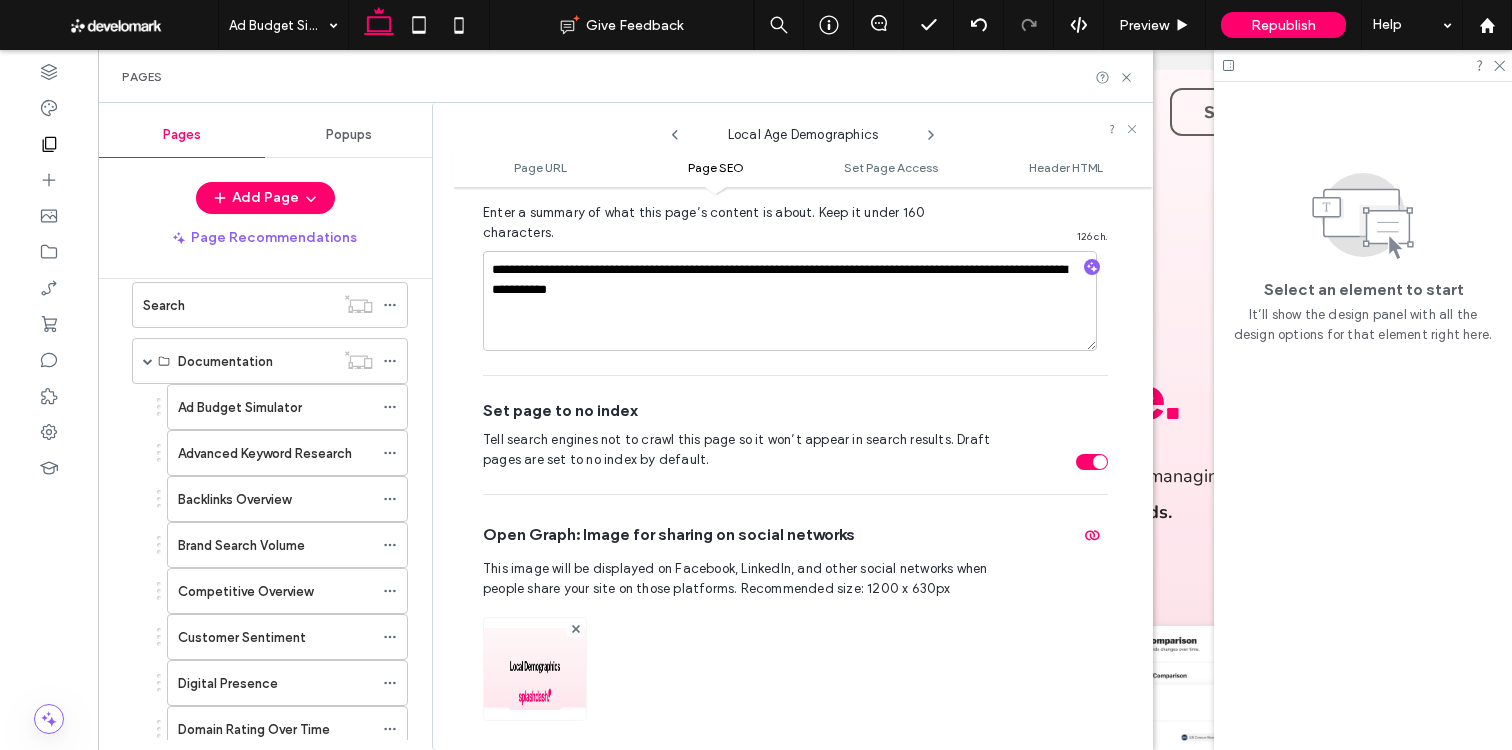 click at bounding box center (1092, 462) 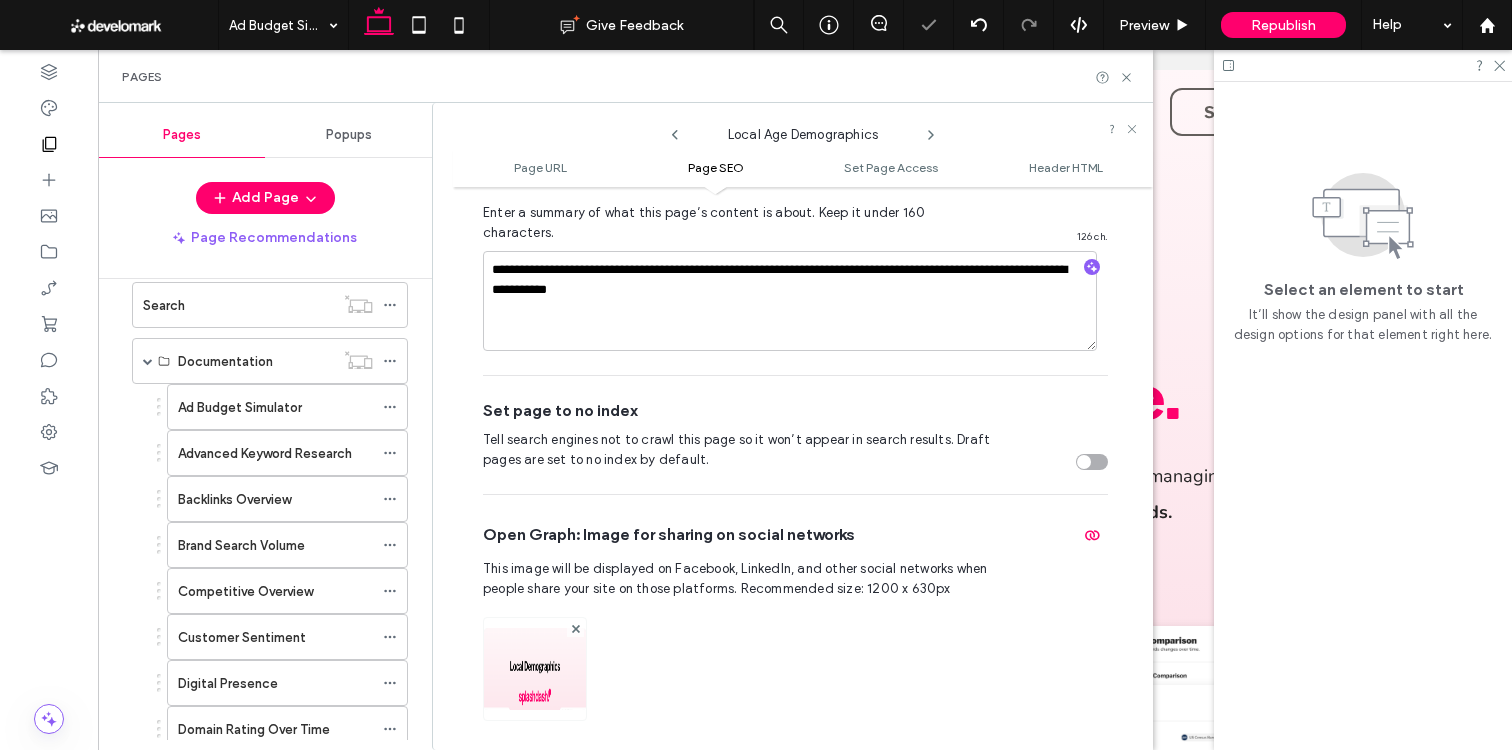click on "Local Age Demographics" at bounding box center (803, 130) 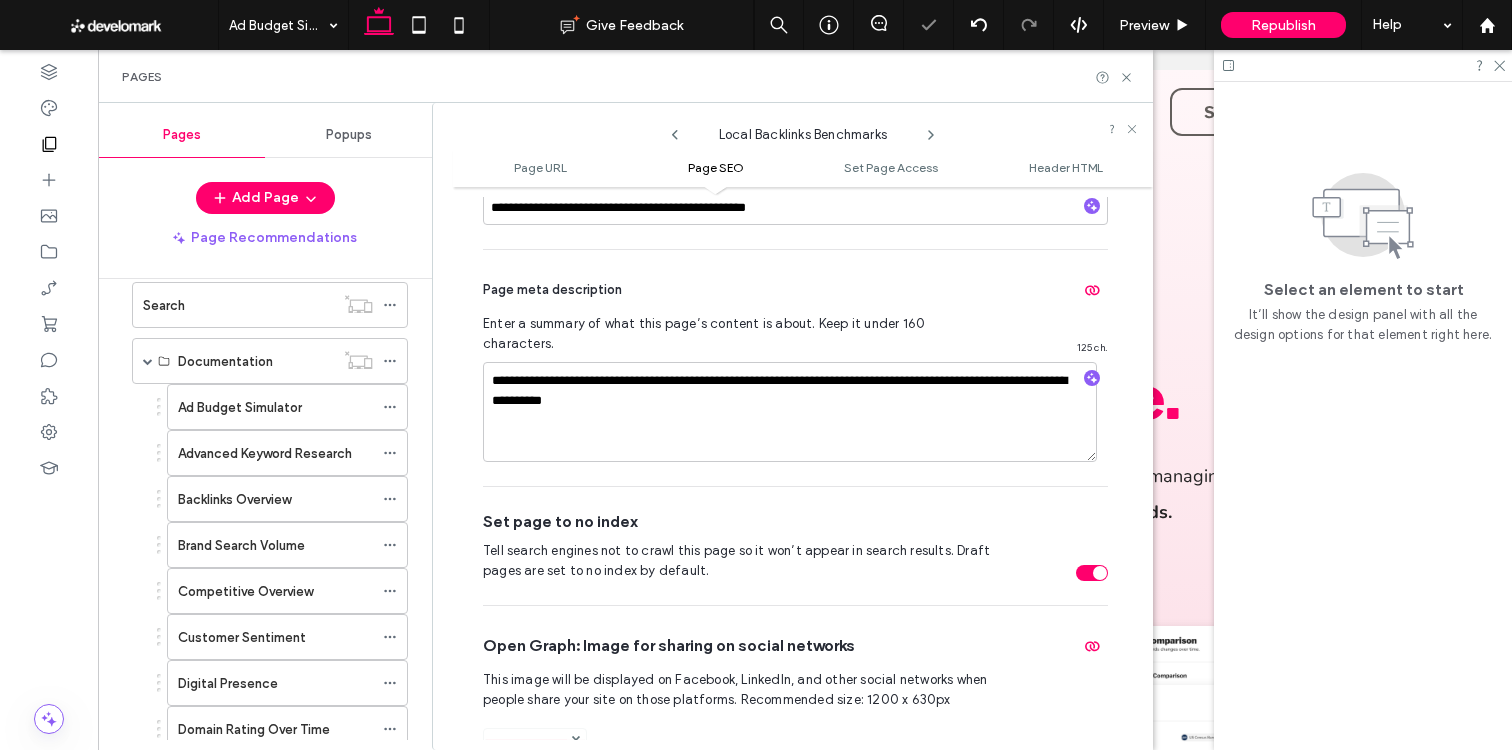 scroll, scrollTop: 588, scrollLeft: 0, axis: vertical 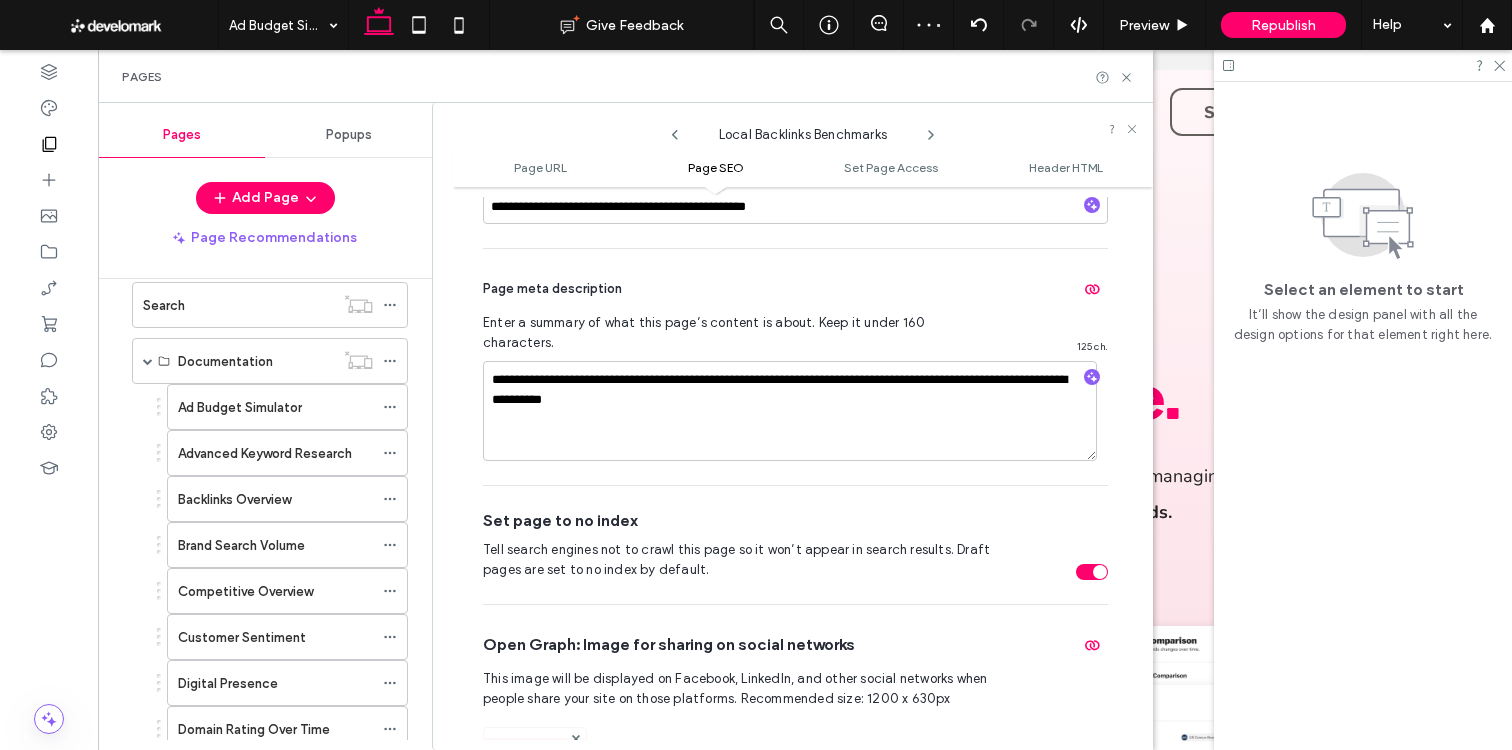 drag, startPoint x: 1088, startPoint y: 534, endPoint x: 1093, endPoint y: 402, distance: 132.09467 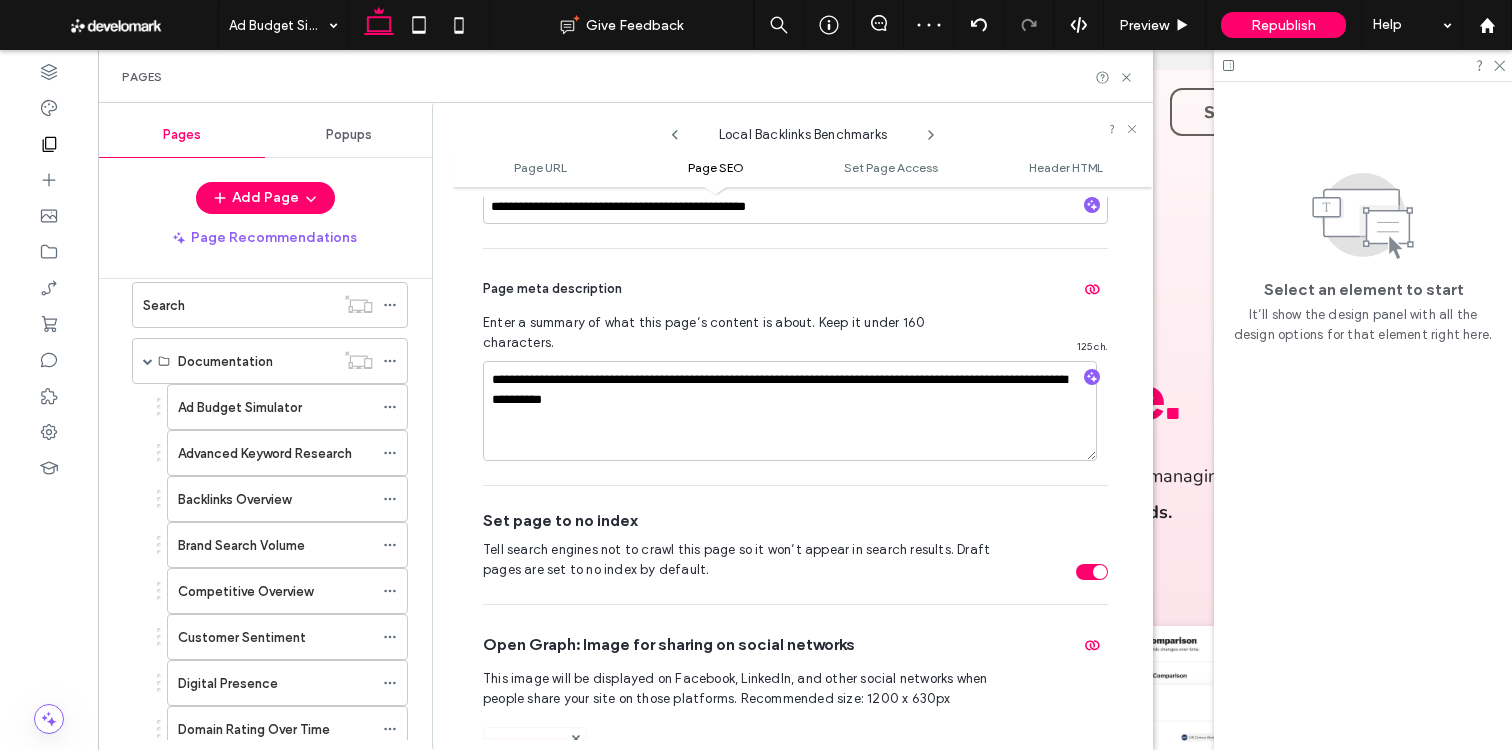 click at bounding box center [1100, 572] 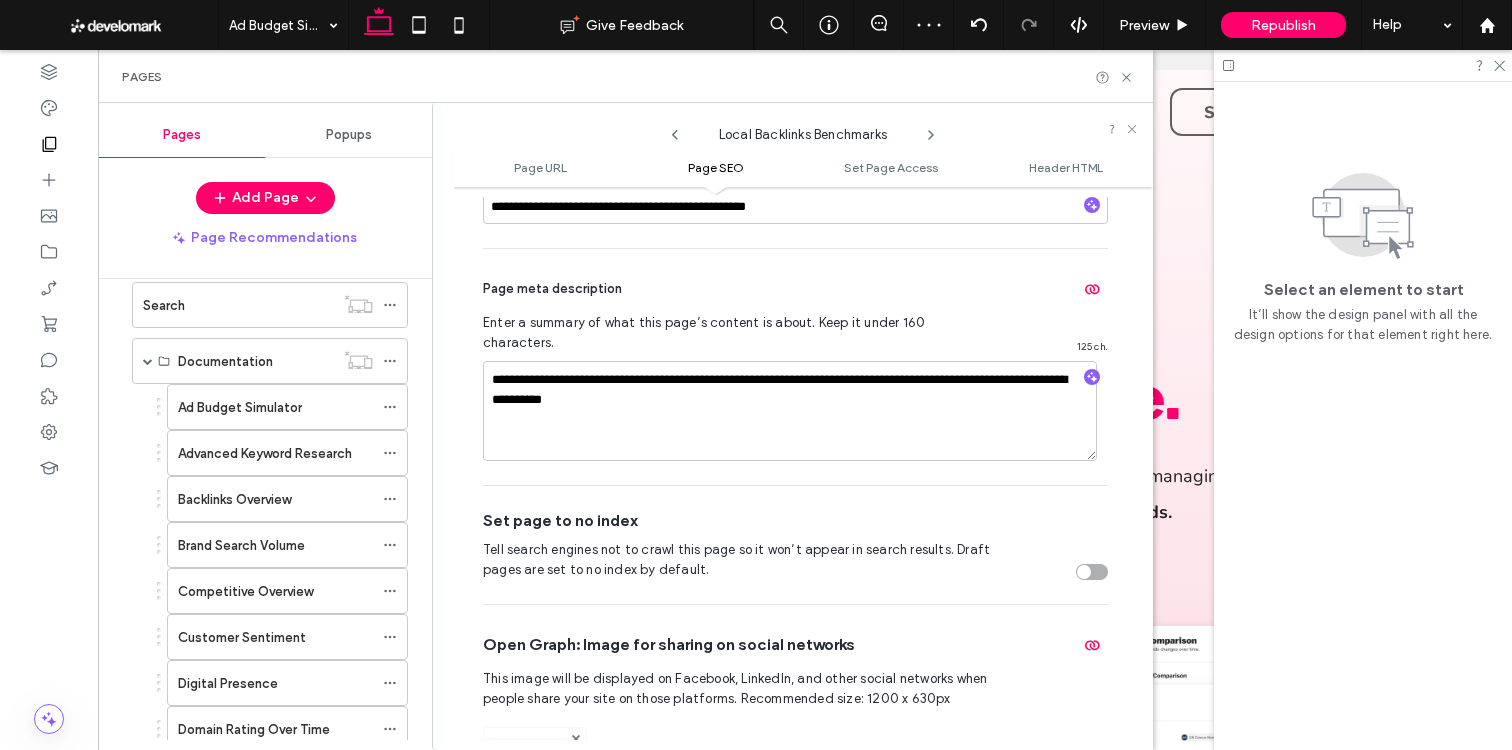 drag, startPoint x: 915, startPoint y: 134, endPoint x: 944, endPoint y: 133, distance: 29.017237 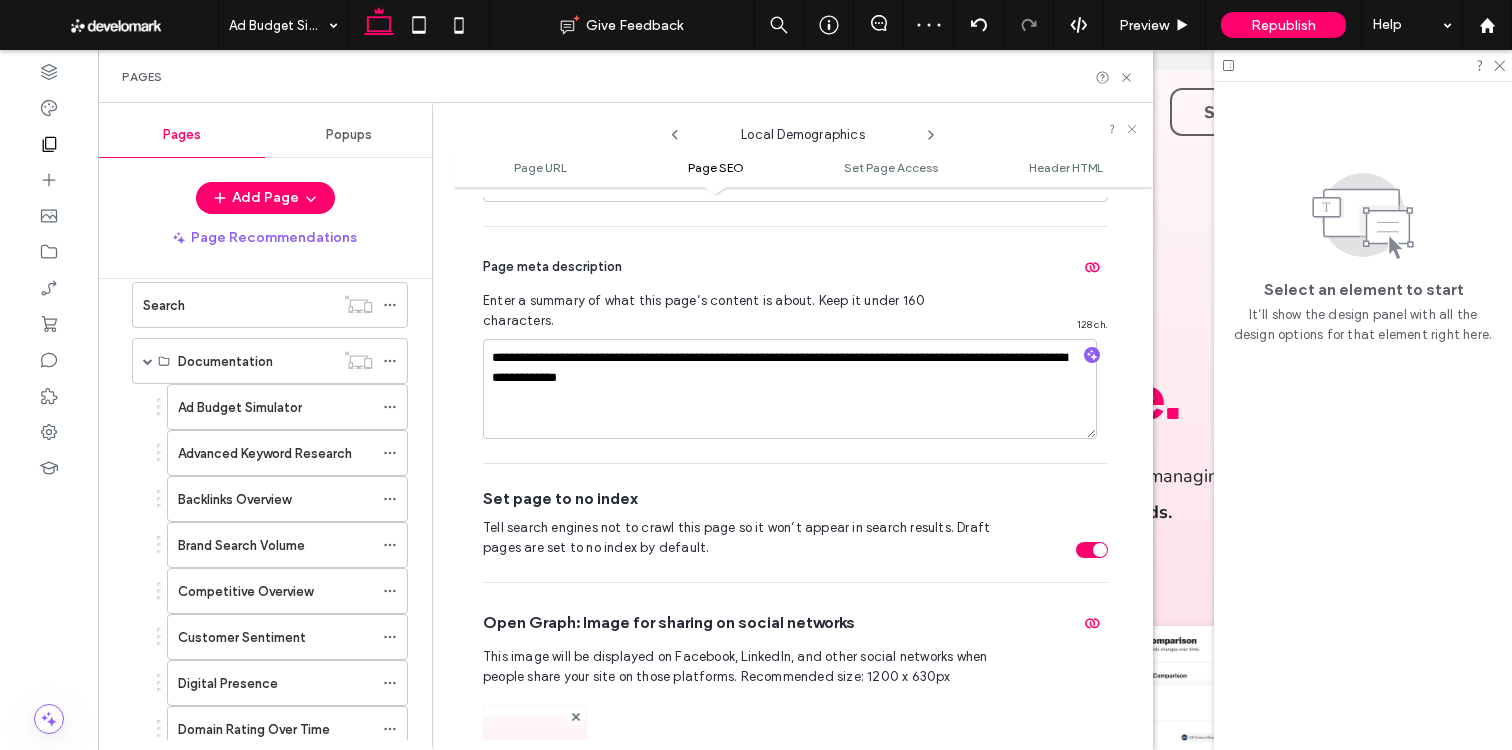 scroll, scrollTop: 622, scrollLeft: 0, axis: vertical 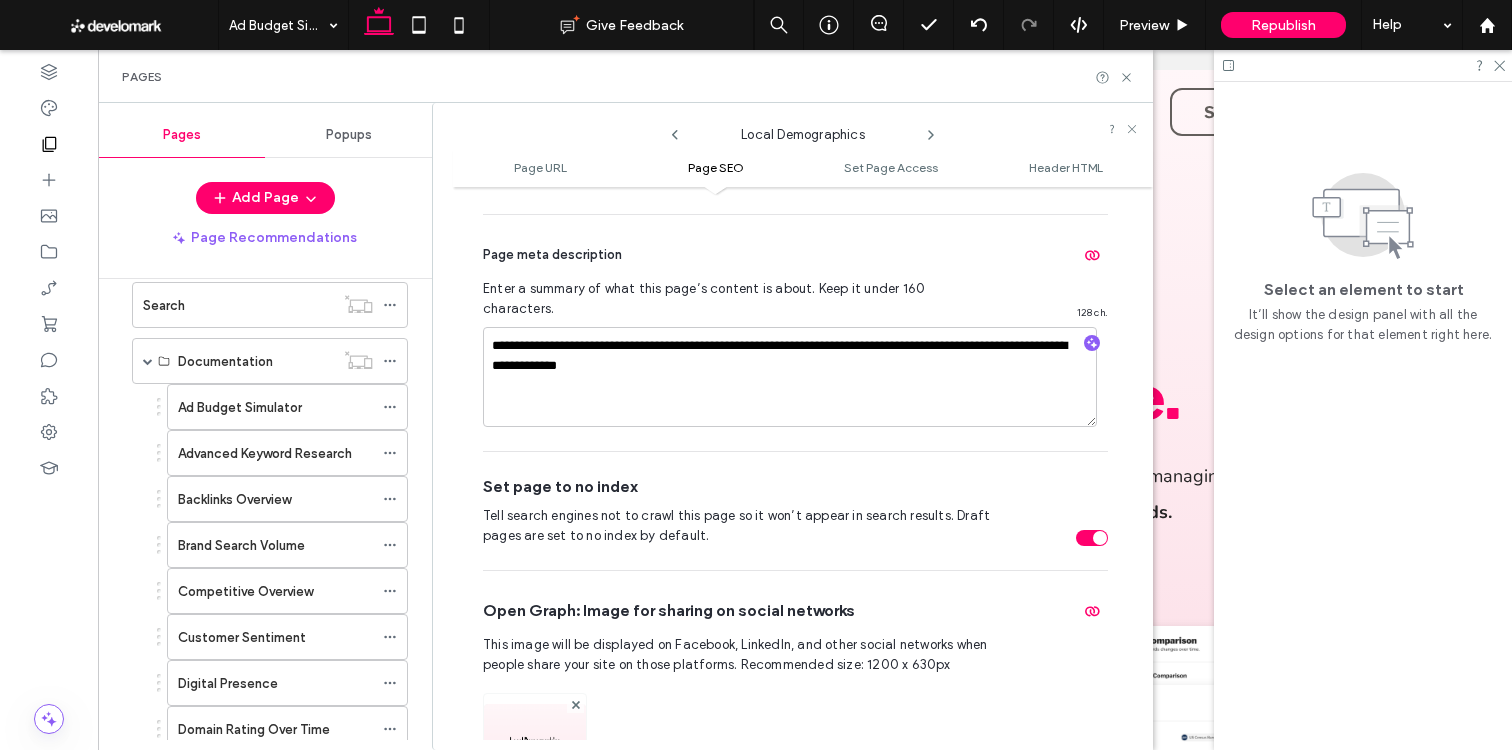 click on "Tell search engines not to crawl this page so it won’t appear in search results. Draft pages are set to no index by default." at bounding box center [795, 526] 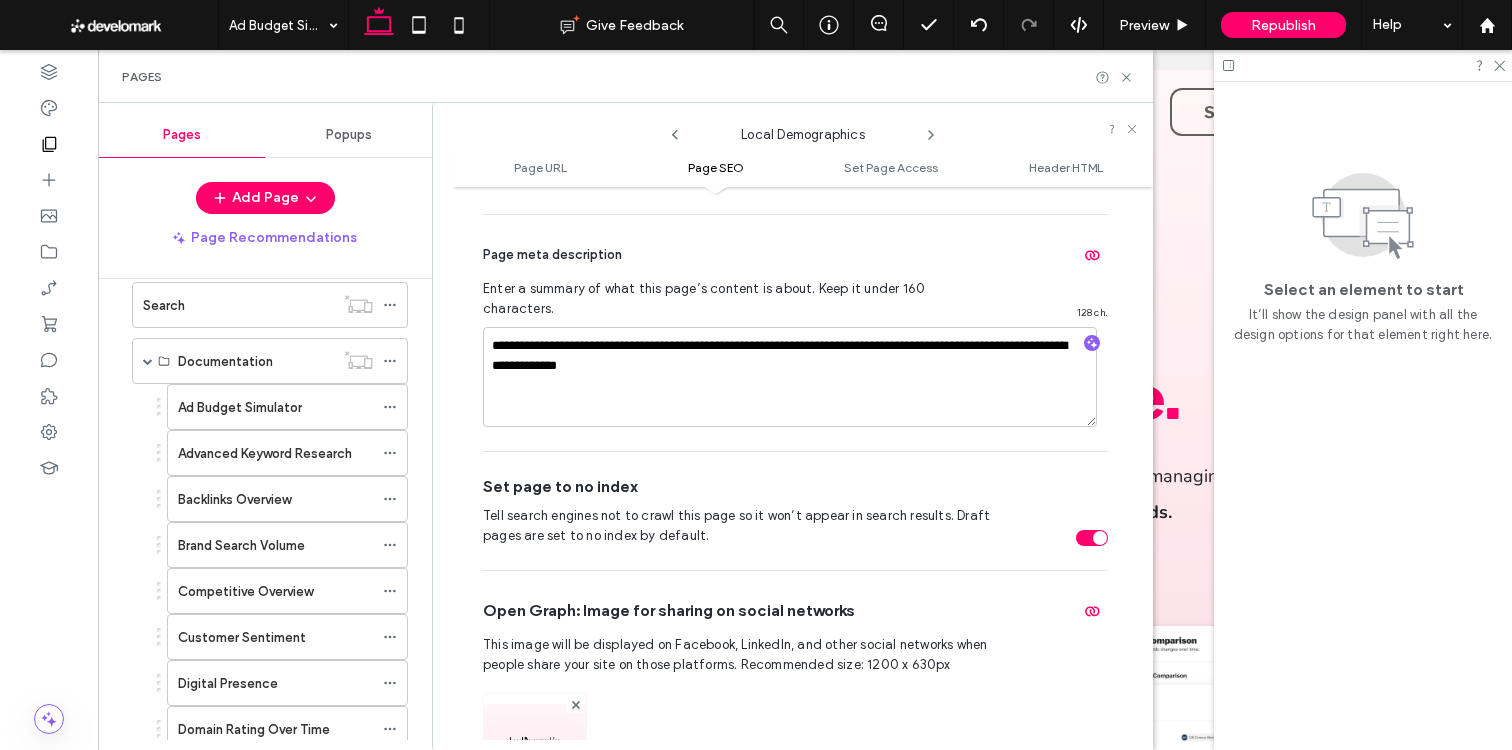 click at bounding box center [1092, 538] 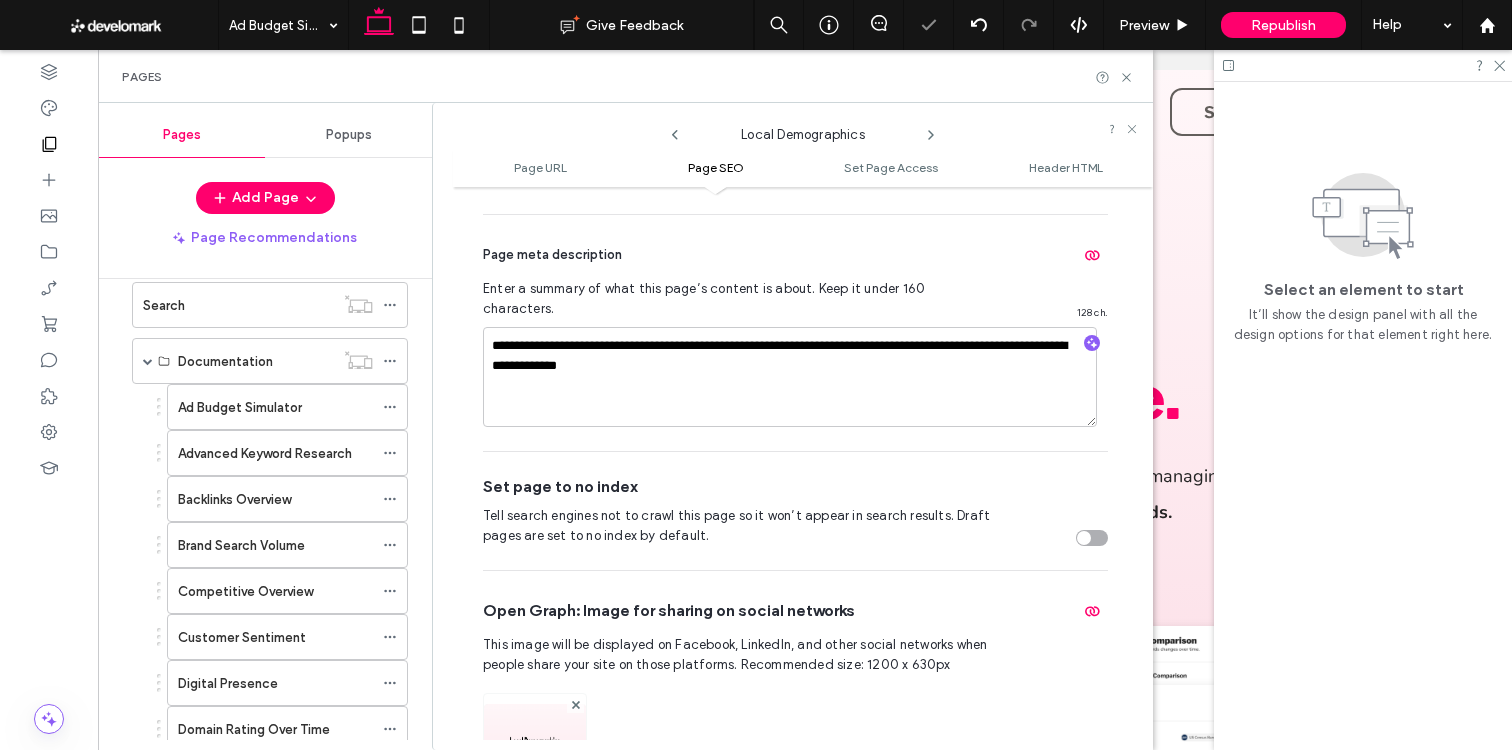 click 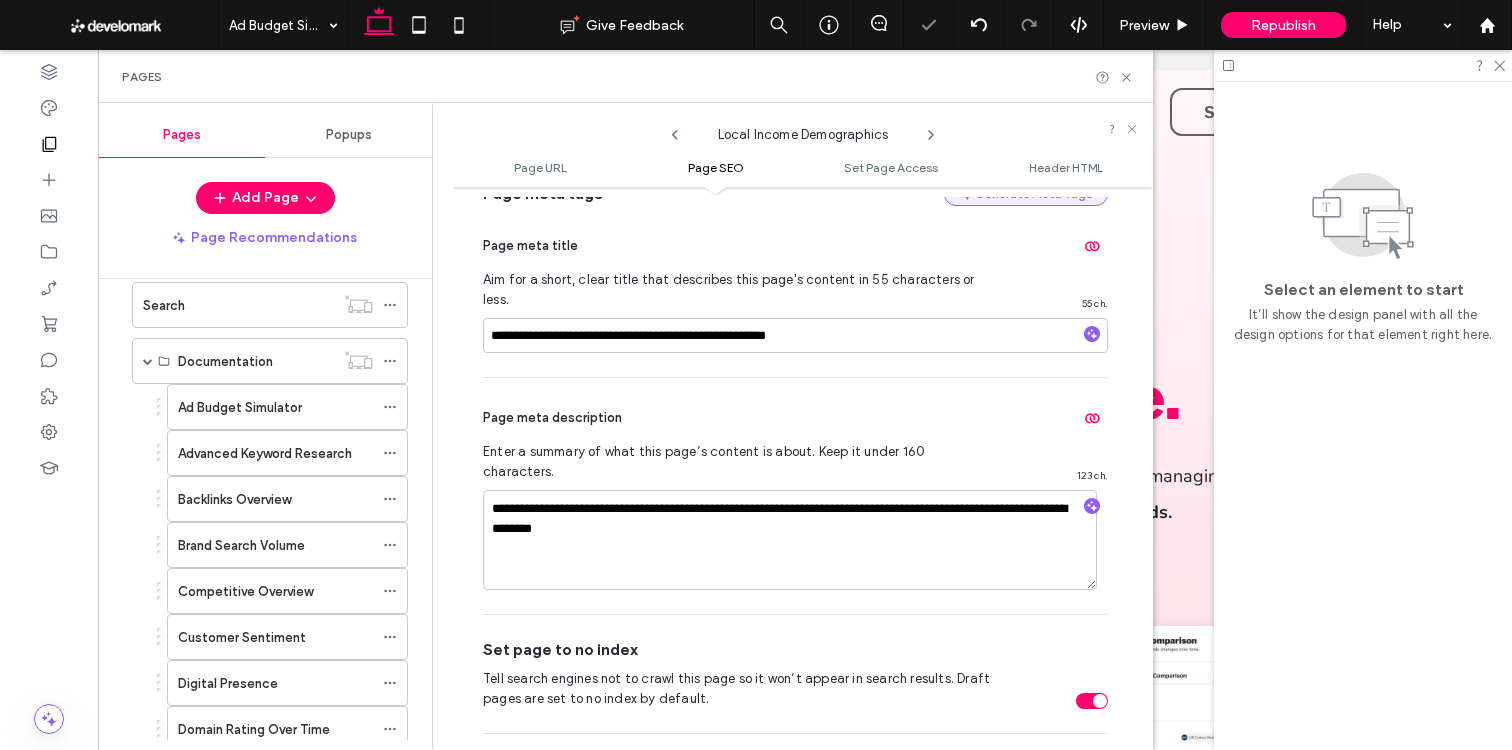 scroll, scrollTop: 582, scrollLeft: 0, axis: vertical 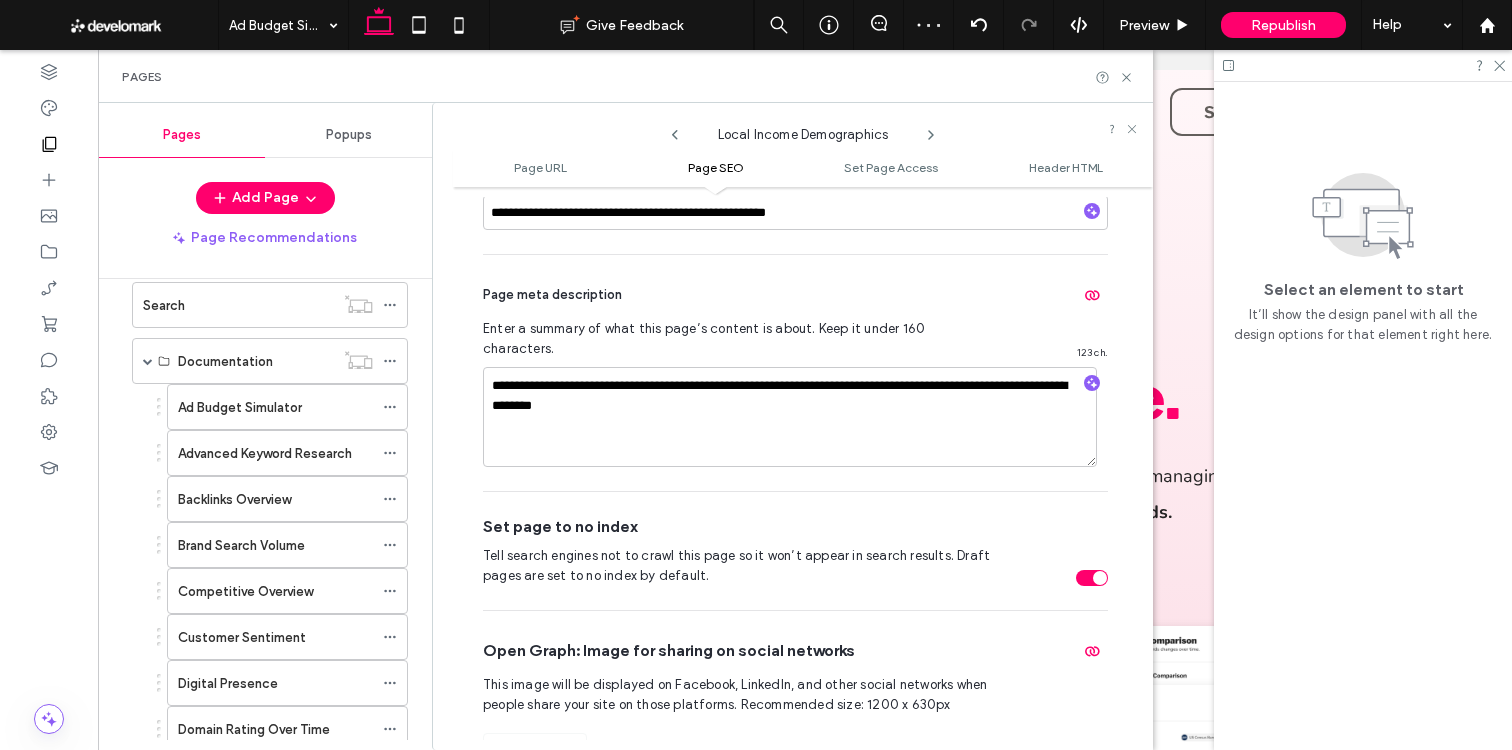 drag, startPoint x: 1081, startPoint y: 528, endPoint x: 1078, endPoint y: 542, distance: 14.3178215 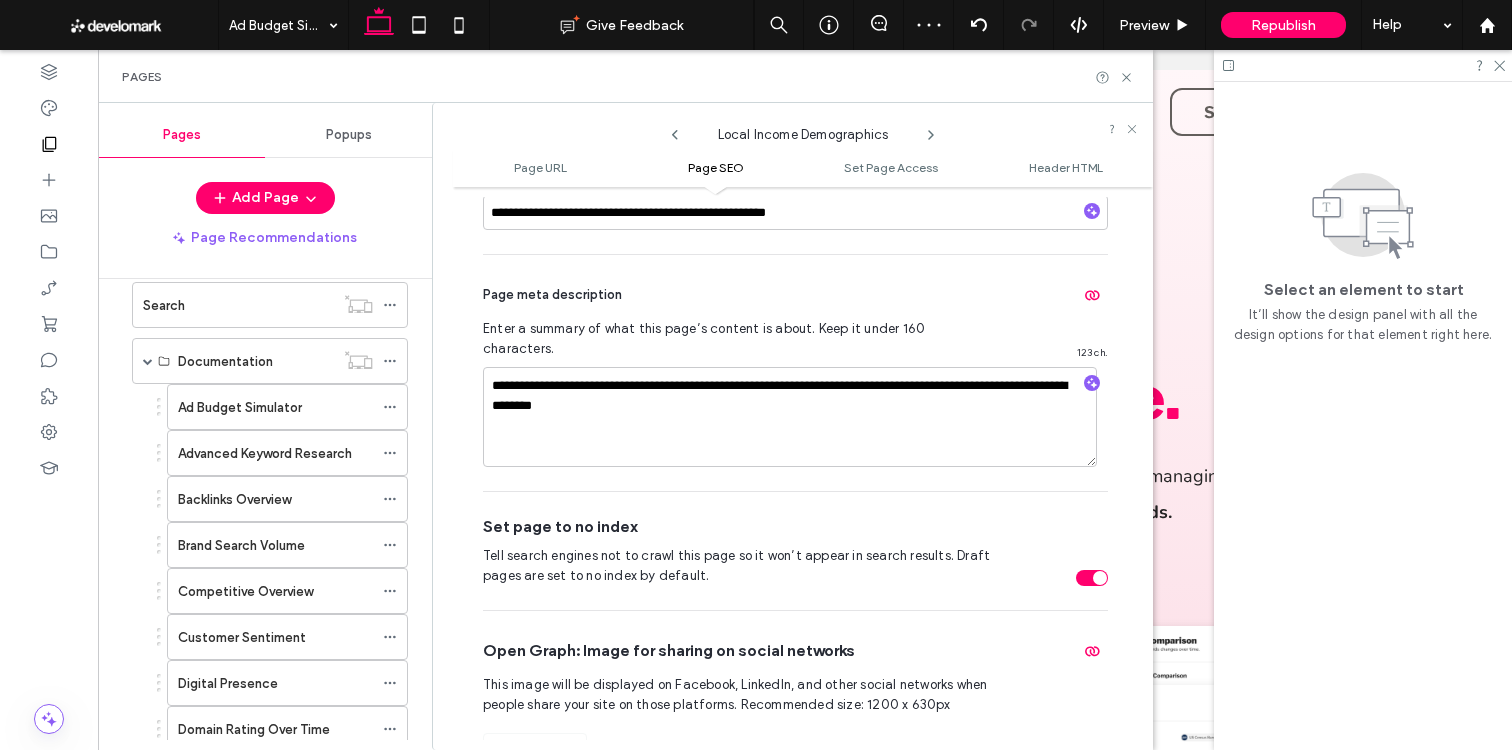 click on "Tell search engines not to crawl this page so it won’t appear in search results. Draft pages are set to no index by default." at bounding box center [795, 566] 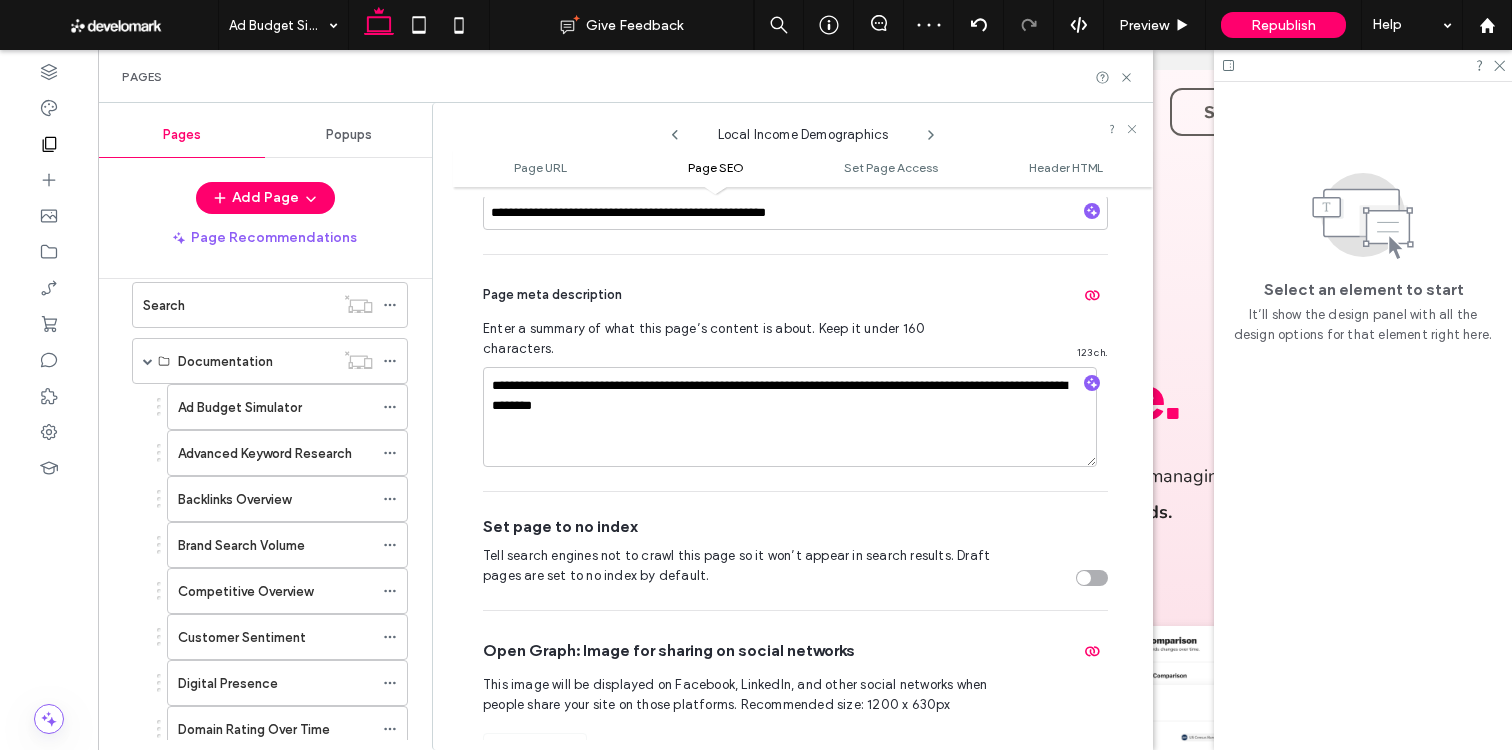 click 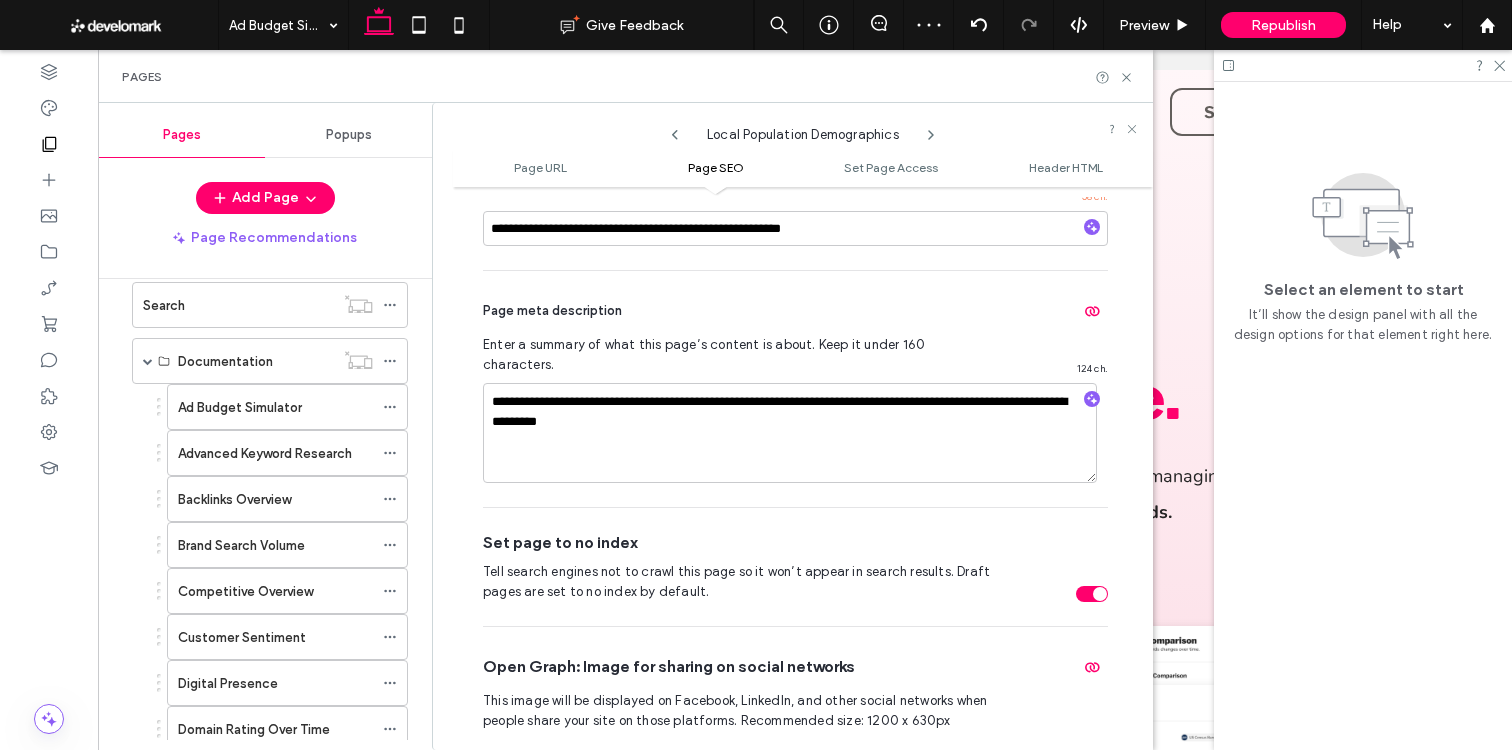 scroll, scrollTop: 631, scrollLeft: 0, axis: vertical 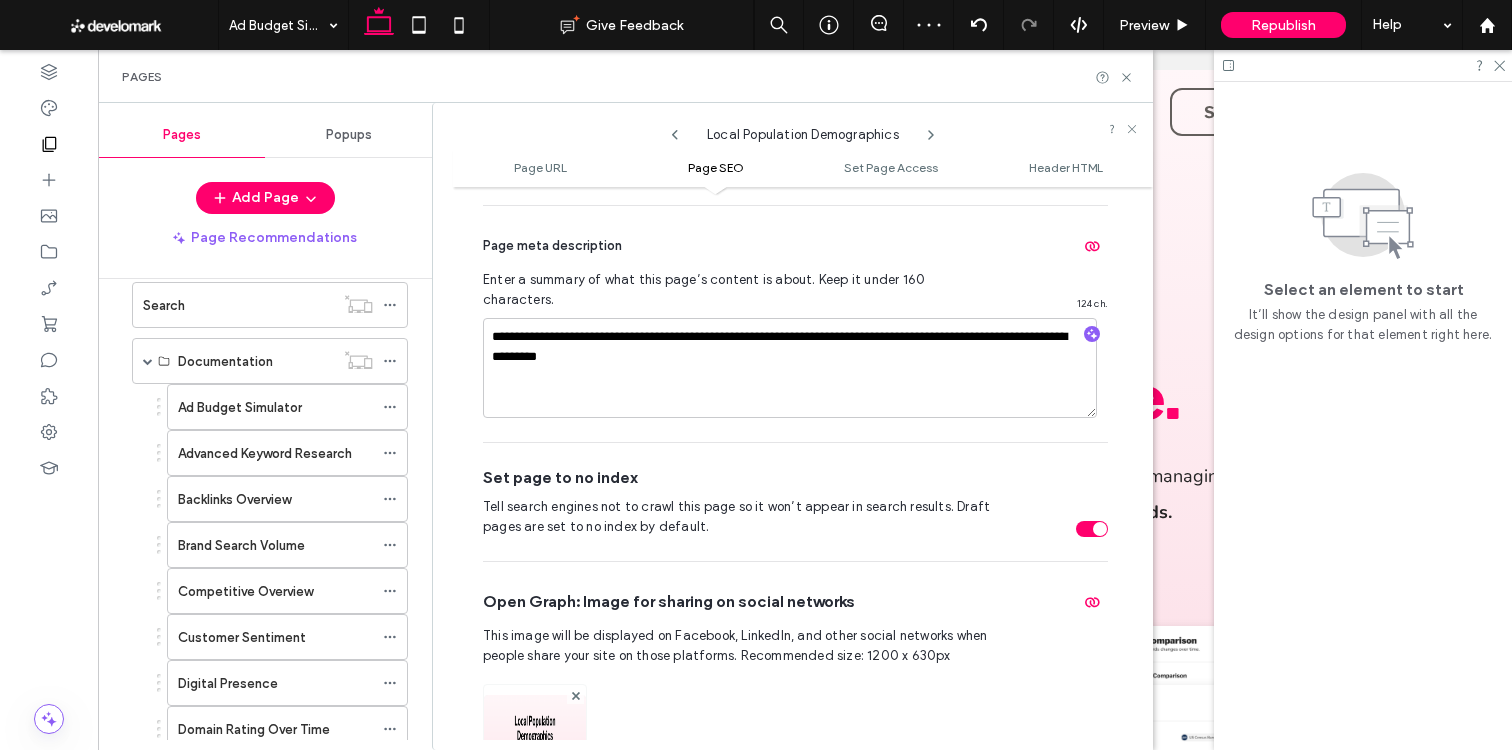 drag, startPoint x: 1080, startPoint y: 496, endPoint x: 1082, endPoint y: 413, distance: 83.02409 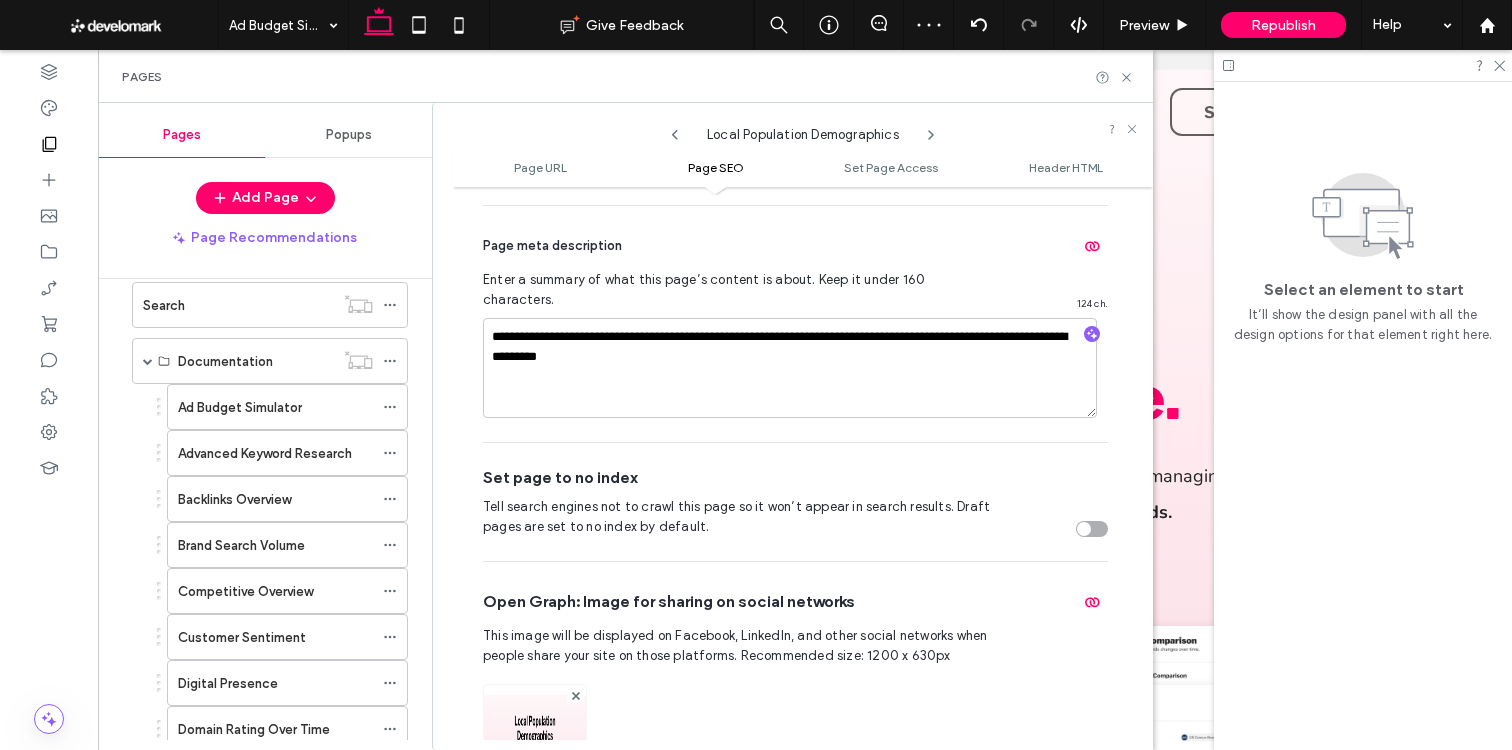 click 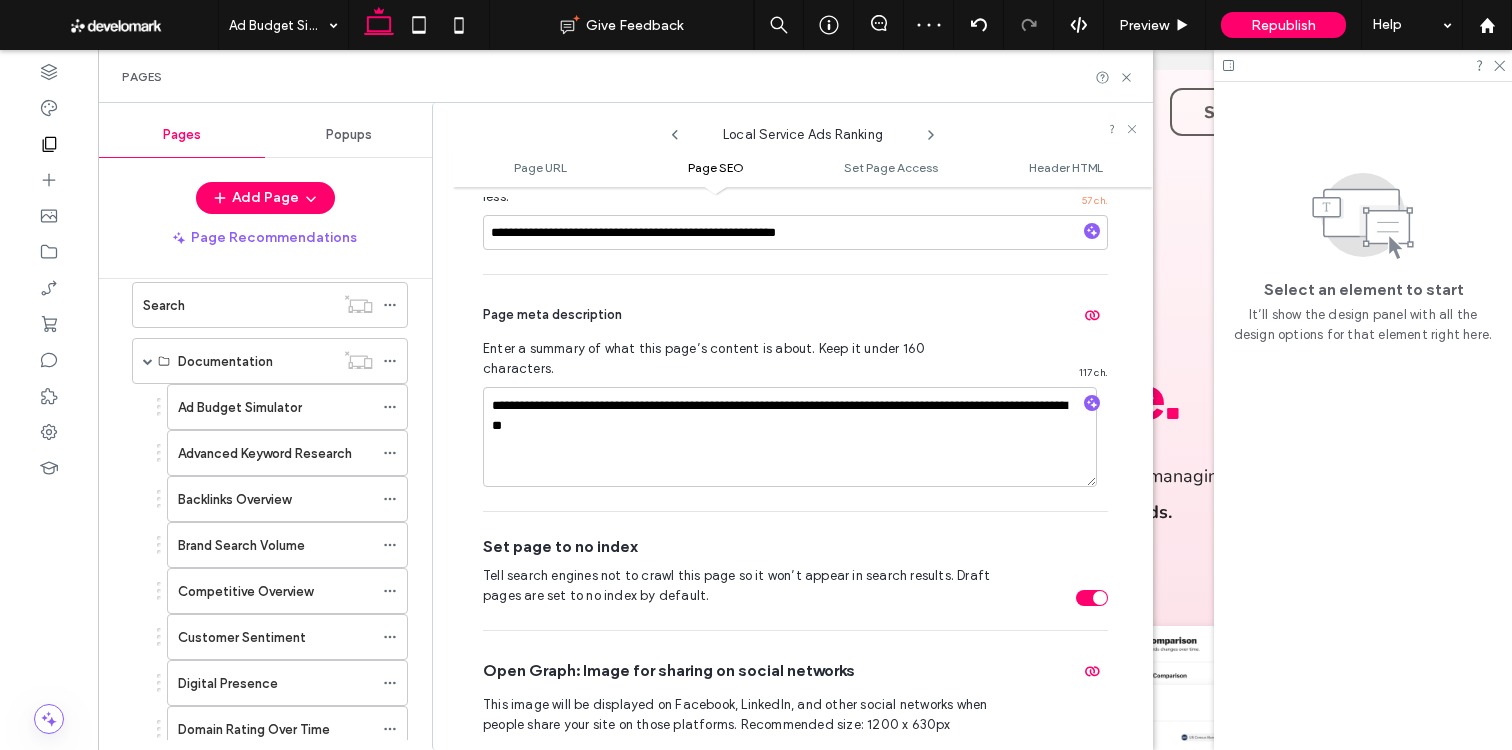 scroll, scrollTop: 576, scrollLeft: 0, axis: vertical 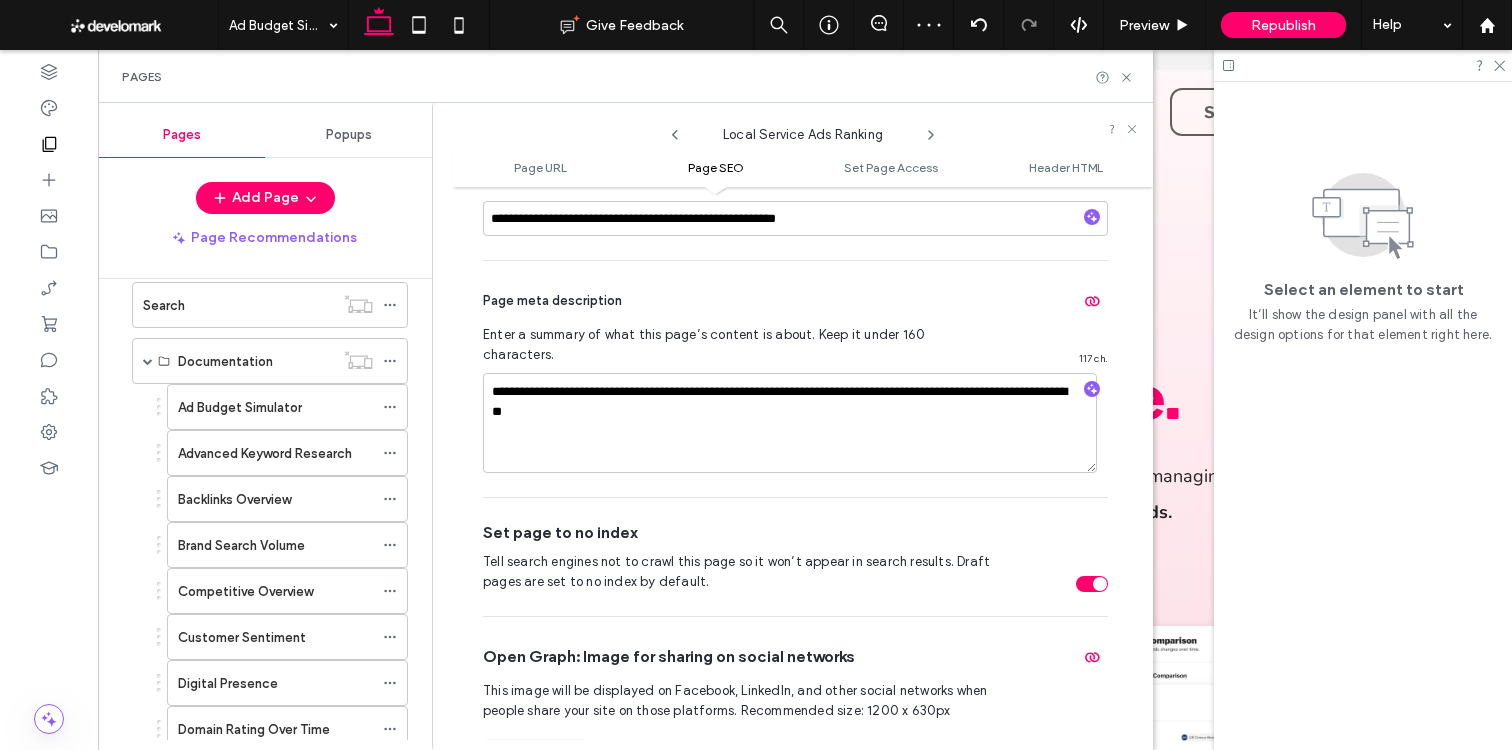 click at bounding box center [1092, 584] 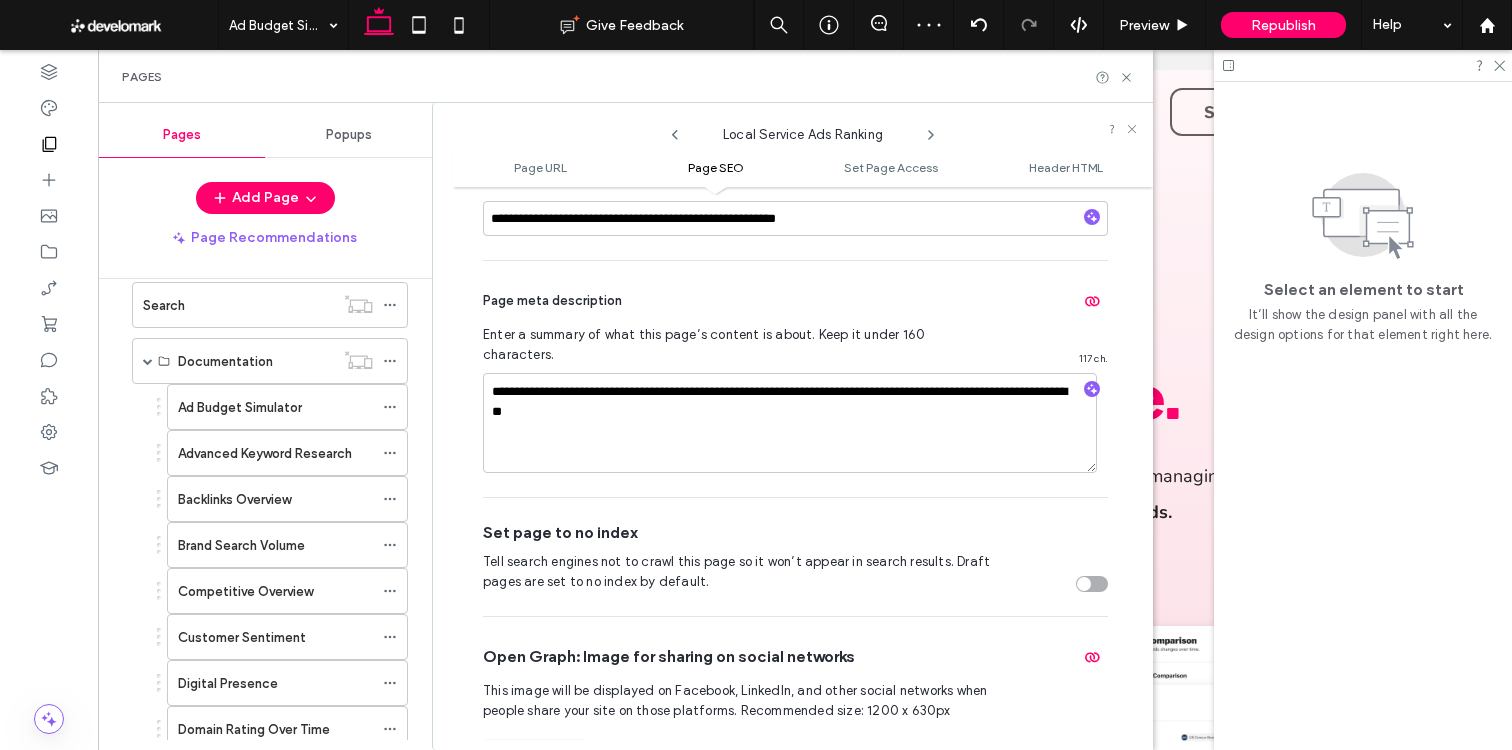 click 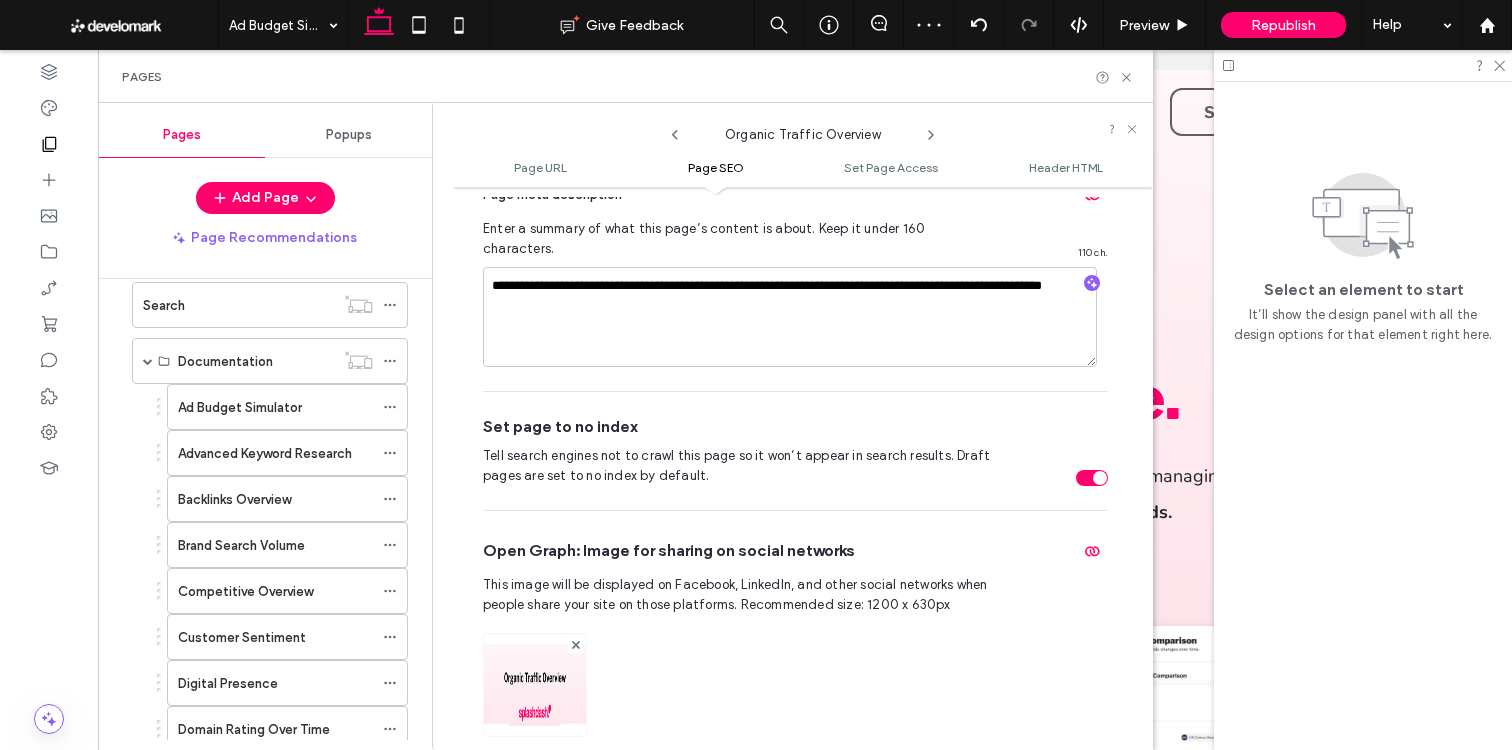 scroll, scrollTop: 683, scrollLeft: 0, axis: vertical 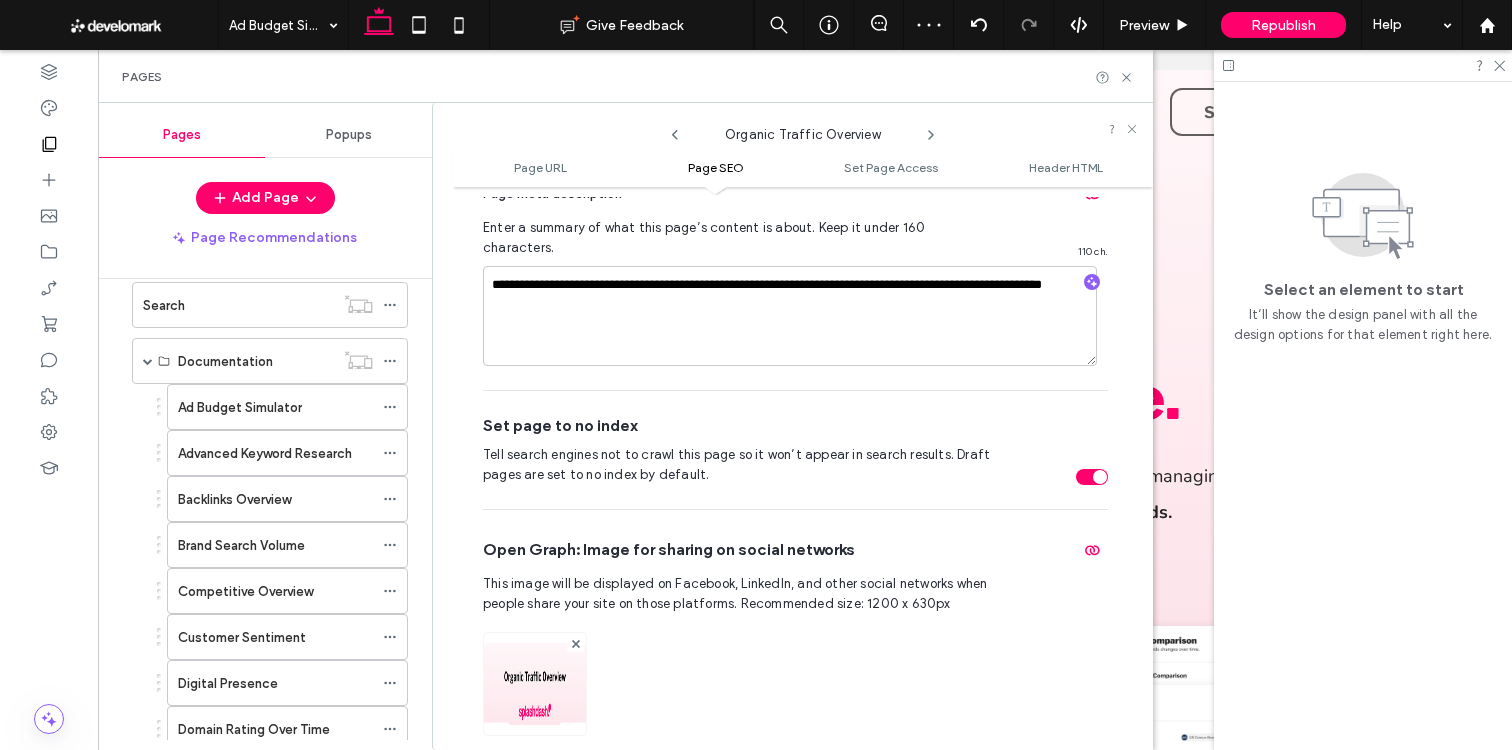drag, startPoint x: 1066, startPoint y: 425, endPoint x: 1078, endPoint y: 446, distance: 24.186773 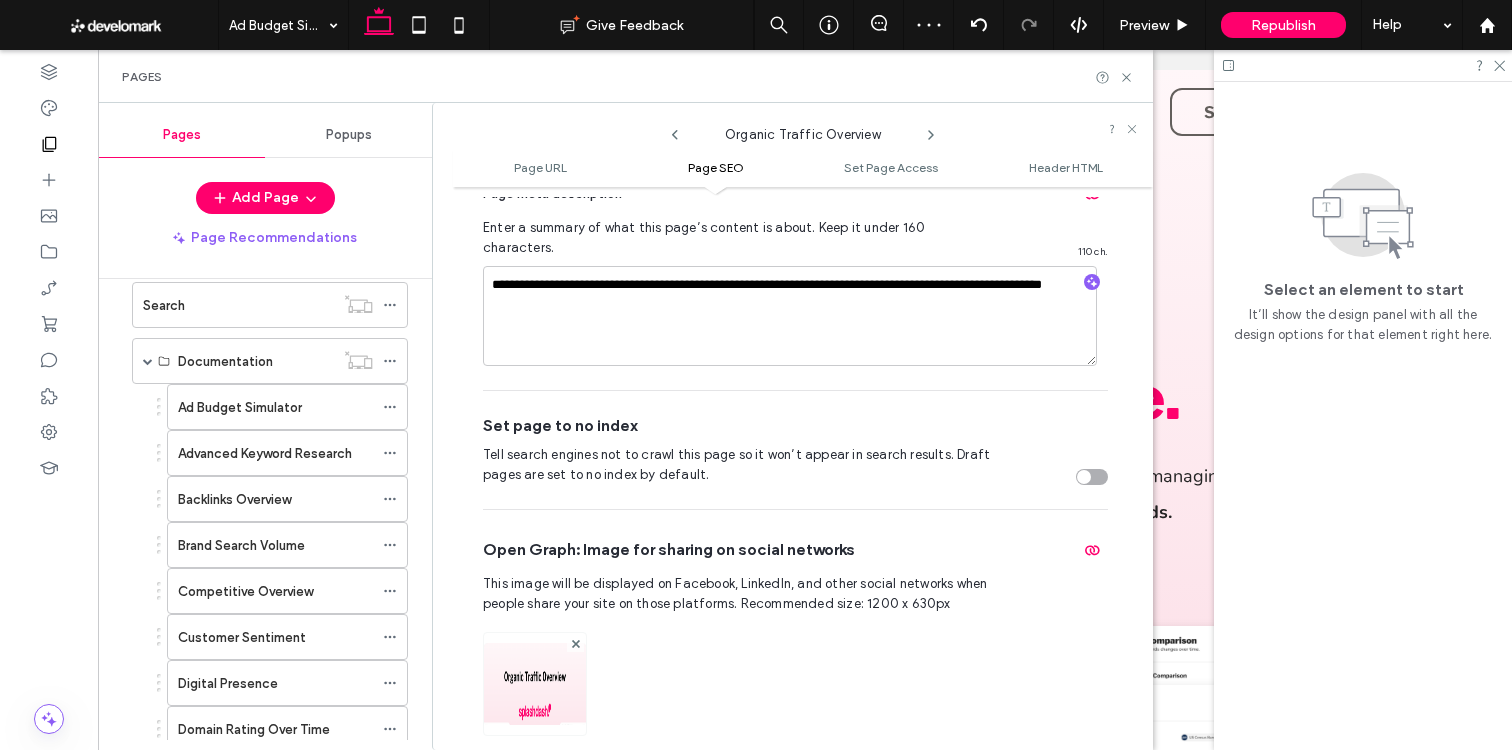 click 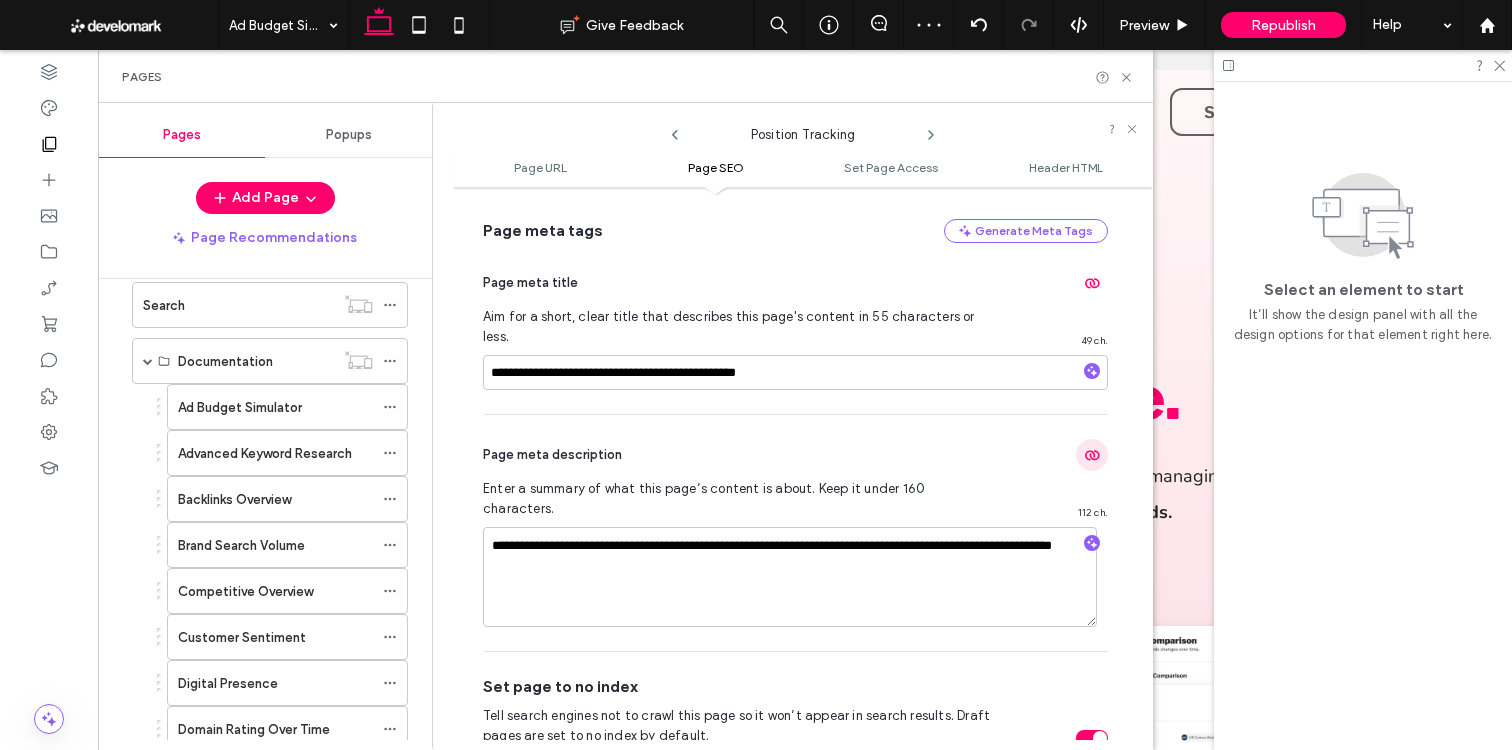 scroll, scrollTop: 584, scrollLeft: 0, axis: vertical 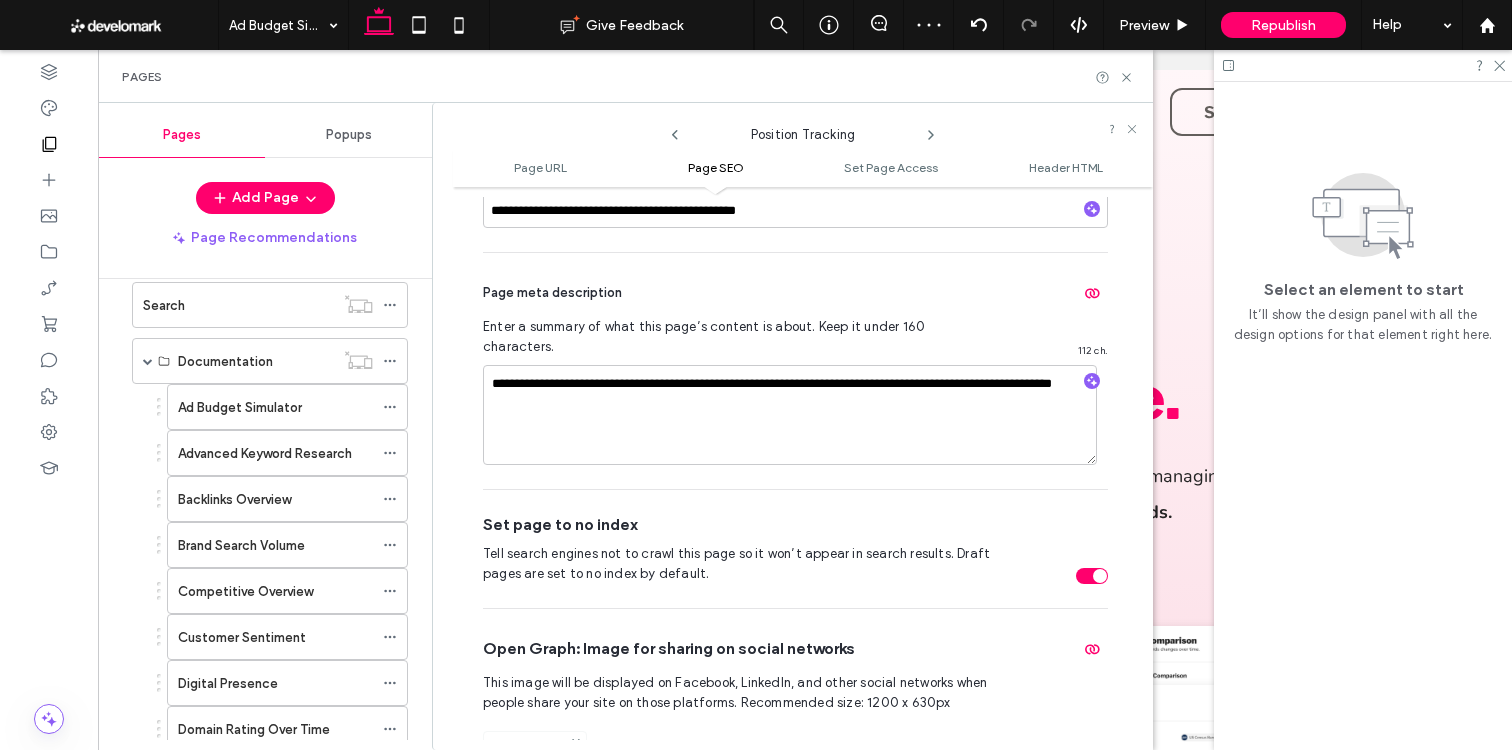 click at bounding box center [1092, 576] 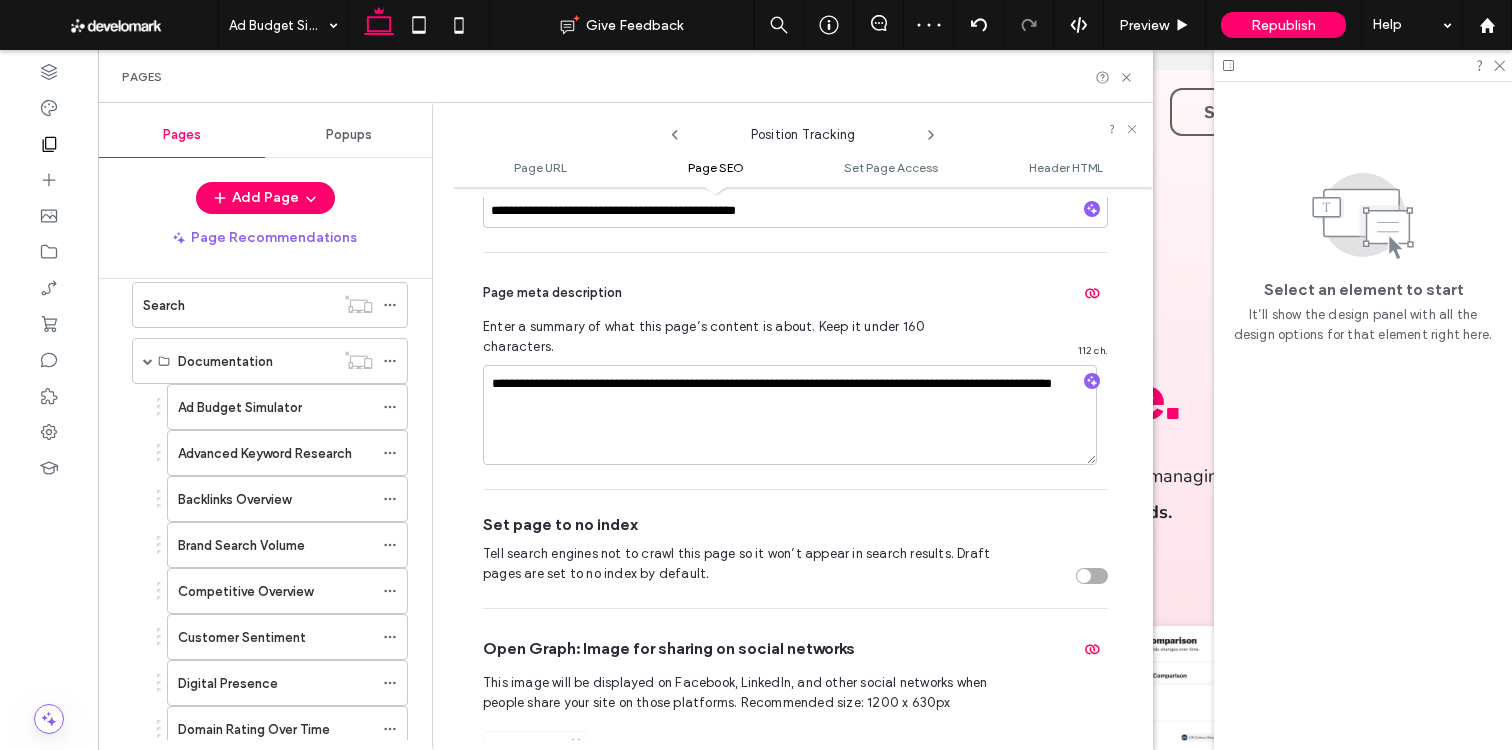 click 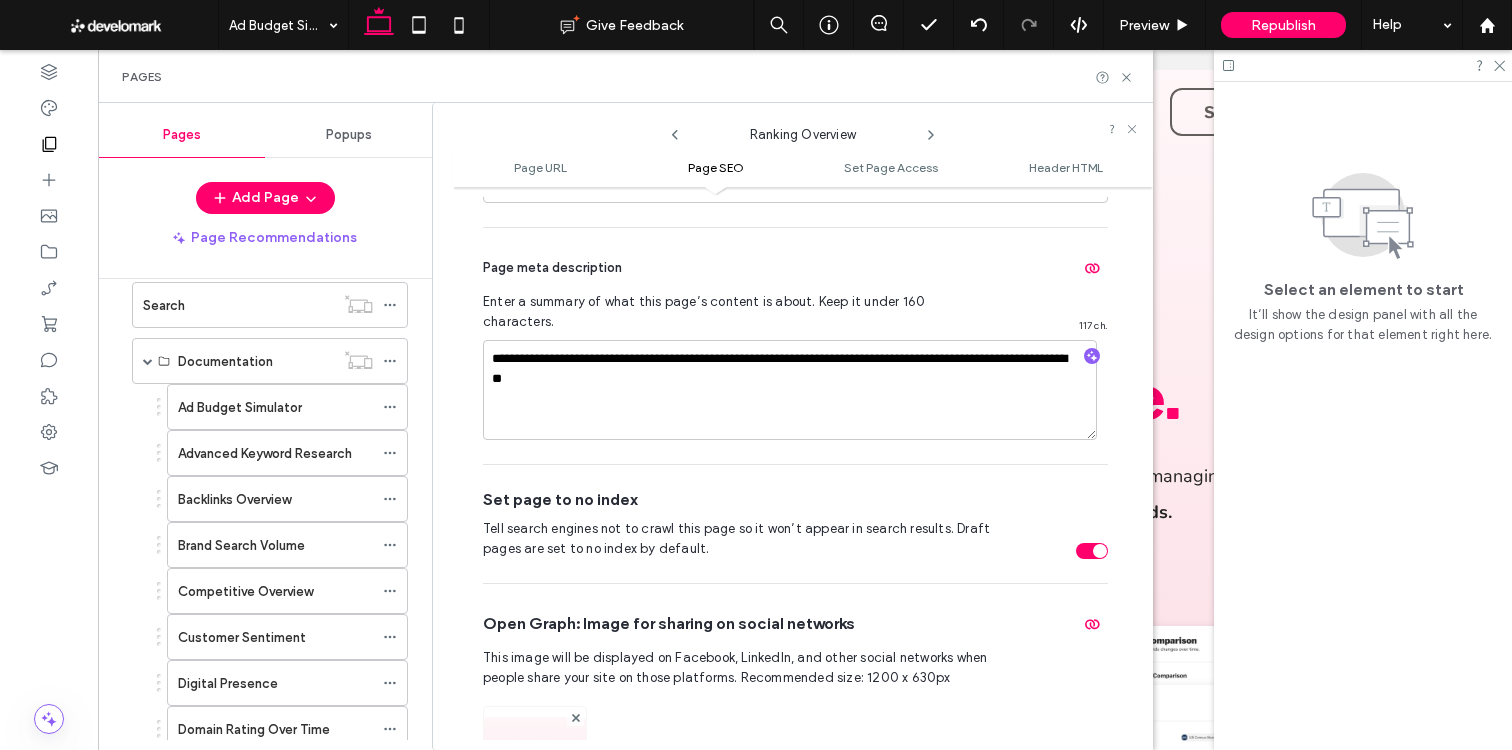 scroll, scrollTop: 658, scrollLeft: 0, axis: vertical 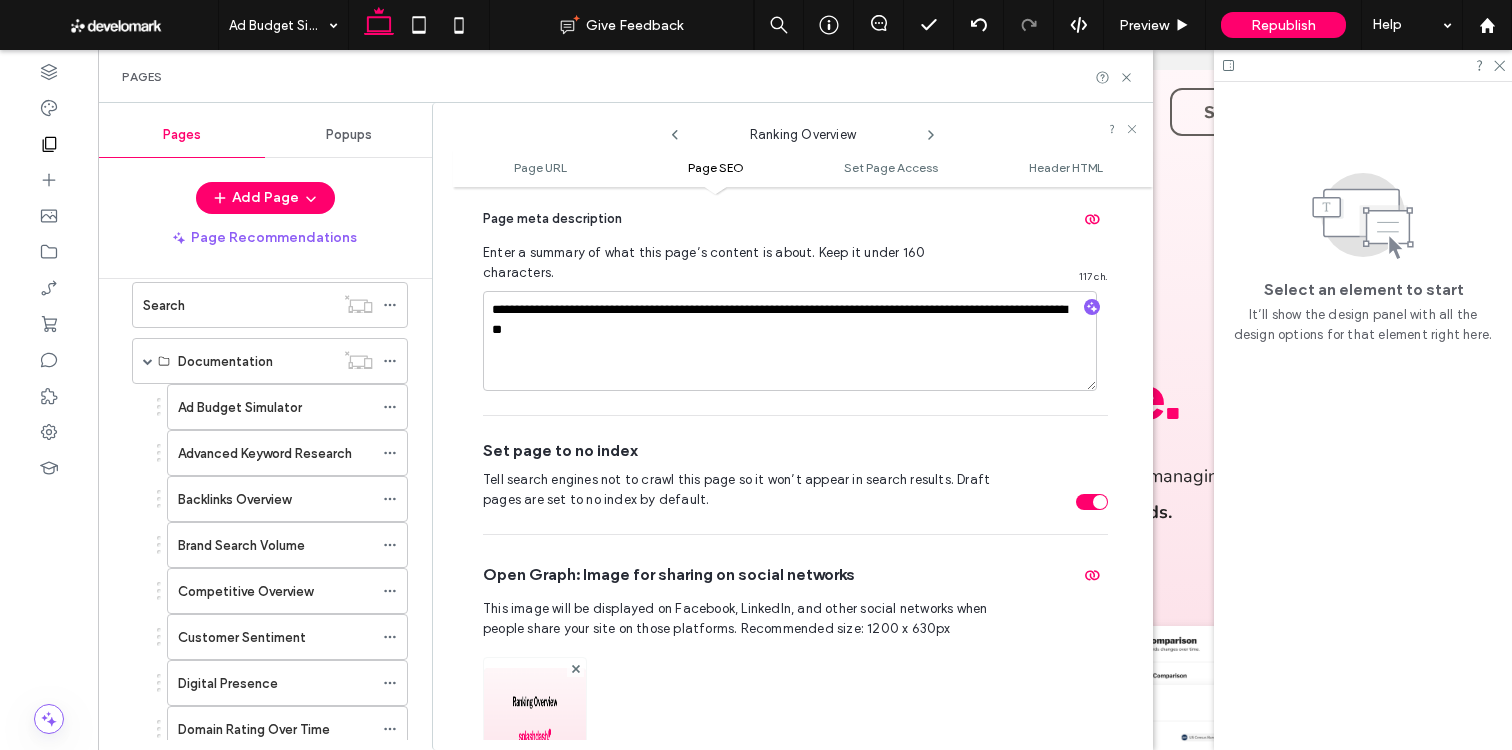 click at bounding box center (1092, 502) 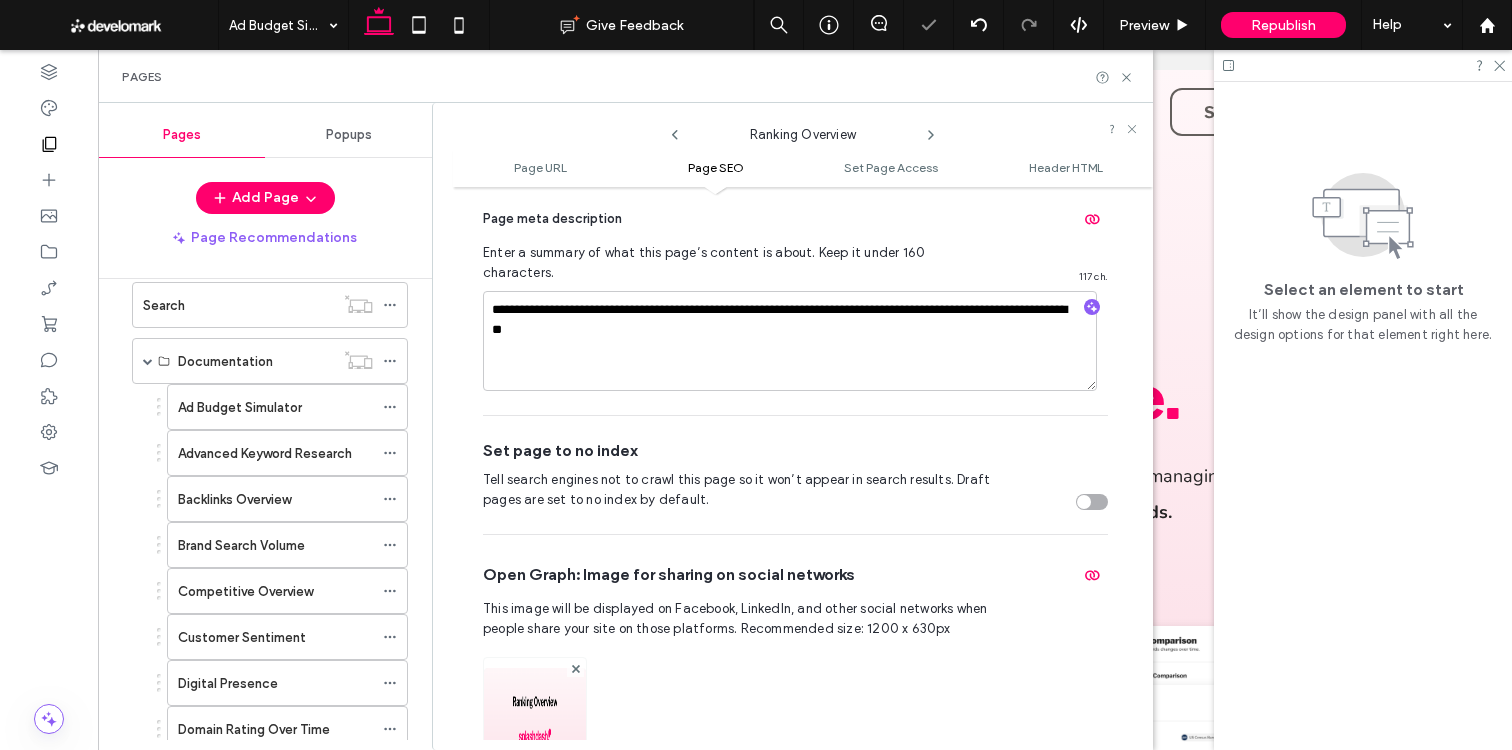 click 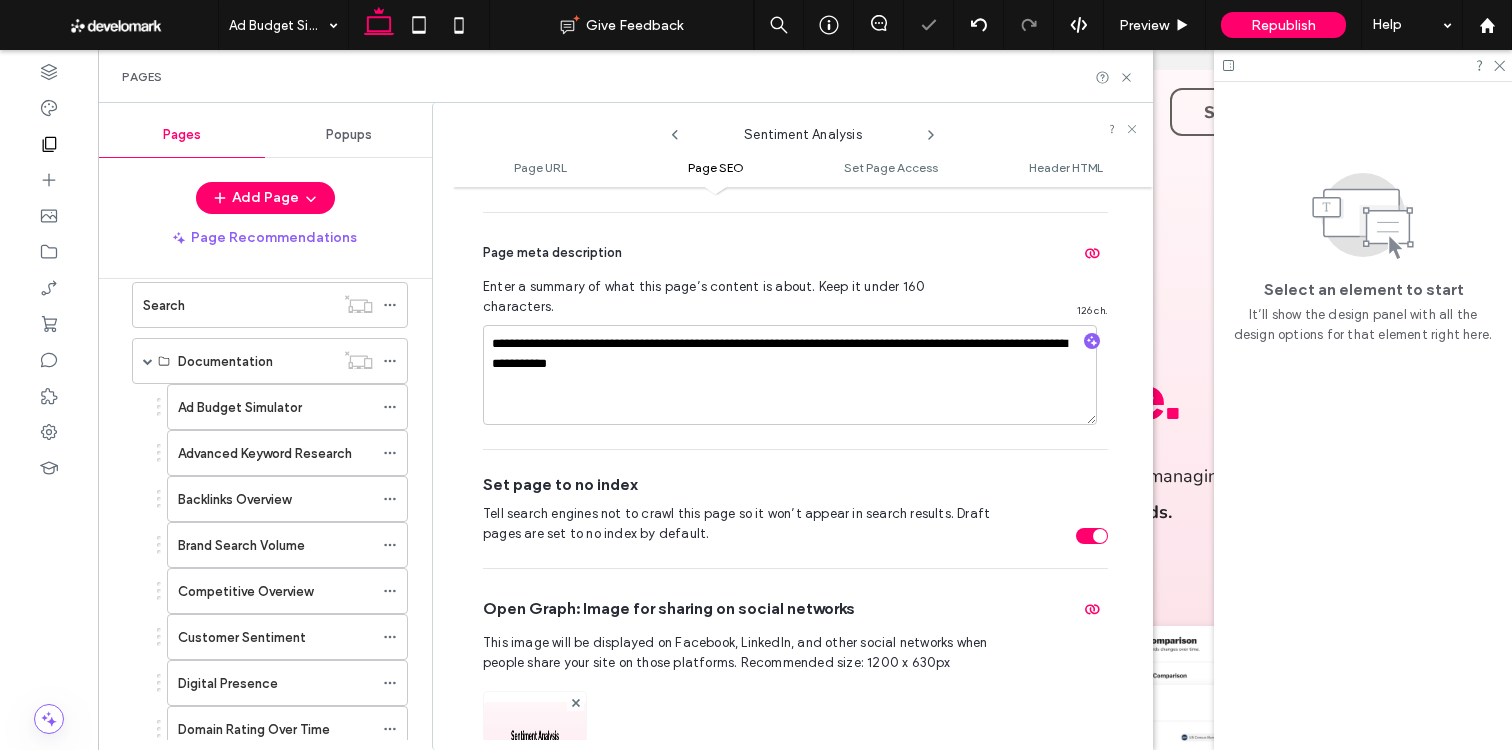 scroll, scrollTop: 686, scrollLeft: 0, axis: vertical 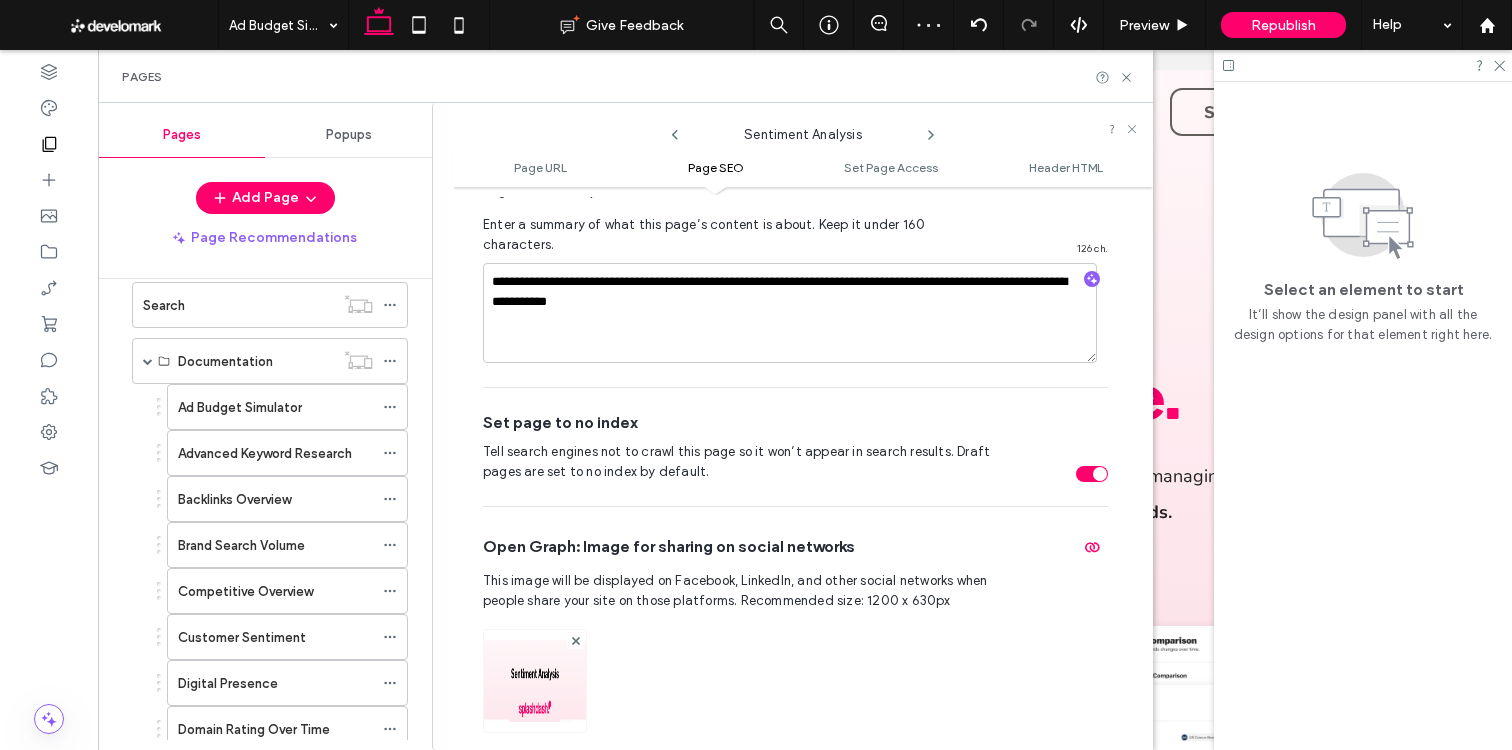 click at bounding box center [1100, 474] 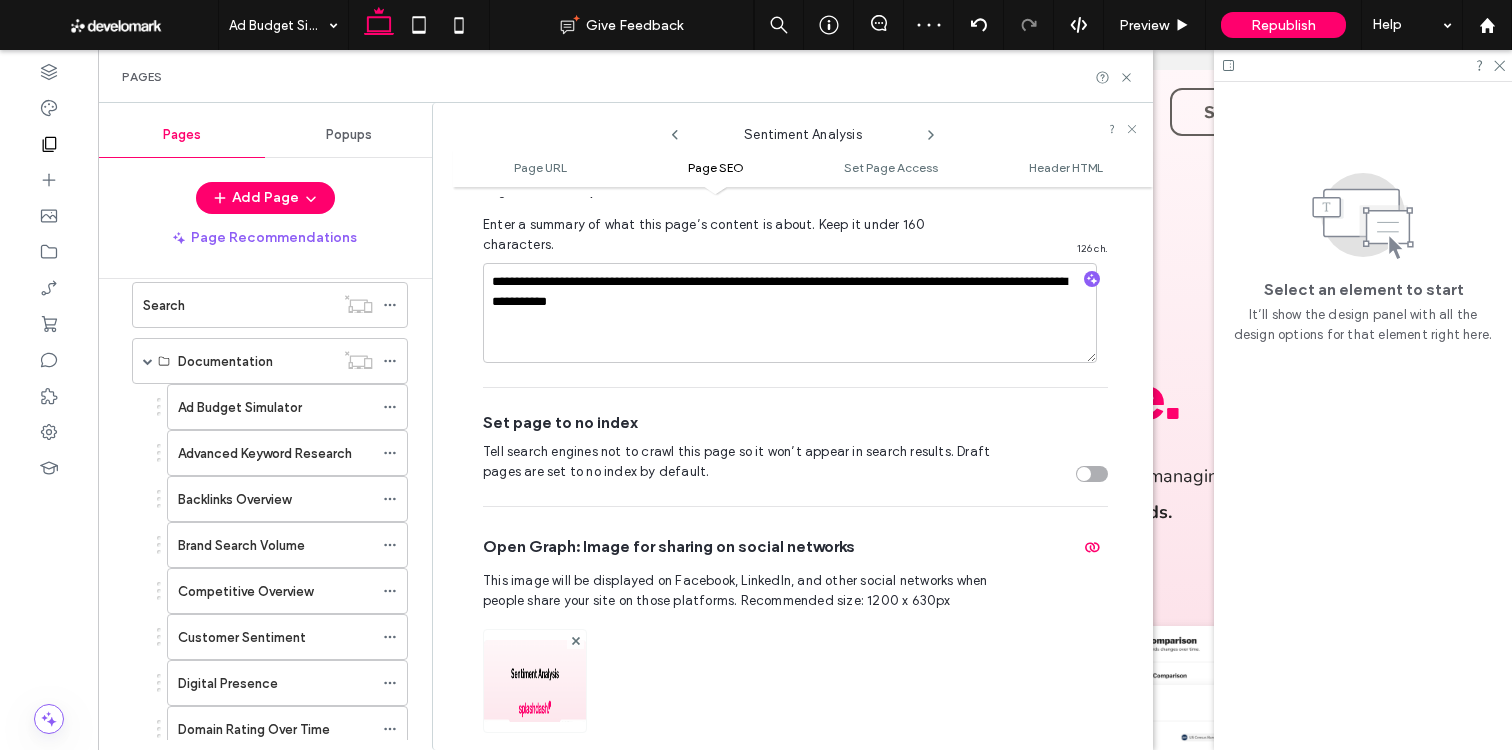 click 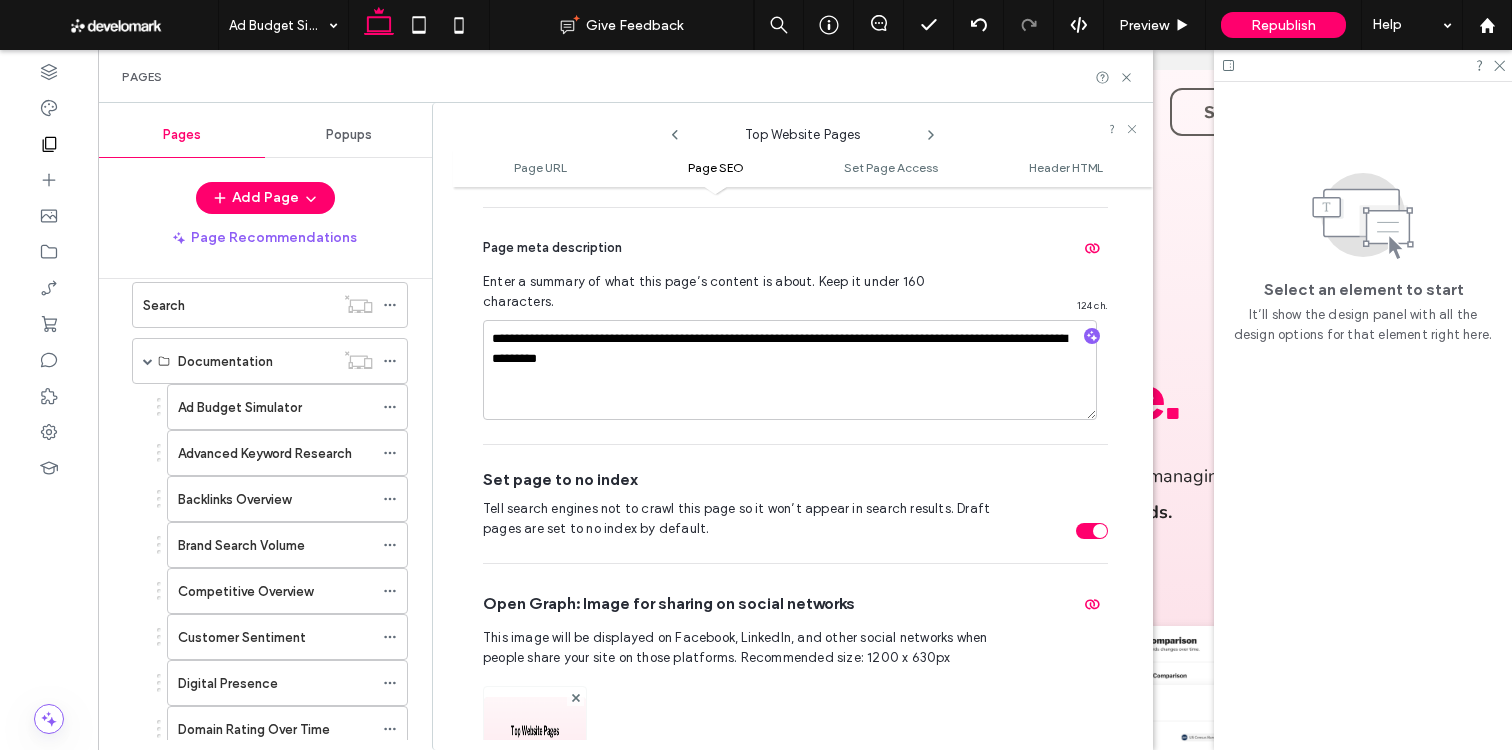 drag, startPoint x: 1074, startPoint y: 491, endPoint x: 1059, endPoint y: 483, distance: 17 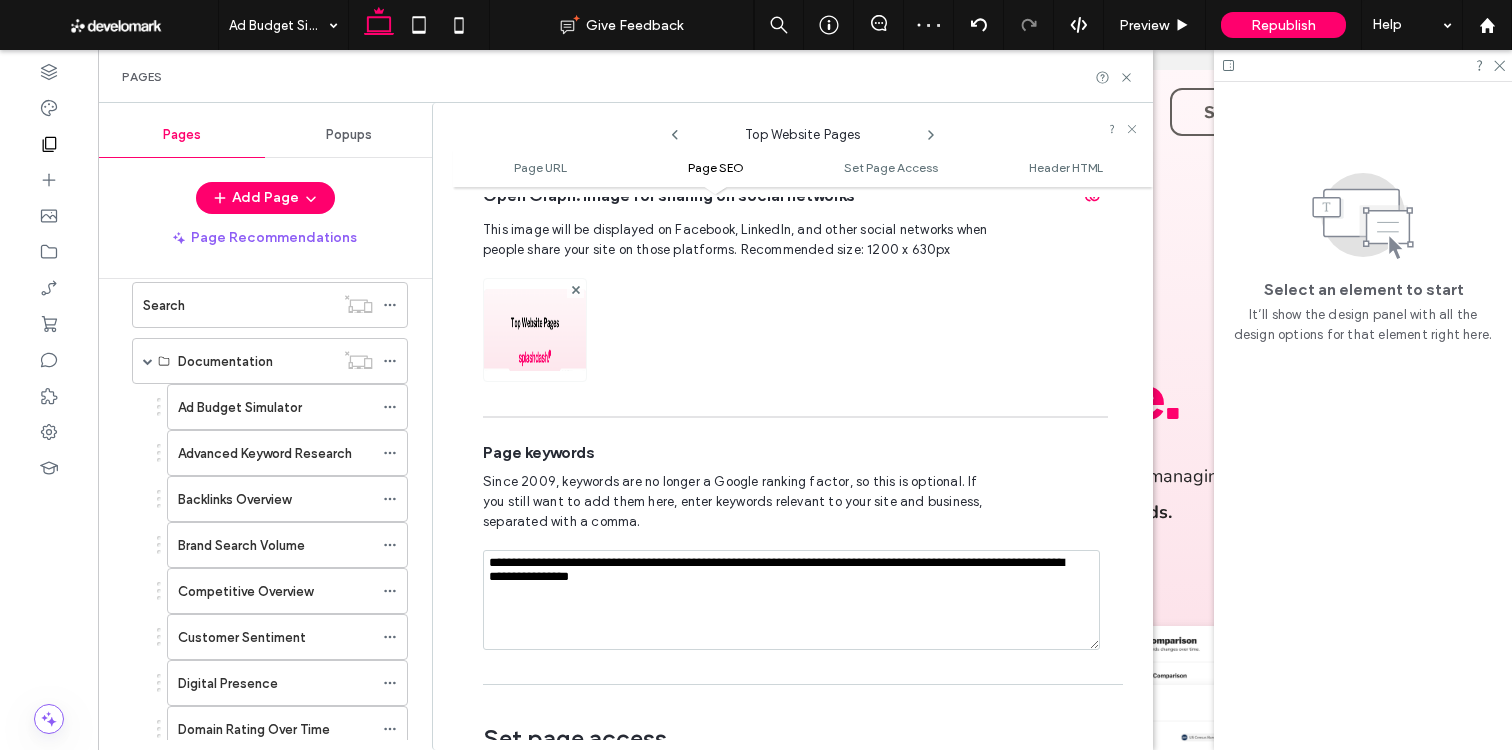 scroll, scrollTop: 1038, scrollLeft: 0, axis: vertical 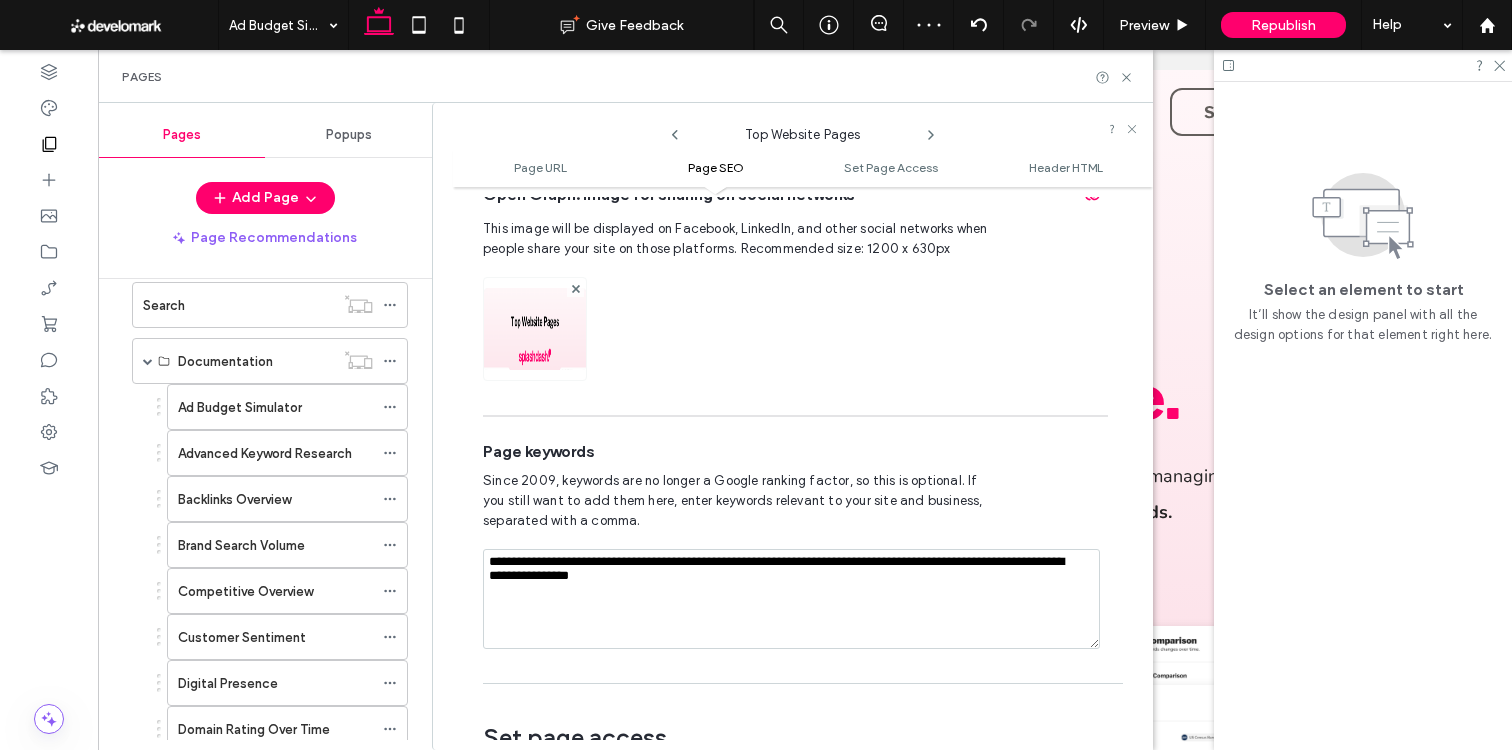 click 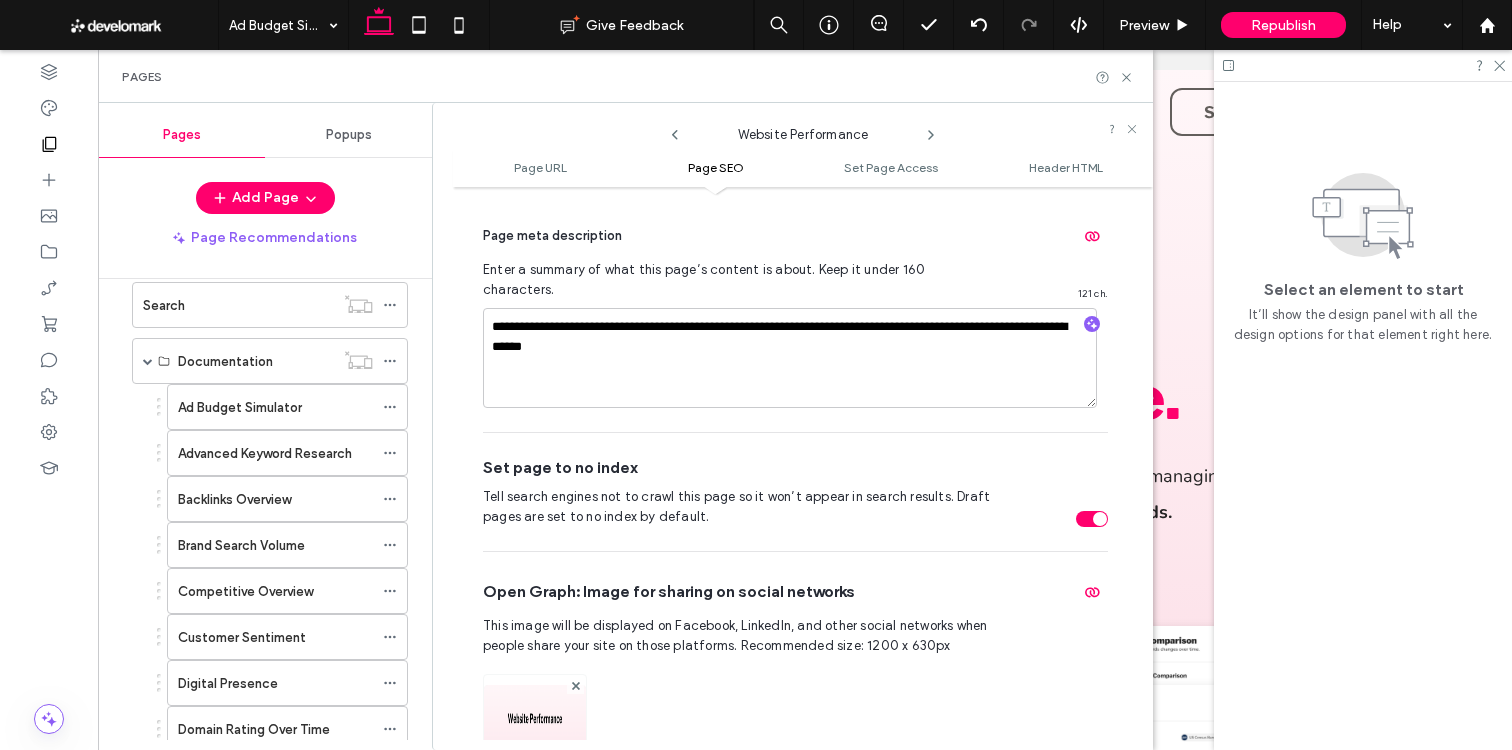 scroll, scrollTop: 745, scrollLeft: 0, axis: vertical 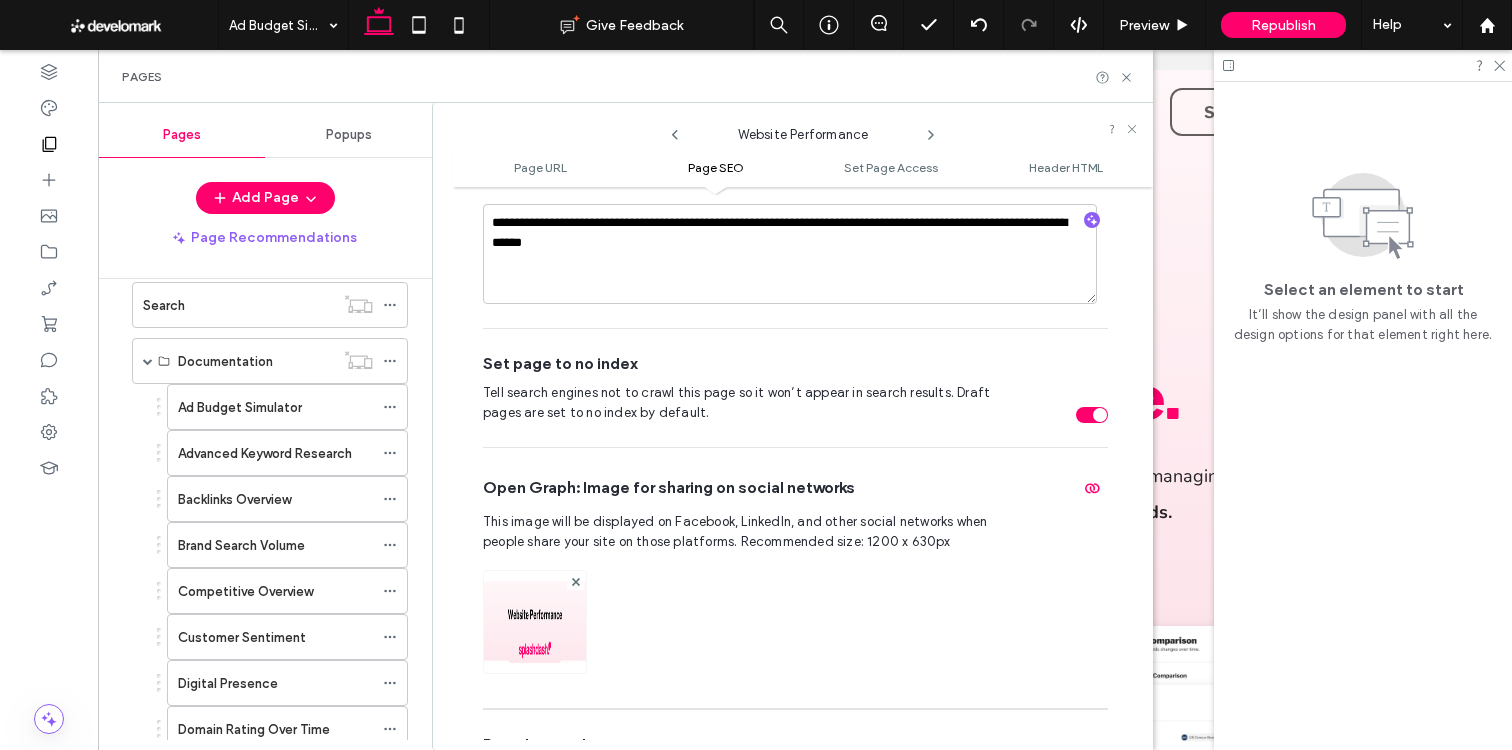 click at bounding box center (1100, 415) 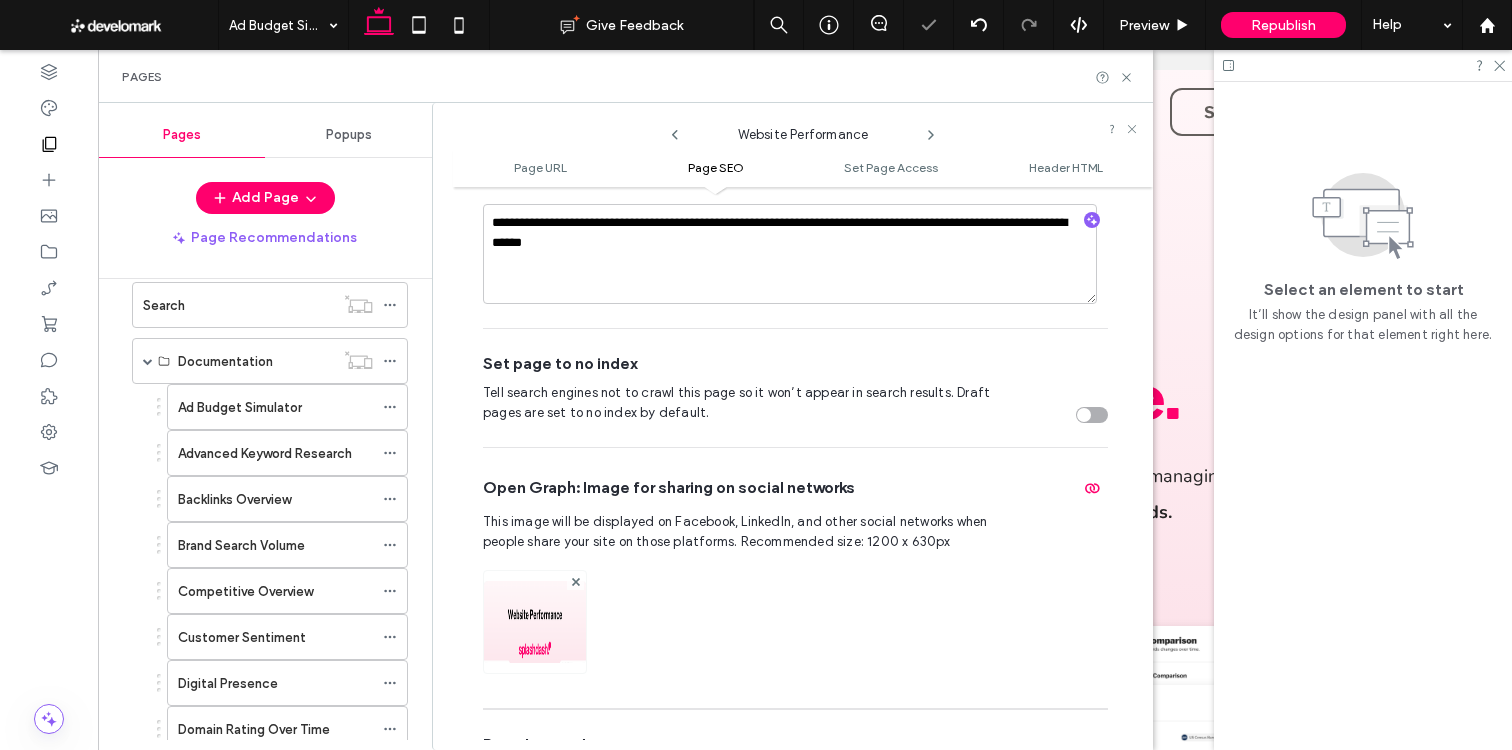 click 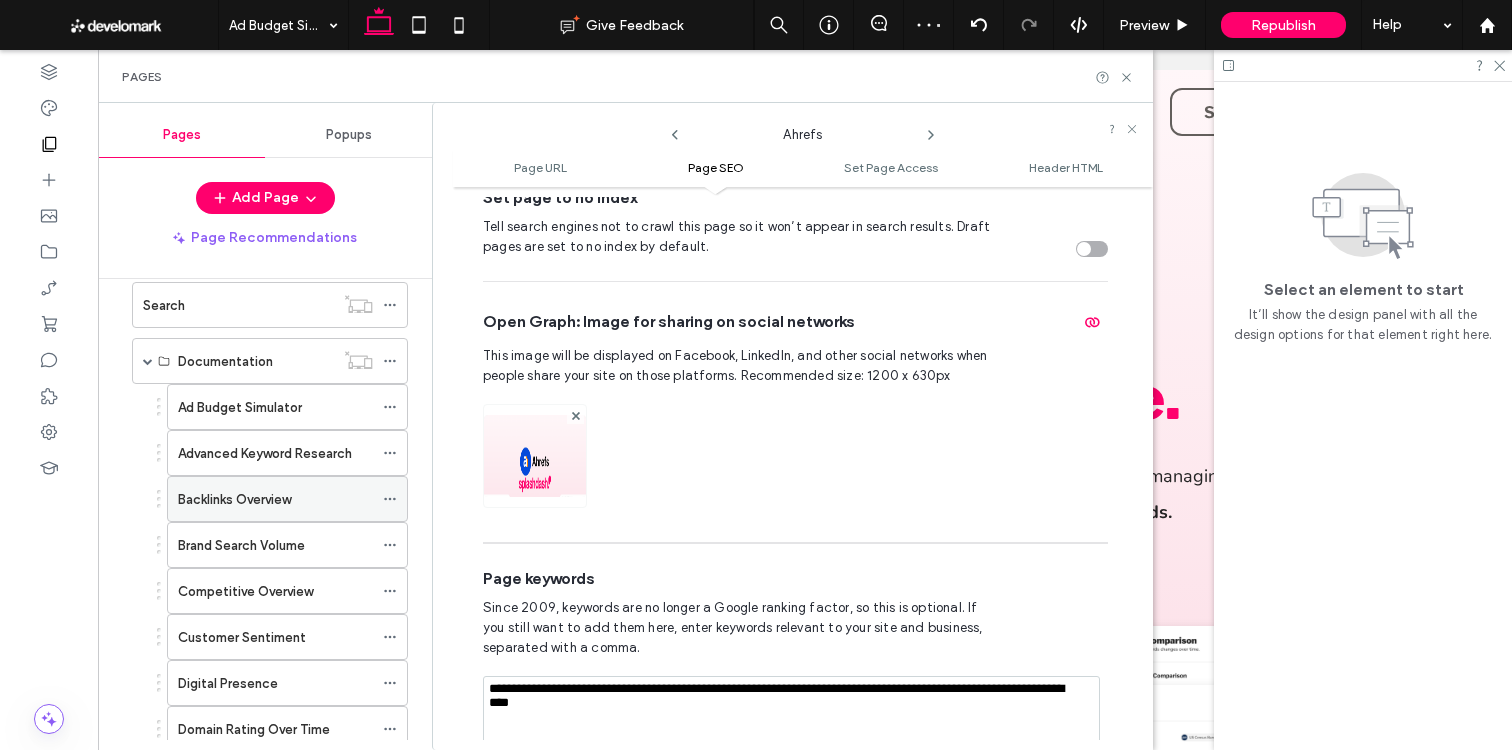 scroll, scrollTop: 912, scrollLeft: 0, axis: vertical 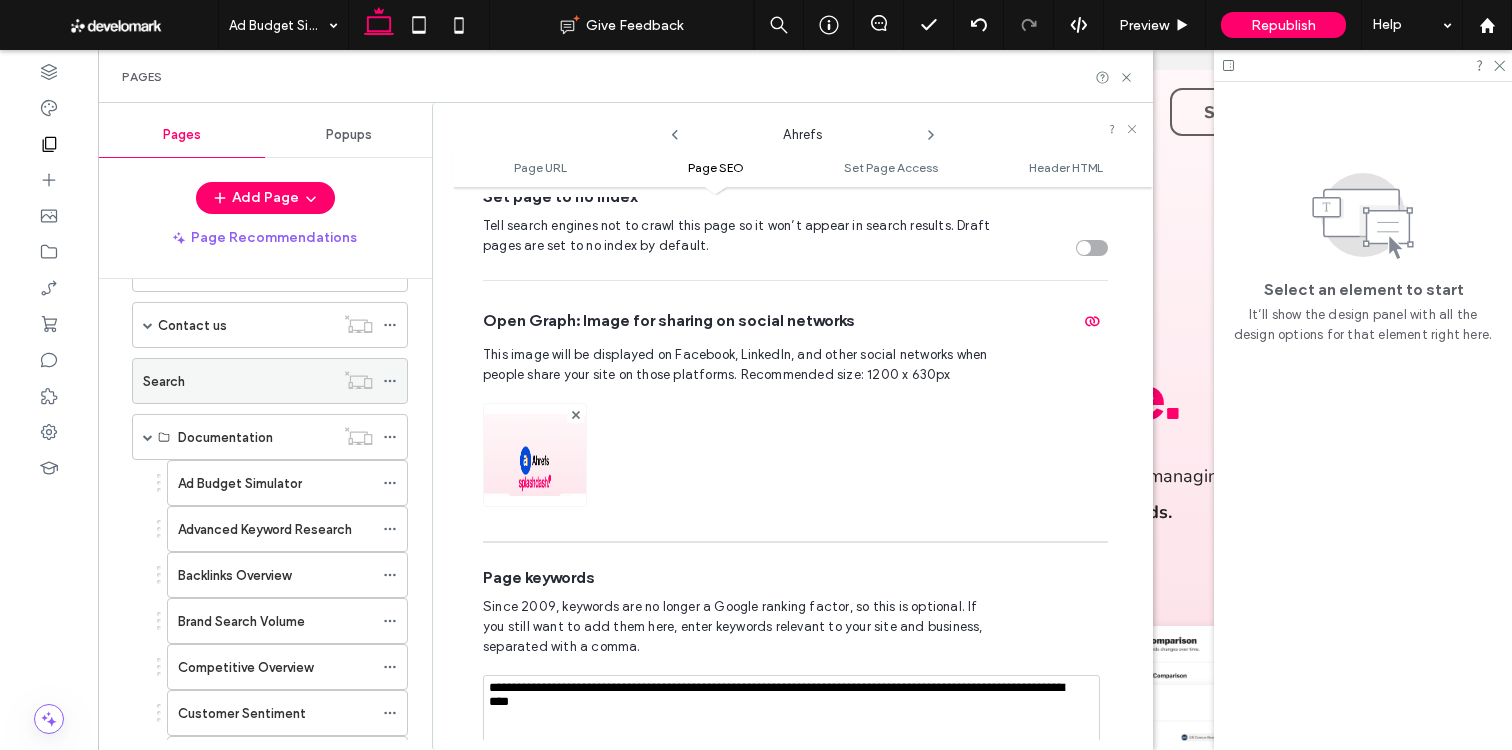 click at bounding box center [148, 437] 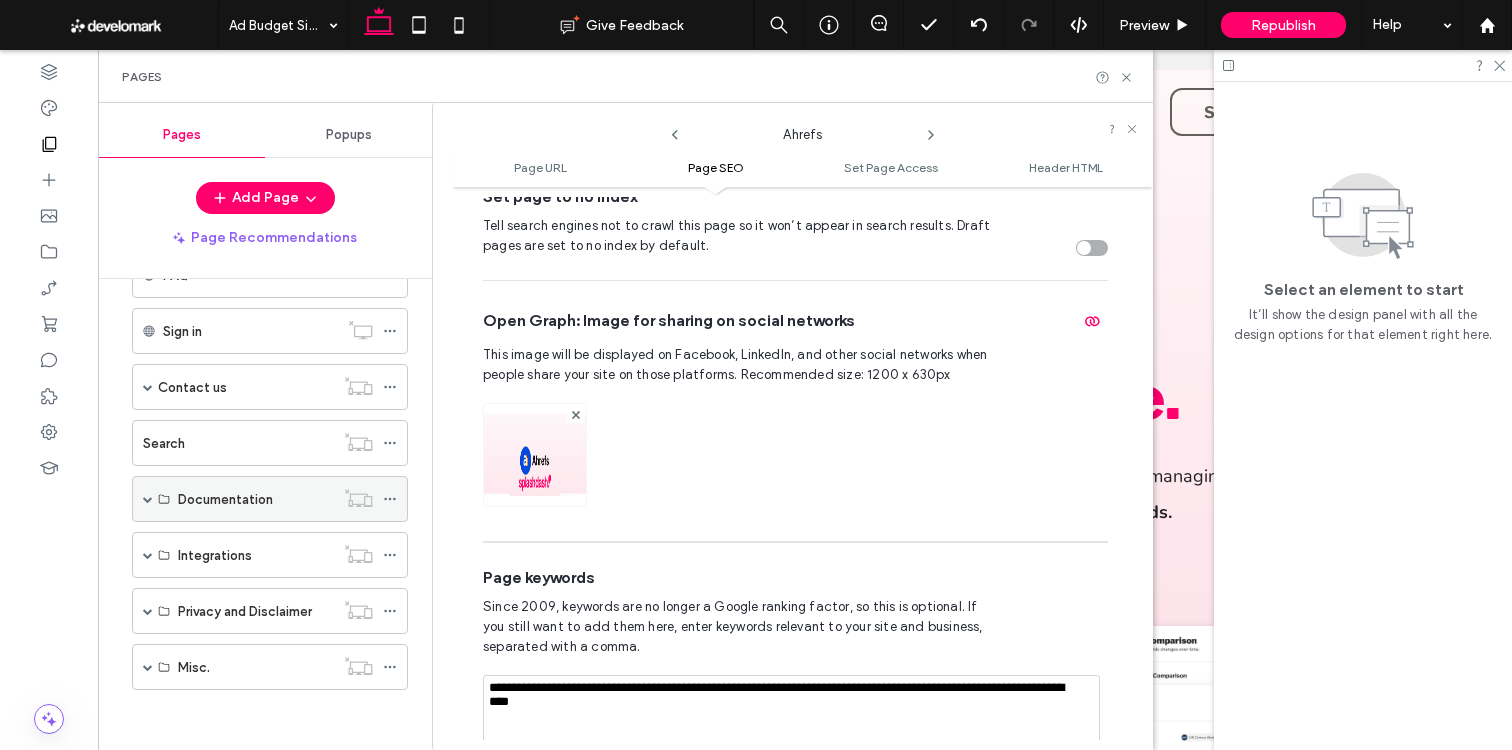 scroll, scrollTop: 341, scrollLeft: 0, axis: vertical 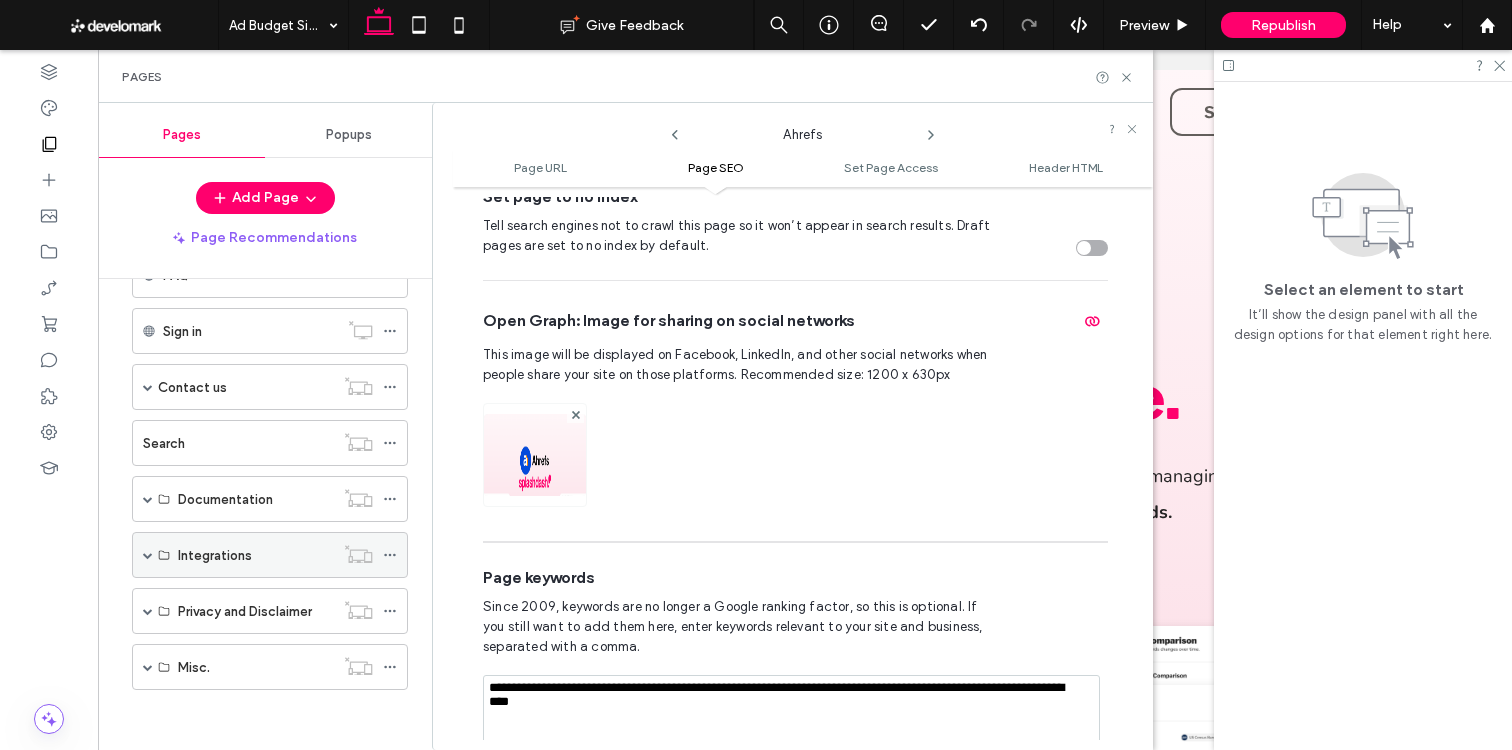 click on "Integrations" at bounding box center (270, 555) 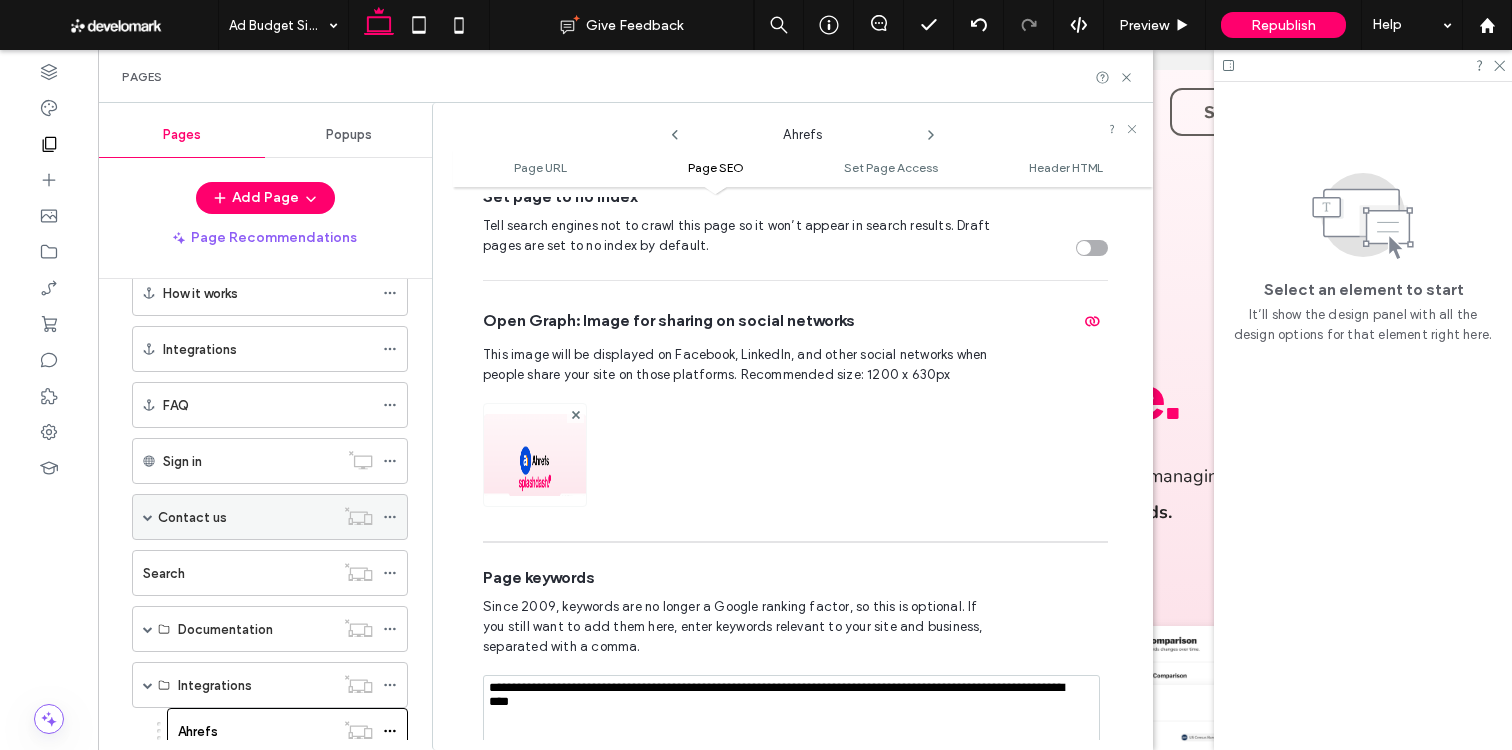 scroll, scrollTop: 0, scrollLeft: 0, axis: both 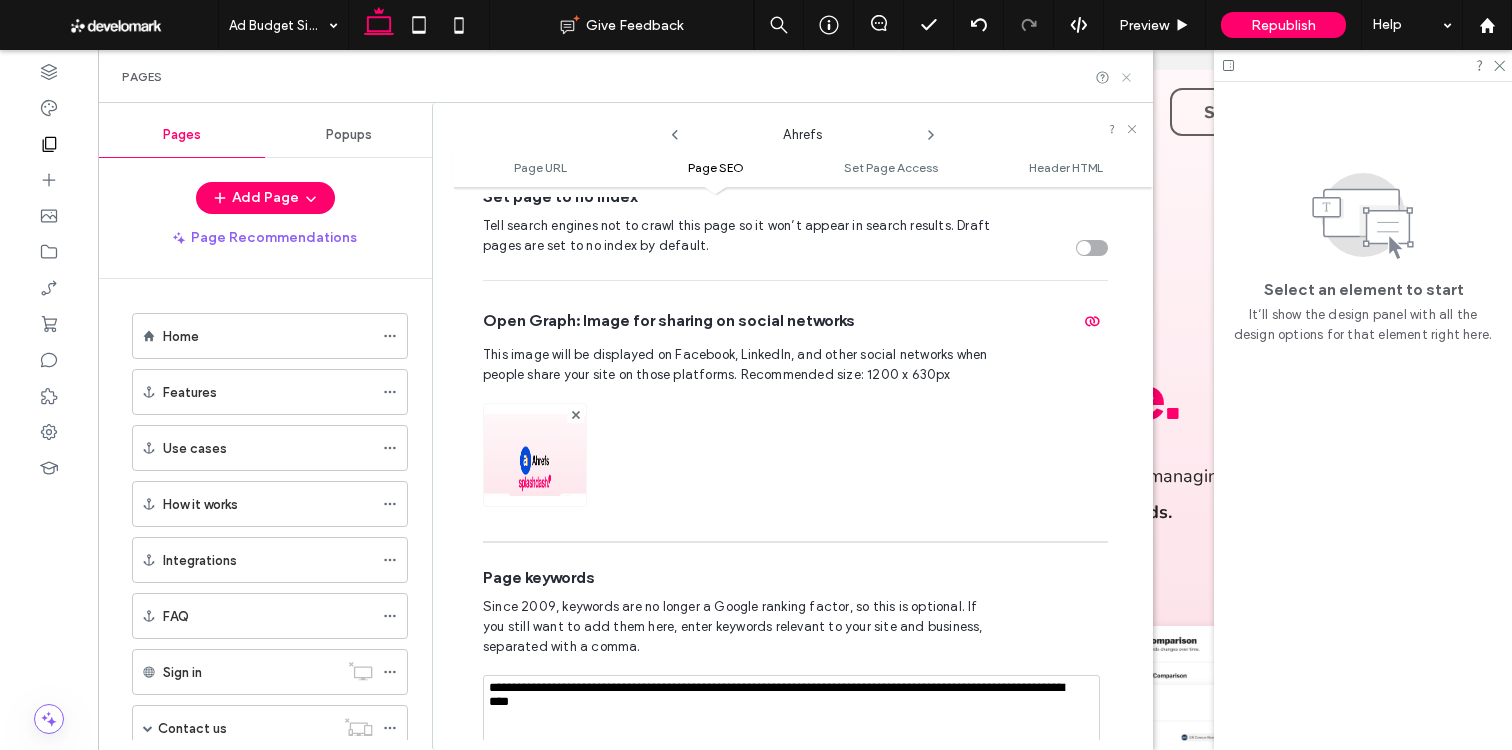 click 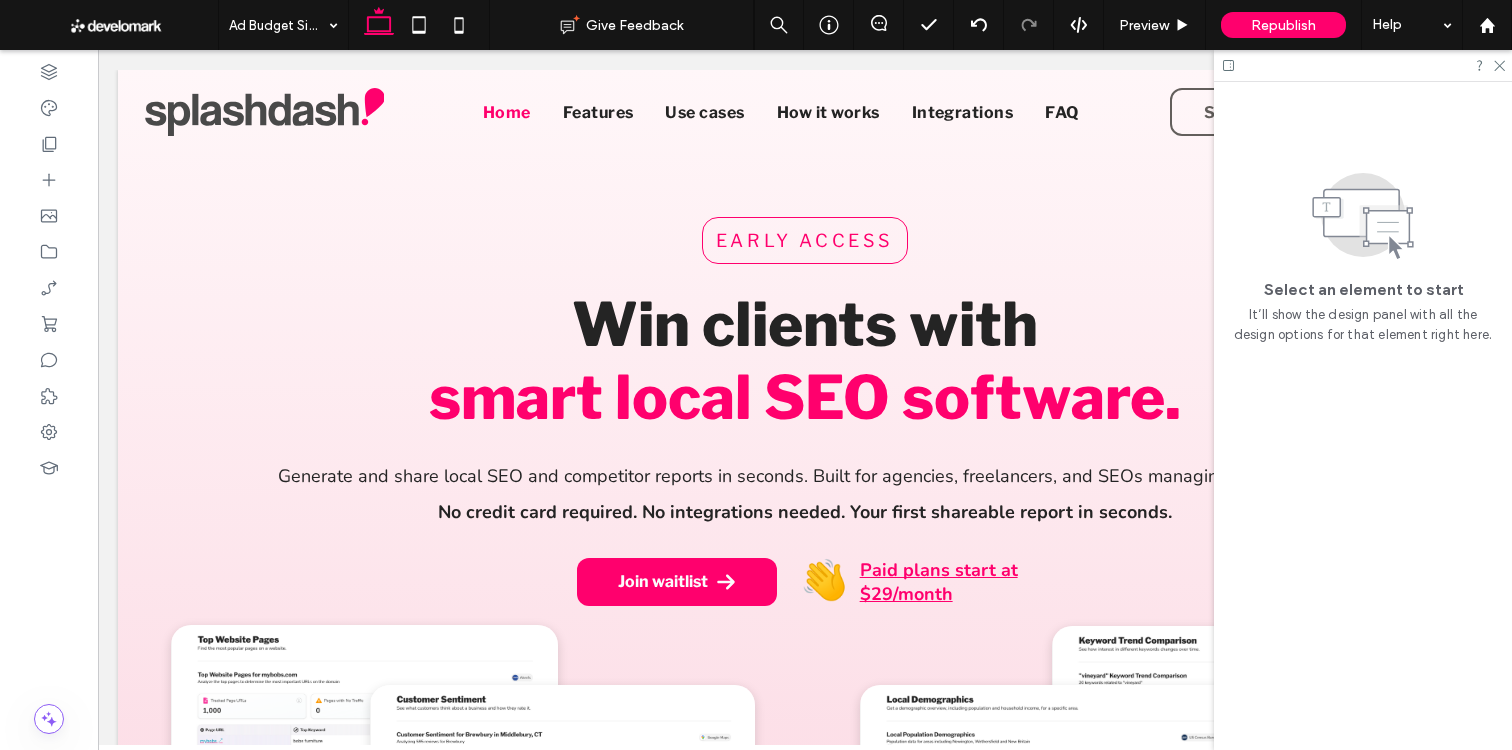 click at bounding box center [1363, 65] 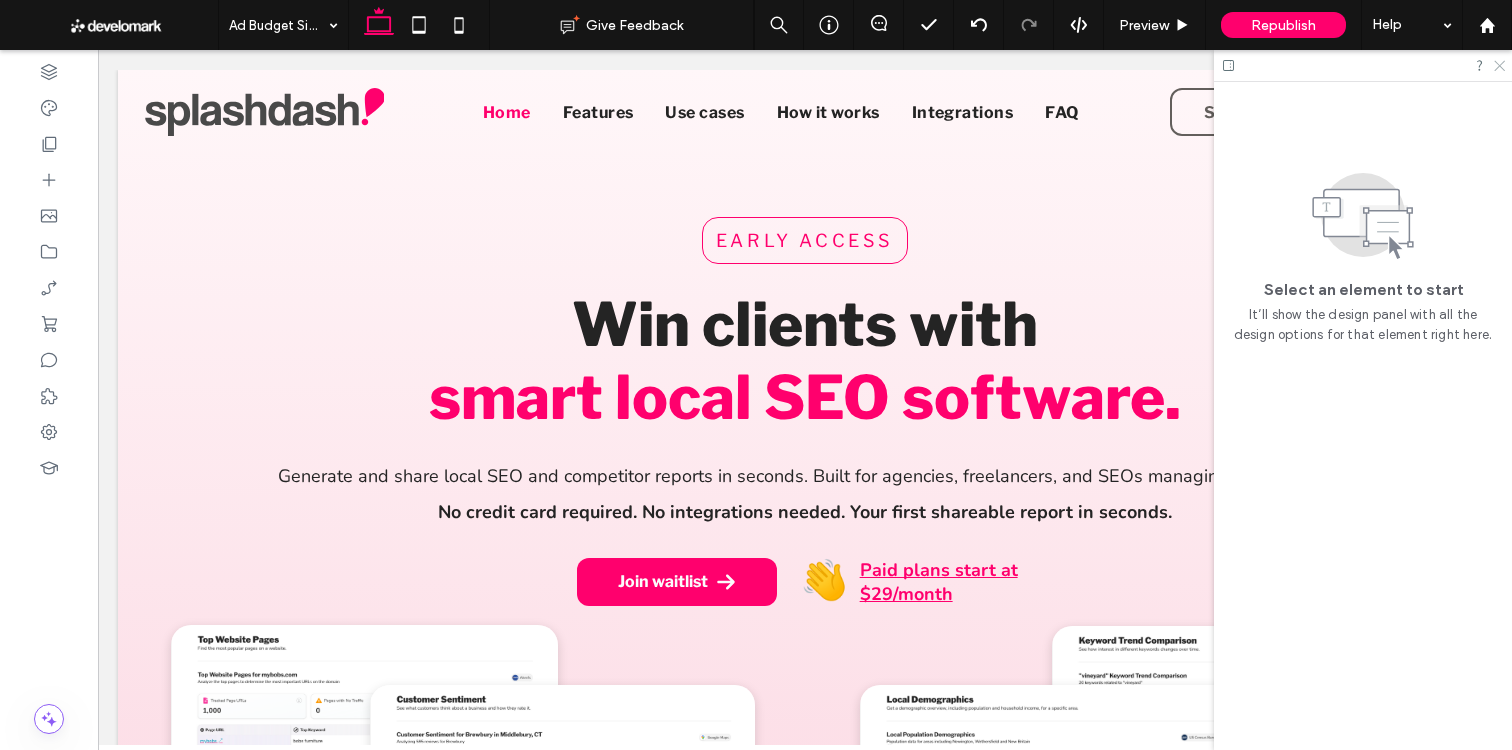 click 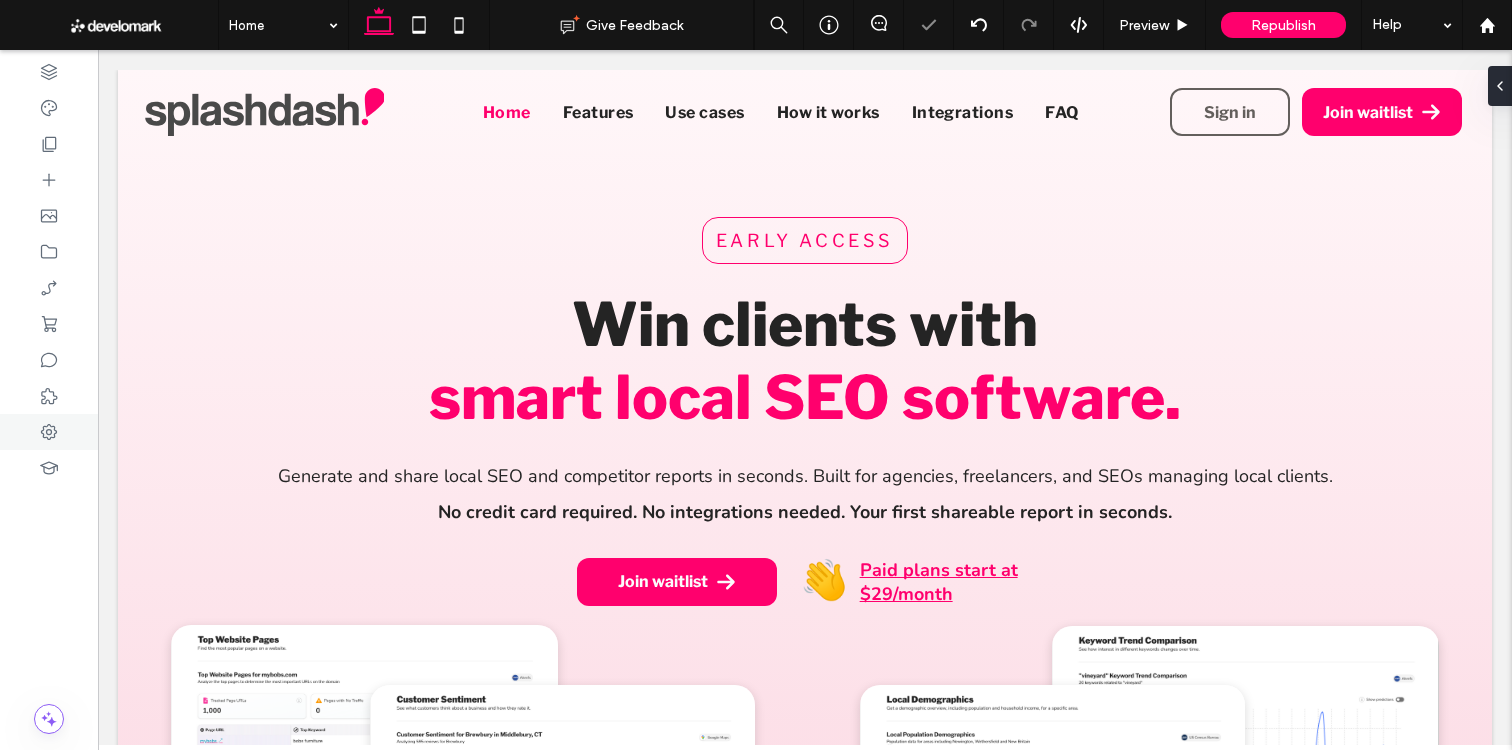 click at bounding box center [49, 432] 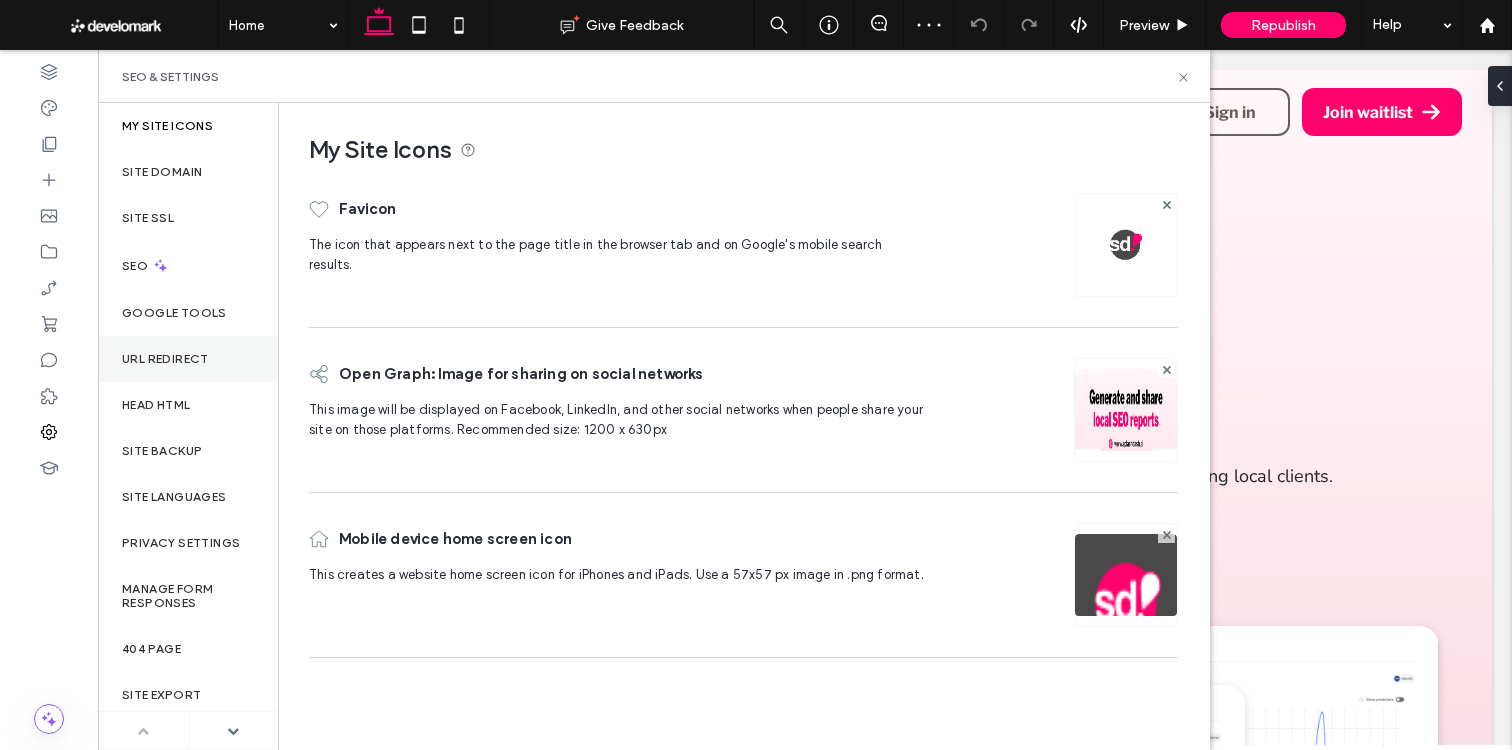 drag, startPoint x: 194, startPoint y: 359, endPoint x: 204, endPoint y: 368, distance: 13.453624 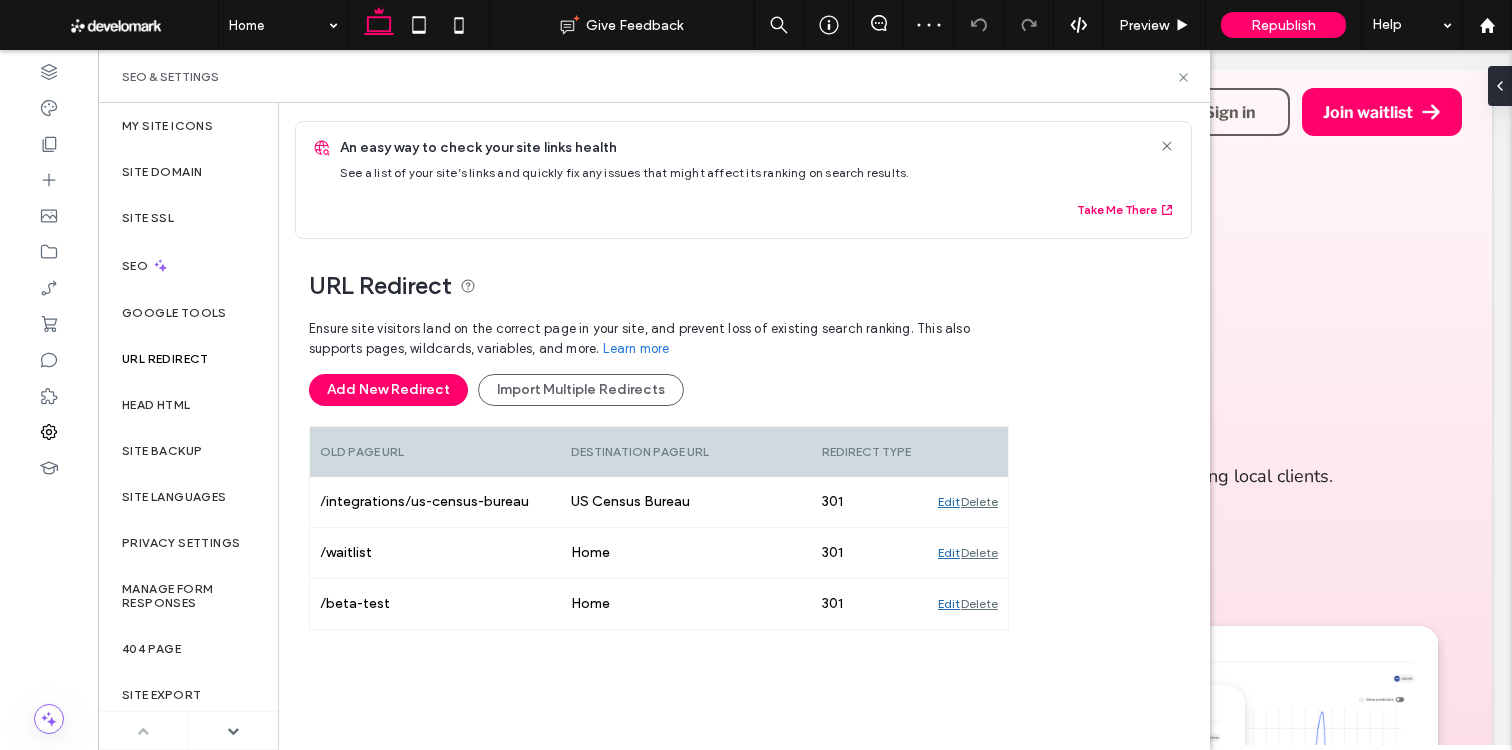 drag, startPoint x: 229, startPoint y: 398, endPoint x: 221, endPoint y: 358, distance: 40.792156 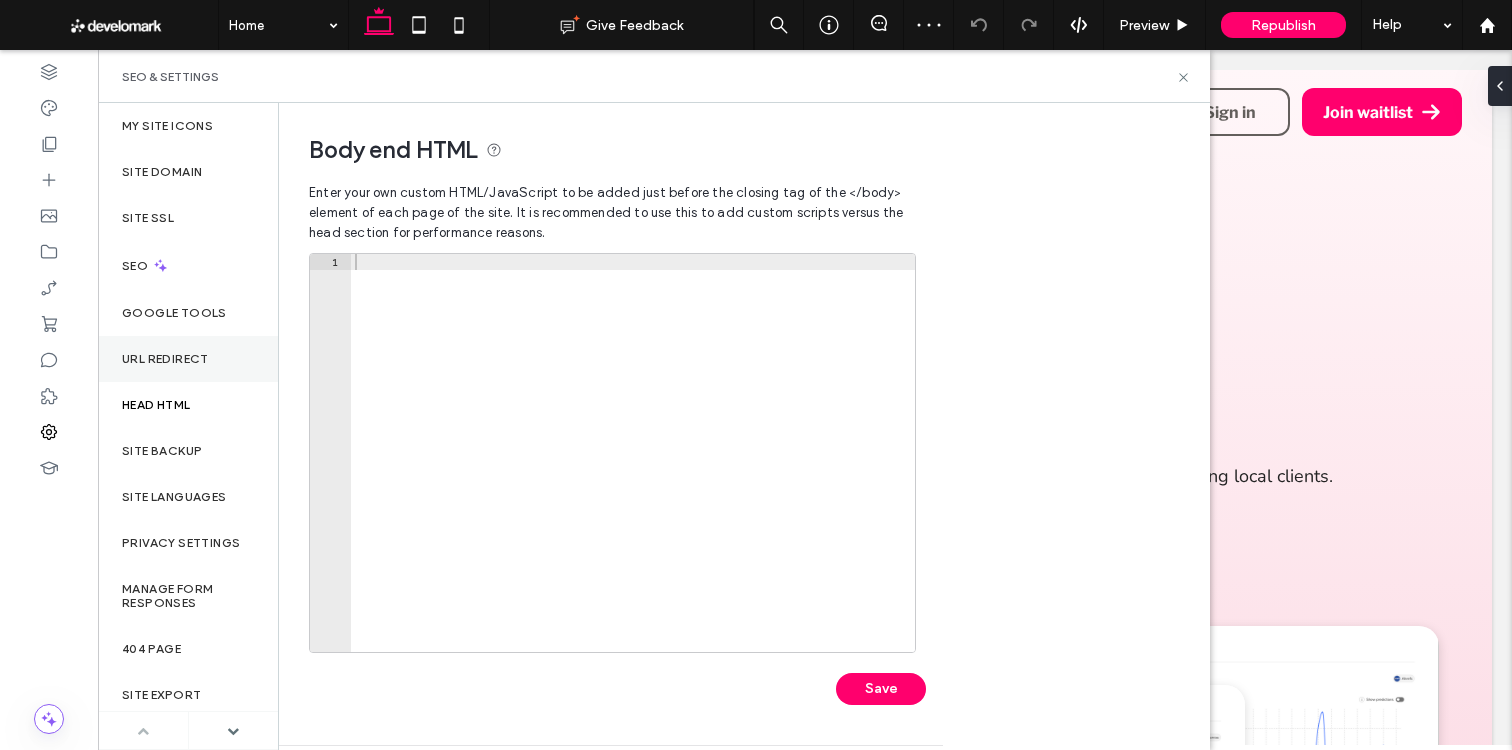 click on "URL Redirect" at bounding box center (188, 359) 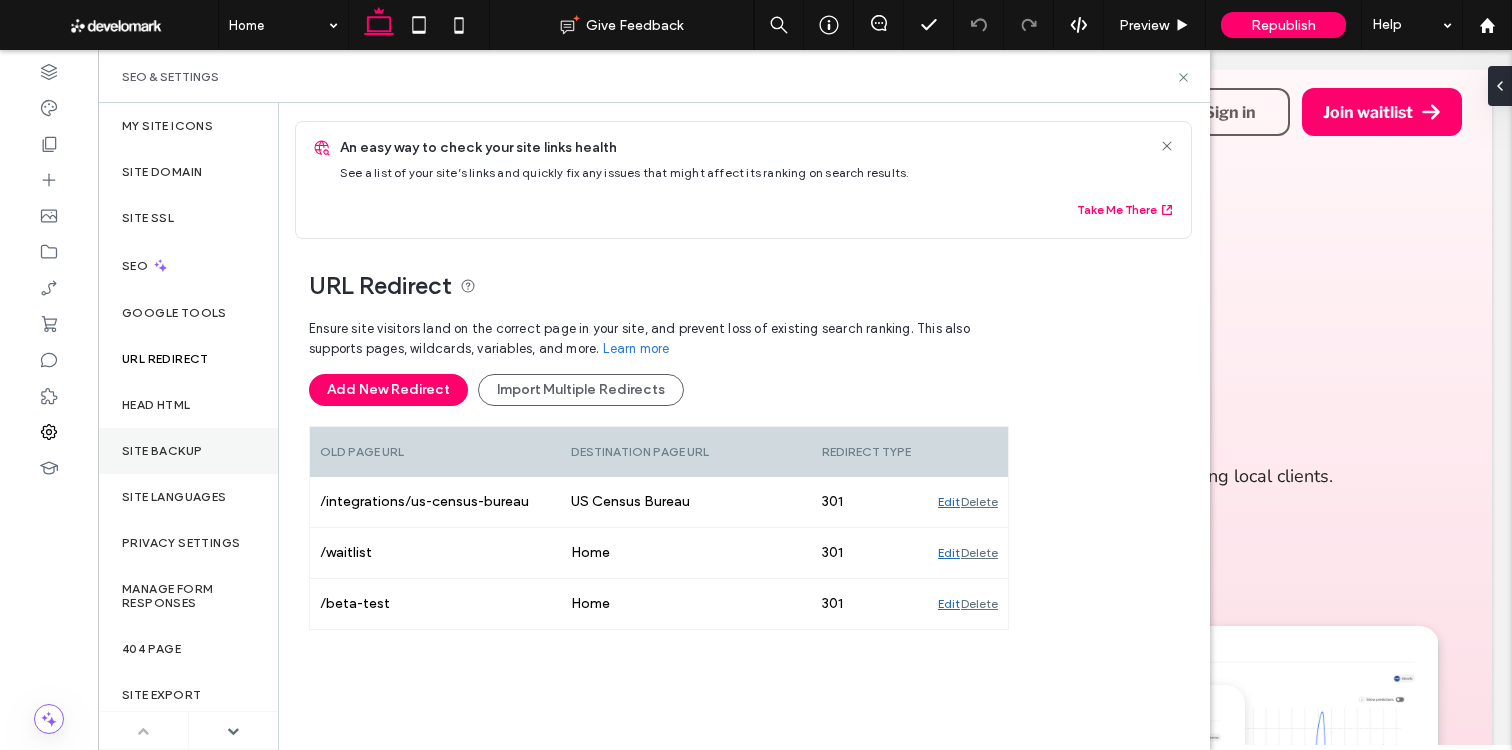 click on "Site Backup" at bounding box center (162, 451) 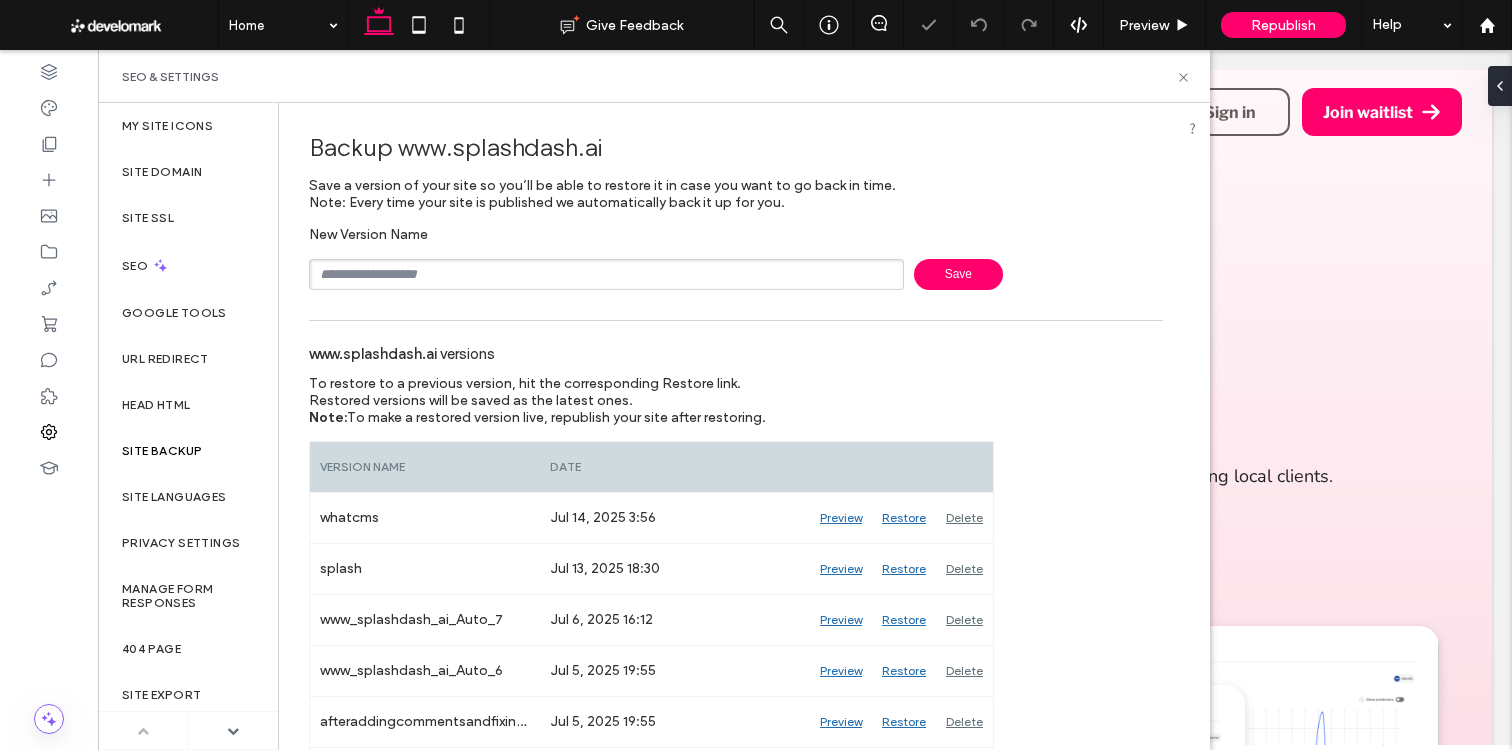 click on "Save" at bounding box center [958, 274] 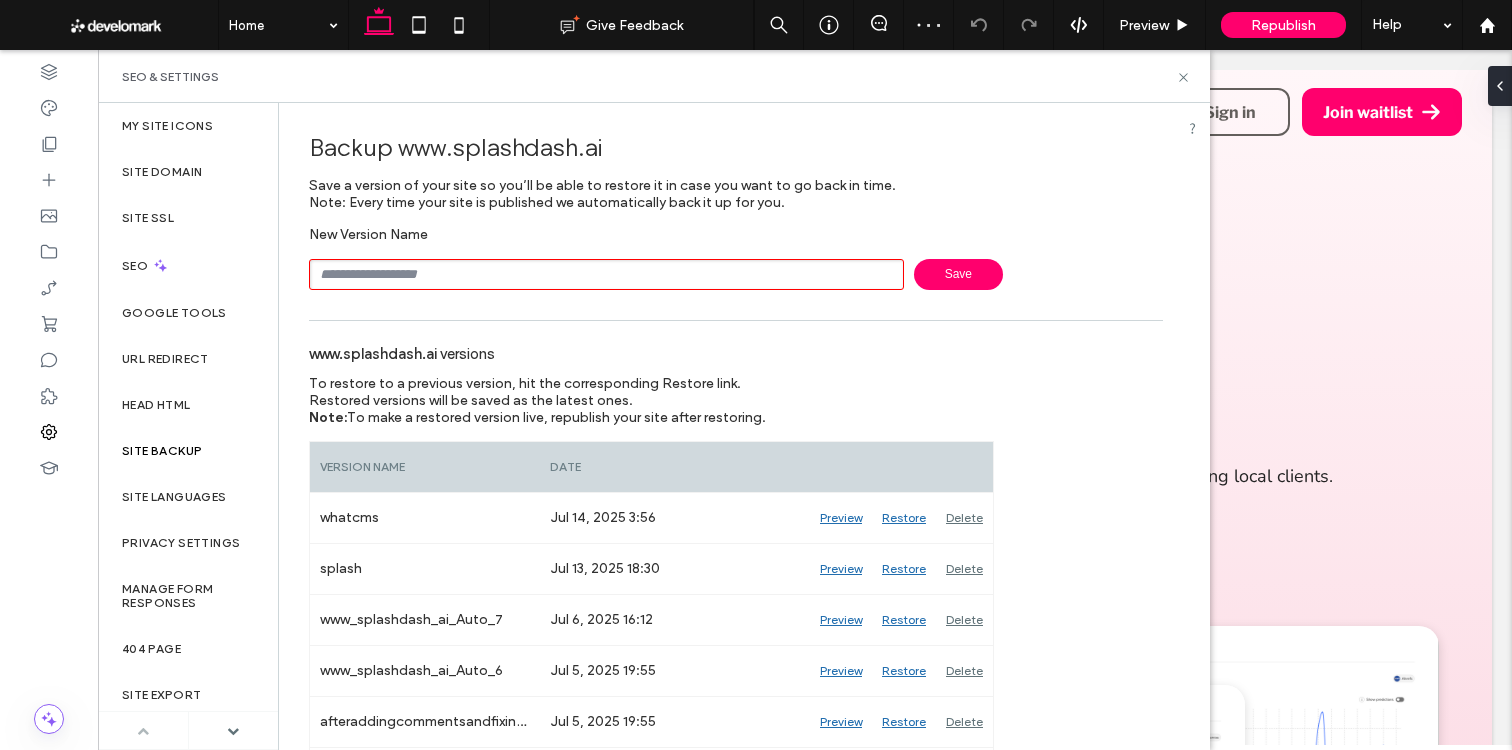 click at bounding box center (606, 274) 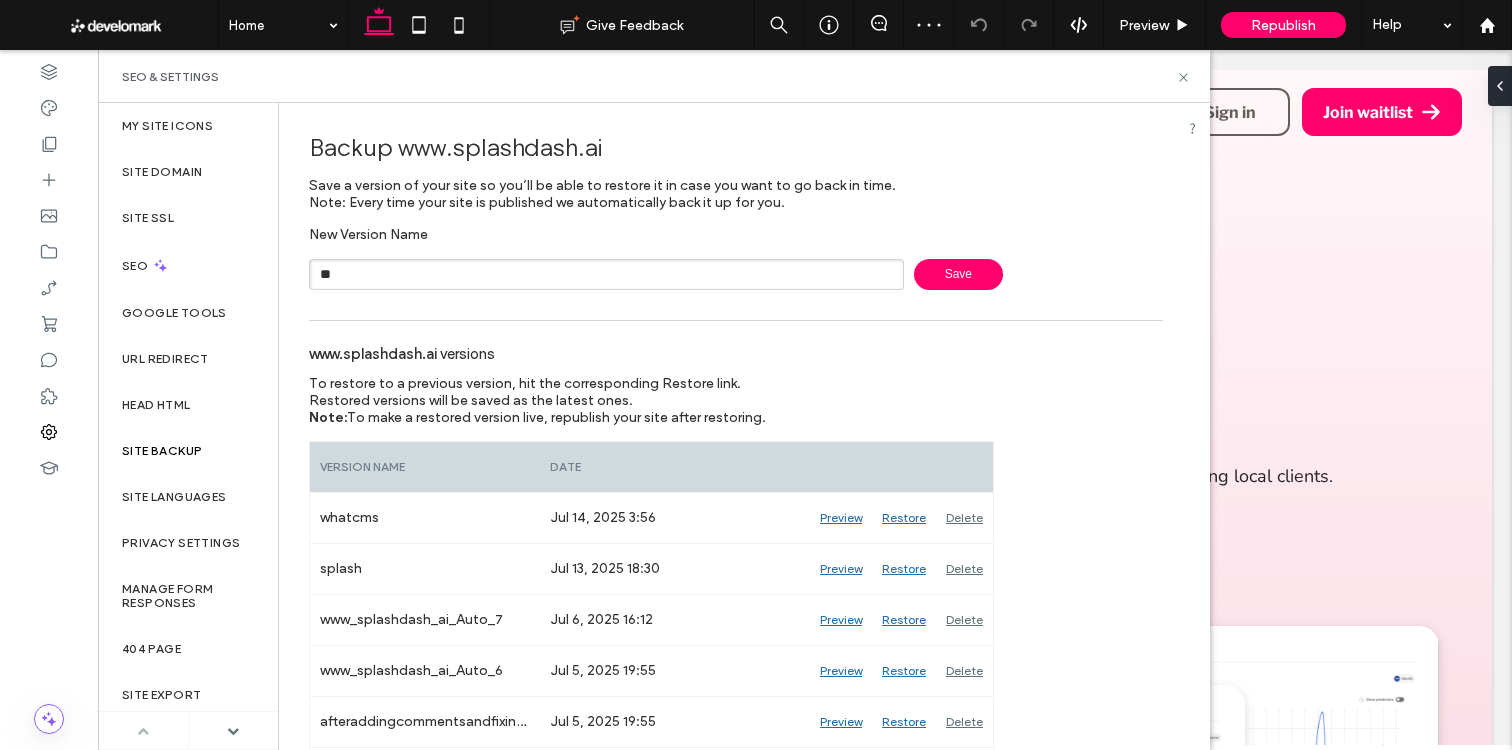type on "*" 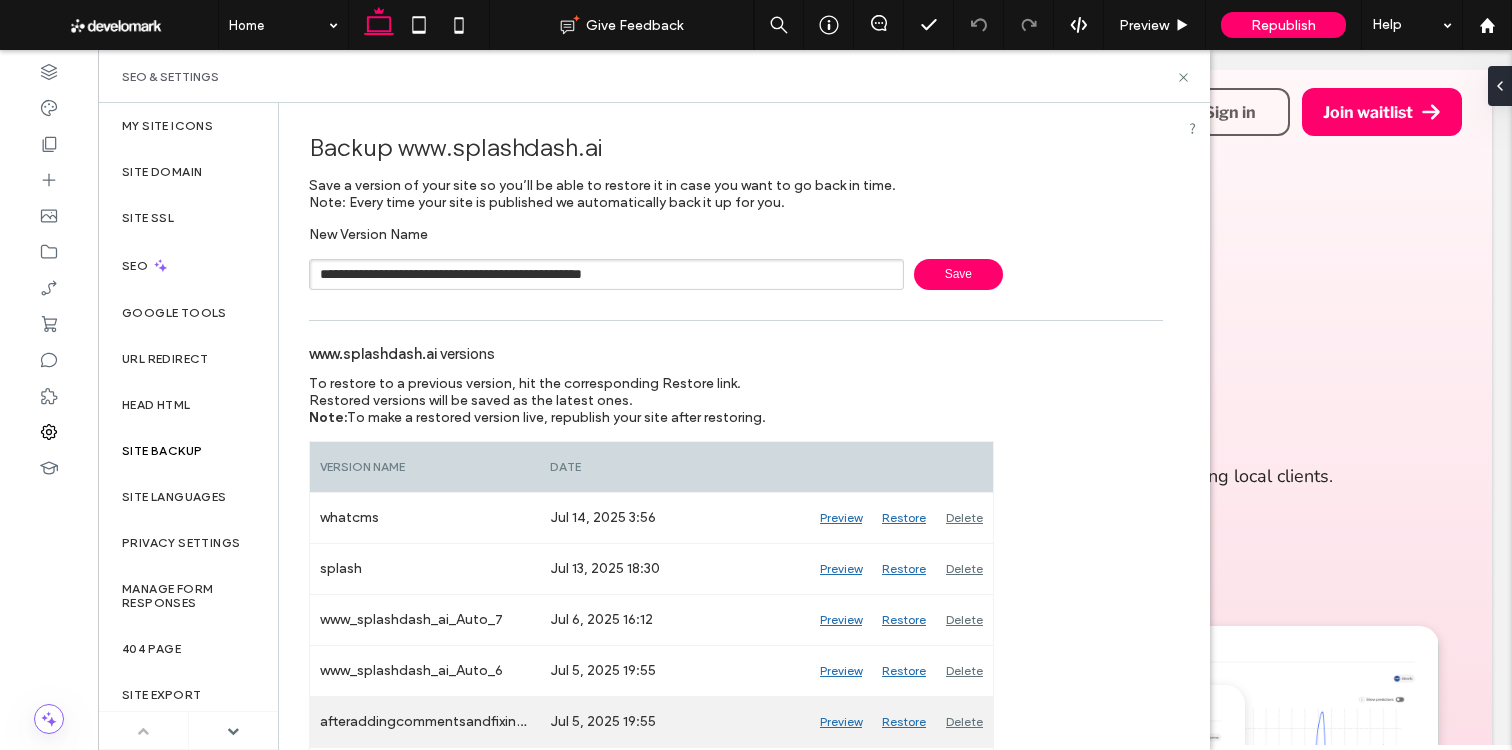 type on "**********" 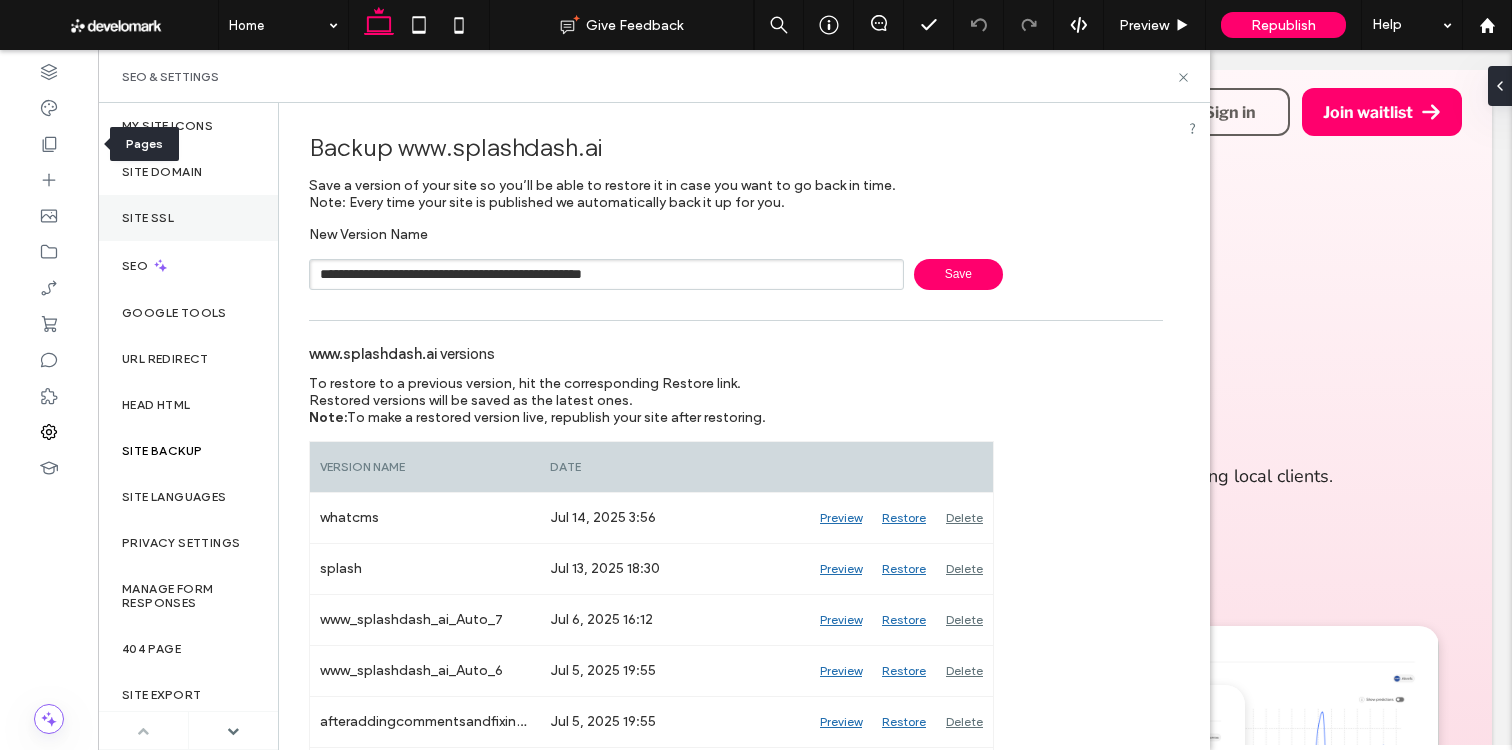 click at bounding box center [49, 144] 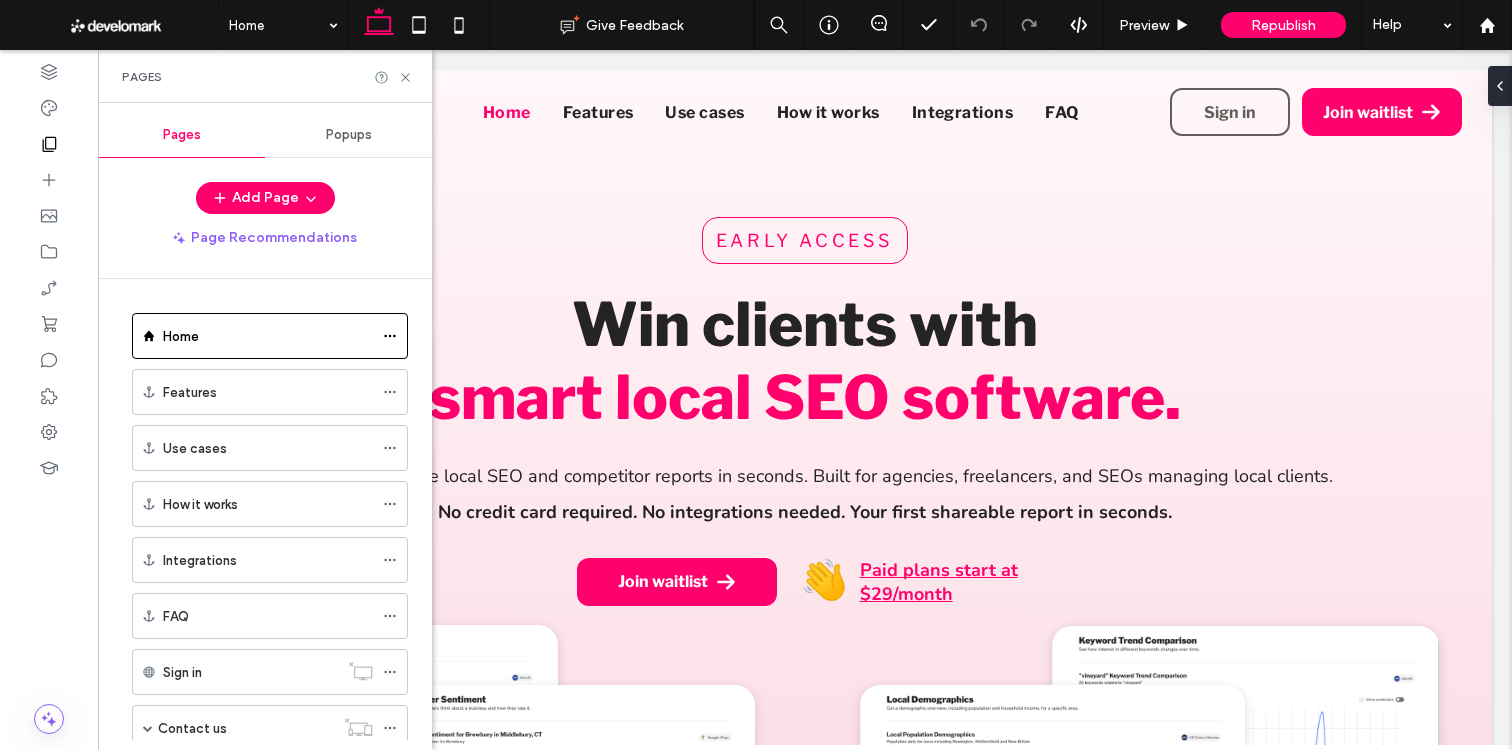 scroll, scrollTop: 0, scrollLeft: 0, axis: both 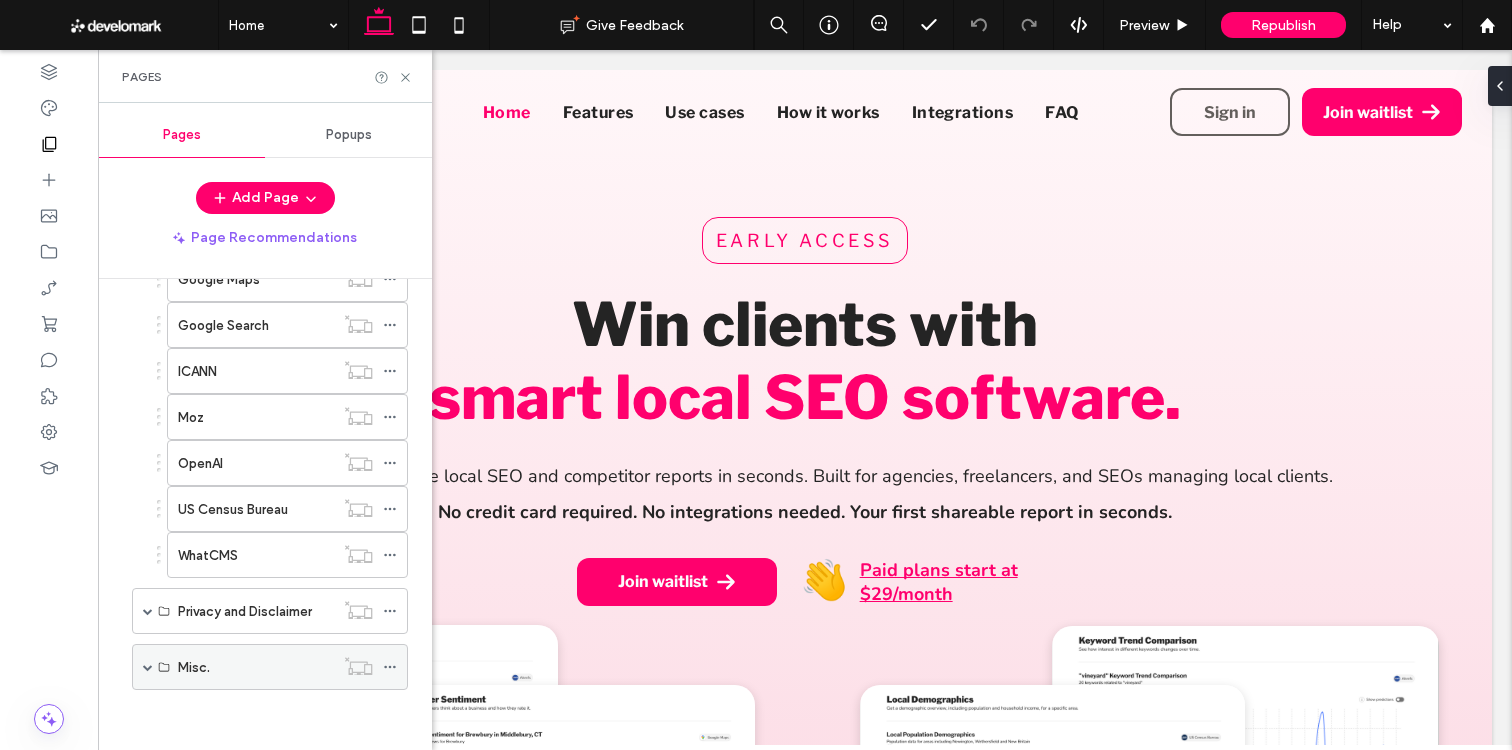 click on "Misc." at bounding box center (270, 667) 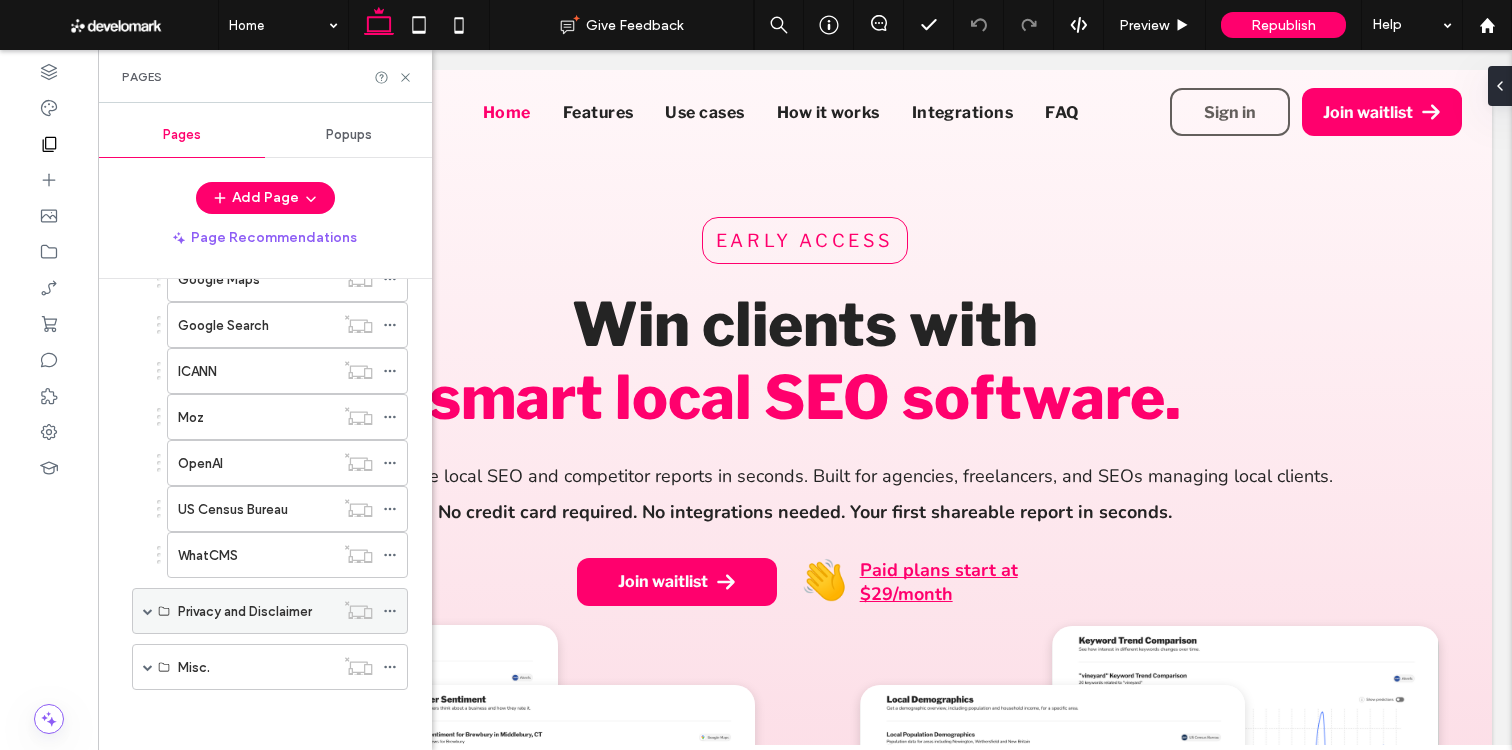 drag, startPoint x: 146, startPoint y: 611, endPoint x: 156, endPoint y: 607, distance: 10.770329 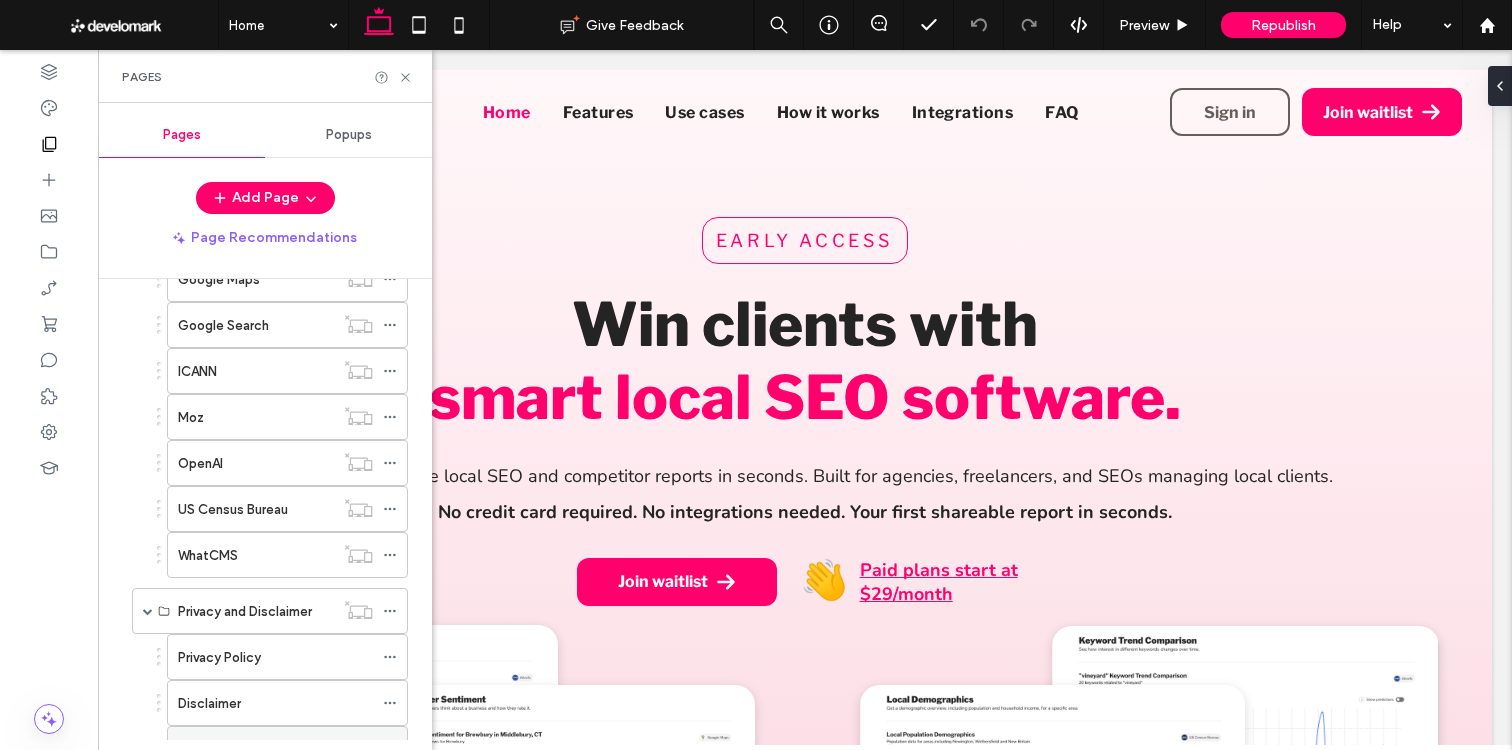 scroll, scrollTop: 985, scrollLeft: 0, axis: vertical 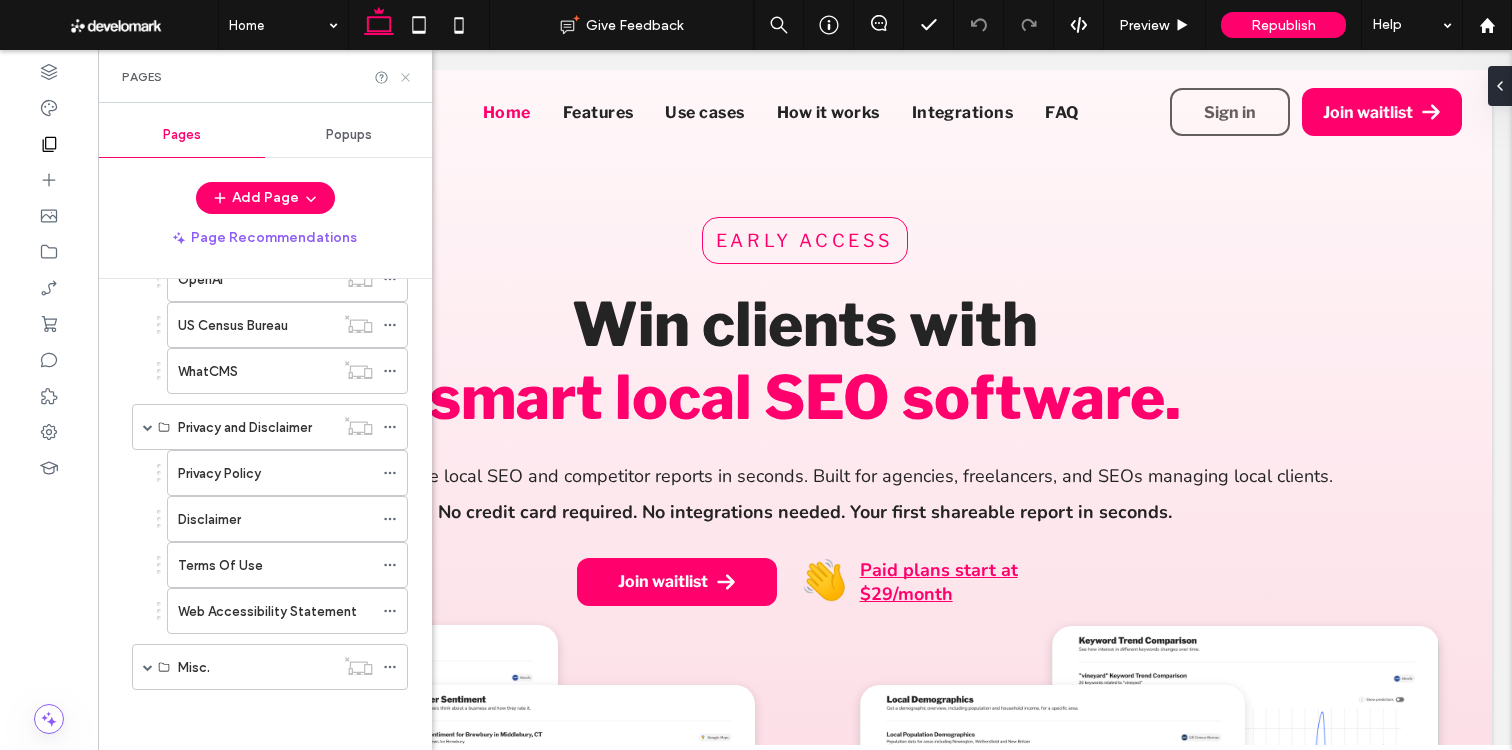 click 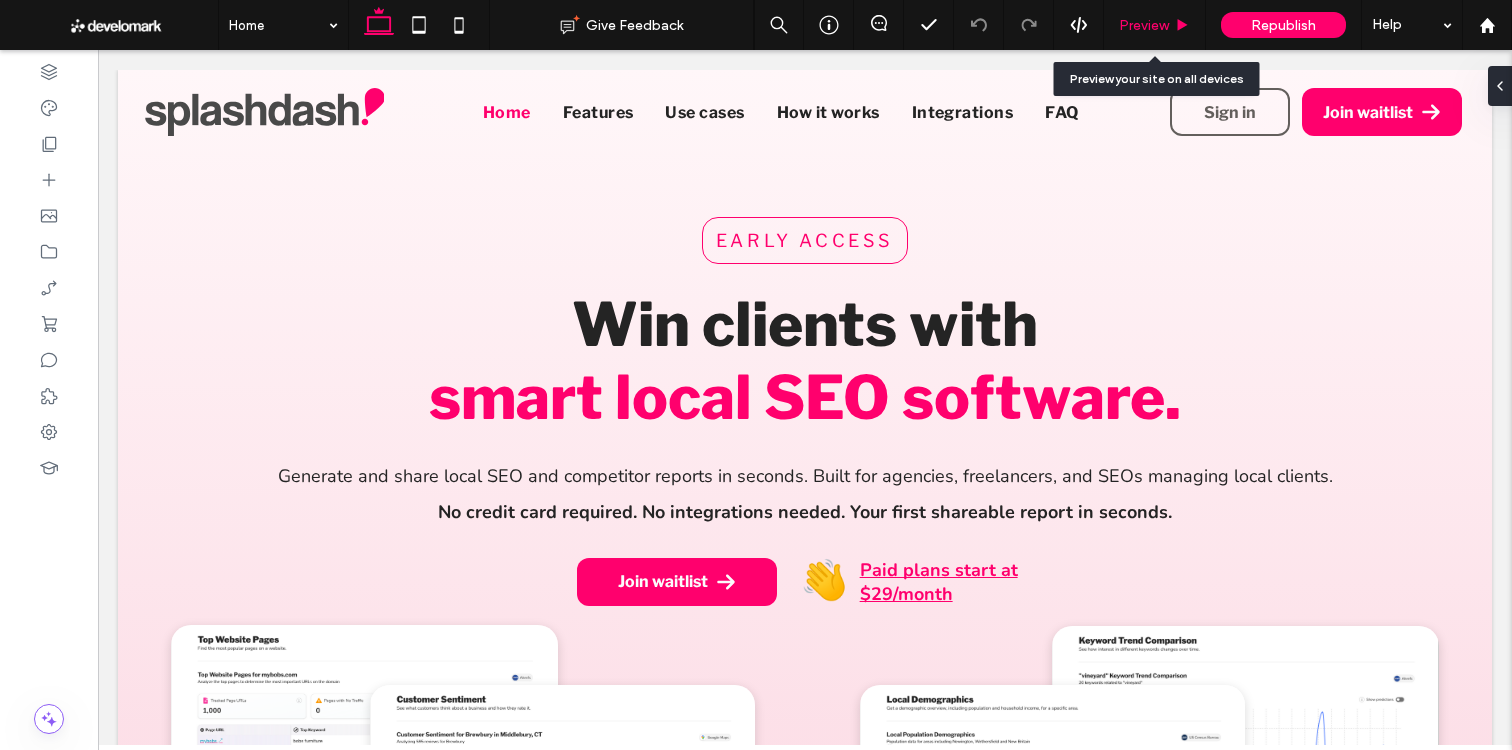 click on "Preview" at bounding box center [1144, 25] 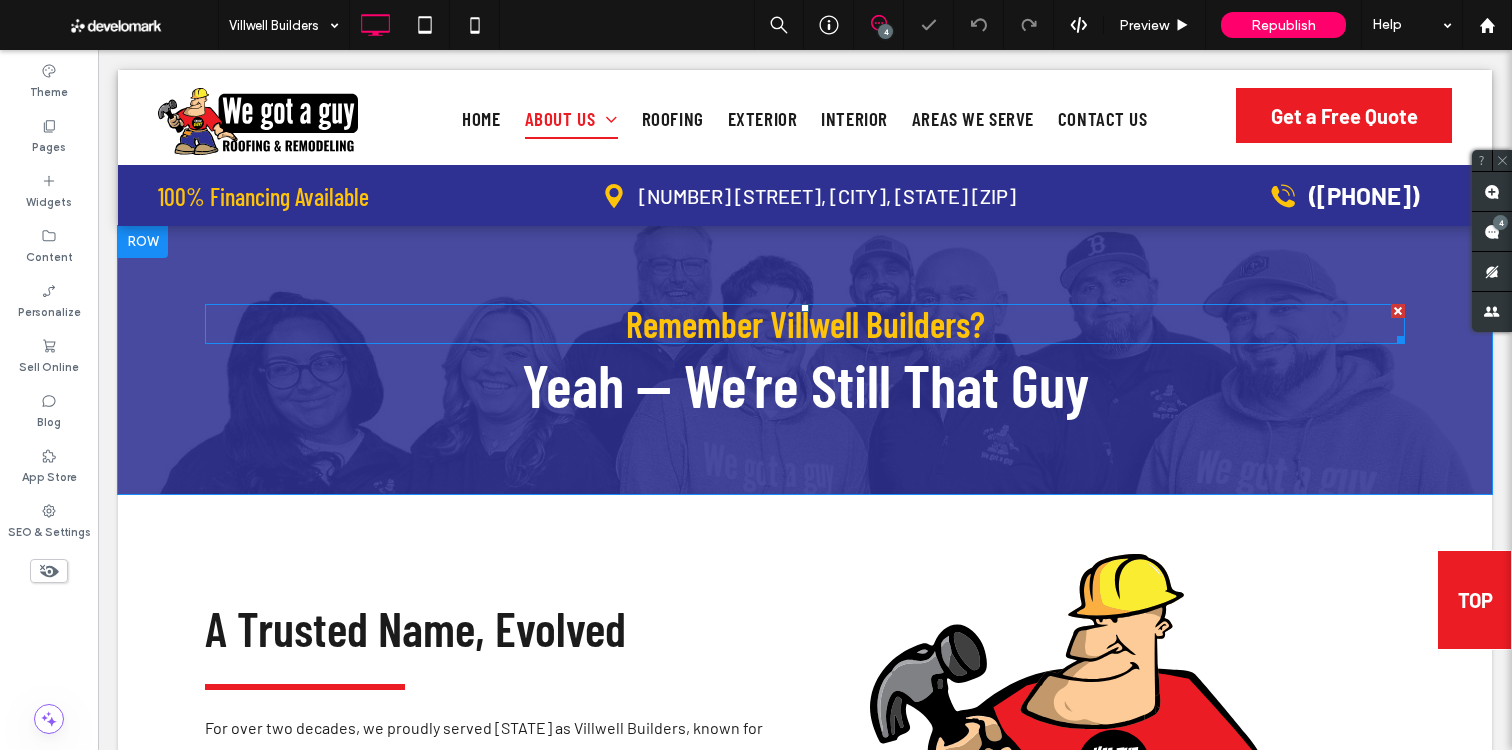 scroll, scrollTop: 0, scrollLeft: 0, axis: both 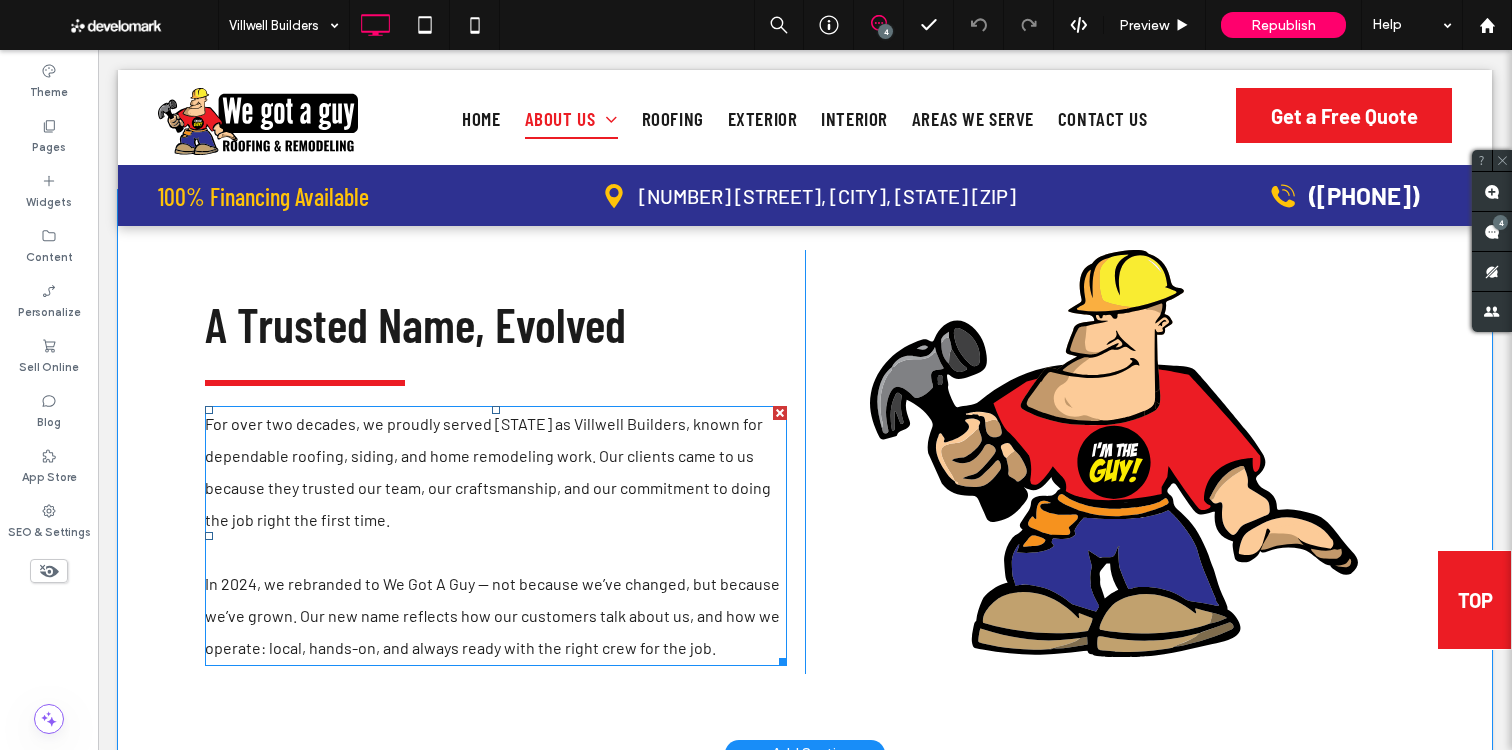 click on "For over two decades, we proudly served [STATE] as Villwell Builders, known for dependable roofing, siding, and home remodeling work. Our clients came to us because they trusted our team, our craftsmanship, and our commitment to doing the job right the first time." at bounding box center [488, 471] 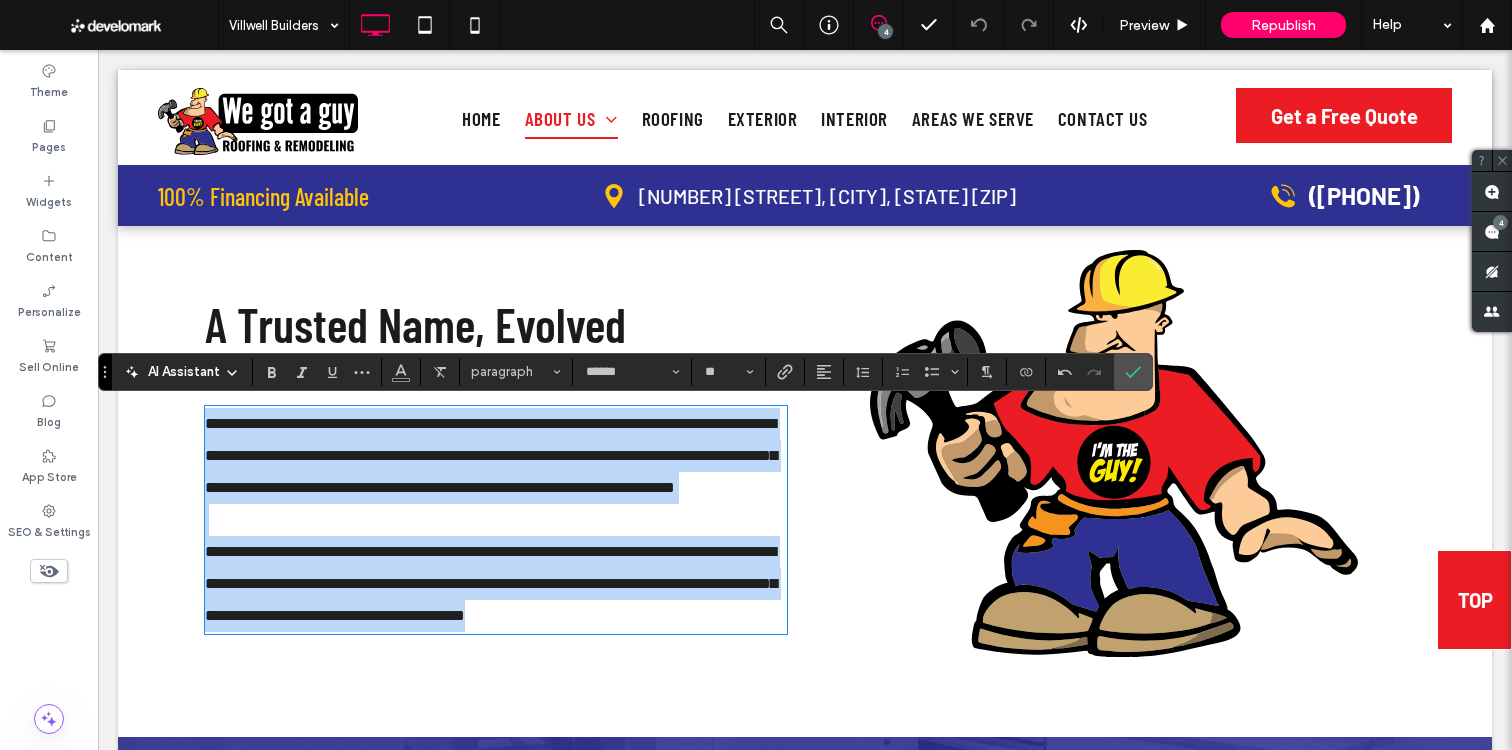click on "**********" at bounding box center (496, 456) 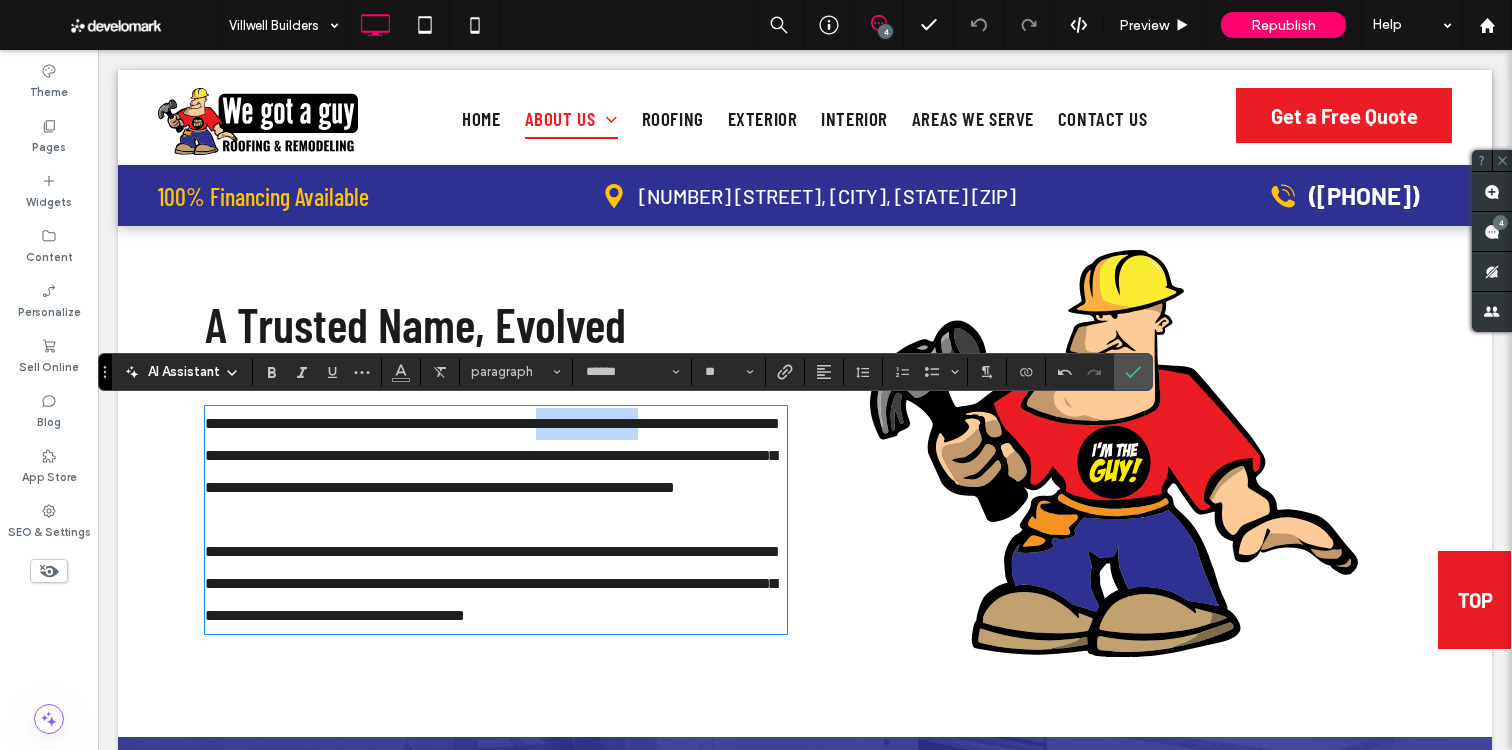 drag, startPoint x: 610, startPoint y: 423, endPoint x: 705, endPoint y: 421, distance: 95.02105 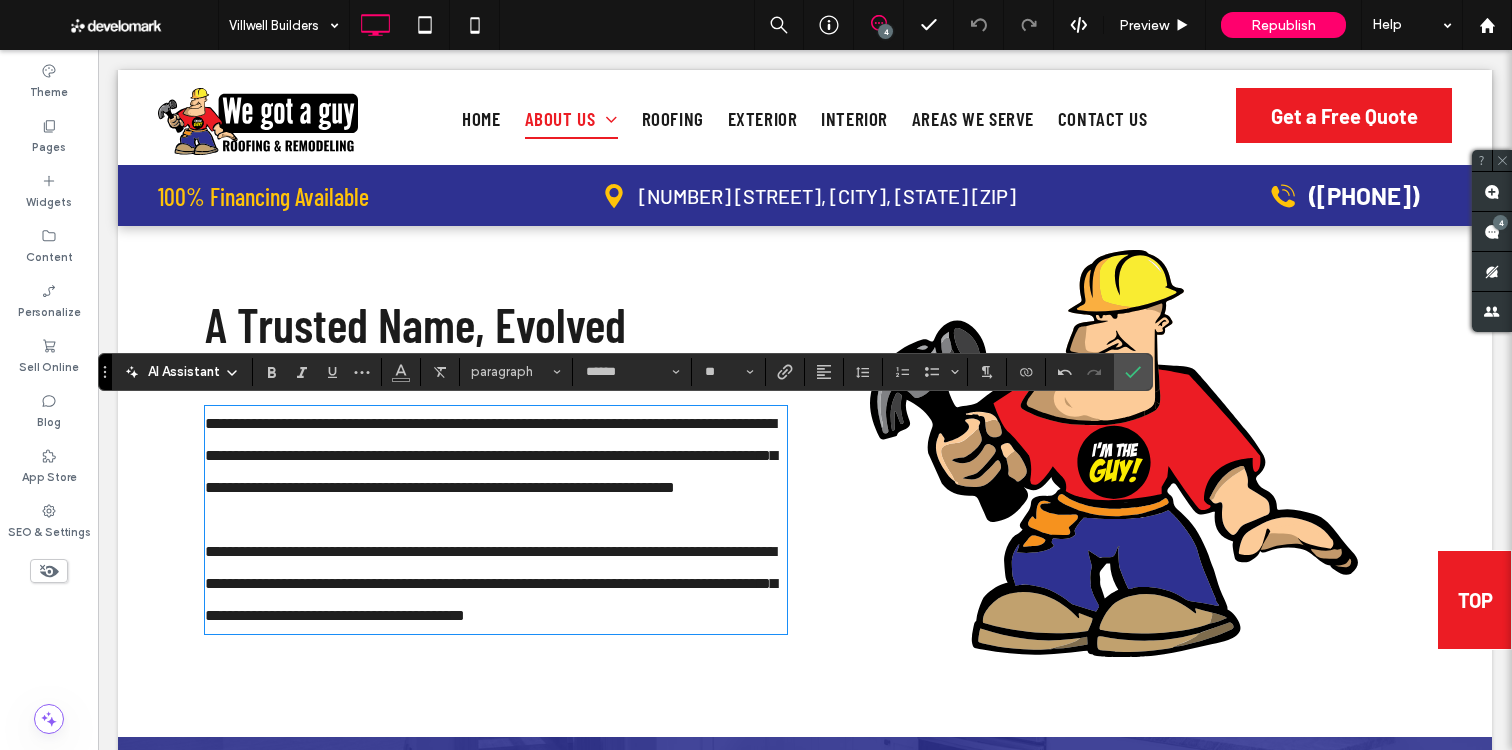 drag, startPoint x: 710, startPoint y: 413, endPoint x: 703, endPoint y: 426, distance: 14.764823 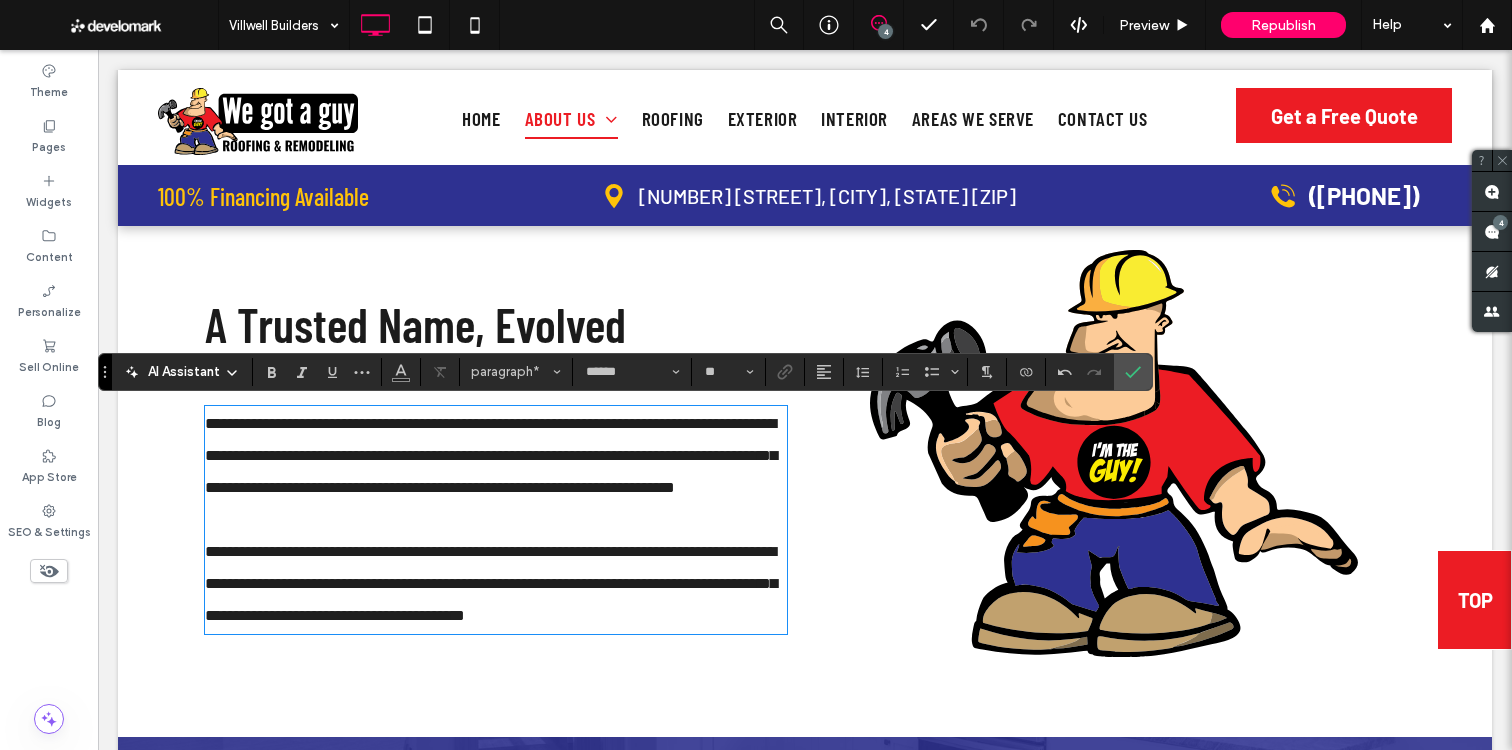 click on "**********" at bounding box center [491, 455] 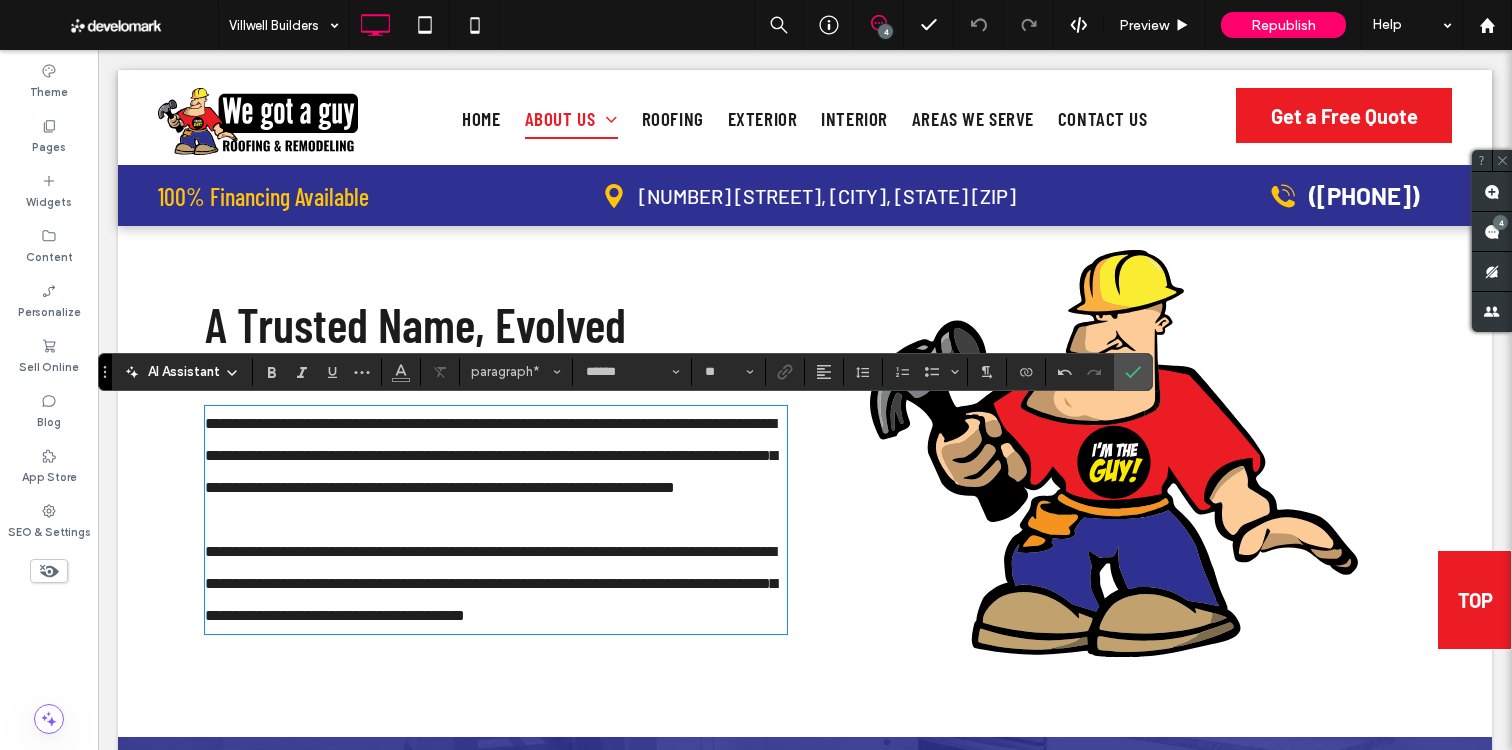 type 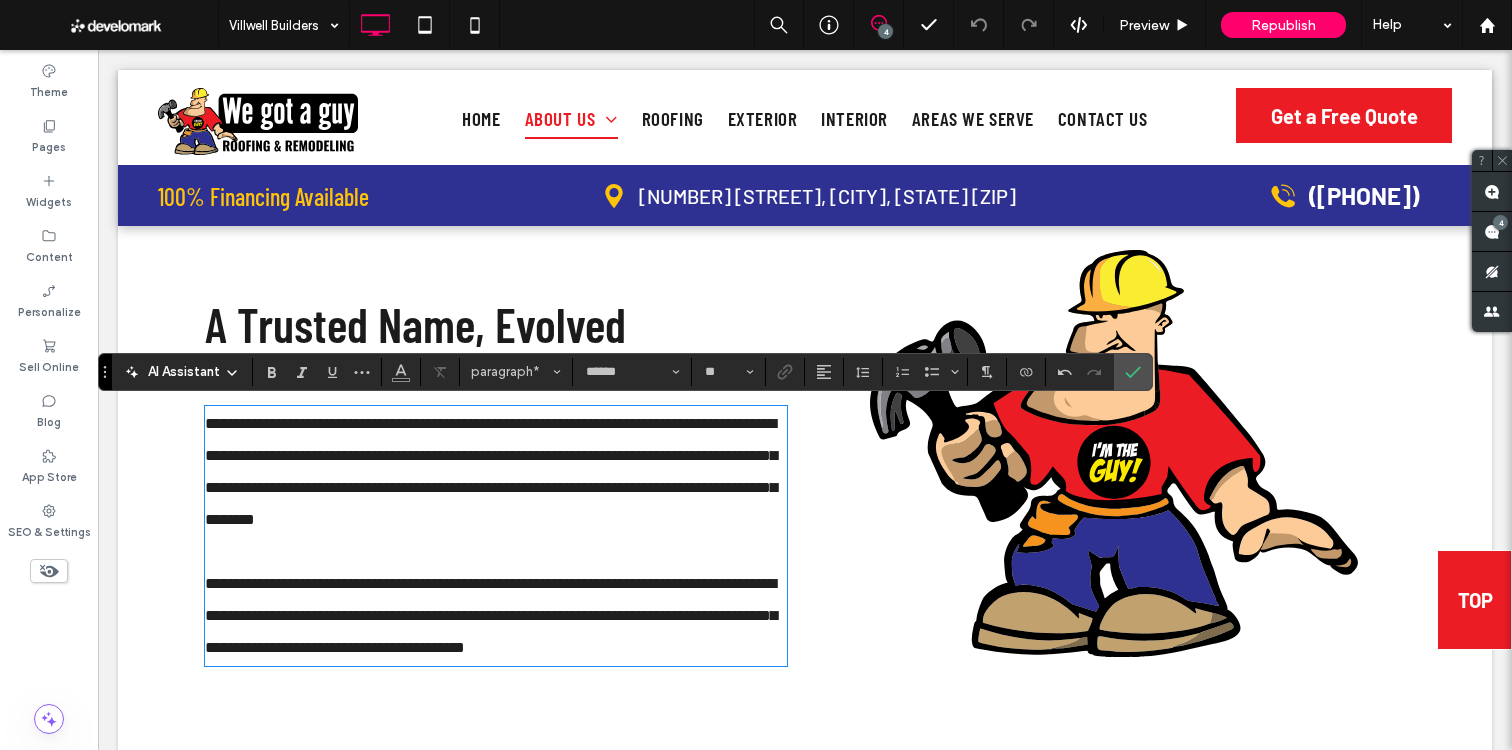 click on "**********" at bounding box center [491, 471] 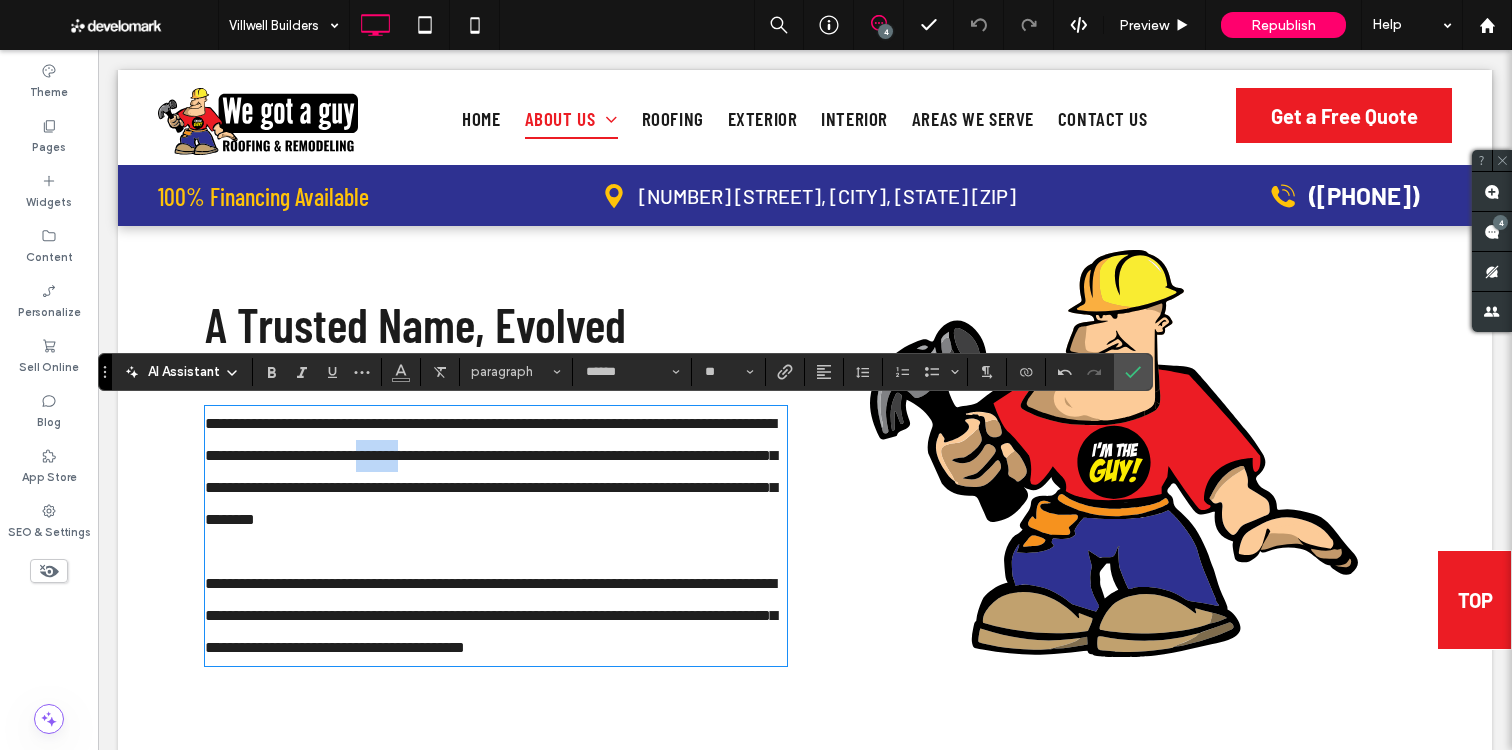 click on "**********" at bounding box center (491, 471) 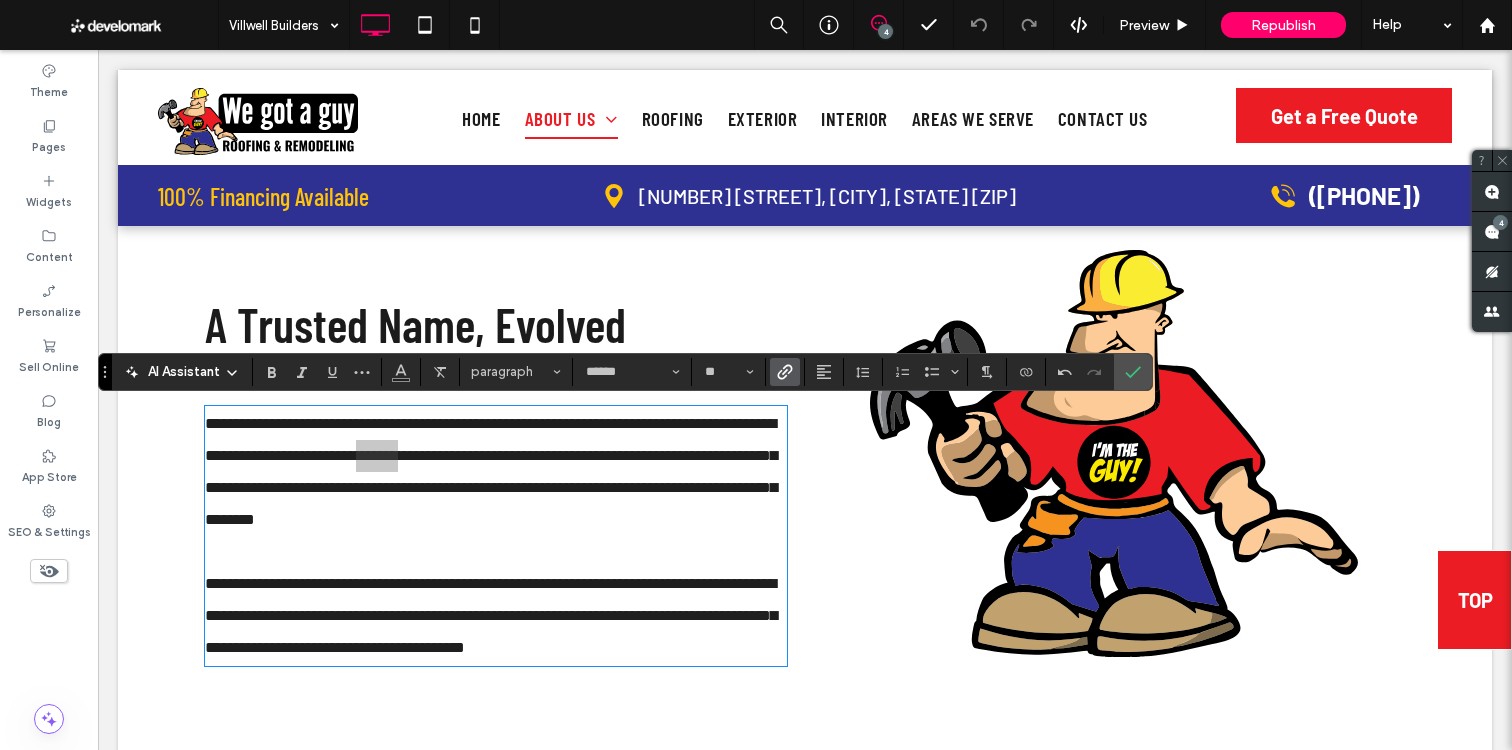 click 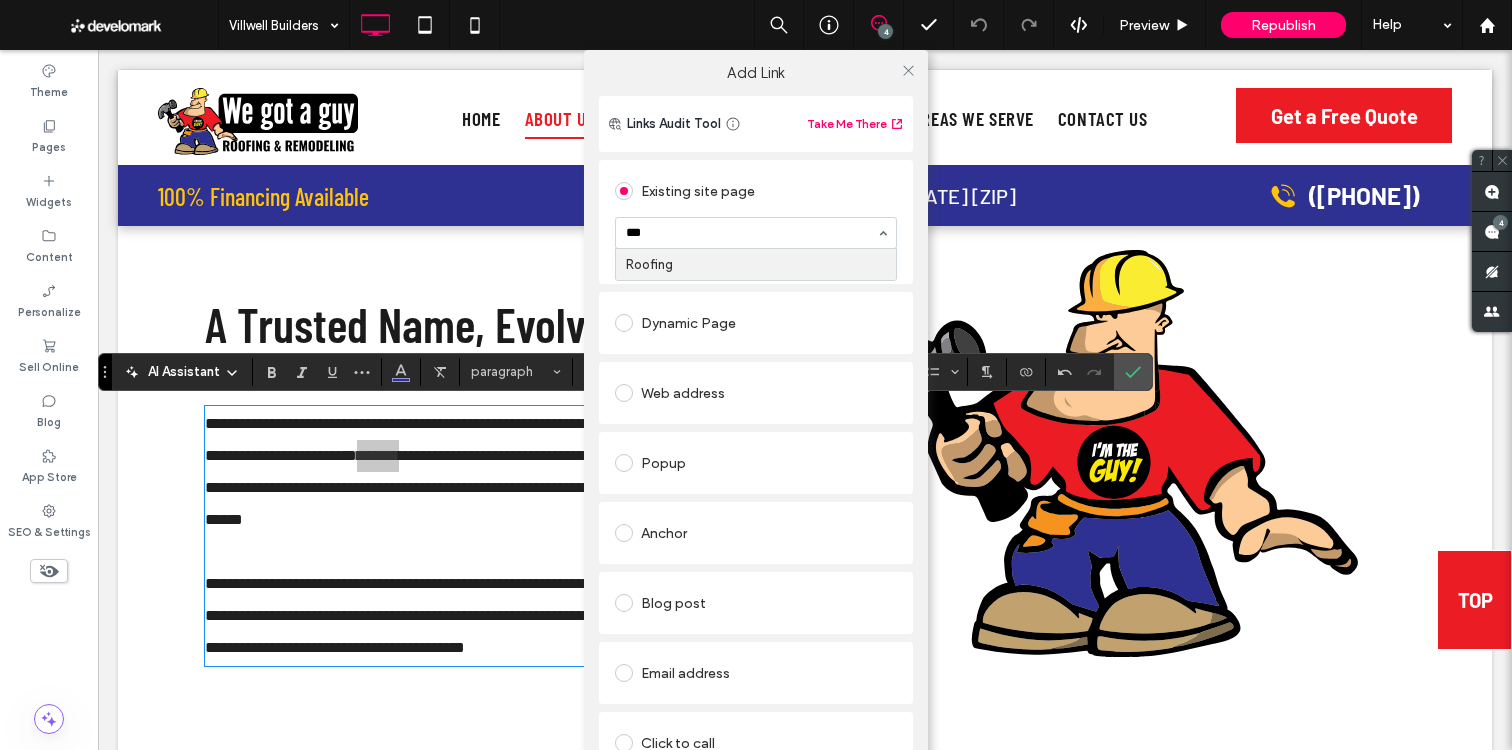 type on "****" 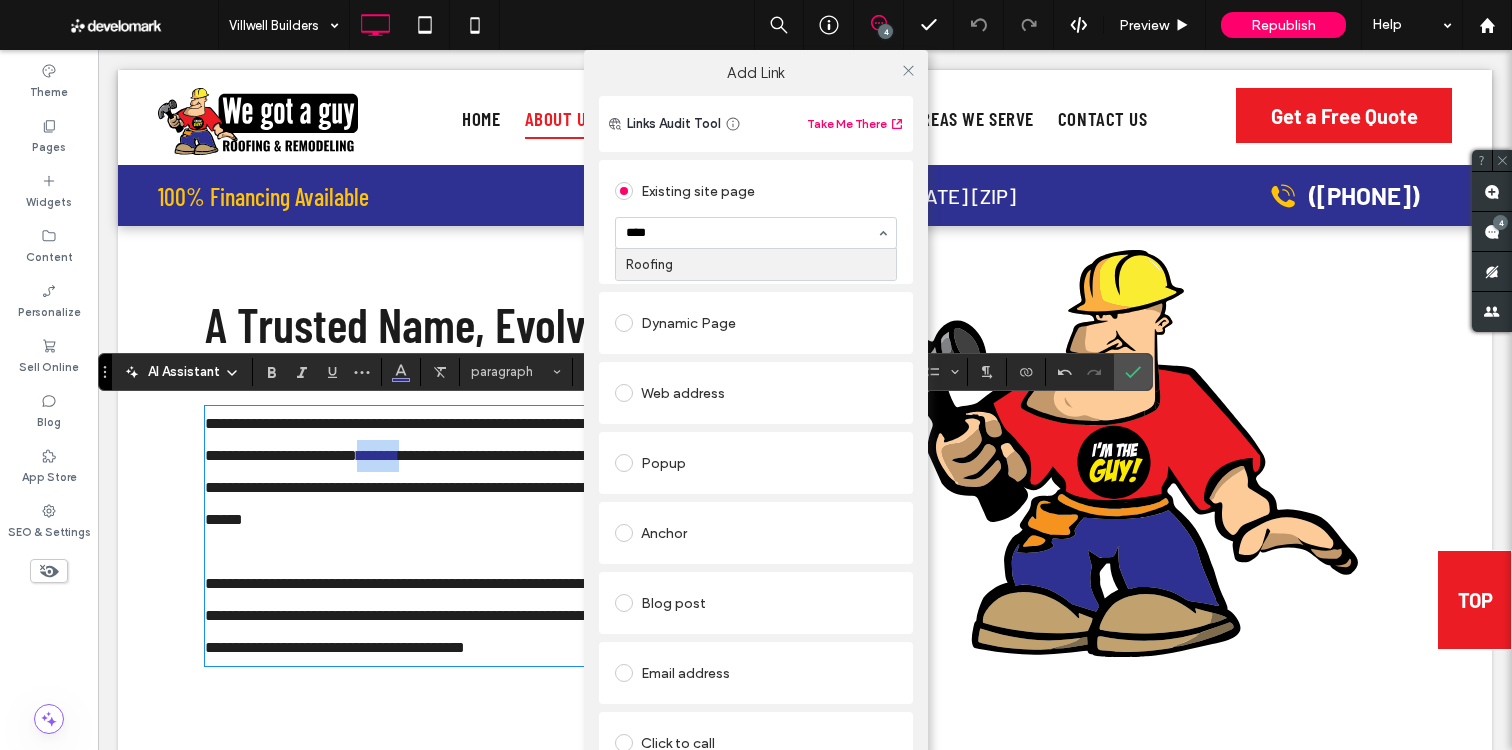 type 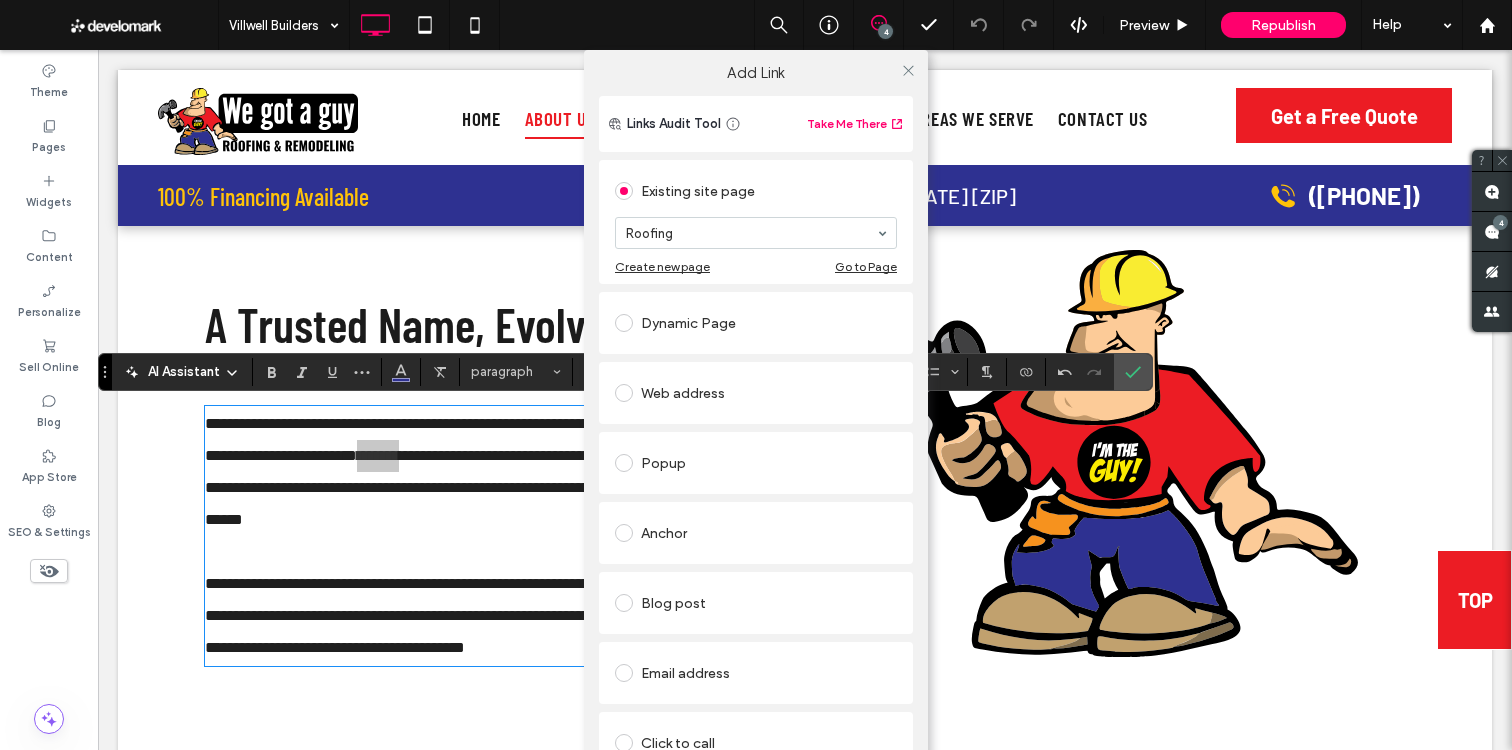 click on "Add Link Links Audit Tool Take Me There Existing site page Roofing Create new page Go to Page Dynamic Page Web address Popup Anchor Blog post Email address Click to call File for download Remove link" at bounding box center (756, 425) 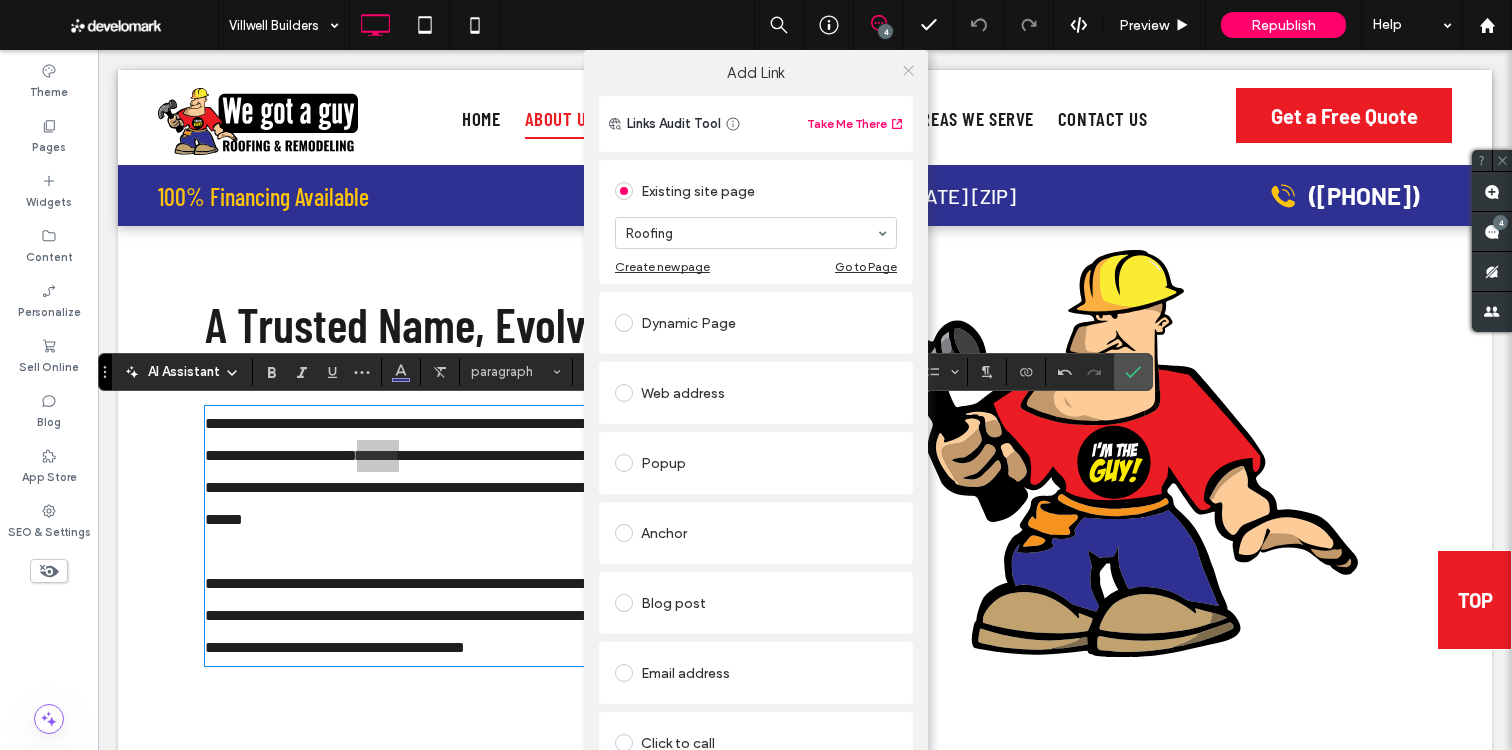 click 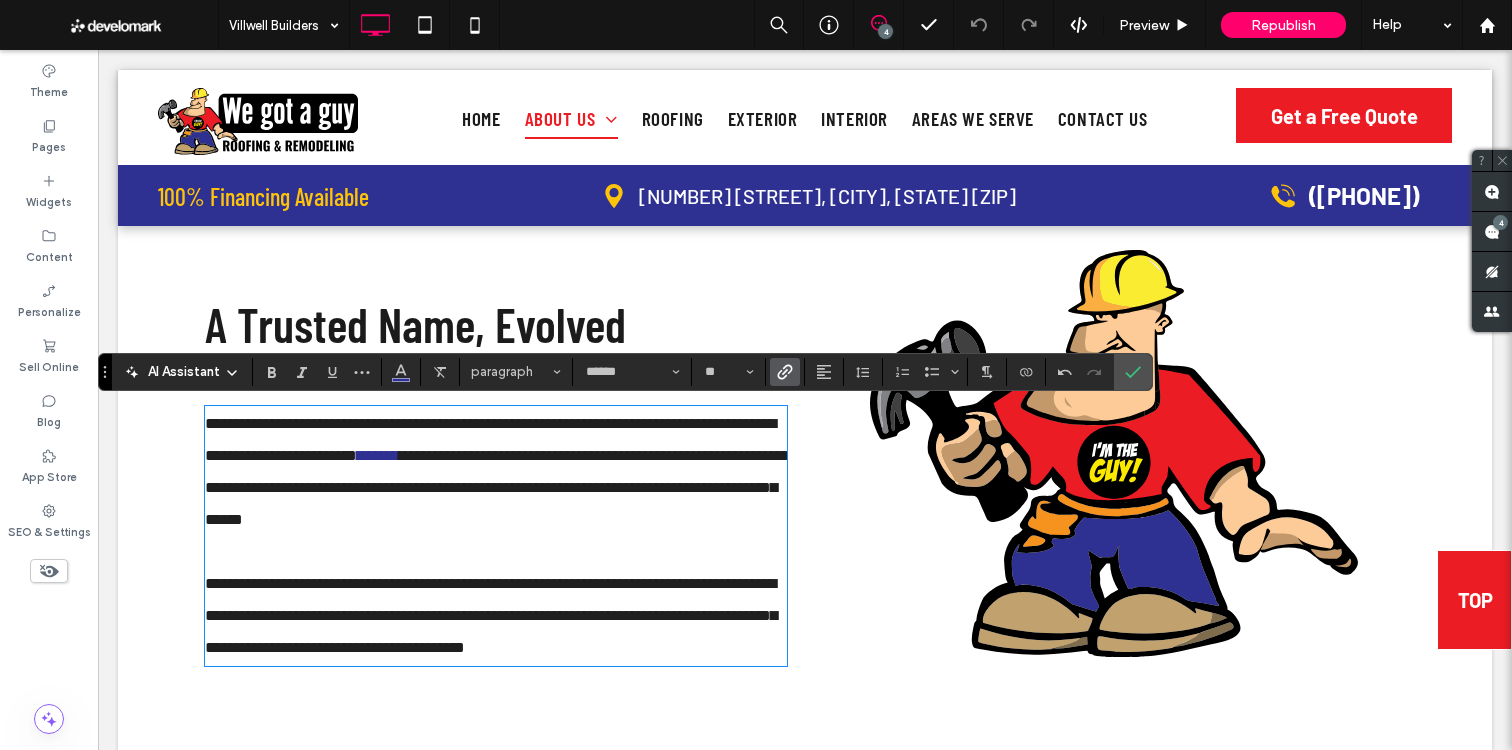 click on "**********" at bounding box center [497, 487] 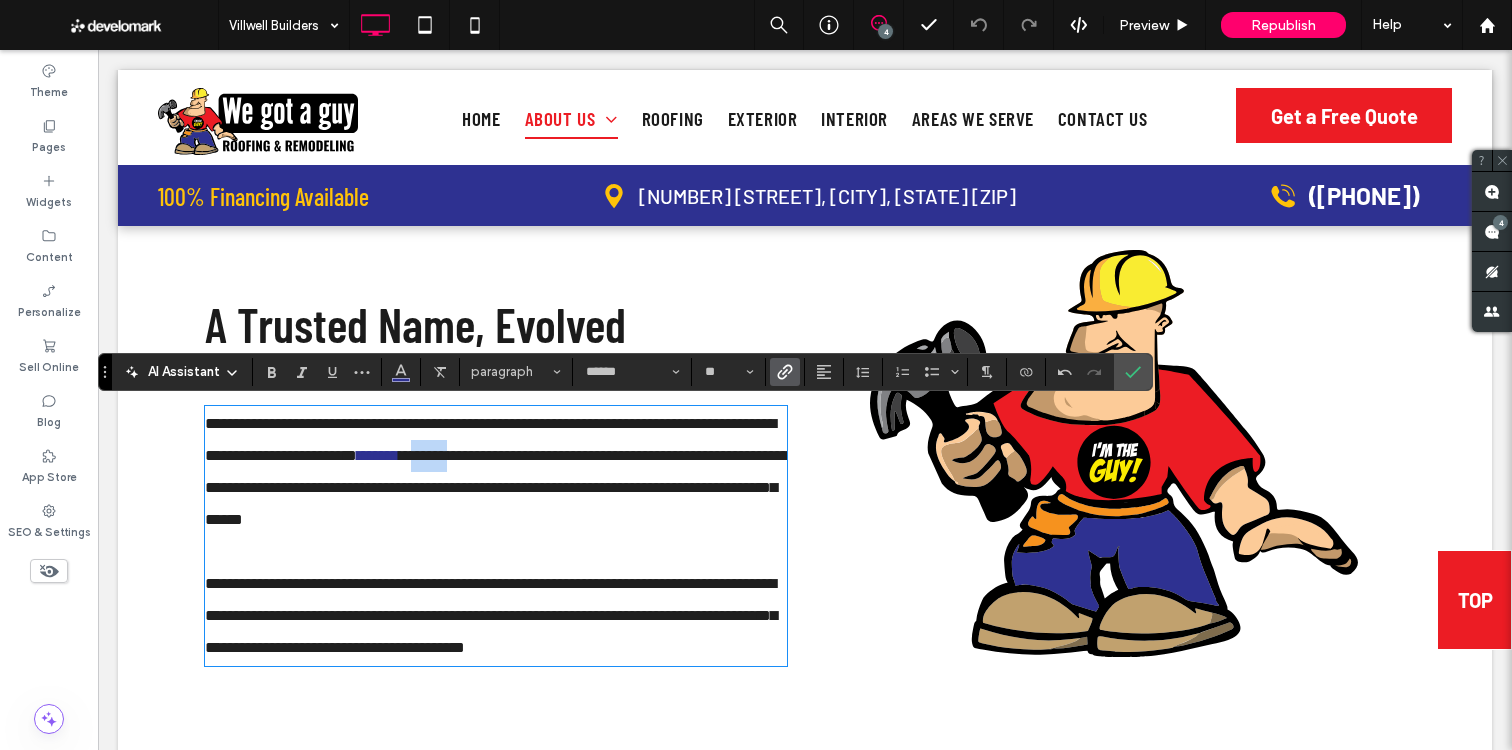 click on "**********" at bounding box center (497, 487) 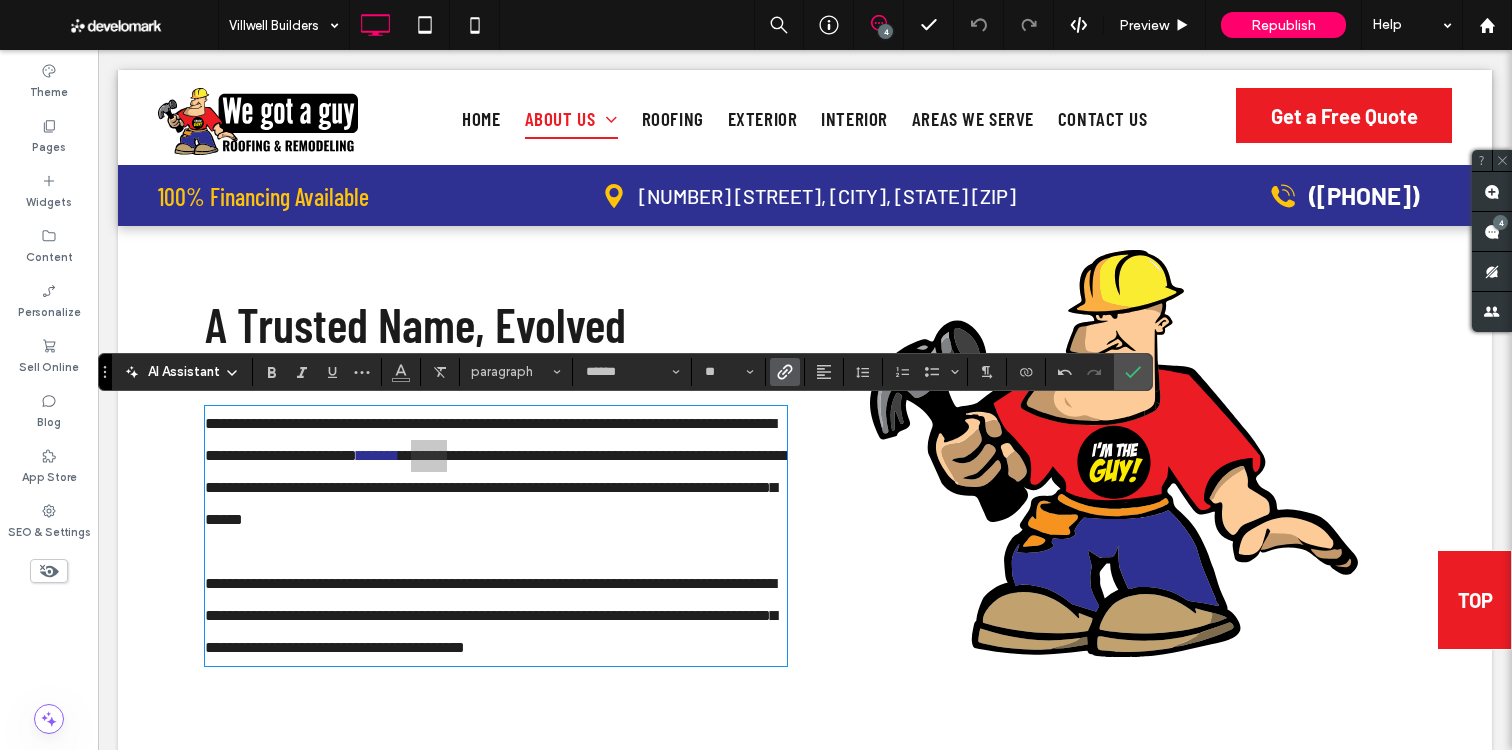 click 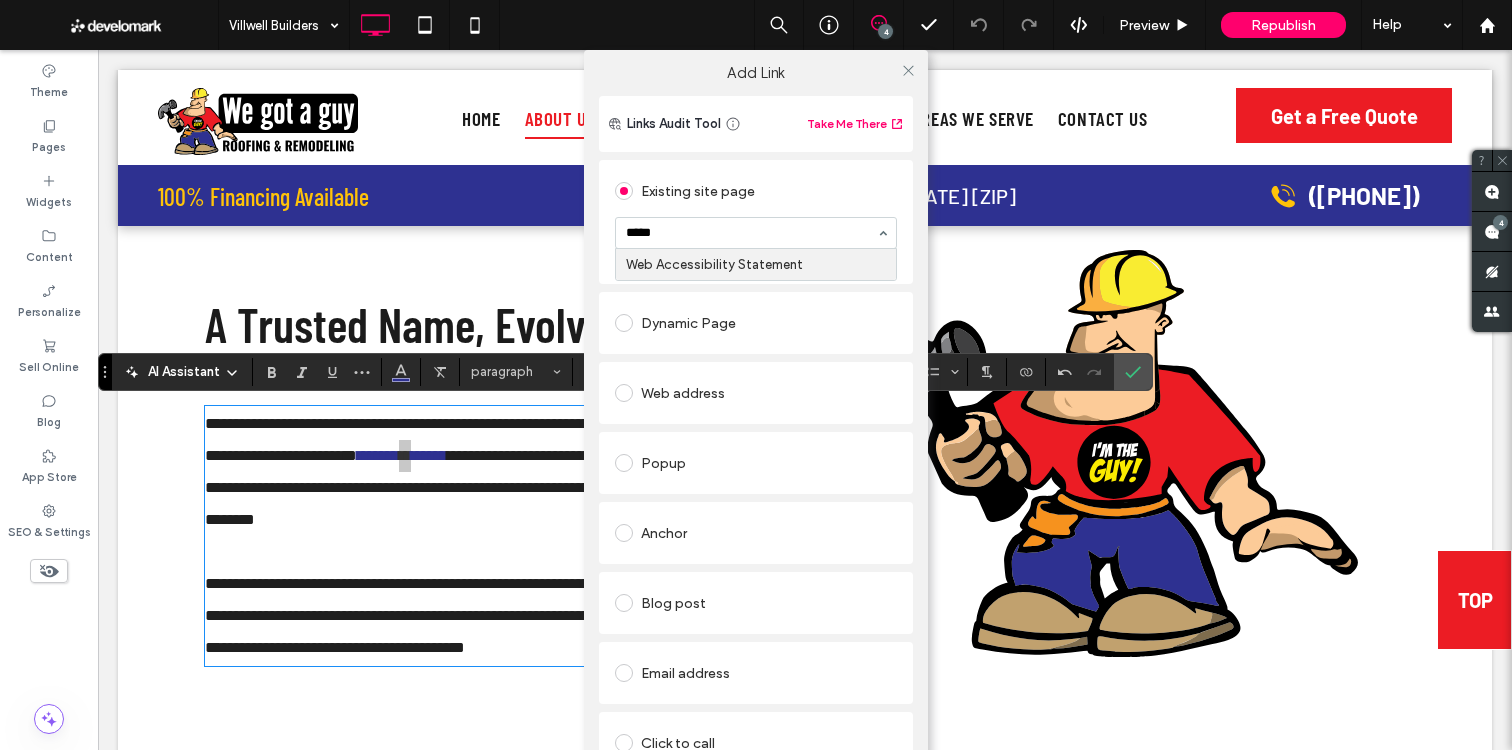 type on "******" 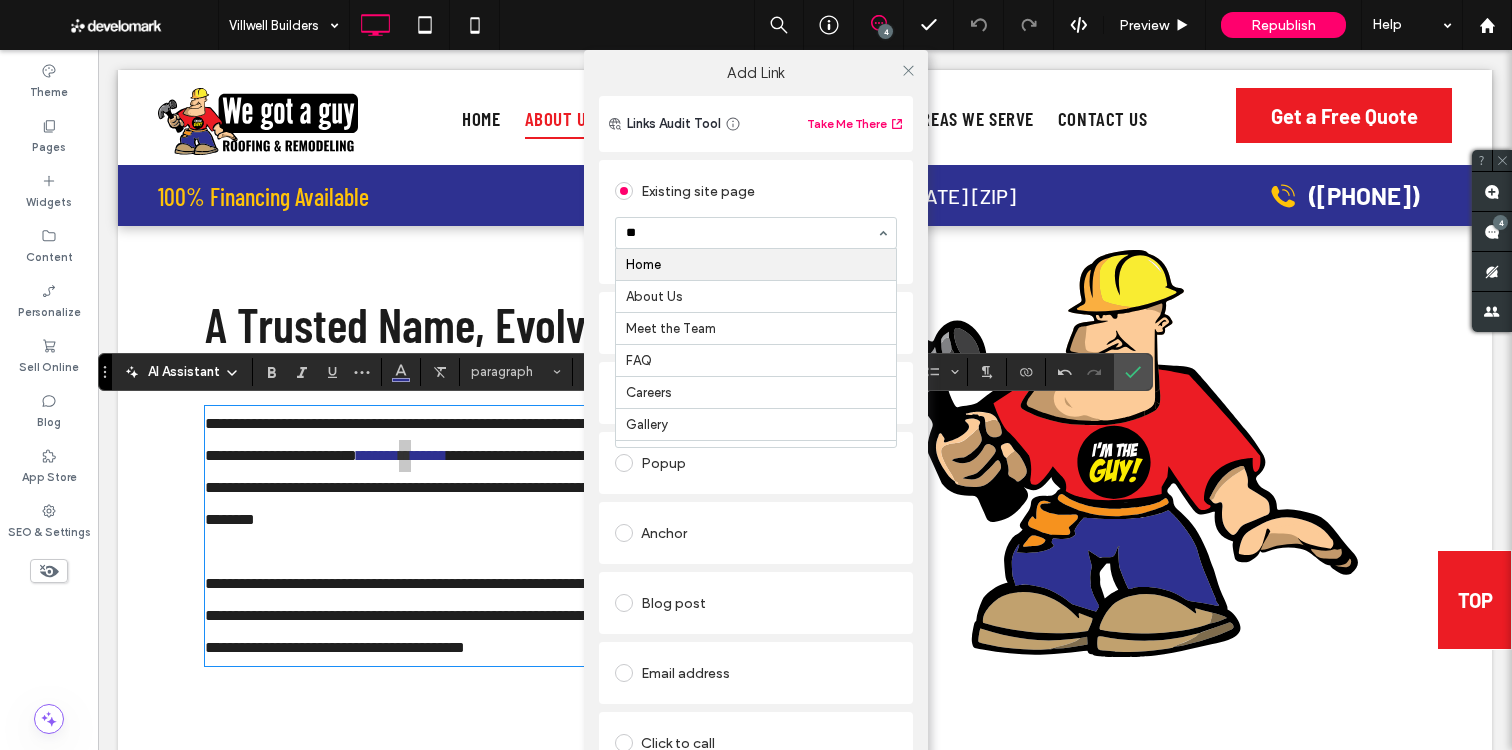 type on "***" 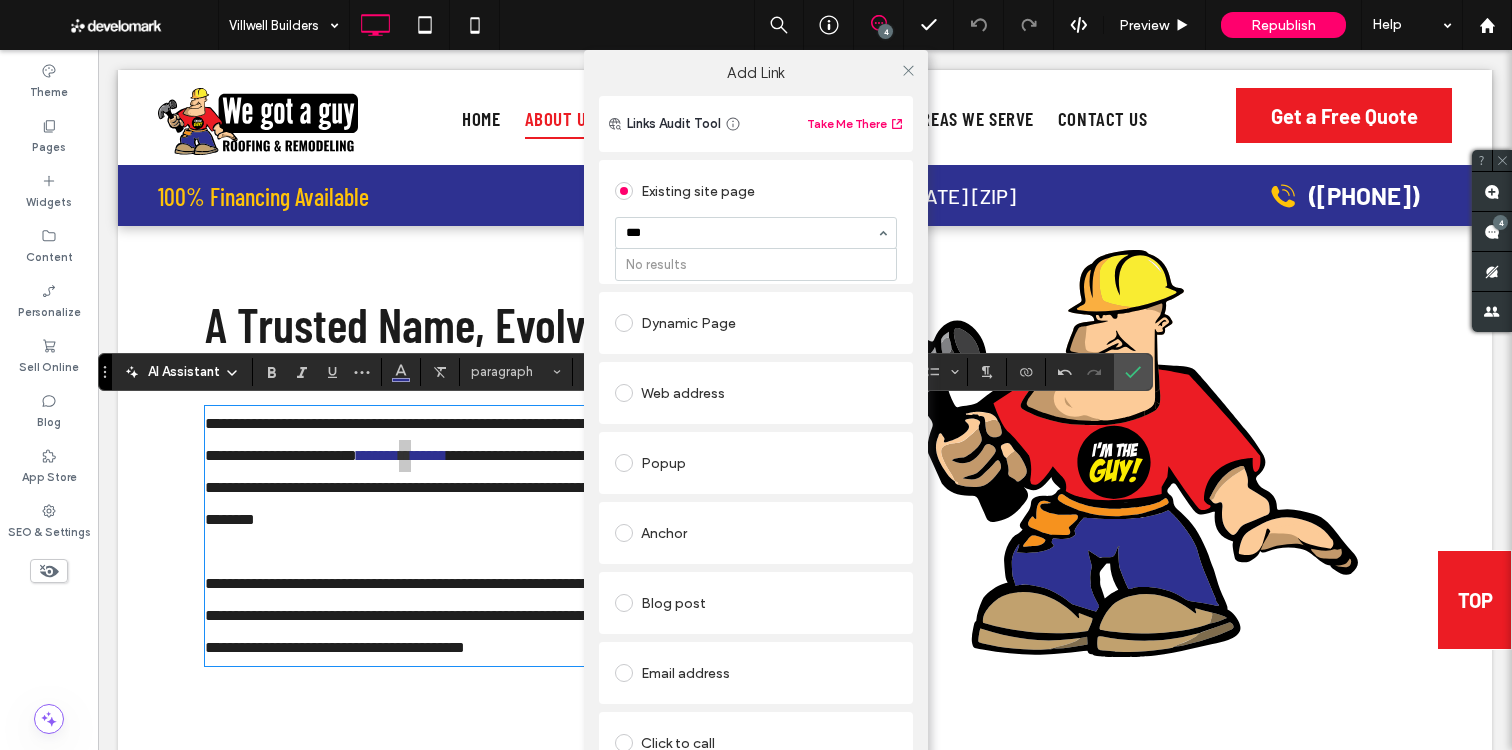 type 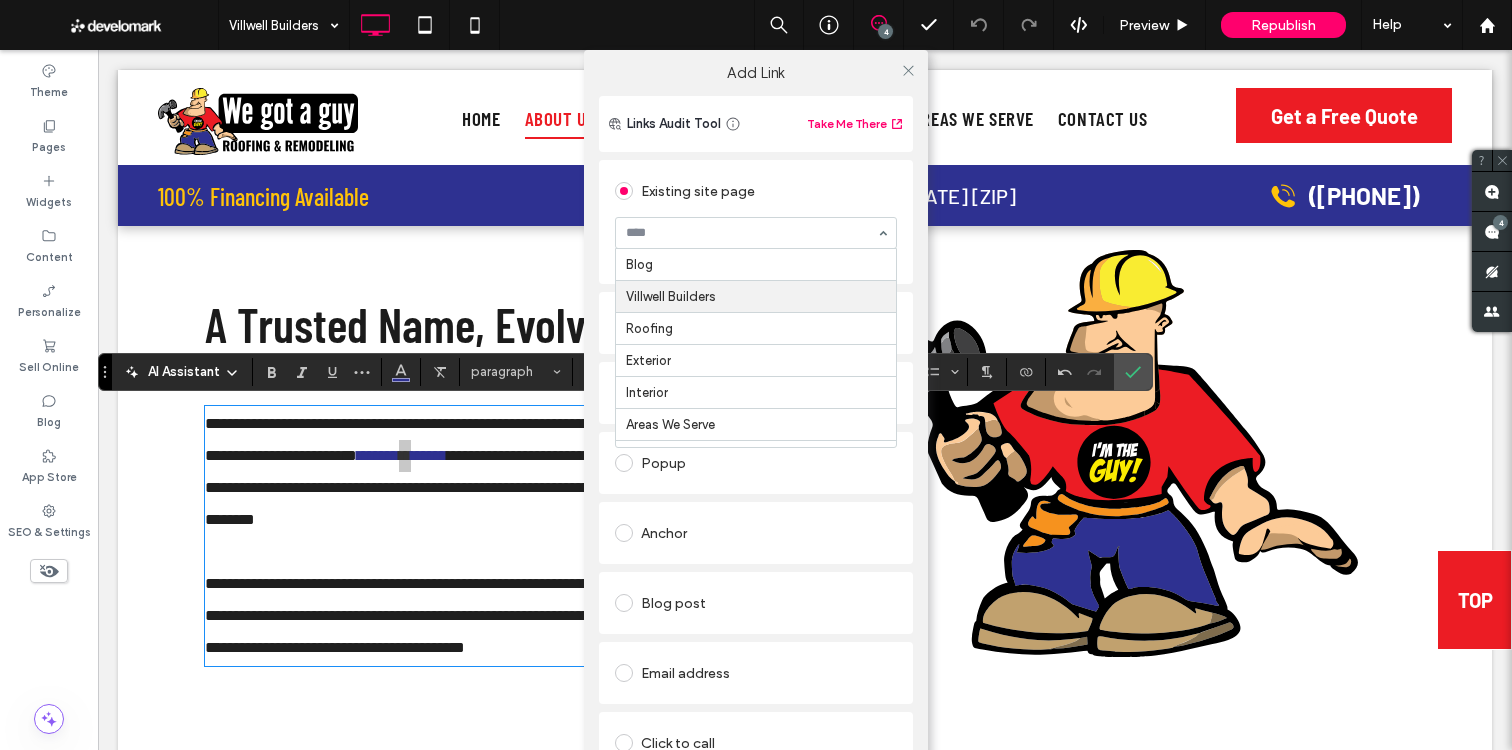 scroll, scrollTop: 226, scrollLeft: 0, axis: vertical 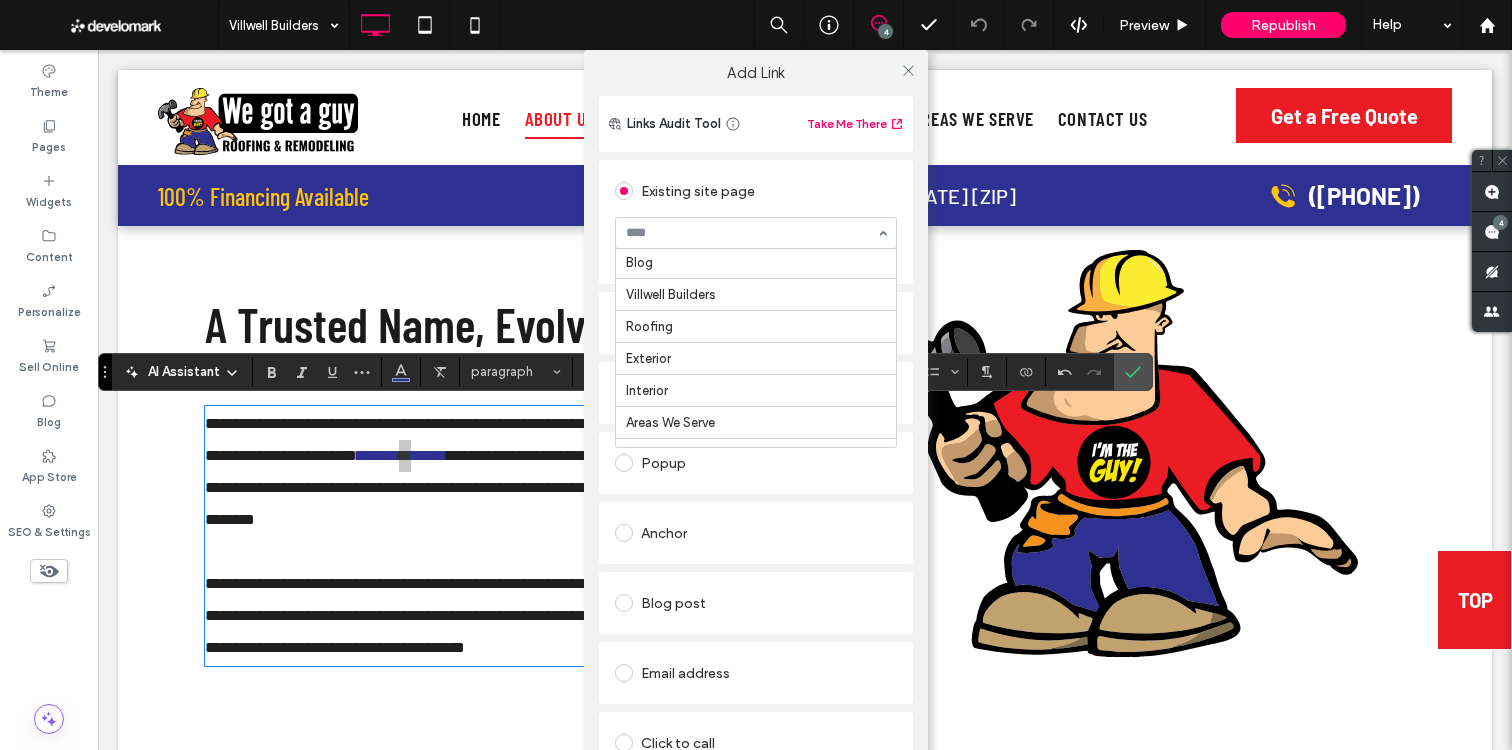 click at bounding box center (751, 233) 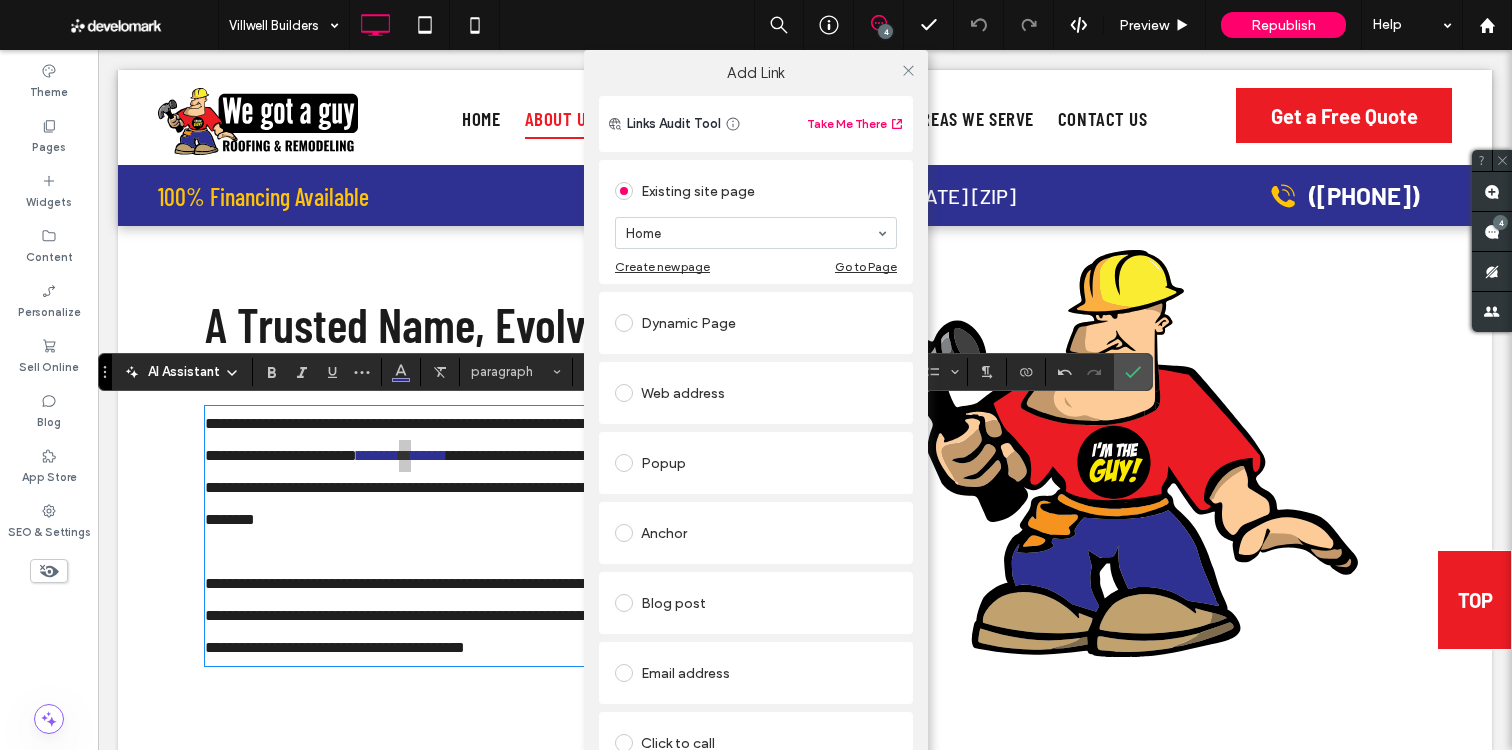click on "Dynamic Page" at bounding box center [756, 323] 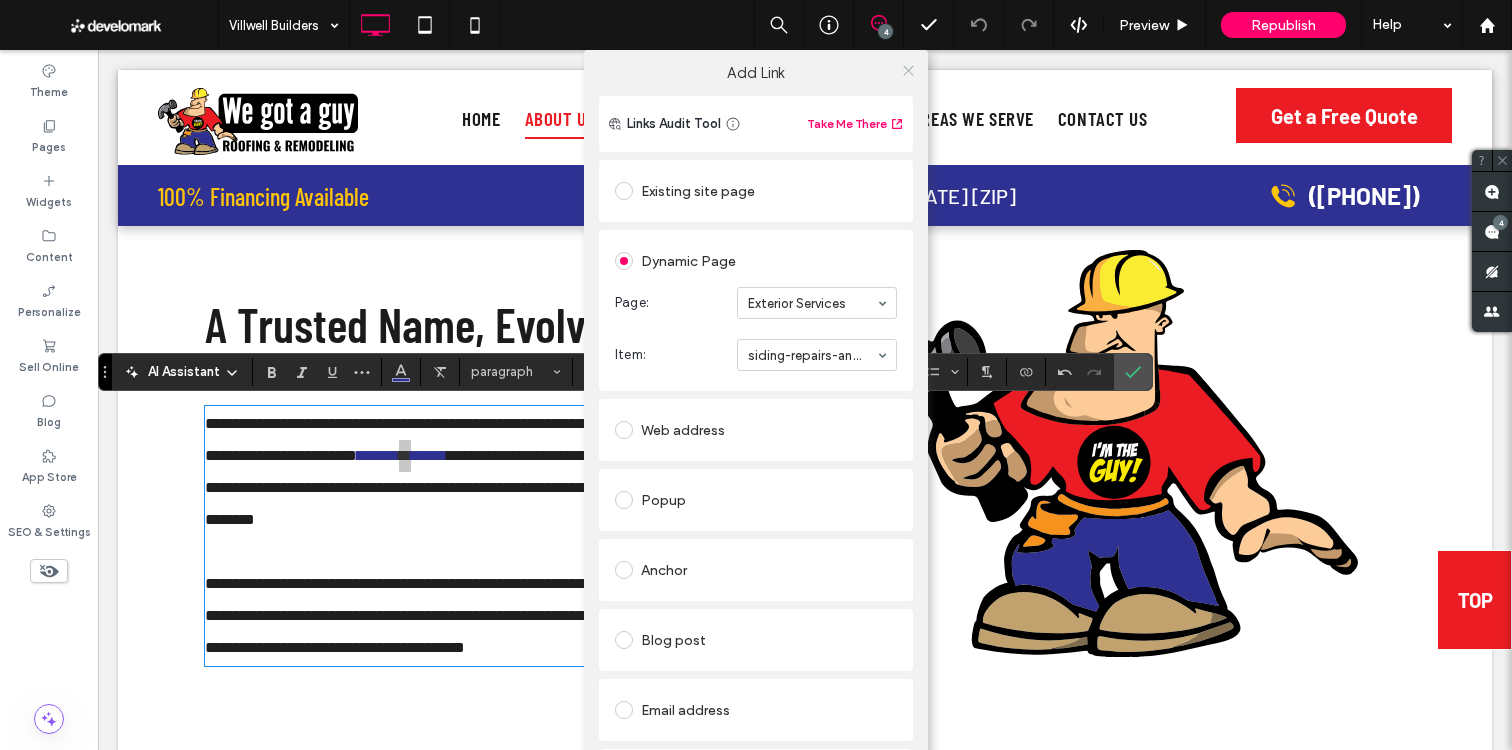 click 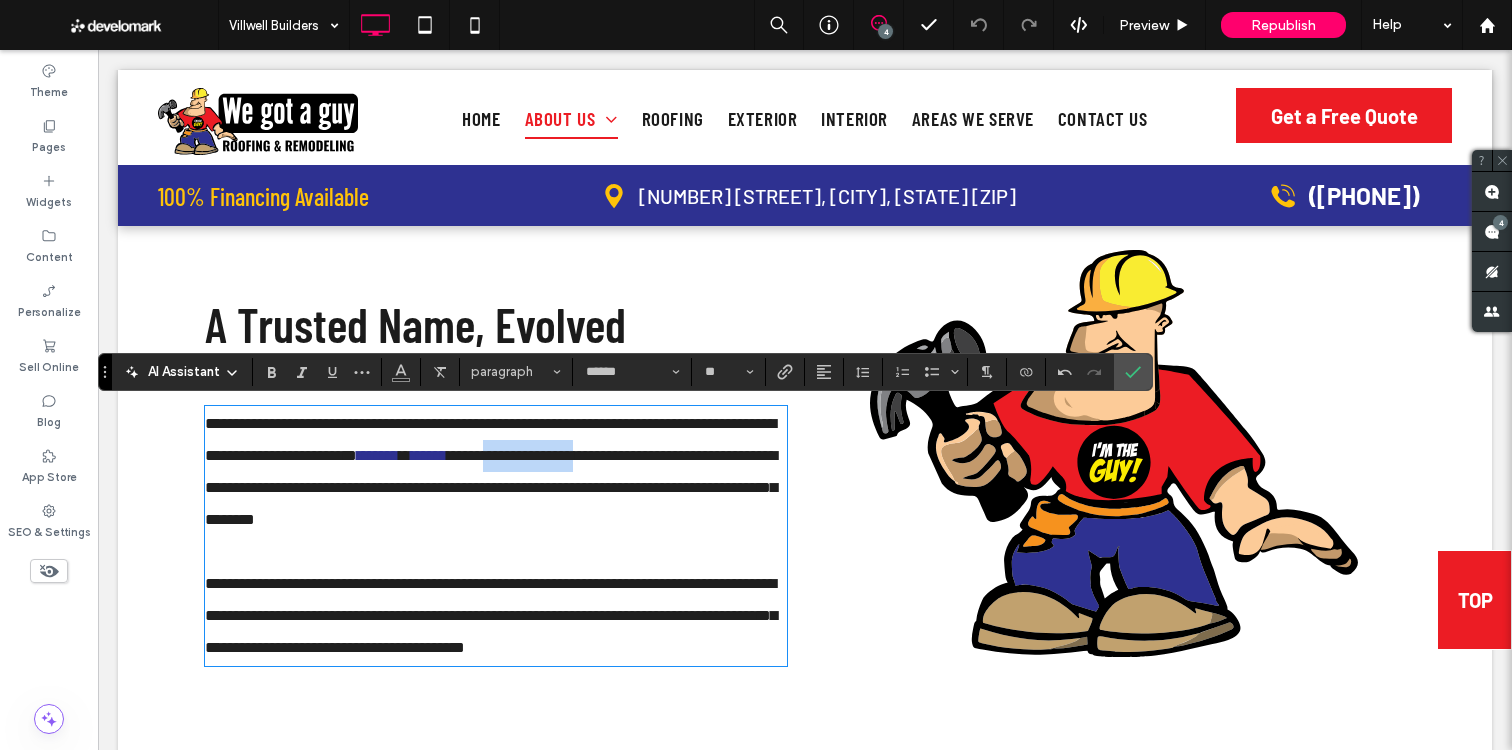 drag, startPoint x: 667, startPoint y: 457, endPoint x: 783, endPoint y: 457, distance: 116 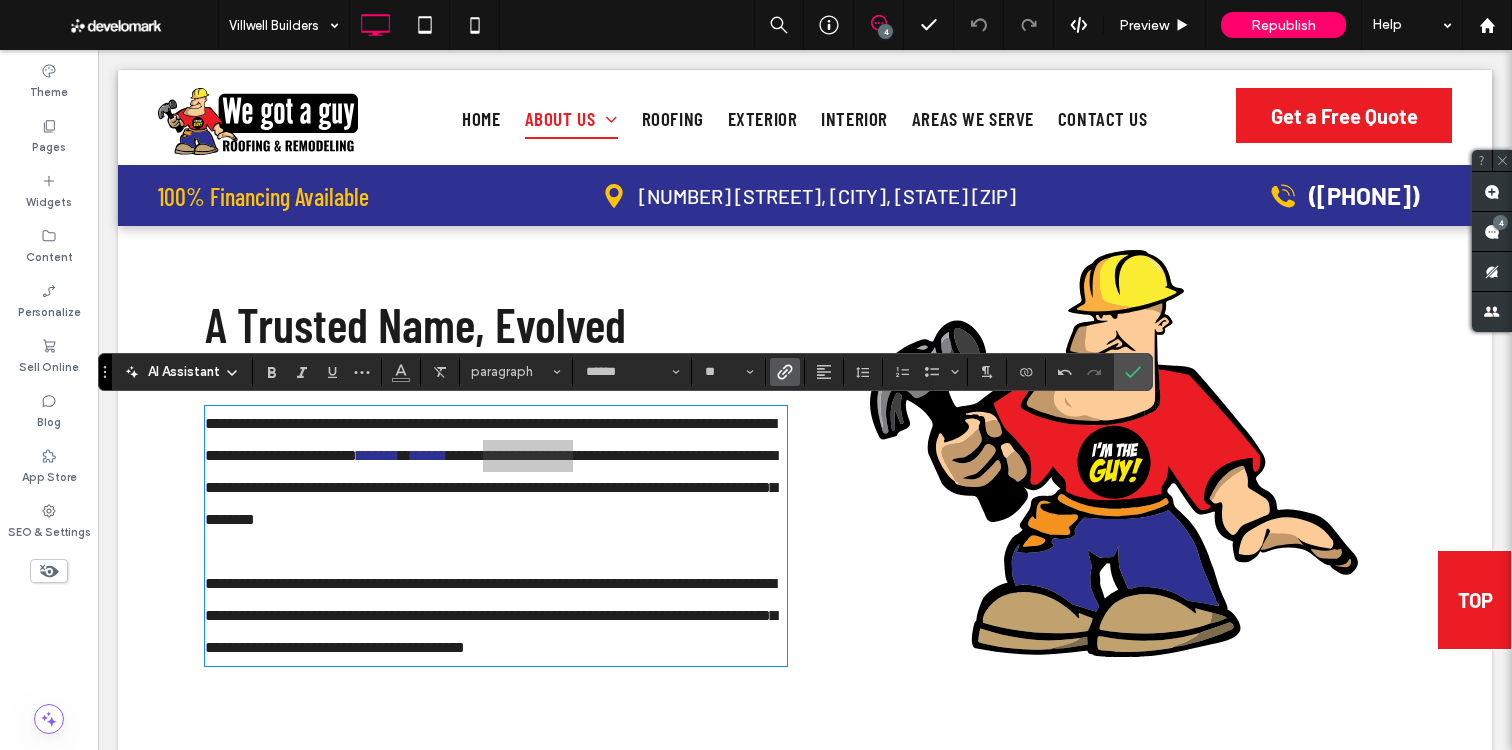 click 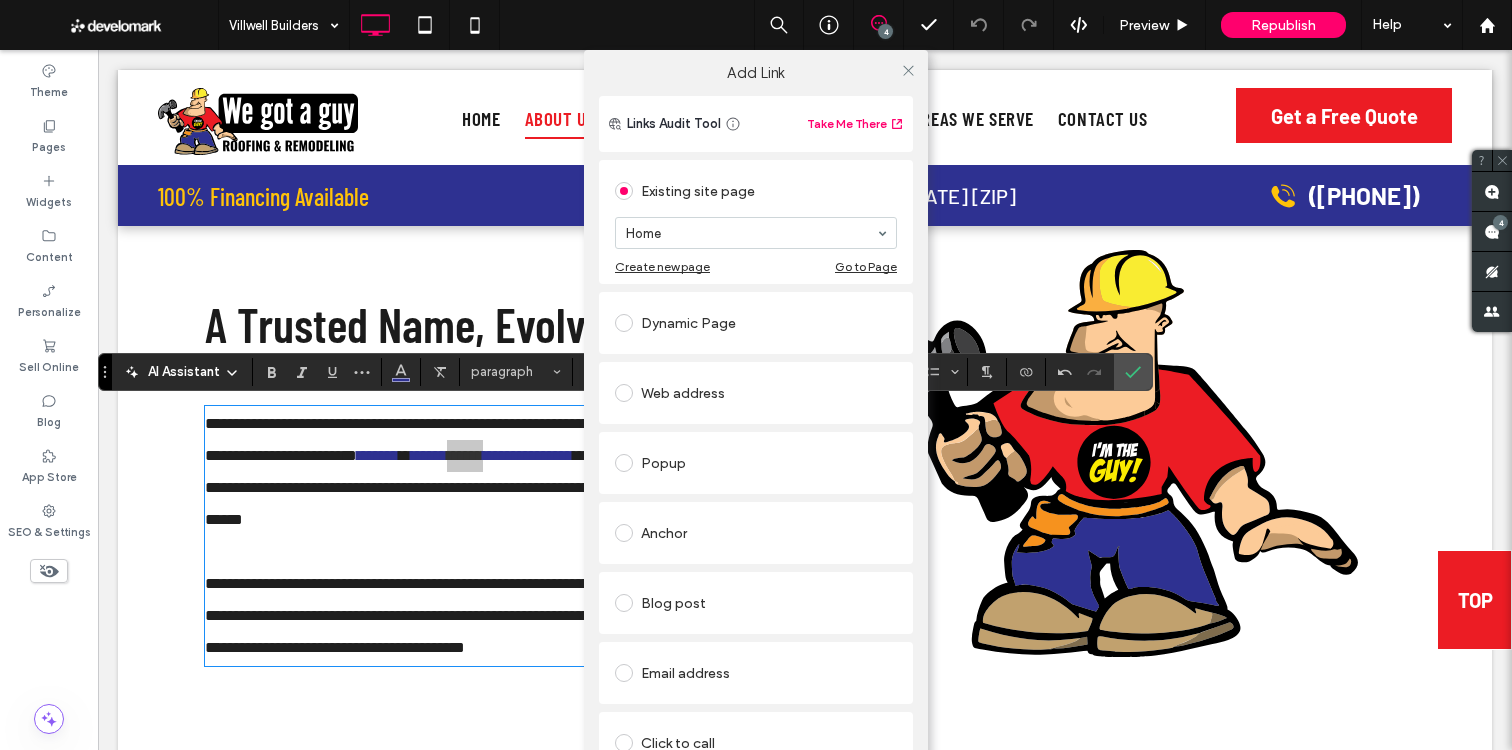 drag, startPoint x: 727, startPoint y: 261, endPoint x: 730, endPoint y: 245, distance: 16.27882 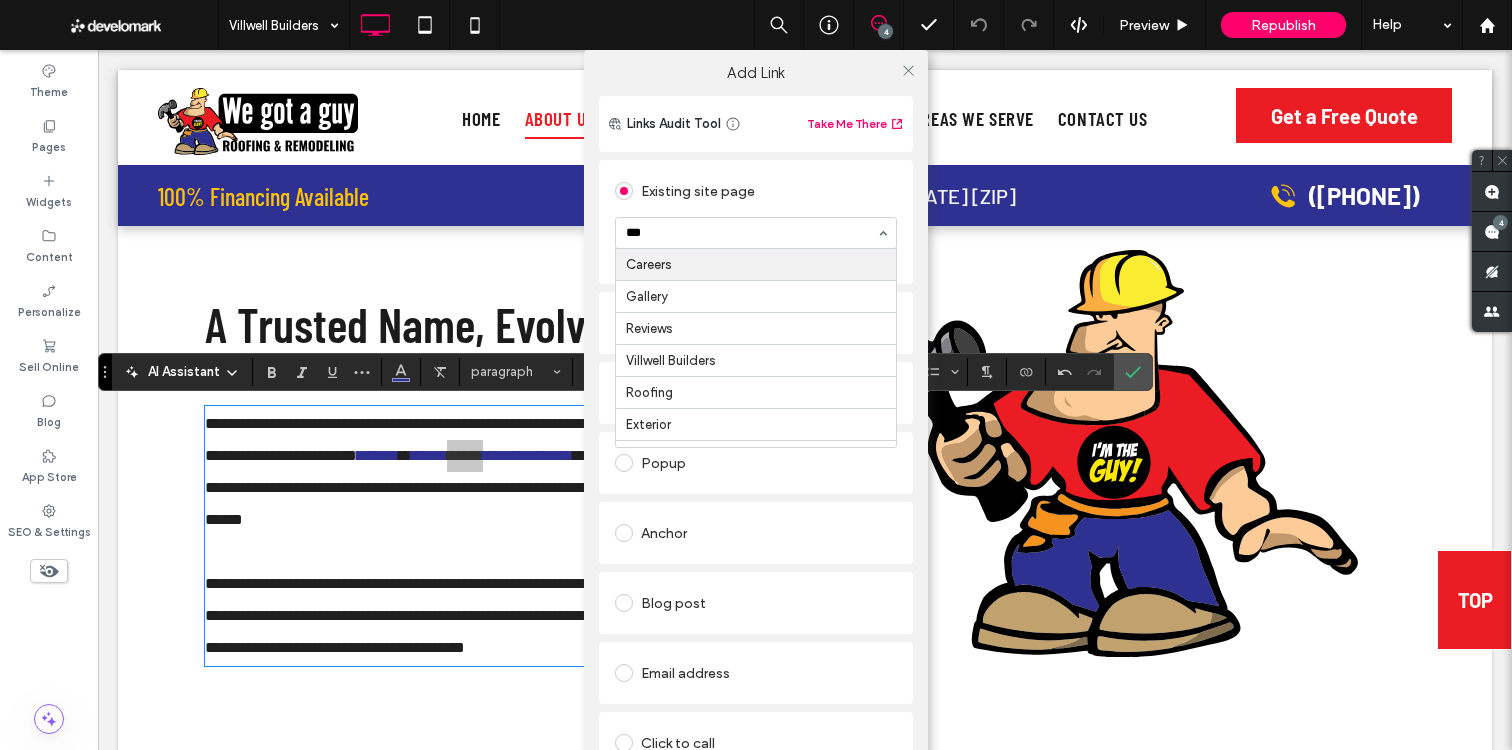 type on "****" 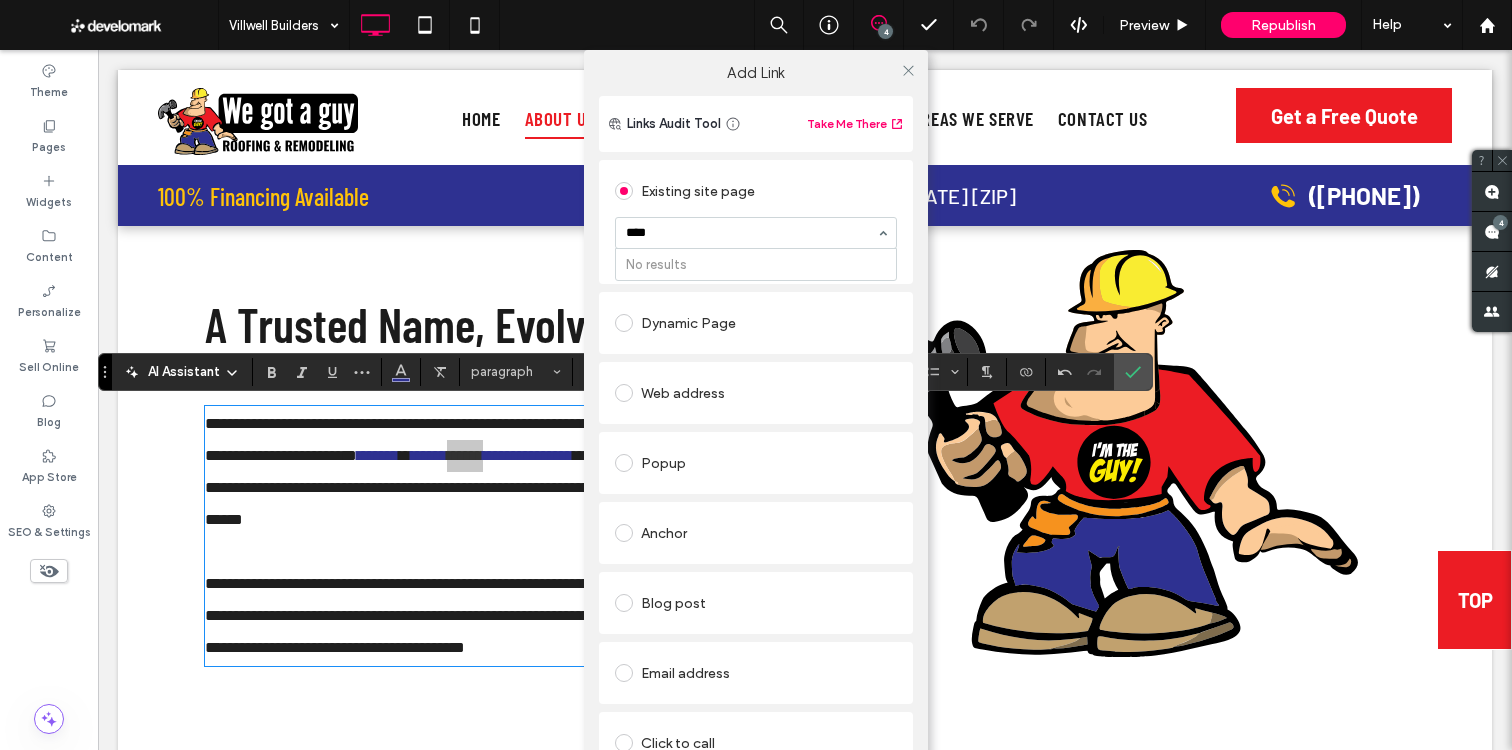 type 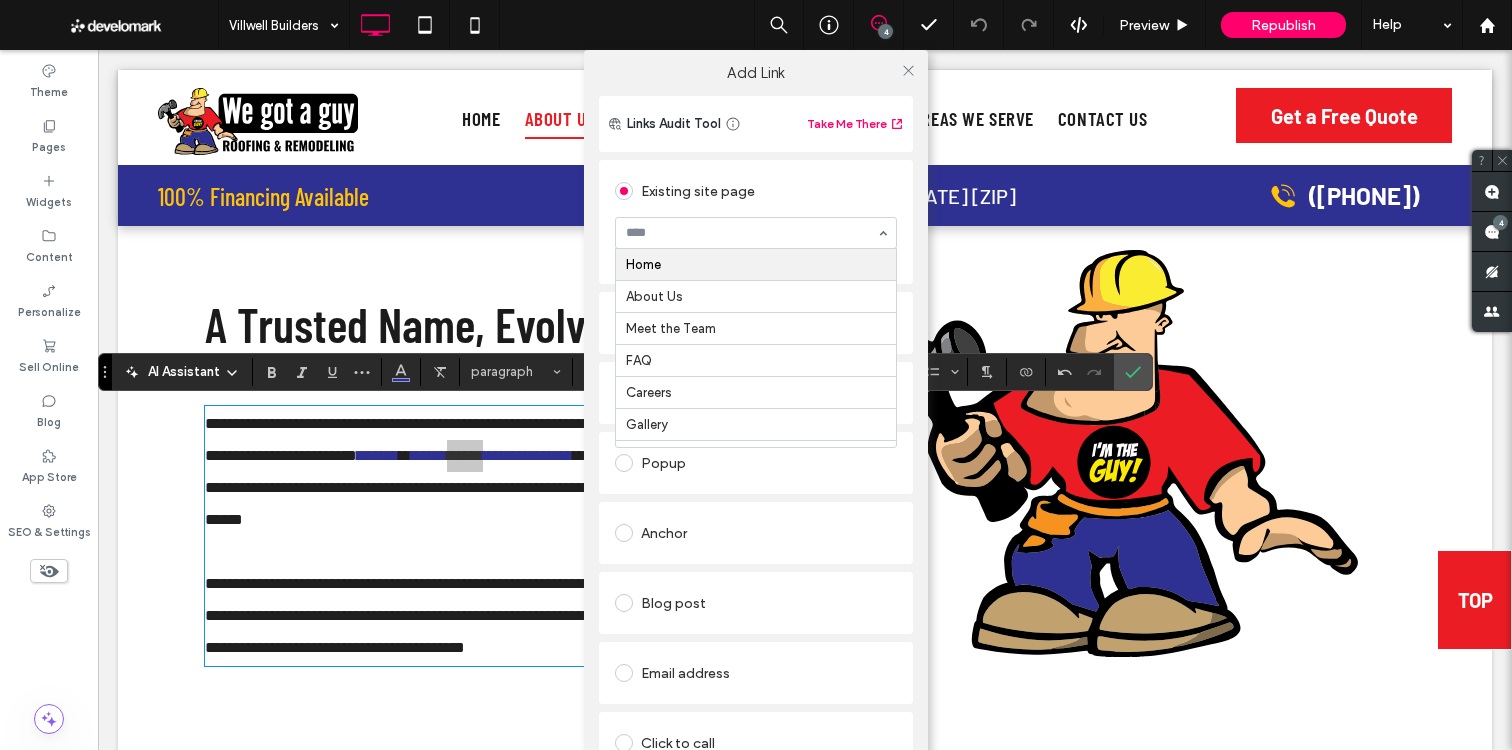 click on "Existing site page" at bounding box center (756, 191) 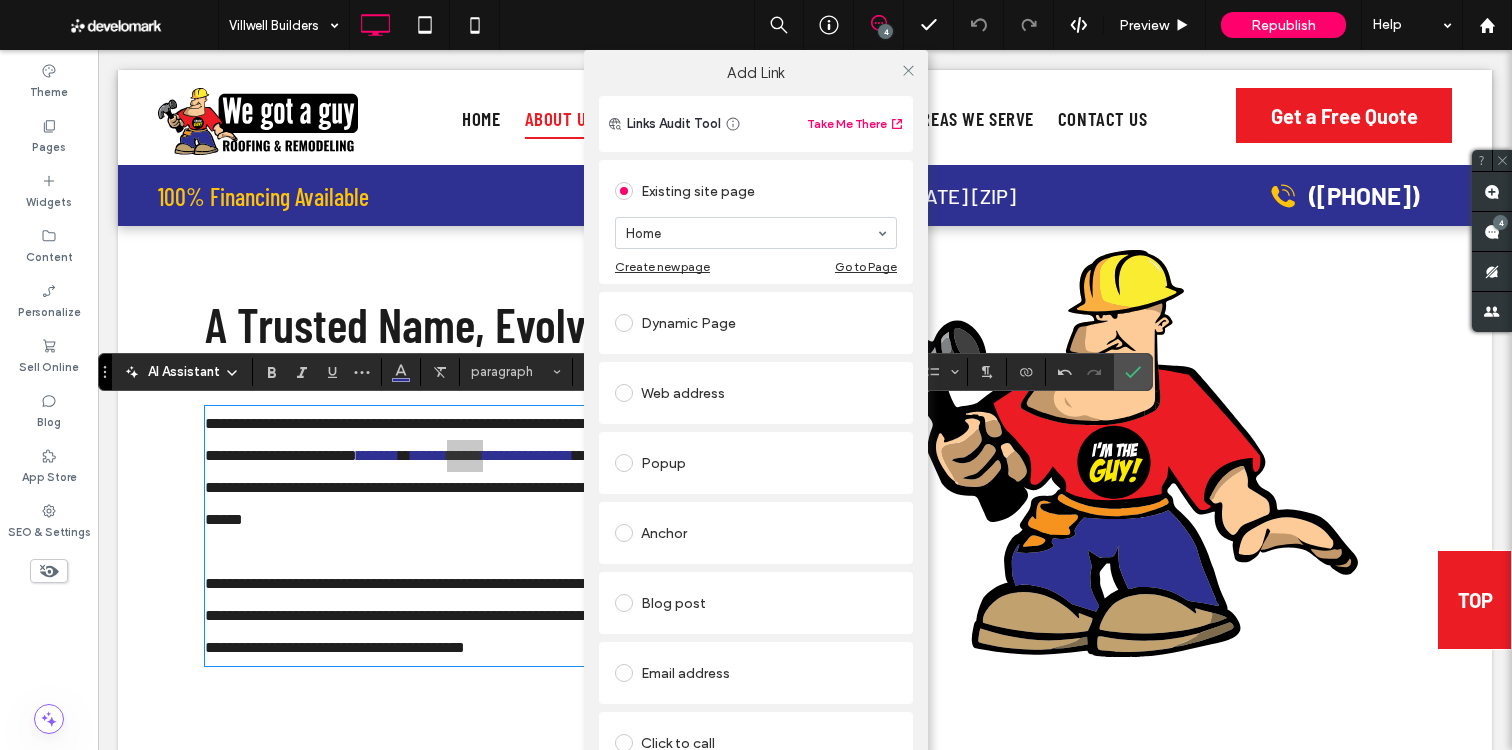 click on "Dynamic Page" at bounding box center (756, 323) 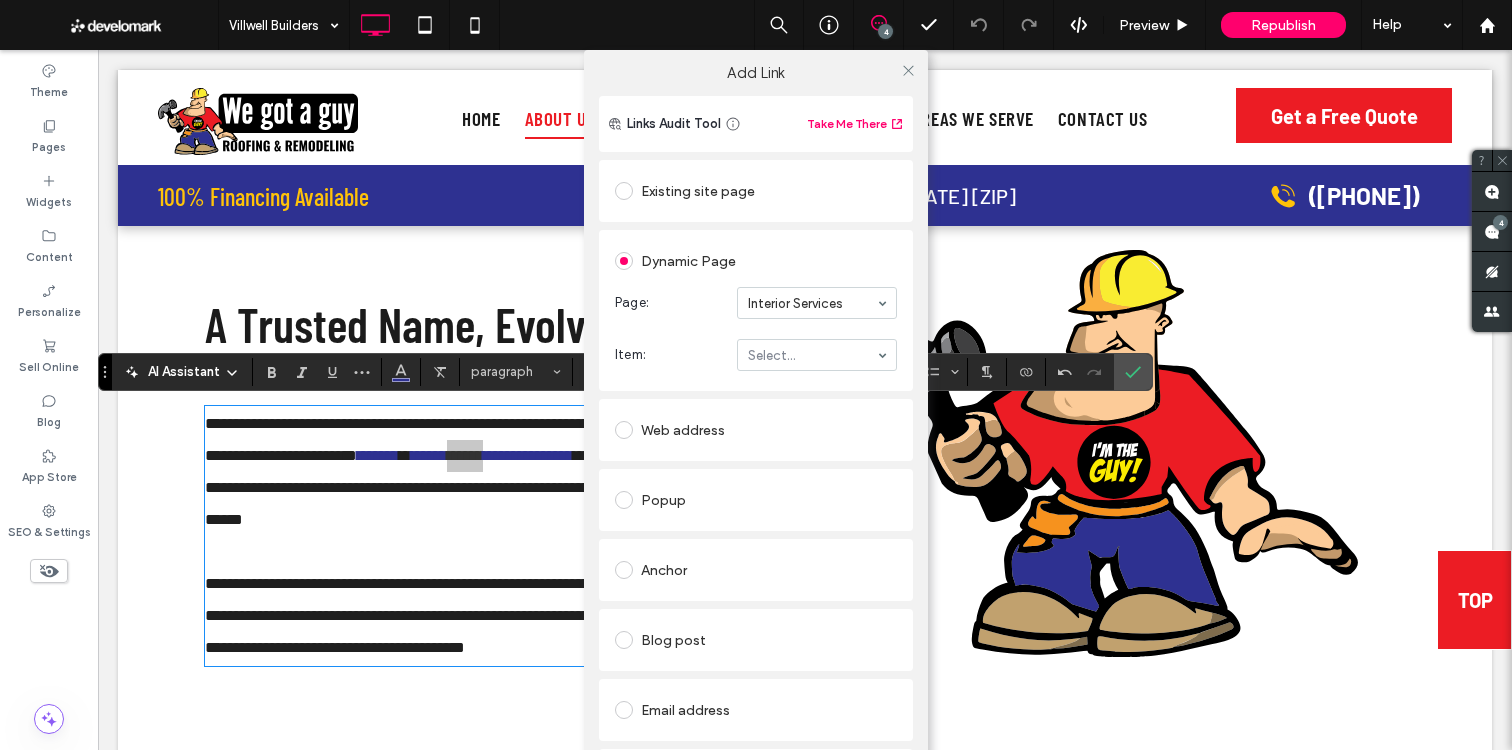 click on "Item: Select..." at bounding box center (756, 355) 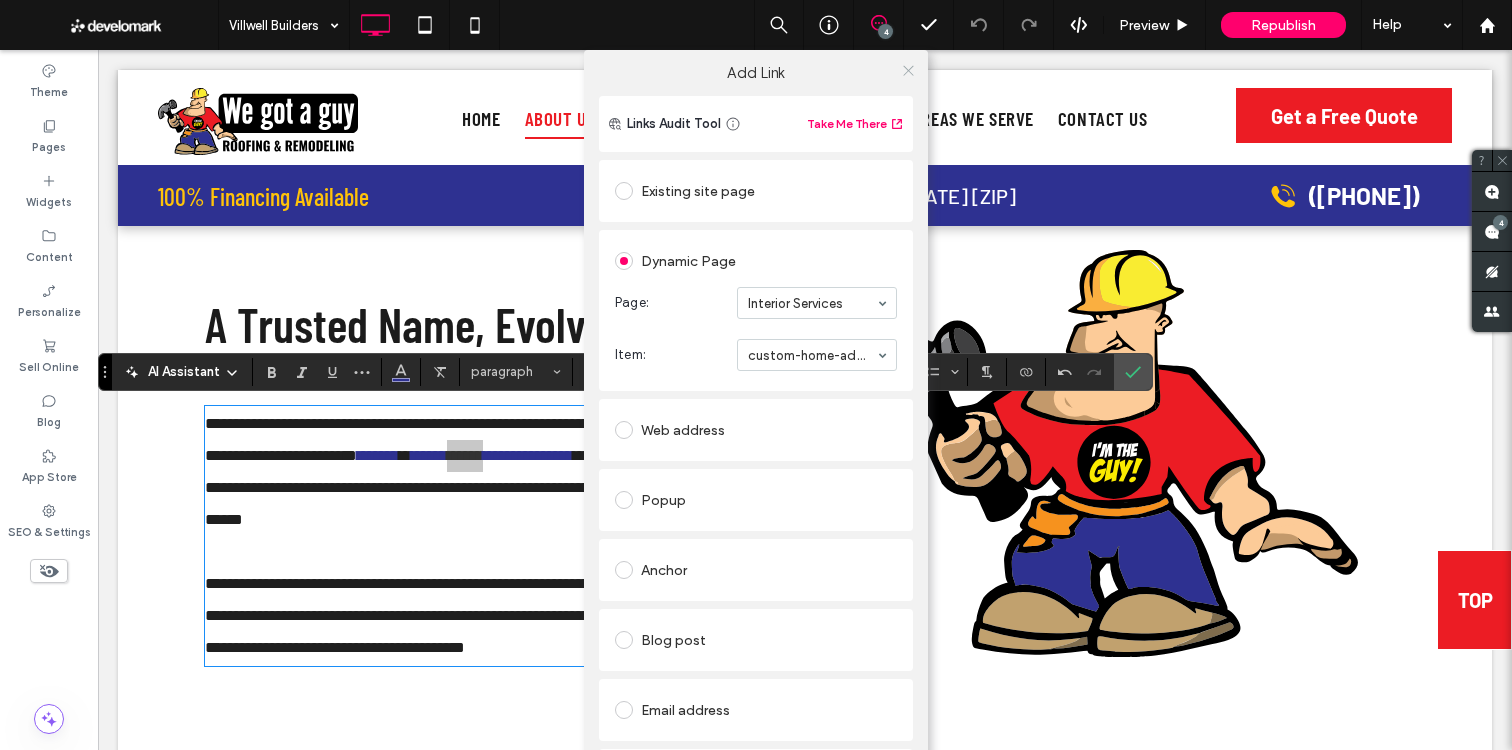 click 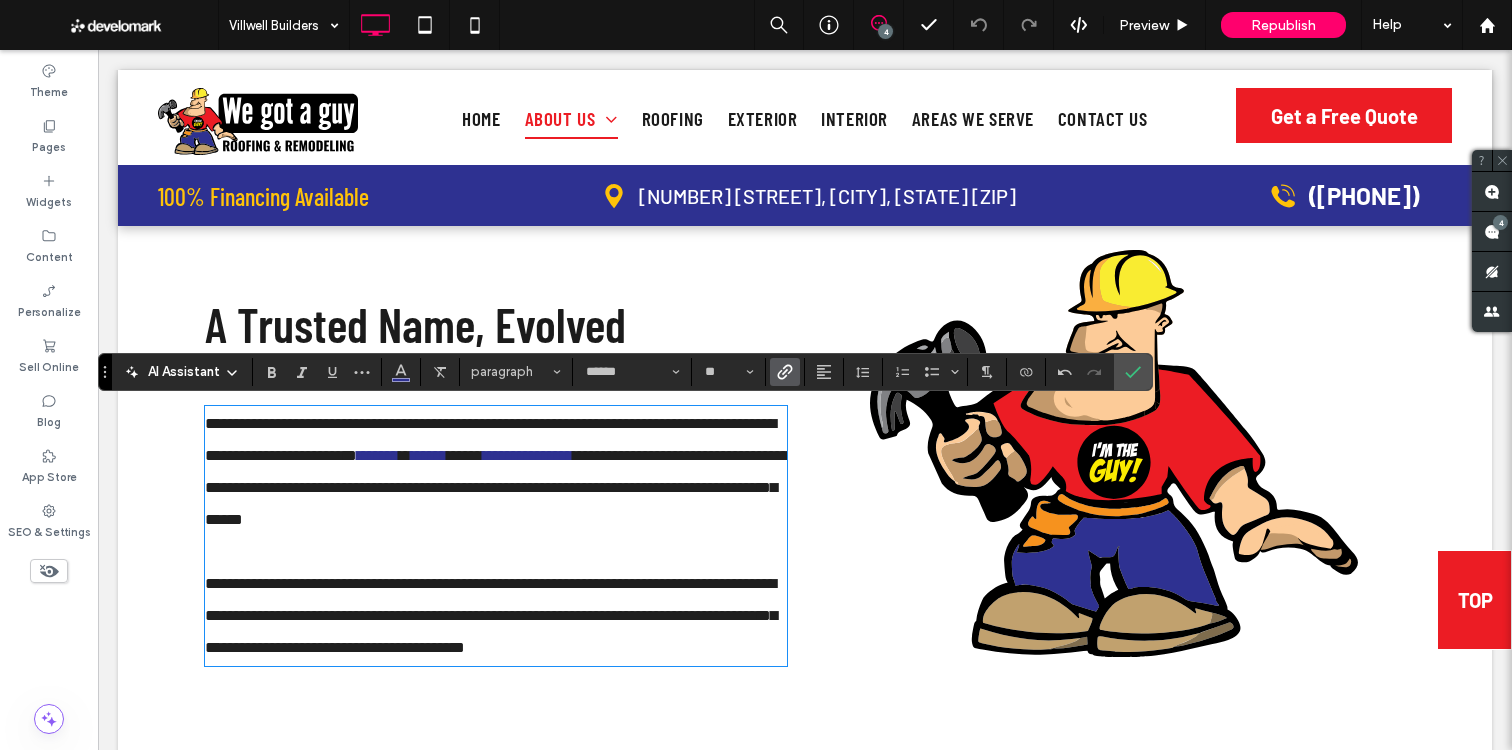 click on "**********" at bounding box center (496, 472) 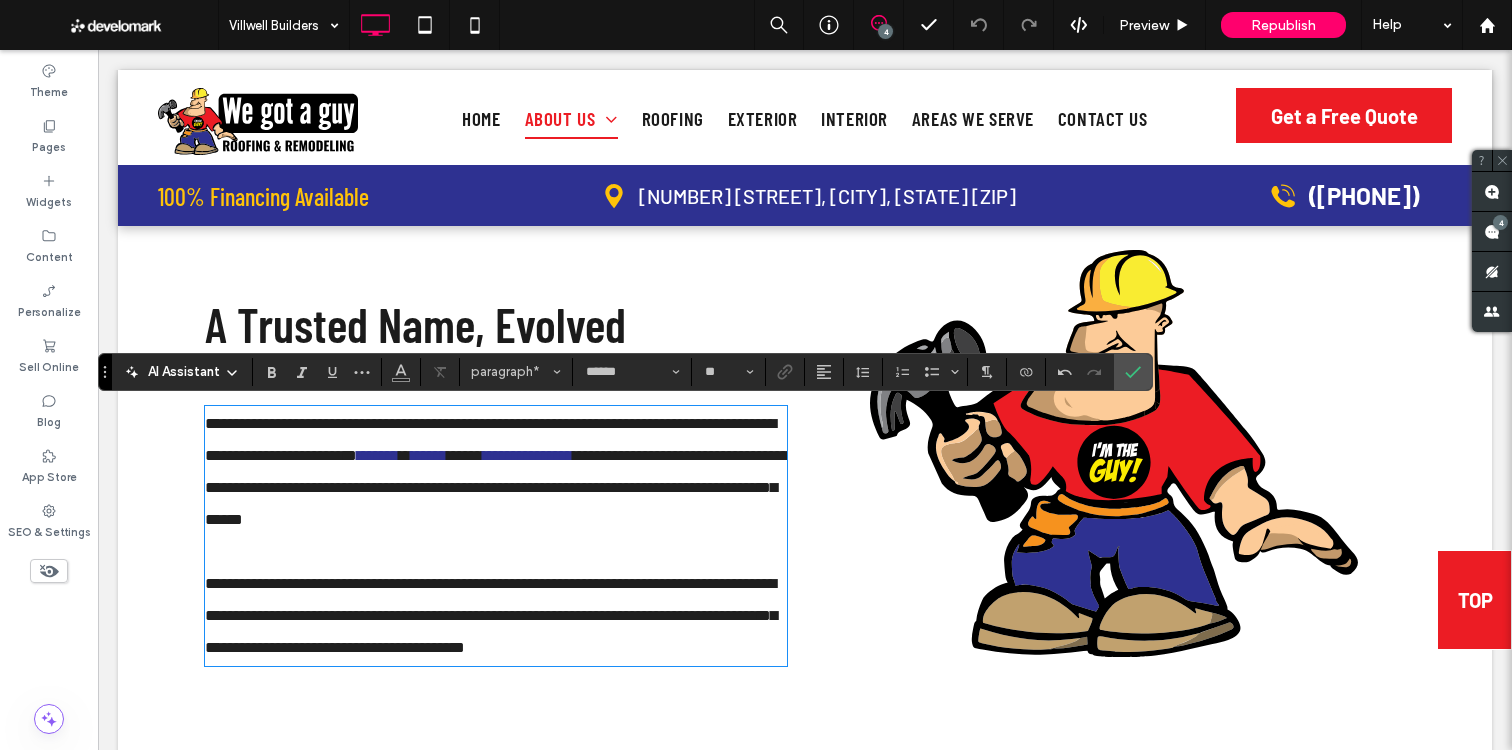 click on "**********" at bounding box center (497, 487) 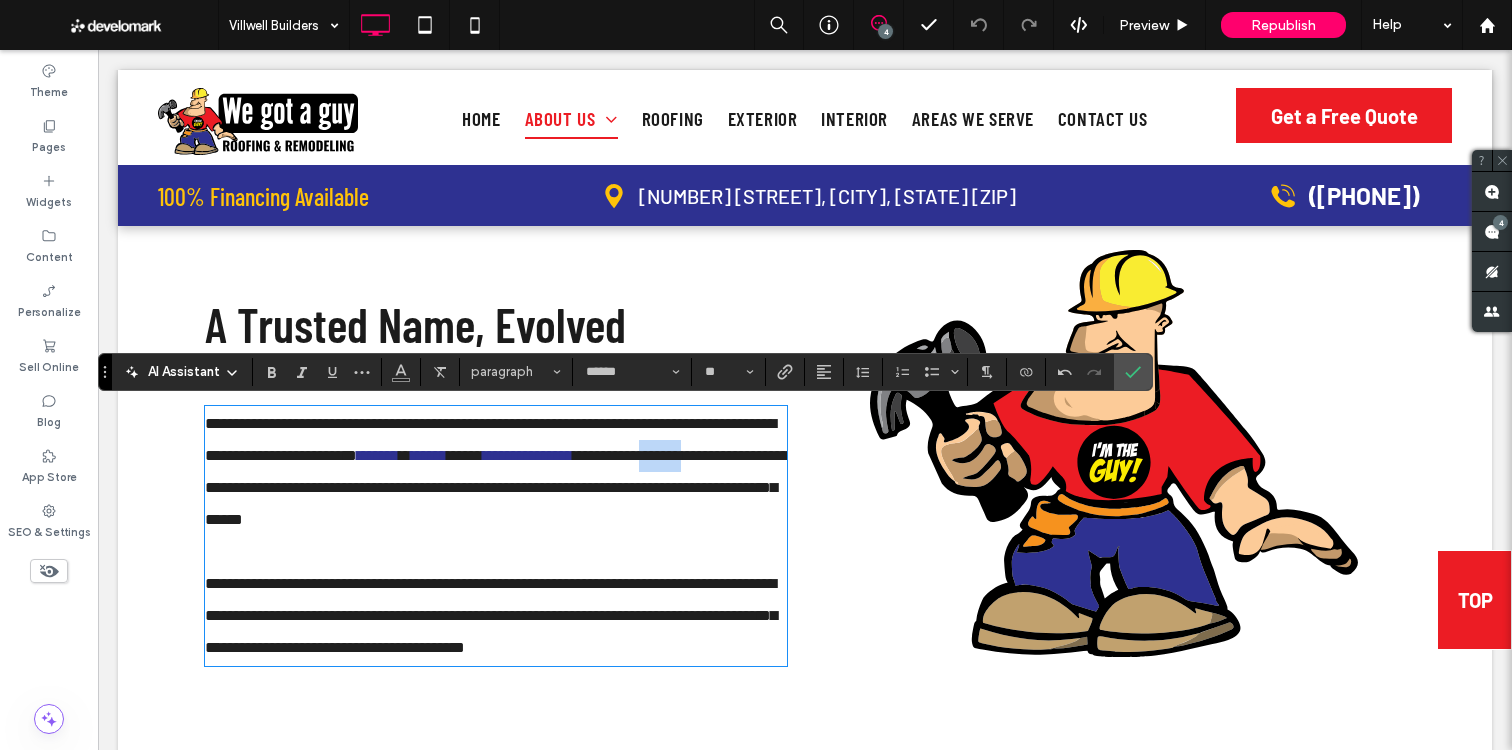 click on "**********" at bounding box center [497, 487] 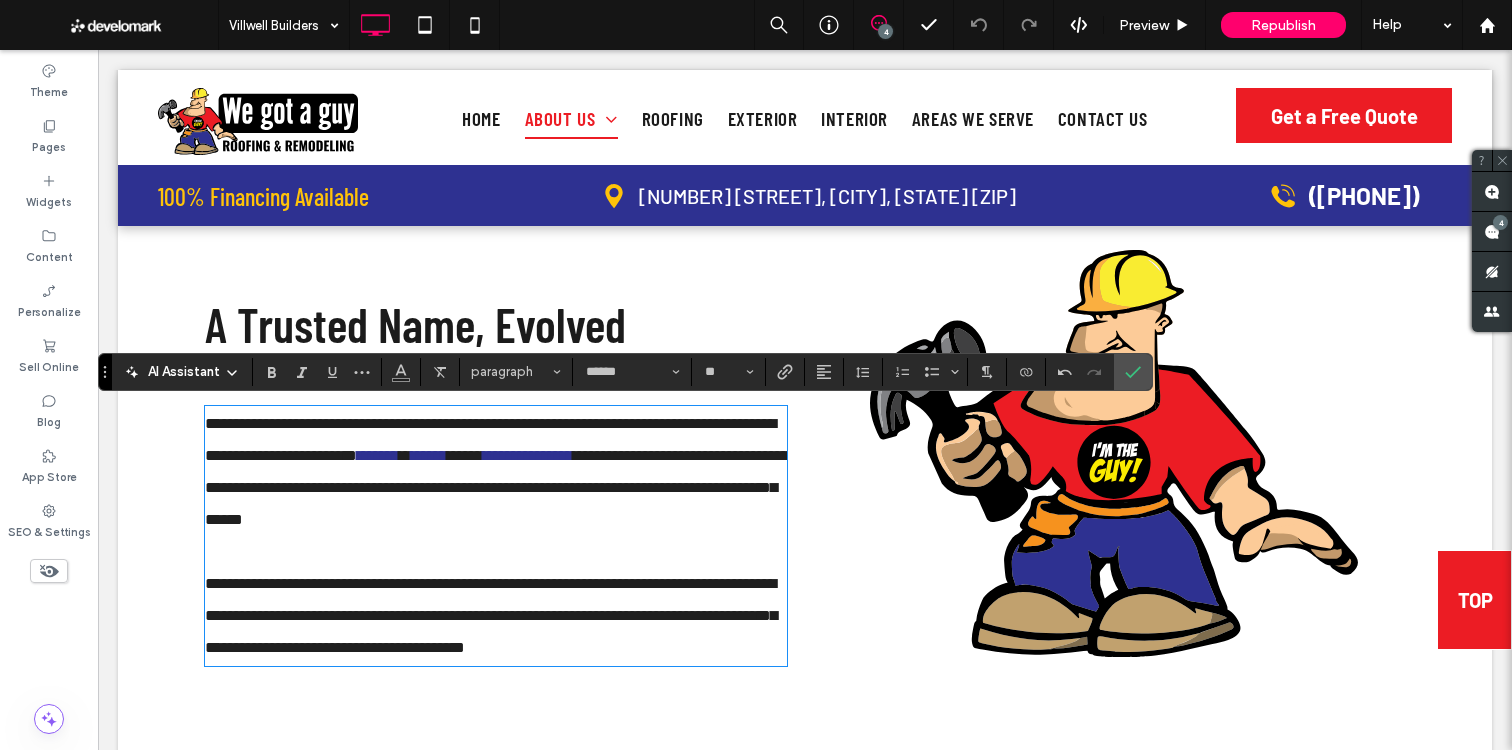 click on "**********" at bounding box center [497, 487] 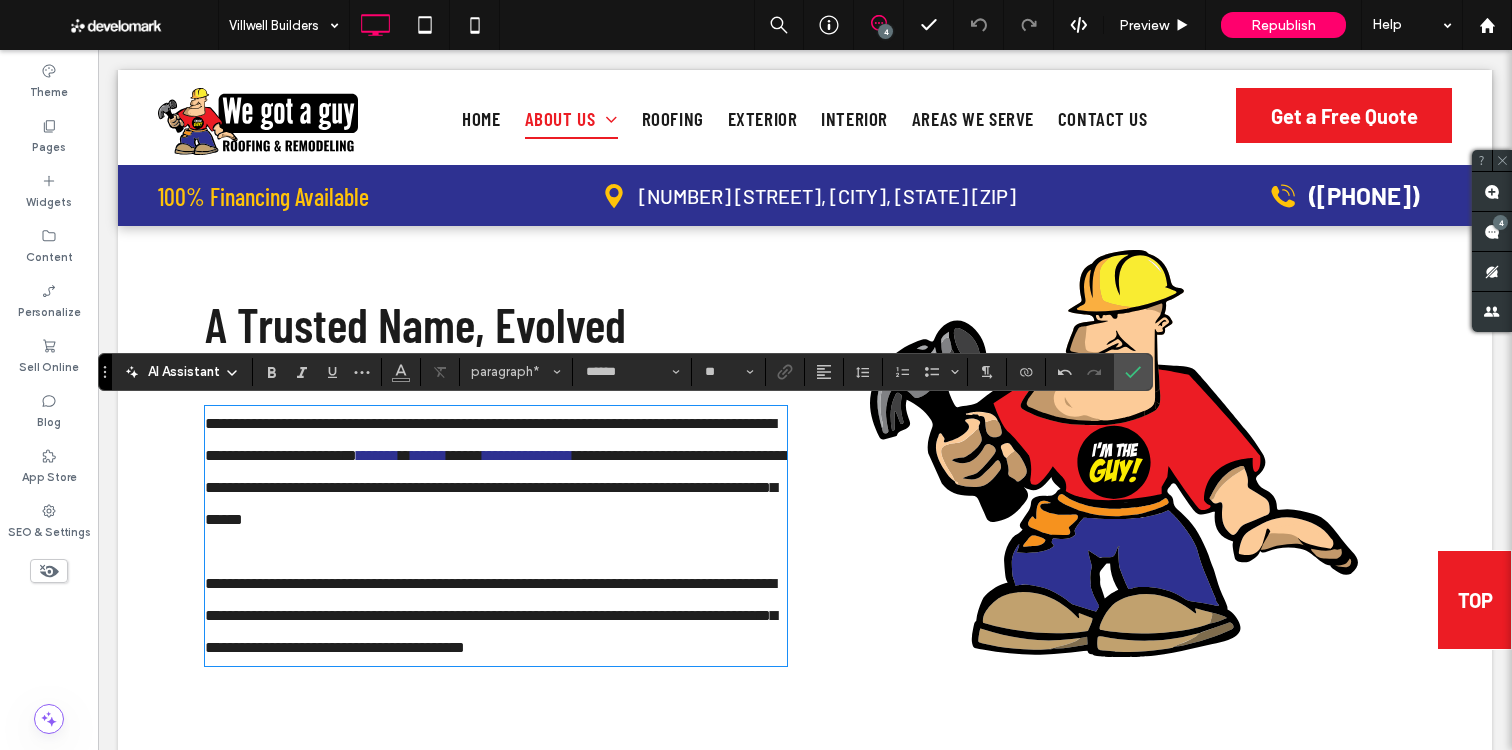 click on "**********" at bounding box center [497, 487] 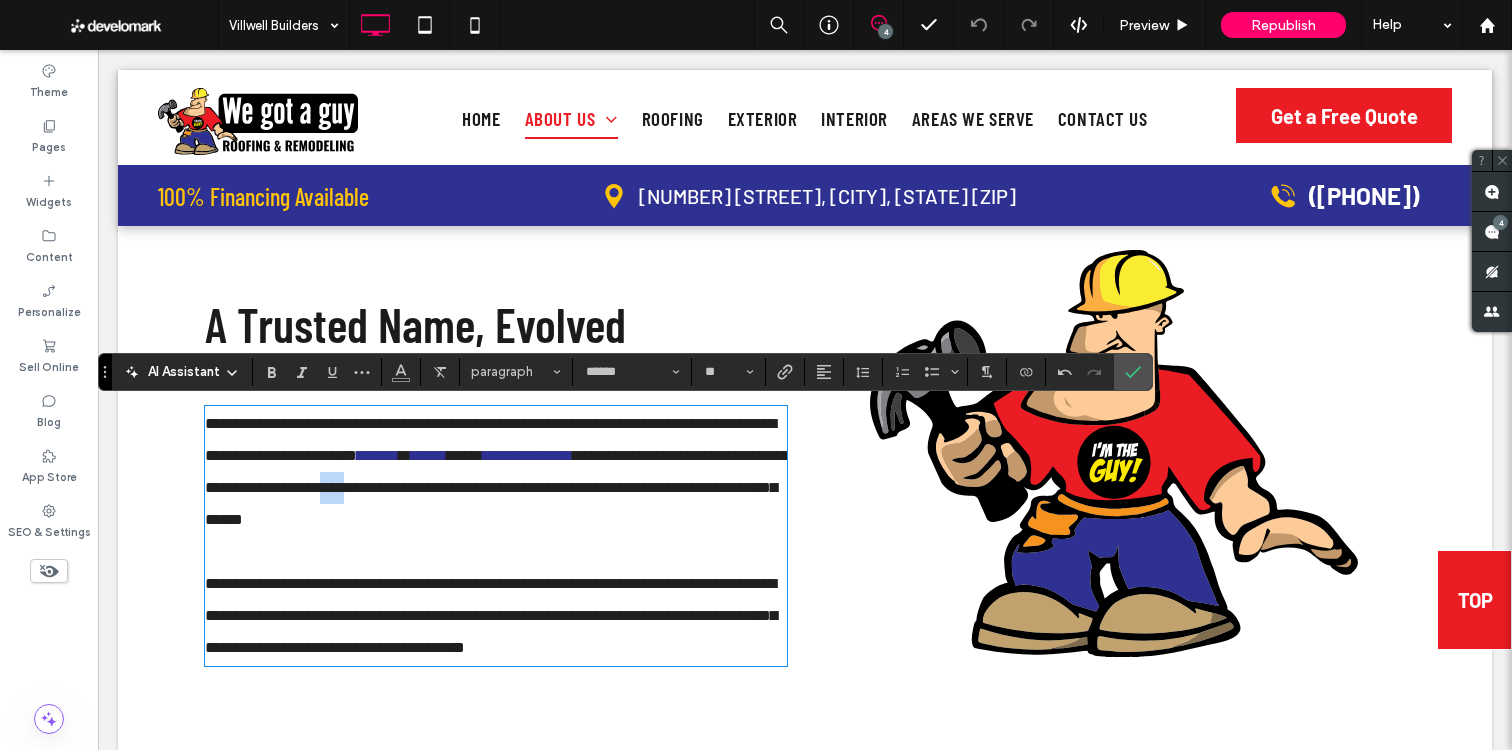 click on "**********" at bounding box center (497, 487) 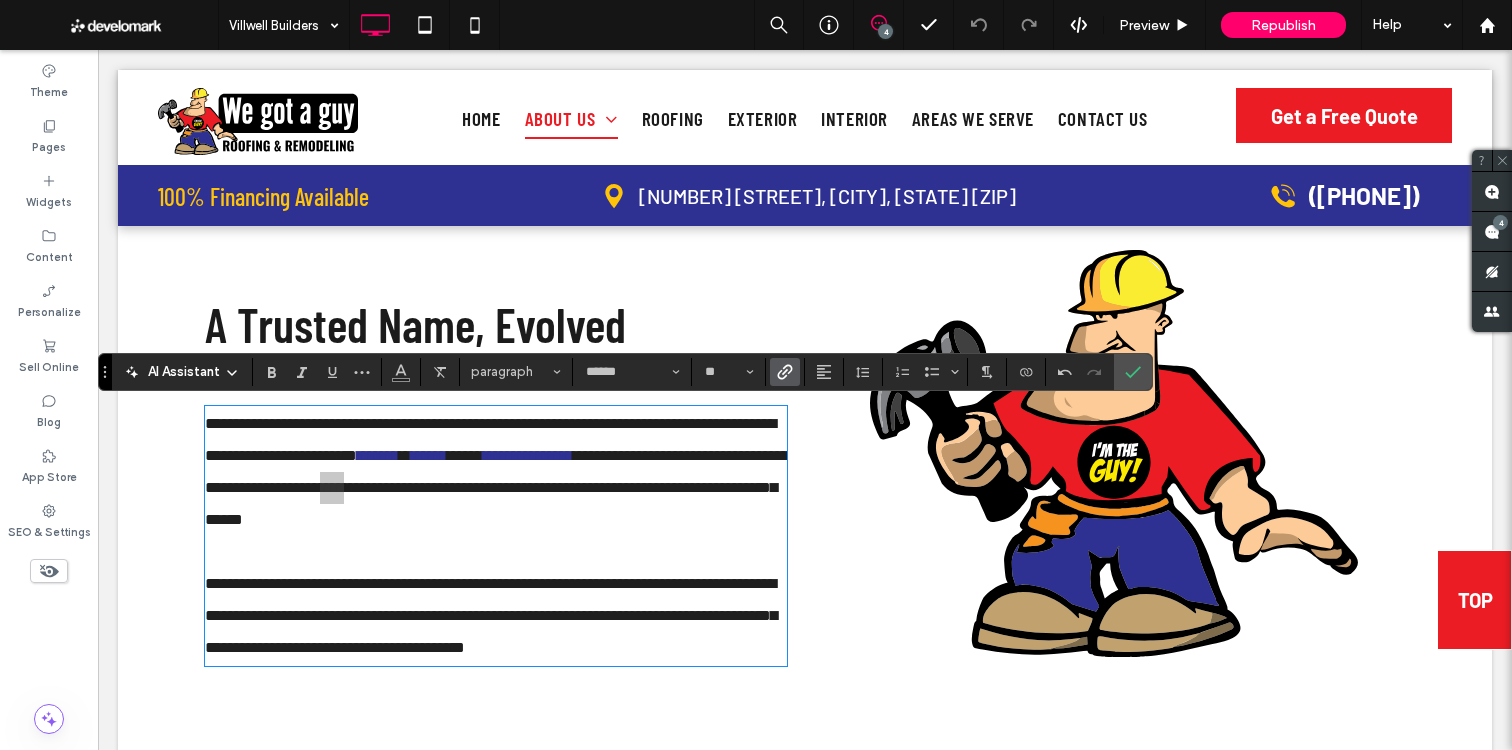 click at bounding box center [785, 372] 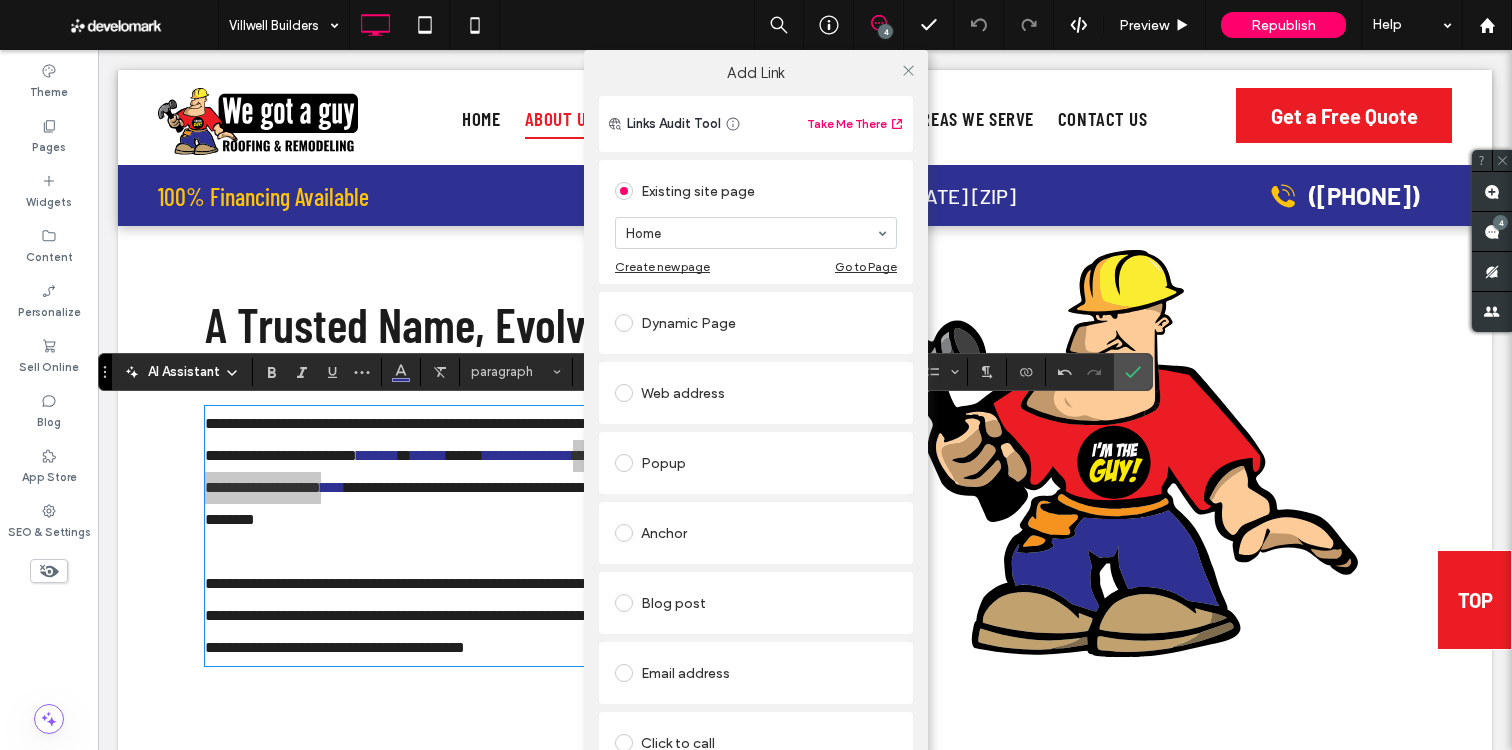 click on "Home" at bounding box center [756, 233] 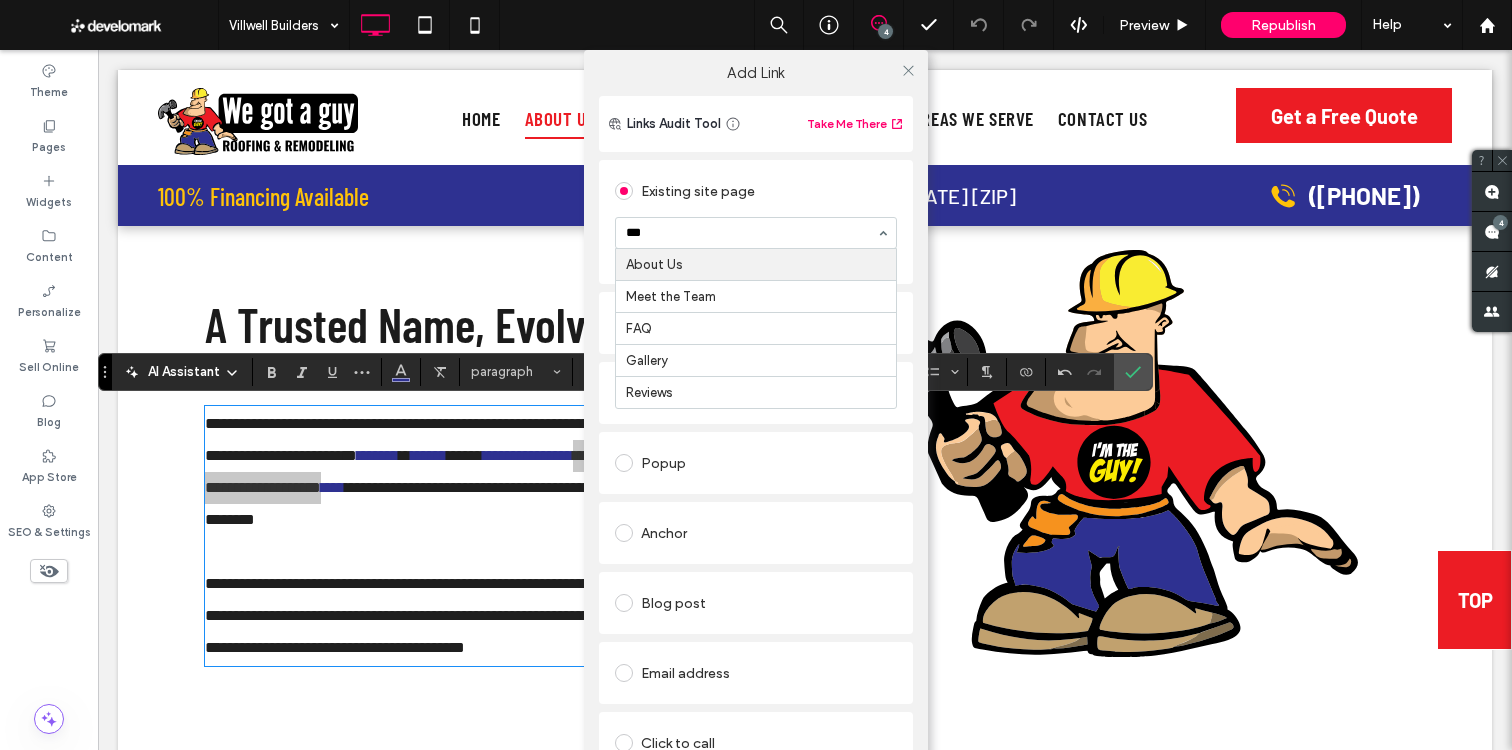 type on "****" 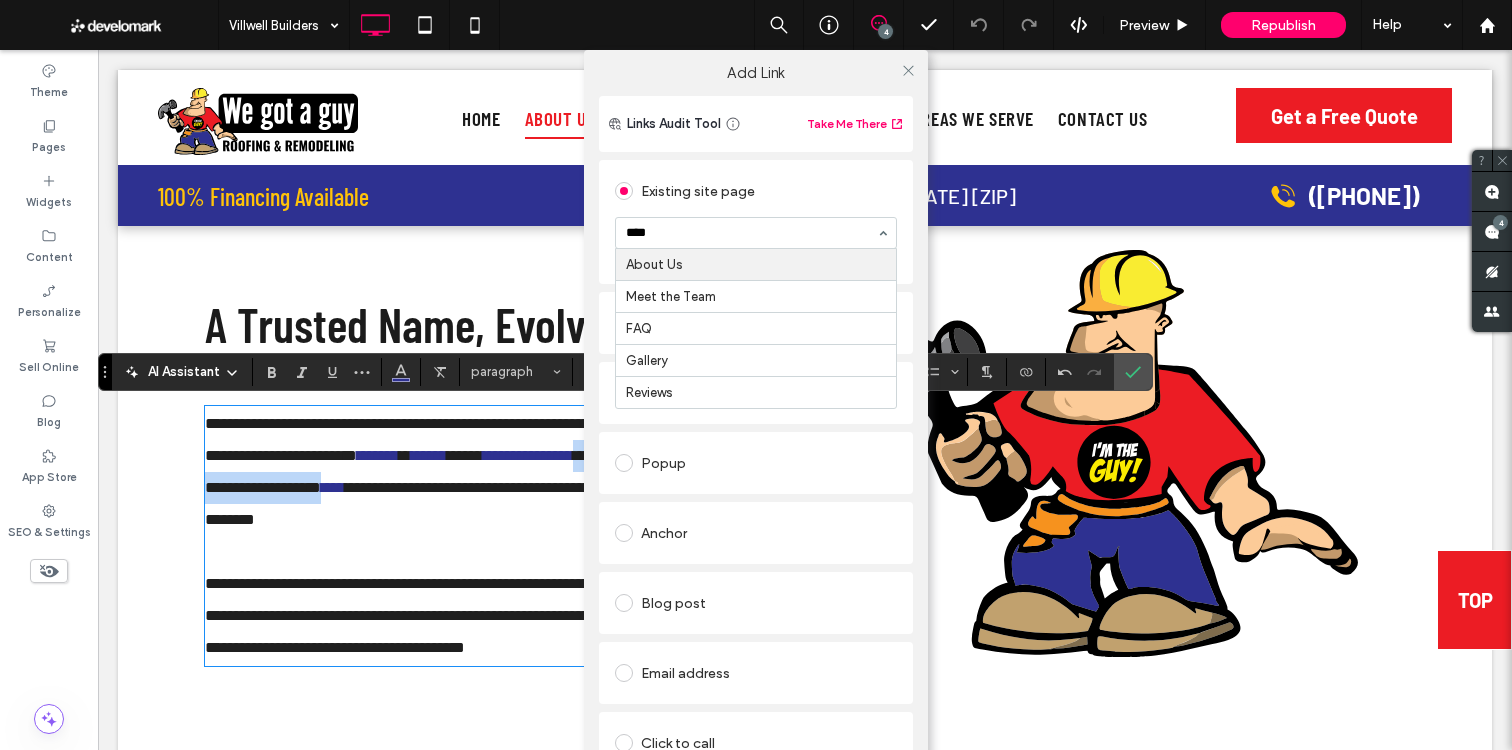 type 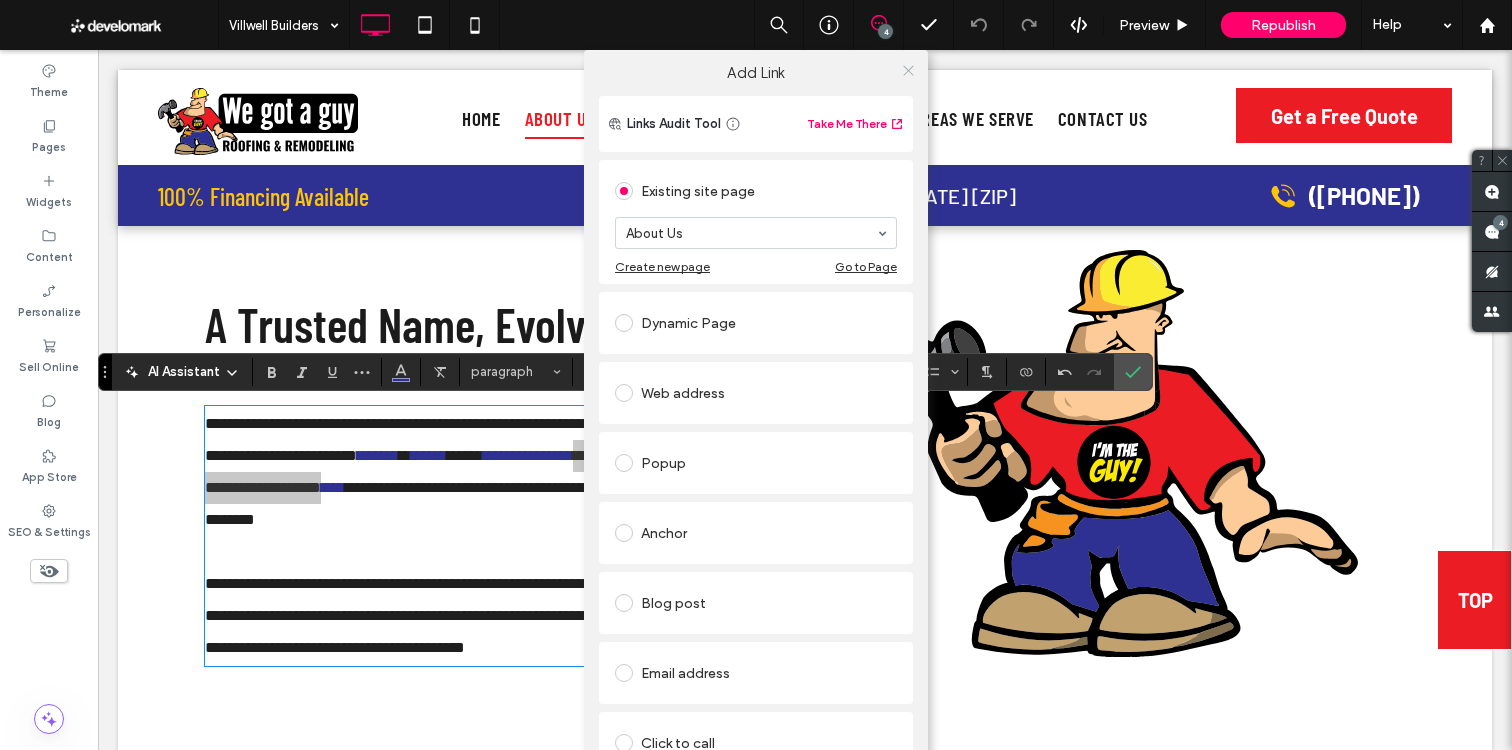 click at bounding box center [908, 70] 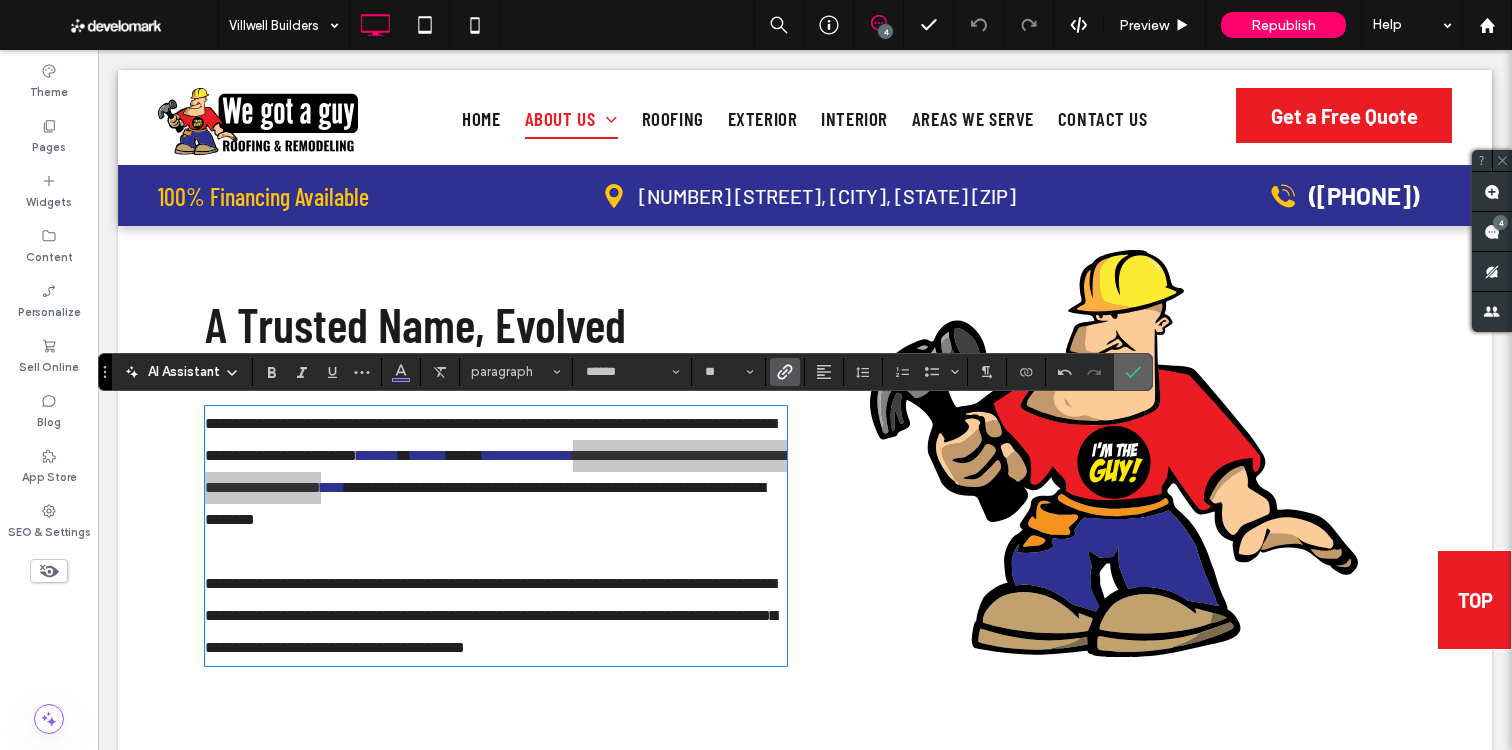 click at bounding box center (1133, 372) 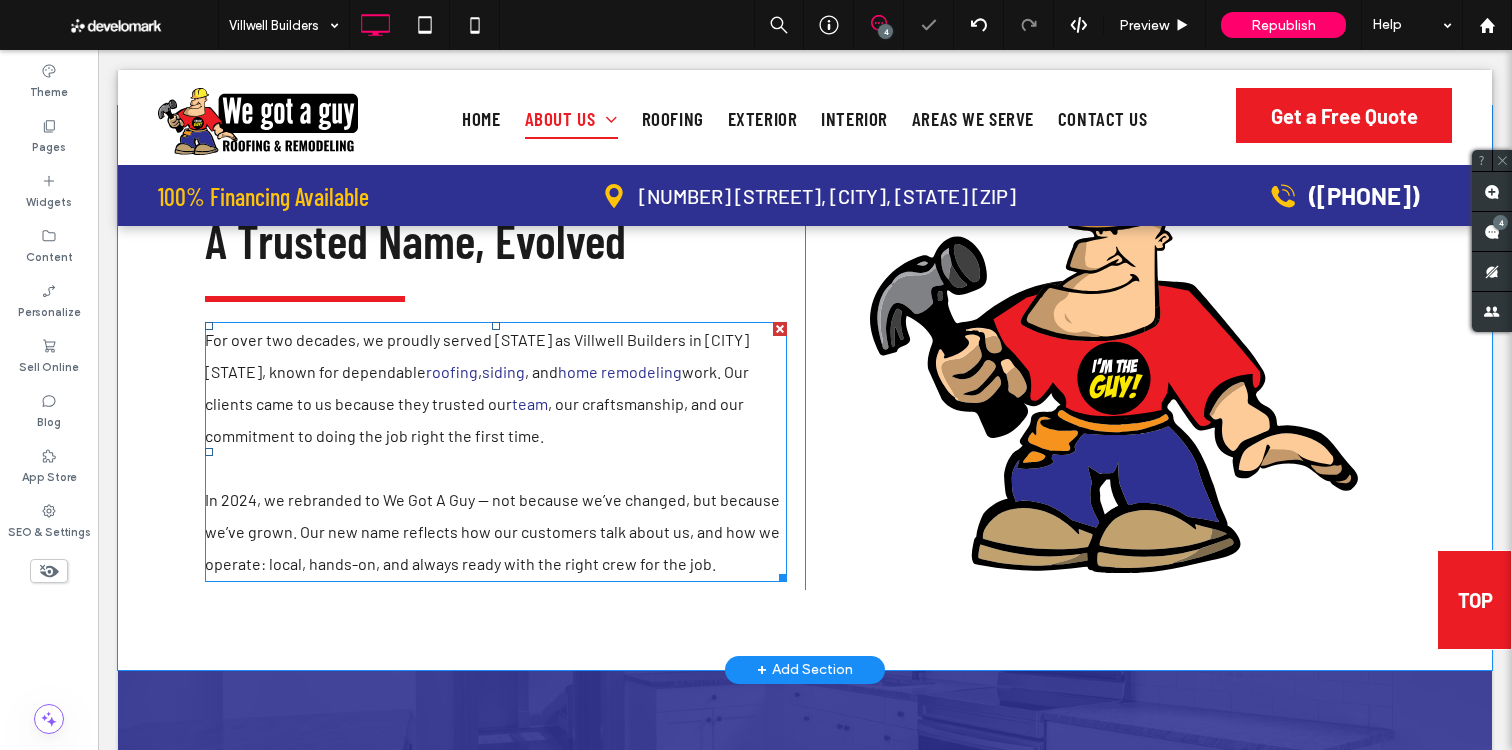 scroll, scrollTop: 389, scrollLeft: 0, axis: vertical 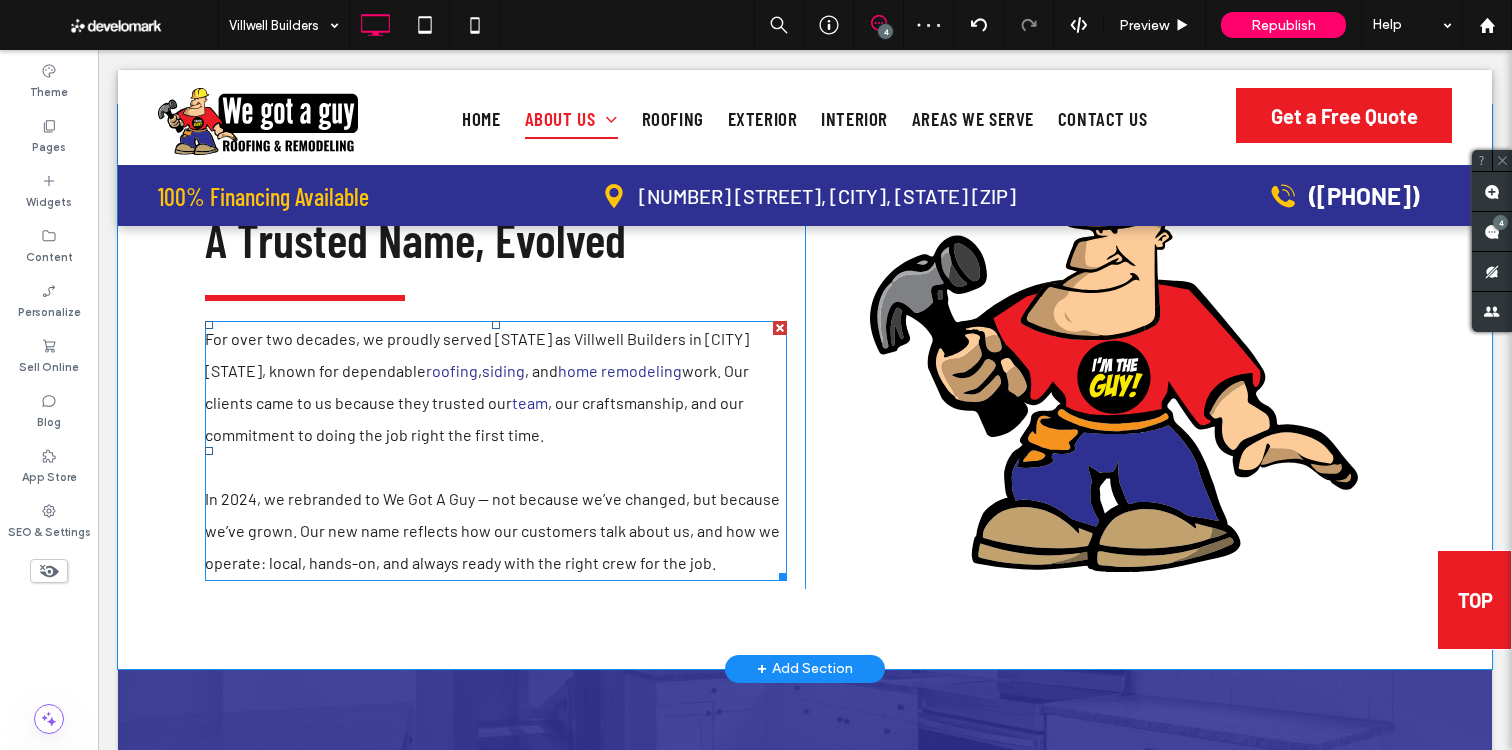 click on "In 2024, we rebranded to We Got A Guy — not because we’ve changed, but because we’ve grown. Our new name reflects how our customers talk about us, and how we operate: local, hands-on, and always ready with the right crew for the job." at bounding box center [496, 531] 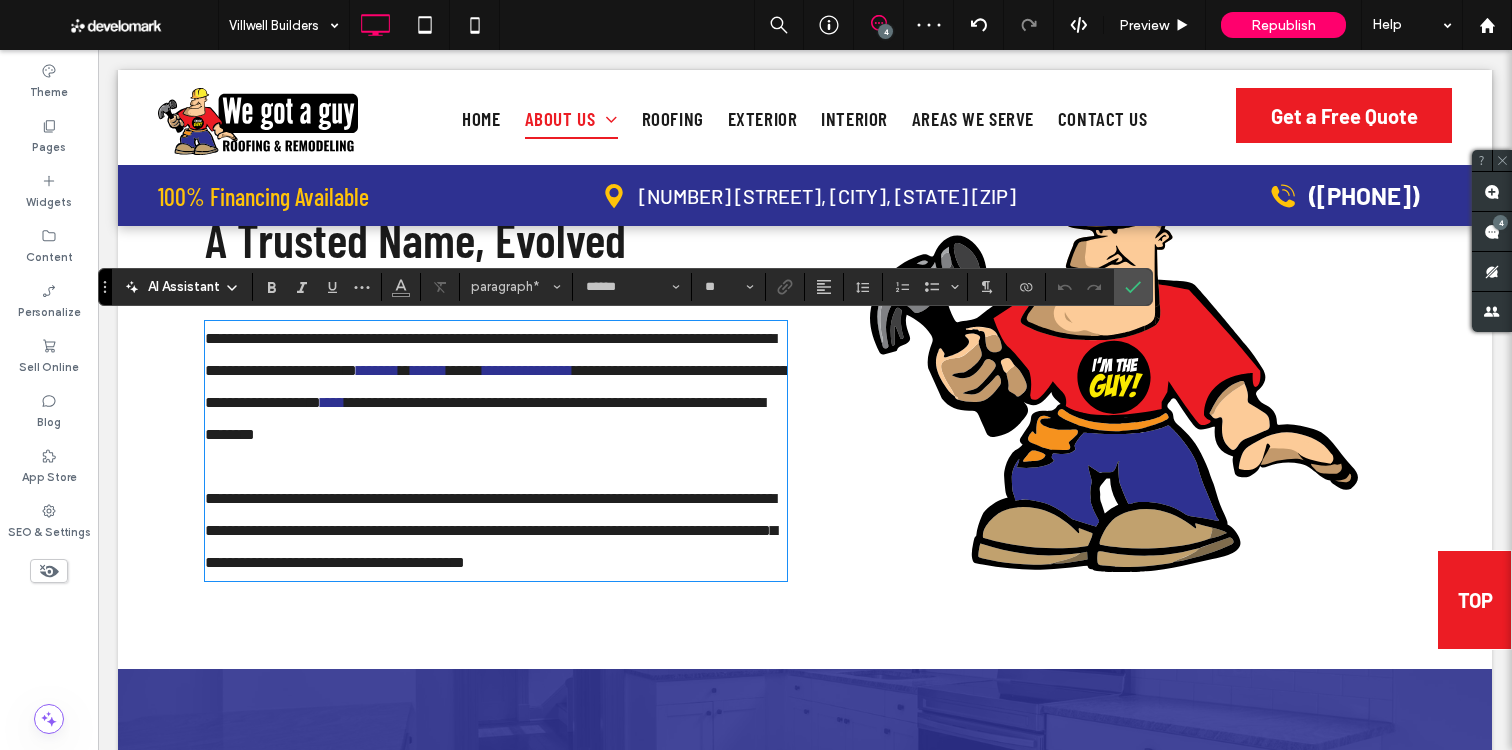 click on "**********" at bounding box center (496, 531) 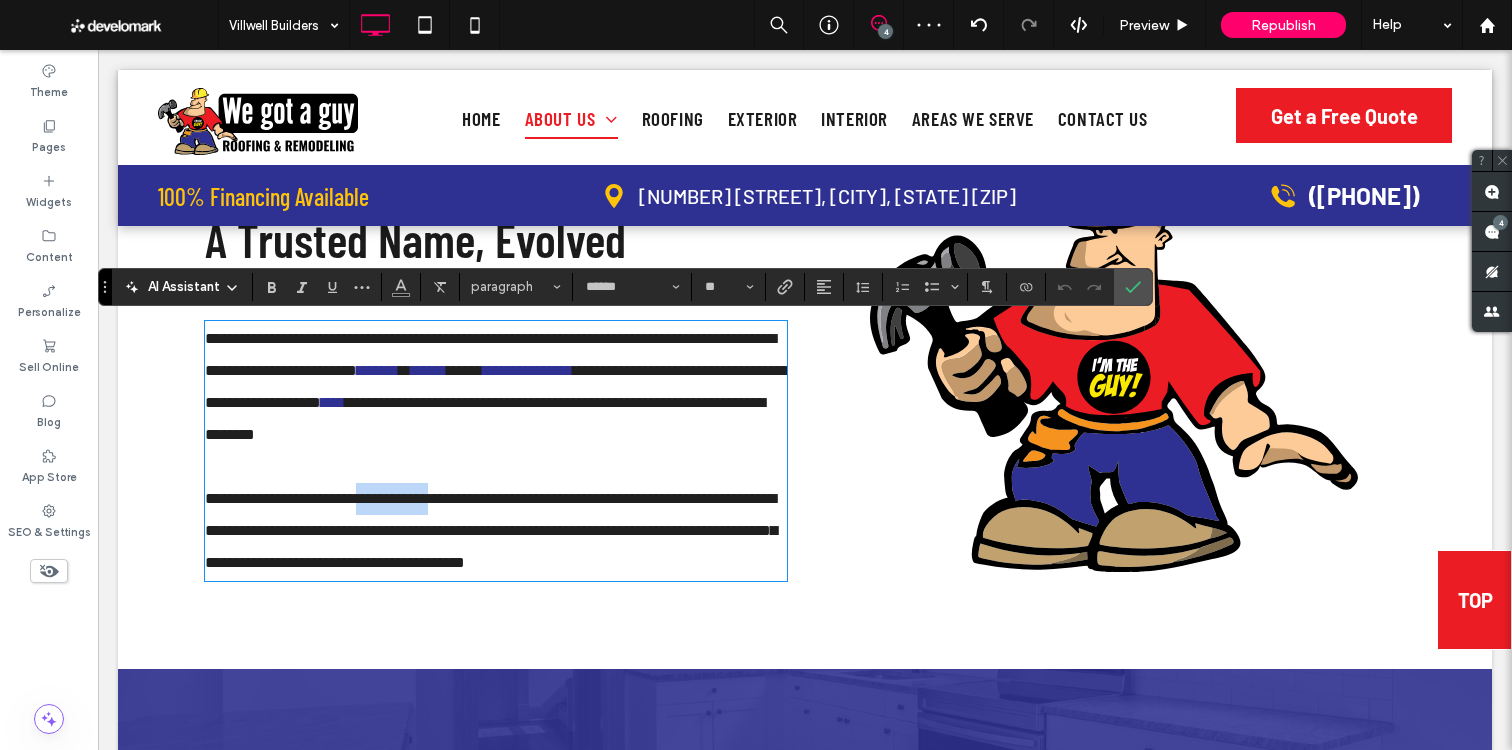 drag, startPoint x: 436, startPoint y: 499, endPoint x: 371, endPoint y: 498, distance: 65.00769 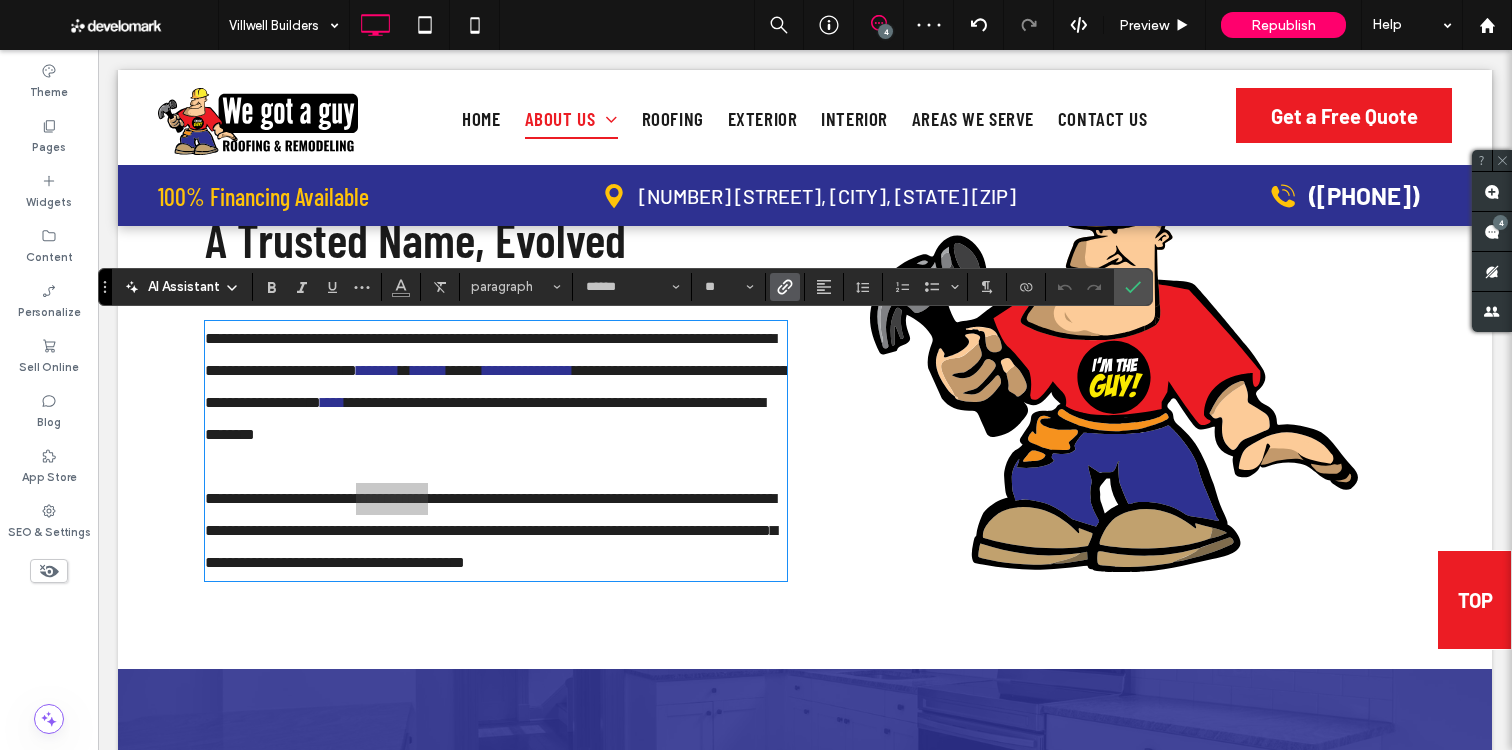 click at bounding box center [785, 287] 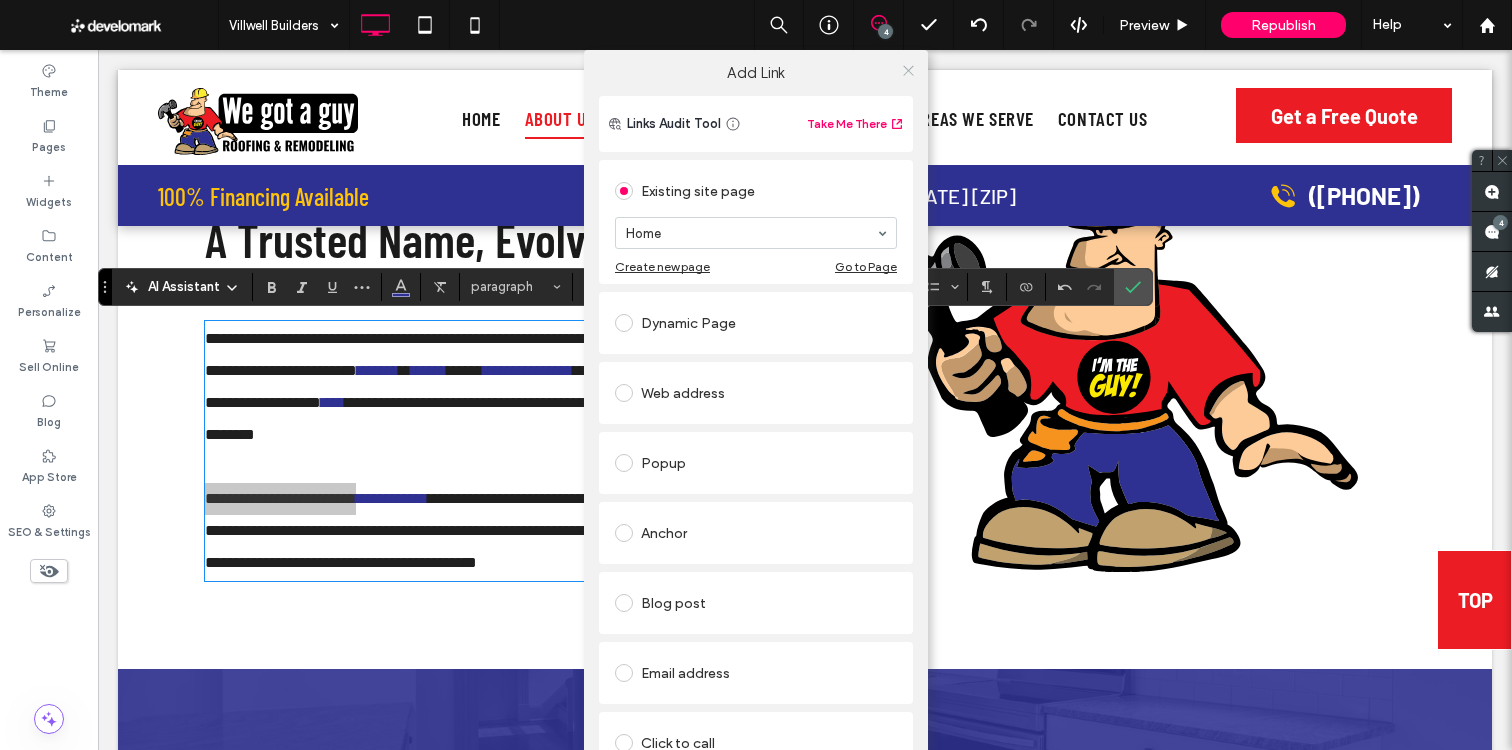 drag, startPoint x: 900, startPoint y: 69, endPoint x: 870, endPoint y: 100, distance: 43.13931 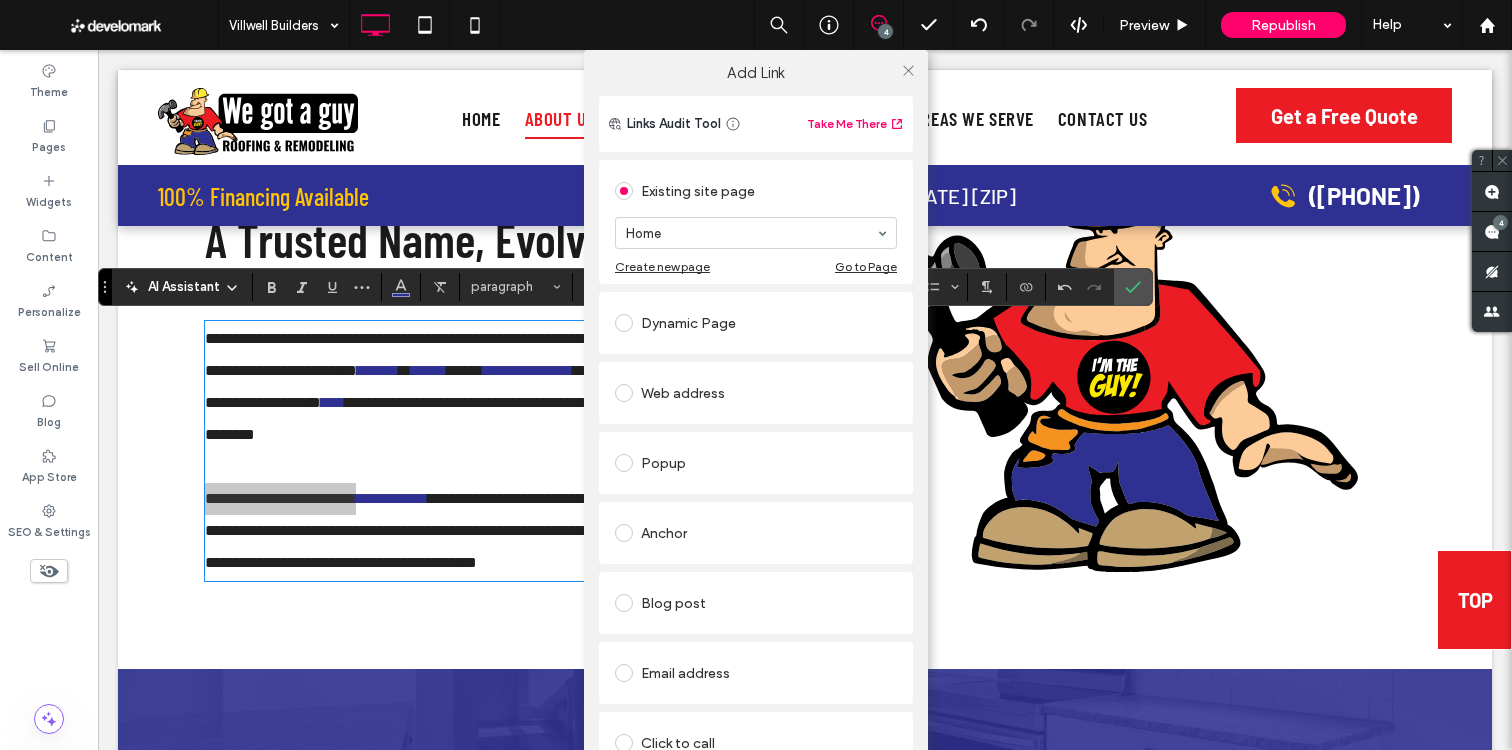 click 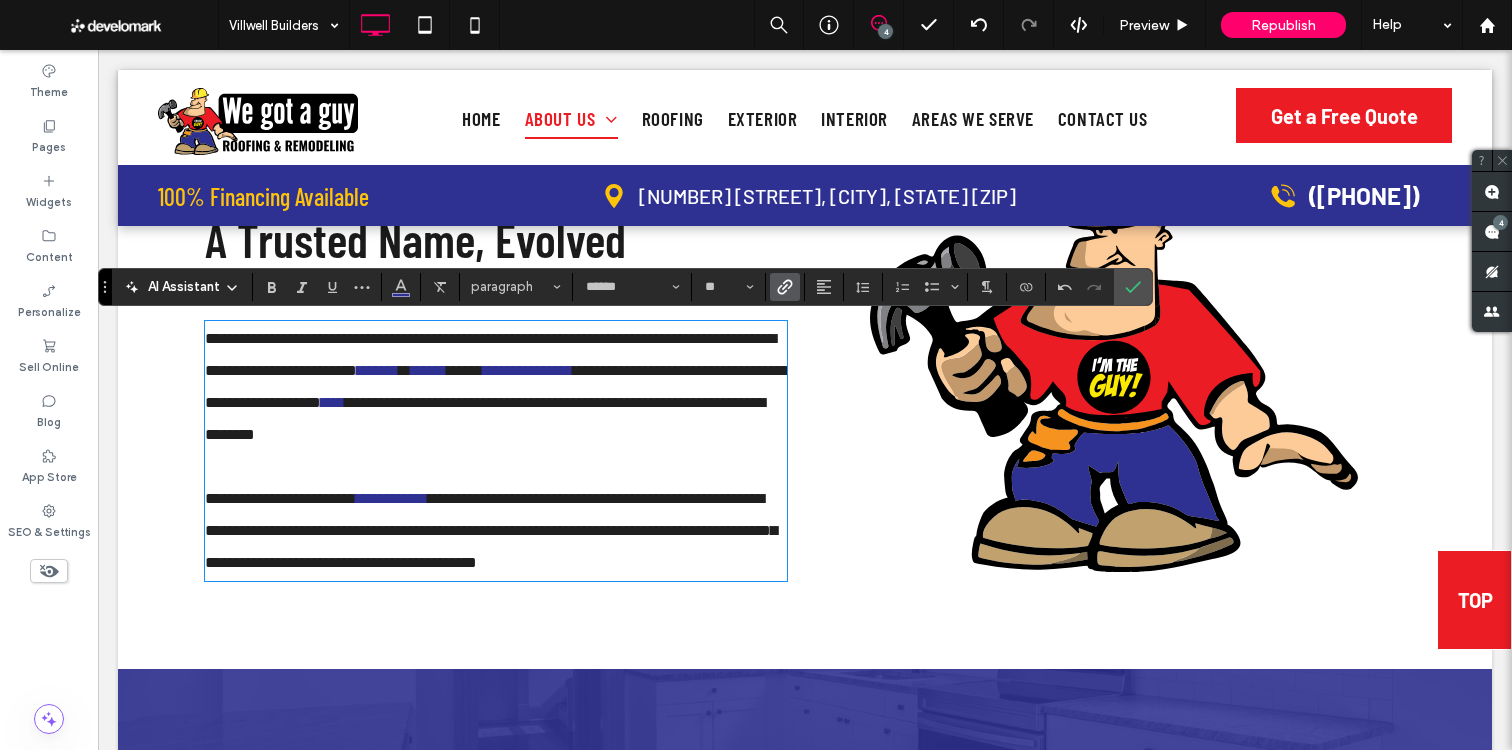 drag, startPoint x: 579, startPoint y: 473, endPoint x: 581, endPoint y: 499, distance: 26.076809 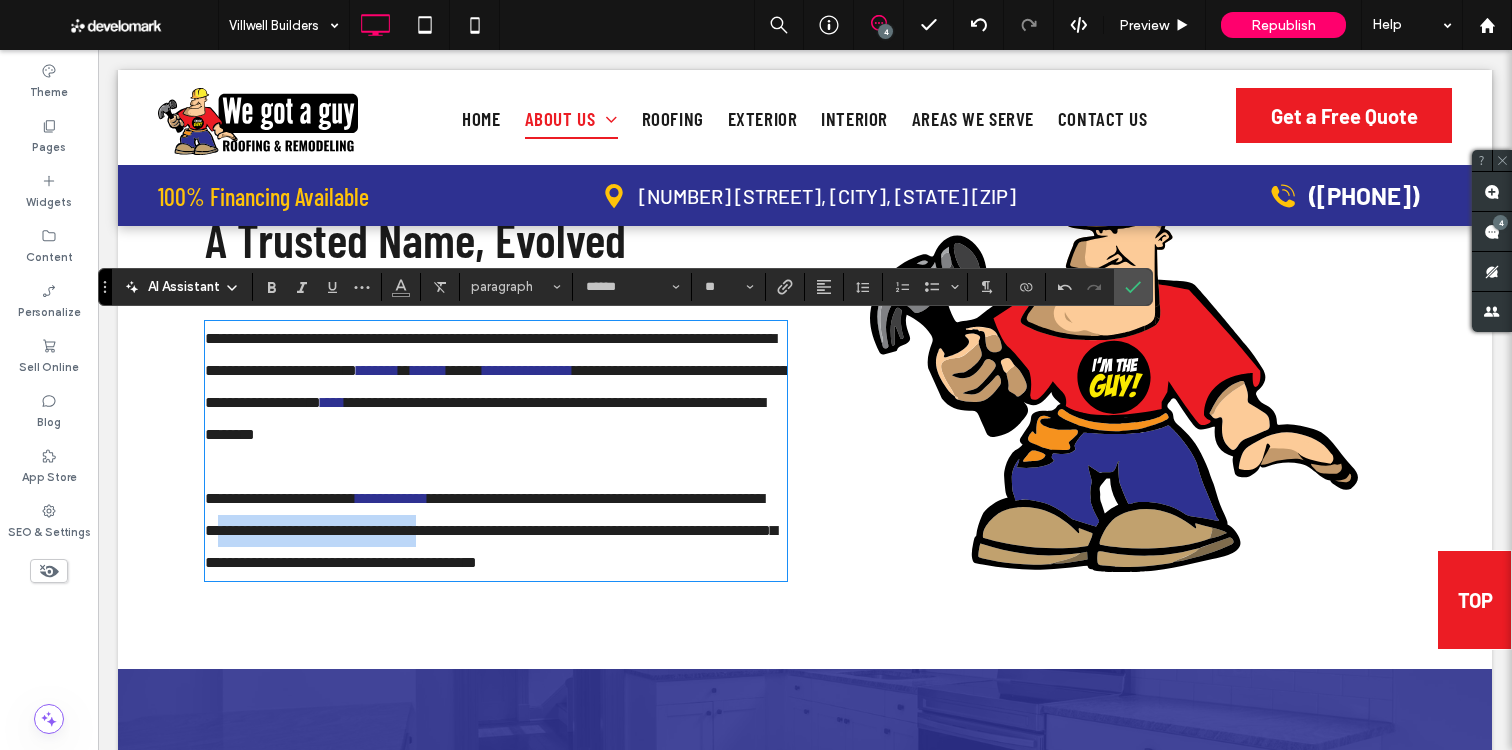 drag, startPoint x: 367, startPoint y: 534, endPoint x: 578, endPoint y: 535, distance: 211.00237 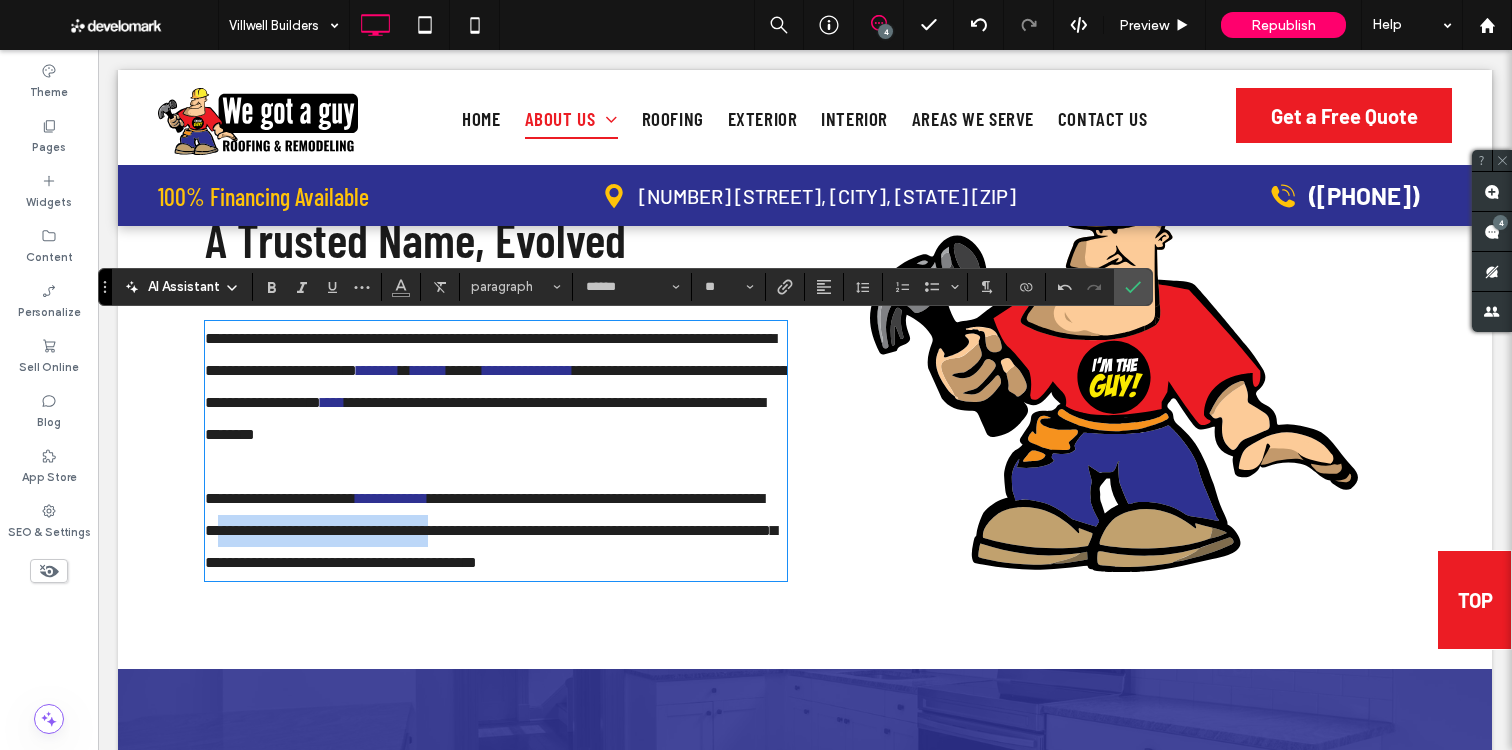 click on "**********" at bounding box center [491, 530] 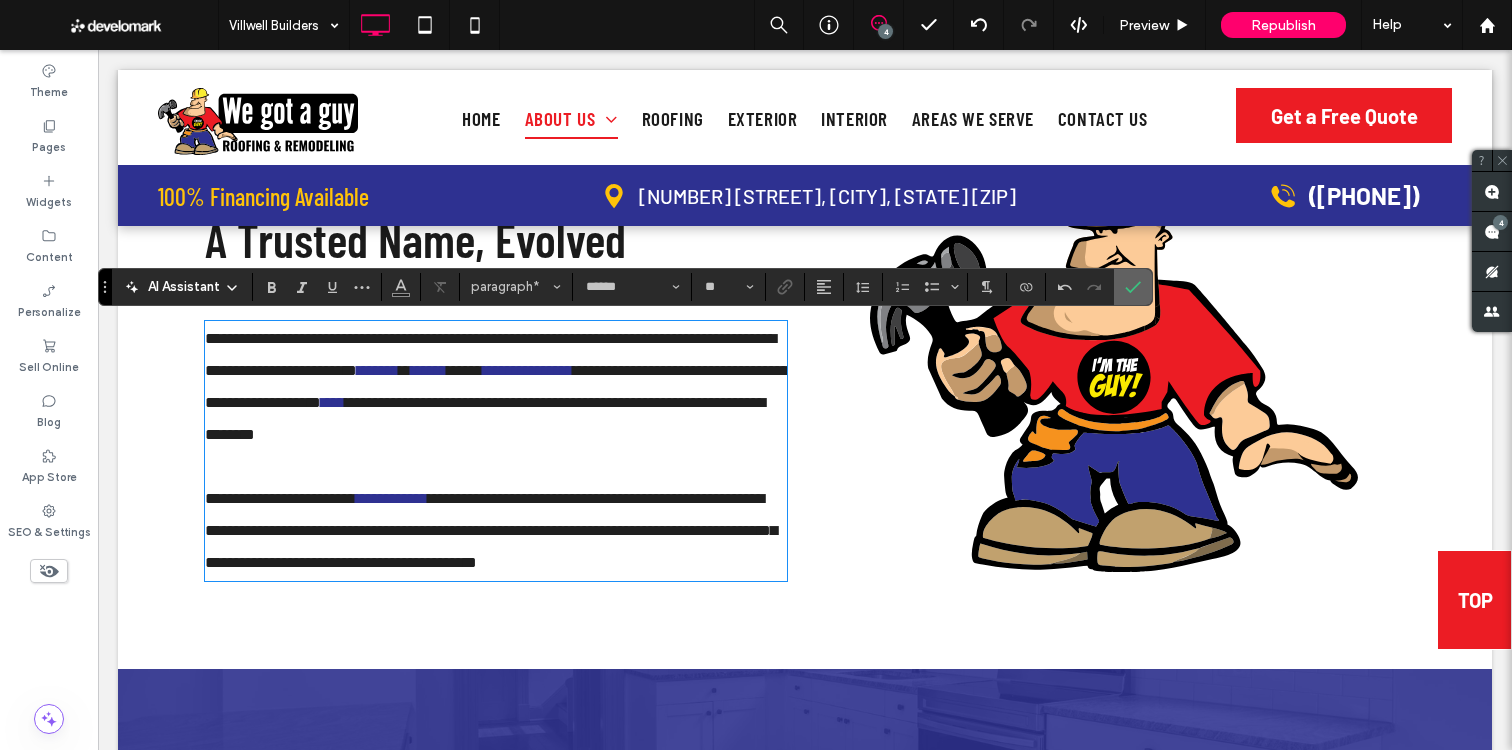 click 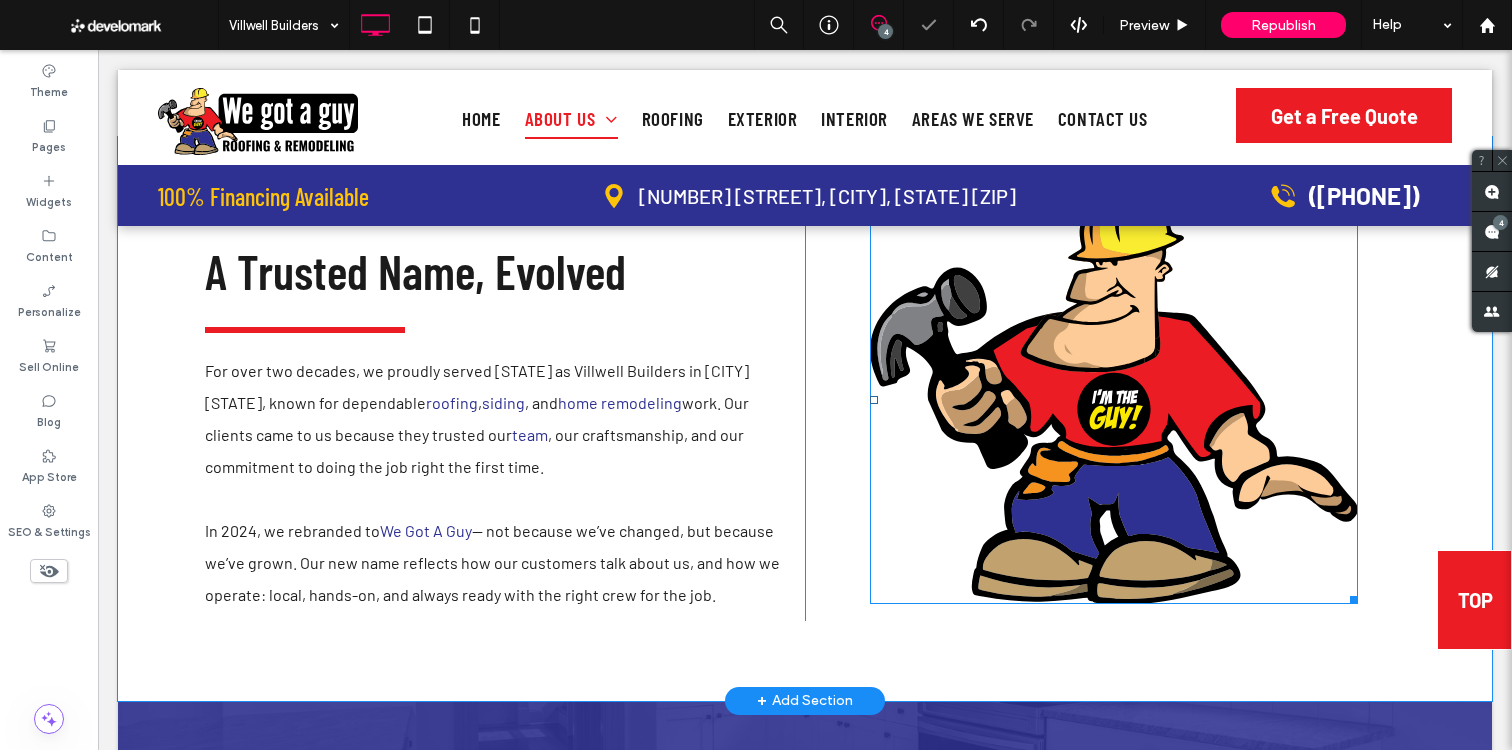 scroll, scrollTop: 333, scrollLeft: 0, axis: vertical 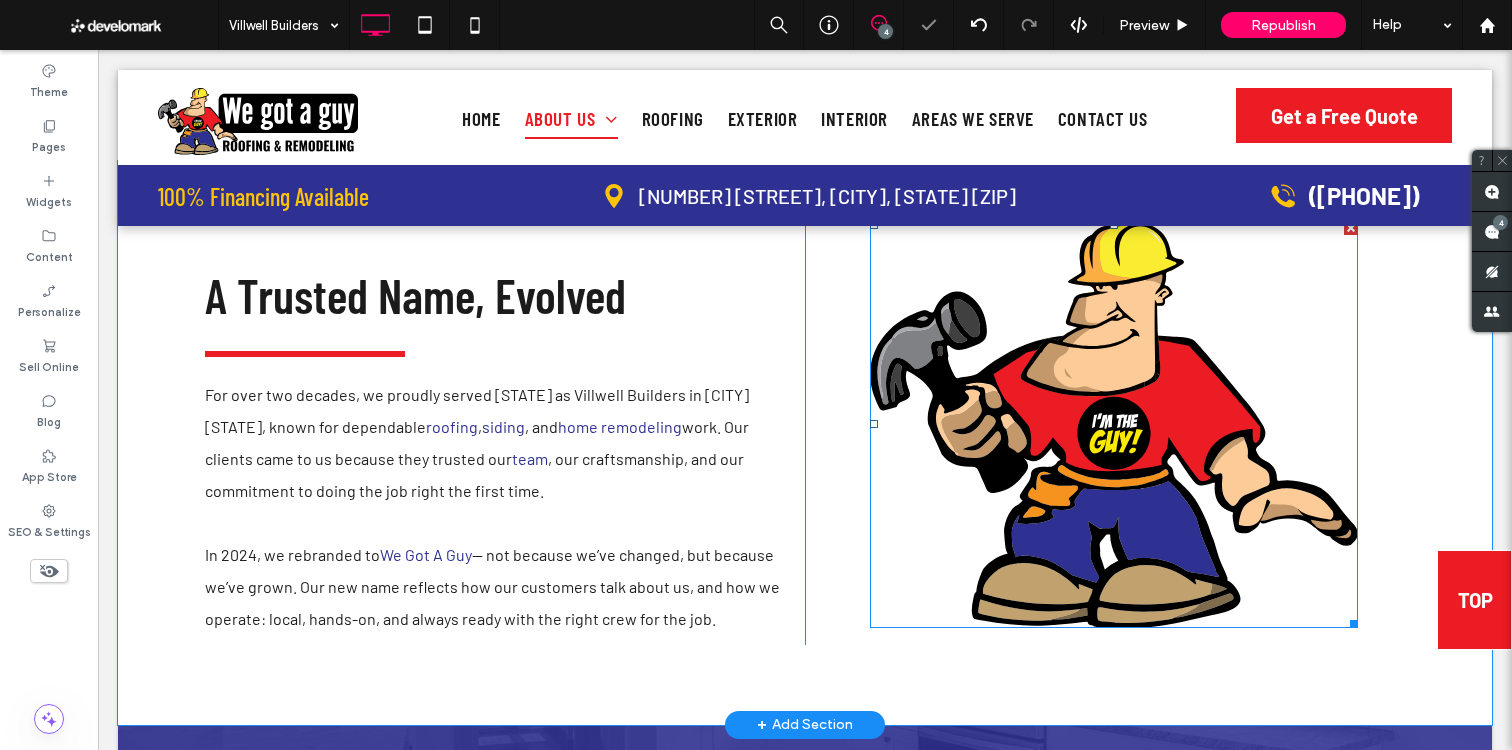 click at bounding box center [1114, 425] 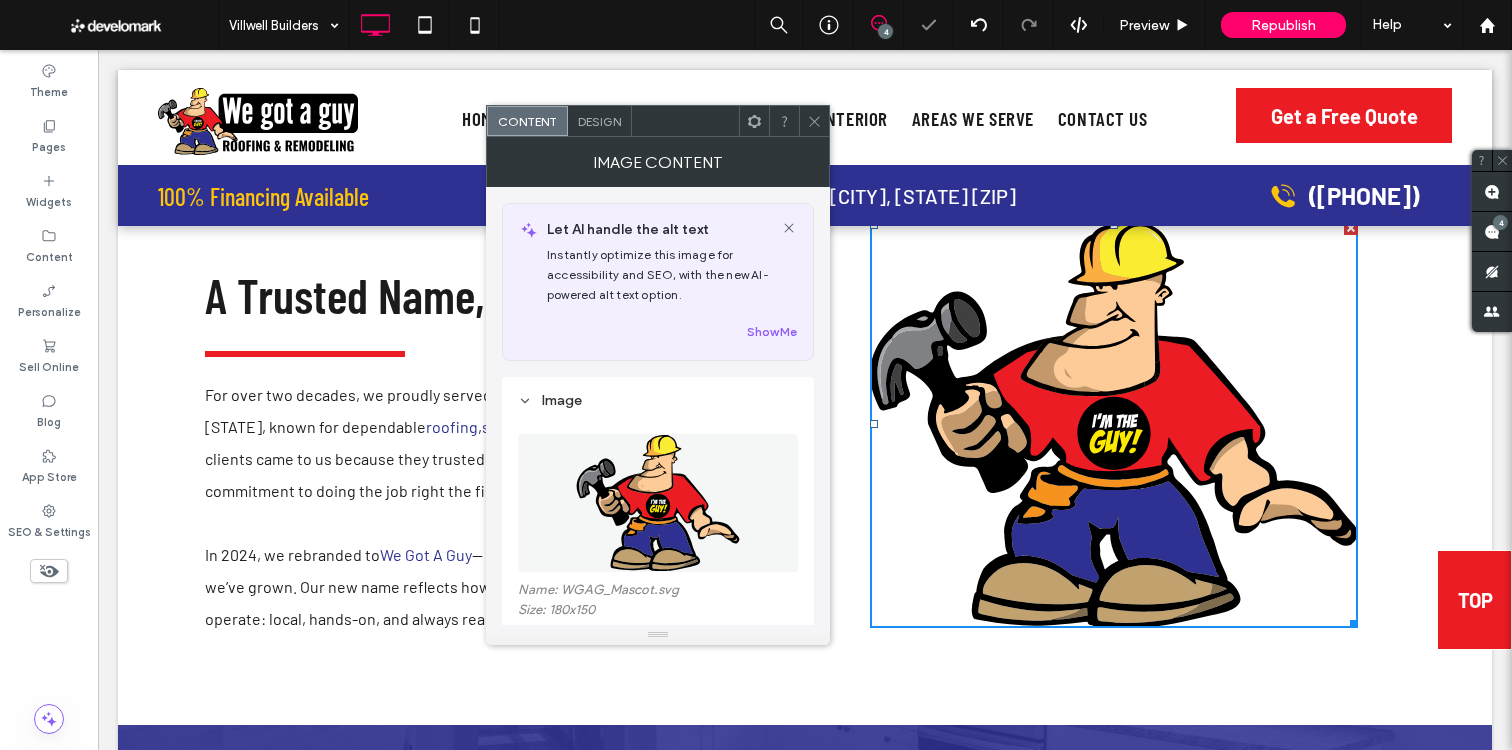click on "Design" at bounding box center (600, 121) 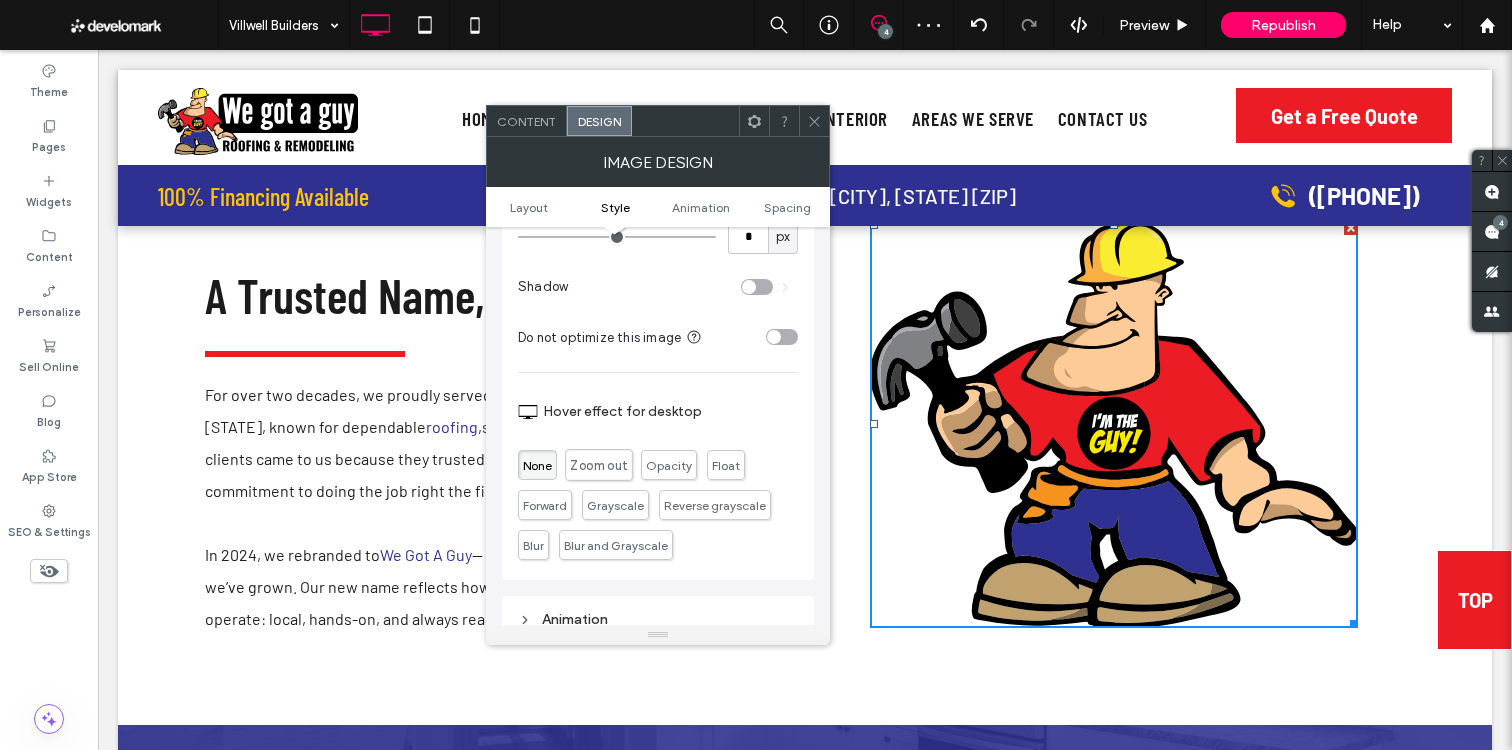 click on "Zoom out" at bounding box center (599, 465) 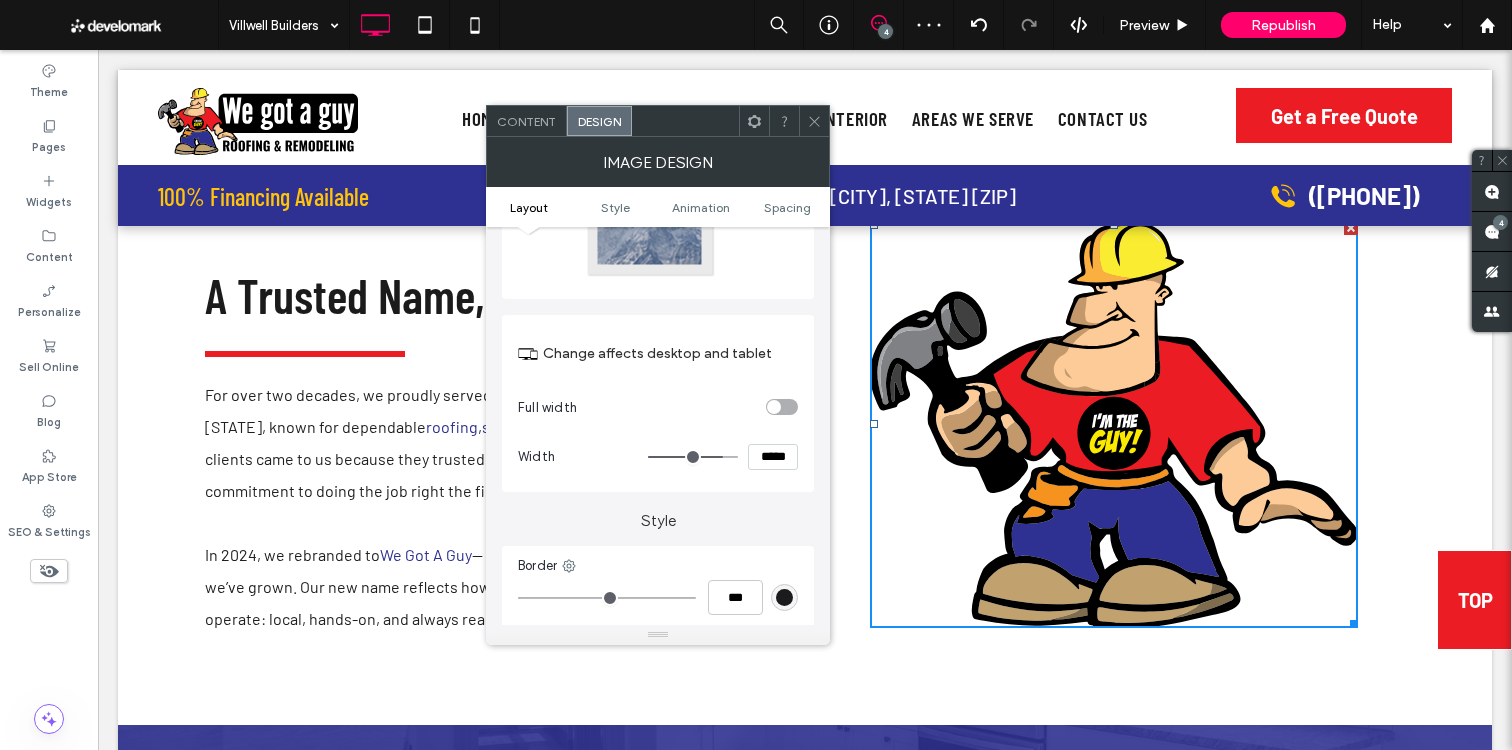 scroll, scrollTop: 0, scrollLeft: 0, axis: both 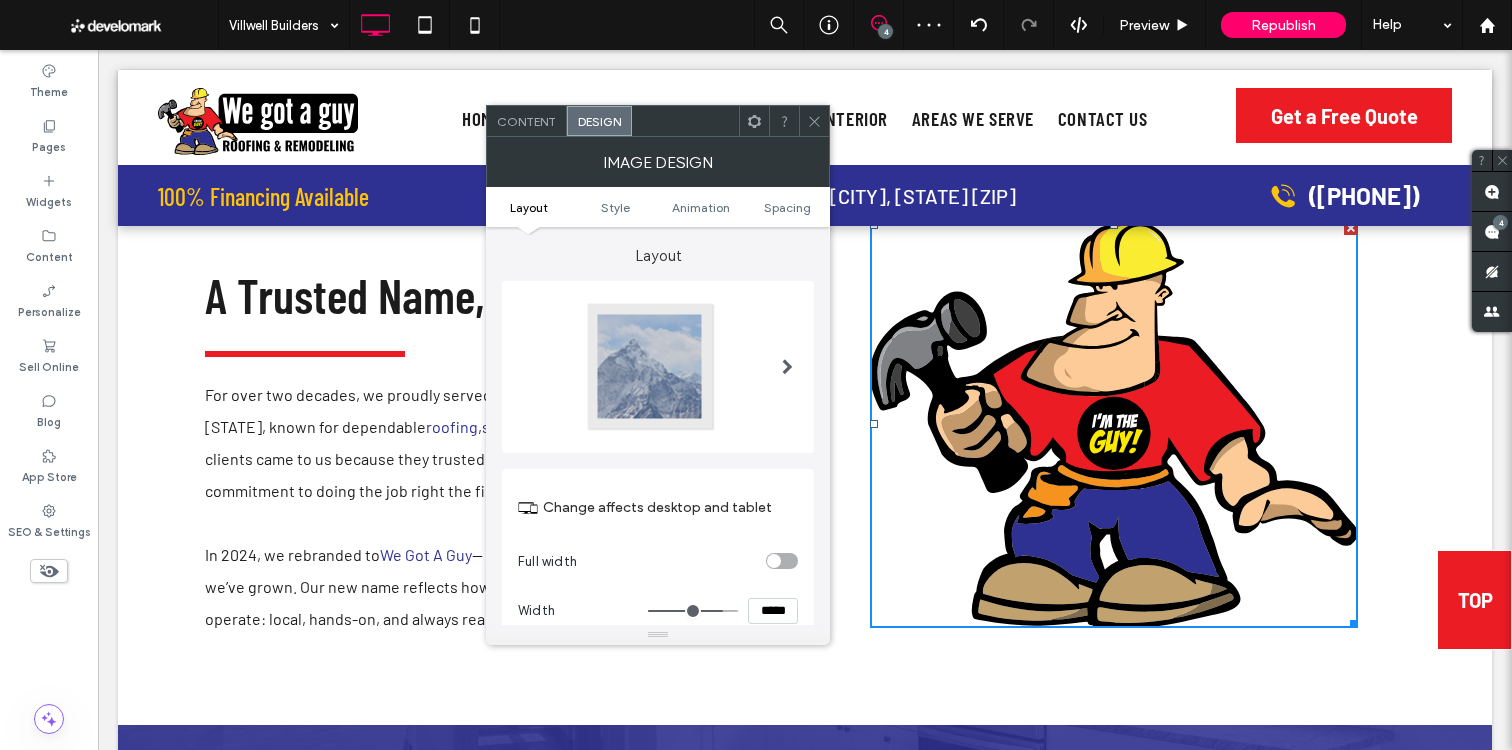 click on "Content" at bounding box center [526, 121] 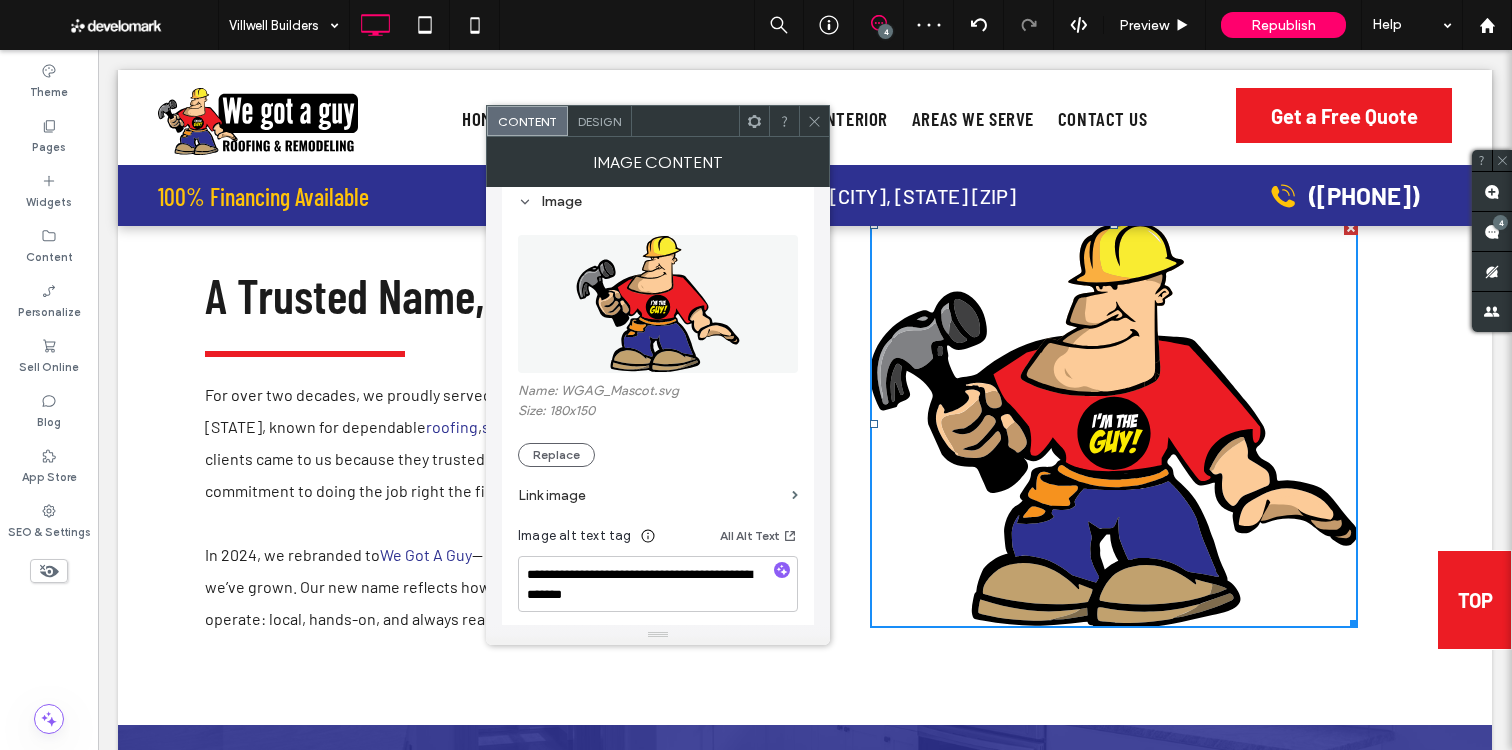 scroll, scrollTop: 237, scrollLeft: 0, axis: vertical 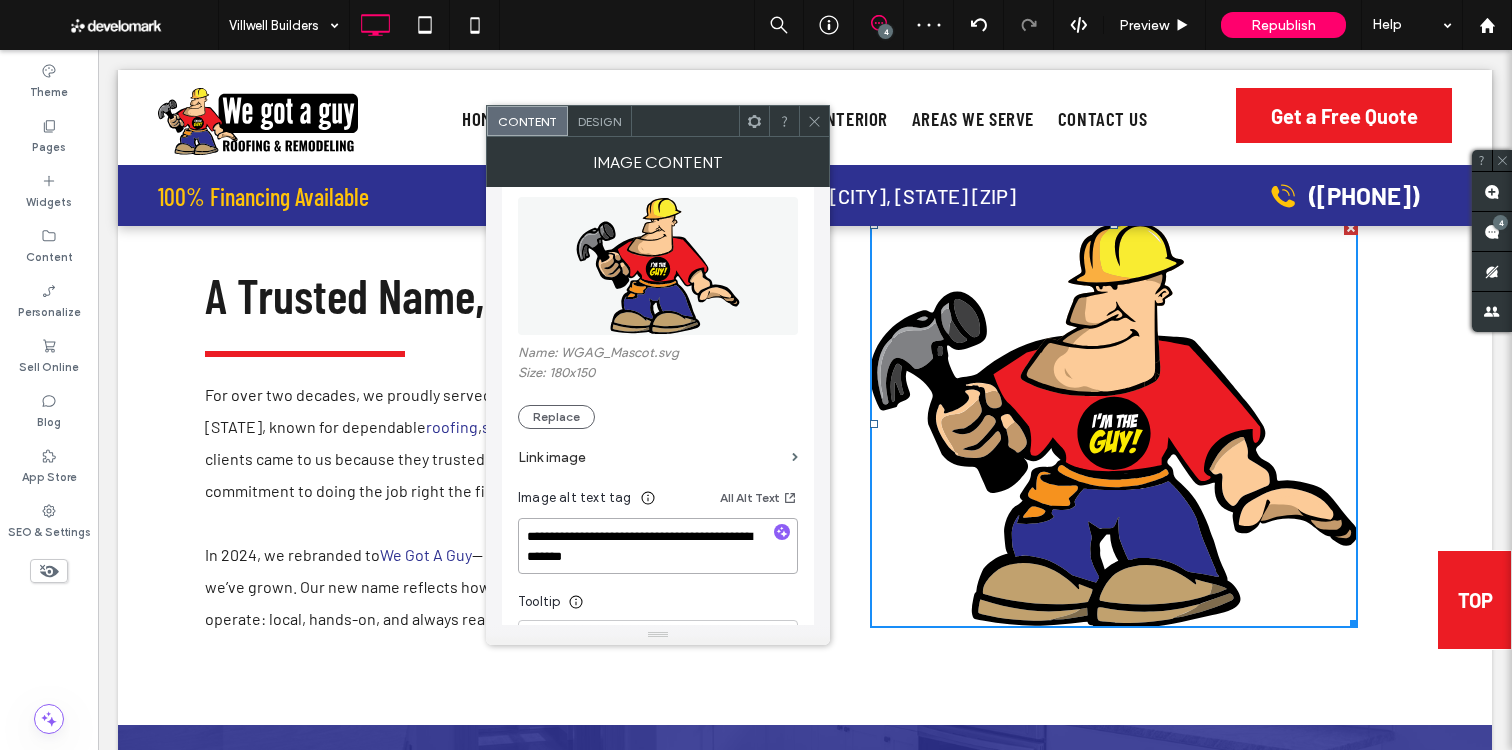 drag, startPoint x: 669, startPoint y: 555, endPoint x: 825, endPoint y: 219, distance: 370.44836 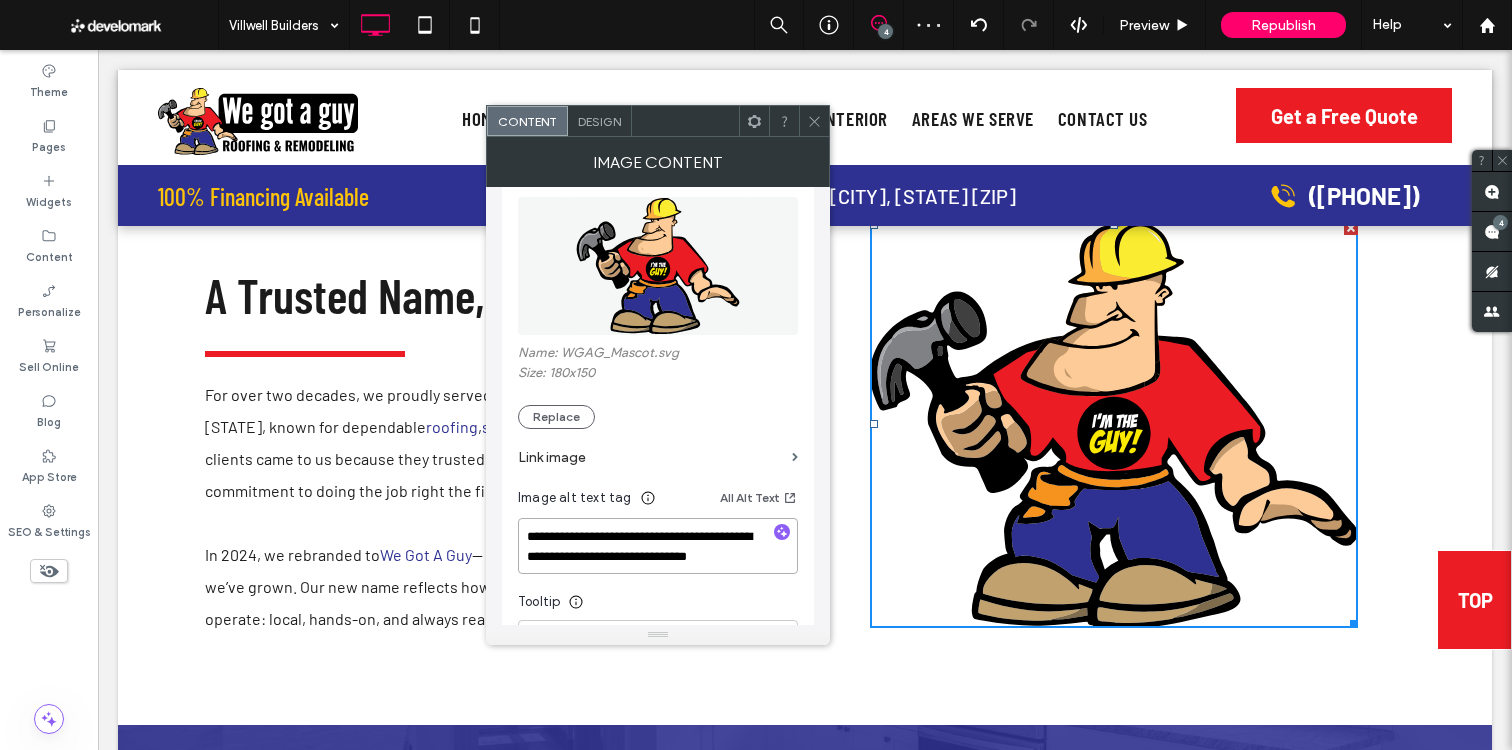 scroll, scrollTop: 2, scrollLeft: 0, axis: vertical 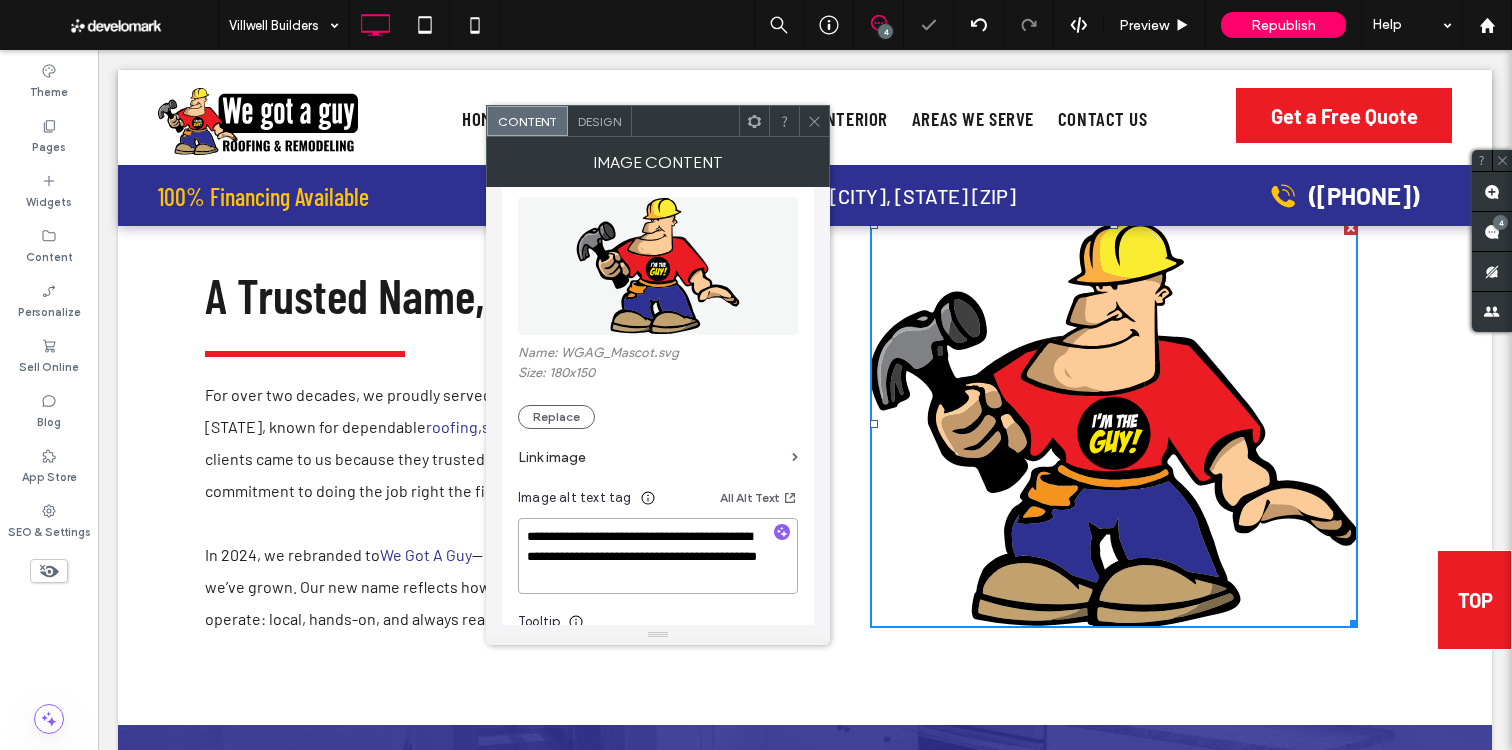type on "**********" 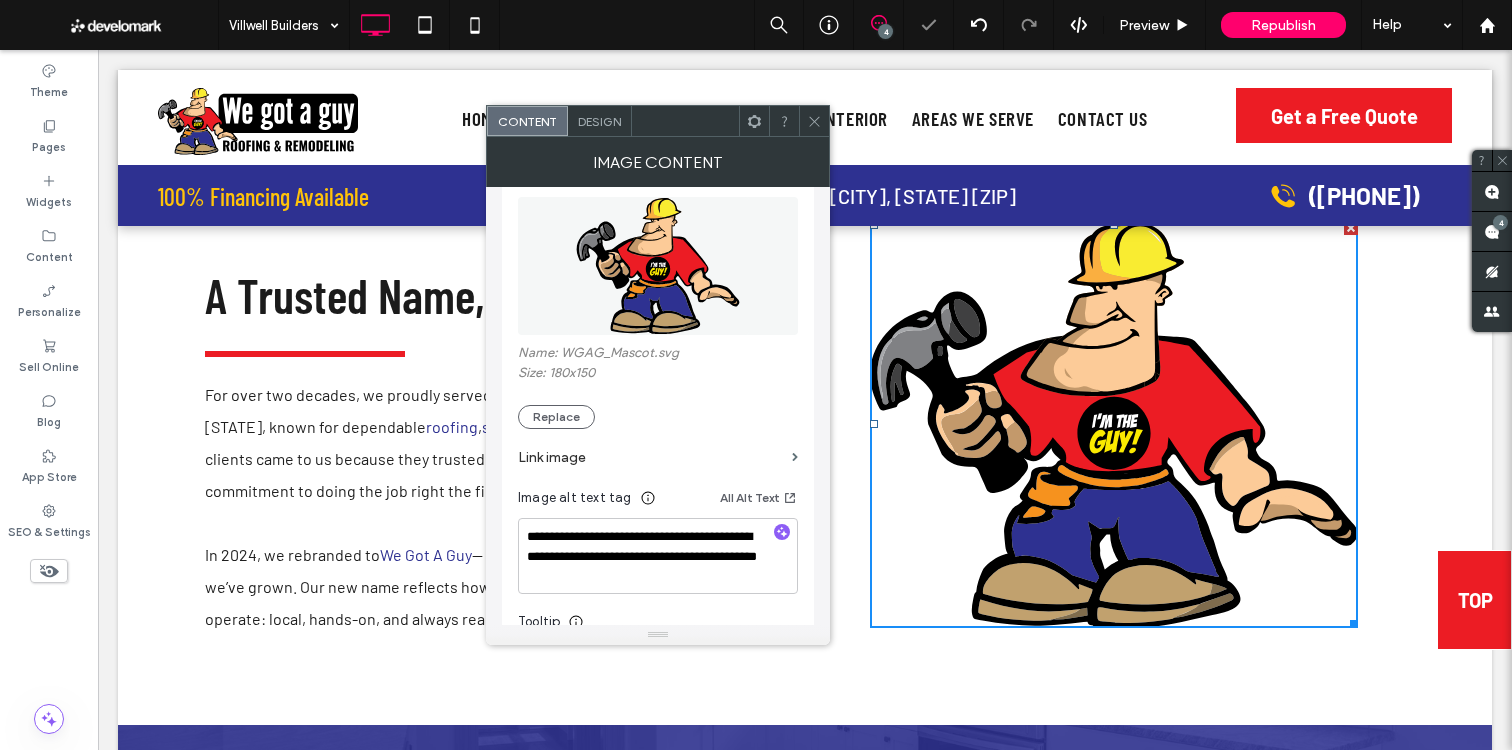 click on "Name: WGAG_Mascot.svg Size: 180x150 Replace" at bounding box center (658, 387) 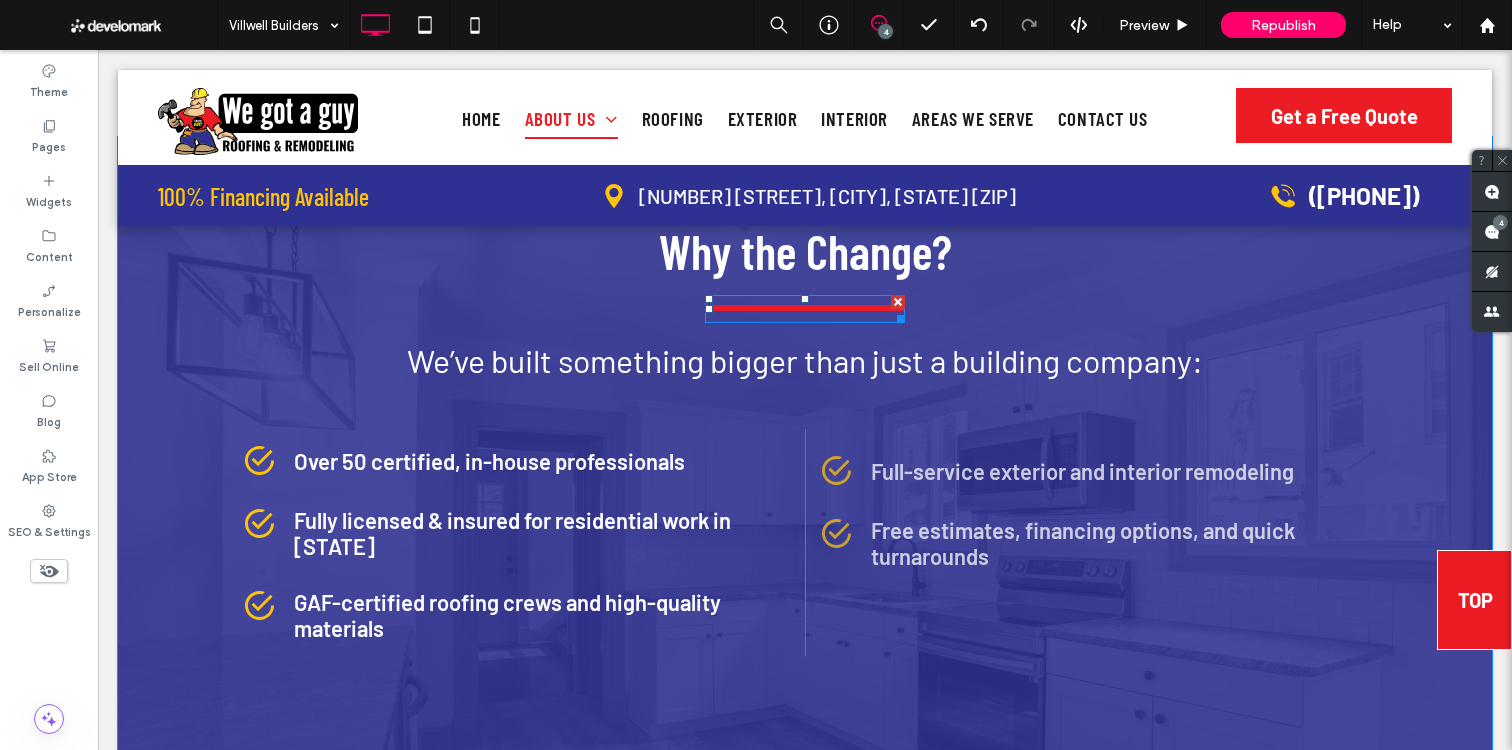 scroll, scrollTop: 923, scrollLeft: 0, axis: vertical 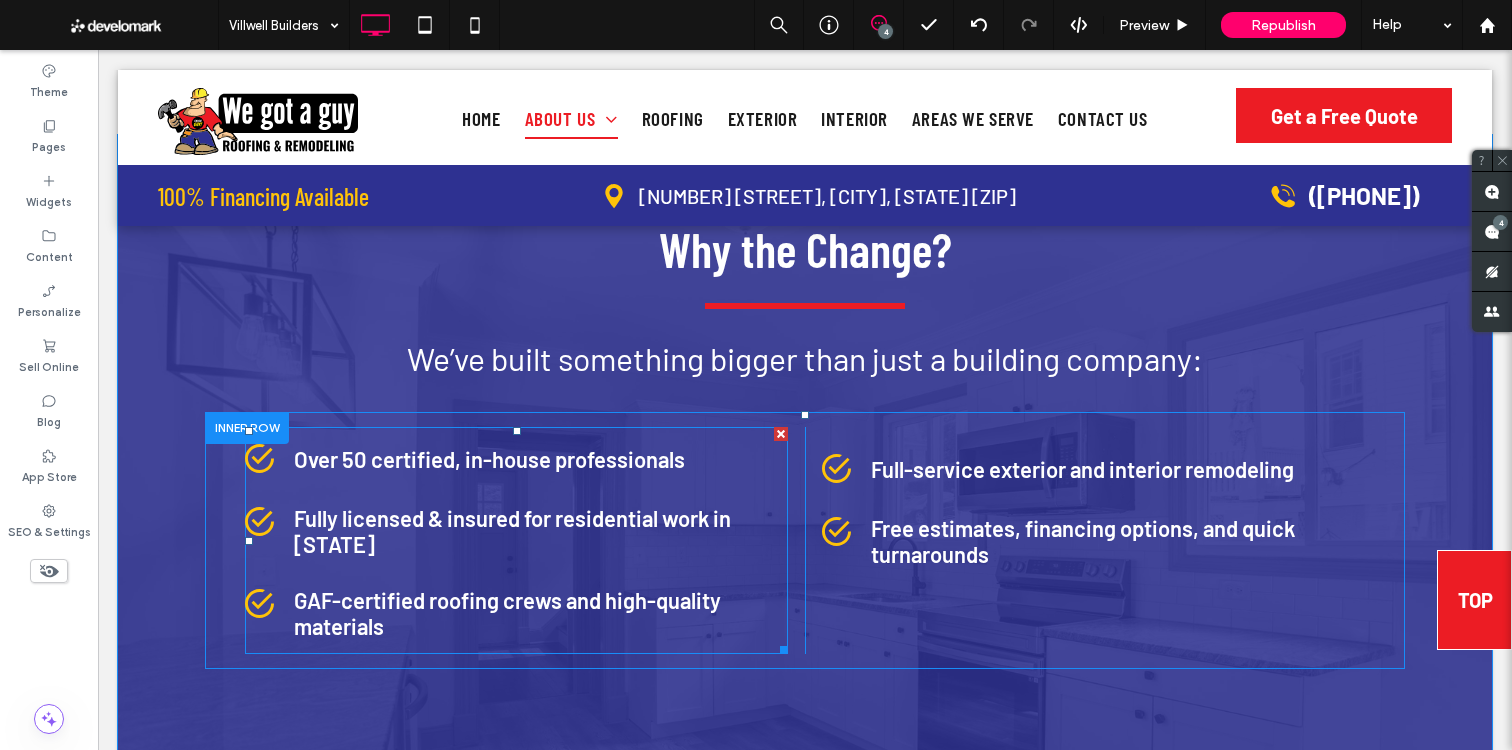 click at bounding box center [516, 540] 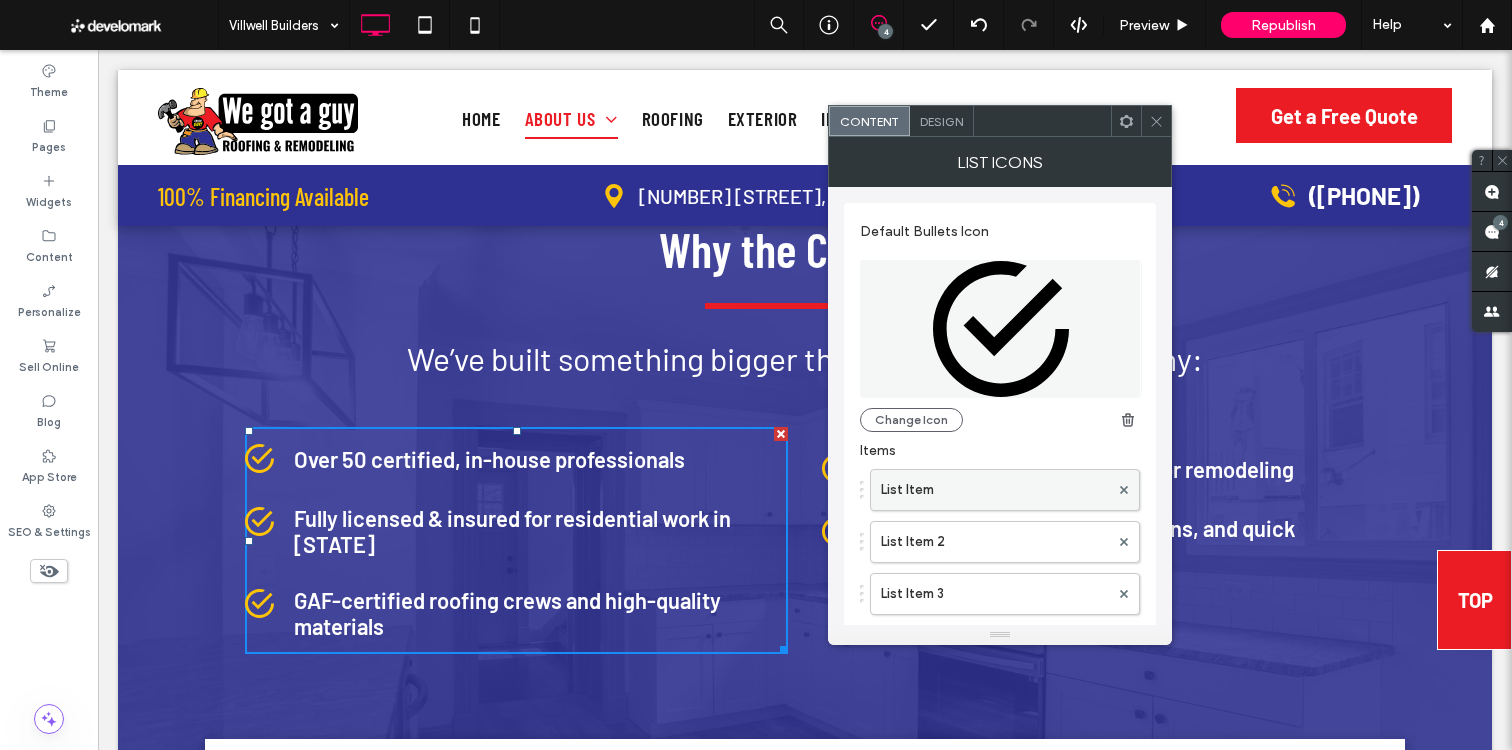 click on "List Item" at bounding box center (995, 490) 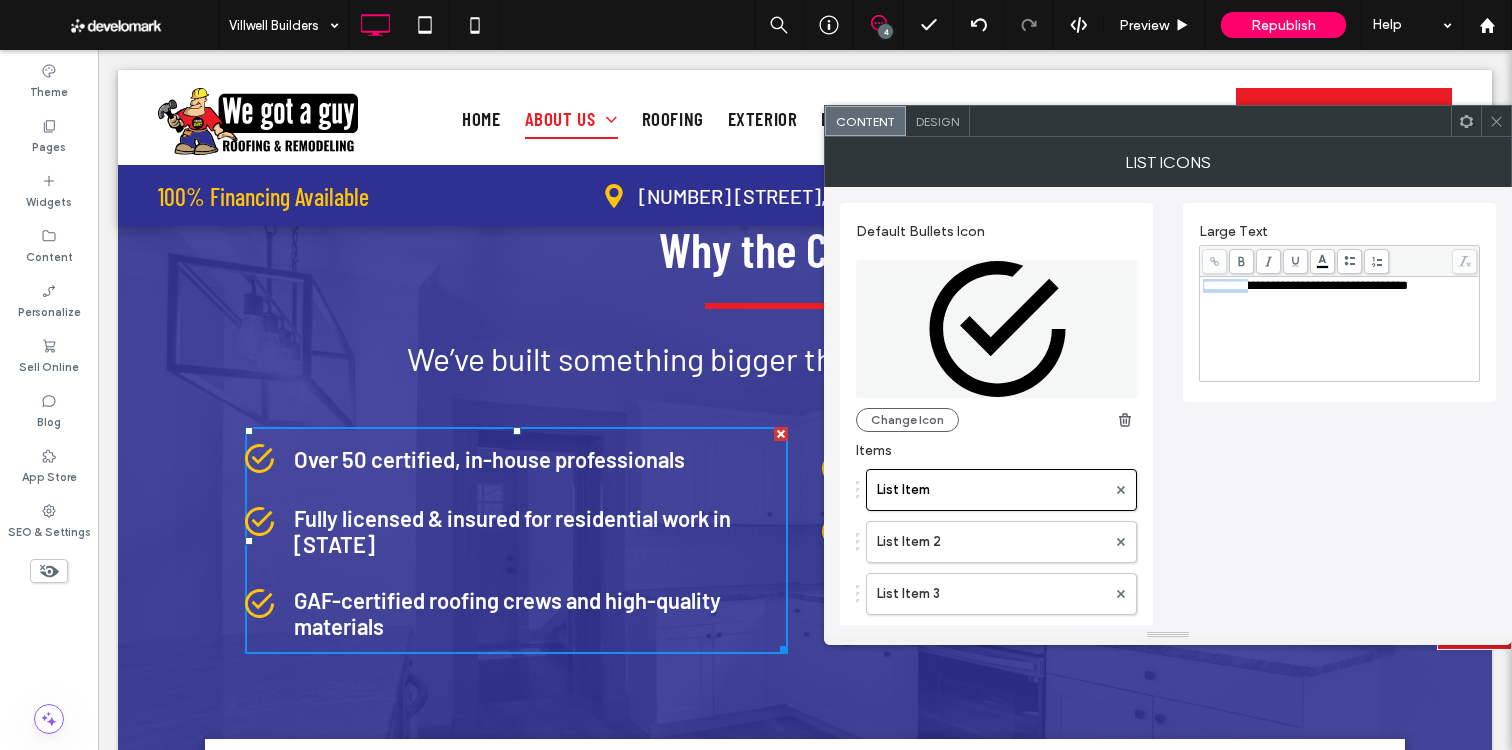 drag, startPoint x: 1257, startPoint y: 290, endPoint x: 1146, endPoint y: 293, distance: 111.040535 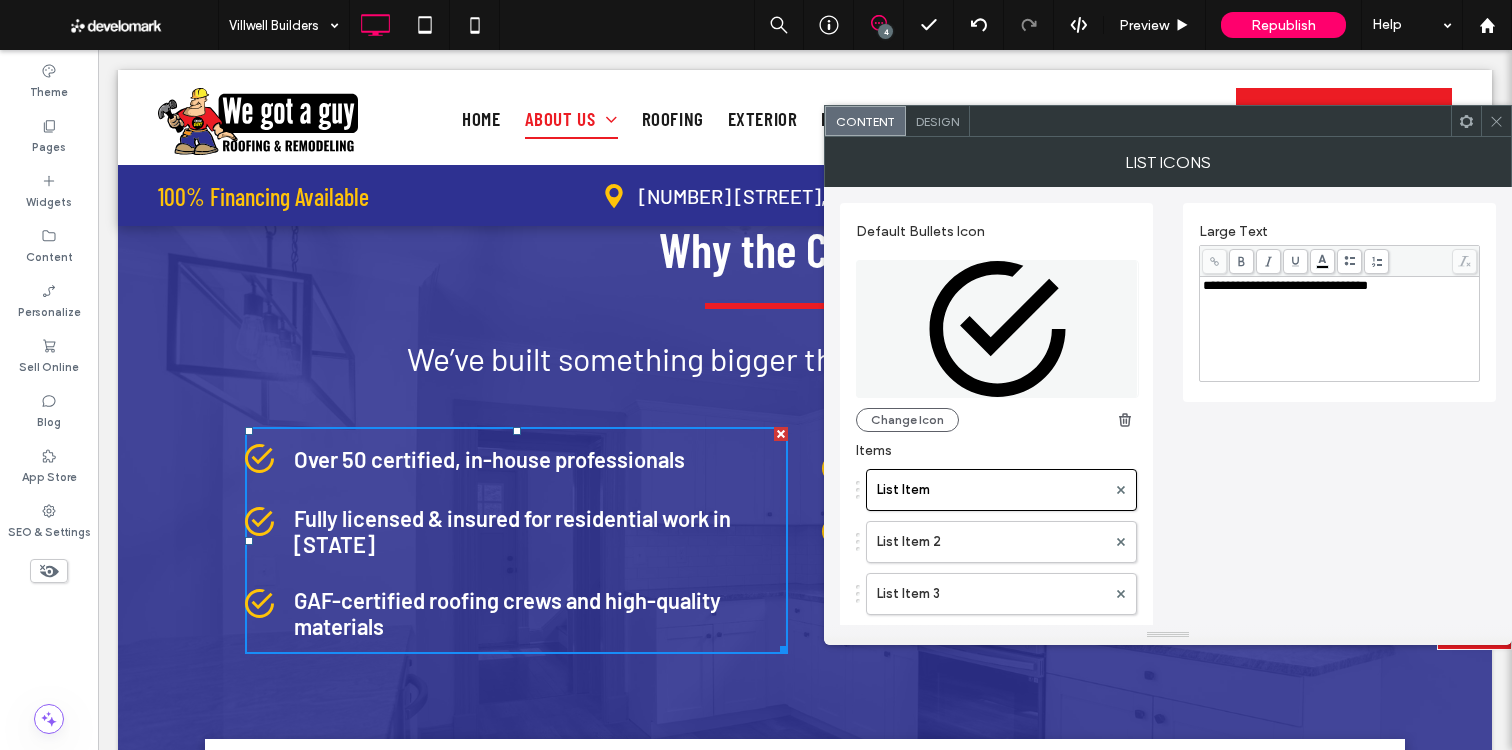click on "Large Text" at bounding box center (1339, 234) 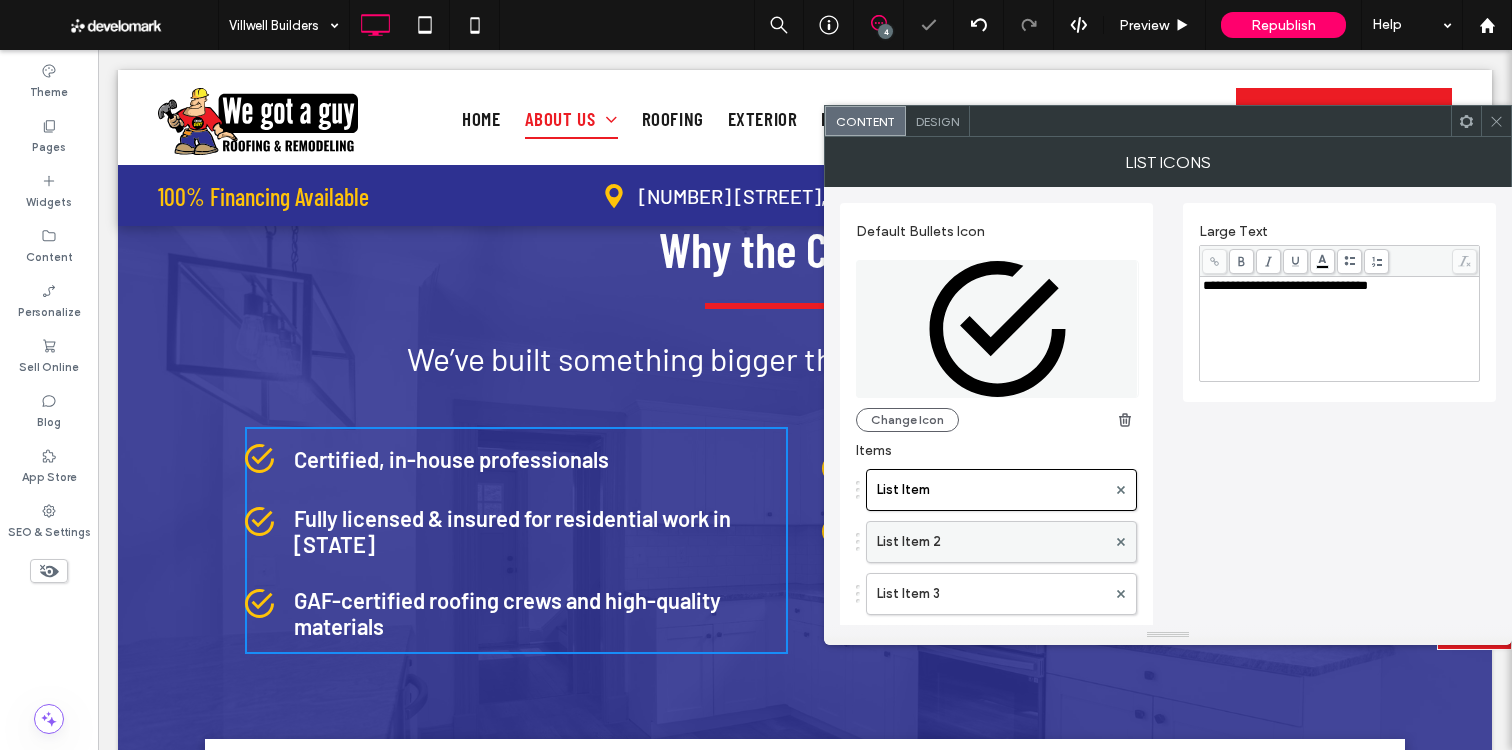 click on "List Item 2" at bounding box center (991, 542) 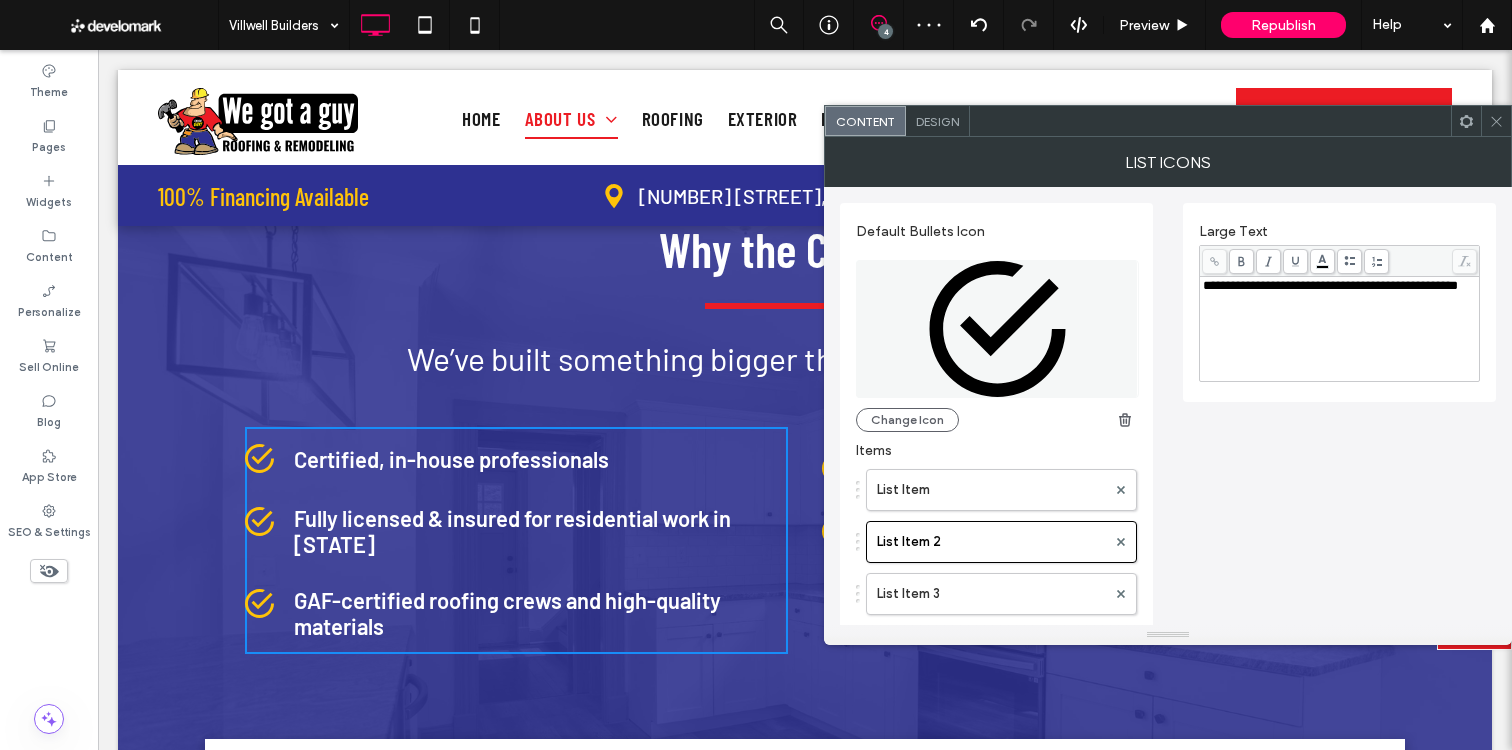 drag, startPoint x: 1429, startPoint y: 289, endPoint x: 1415, endPoint y: 330, distance: 43.32436 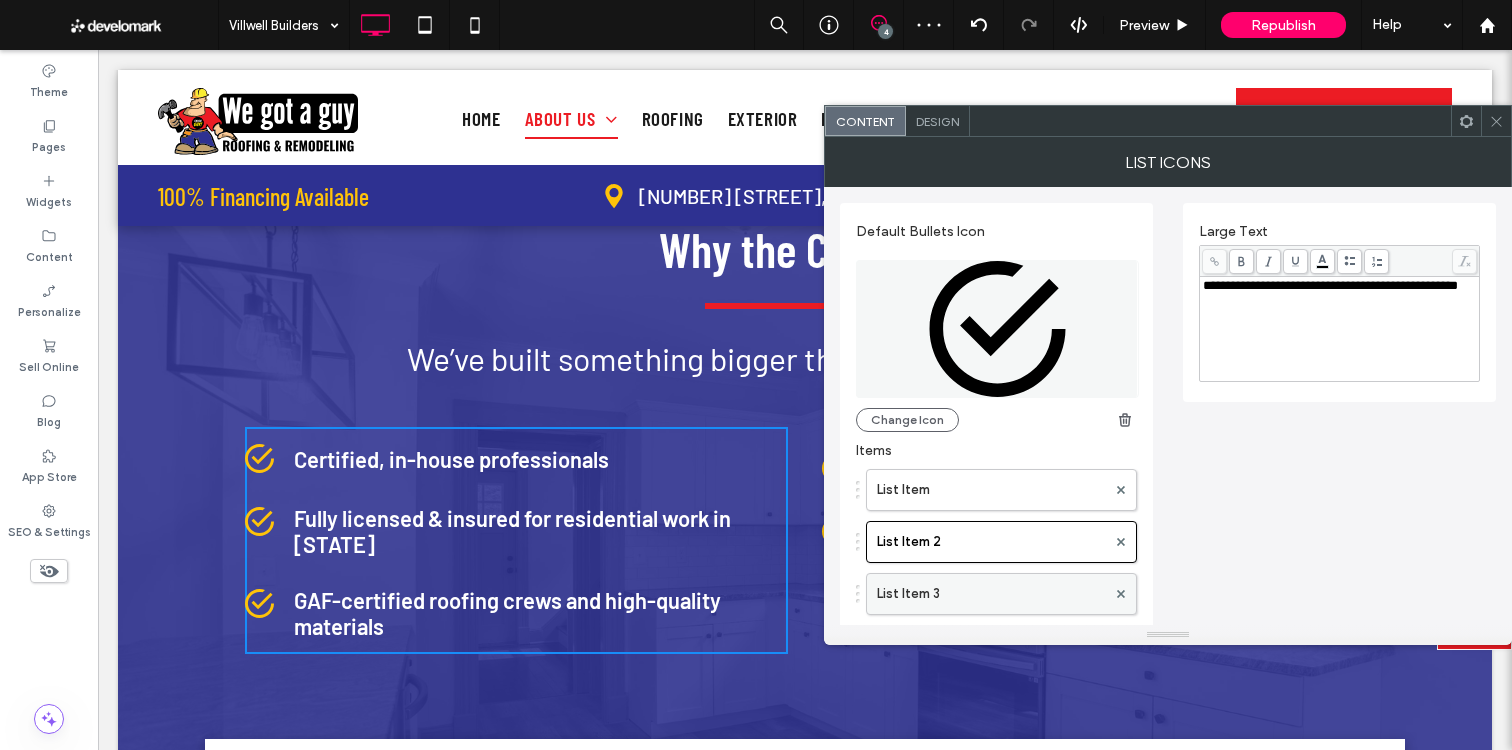 click on "List Item 3" at bounding box center (991, 594) 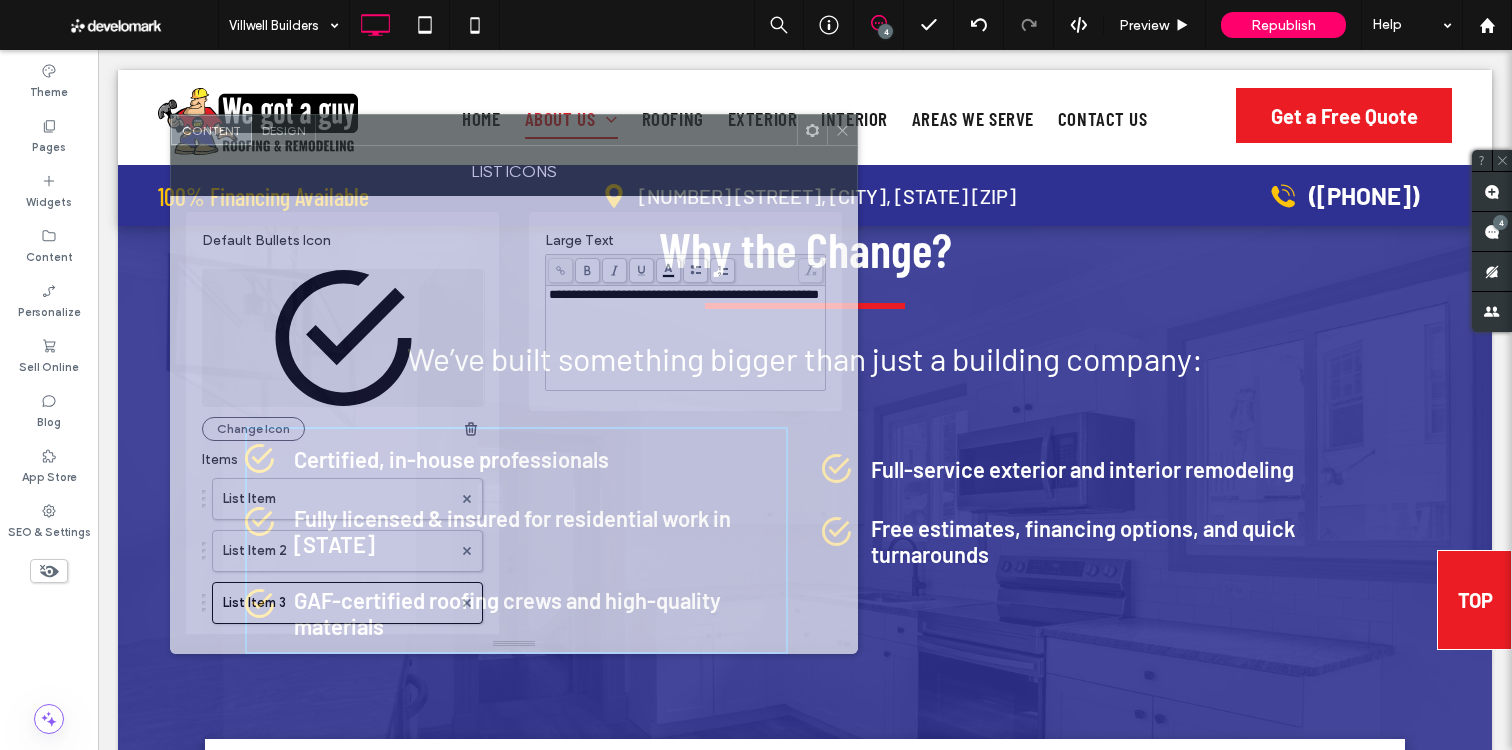 drag, startPoint x: 282, startPoint y: 161, endPoint x: 534, endPoint y: 162, distance: 252.00198 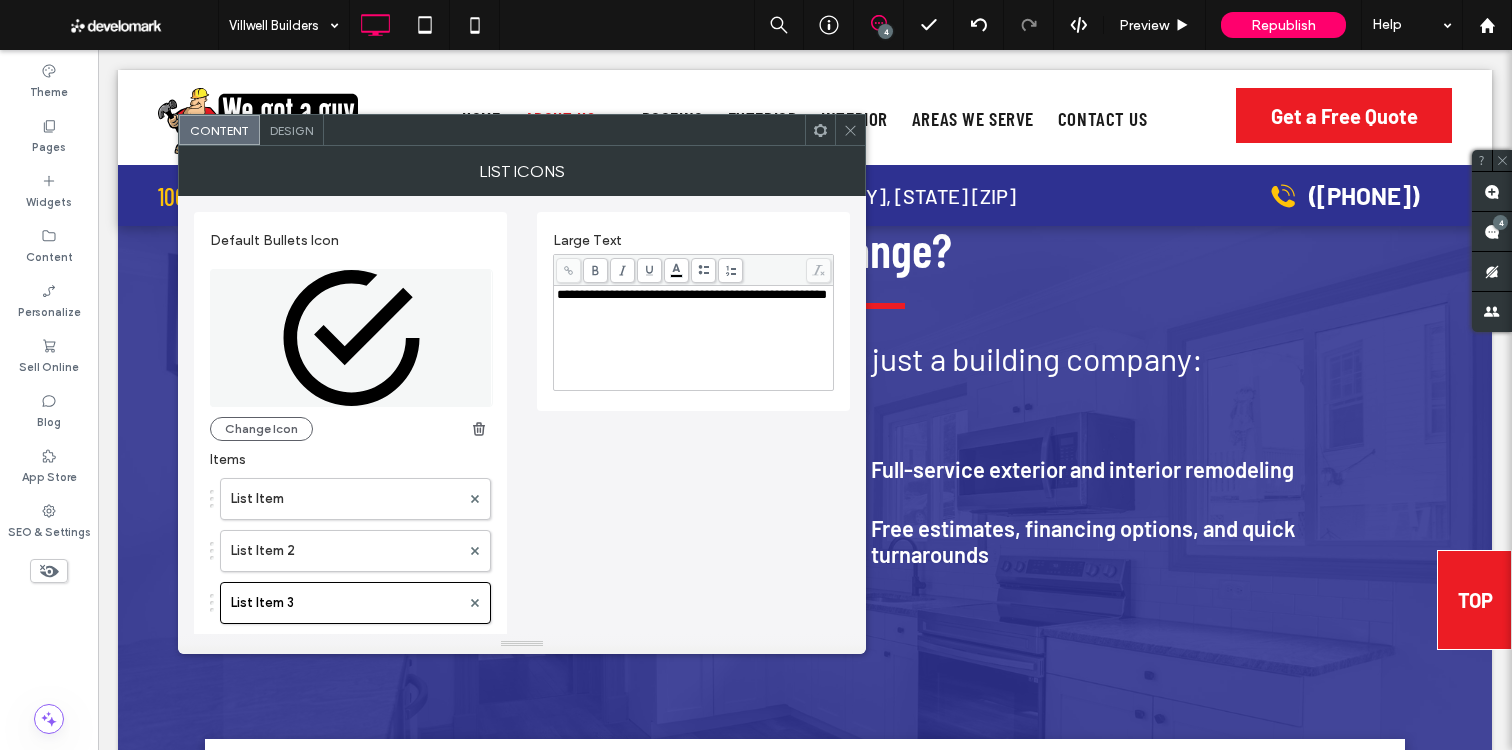 drag, startPoint x: 846, startPoint y: 131, endPoint x: 862, endPoint y: 136, distance: 16.763054 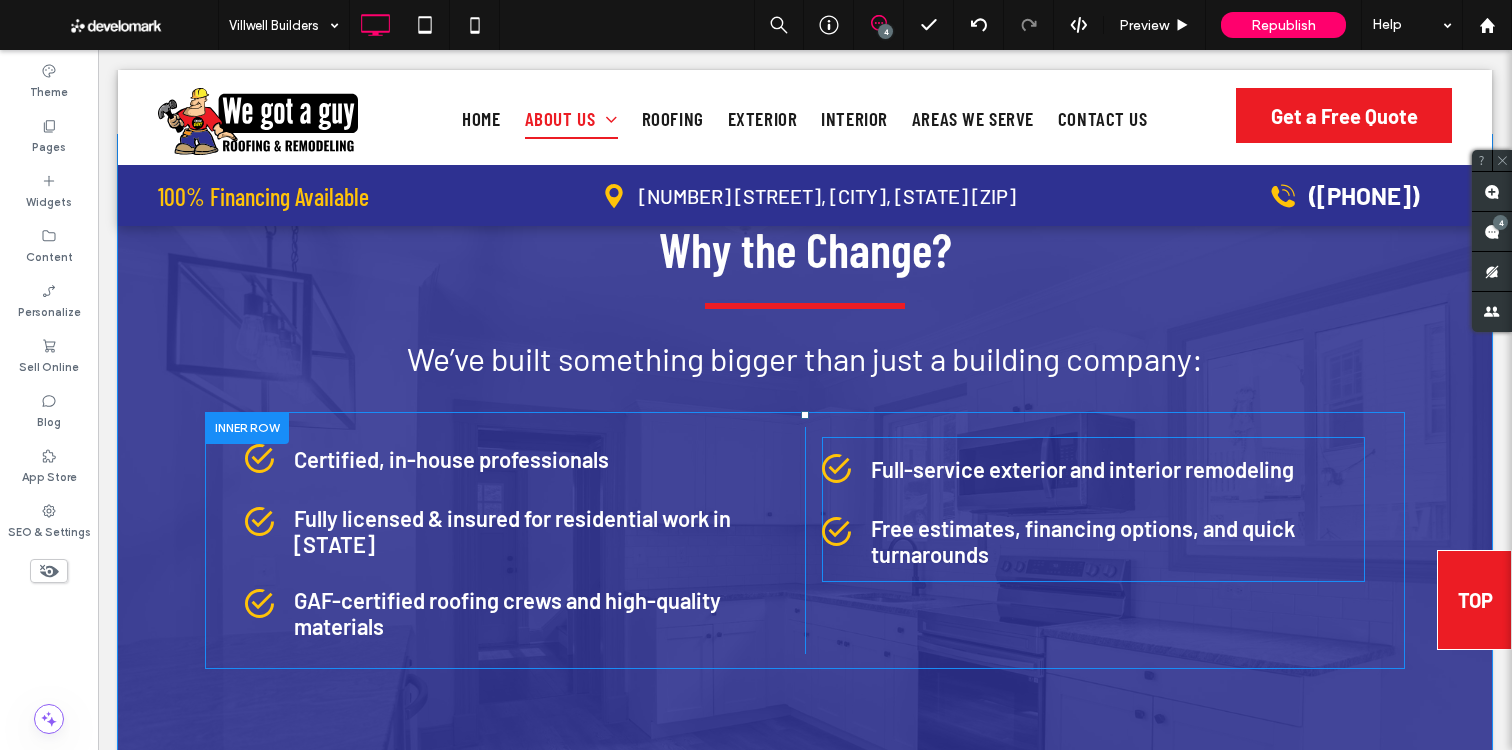 click at bounding box center [1093, 509] 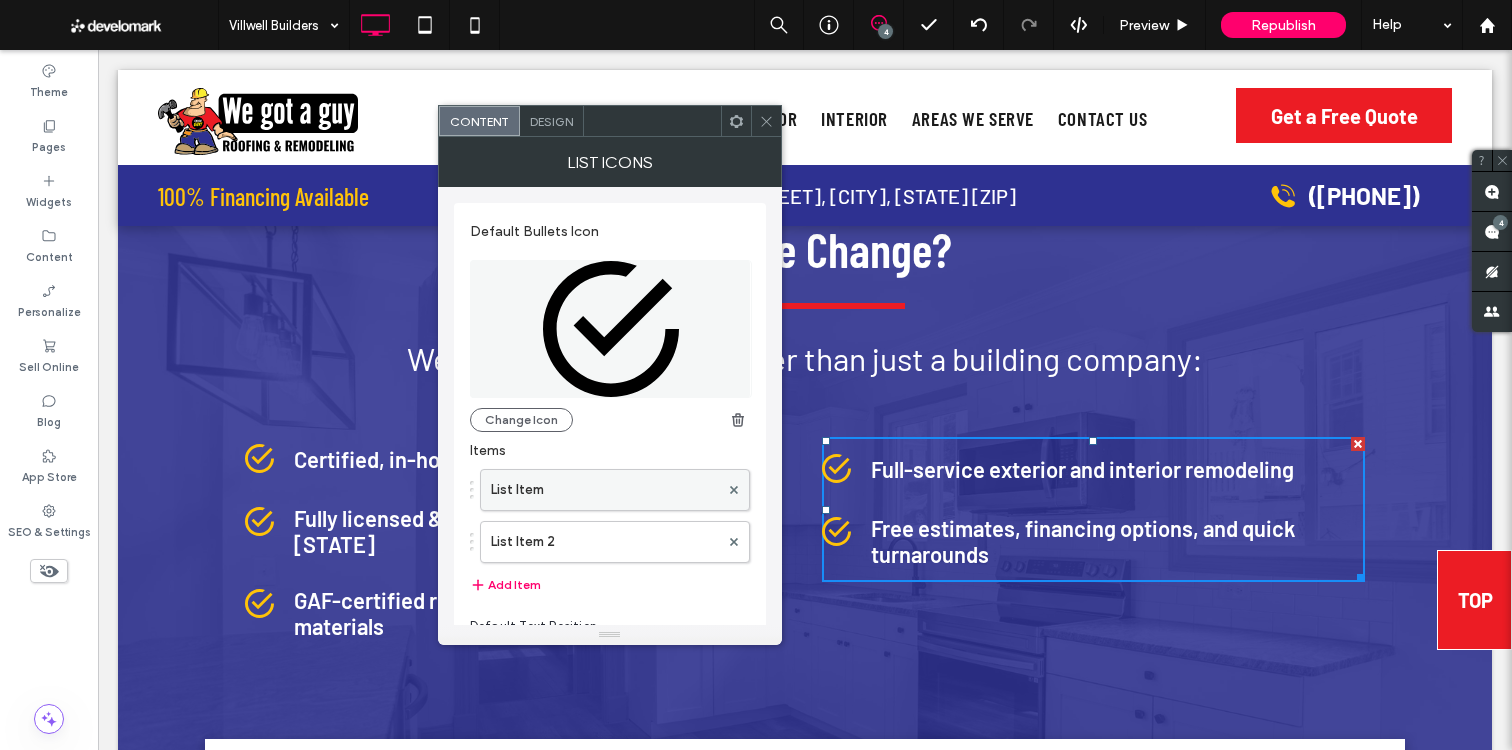 click on "List Item" at bounding box center [605, 490] 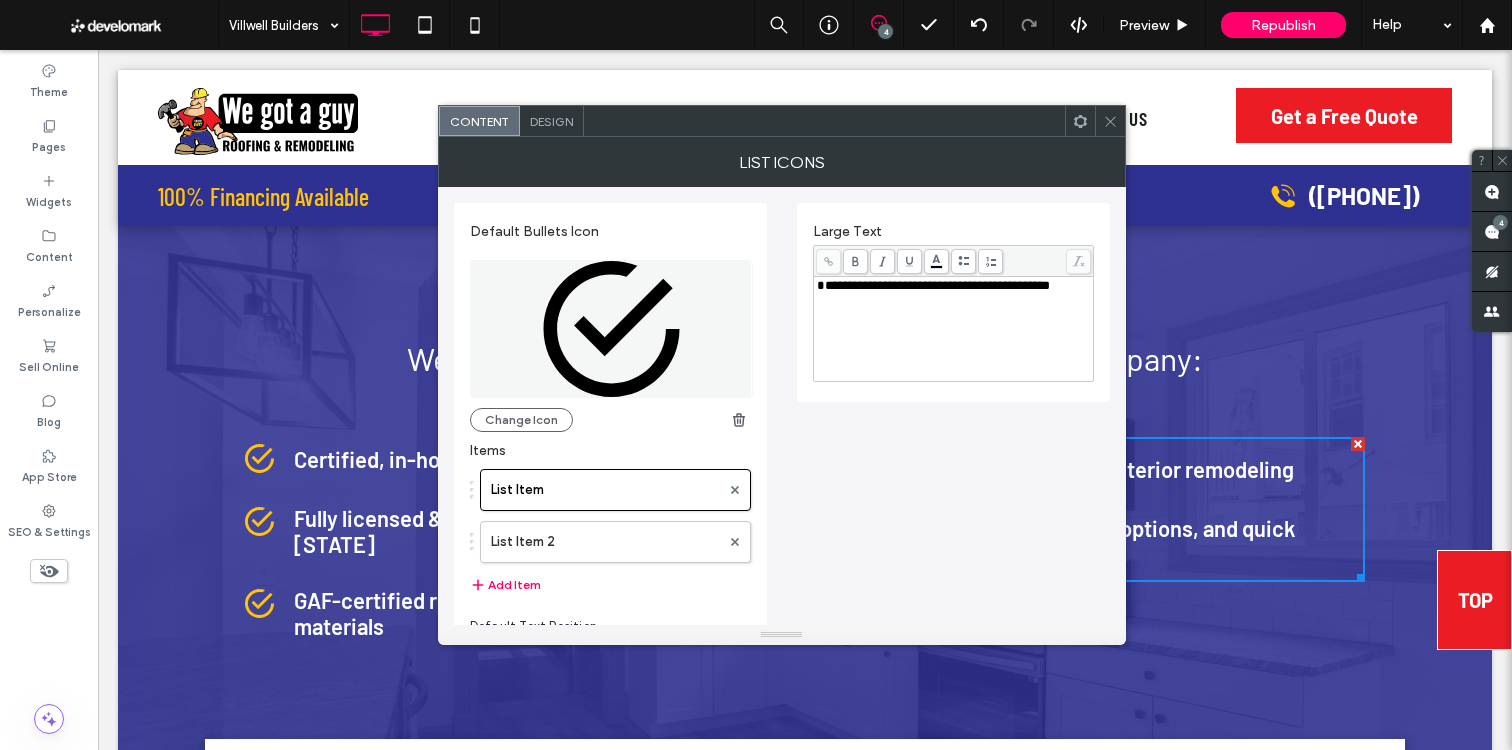 drag, startPoint x: 606, startPoint y: 538, endPoint x: 736, endPoint y: 569, distance: 133.64505 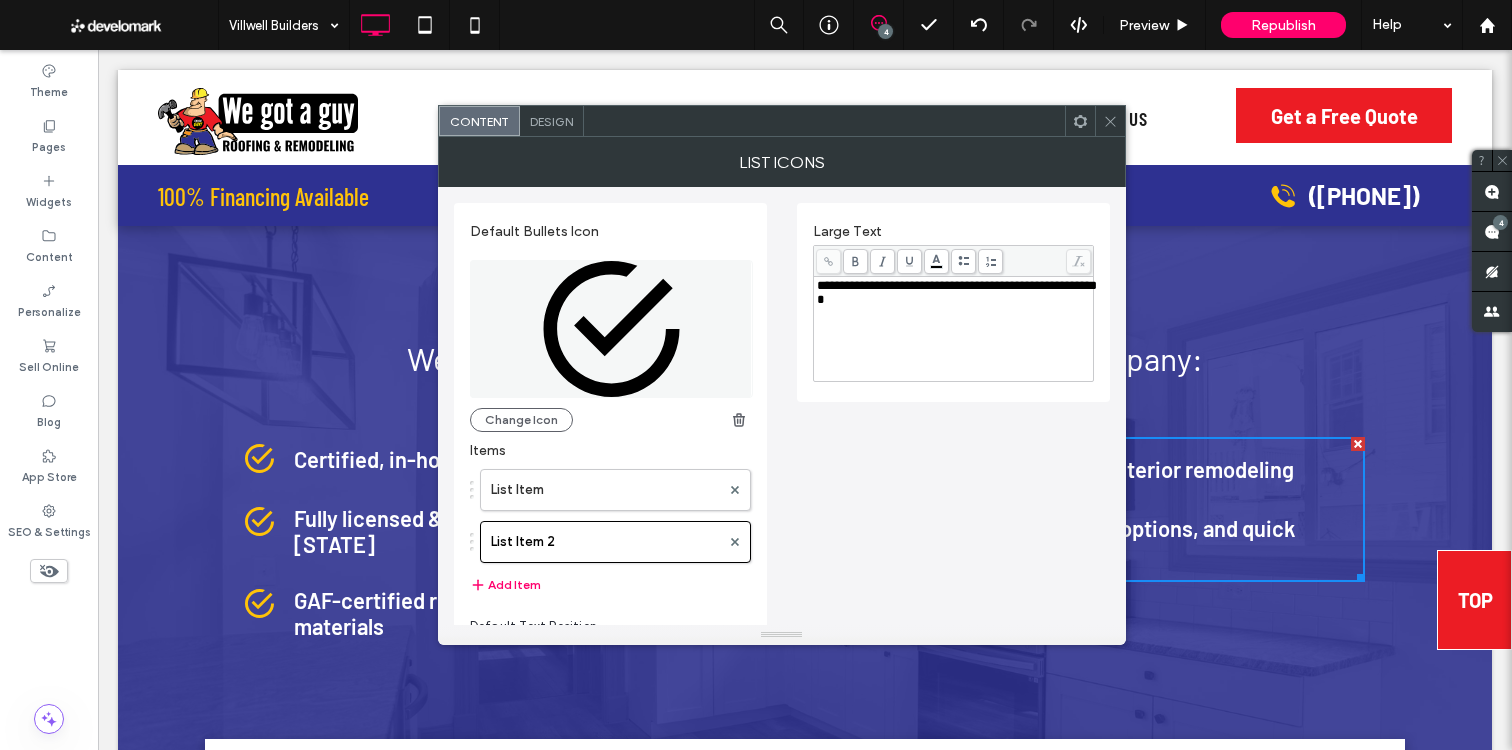 scroll, scrollTop: 41, scrollLeft: 0, axis: vertical 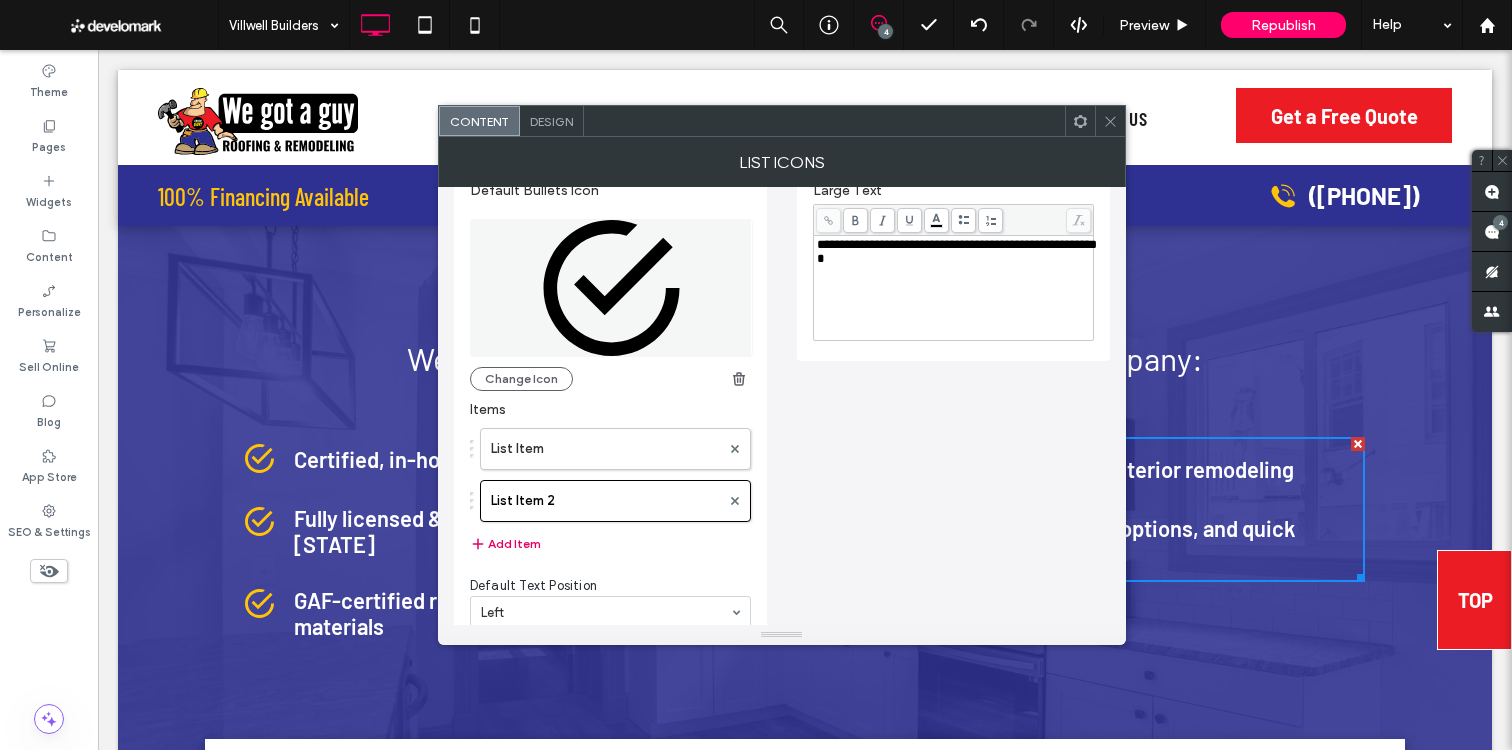 click on "Add Item" at bounding box center (505, 544) 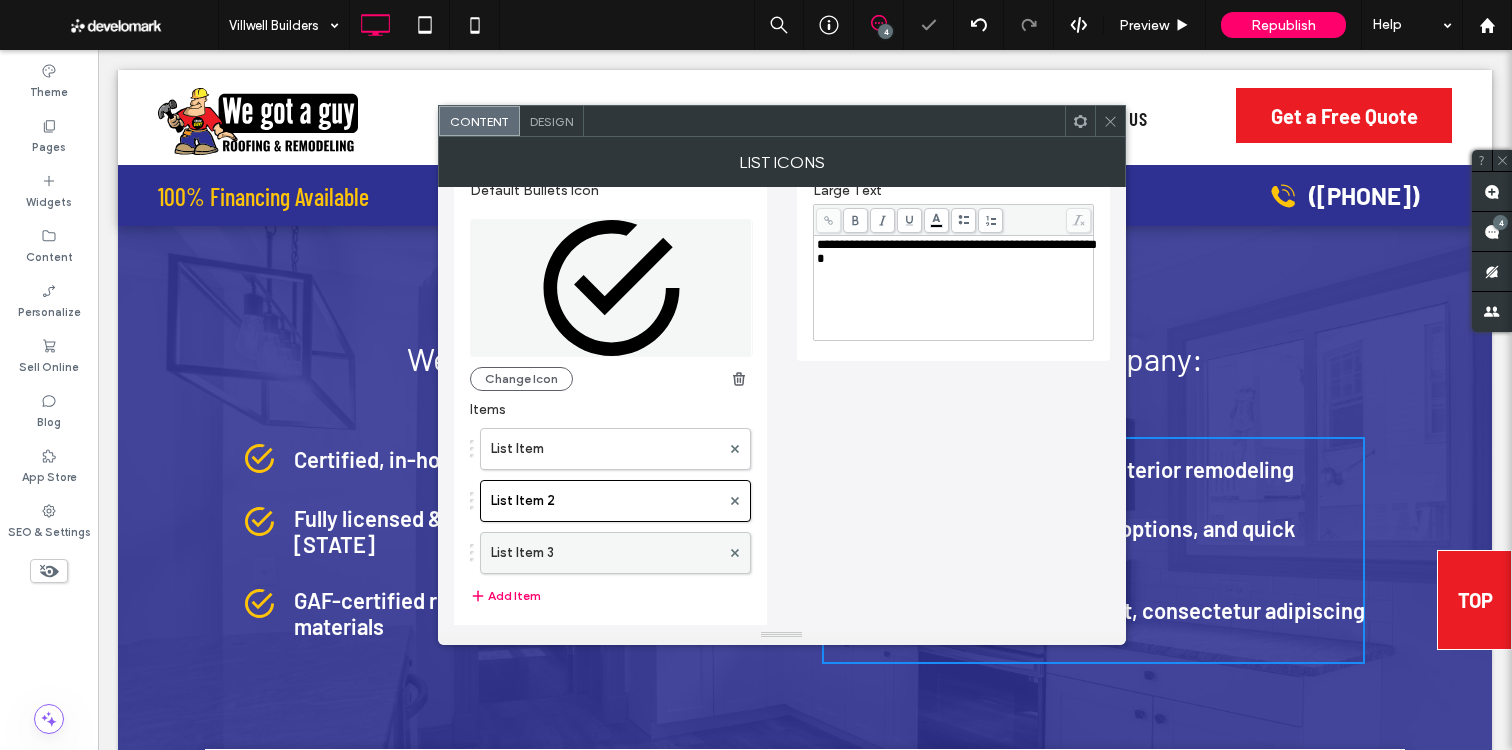 click on "List Item 3" at bounding box center (605, 553) 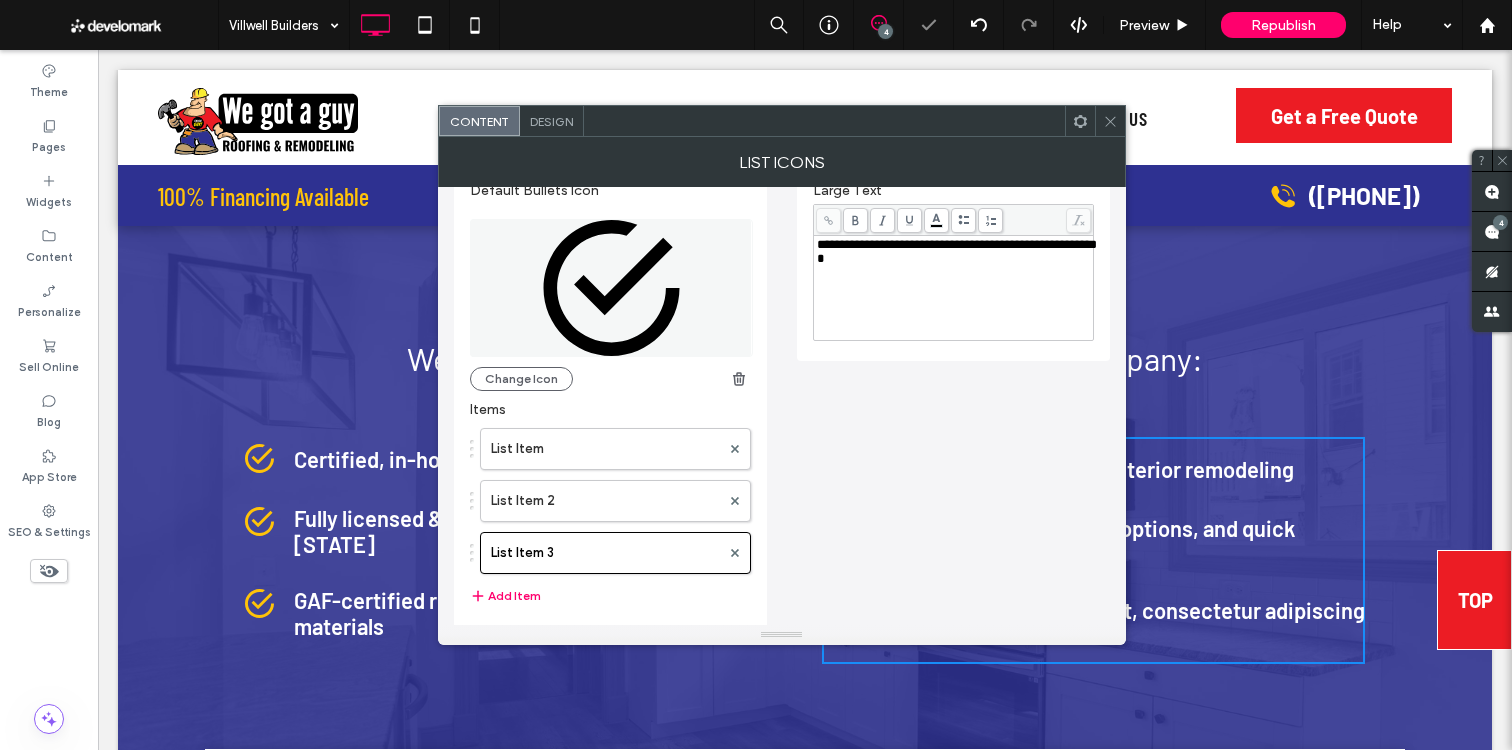 scroll, scrollTop: 0, scrollLeft: 0, axis: both 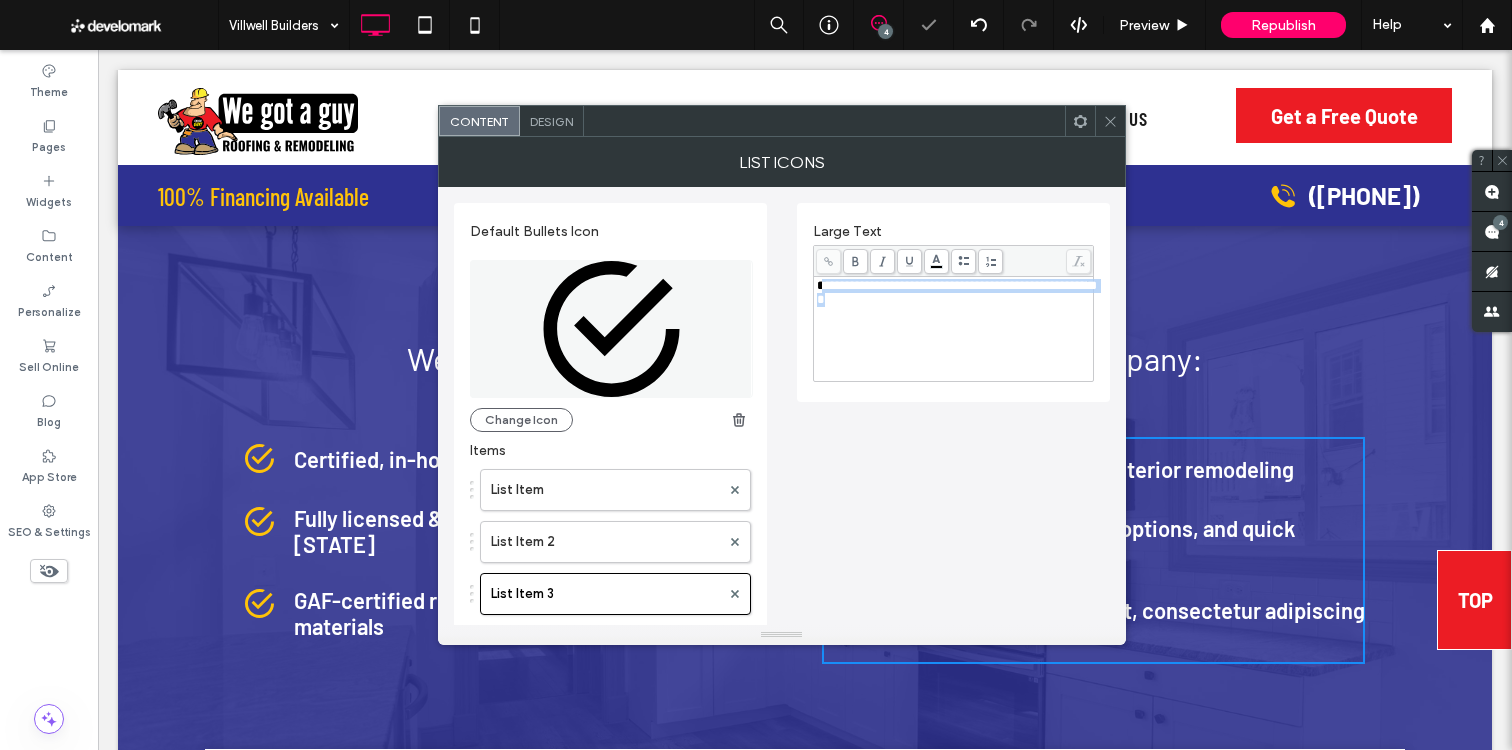drag, startPoint x: 877, startPoint y: 315, endPoint x: 821, endPoint y: 288, distance: 62.169125 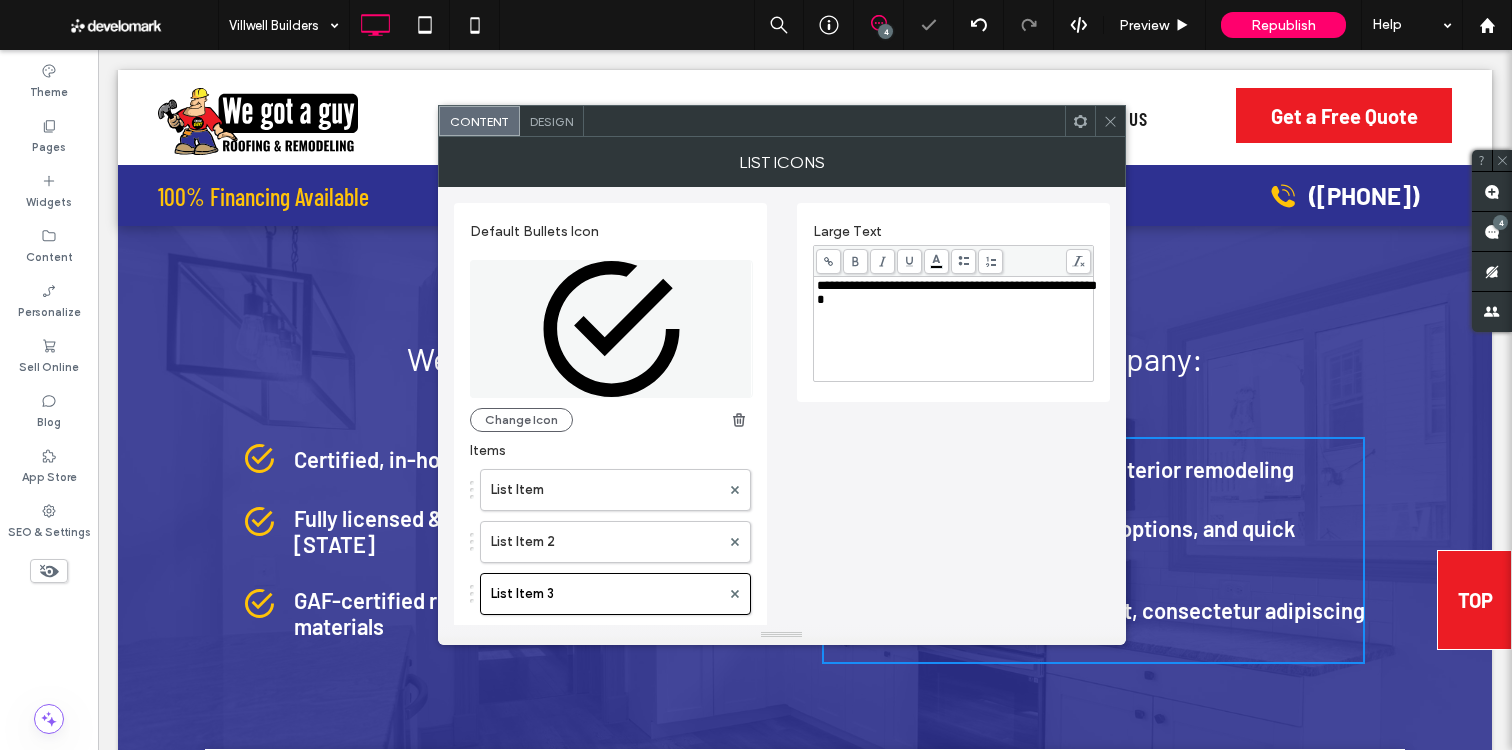 type 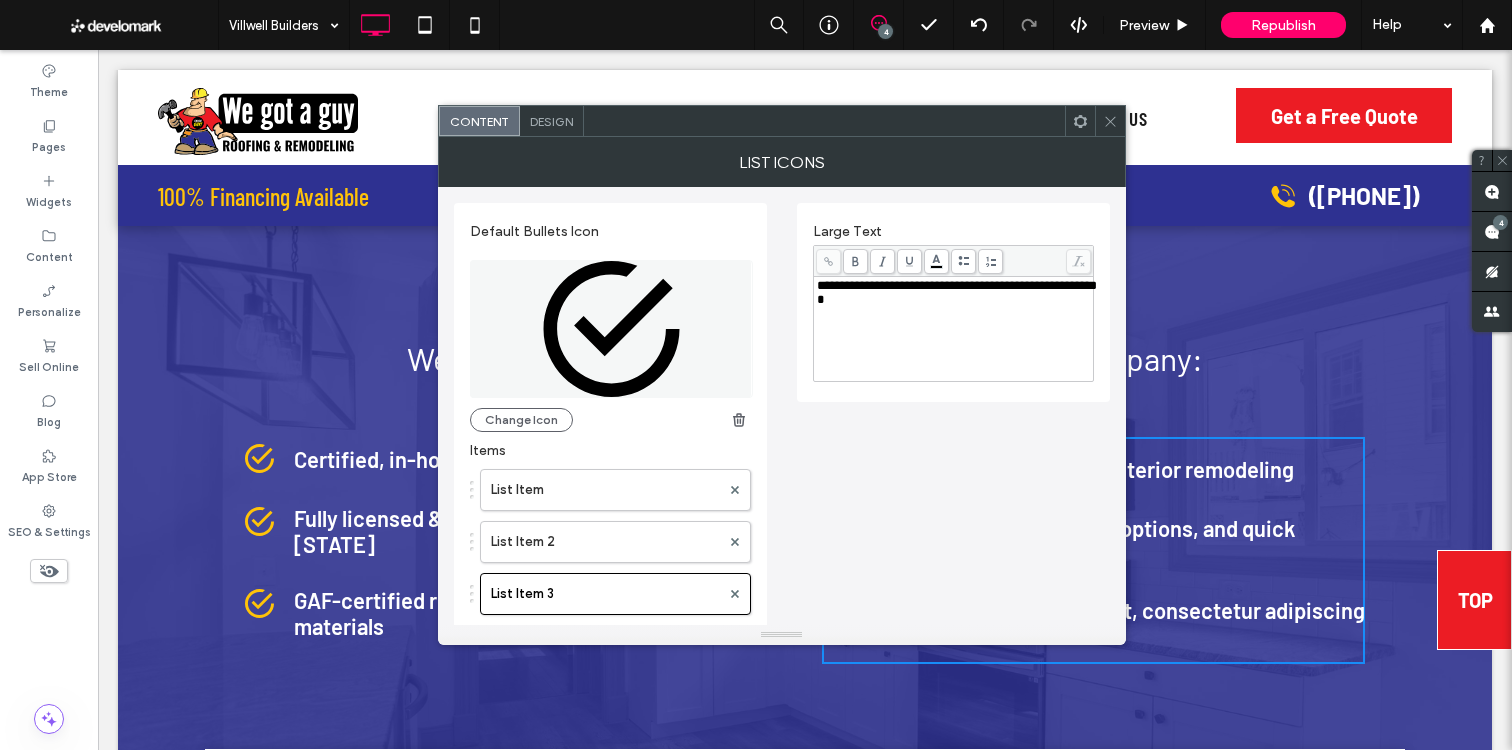 click on "**********" at bounding box center [782, 469] 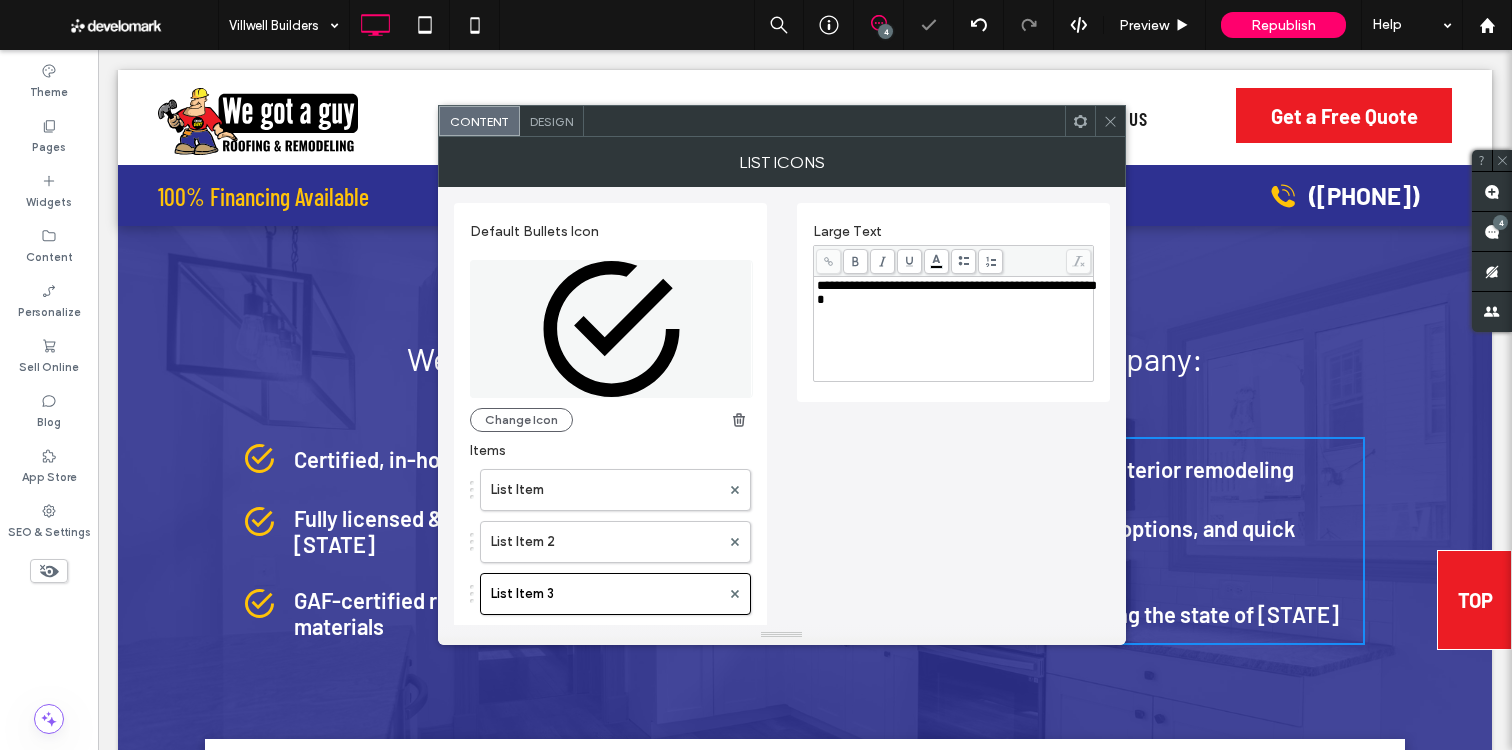 click 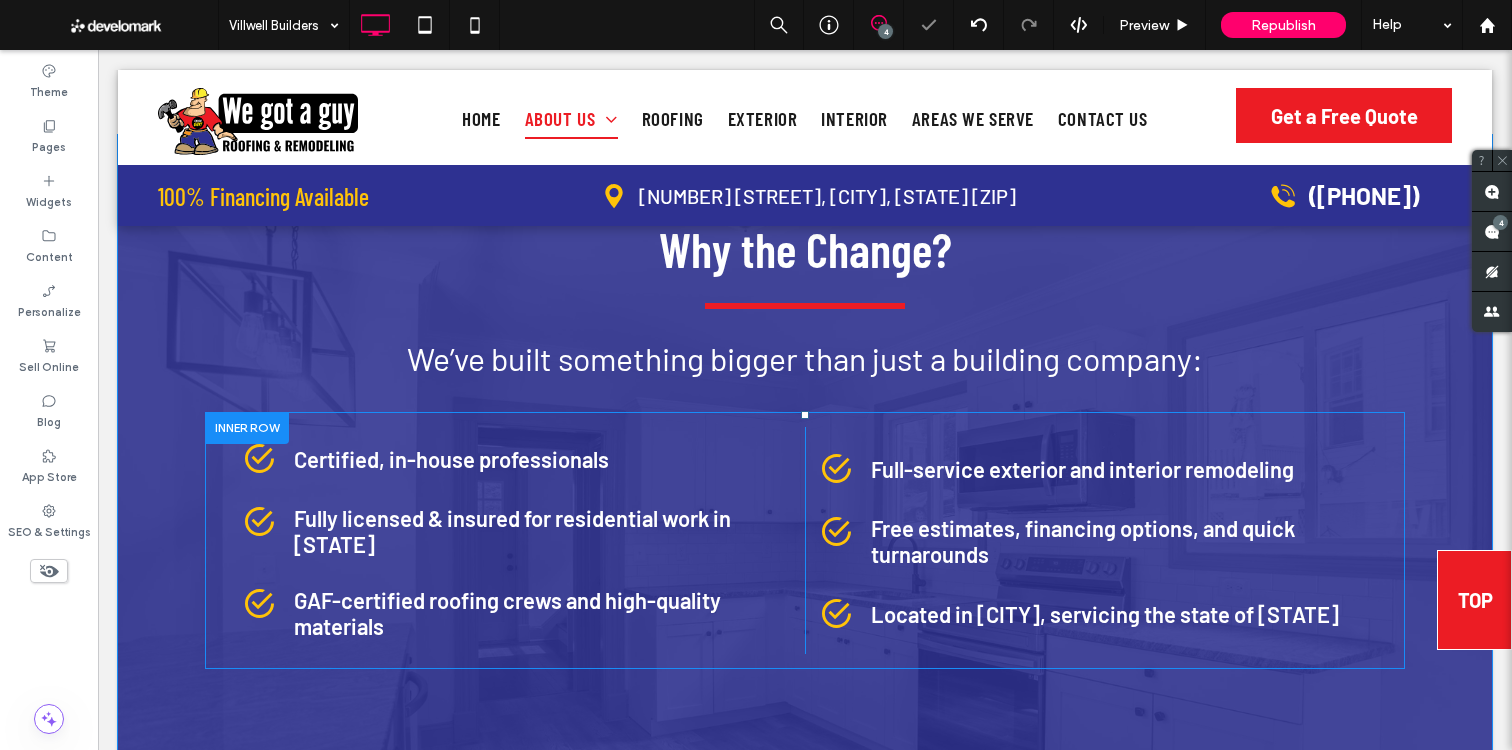 scroll, scrollTop: 1015, scrollLeft: 0, axis: vertical 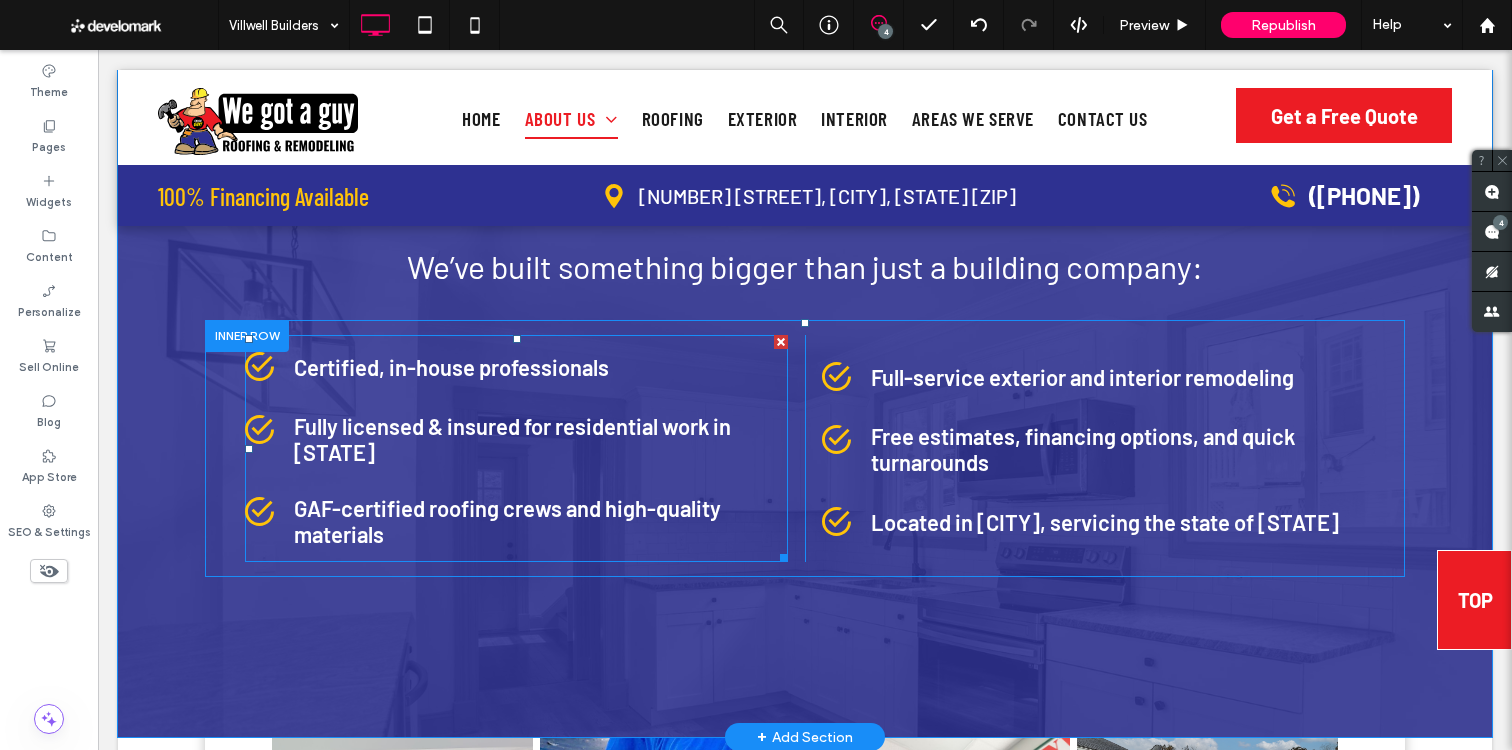 click at bounding box center [516, 448] 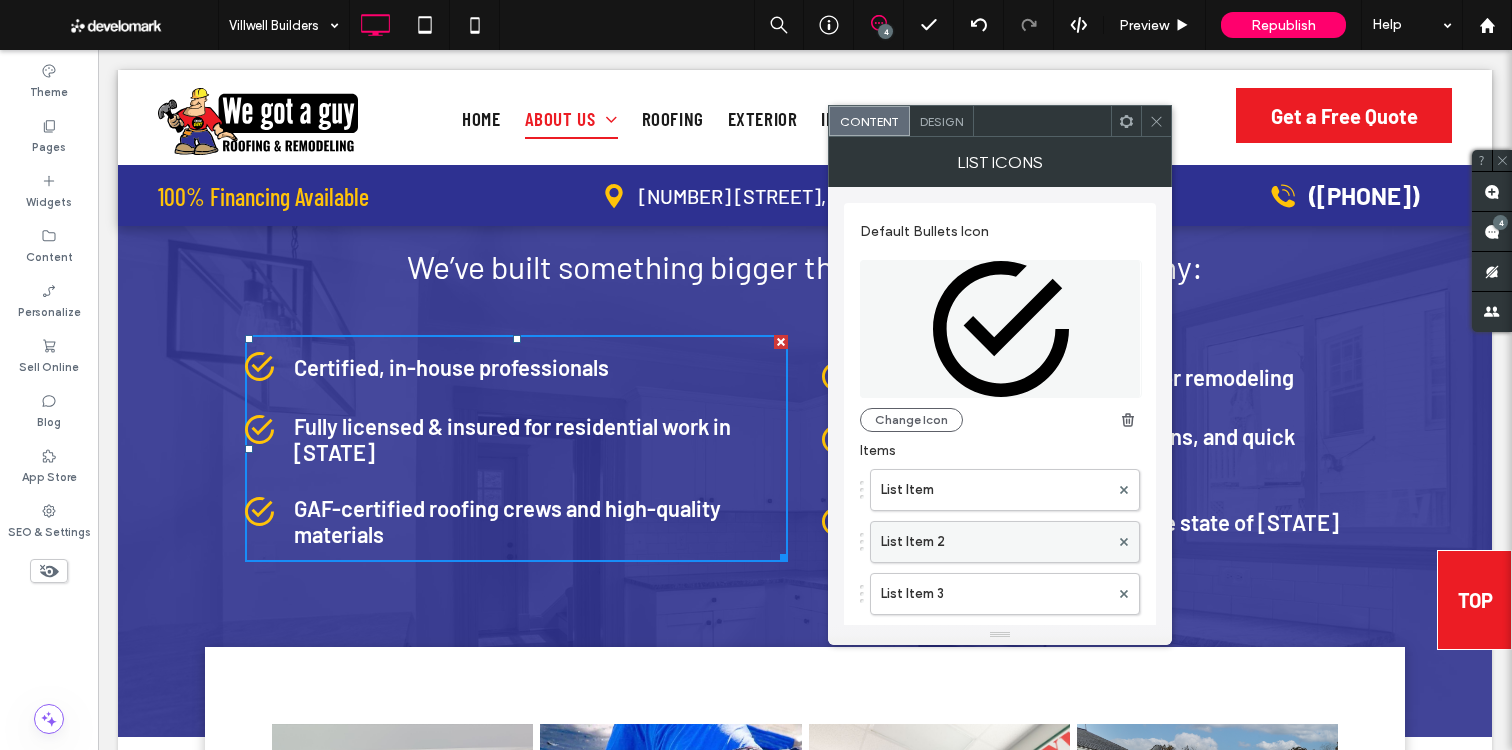 click on "List Item 2" at bounding box center [995, 542] 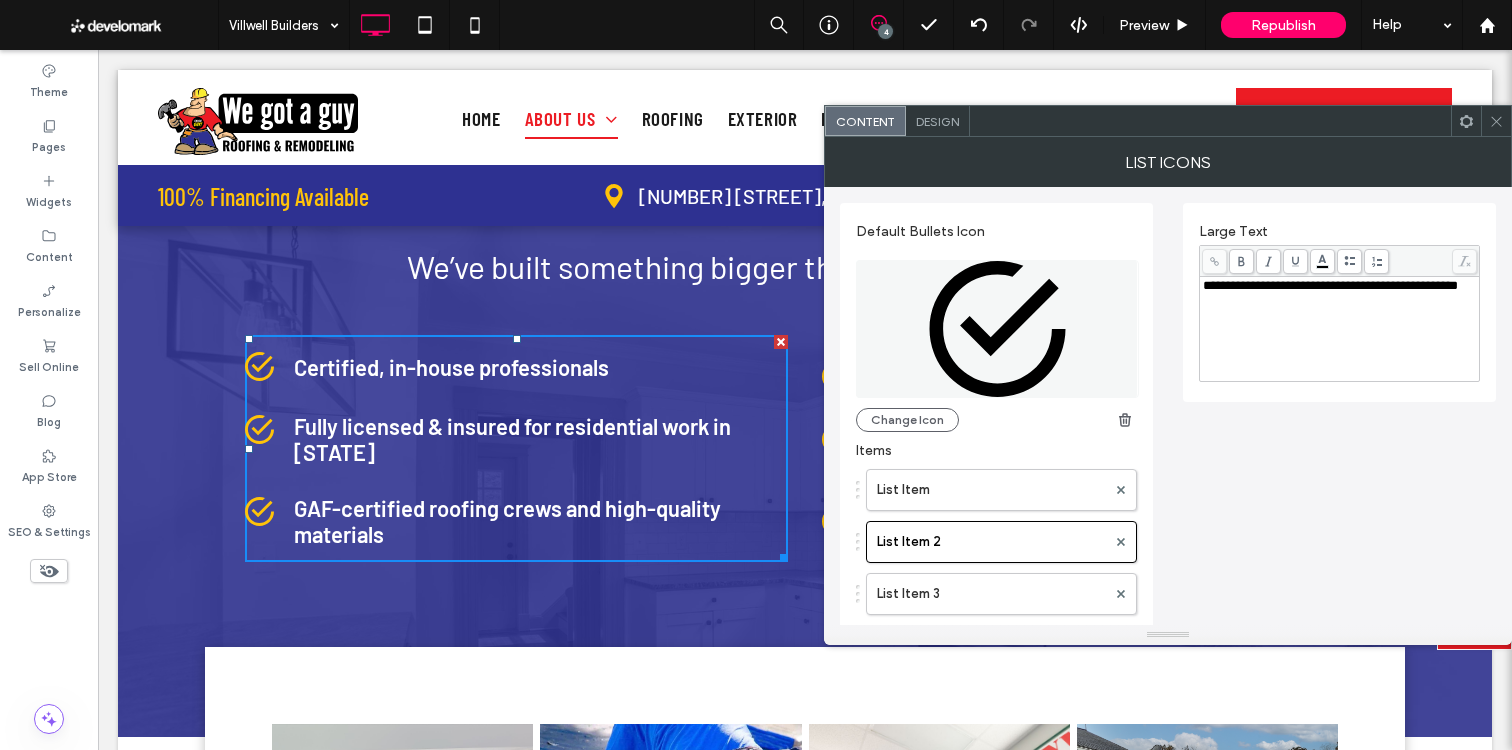 click on "**********" at bounding box center [1330, 285] 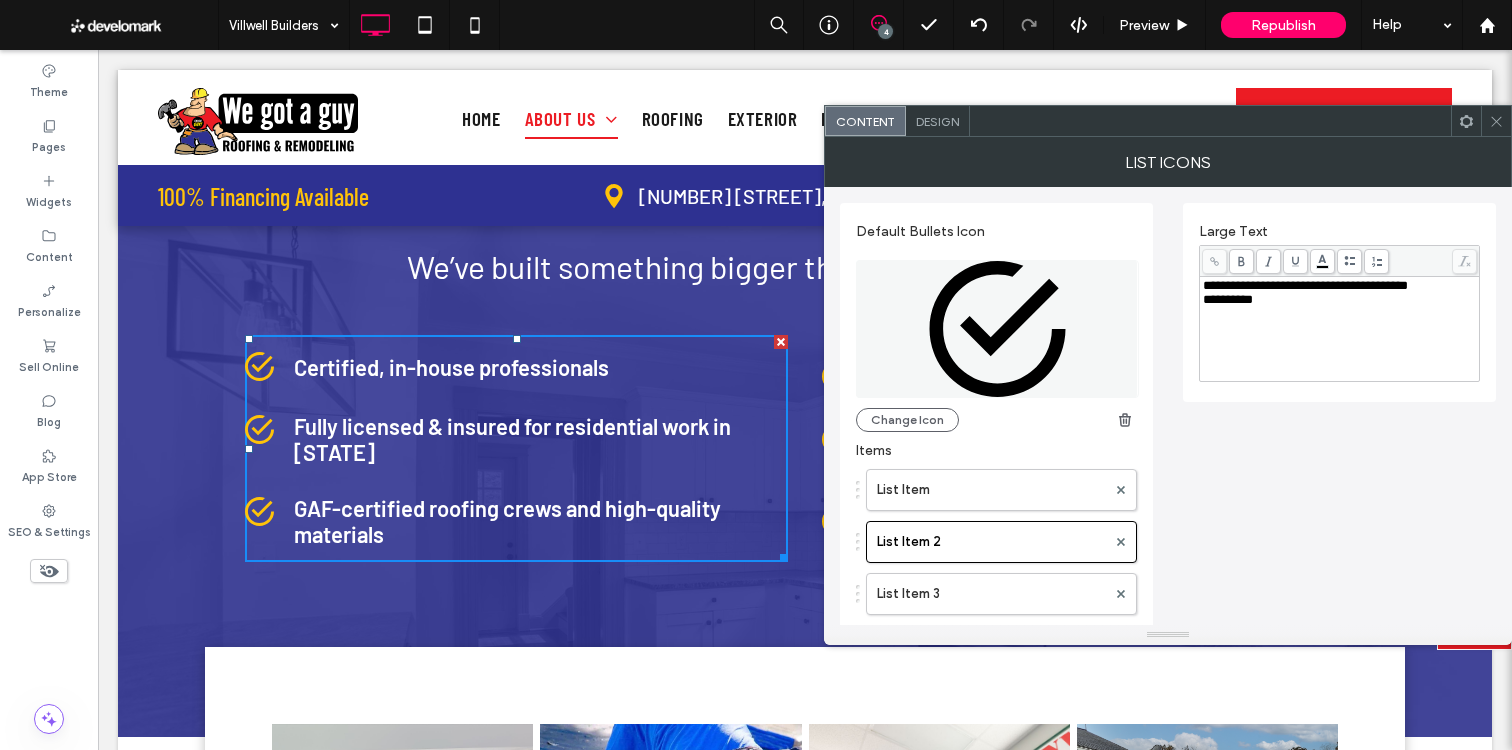 click on "**********" at bounding box center (1168, 469) 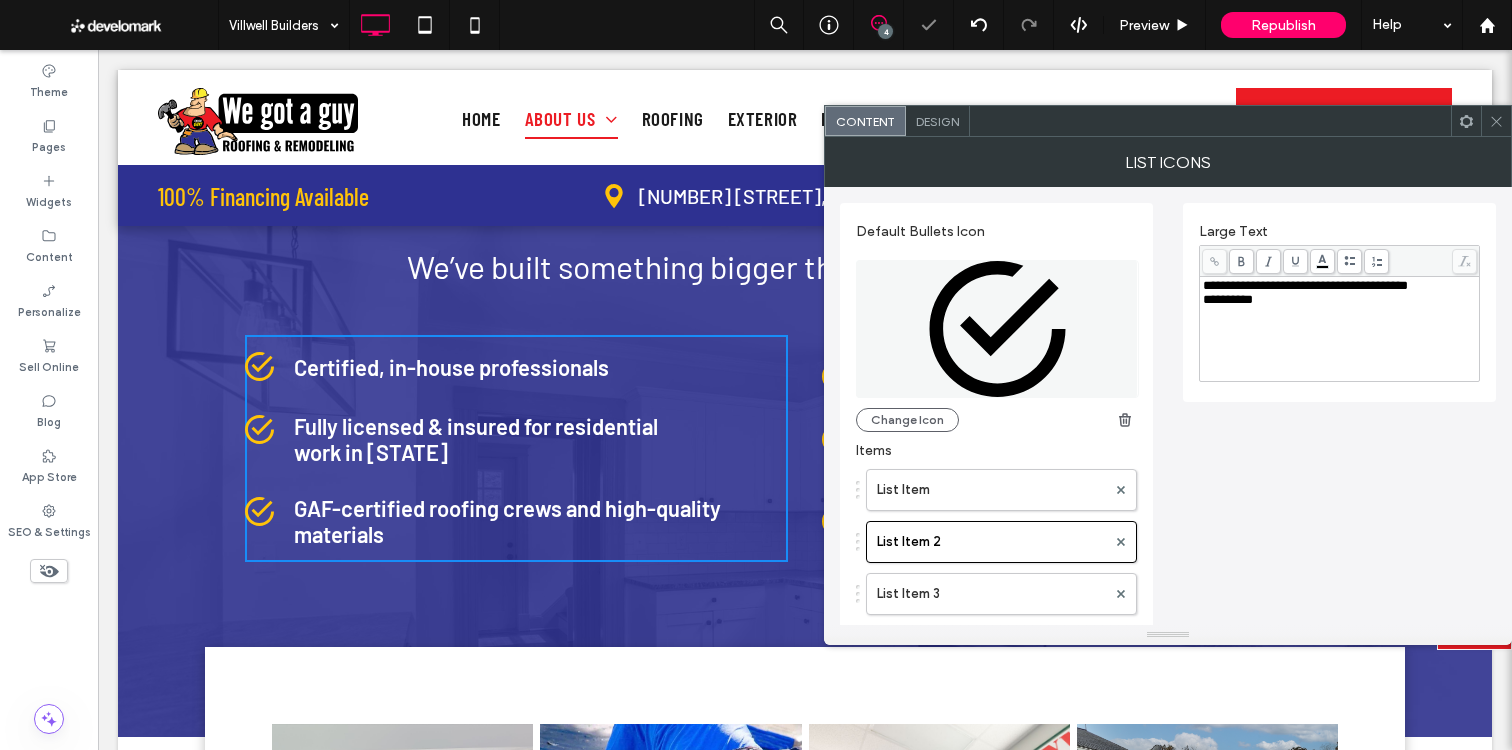 click 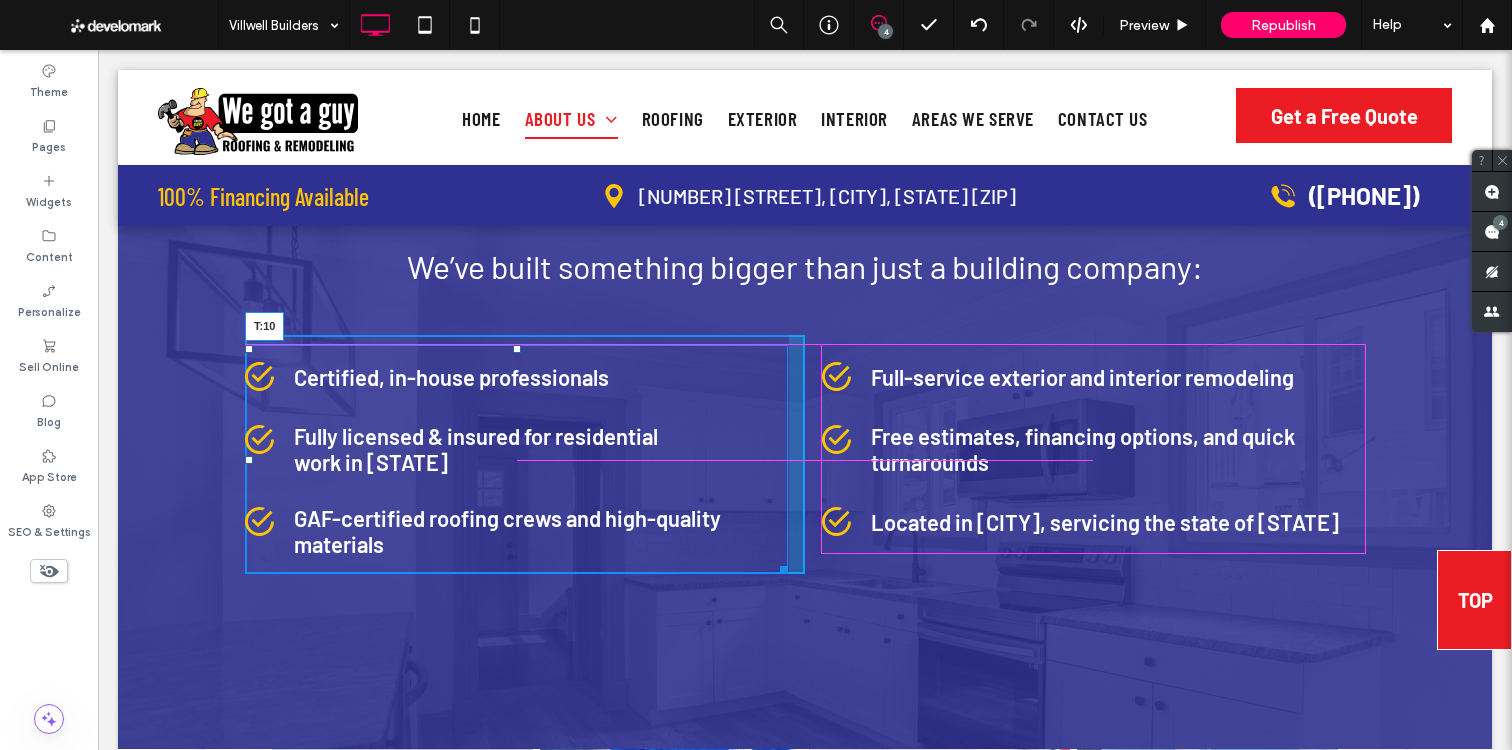 drag, startPoint x: 519, startPoint y: 342, endPoint x: 726, endPoint y: 569, distance: 307.21002 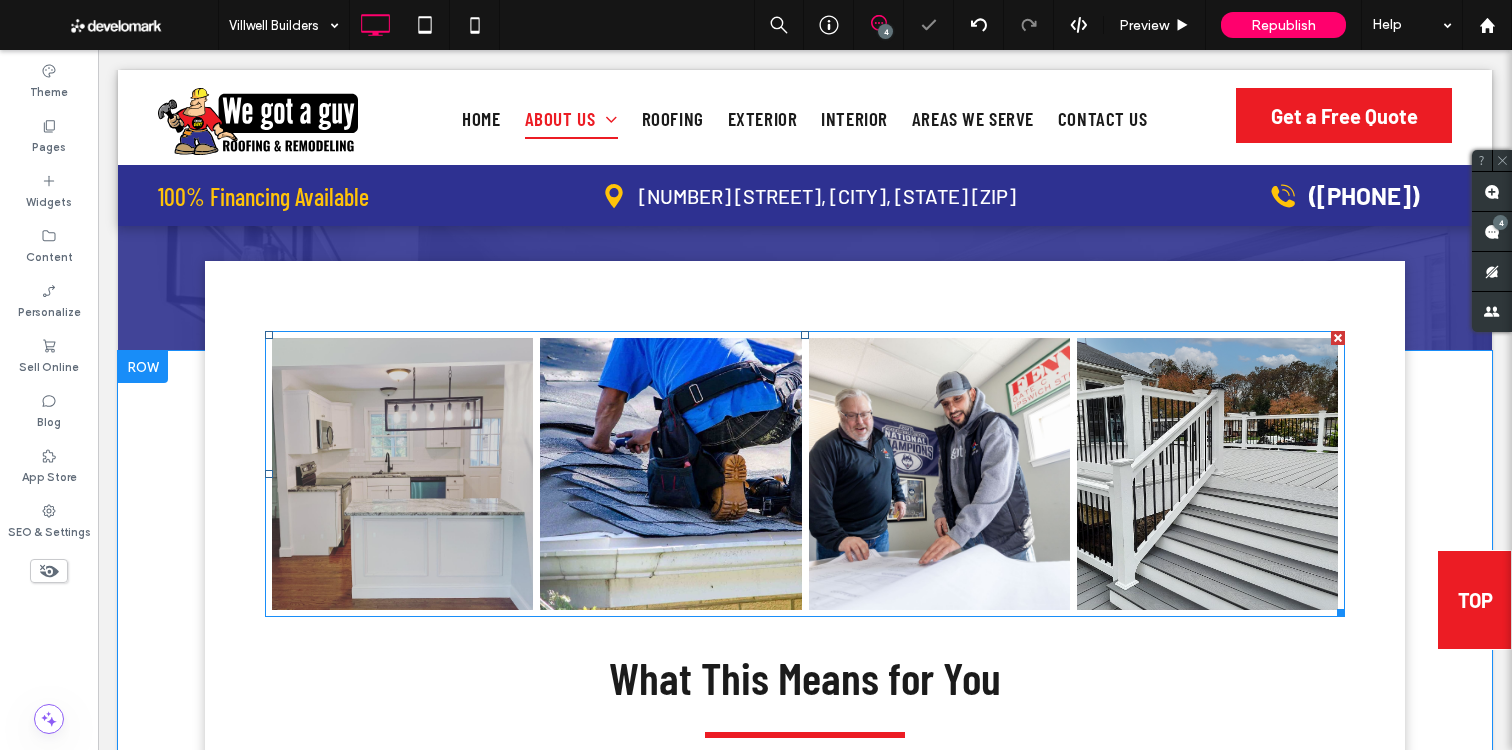 scroll, scrollTop: 1415, scrollLeft: 0, axis: vertical 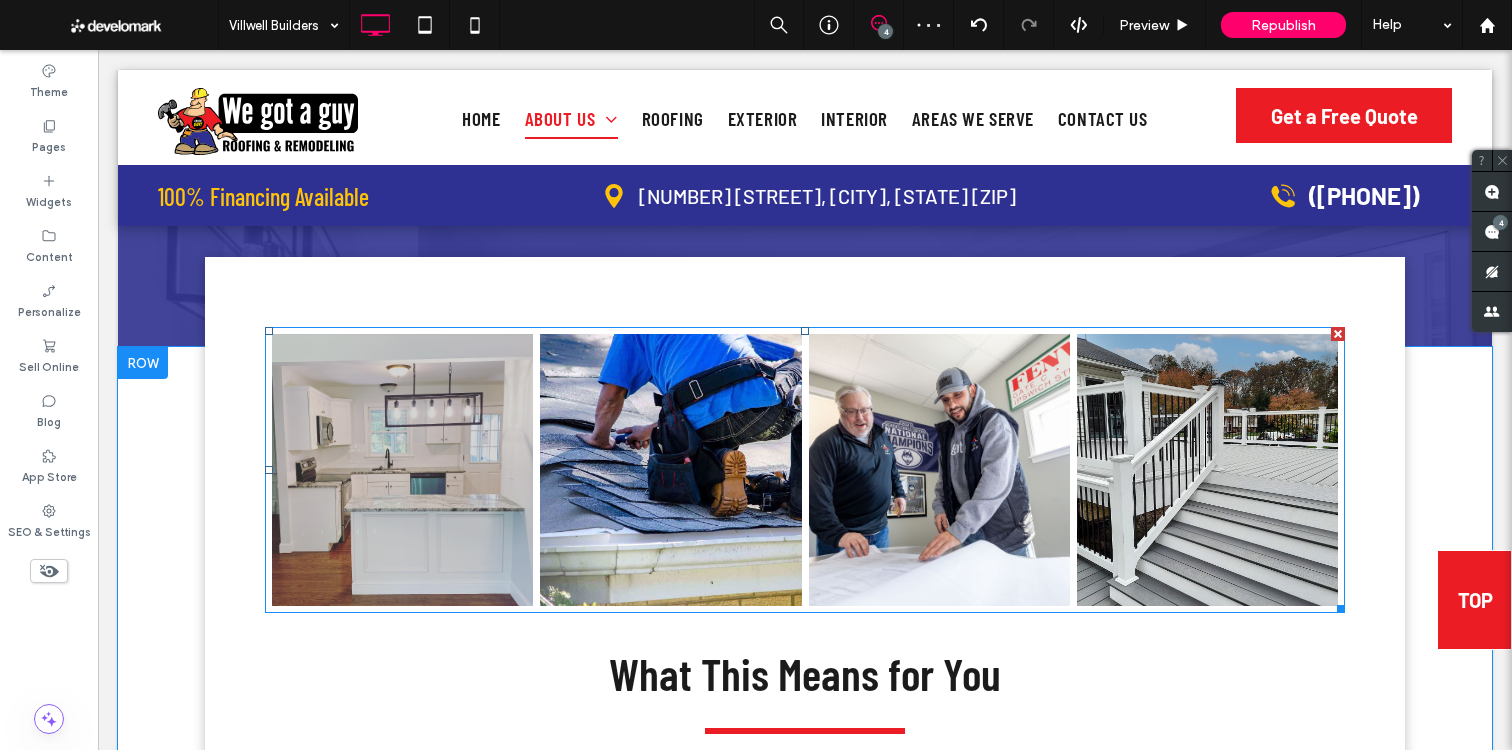 click at bounding box center (670, 470) 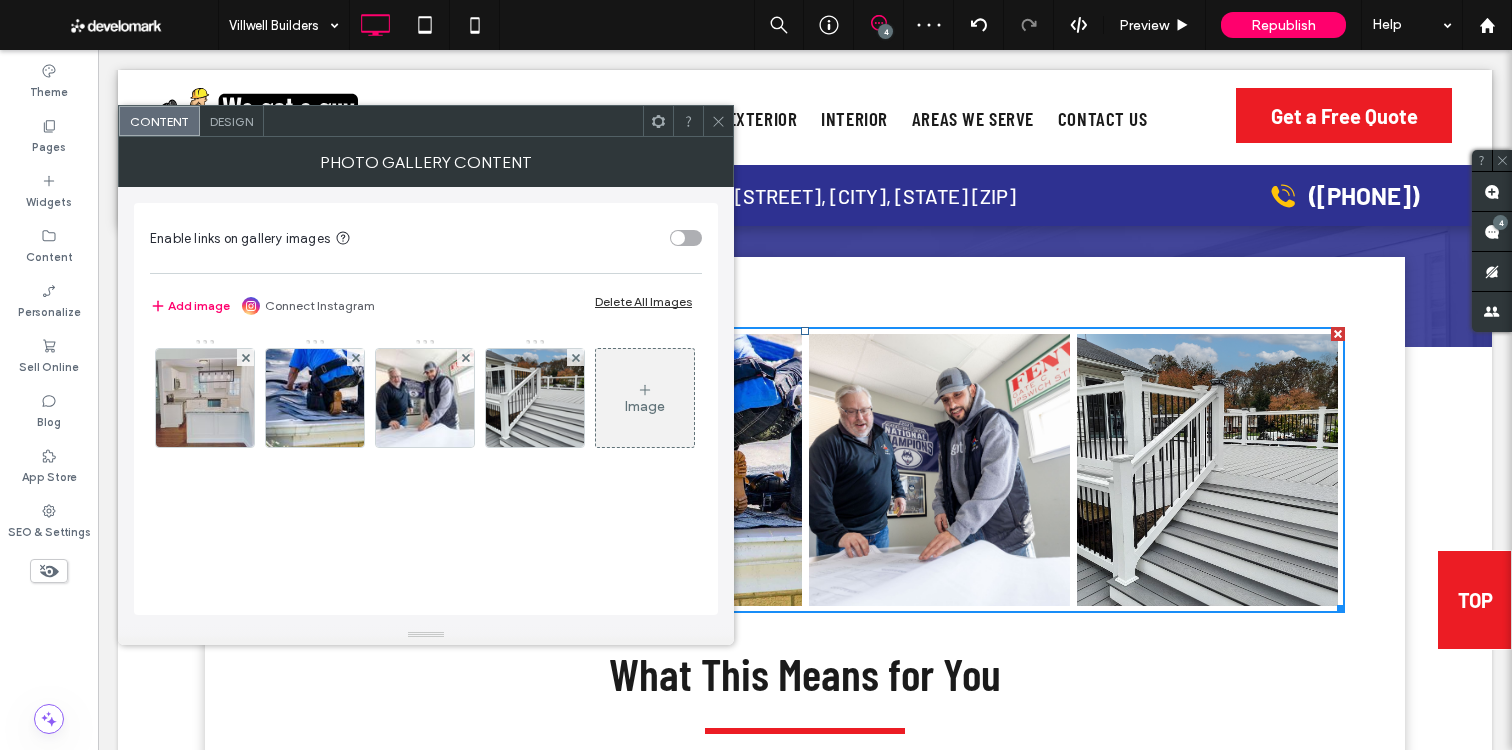 click on "Design" at bounding box center (232, 121) 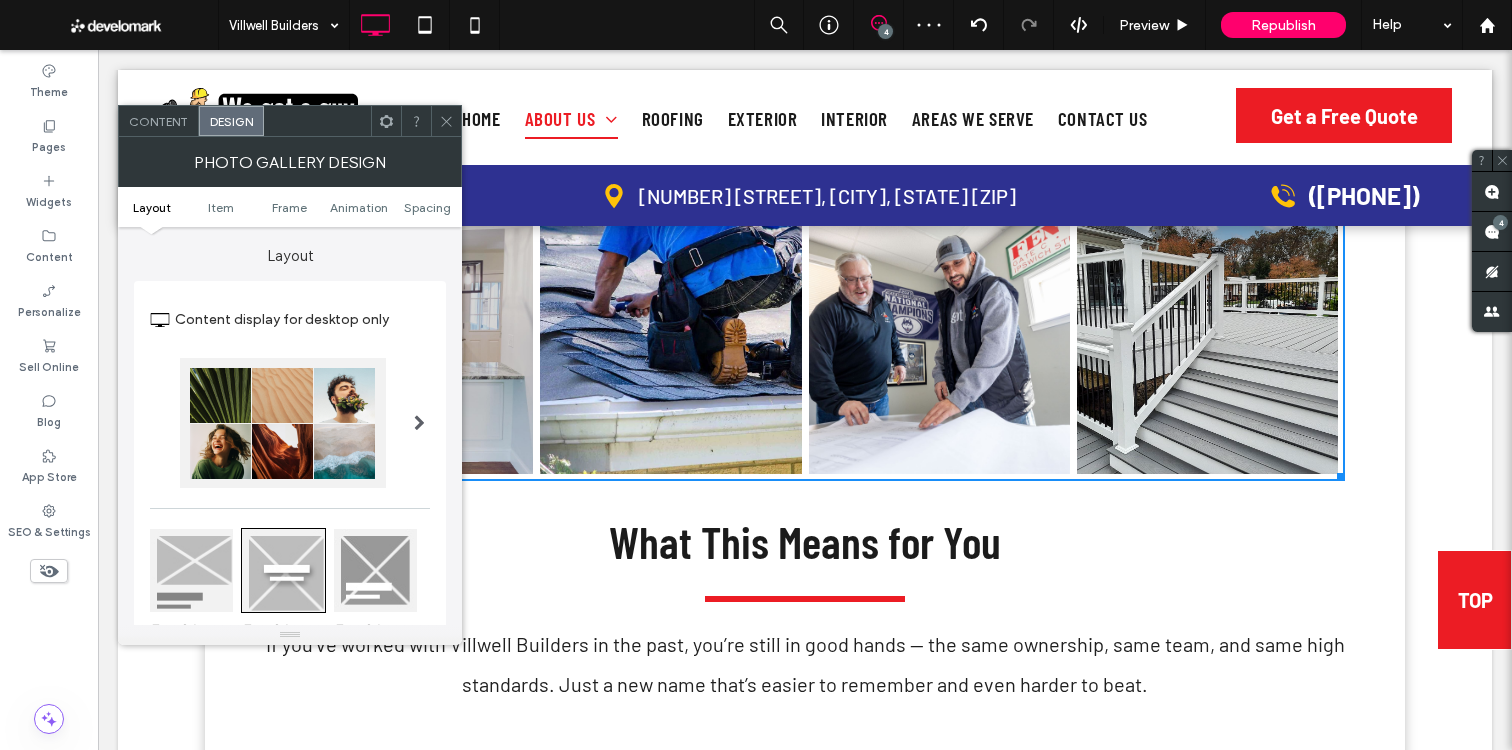 scroll, scrollTop: 1675, scrollLeft: 0, axis: vertical 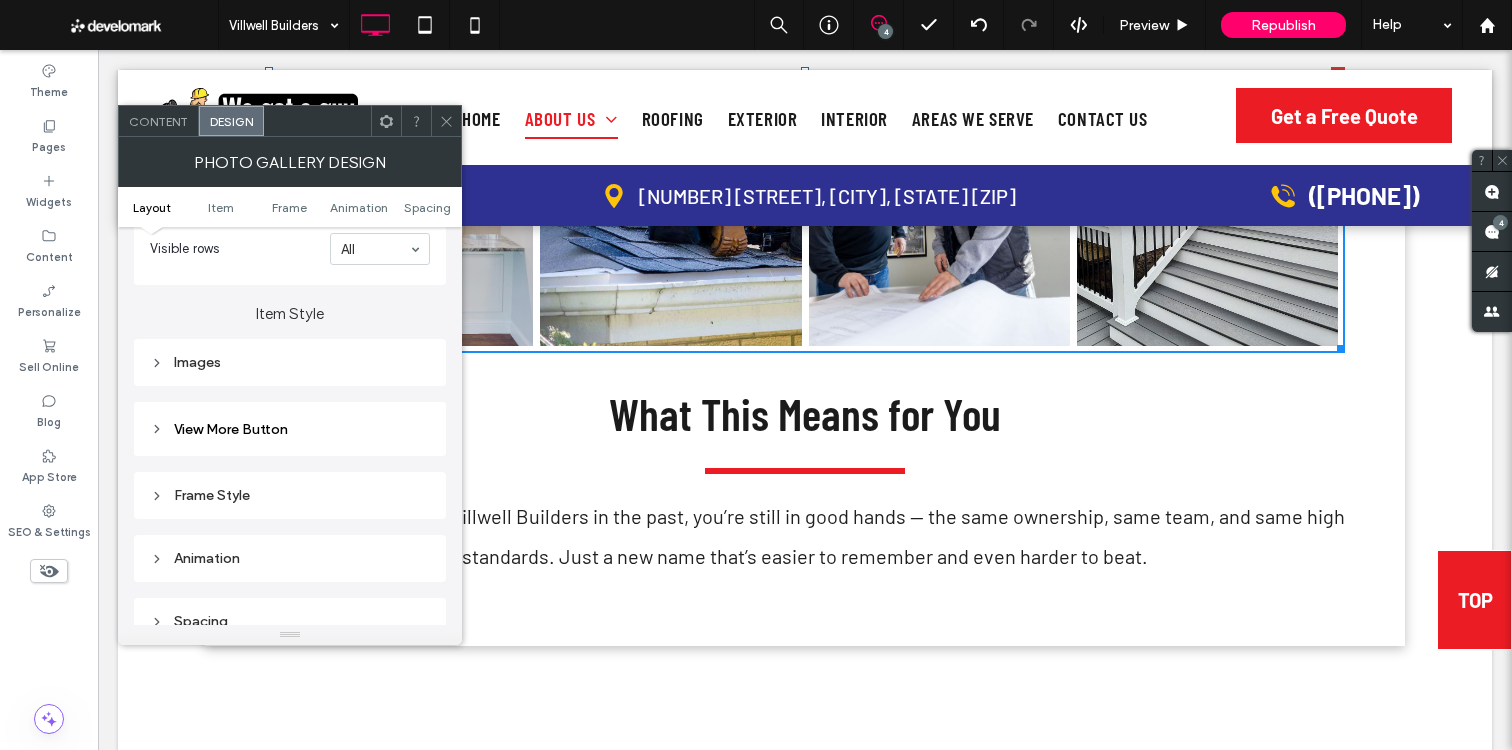 click on "Images" at bounding box center [290, 362] 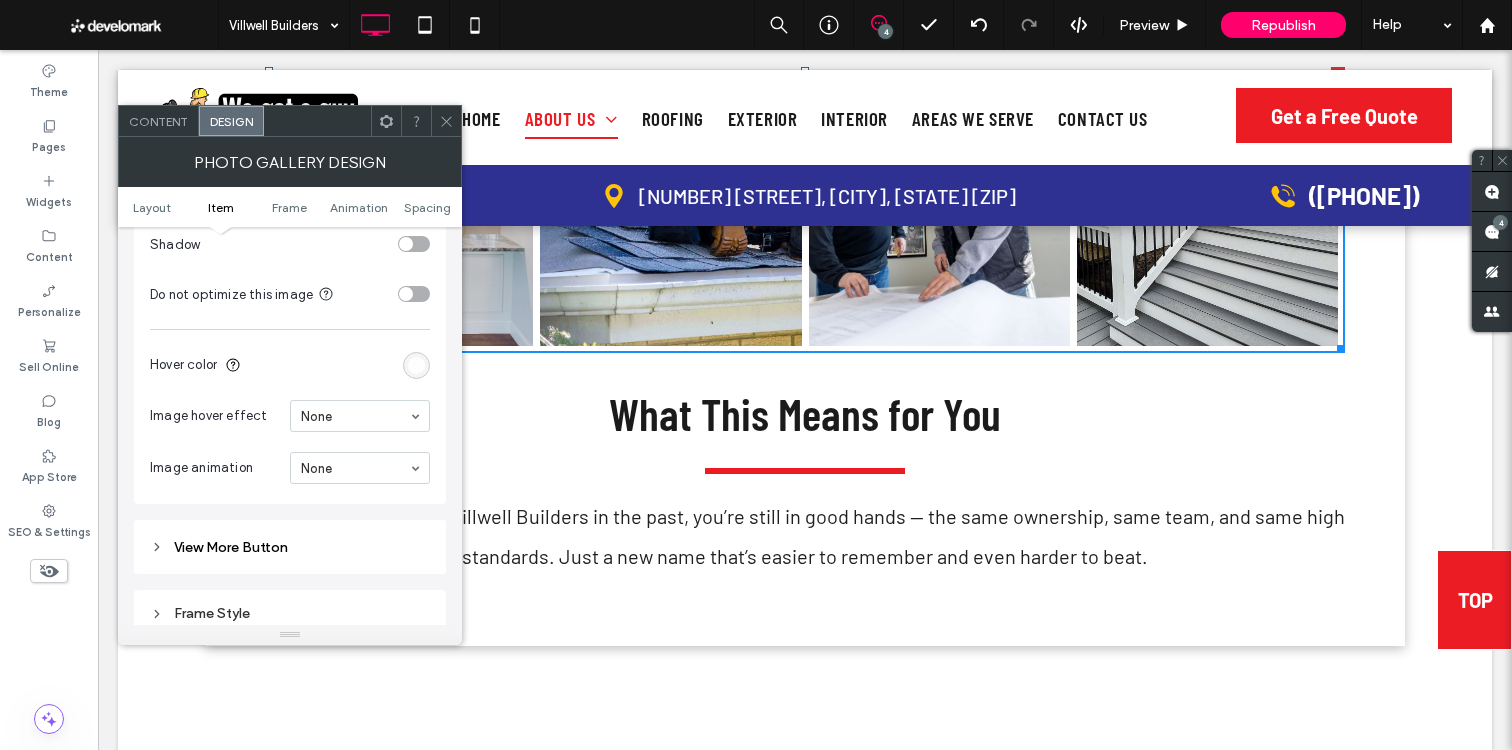 scroll, scrollTop: 1049, scrollLeft: 0, axis: vertical 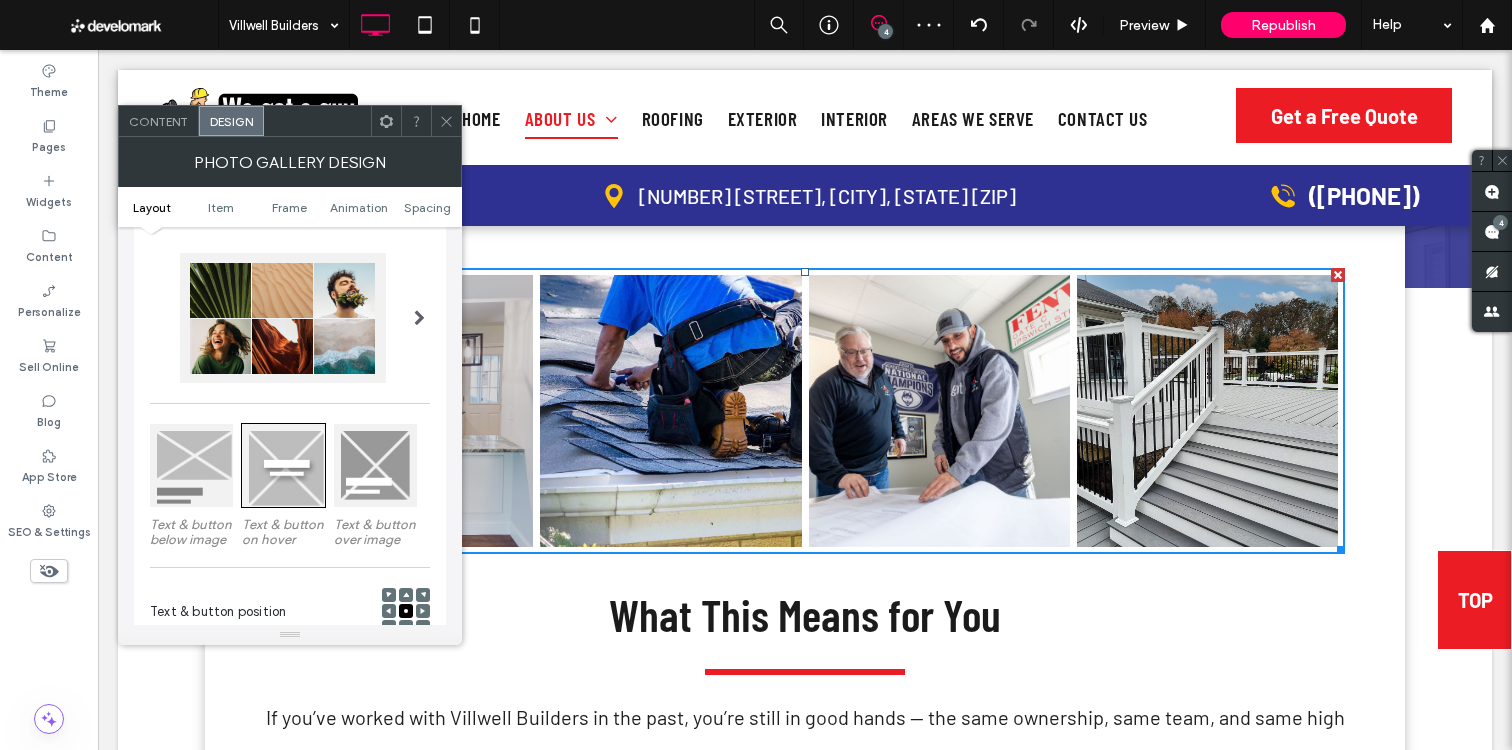 click on "Content" at bounding box center (158, 121) 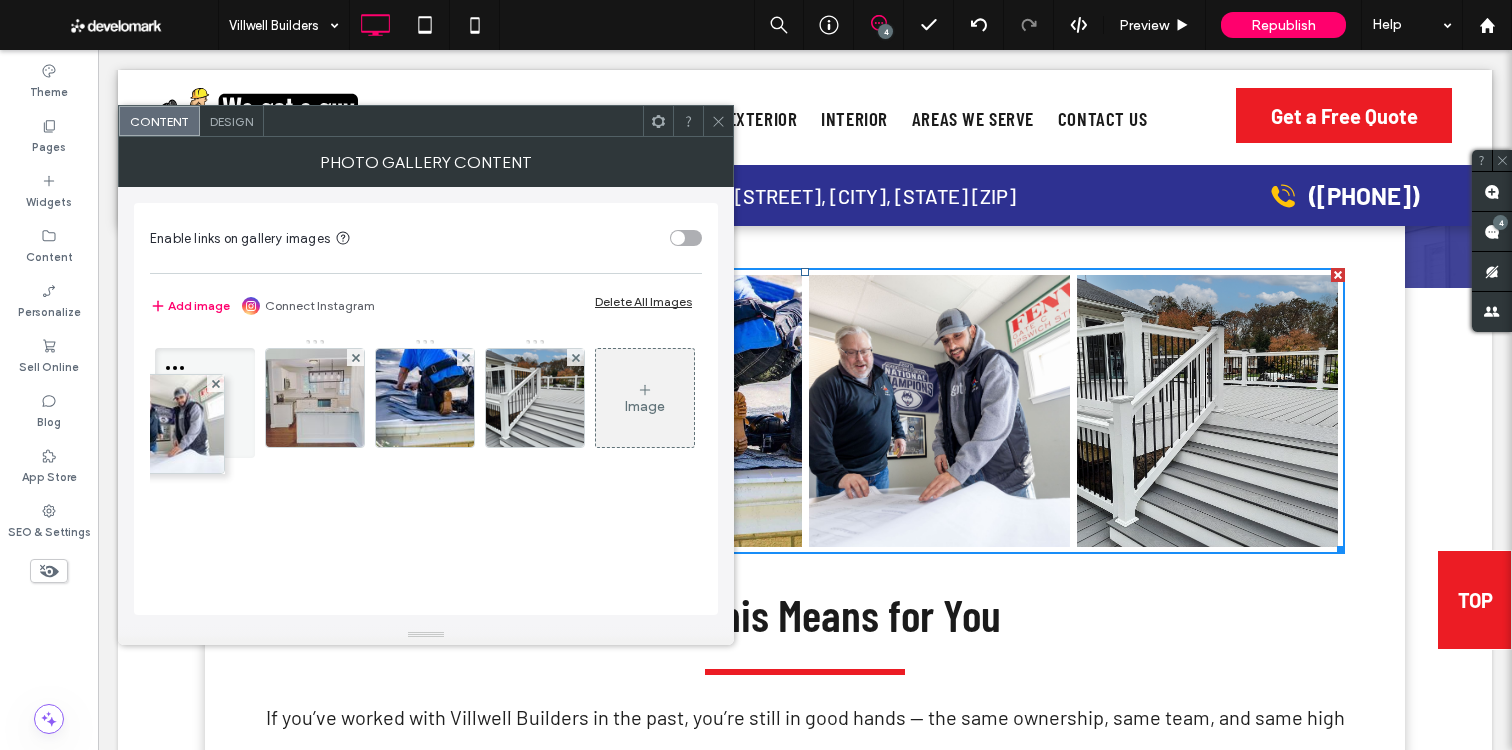 drag, startPoint x: 418, startPoint y: 385, endPoint x: 164, endPoint y: 411, distance: 255.32724 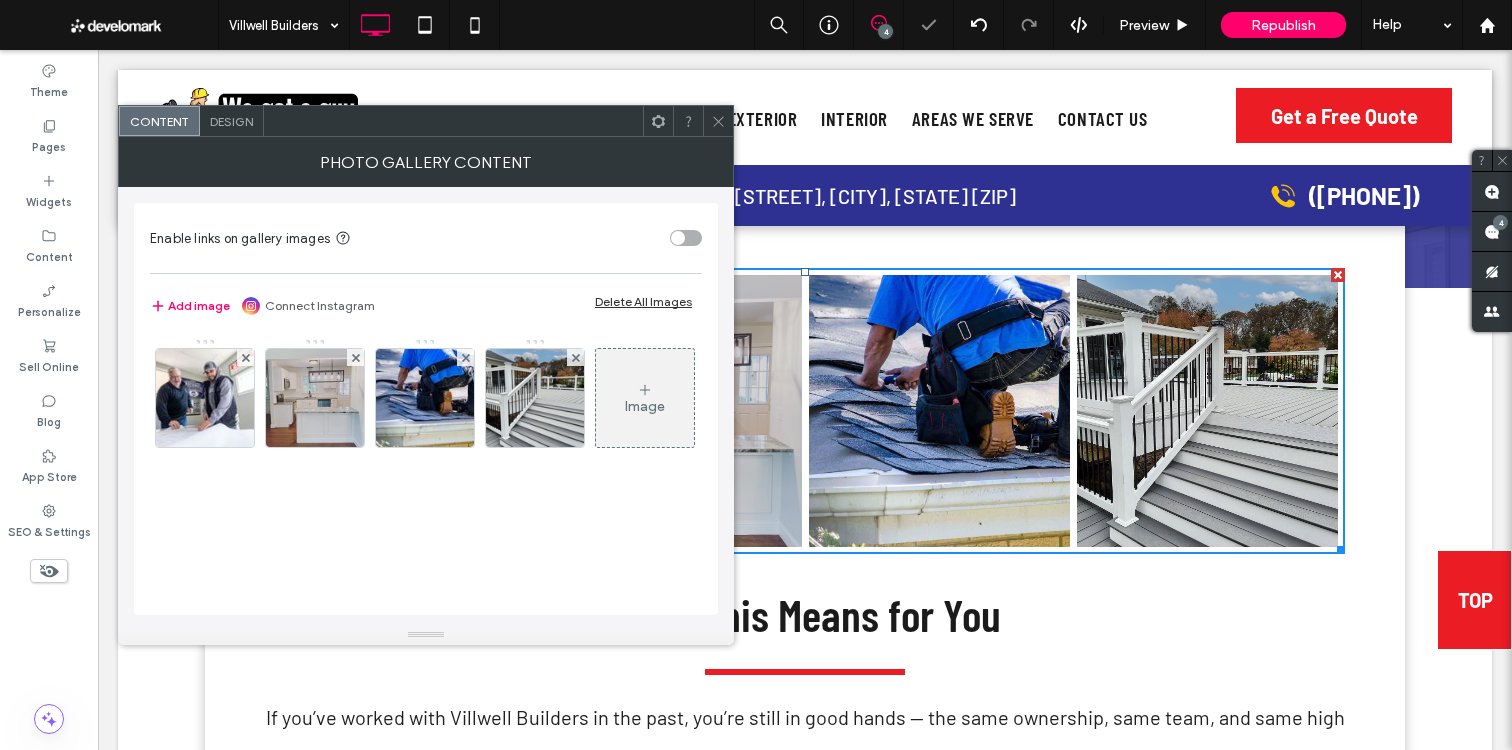 drag, startPoint x: 718, startPoint y: 124, endPoint x: 729, endPoint y: 214, distance: 90.66973 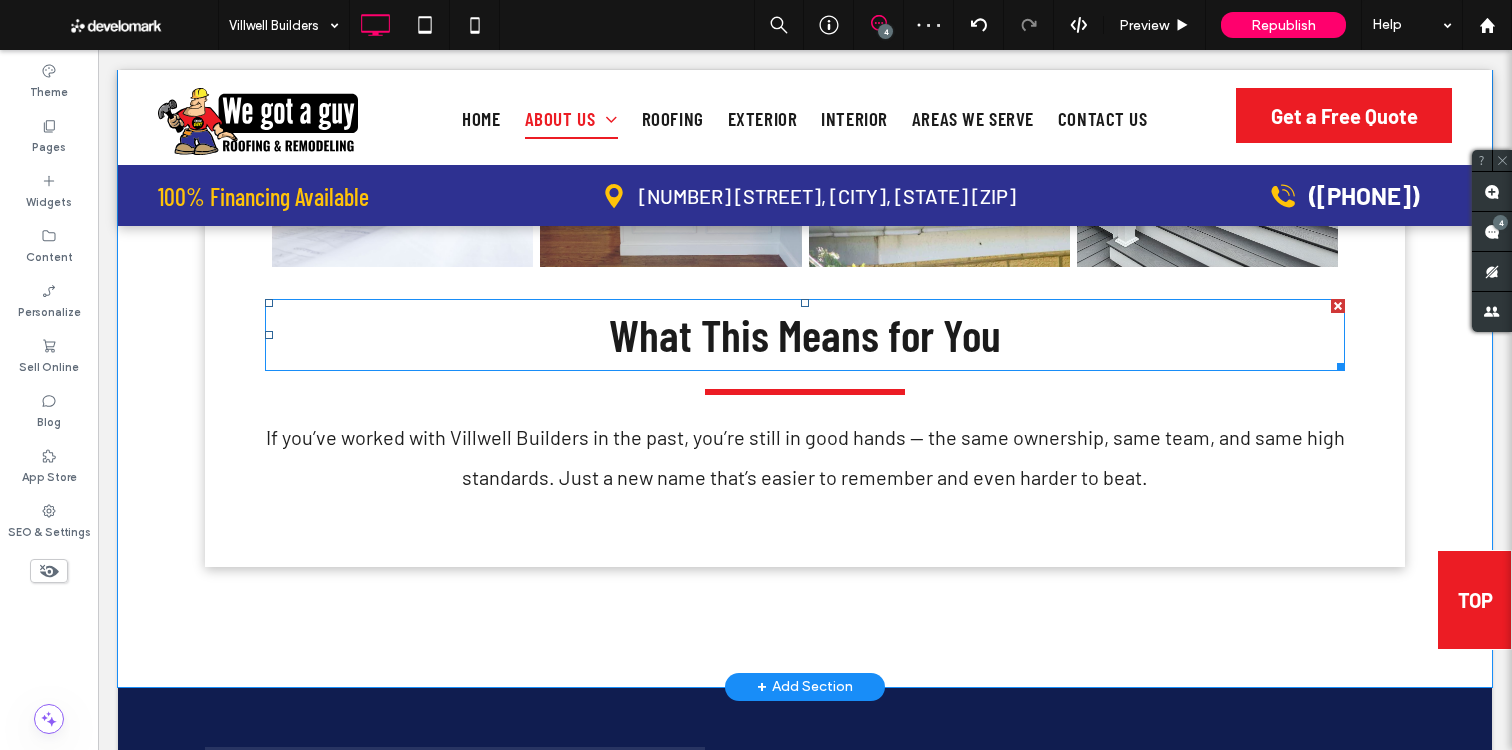 scroll, scrollTop: 1753, scrollLeft: 0, axis: vertical 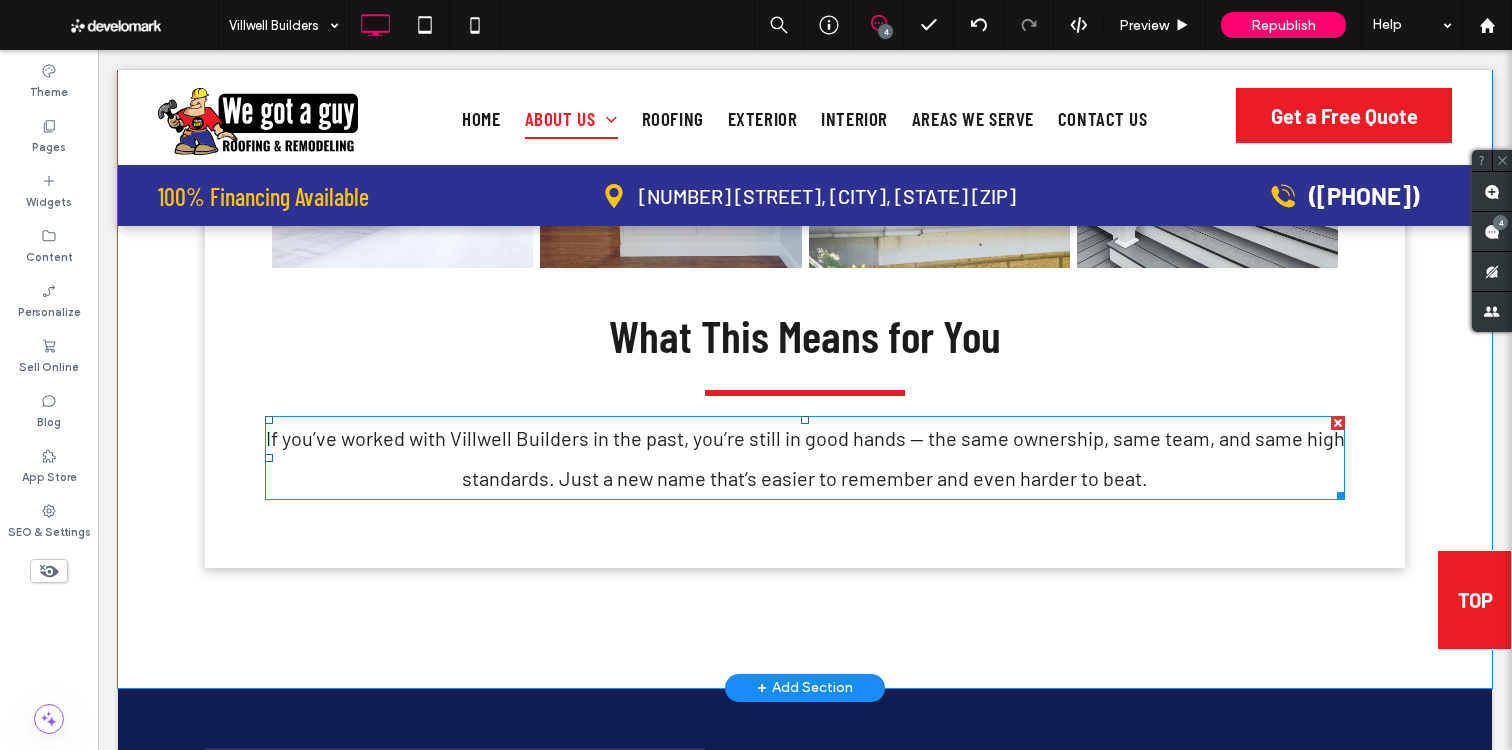 click on "If you’ve worked with Villwell Builders in the past, you’re still in good hands — the same ownership, same team, and same high standards. Just a new name that’s easier to remember and even harder to beat." at bounding box center (805, 458) 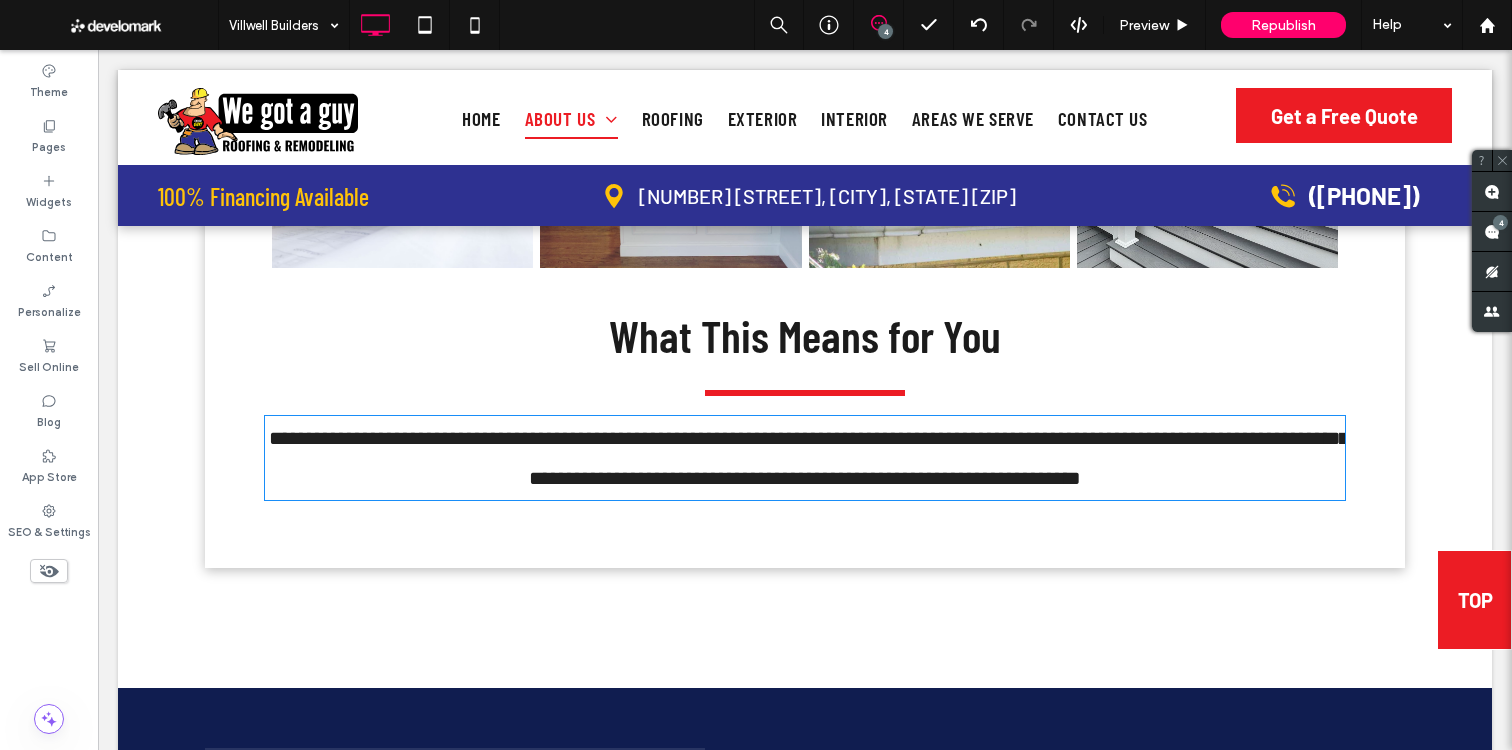 type on "******" 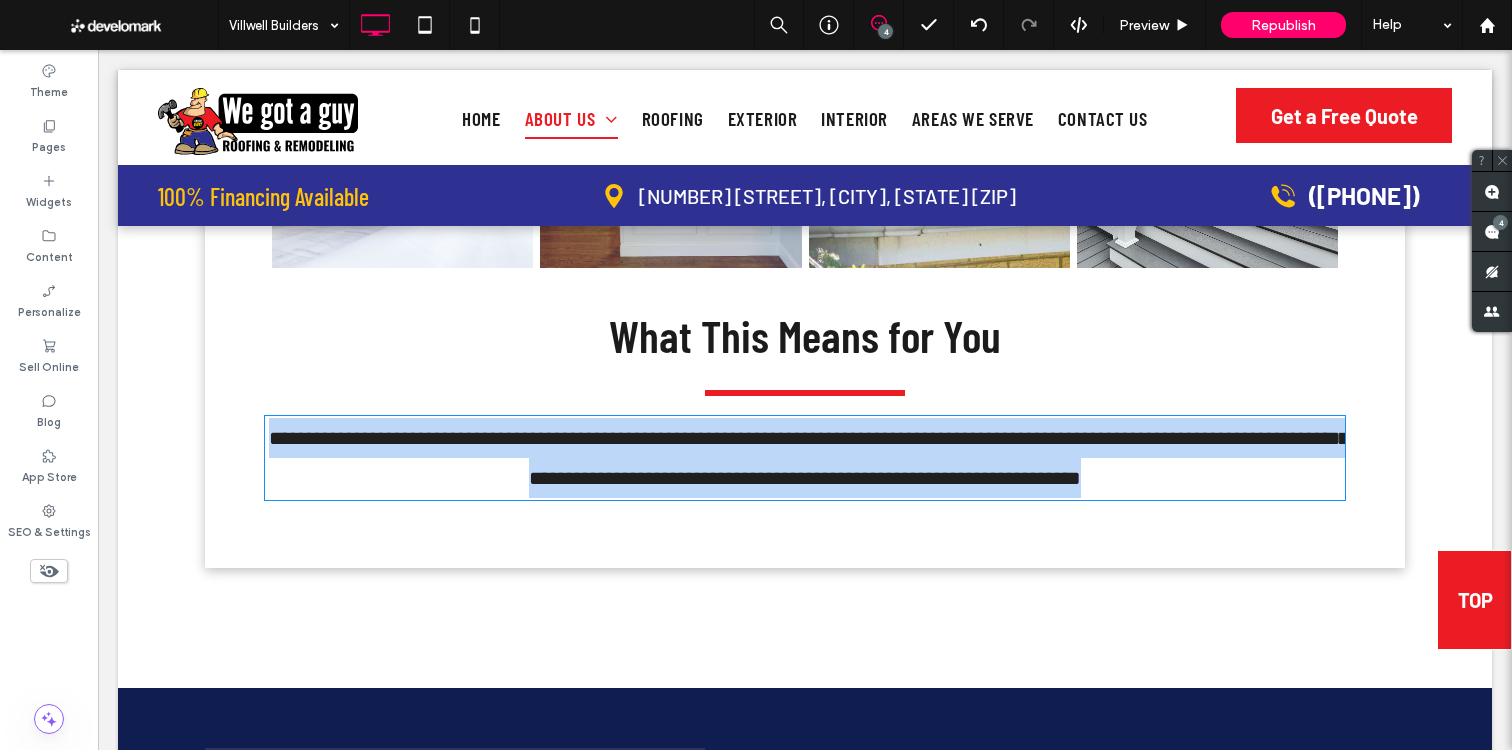 click on "**********" at bounding box center [809, 458] 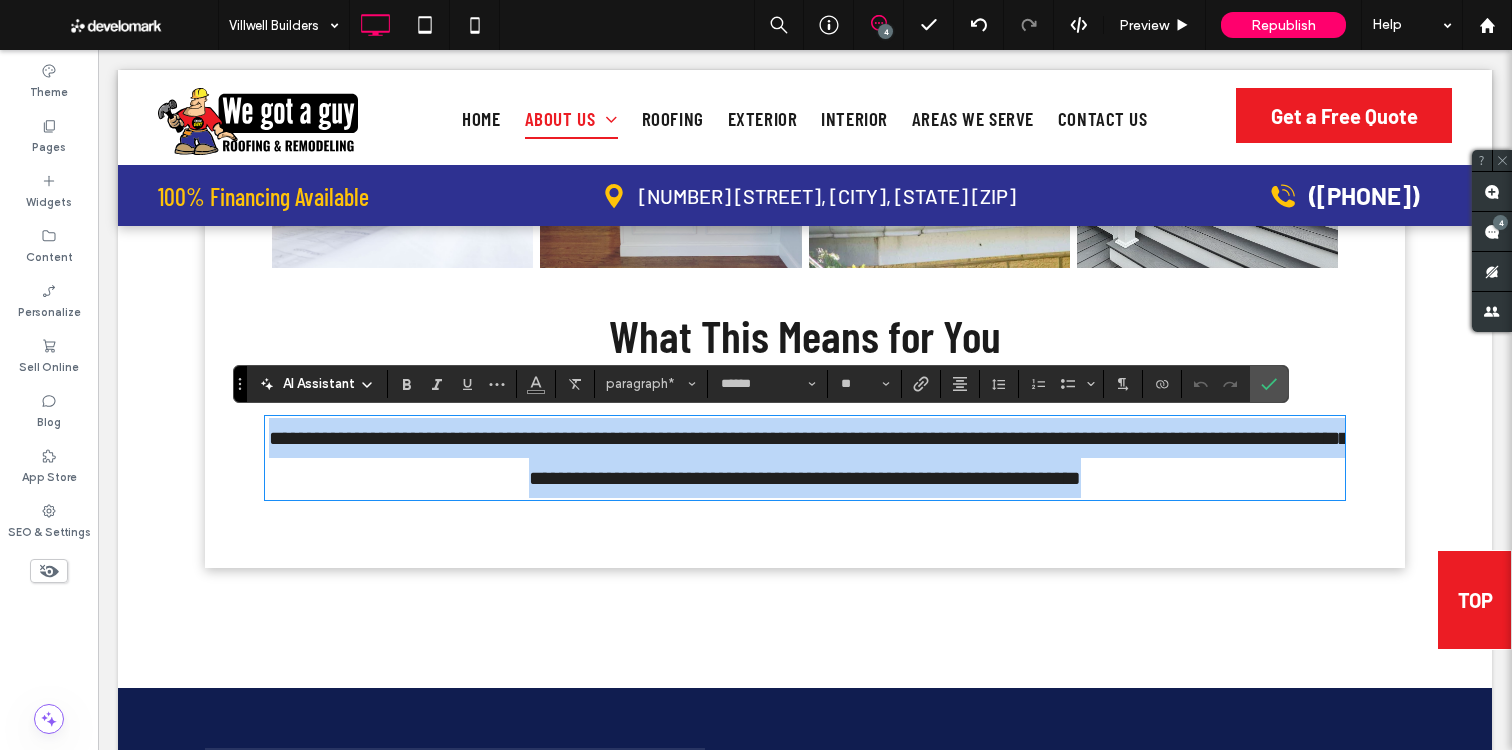 click on "**********" at bounding box center (809, 458) 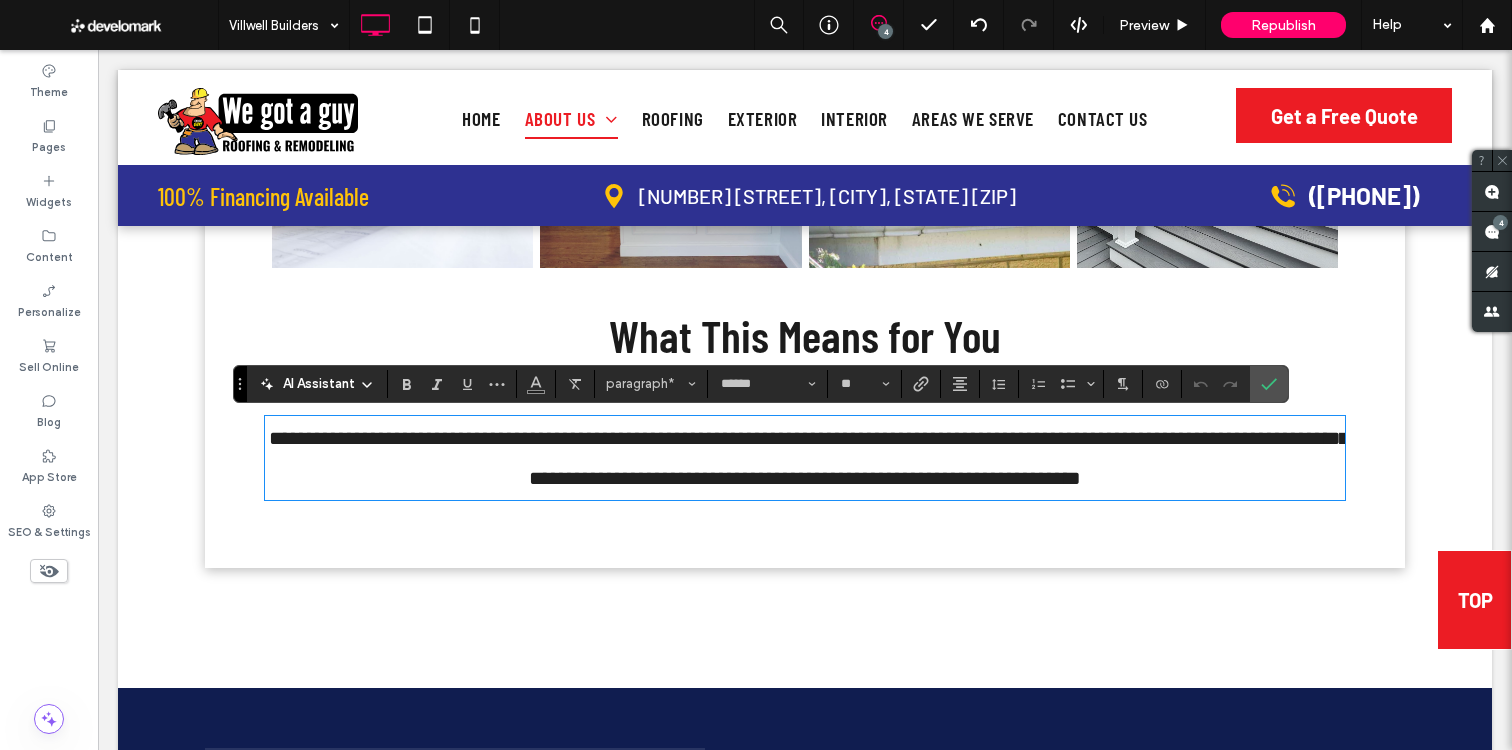 drag, startPoint x: 939, startPoint y: 451, endPoint x: 955, endPoint y: 453, distance: 16.124516 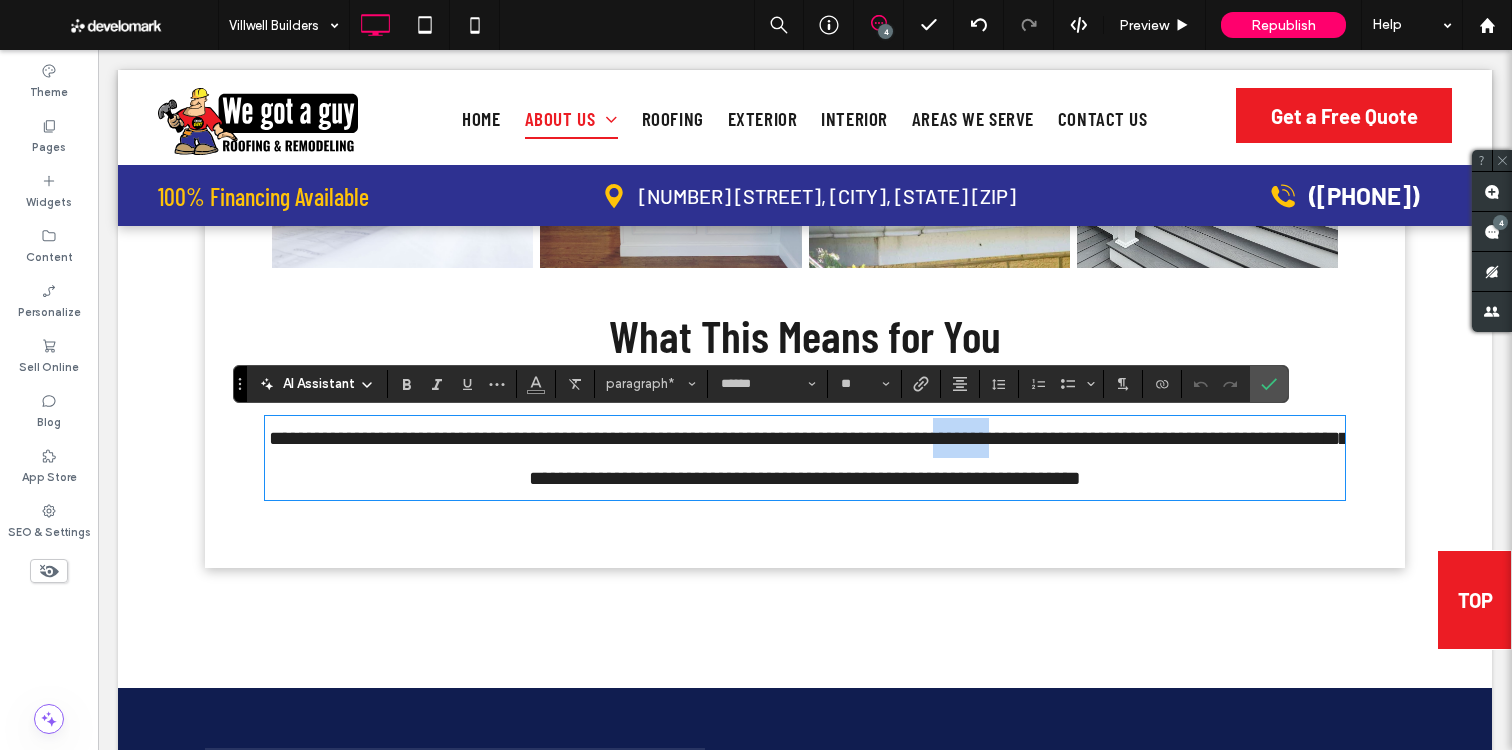 drag, startPoint x: 1001, startPoint y: 443, endPoint x: 936, endPoint y: 443, distance: 65 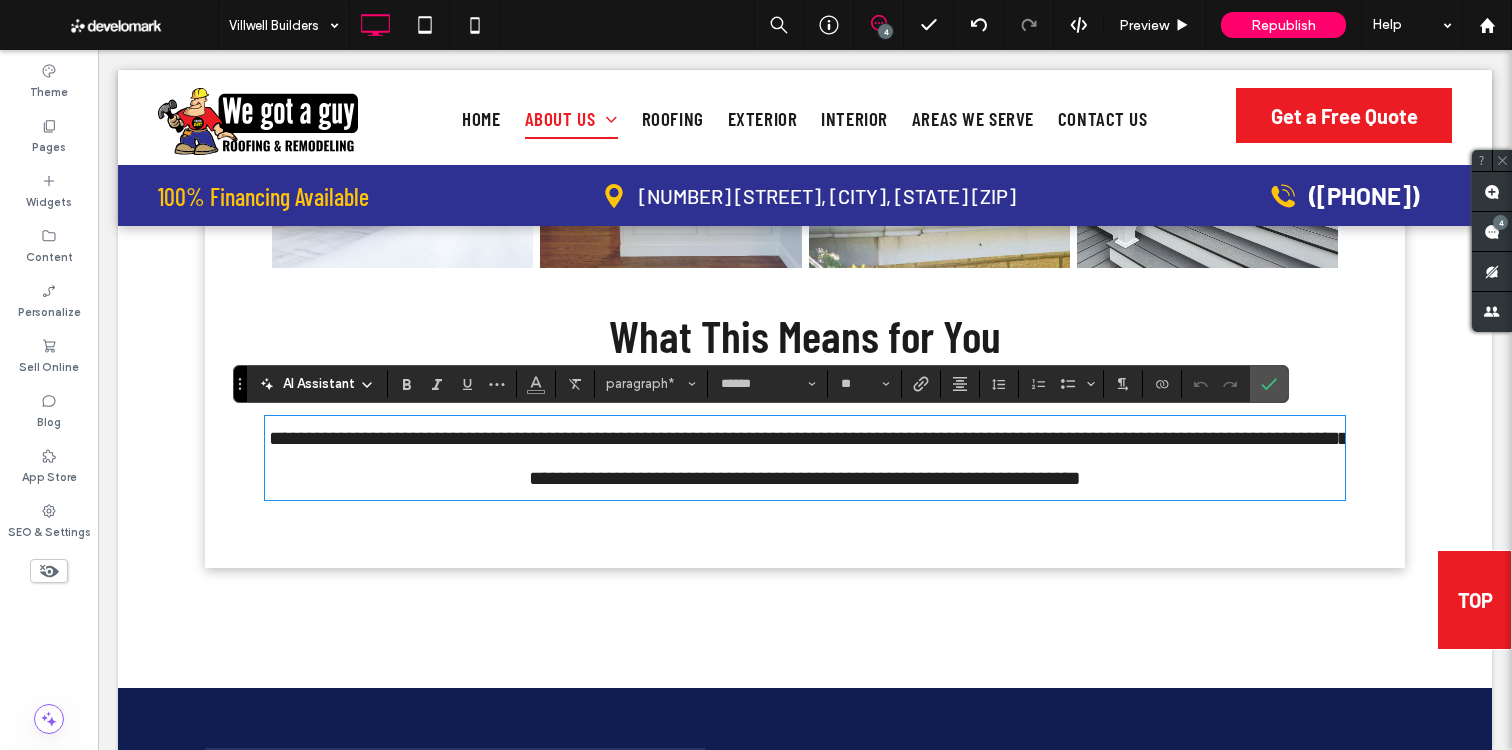 type 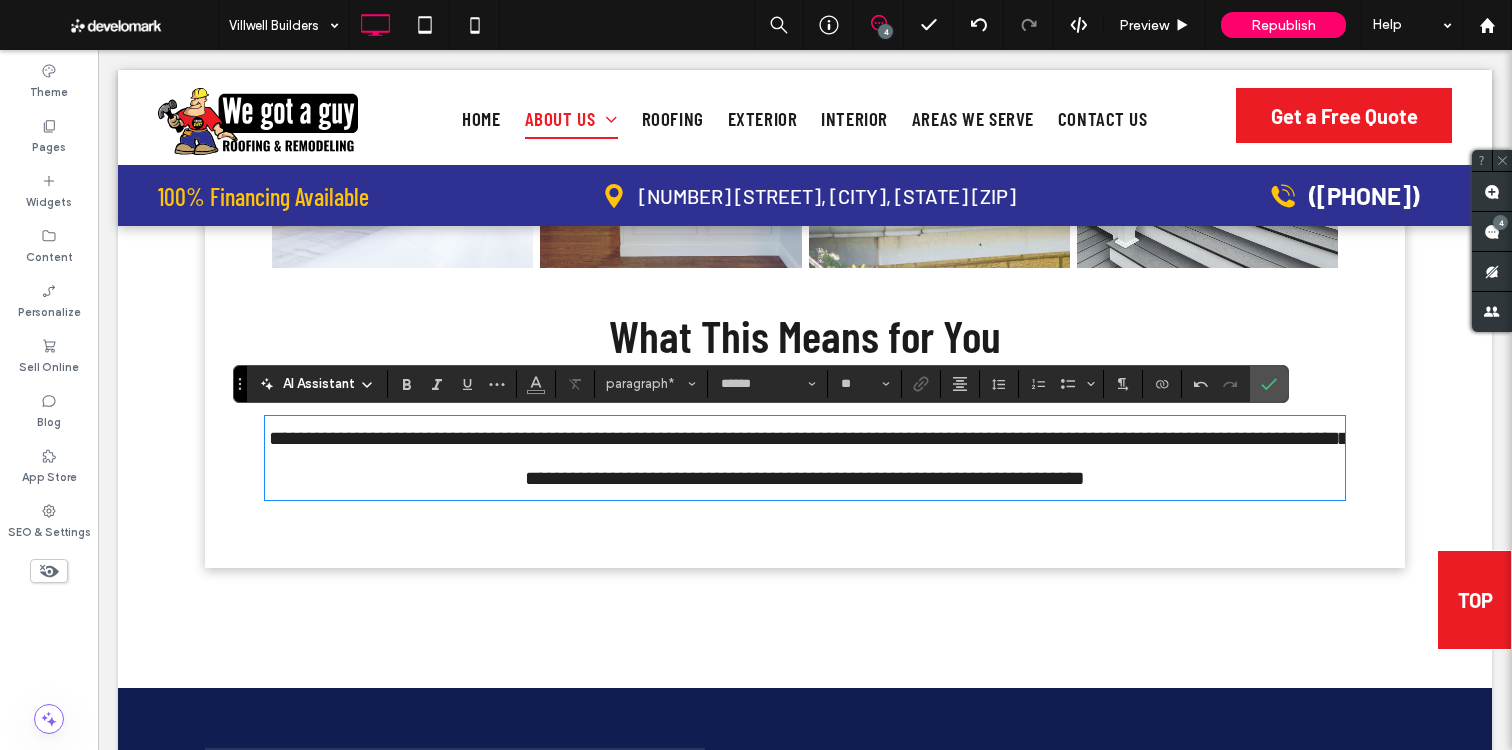 click on "**********" at bounding box center [809, 458] 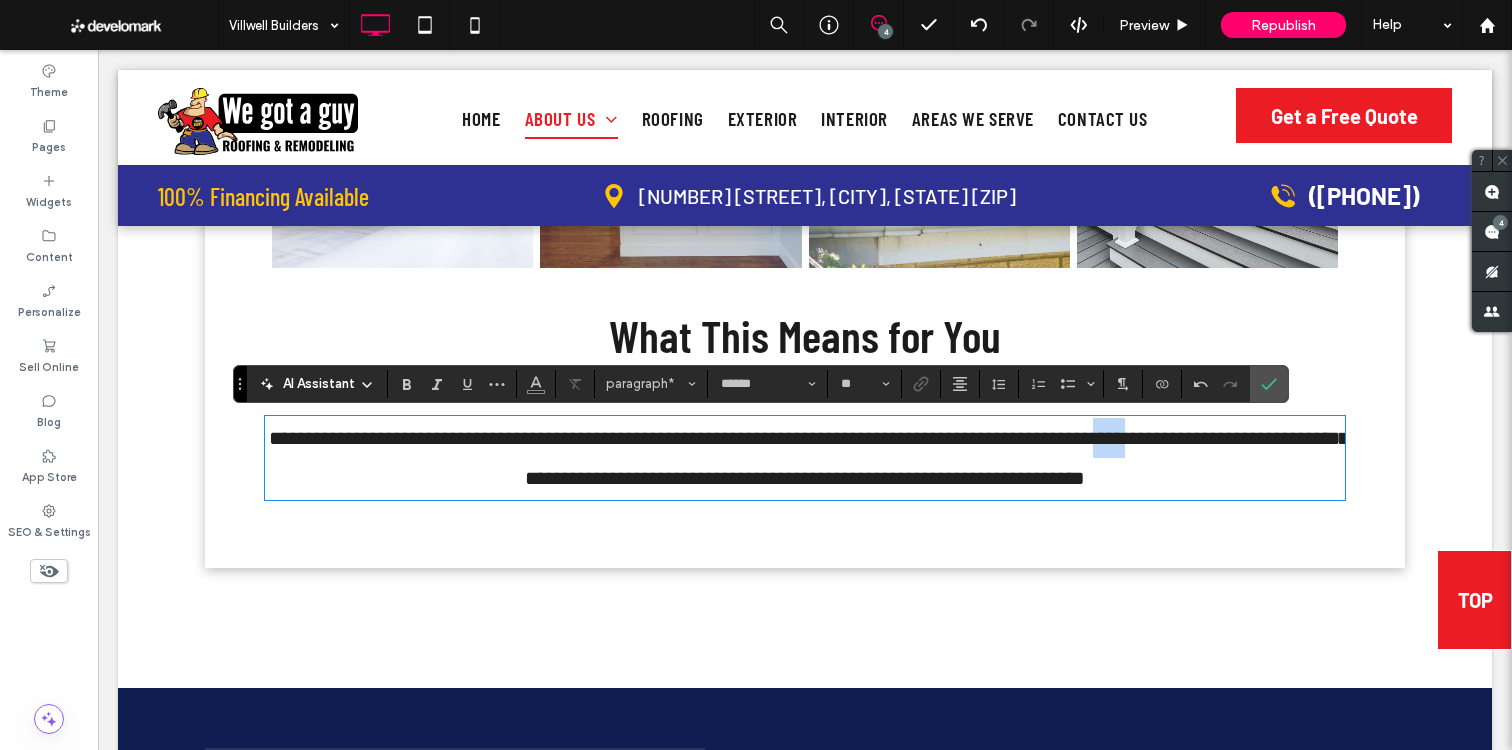 click on "**********" at bounding box center [809, 458] 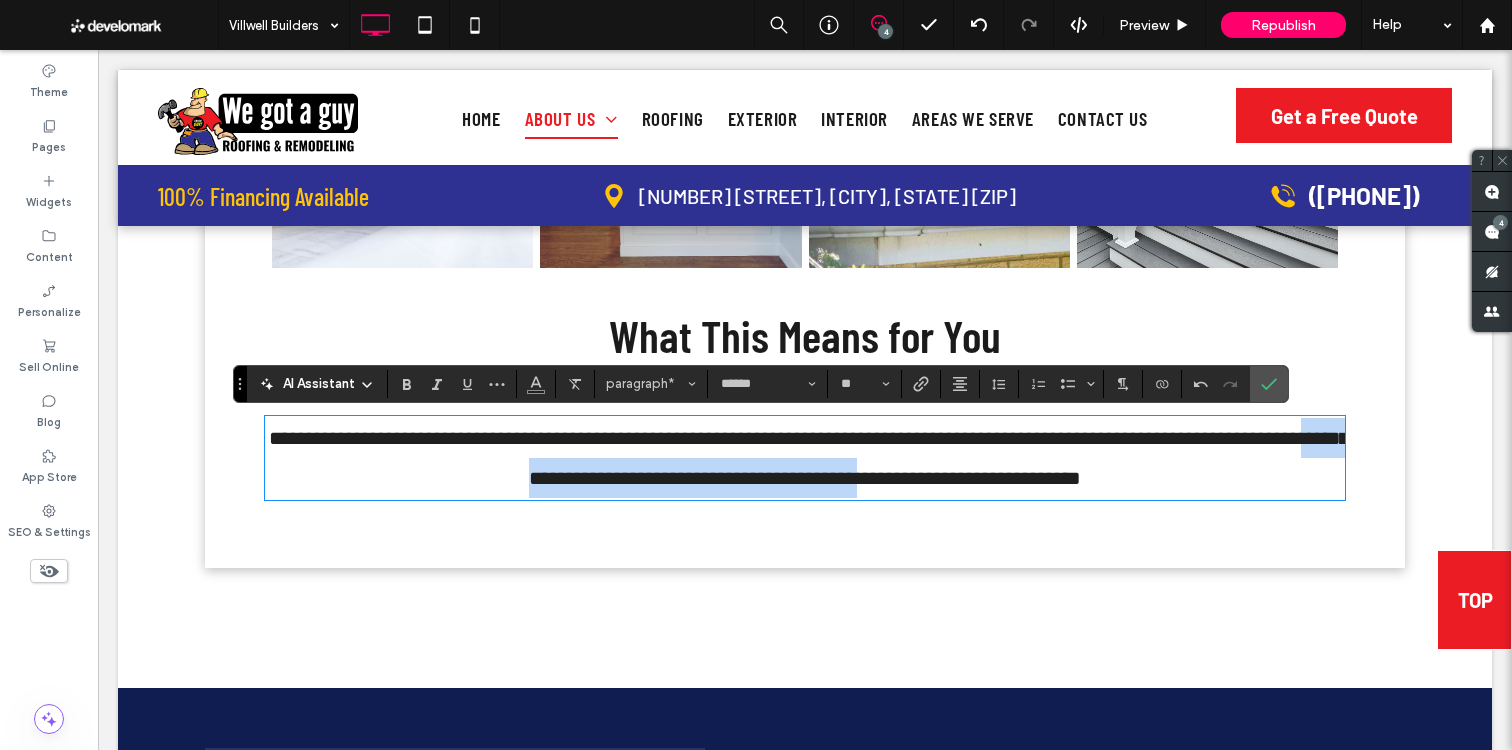 drag, startPoint x: 487, startPoint y: 478, endPoint x: 911, endPoint y: 467, distance: 424.14267 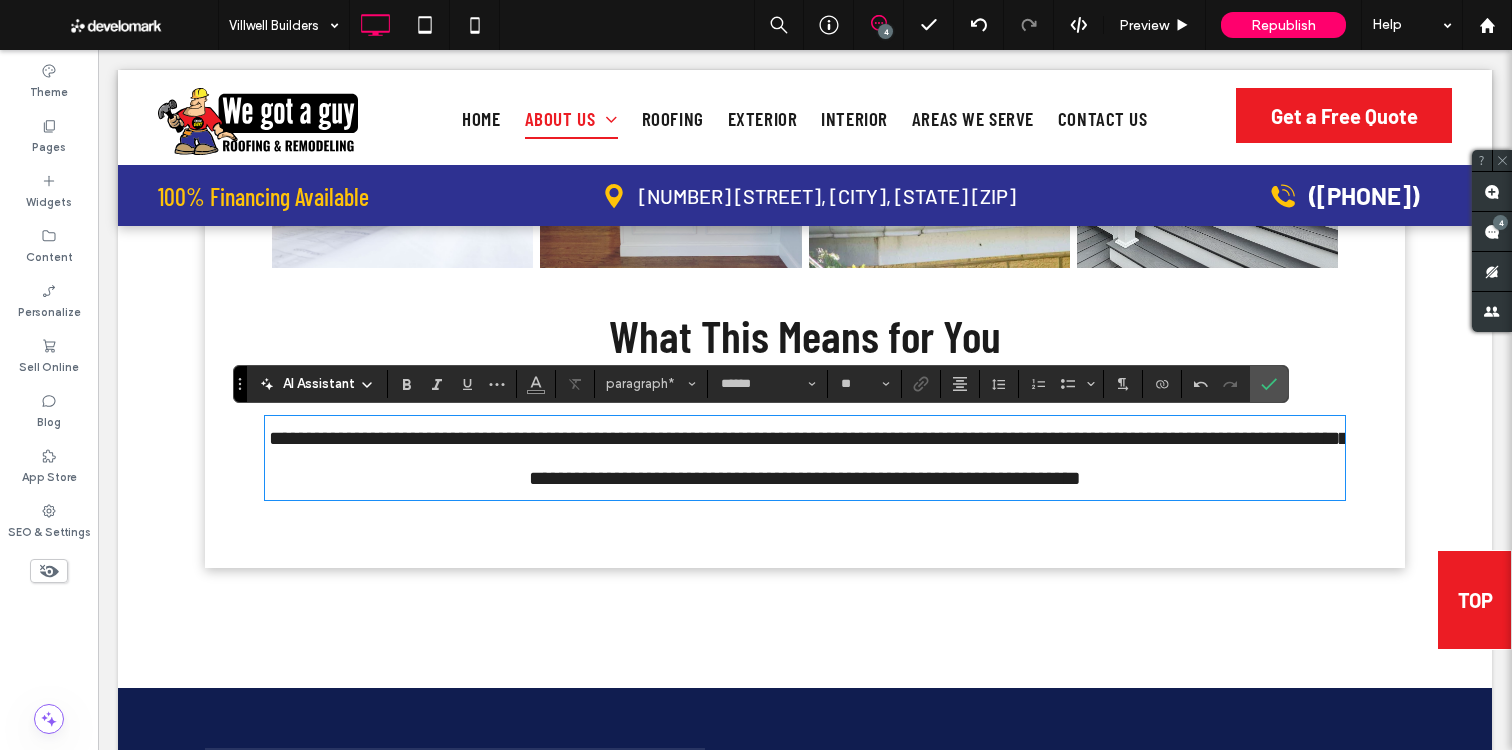 drag, startPoint x: 911, startPoint y: 467, endPoint x: 927, endPoint y: 467, distance: 16 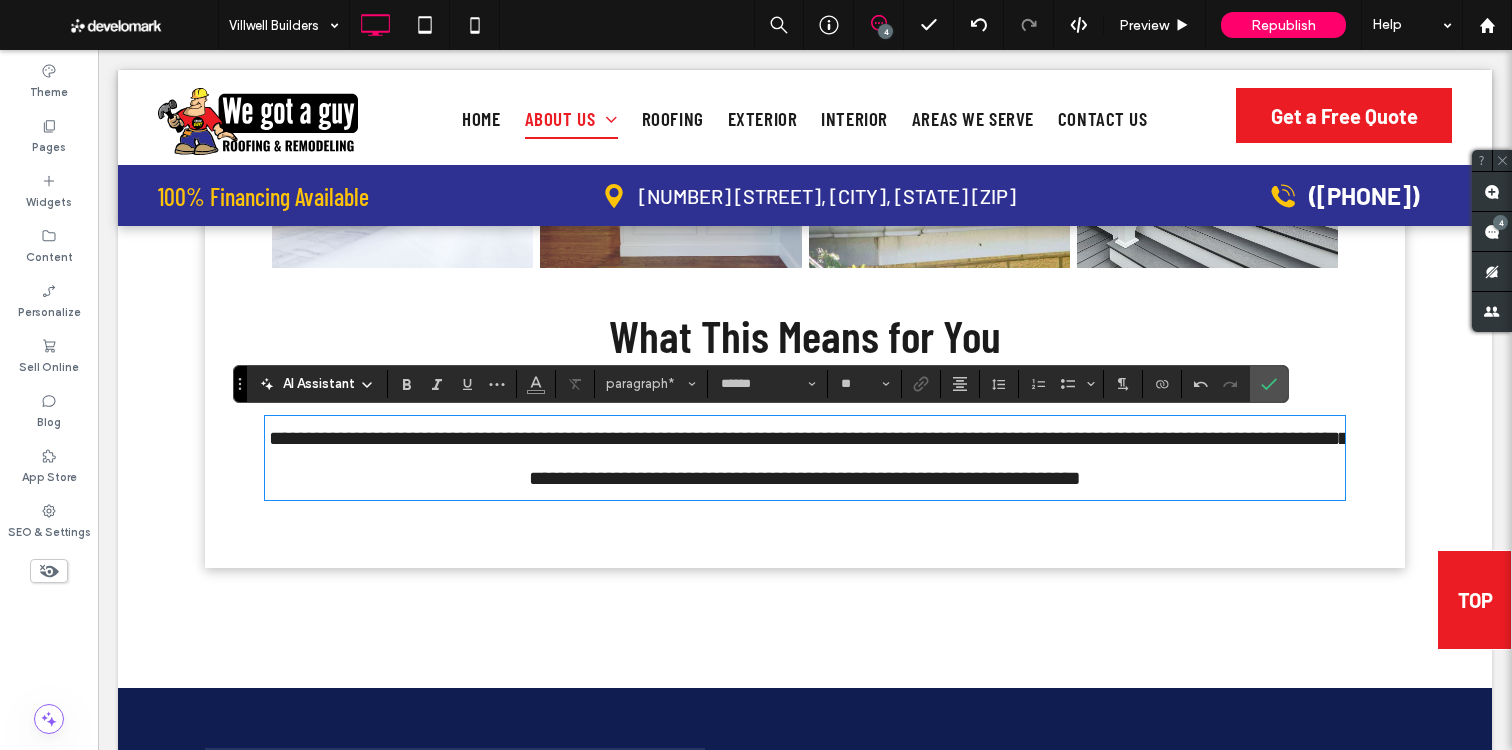 click on "**********" at bounding box center (805, 458) 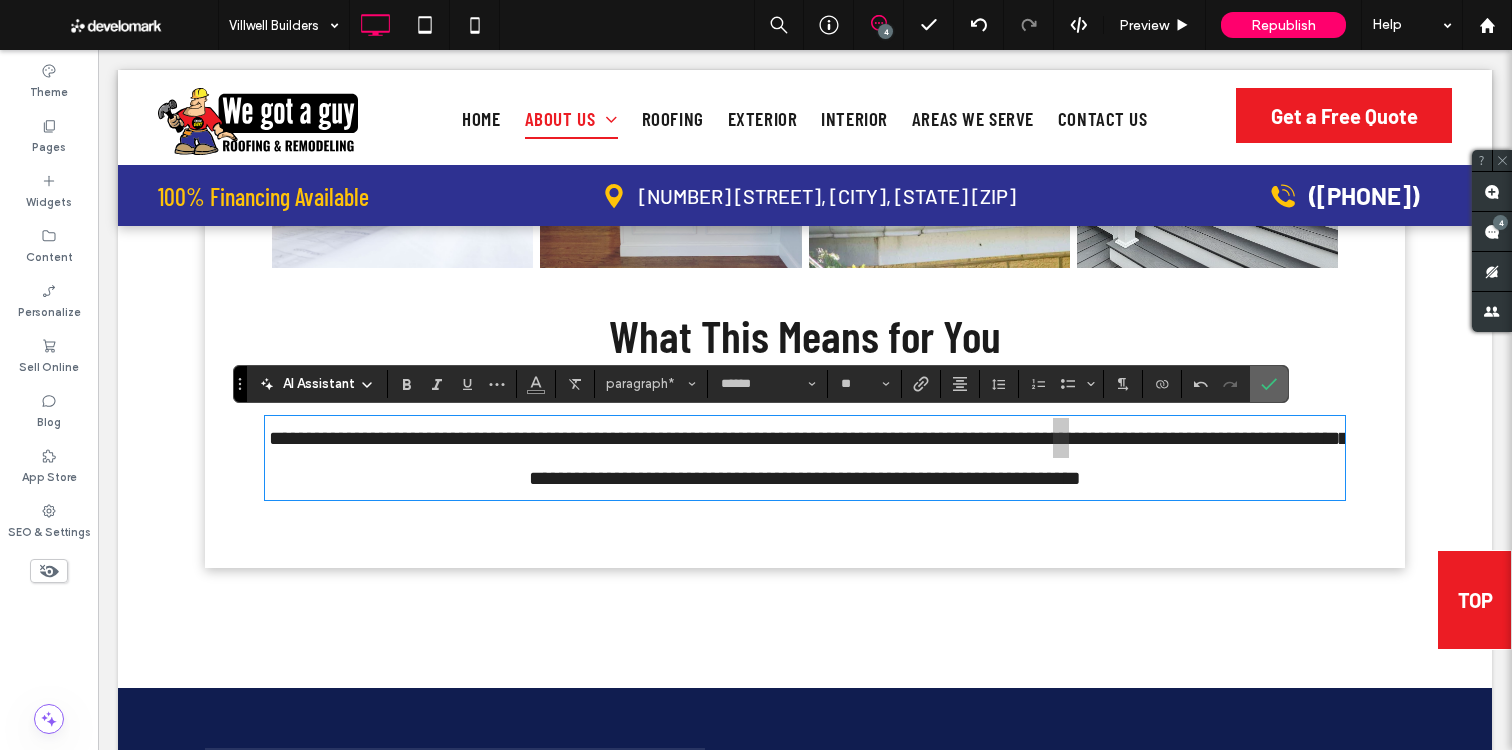 click 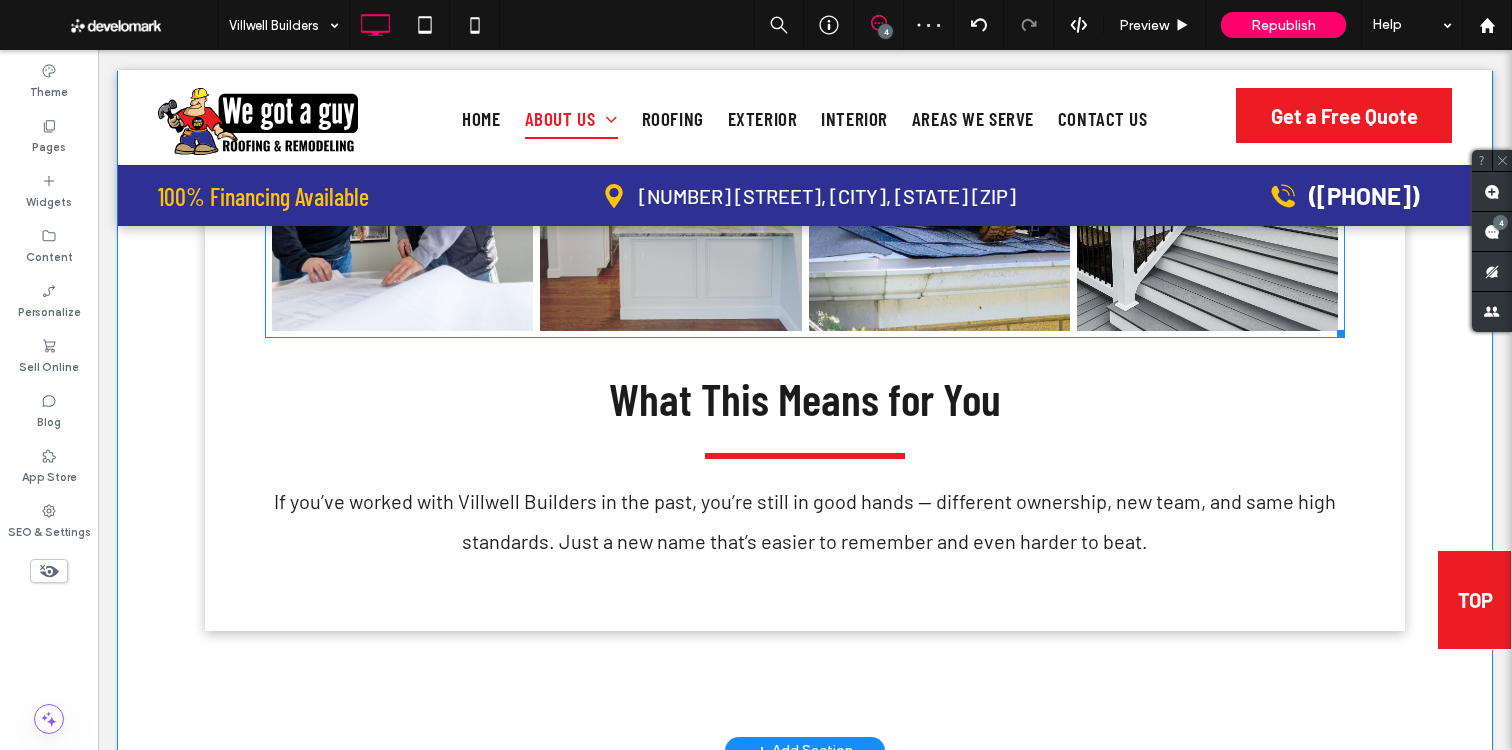 scroll, scrollTop: 1703, scrollLeft: 0, axis: vertical 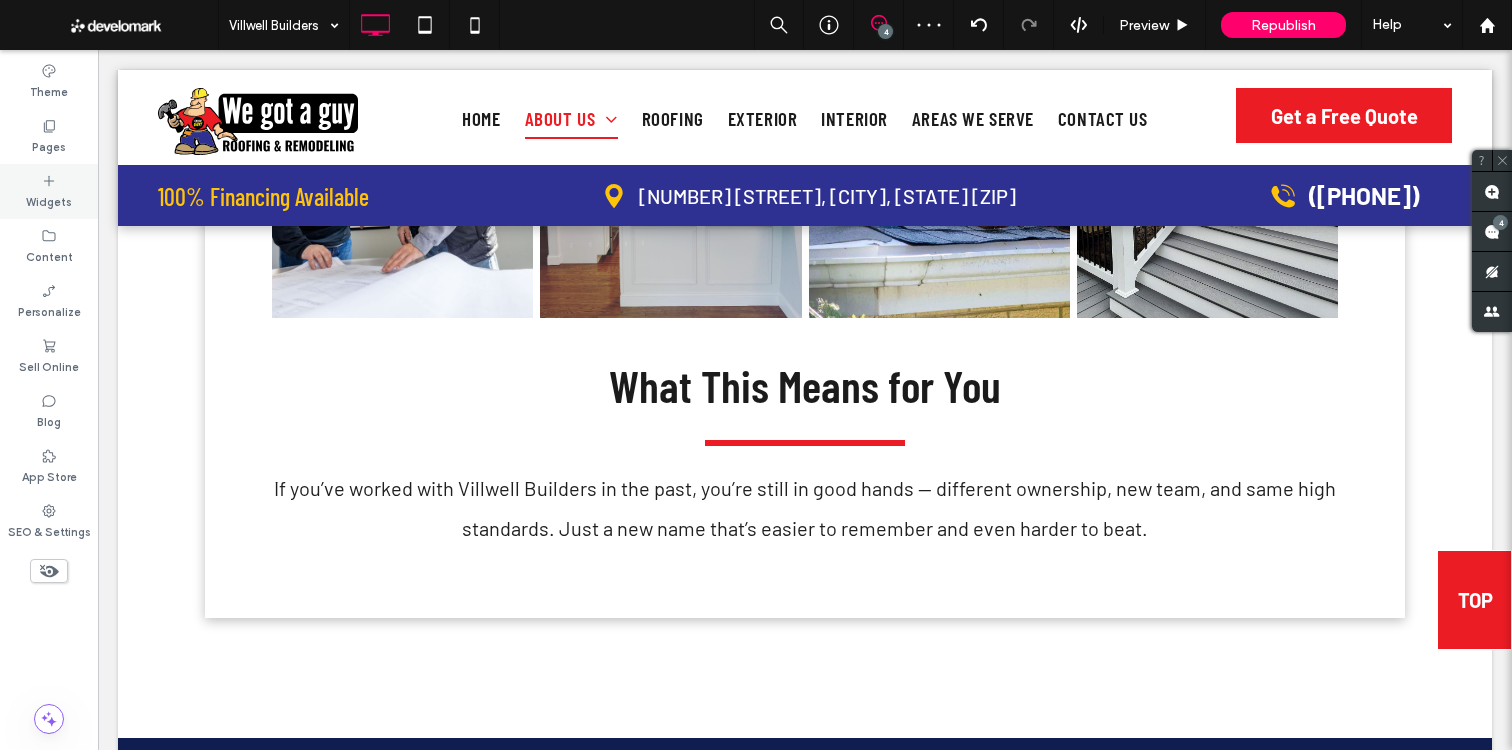 click on "Widgets" at bounding box center [49, 200] 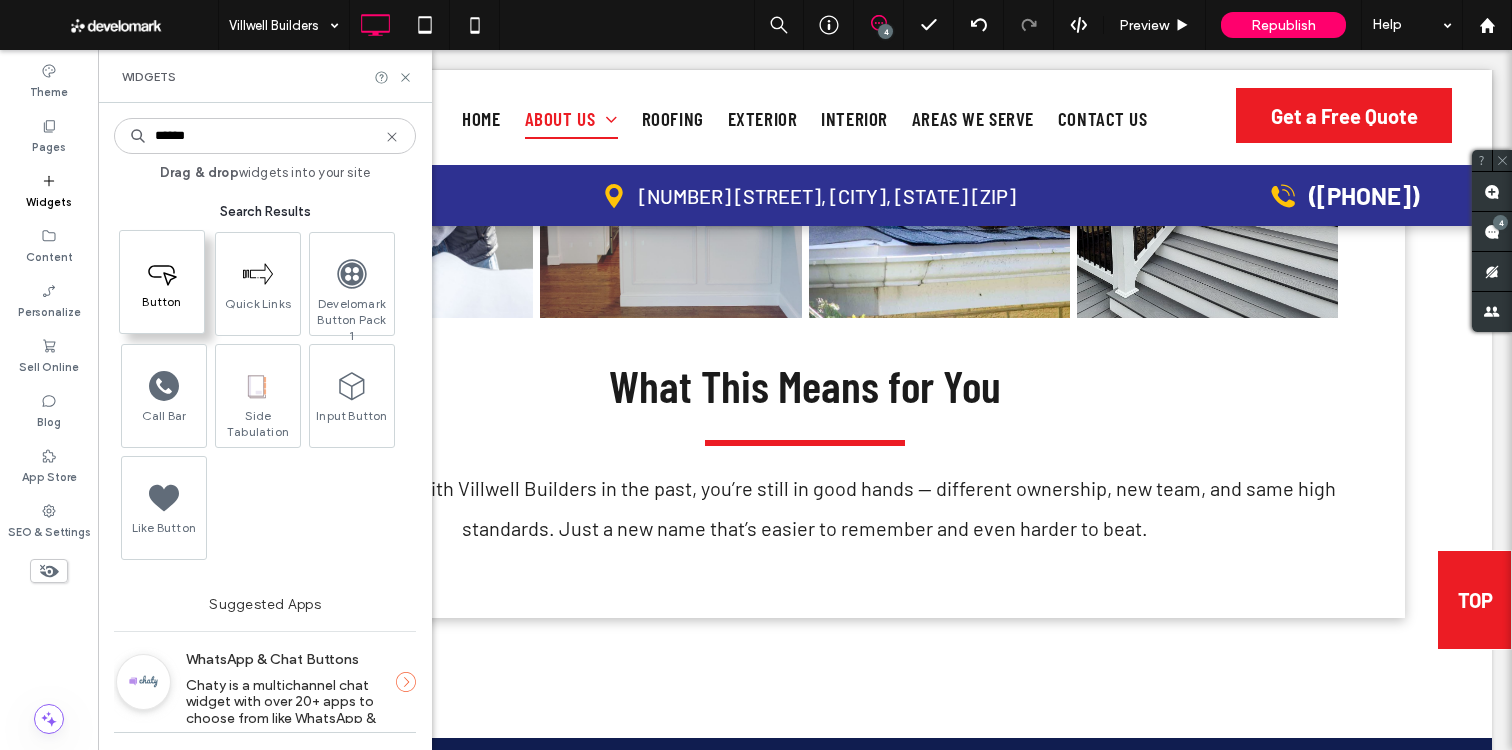 type on "******" 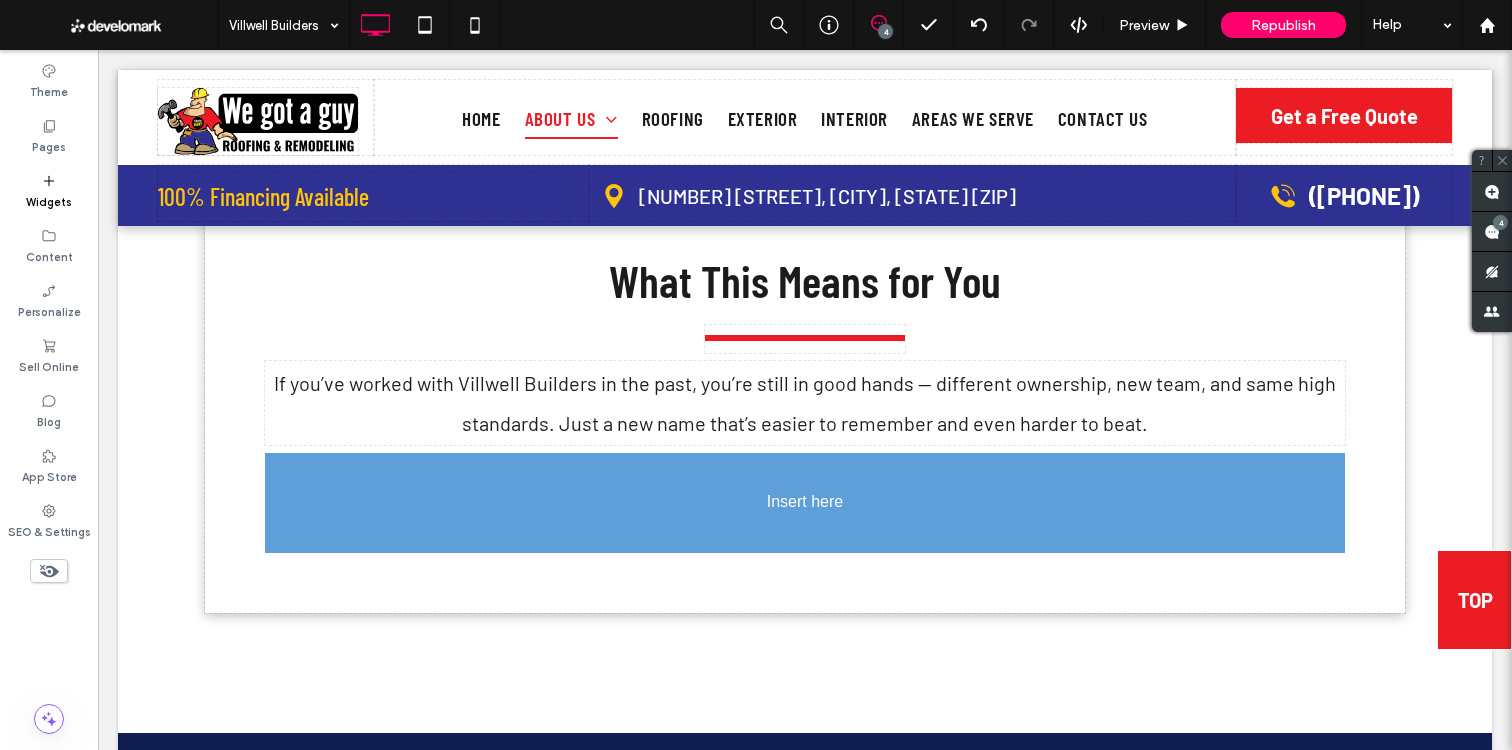 scroll, scrollTop: 1838, scrollLeft: 0, axis: vertical 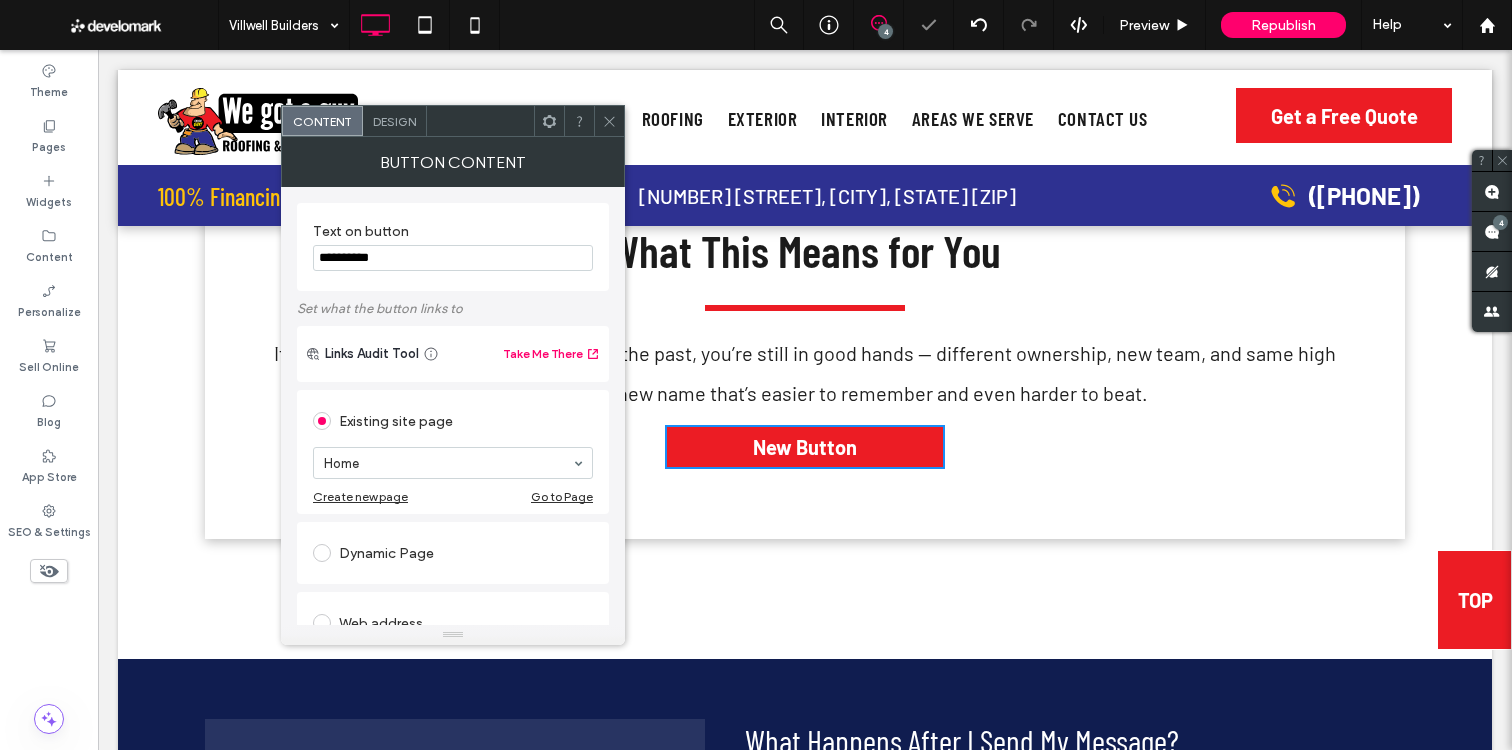 click on "**********" at bounding box center [453, 258] 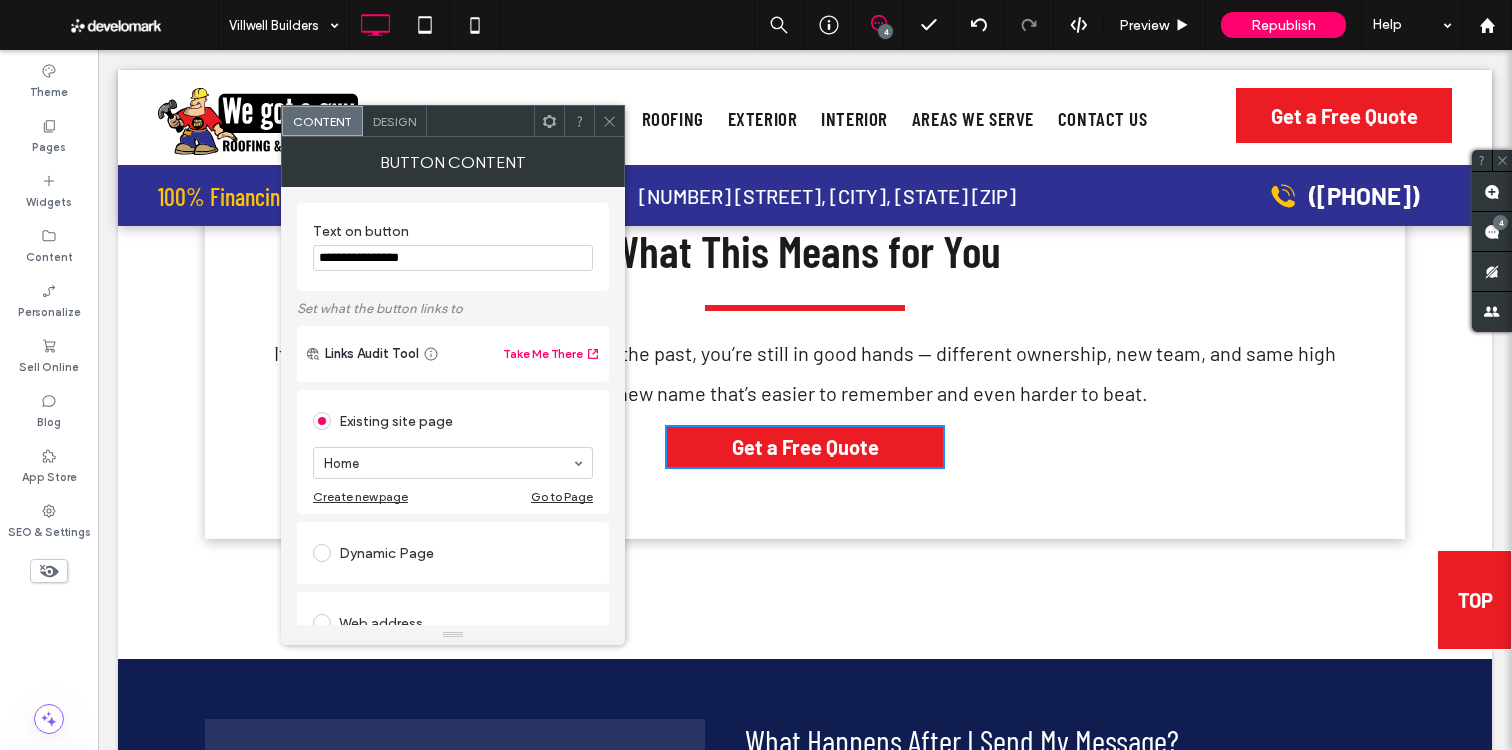 type on "**********" 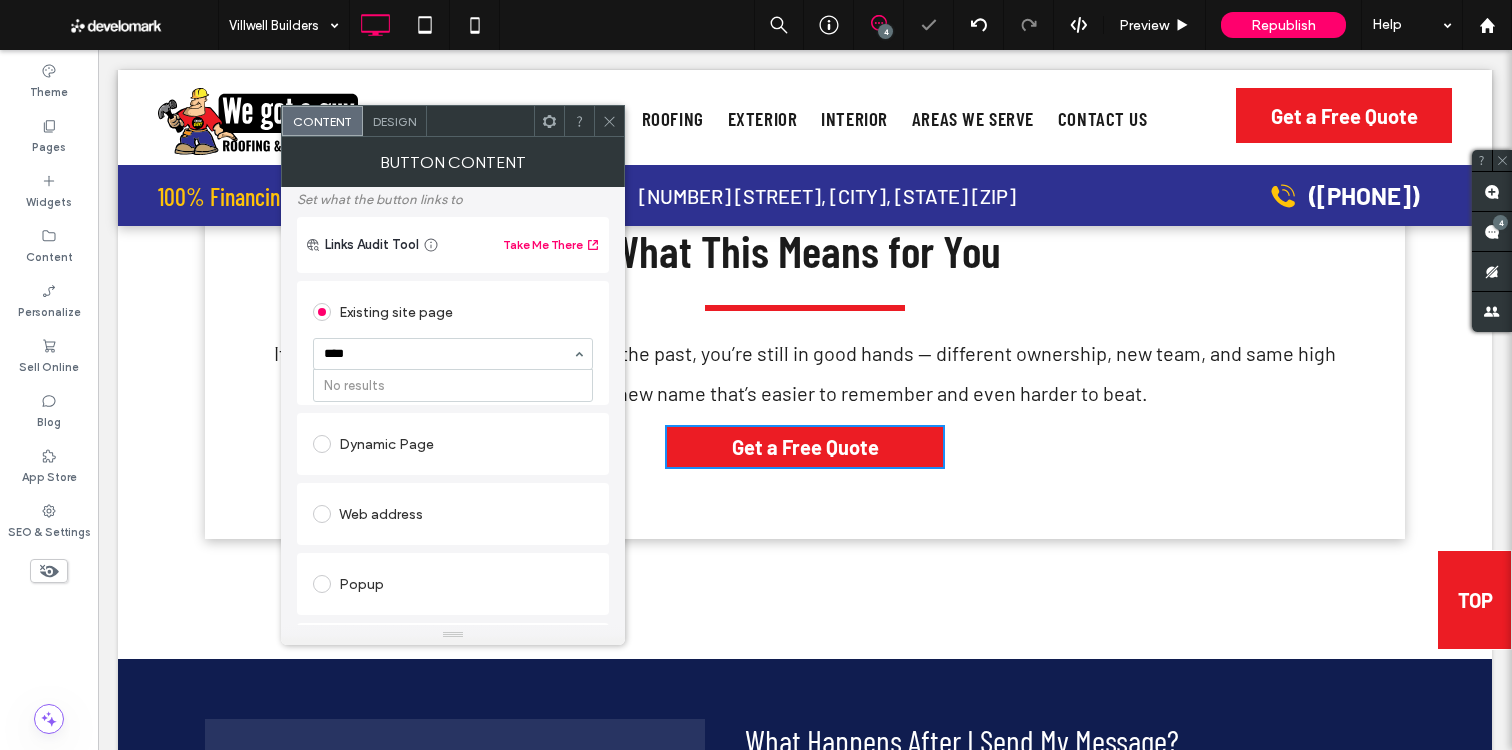 type on "***" 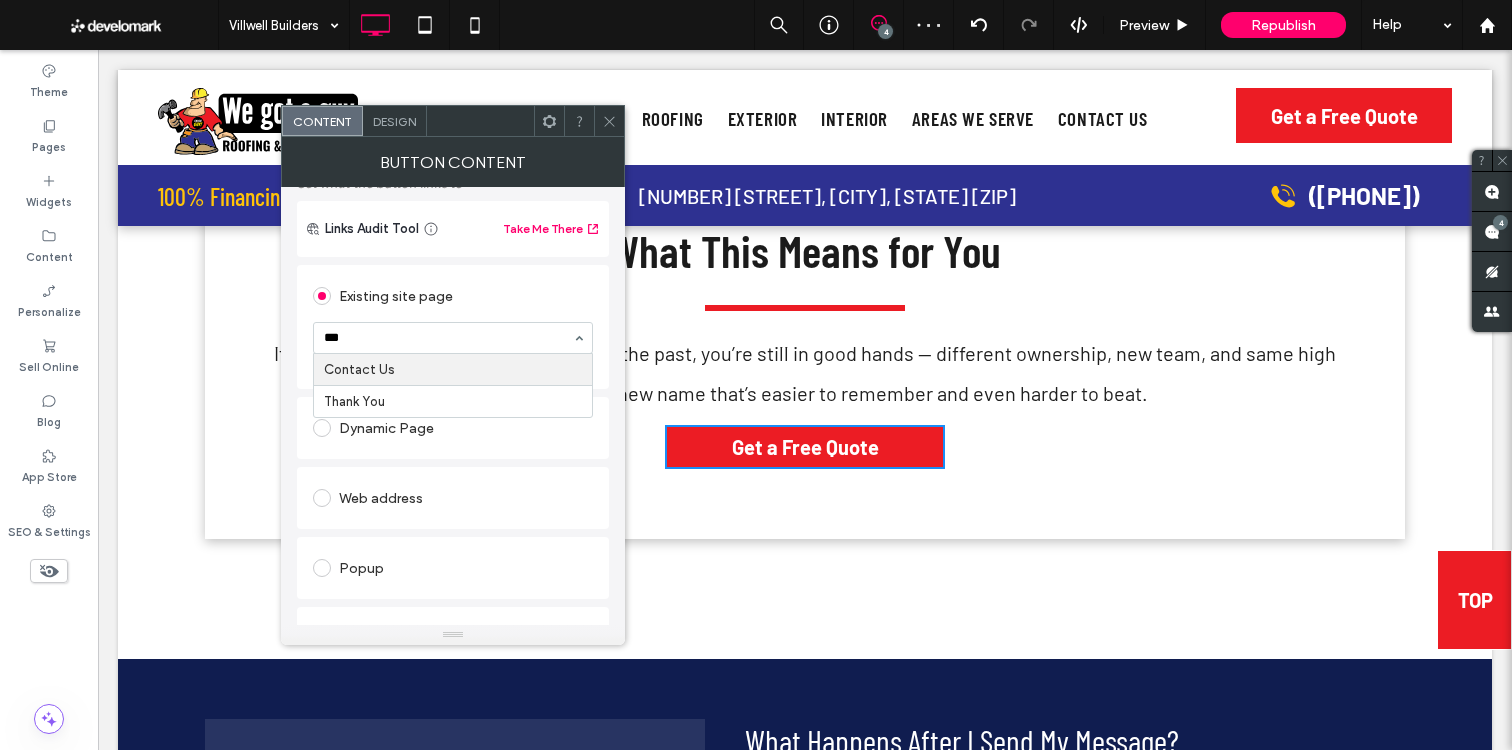 type 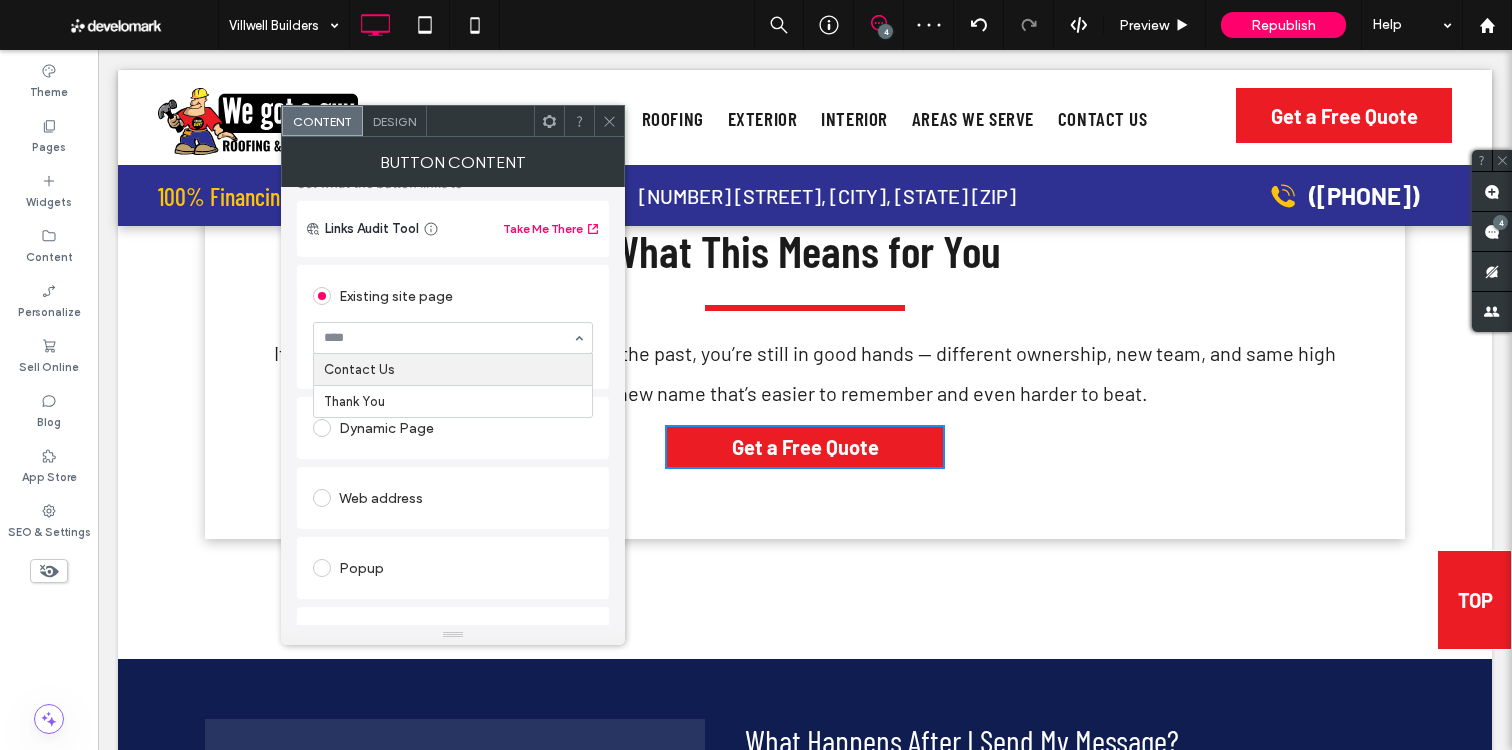 scroll, scrollTop: 124, scrollLeft: 0, axis: vertical 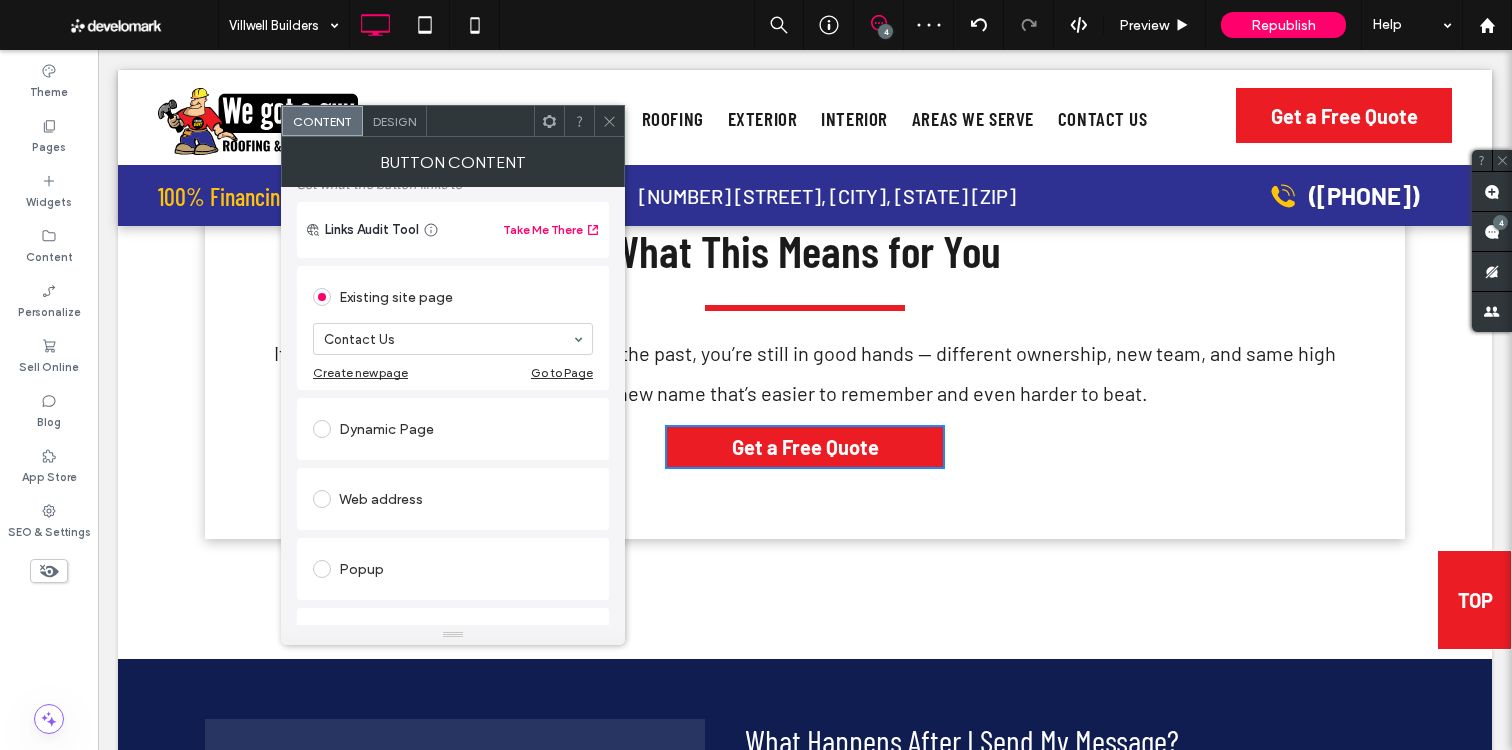 drag, startPoint x: 607, startPoint y: 129, endPoint x: 608, endPoint y: 178, distance: 49.010204 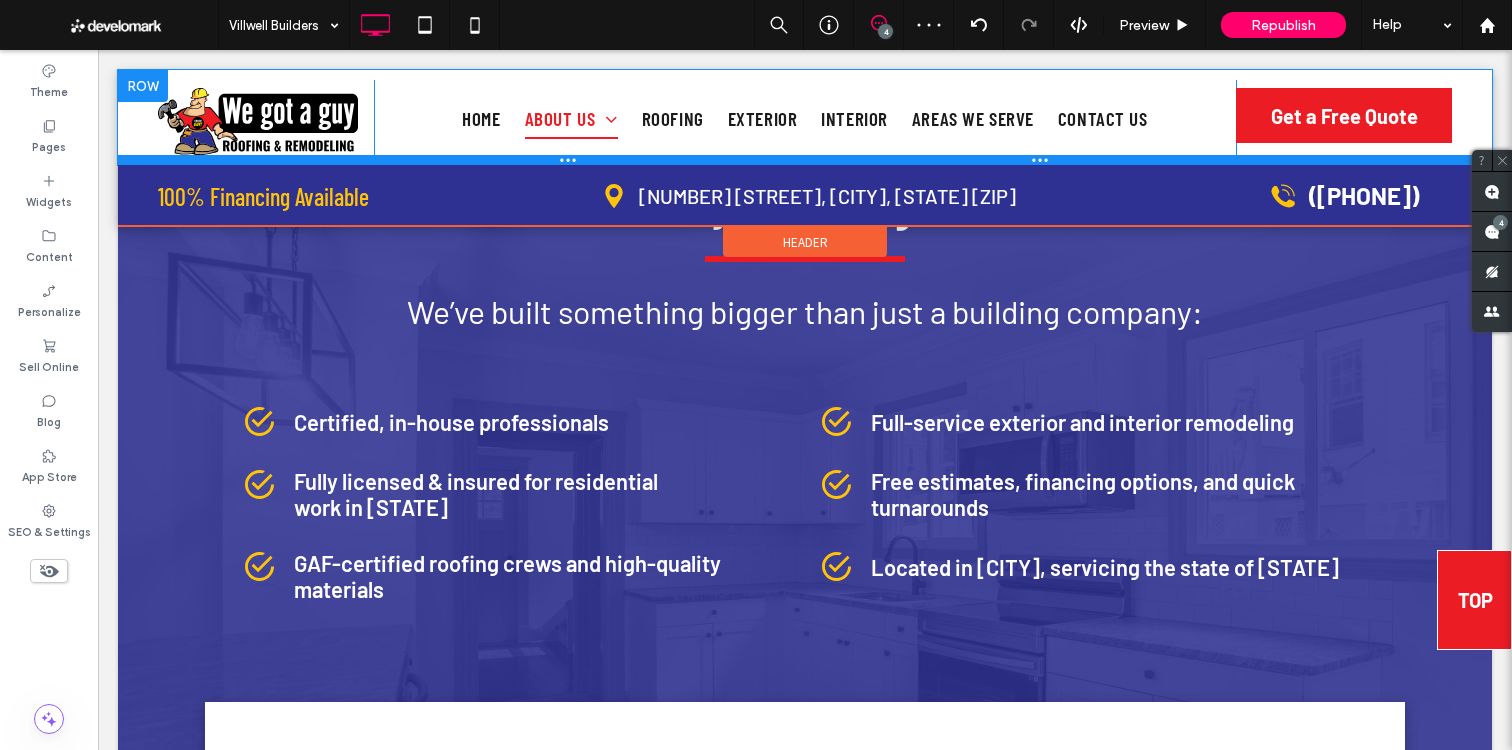 scroll, scrollTop: 0, scrollLeft: 0, axis: both 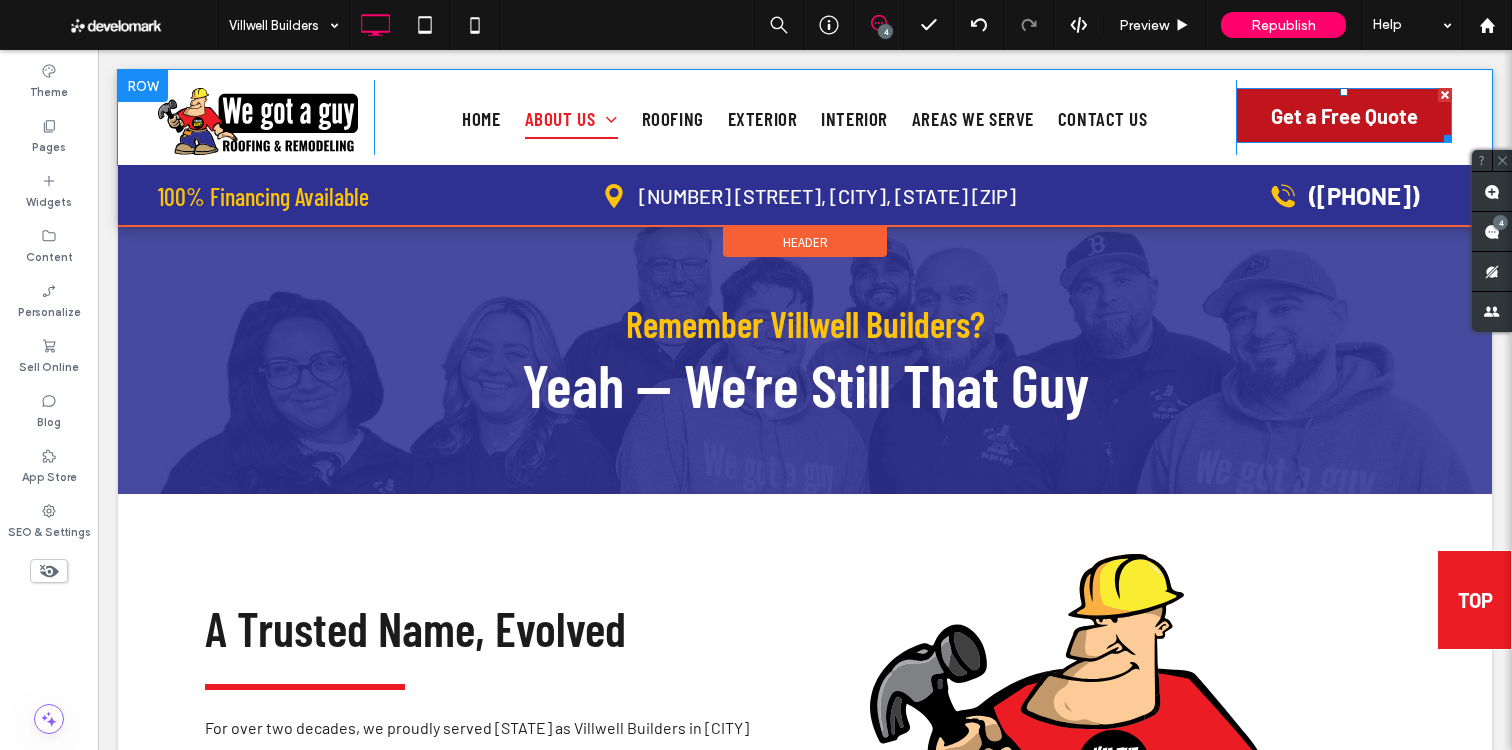 click on "Get a Free Quote" at bounding box center [1344, 116] 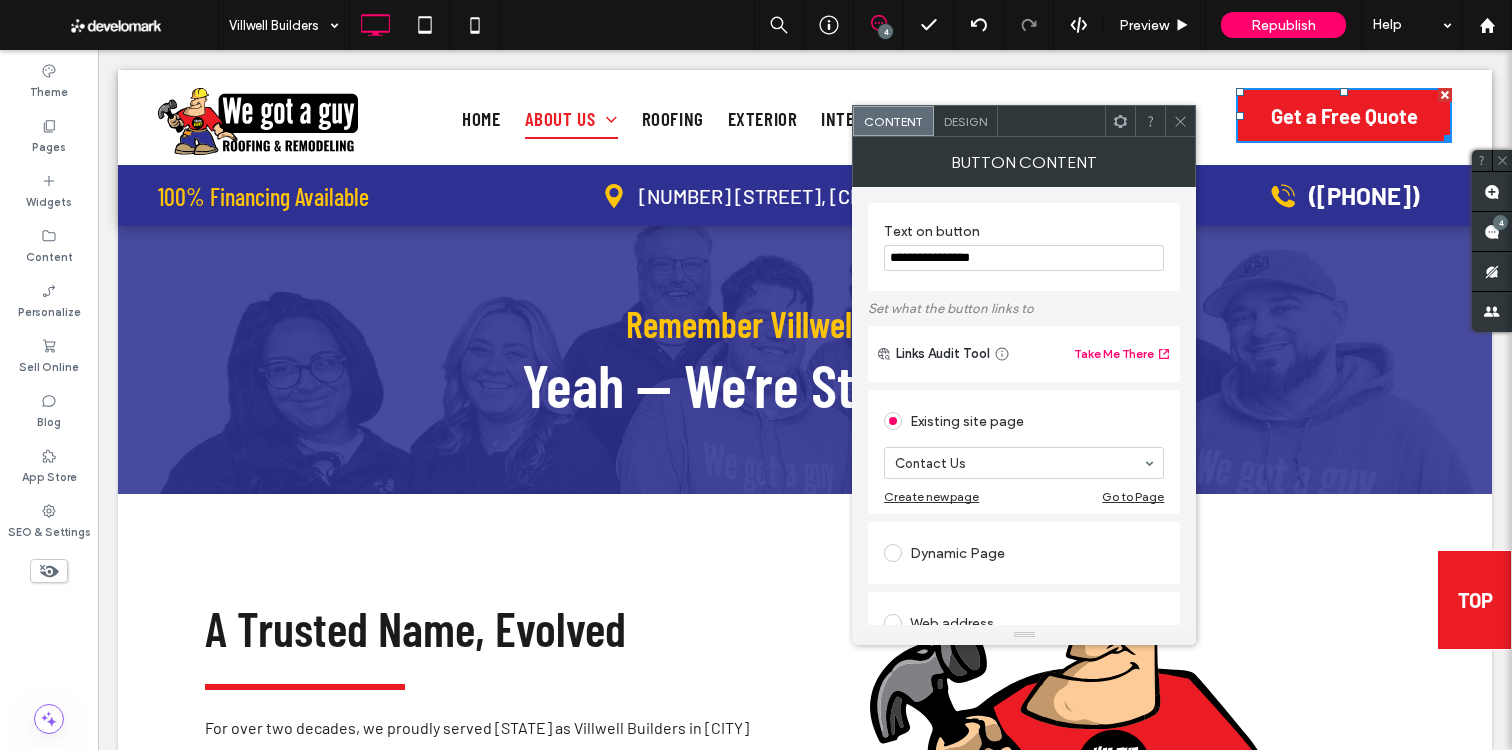 click on "Design" at bounding box center (966, 121) 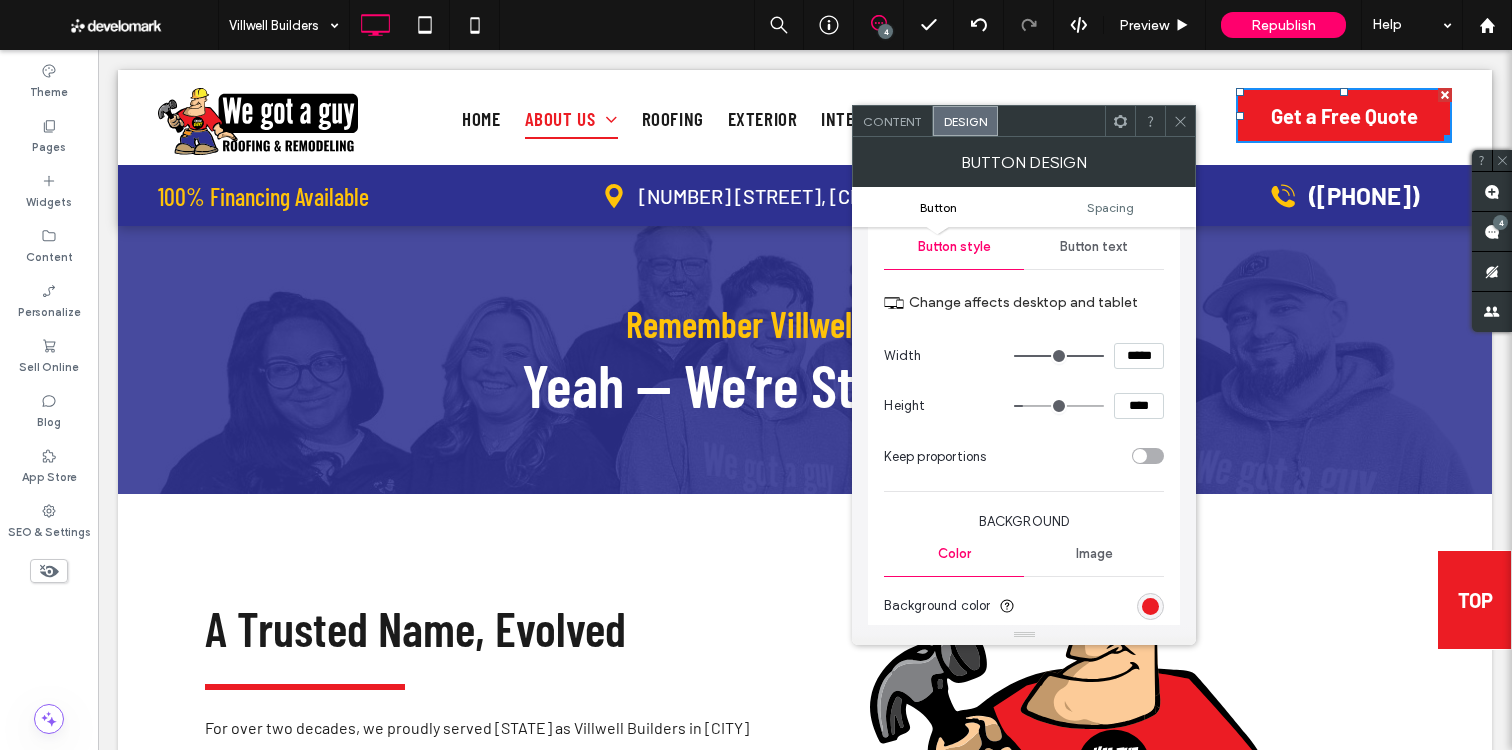 scroll, scrollTop: 223, scrollLeft: 0, axis: vertical 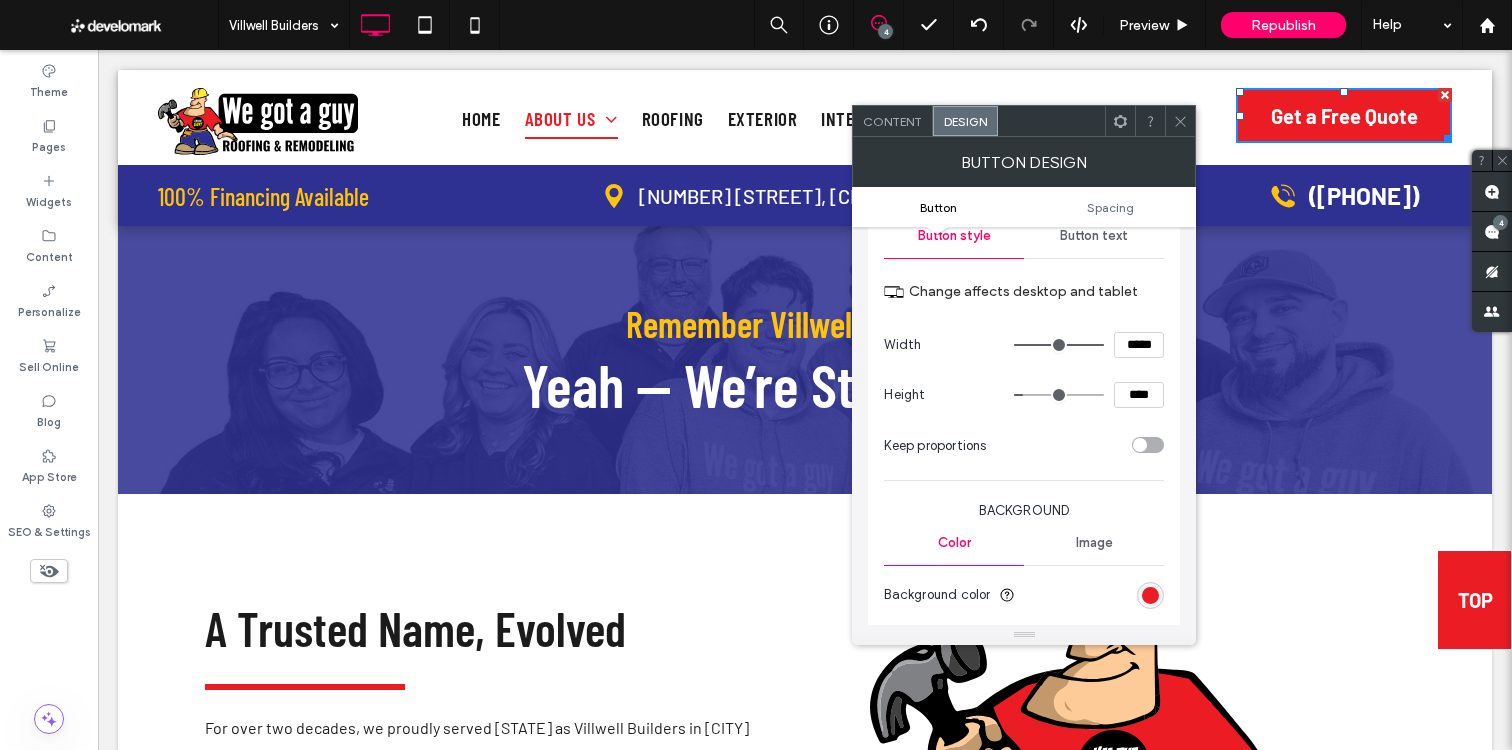 click 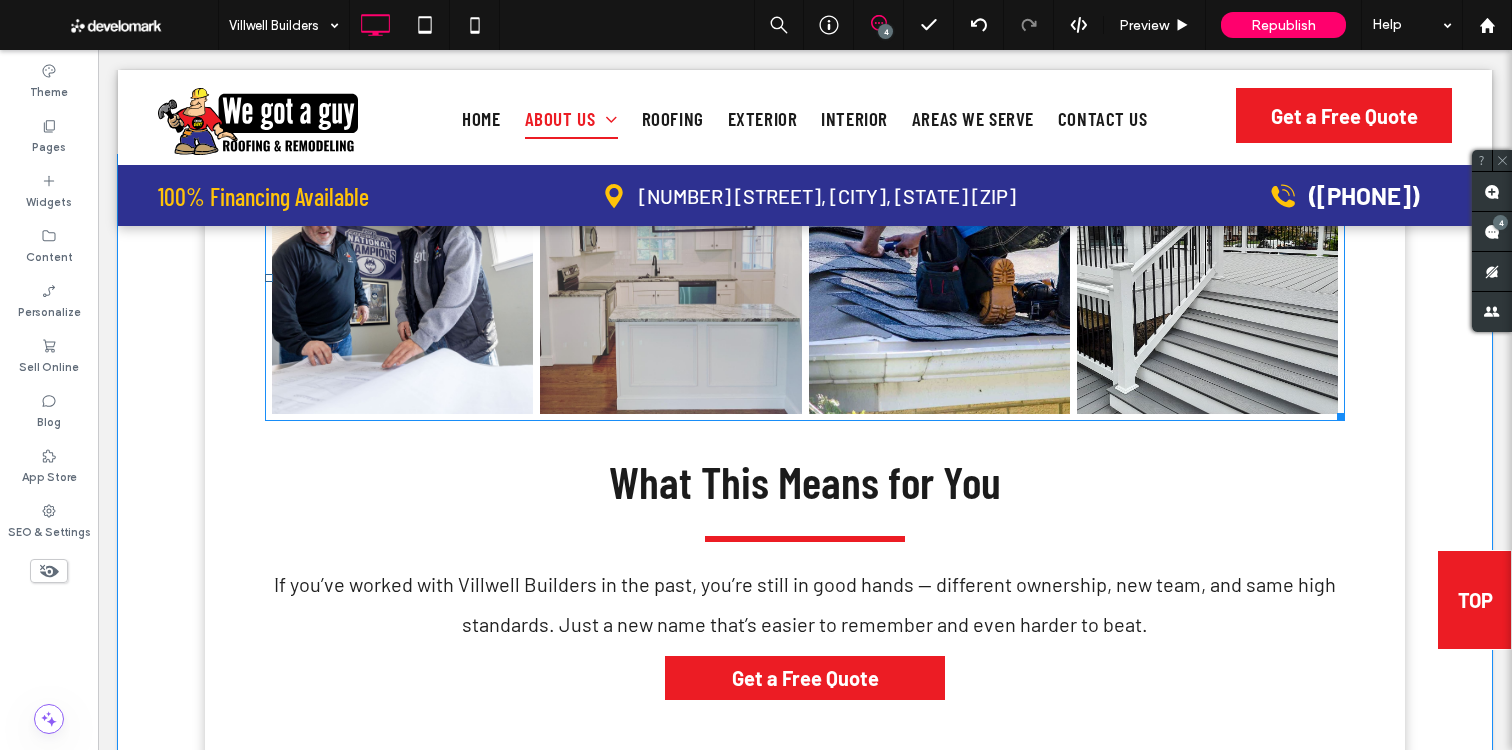 scroll, scrollTop: 1689, scrollLeft: 0, axis: vertical 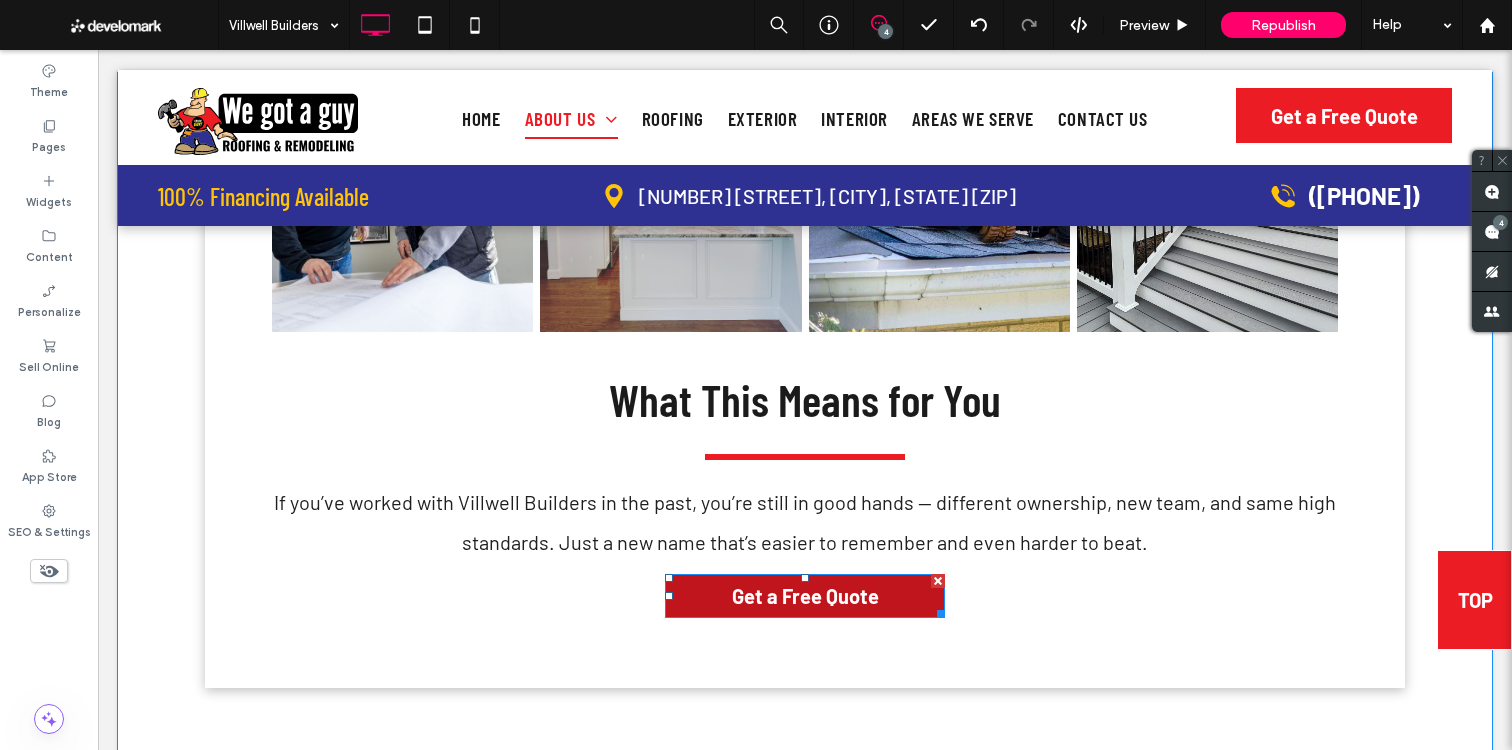 click on "Get a Free Quote" at bounding box center [805, 596] 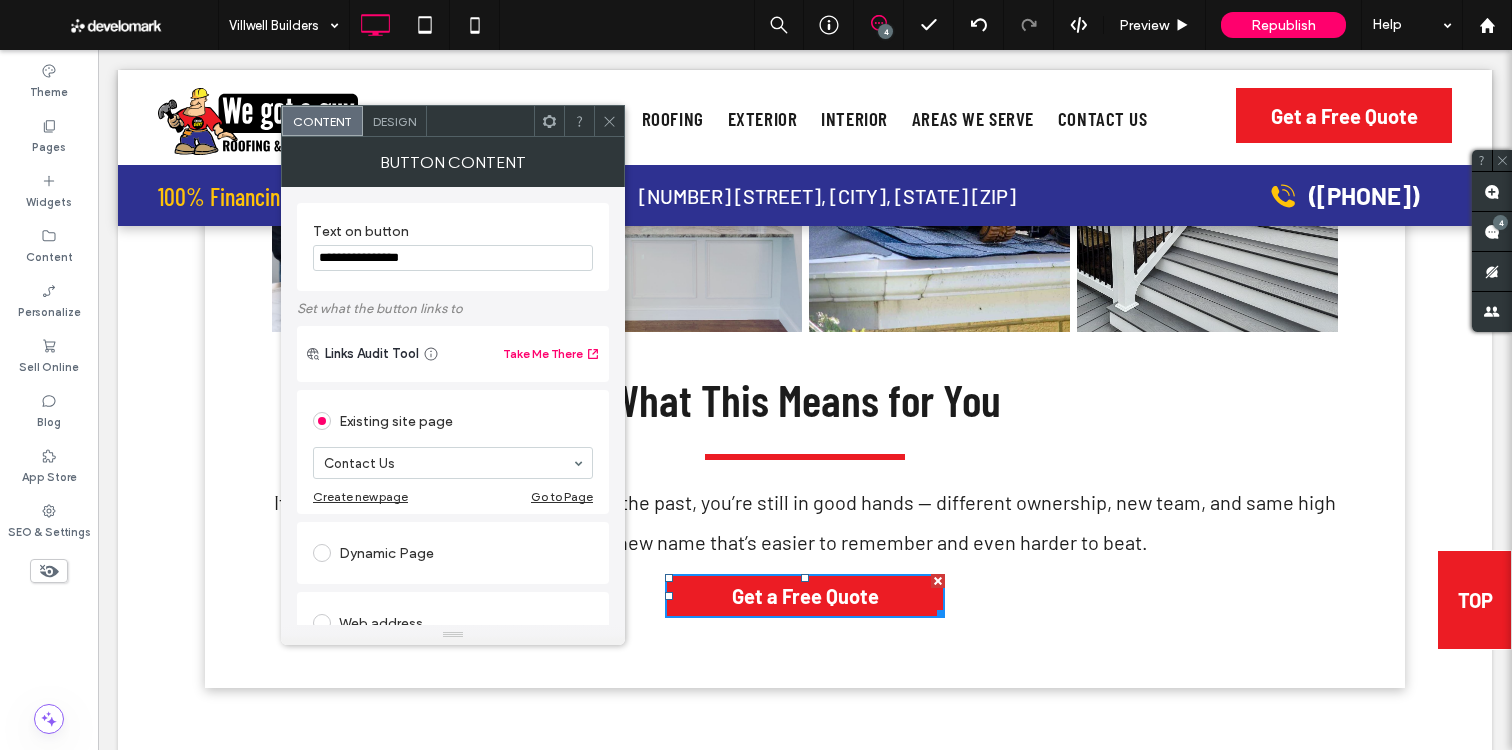 click on "Design" at bounding box center [394, 121] 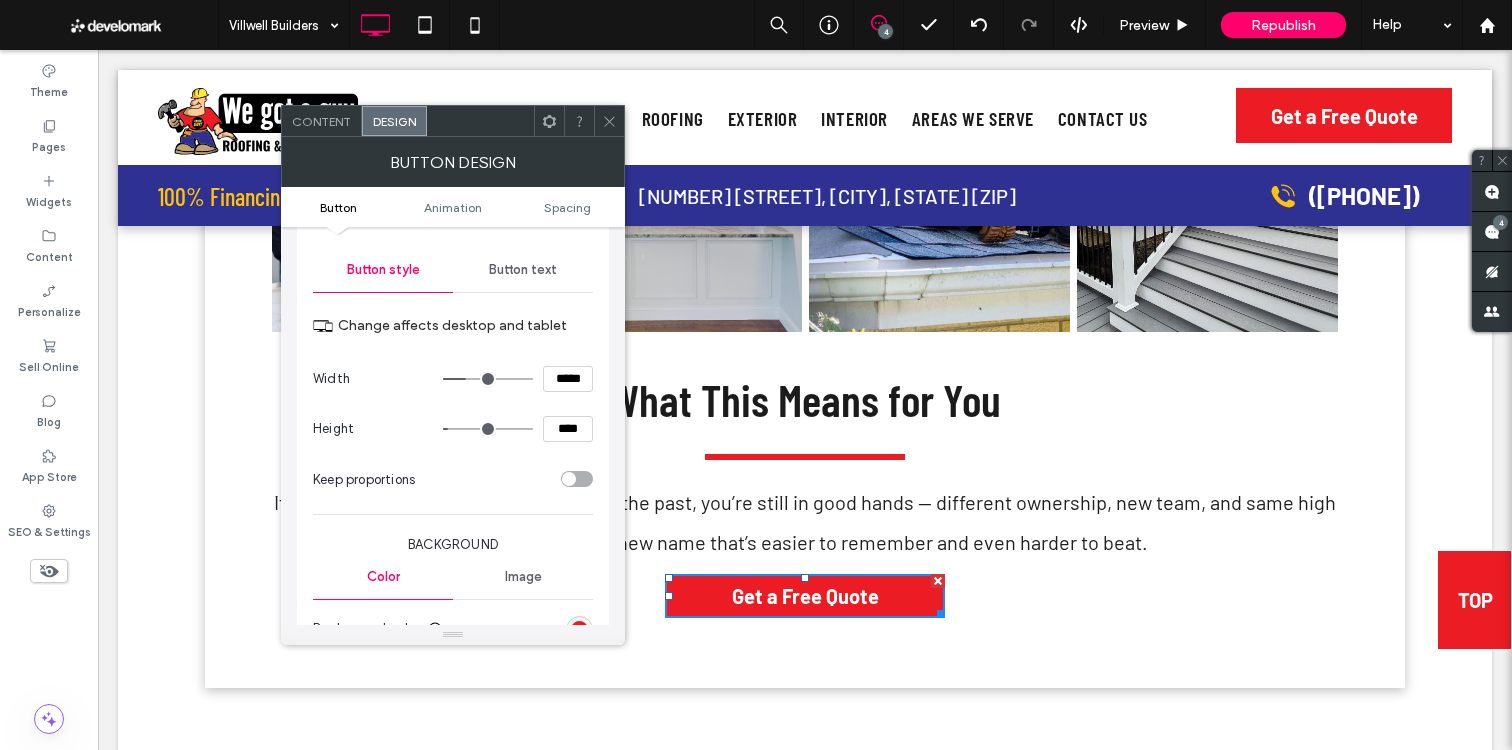 scroll, scrollTop: 190, scrollLeft: 0, axis: vertical 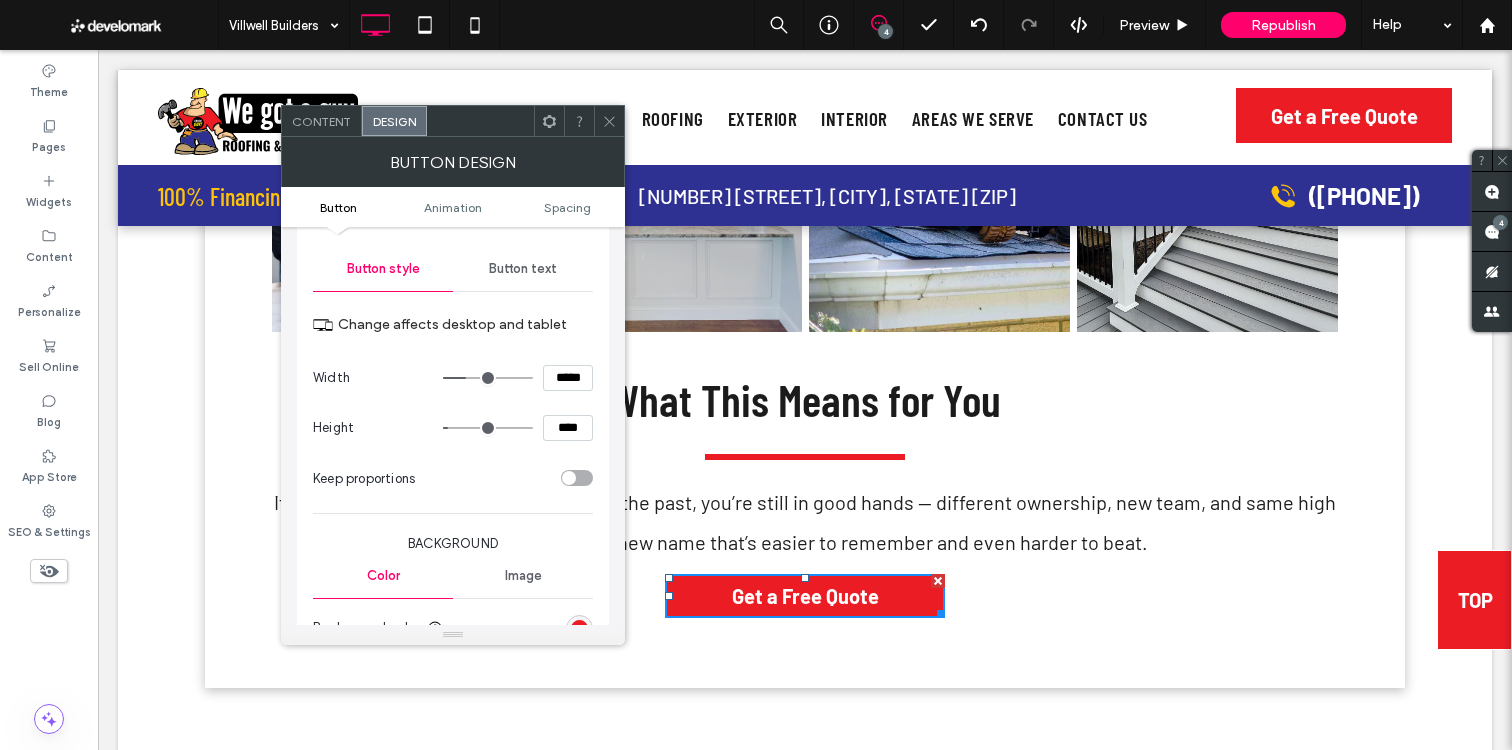 click on "*****" at bounding box center (568, 378) 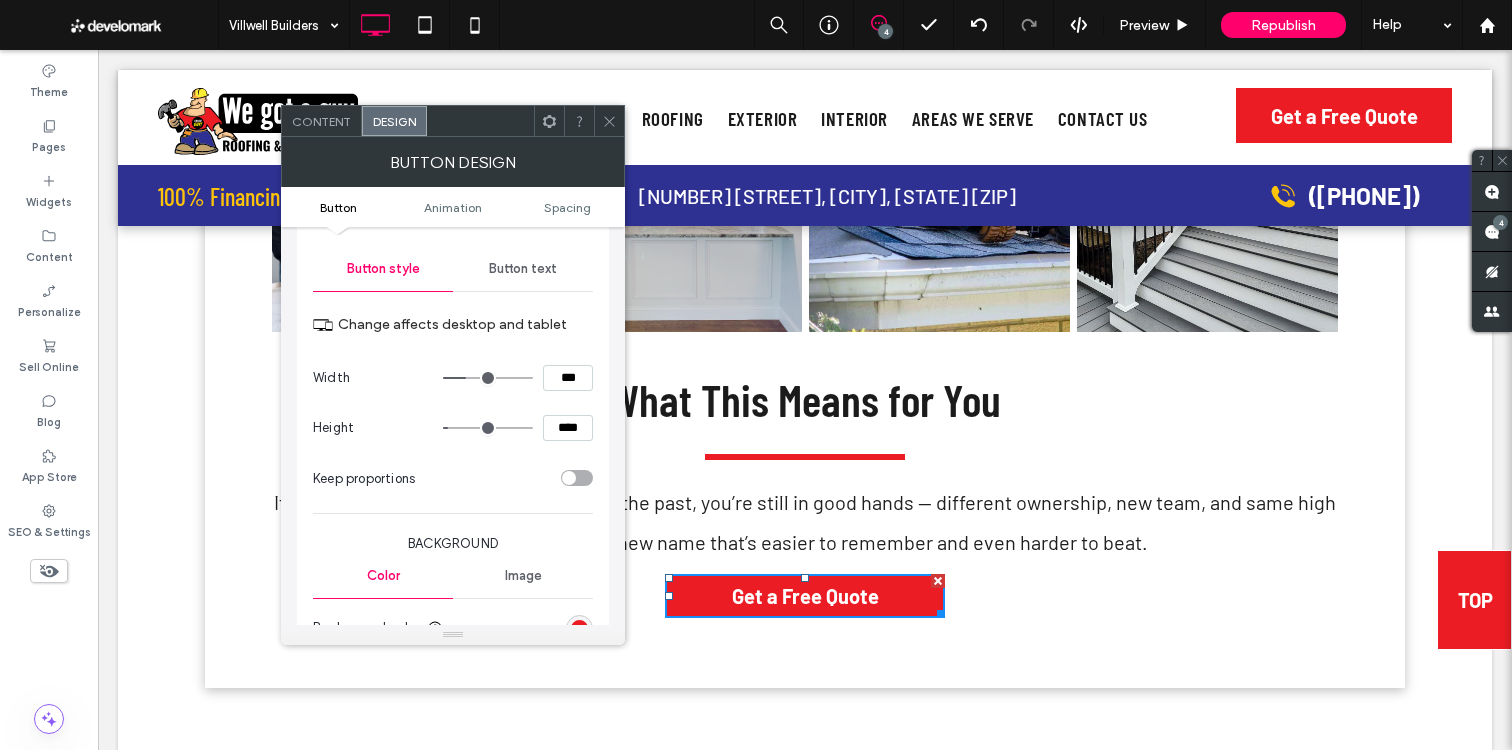 type on "*****" 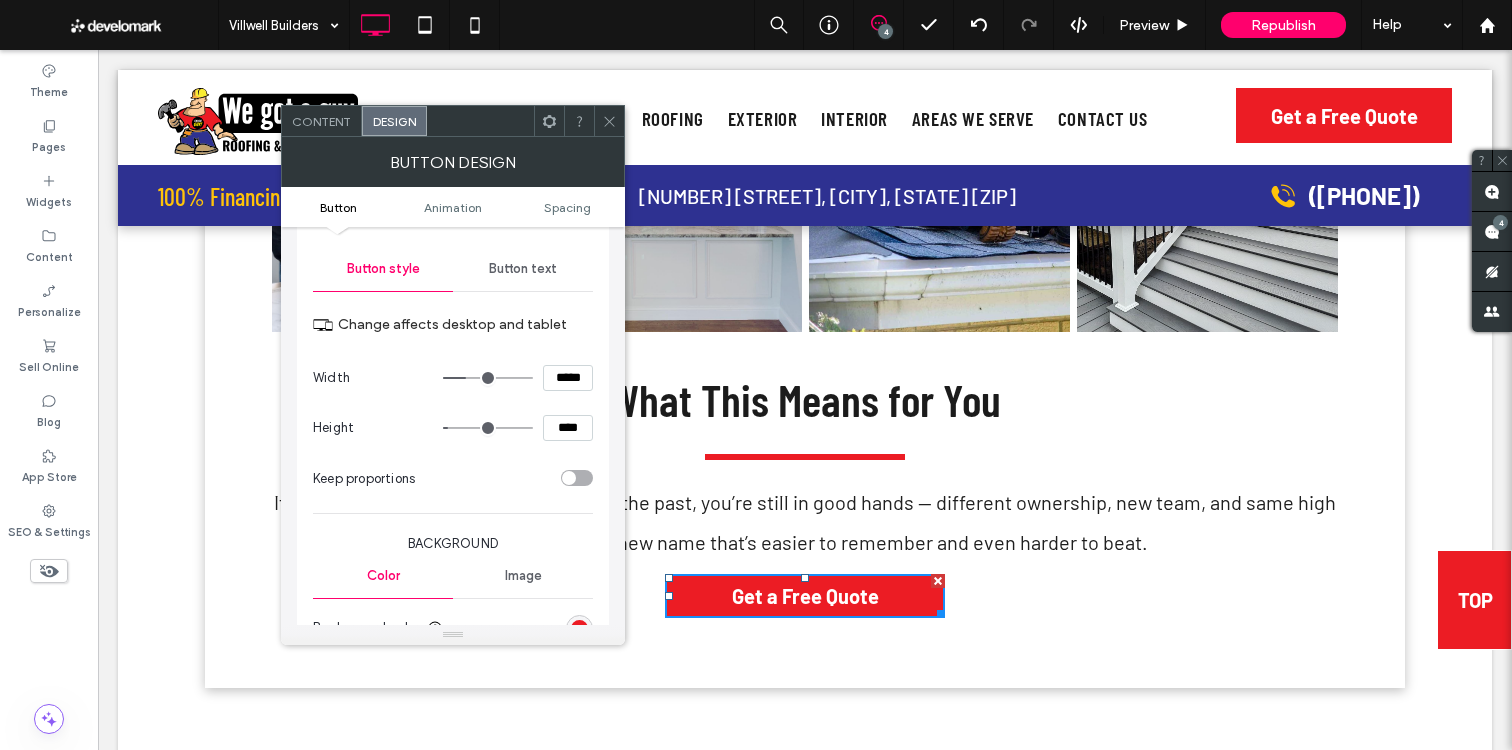type on "***" 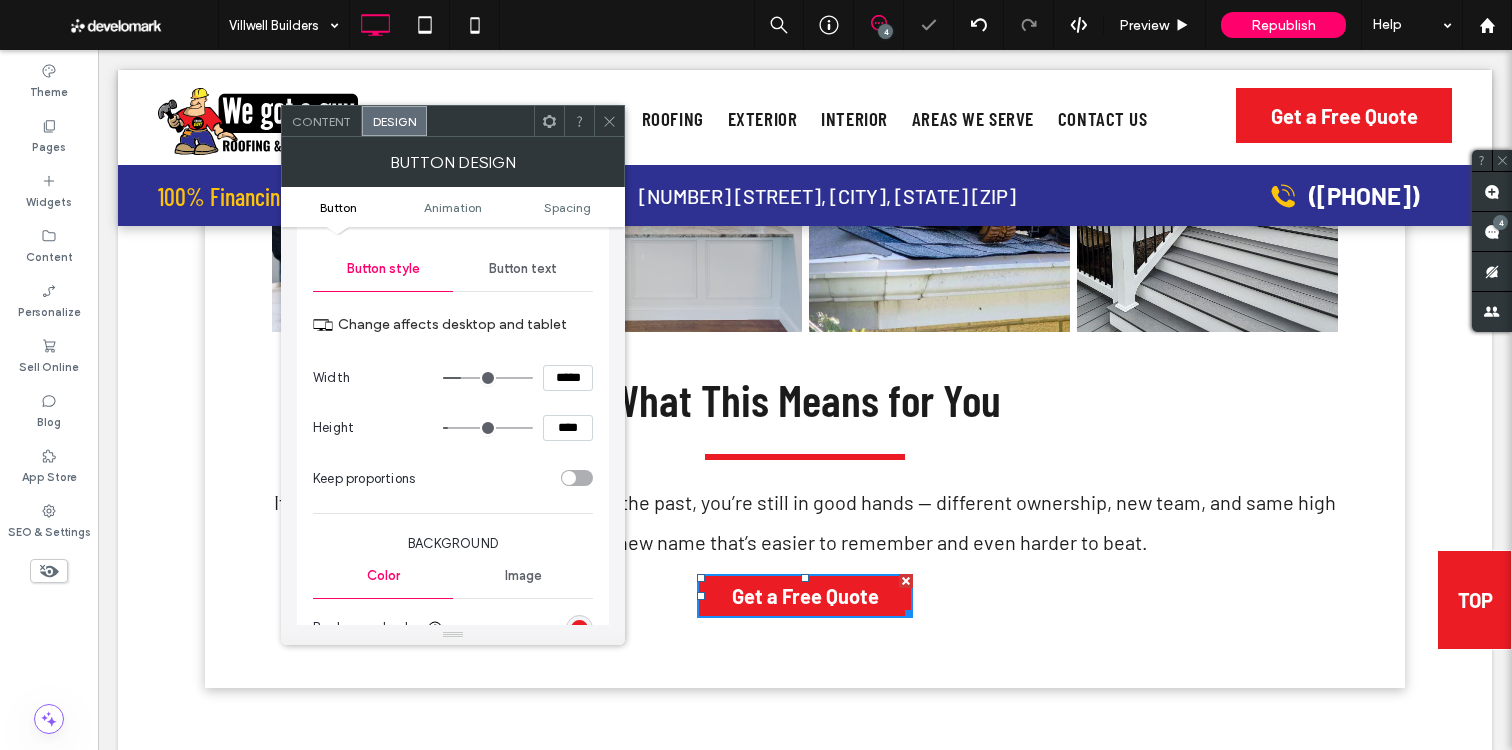 click on "****" at bounding box center [568, 428] 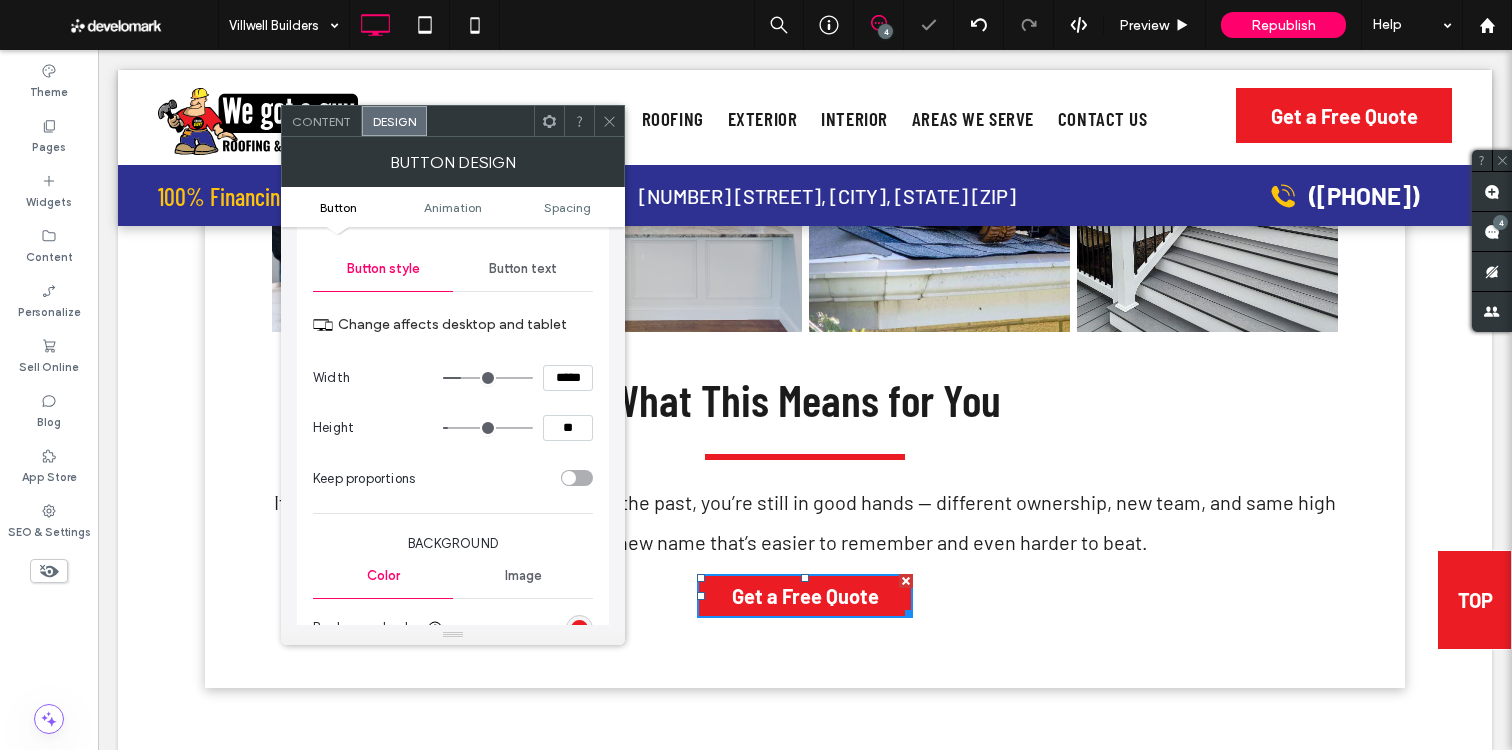 type on "****" 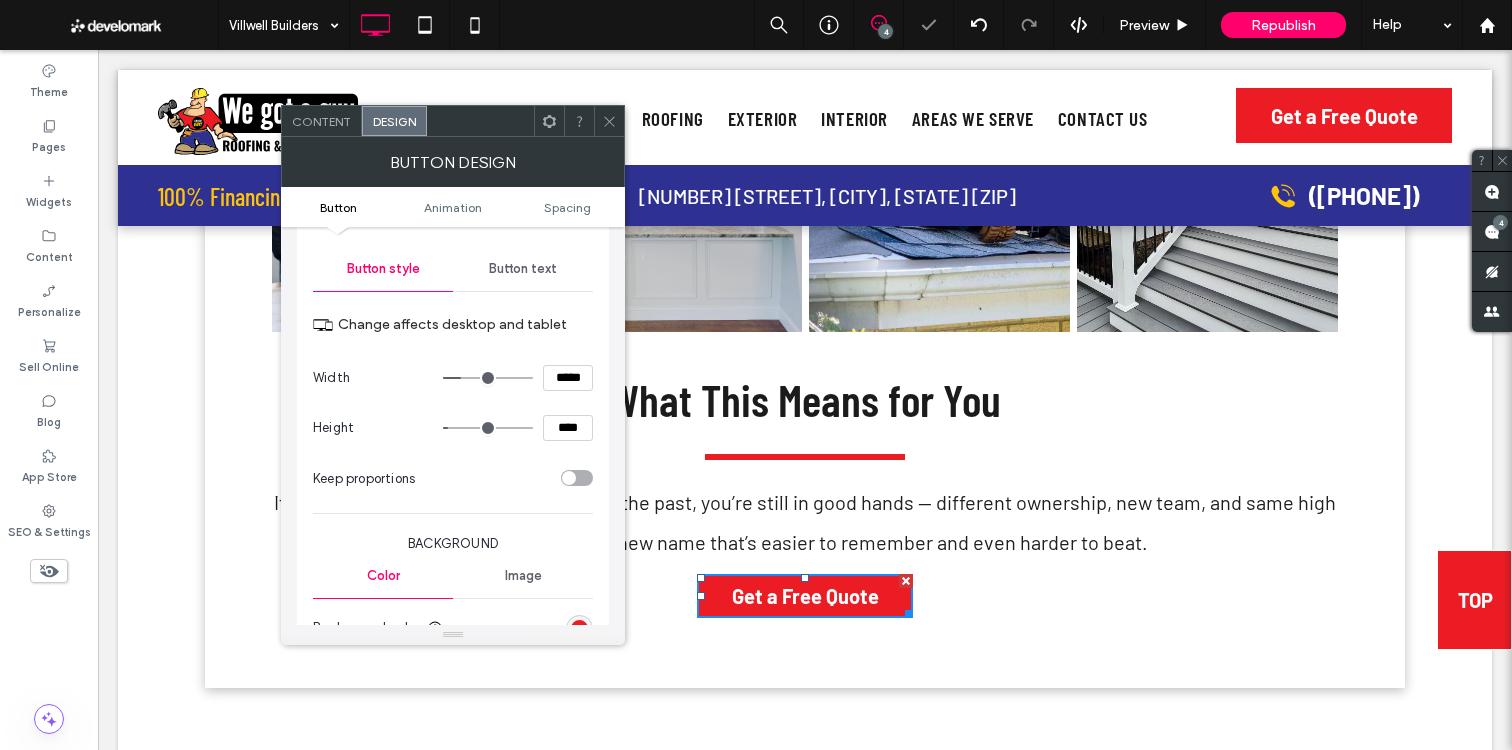 type on "**" 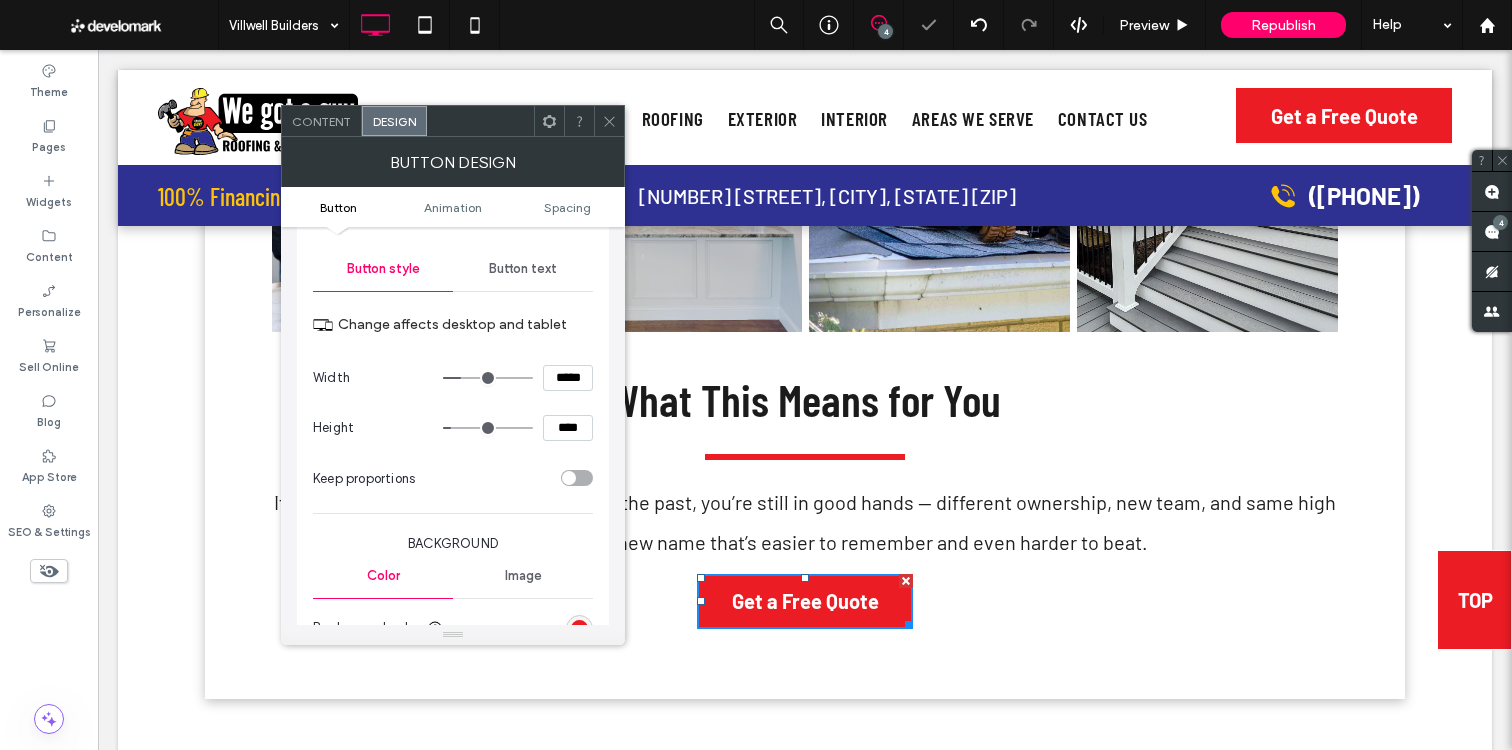 click at bounding box center [609, 121] 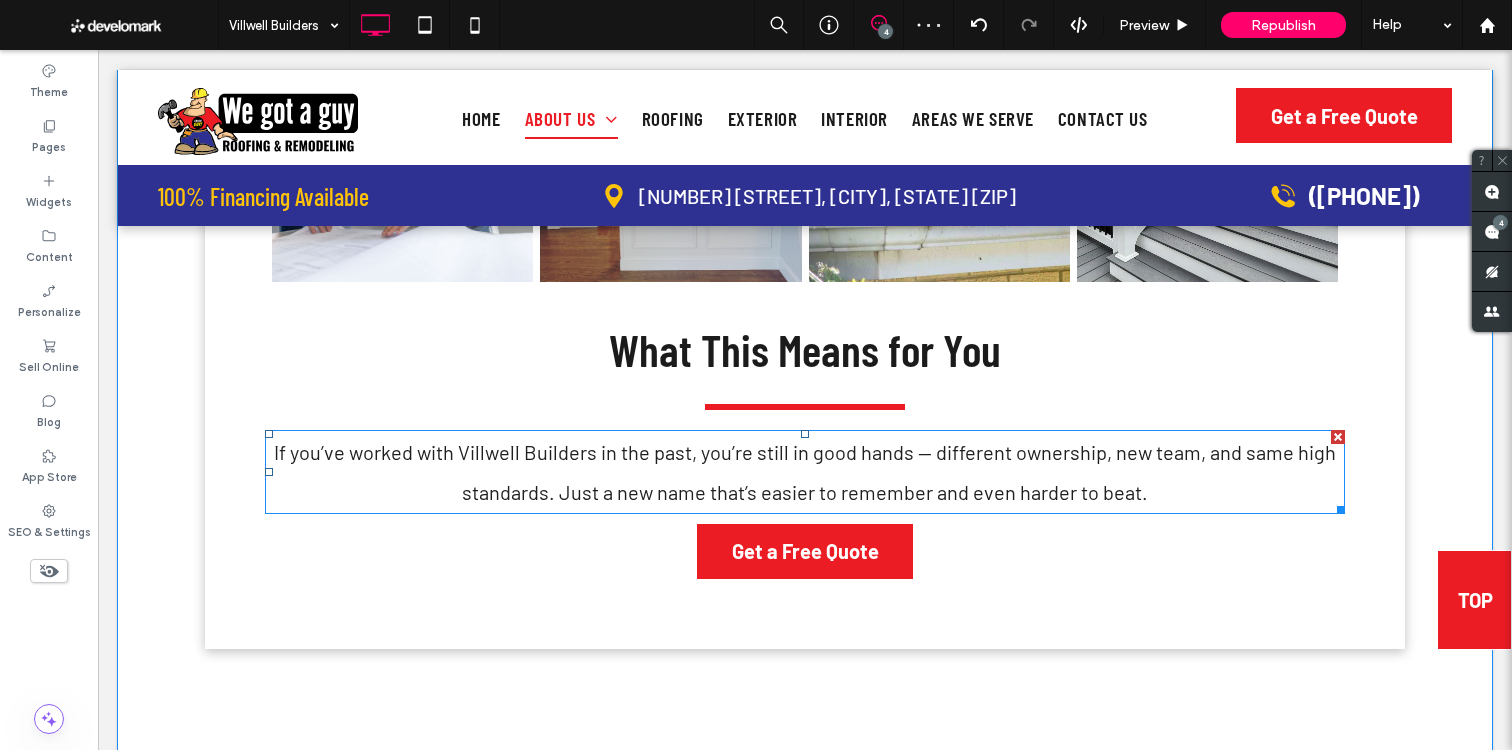 scroll, scrollTop: 1764, scrollLeft: 0, axis: vertical 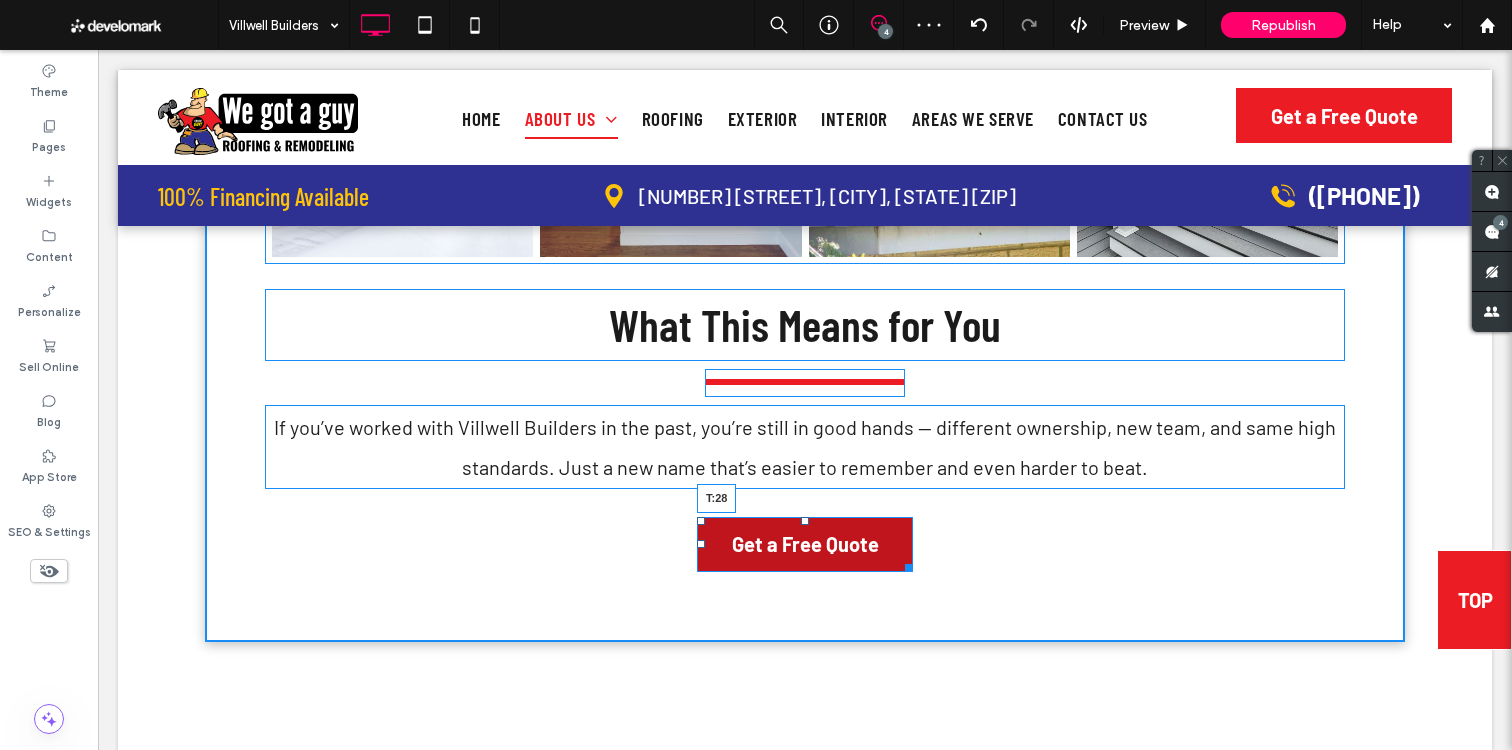 drag, startPoint x: 806, startPoint y: 511, endPoint x: 803, endPoint y: 524, distance: 13.341664 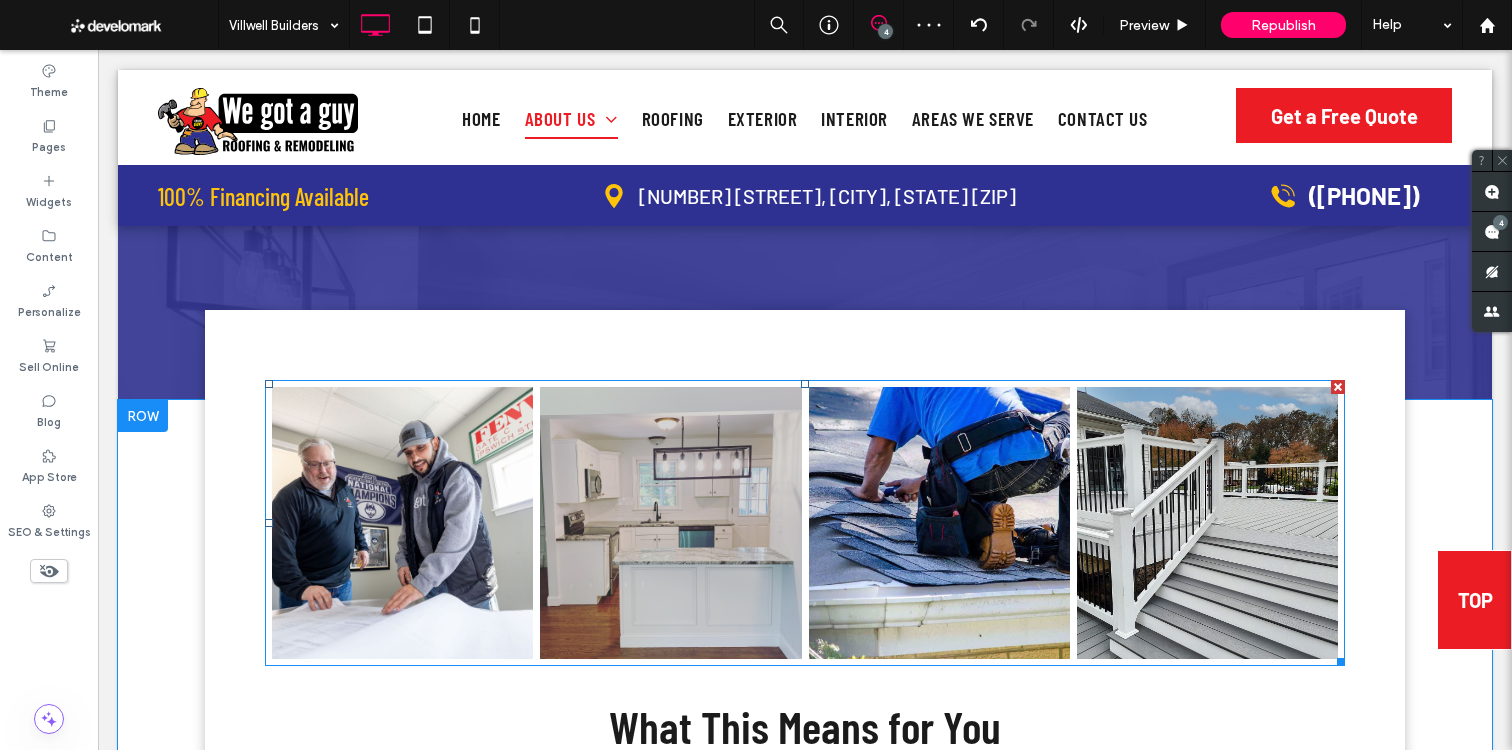 scroll, scrollTop: 1715, scrollLeft: 0, axis: vertical 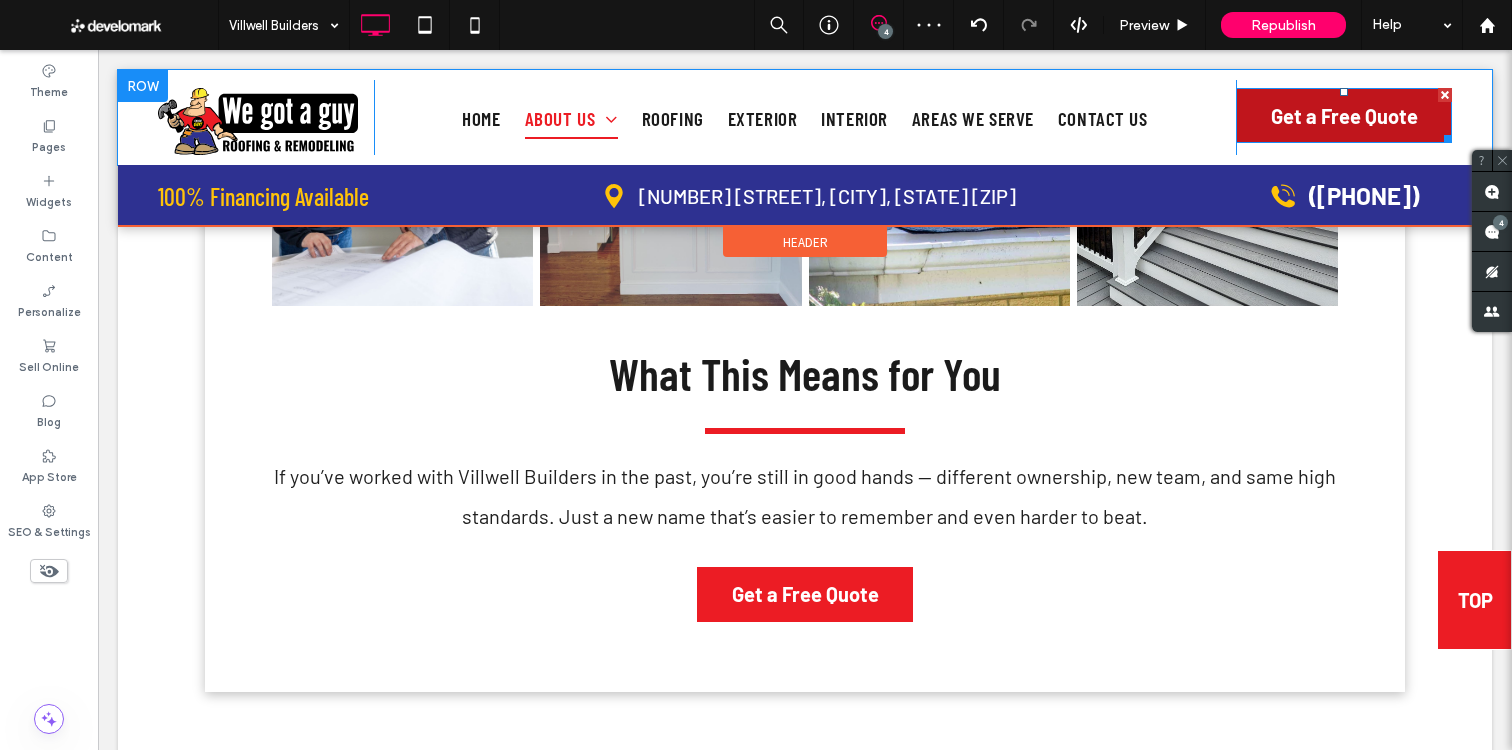click on "Get a Free Quote" at bounding box center [1344, 115] 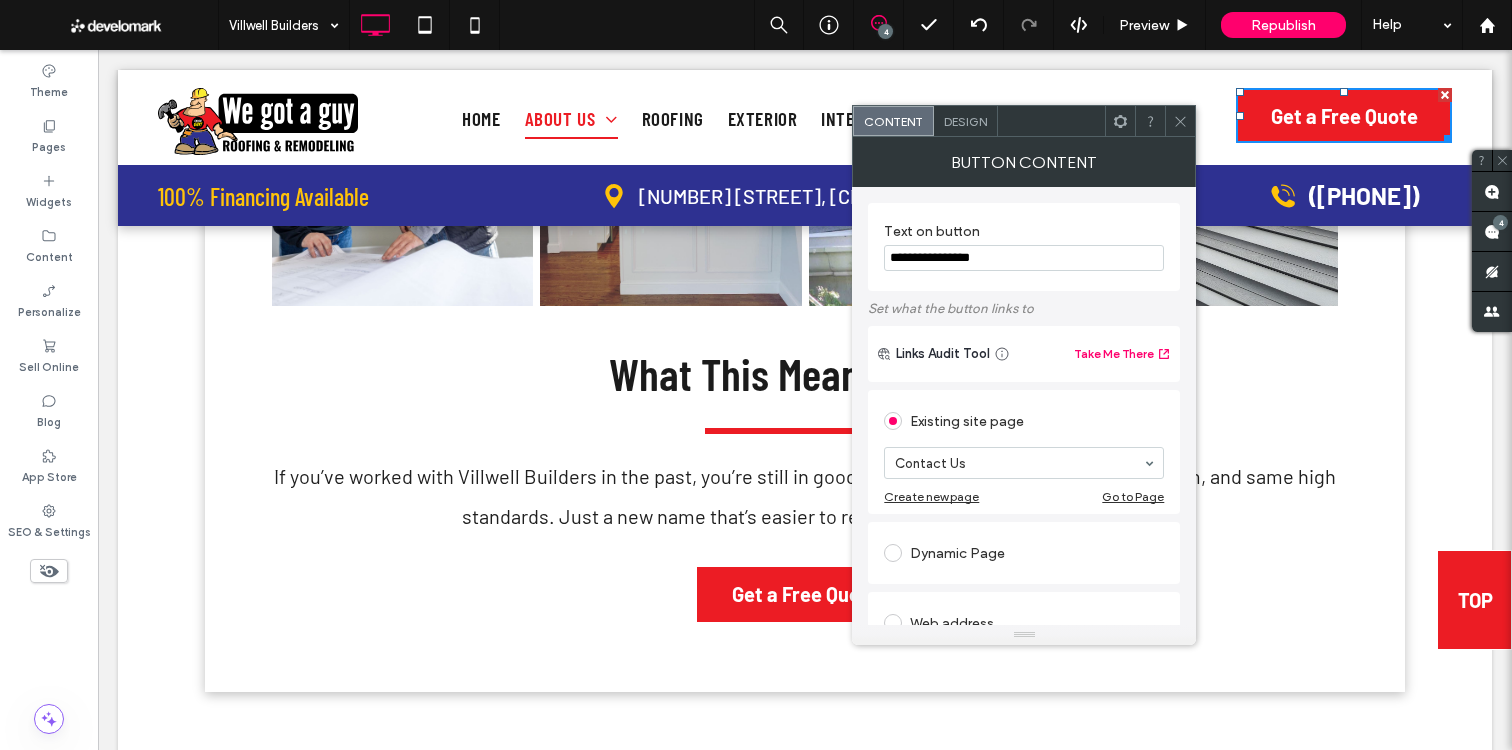 click on "Design" at bounding box center (965, 121) 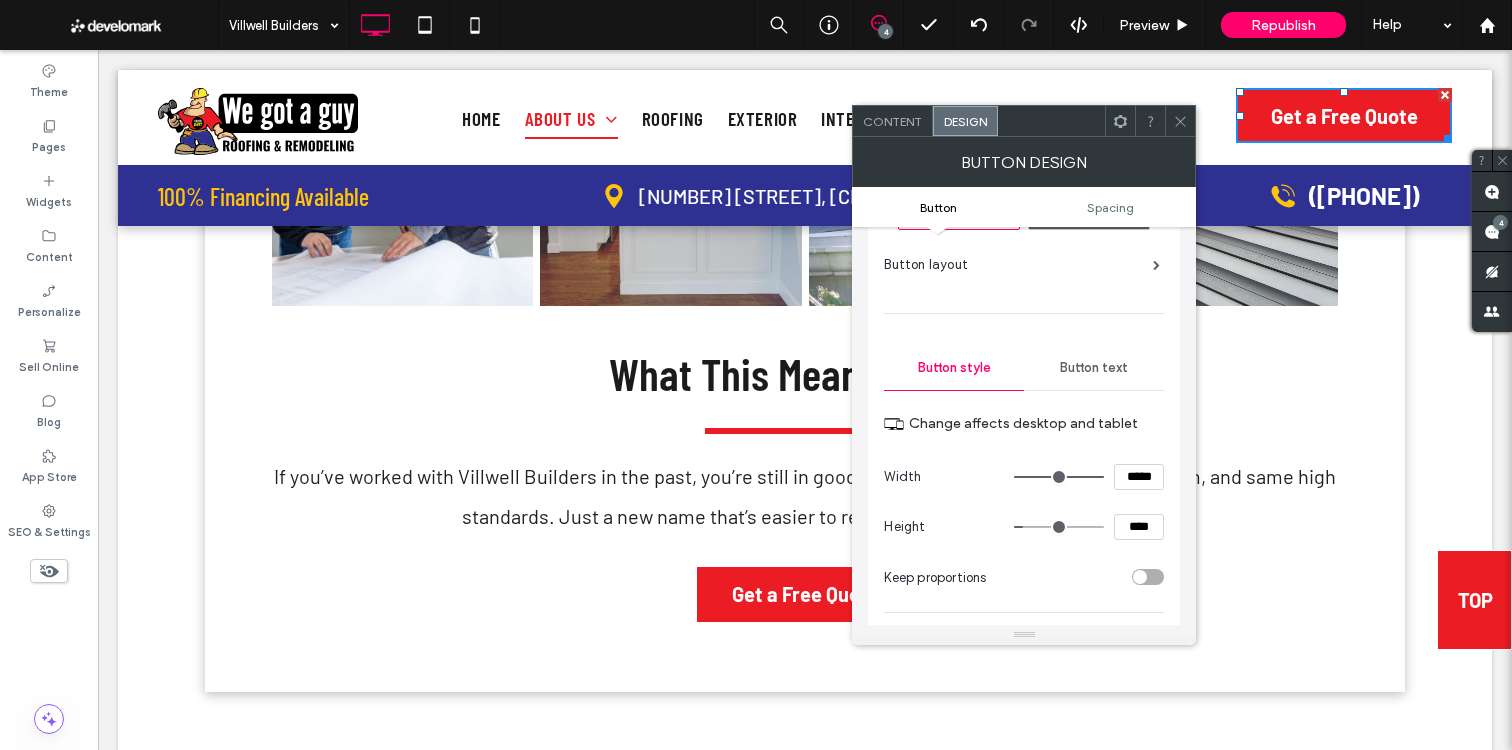 scroll, scrollTop: 142, scrollLeft: 0, axis: vertical 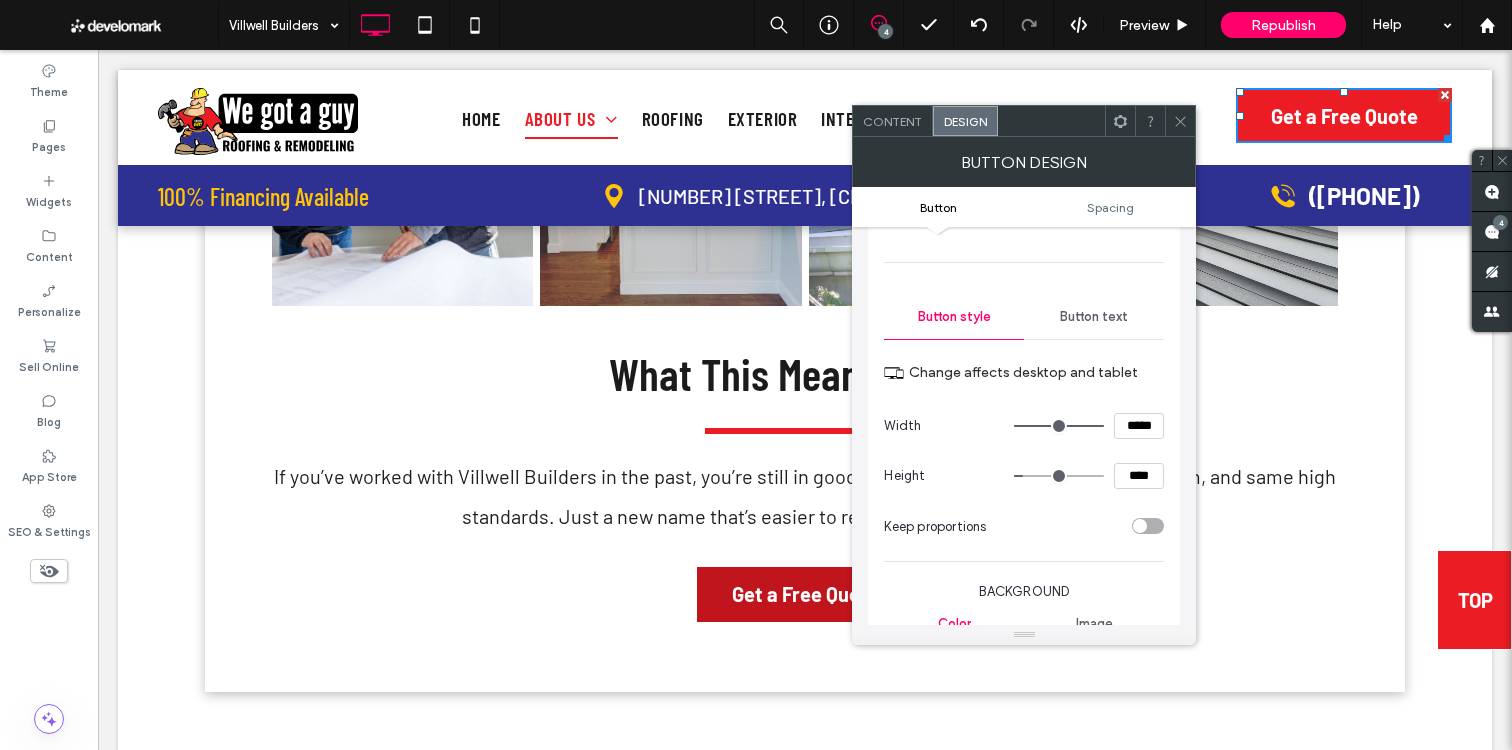 click on "Get a Free Quote" at bounding box center [805, 594] 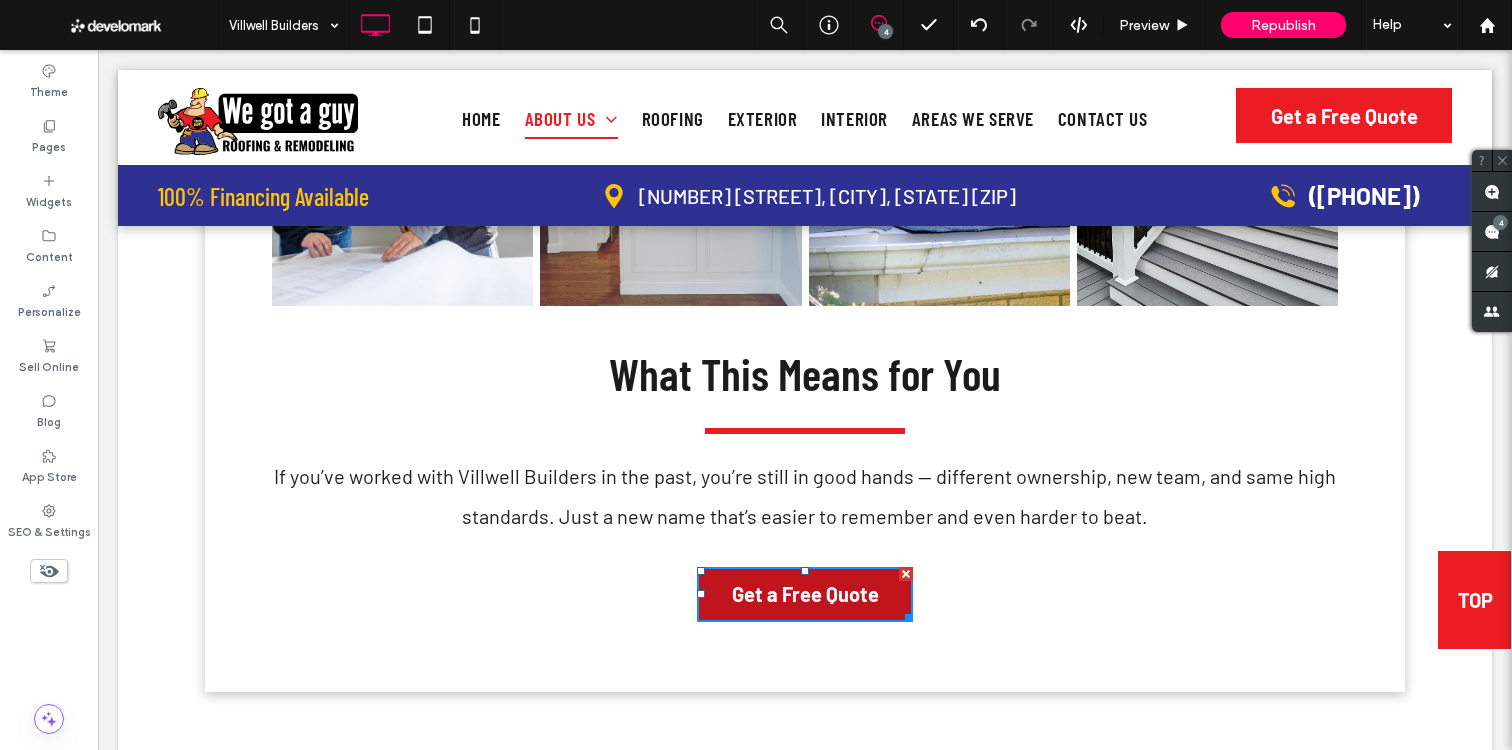 click on "Get a Free Quote" at bounding box center (805, 594) 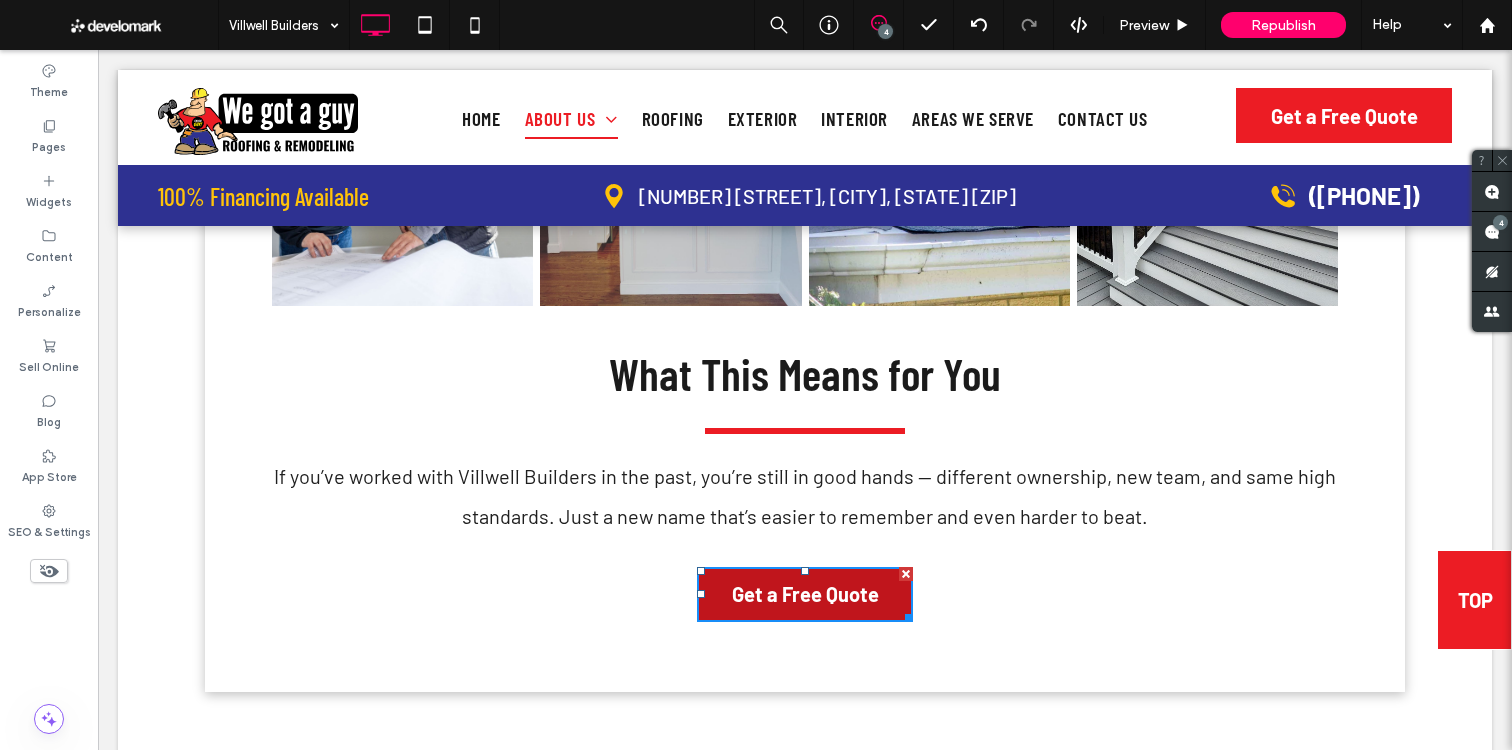 click on "Get a Free Quote" at bounding box center (805, 594) 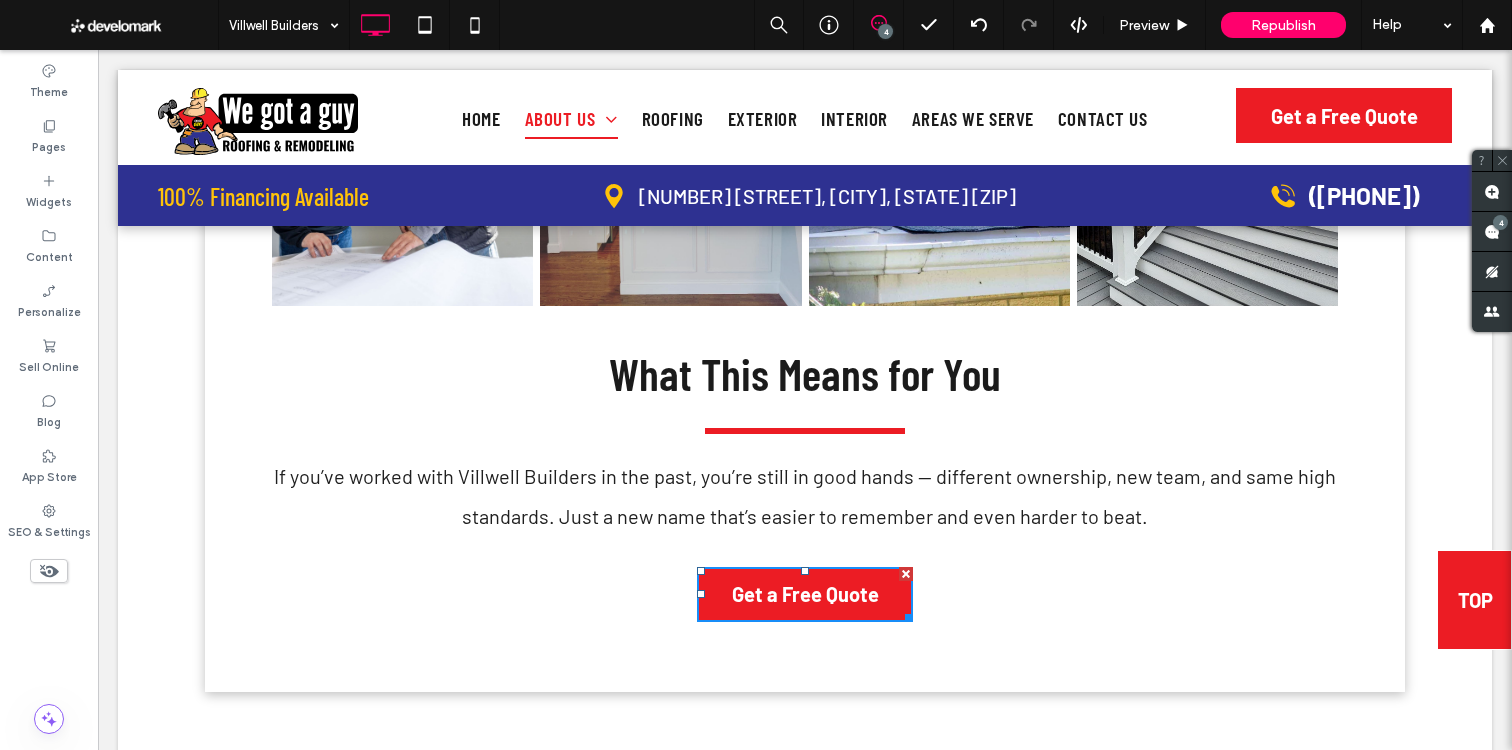 click on "If you’ve worked with Villwell Builders in the past, you’re still in good hands — different ownership, new team, and same high standards. Just a new name that’s easier to remember and even harder to beat." at bounding box center (805, 496) 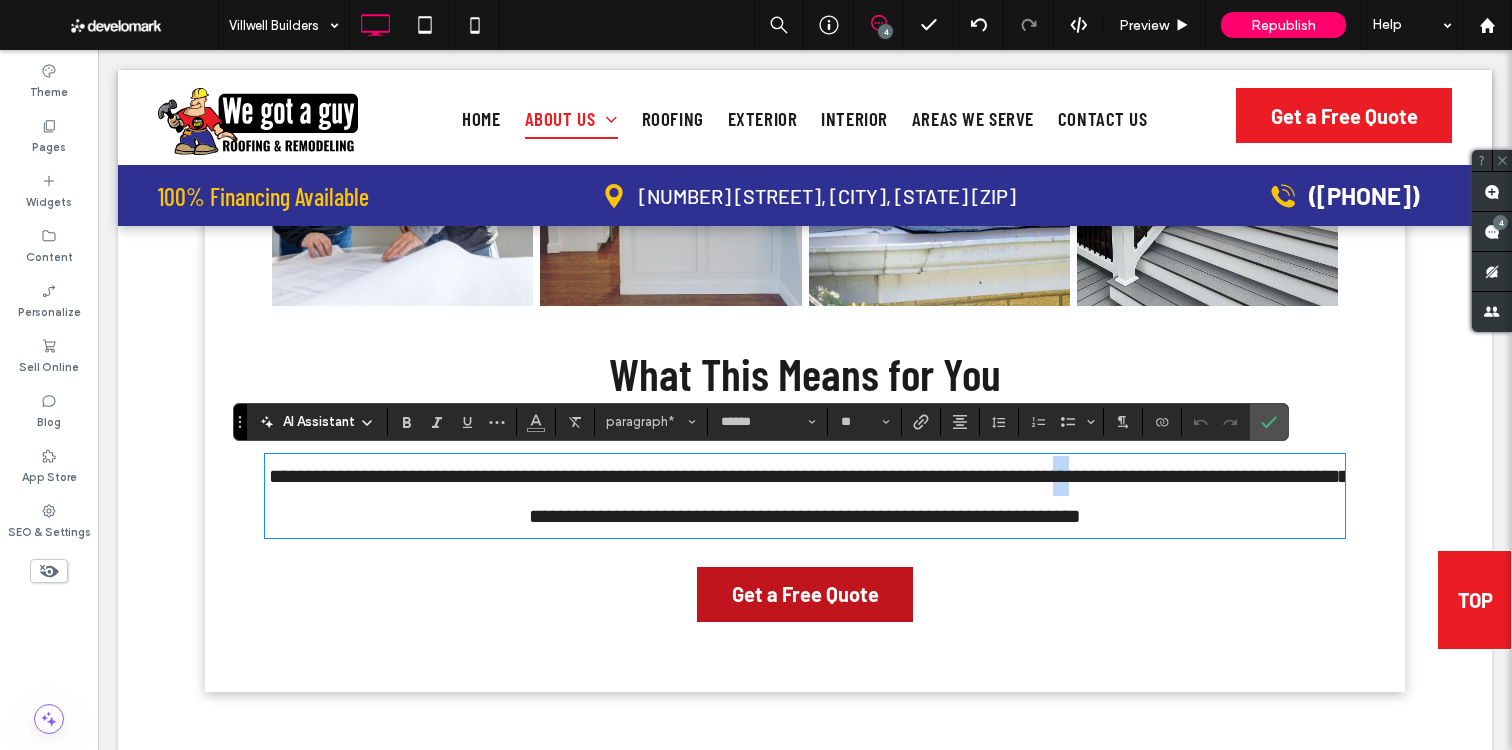 click on "Get a Free Quote" at bounding box center [805, 594] 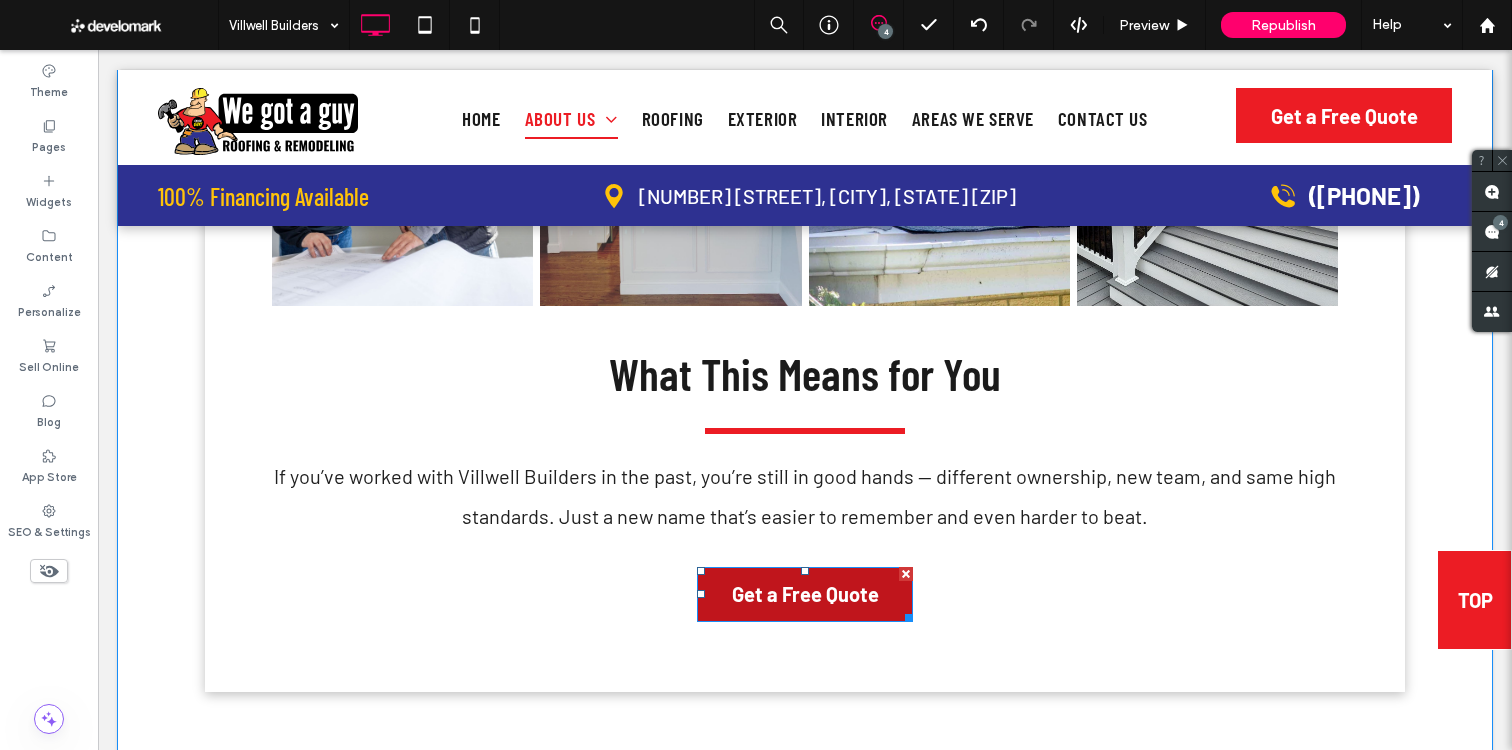 click on "Get a Free Quote" at bounding box center [805, 594] 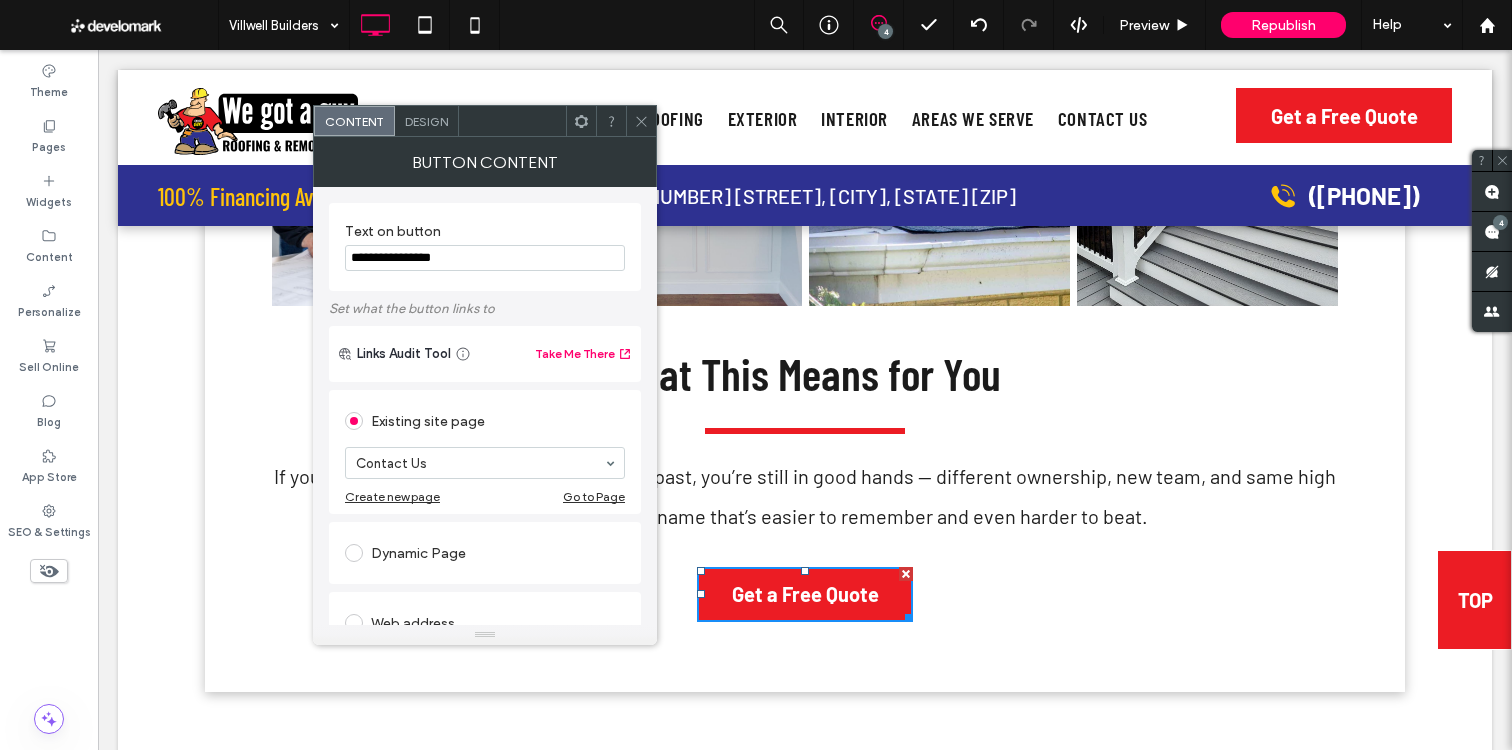 click on "Design" at bounding box center (426, 121) 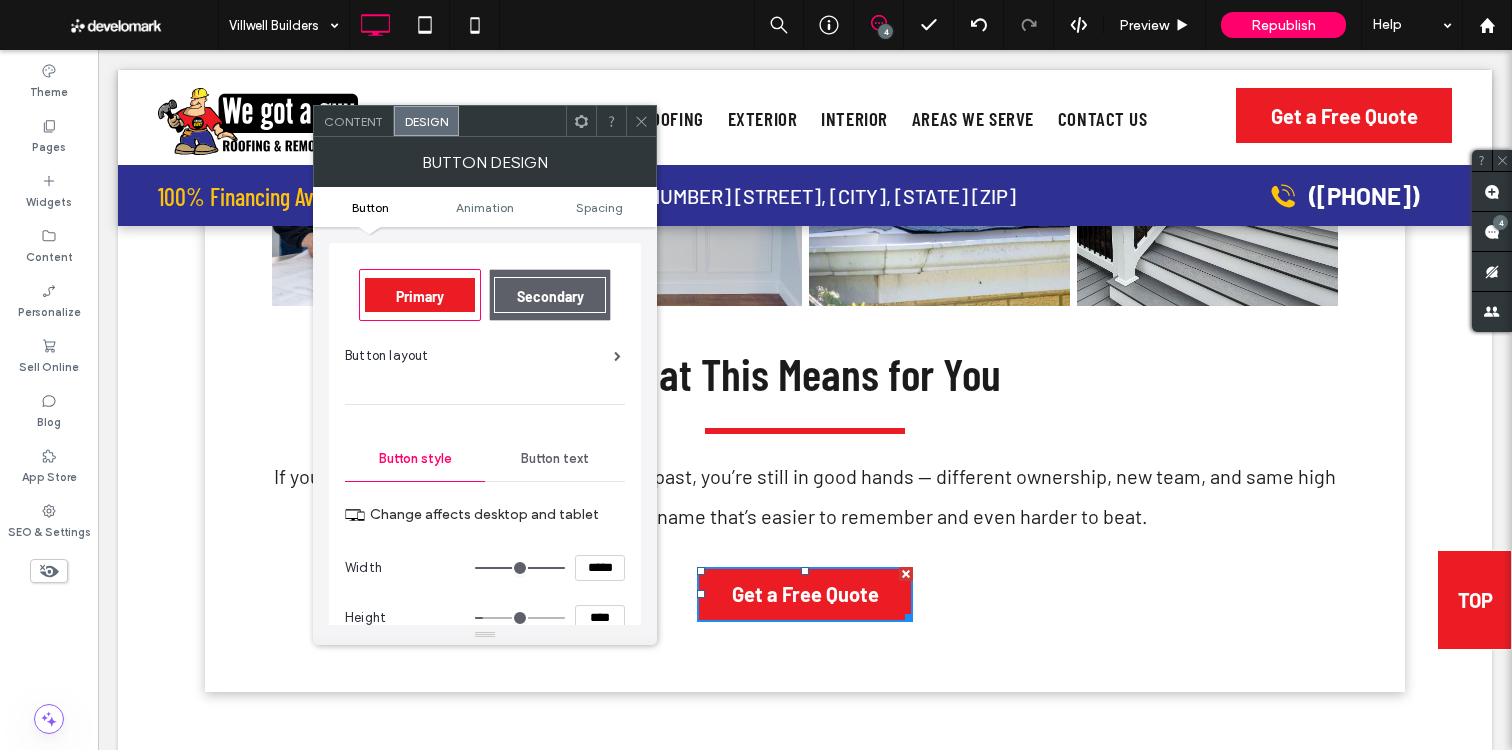 scroll, scrollTop: 44, scrollLeft: 0, axis: vertical 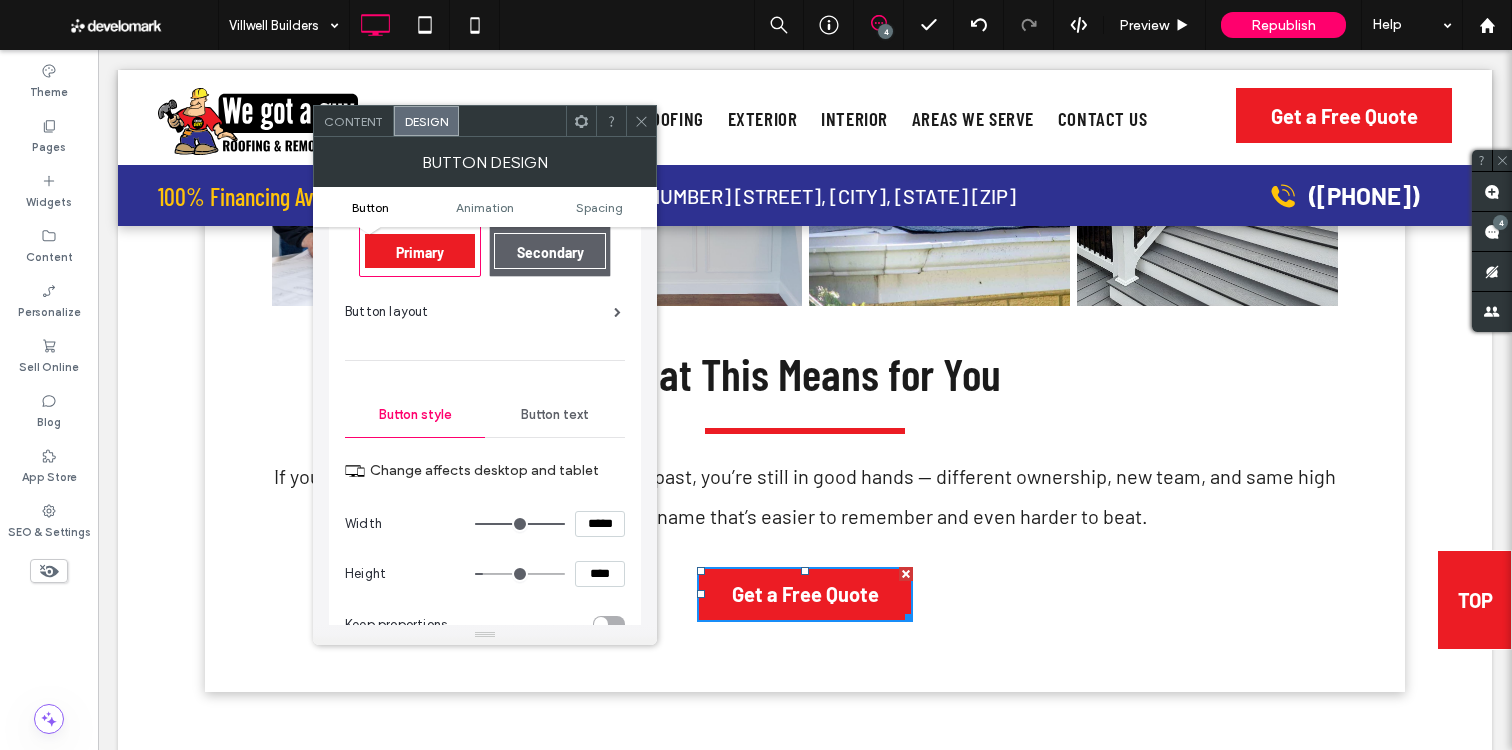 click 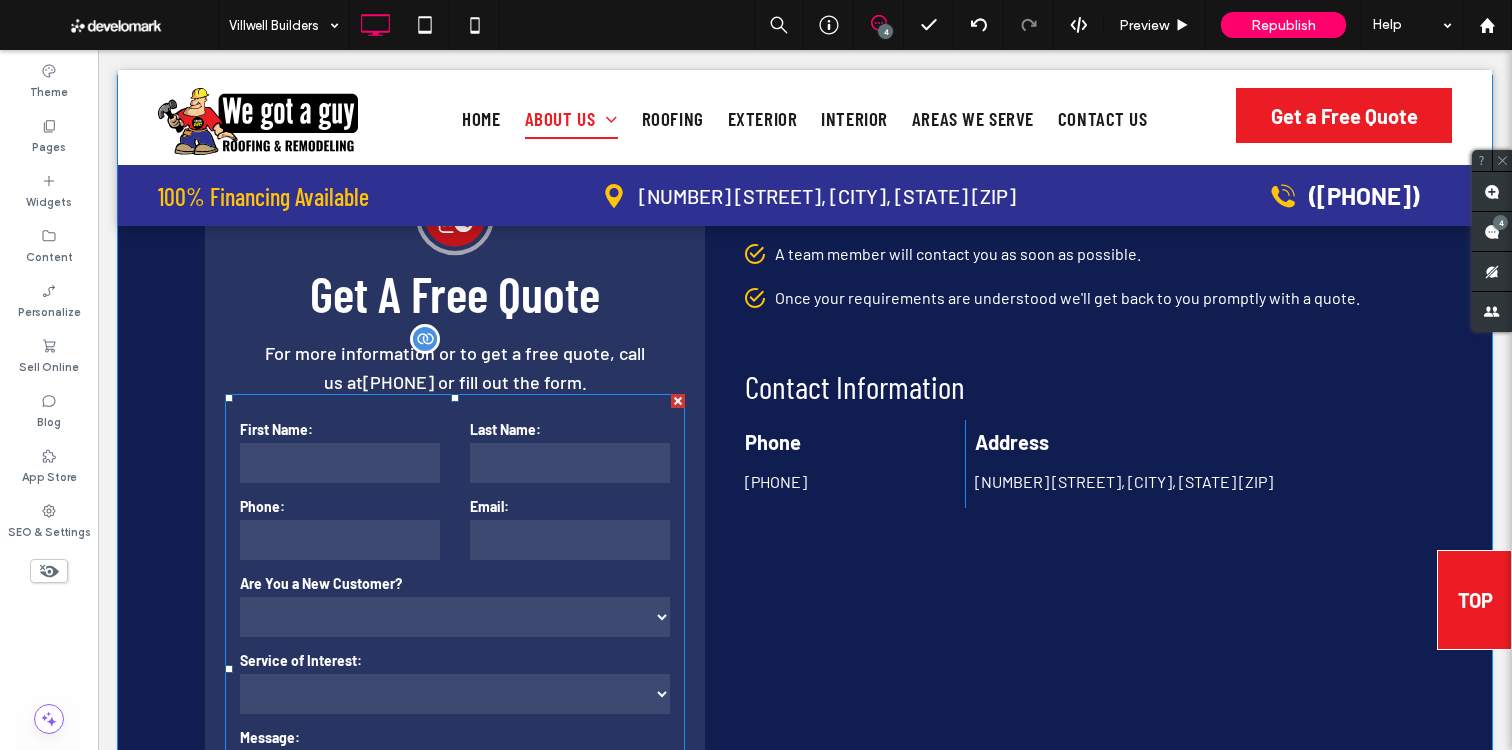 scroll, scrollTop: 2461, scrollLeft: 0, axis: vertical 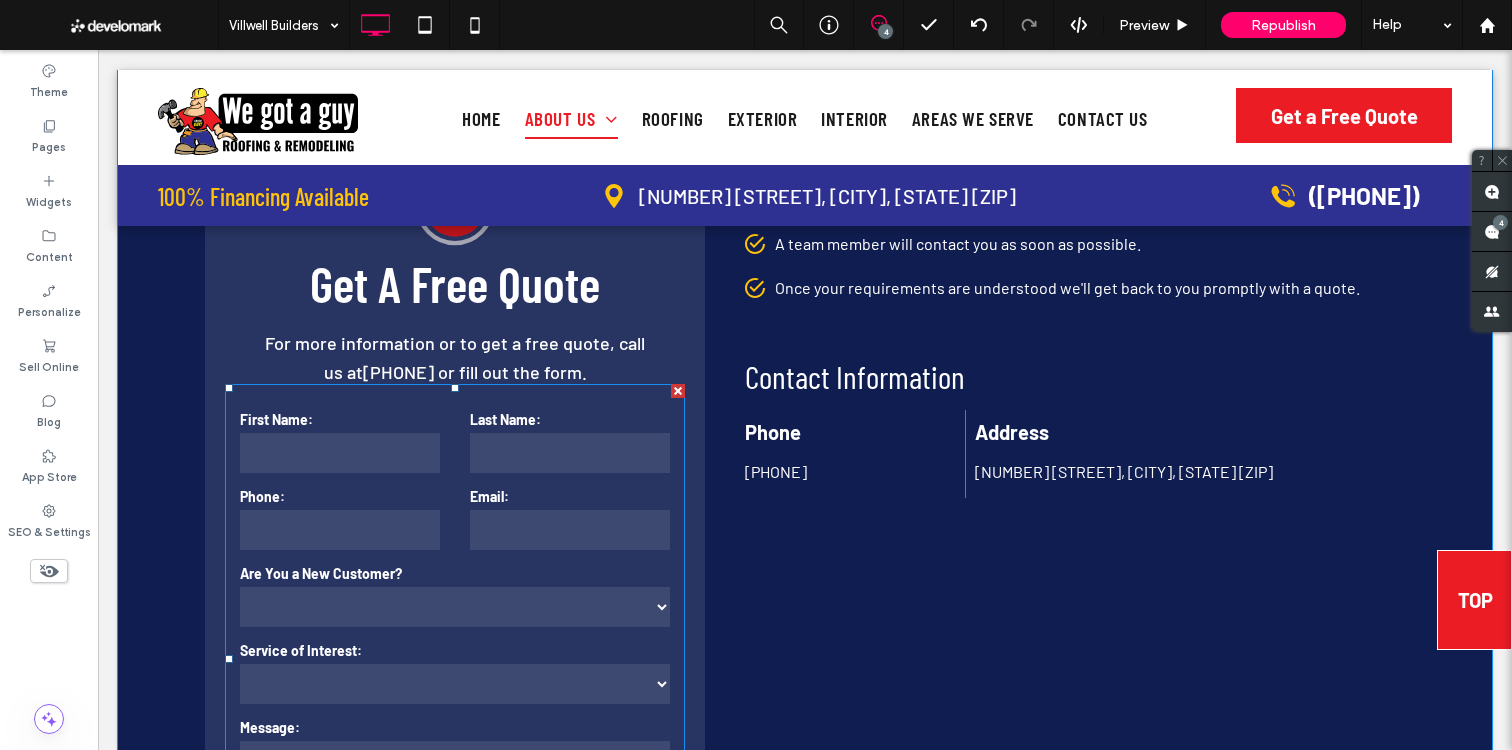 click at bounding box center [570, 530] 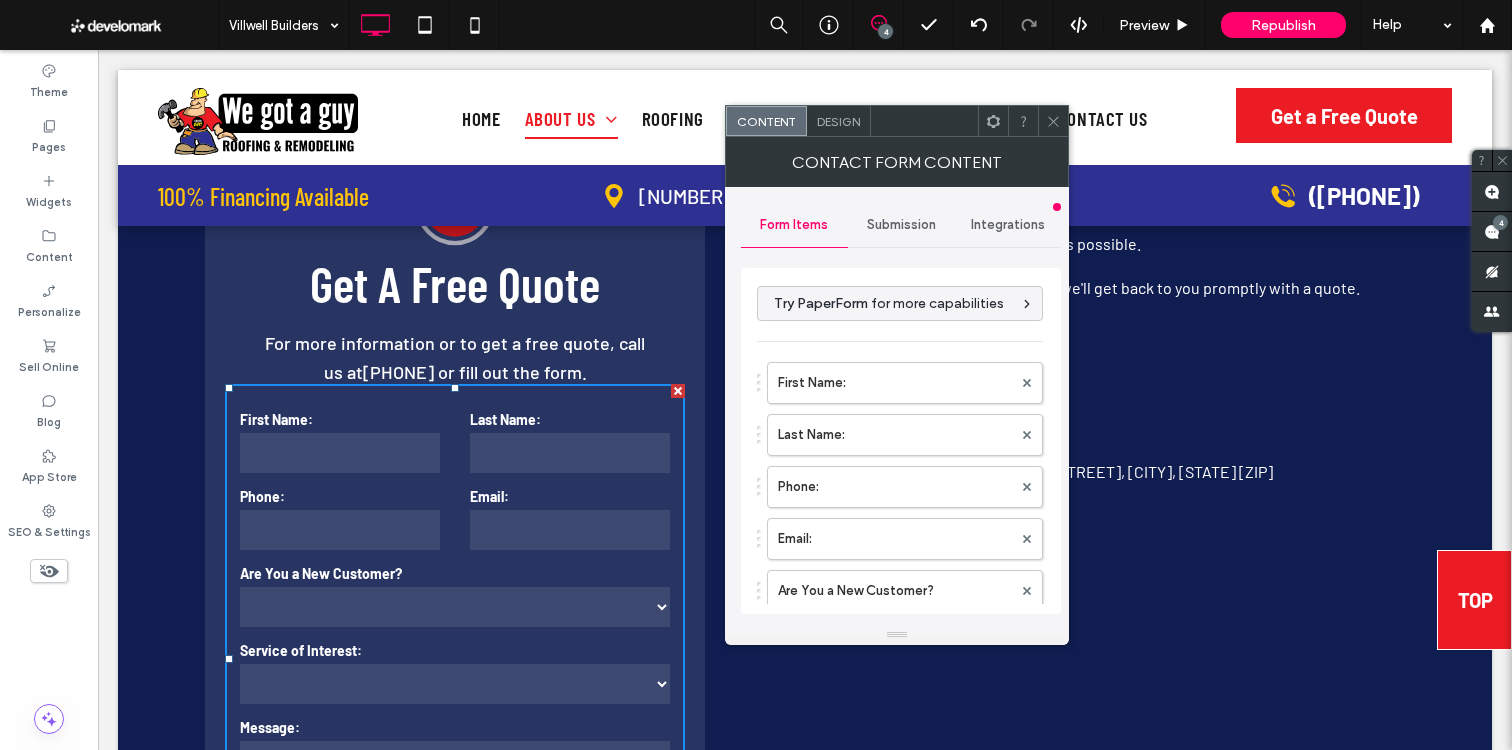 drag, startPoint x: 871, startPoint y: 219, endPoint x: 882, endPoint y: 245, distance: 28.231188 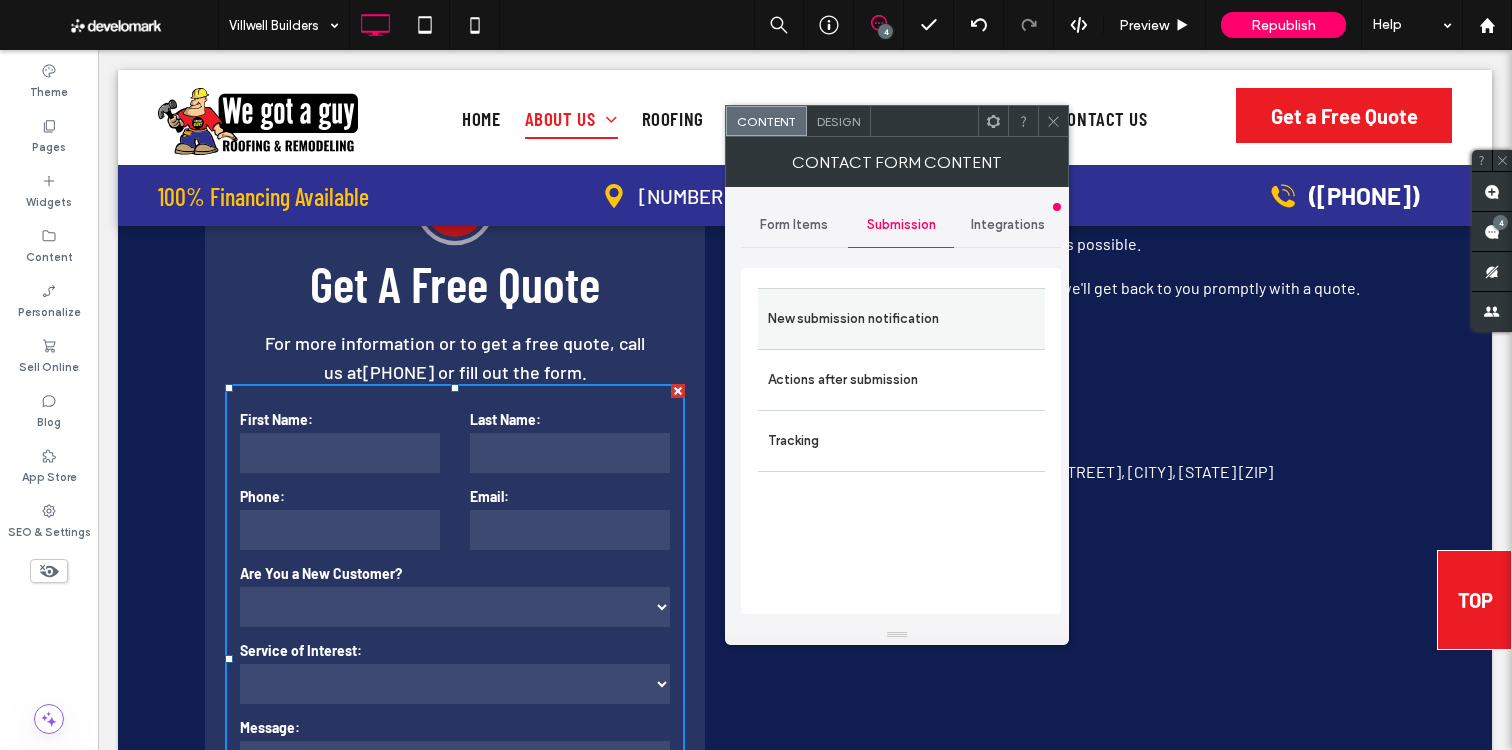 click on "New submission notification" at bounding box center [901, 318] 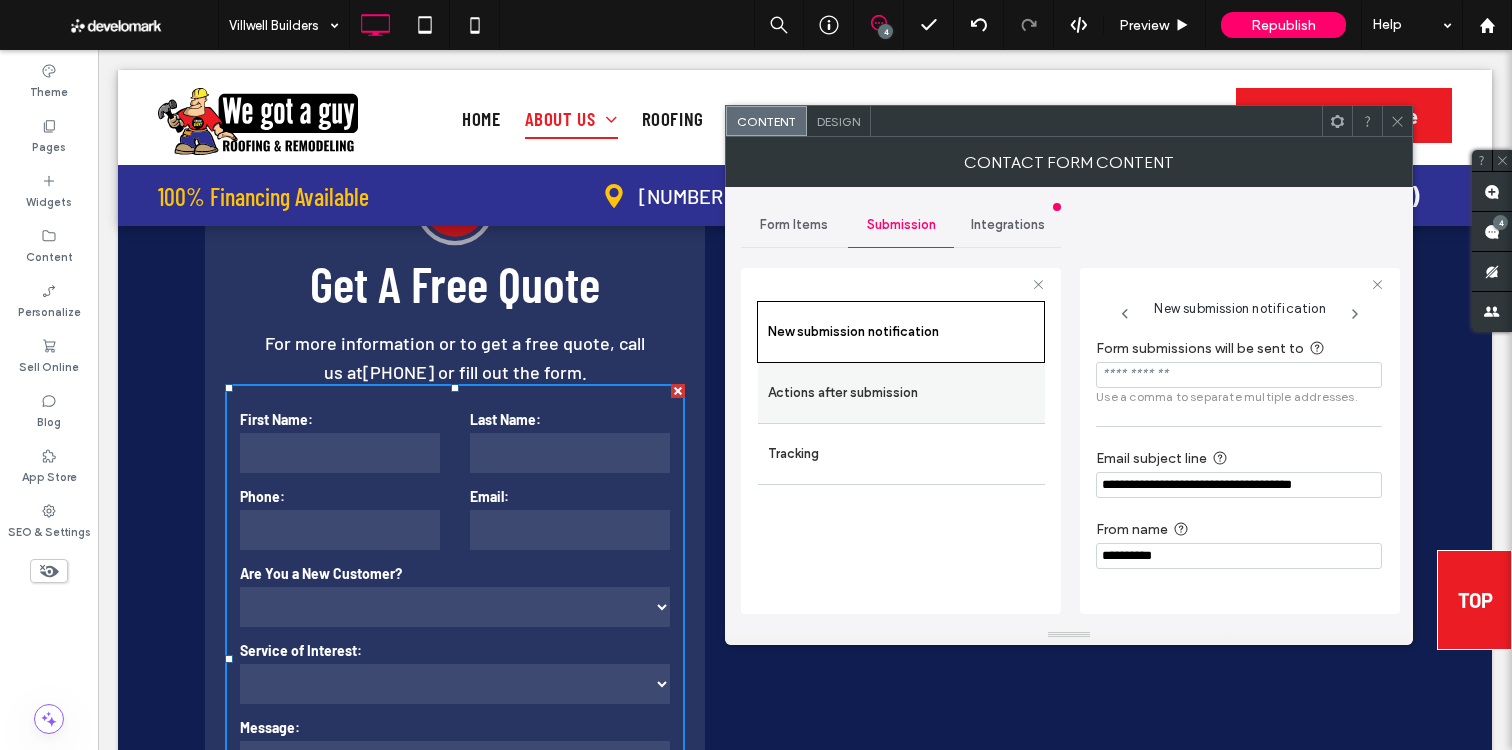 click on "Actions after submission" at bounding box center (901, 393) 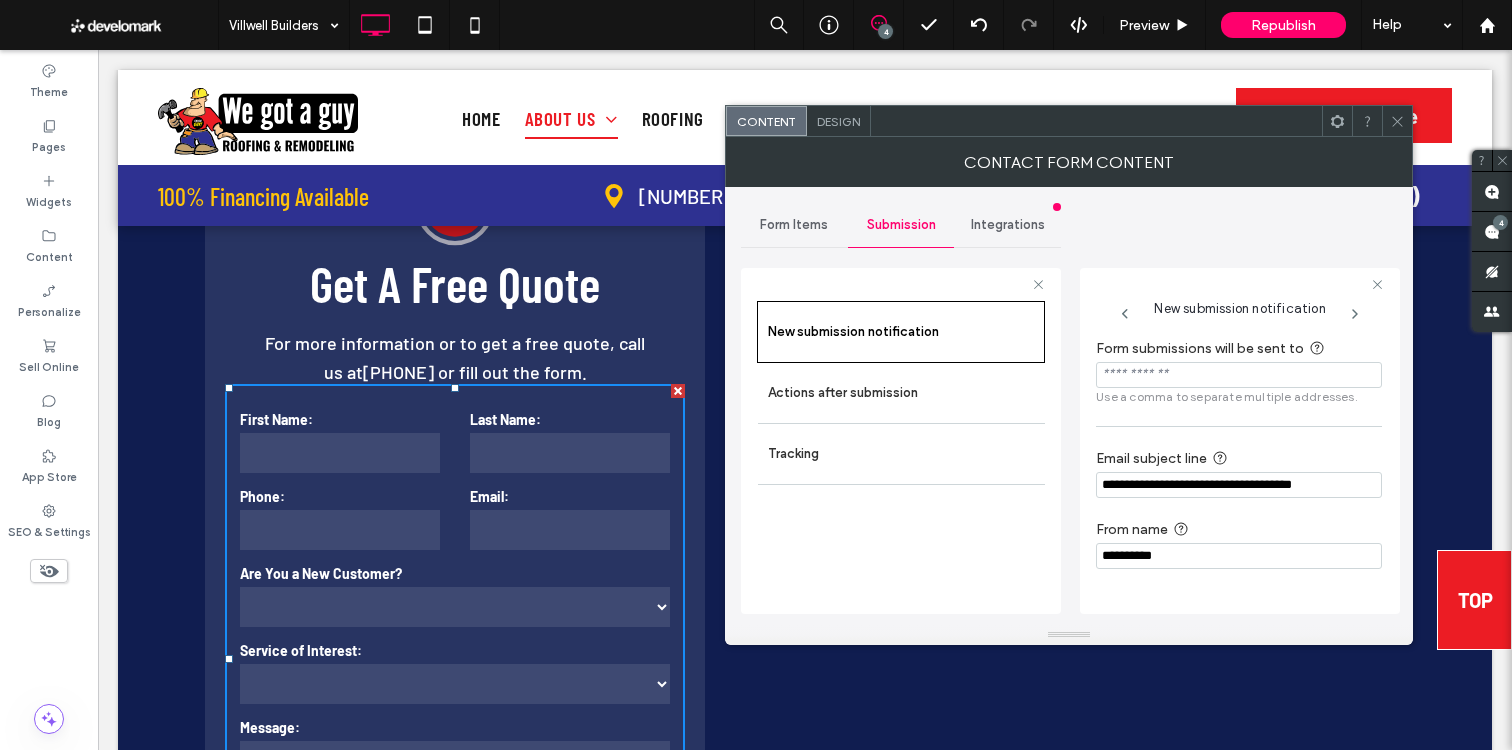 drag, startPoint x: 1383, startPoint y: 121, endPoint x: 1352, endPoint y: 138, distance: 35.35534 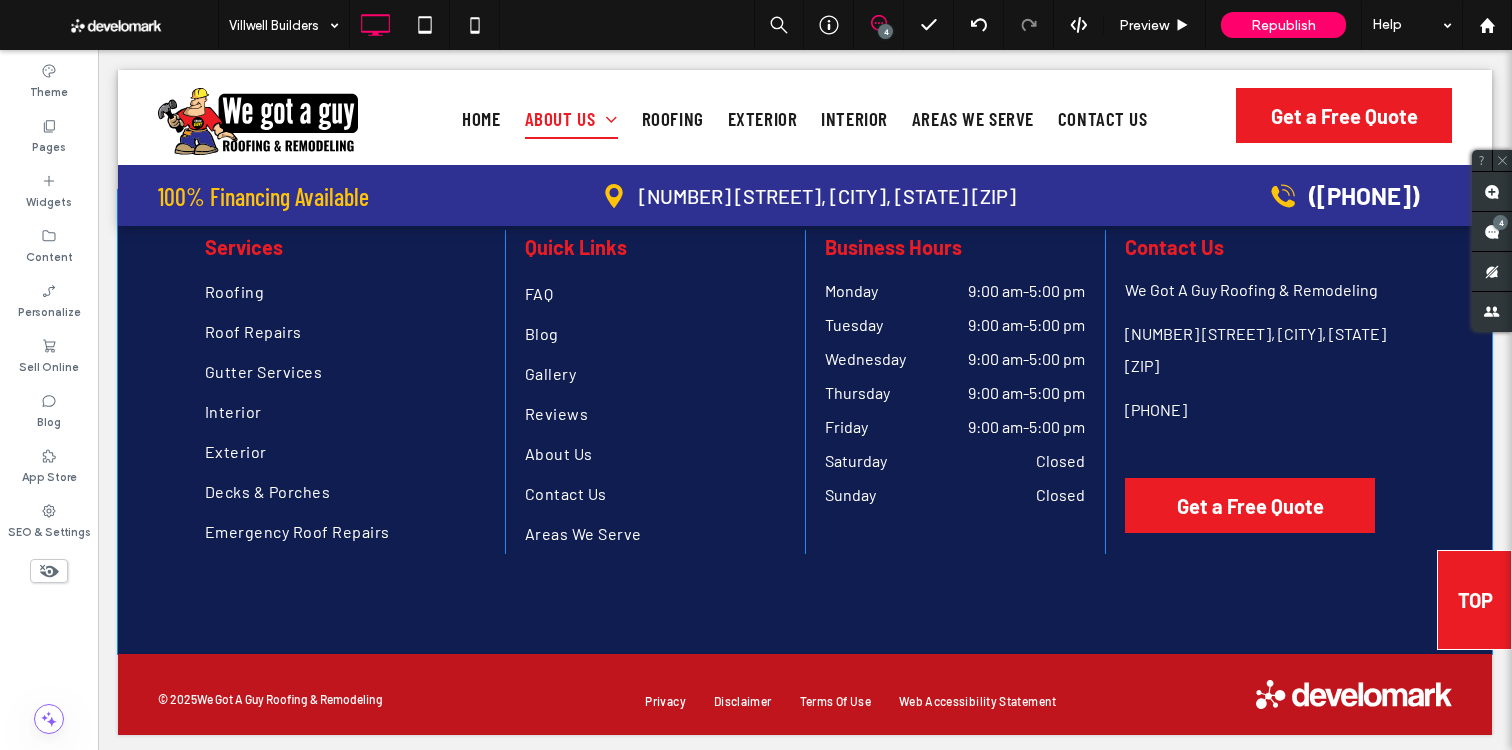 scroll, scrollTop: 3915, scrollLeft: 0, axis: vertical 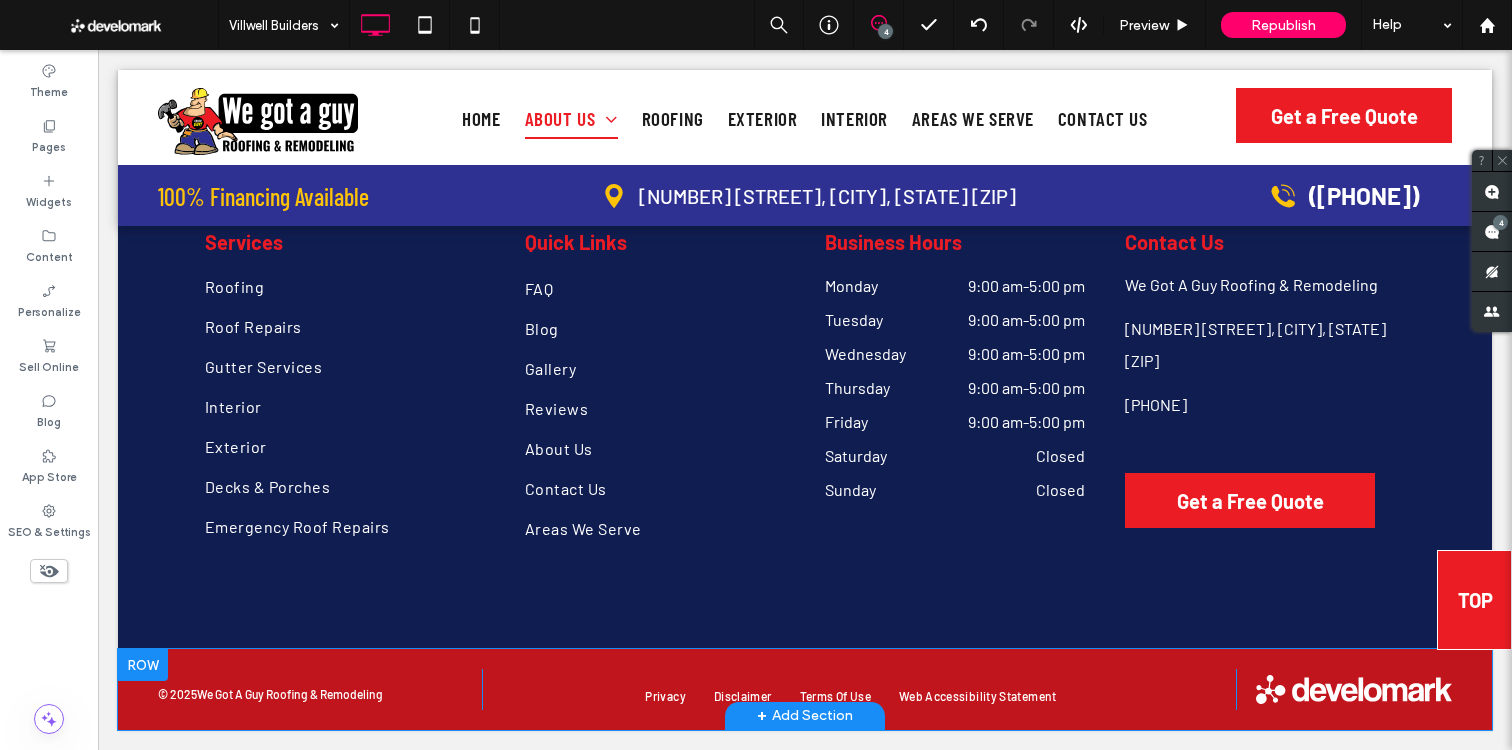 click on "© 2025
We Got A Guy Roofing & Remodeling
© 2025
We Got A Guy Roofing & Remodeling
Click To Paste
Privacy
Disclaimer
Terms Of Use
Web Accessibility Statement
Privacy
Disclaimer
Terms Of Use
Web Accessibility Statement
Click To Paste
Click To Paste
+ Add Section" at bounding box center (805, 689) 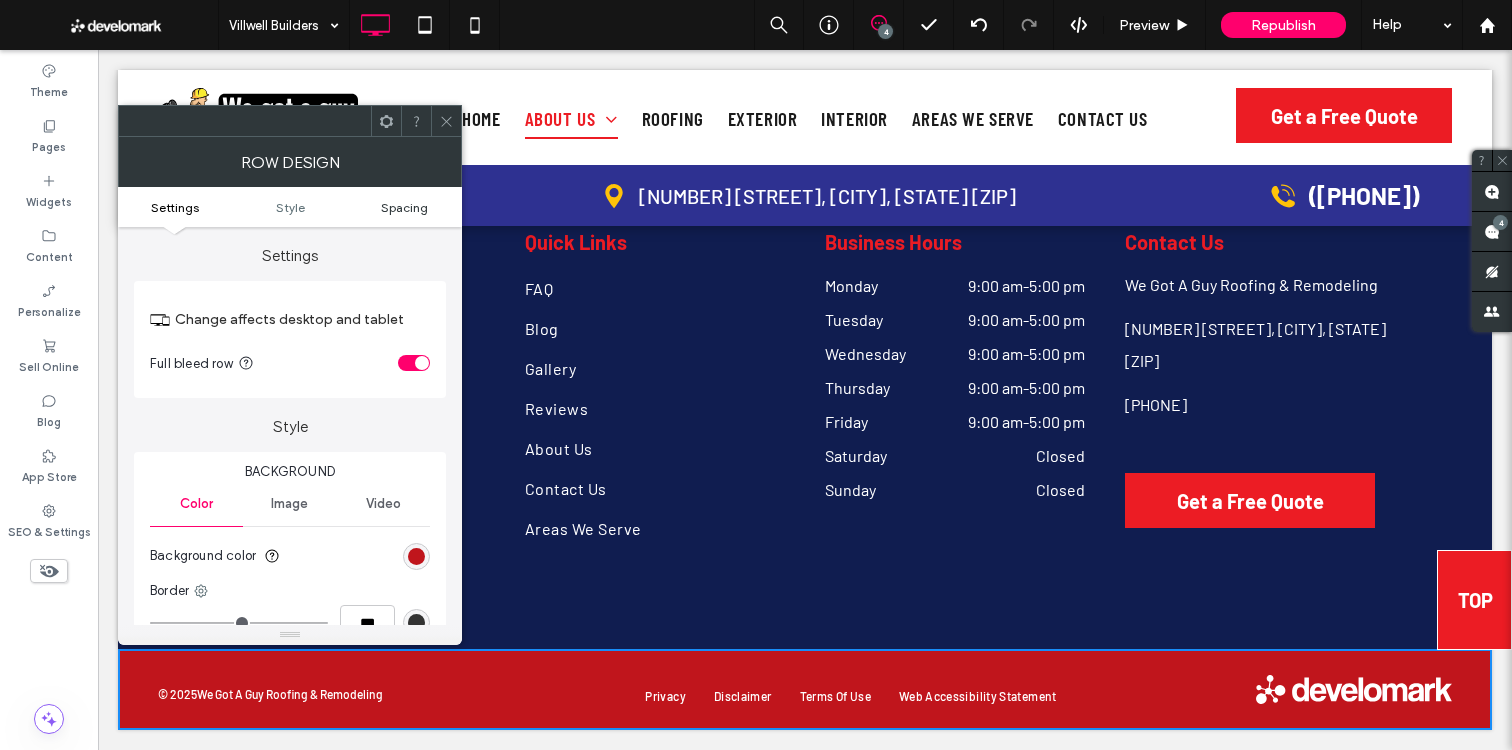 click on "Settings Style Spacing" at bounding box center (290, 207) 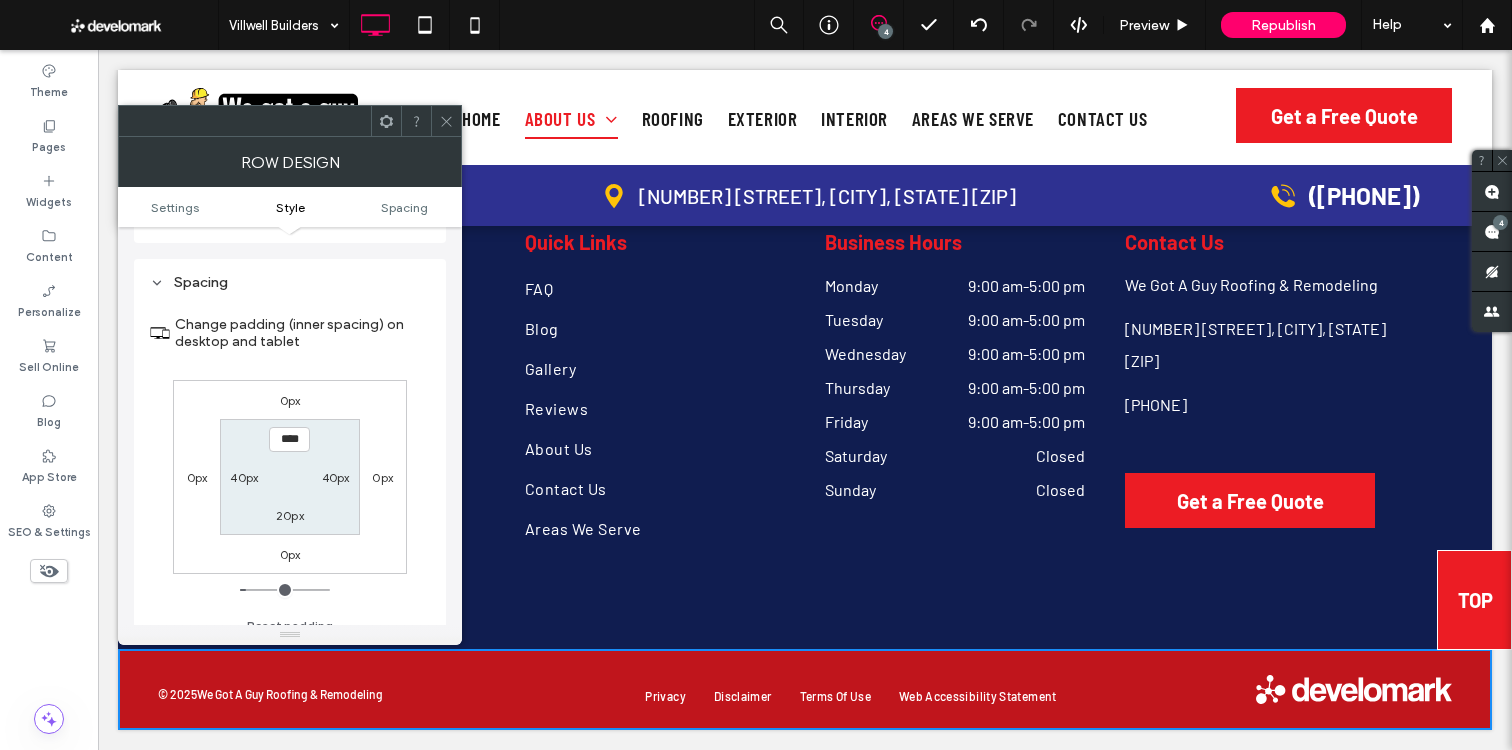 scroll, scrollTop: 503, scrollLeft: 0, axis: vertical 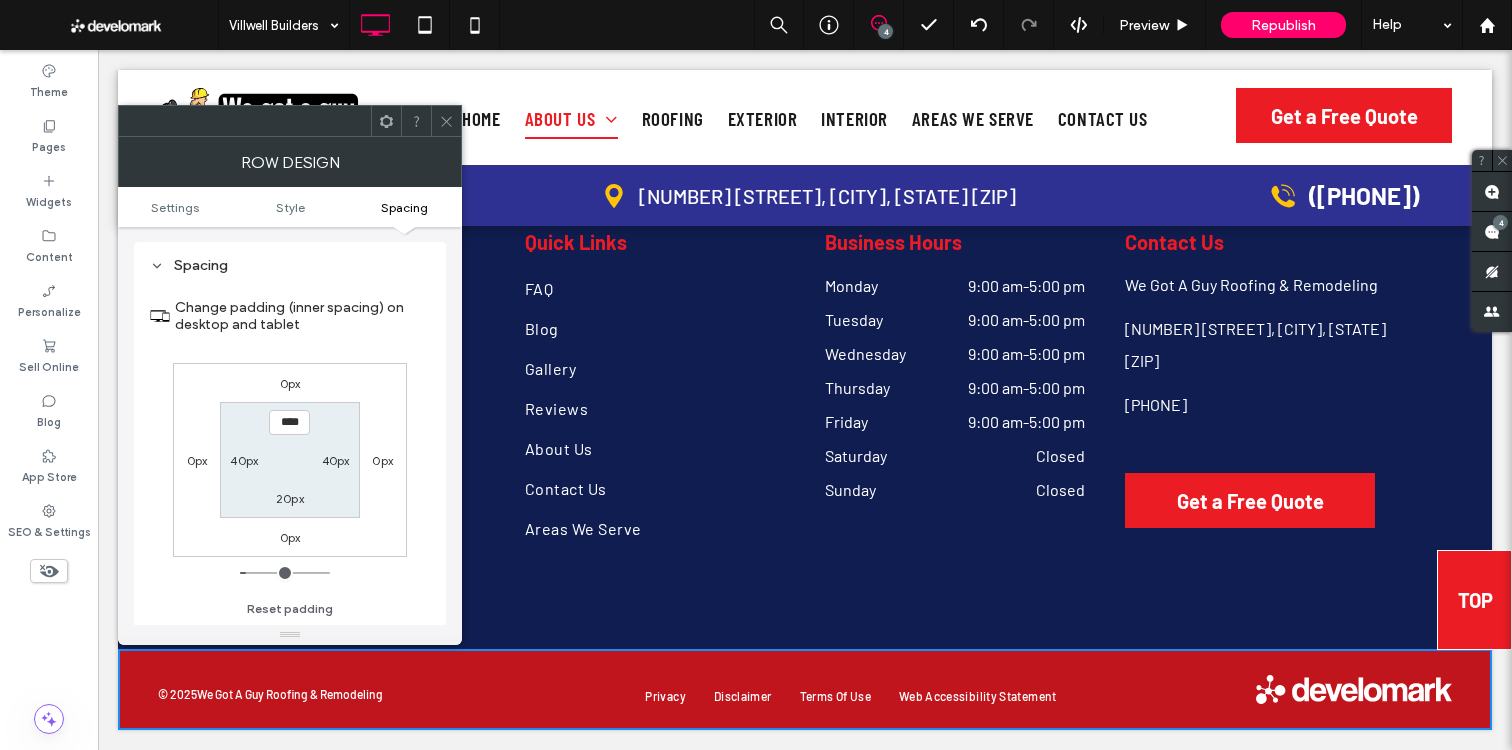 drag, startPoint x: 441, startPoint y: 120, endPoint x: 441, endPoint y: 133, distance: 13 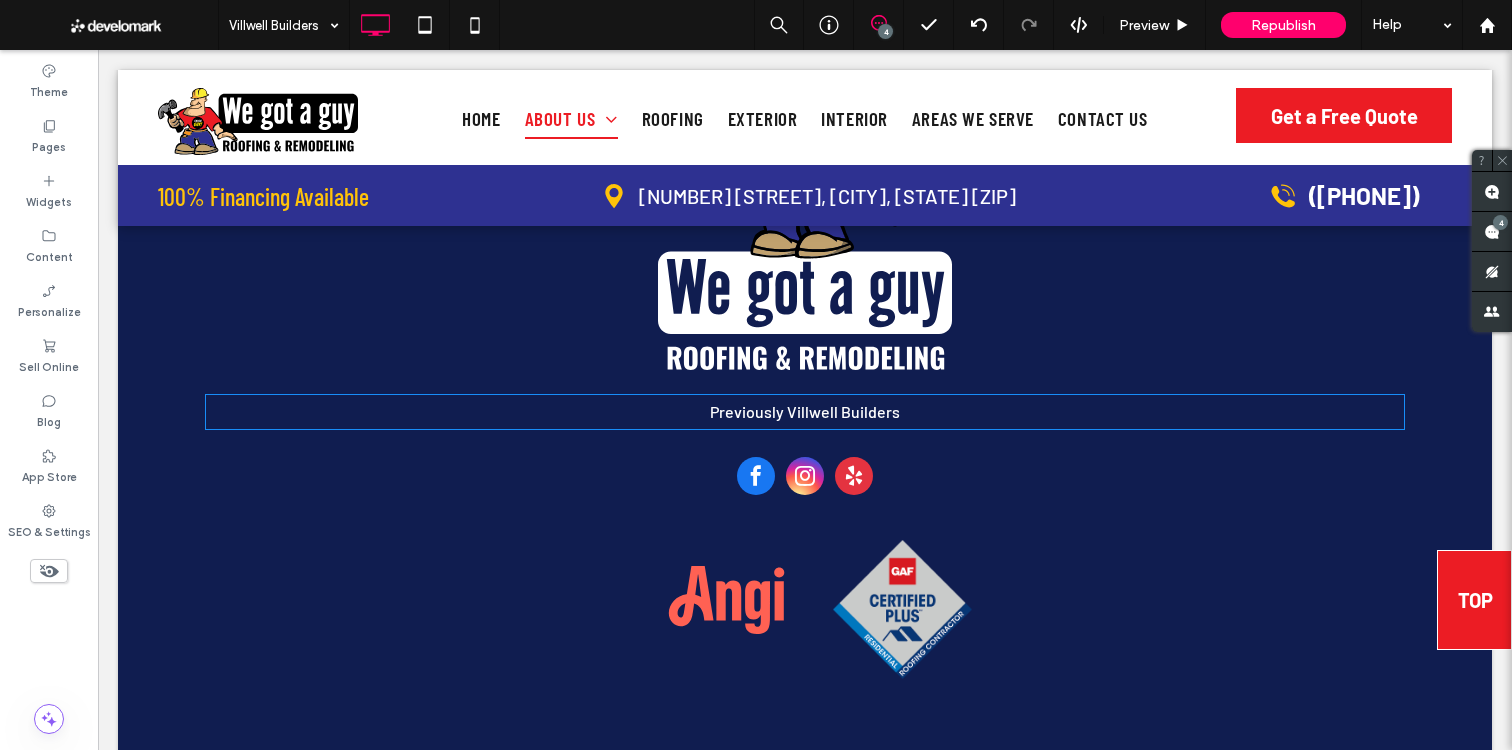 scroll, scrollTop: 3915, scrollLeft: 0, axis: vertical 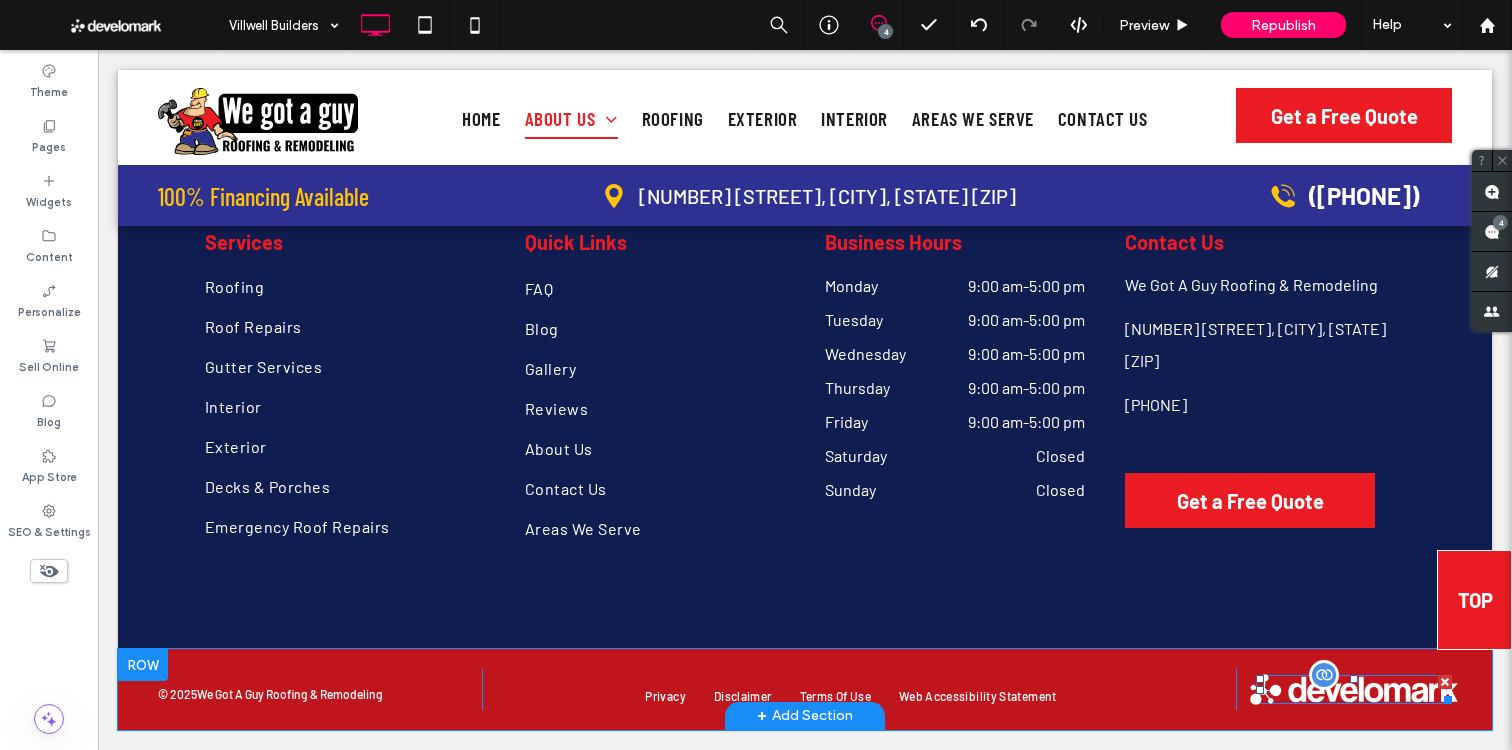 click at bounding box center [1353, 689] 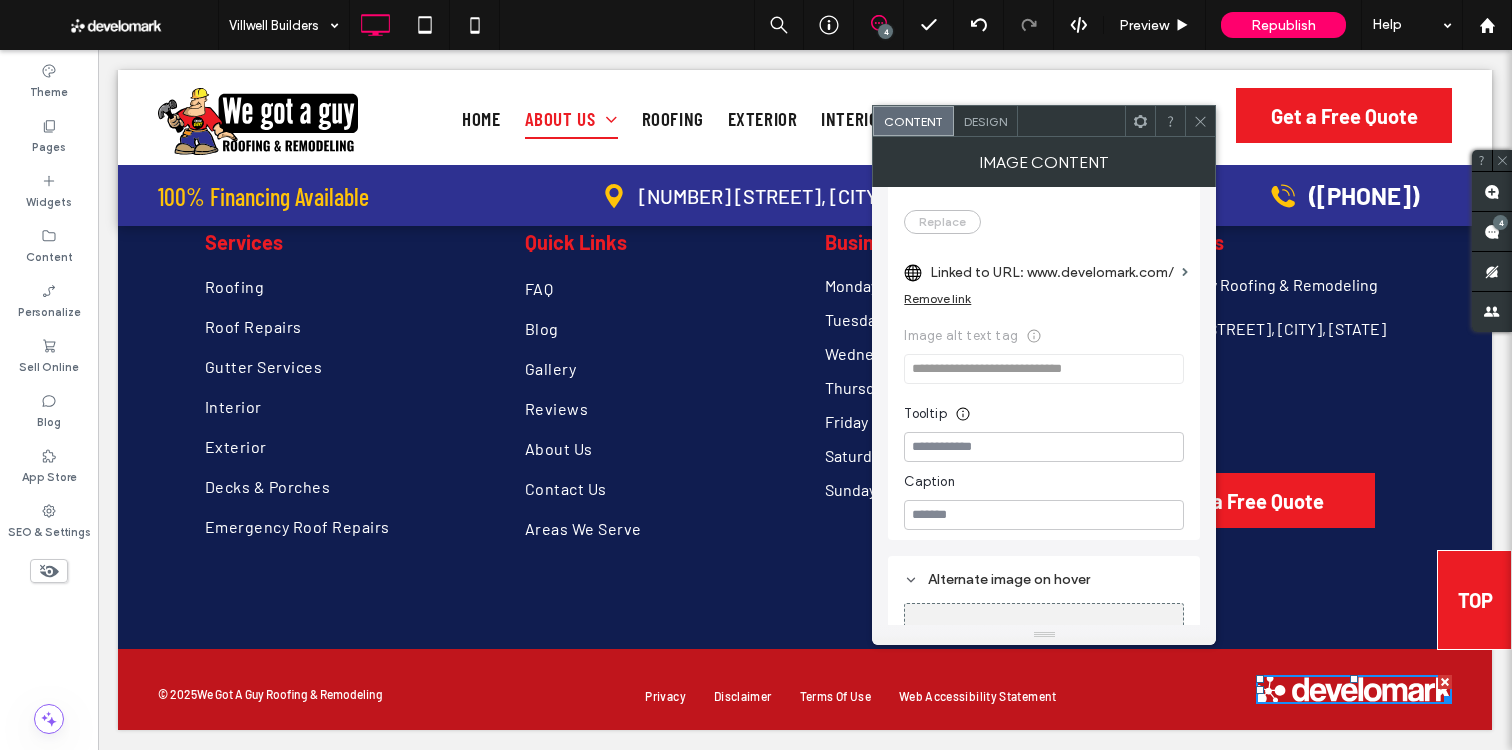 scroll, scrollTop: 339, scrollLeft: 0, axis: vertical 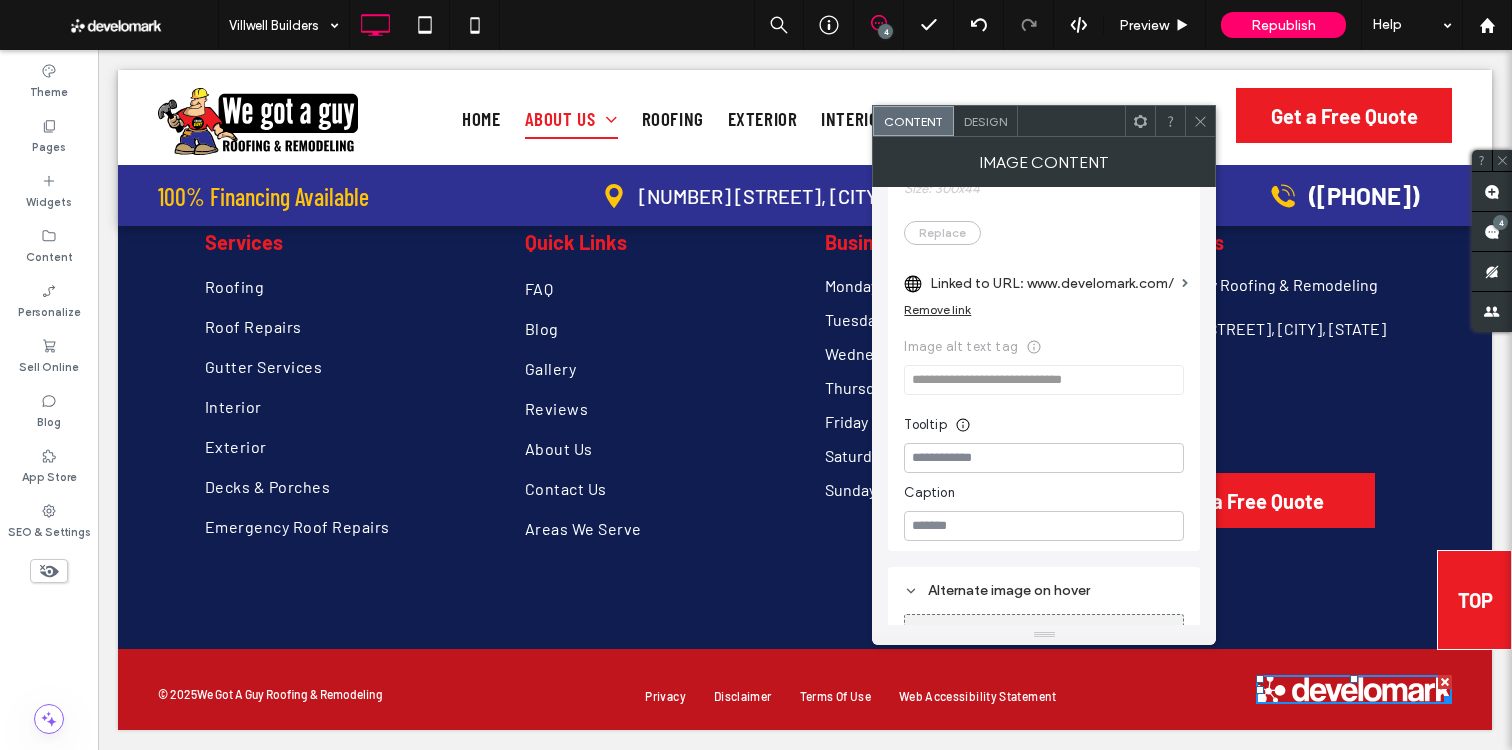 click on "Linked to URL: www.develomark.com/" at bounding box center (1052, 283) 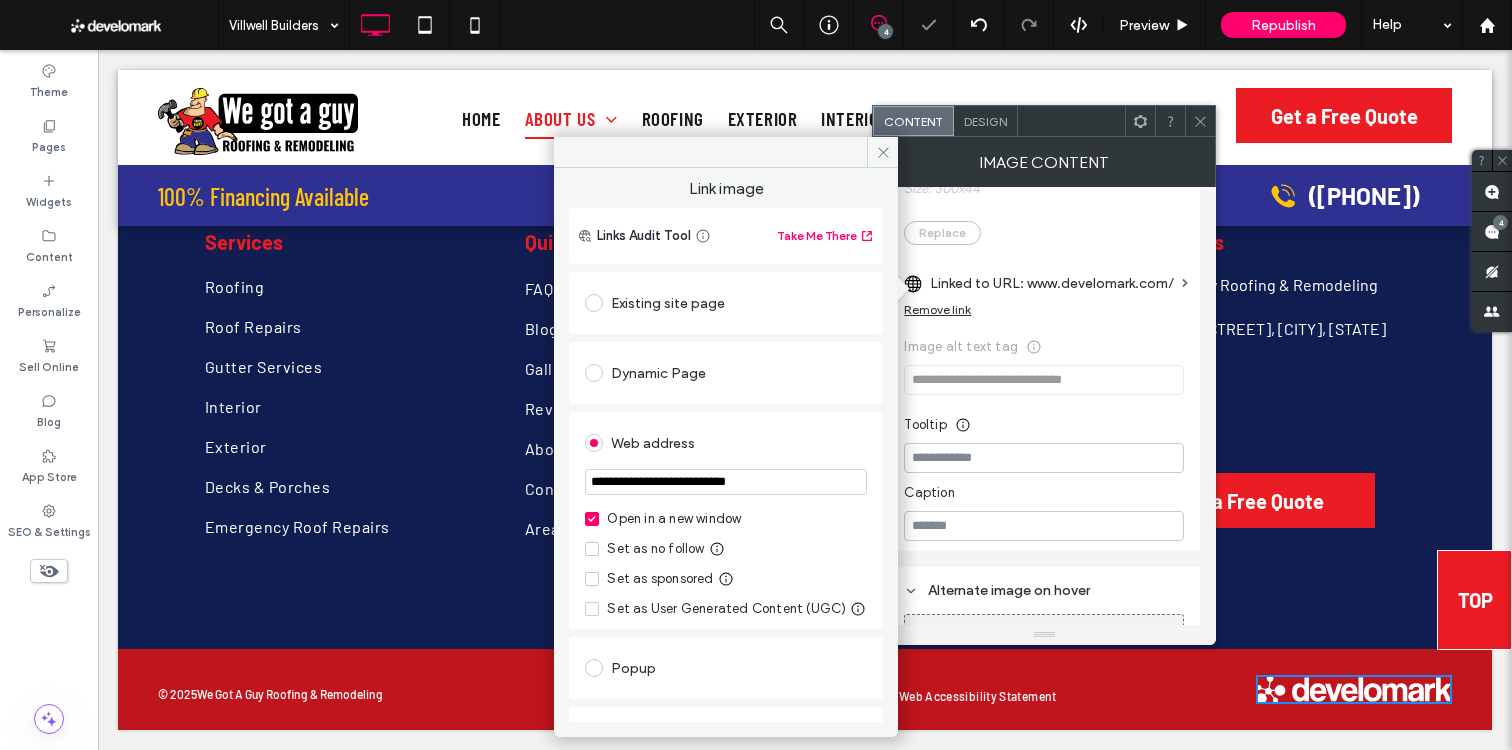 click 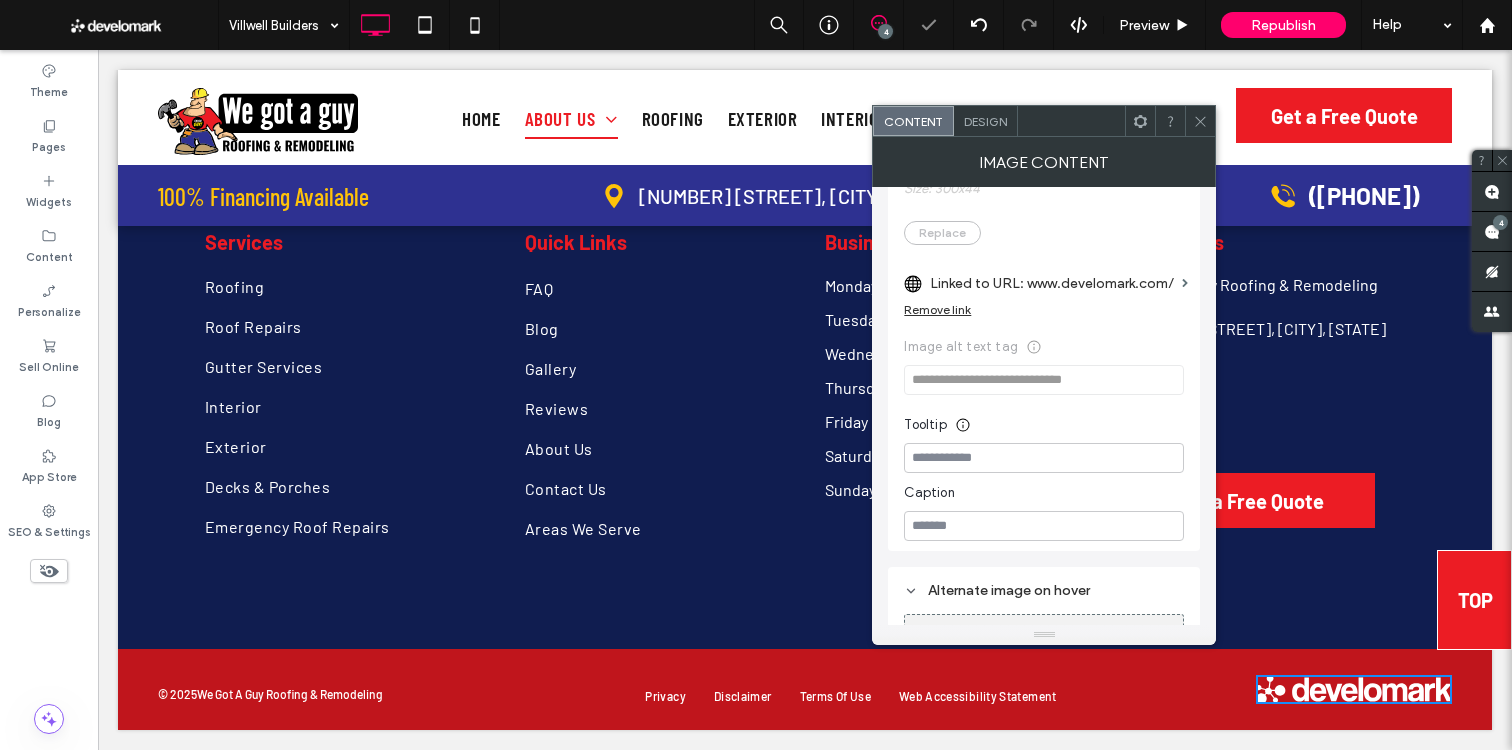 click at bounding box center (1200, 121) 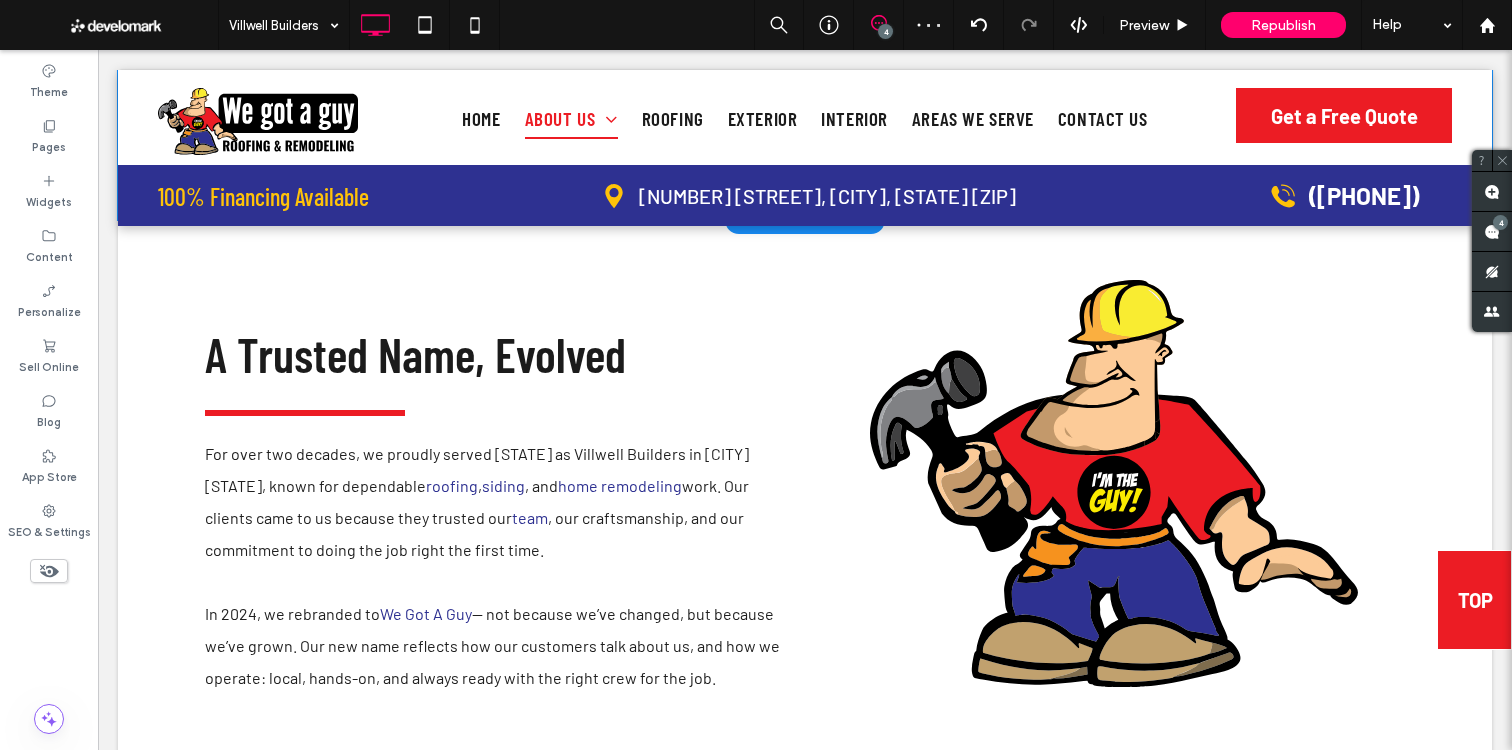 scroll, scrollTop: 0, scrollLeft: 0, axis: both 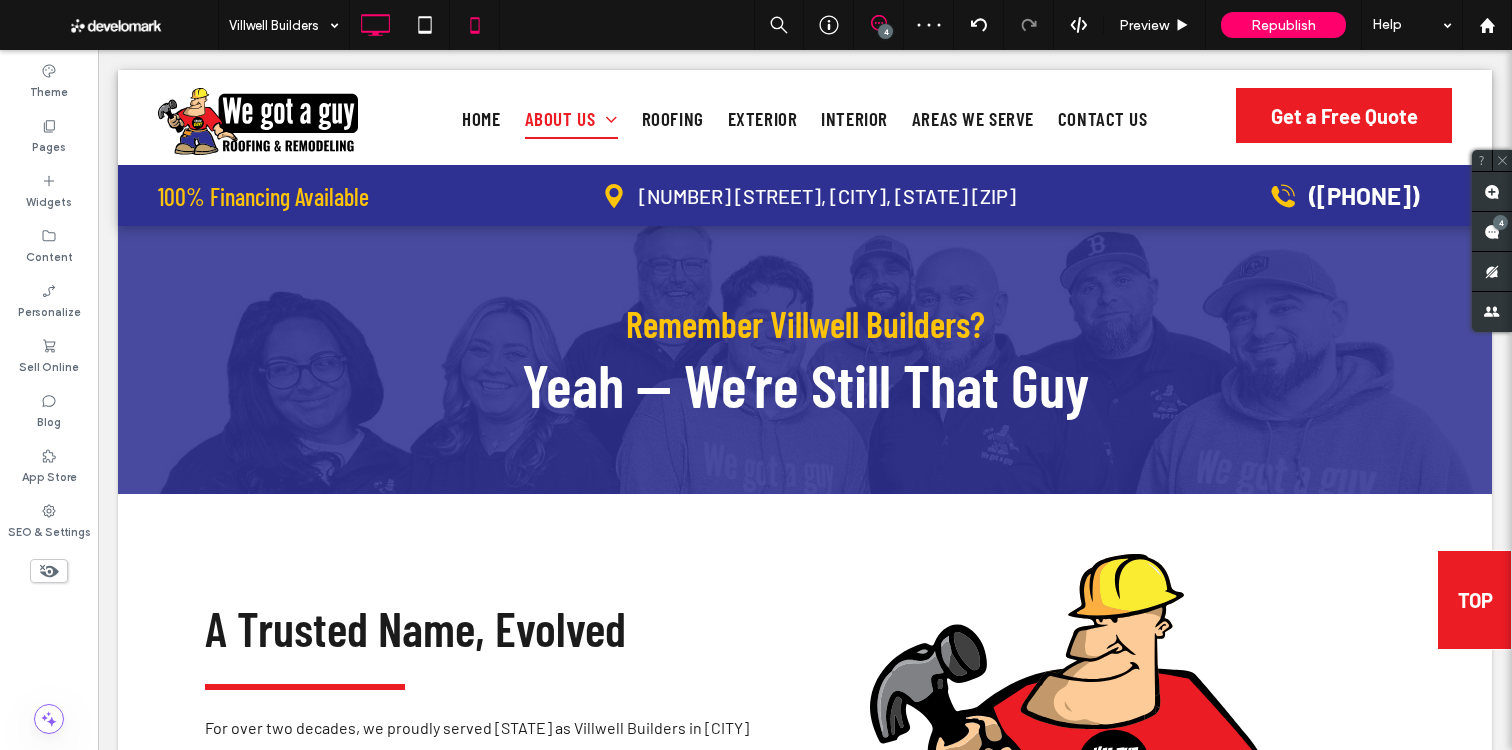 click 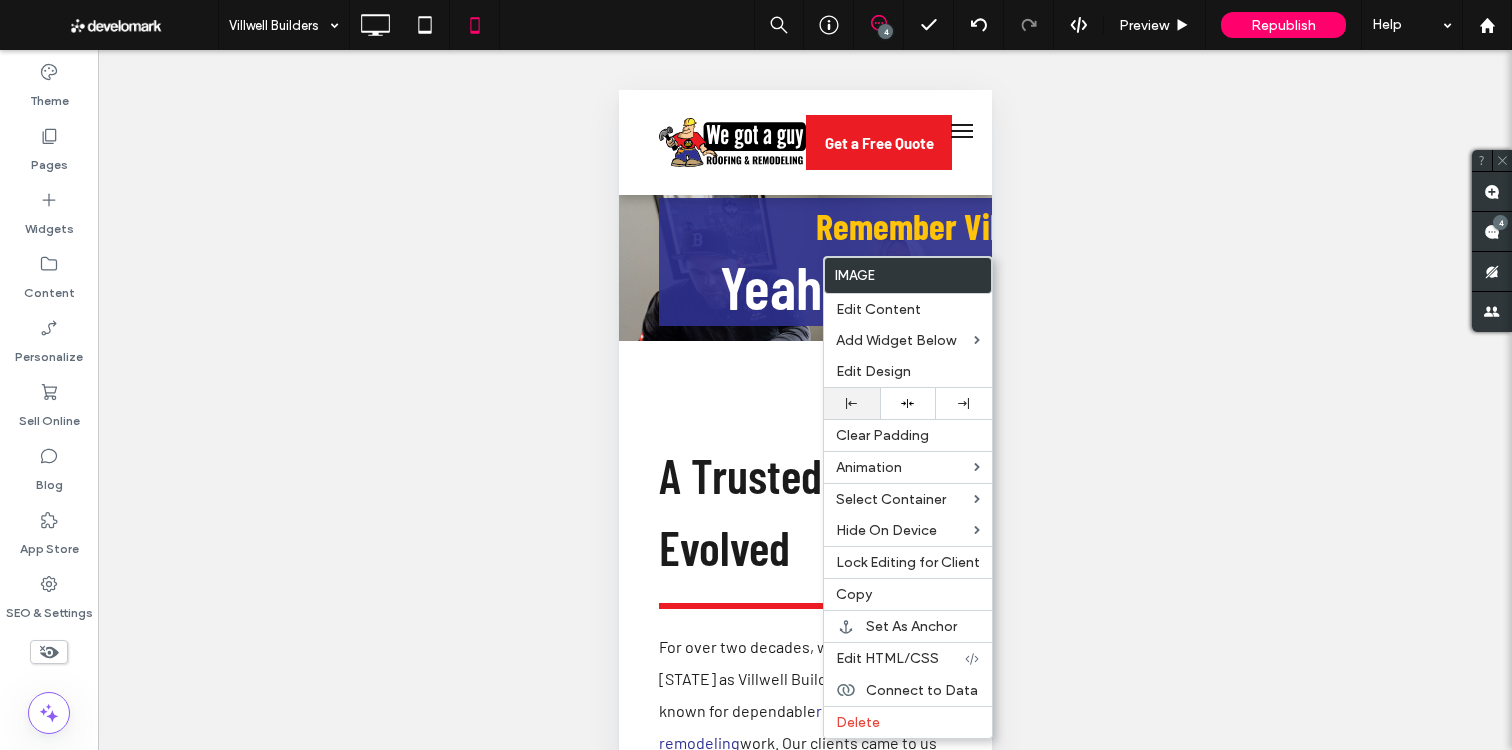 click at bounding box center [852, 403] 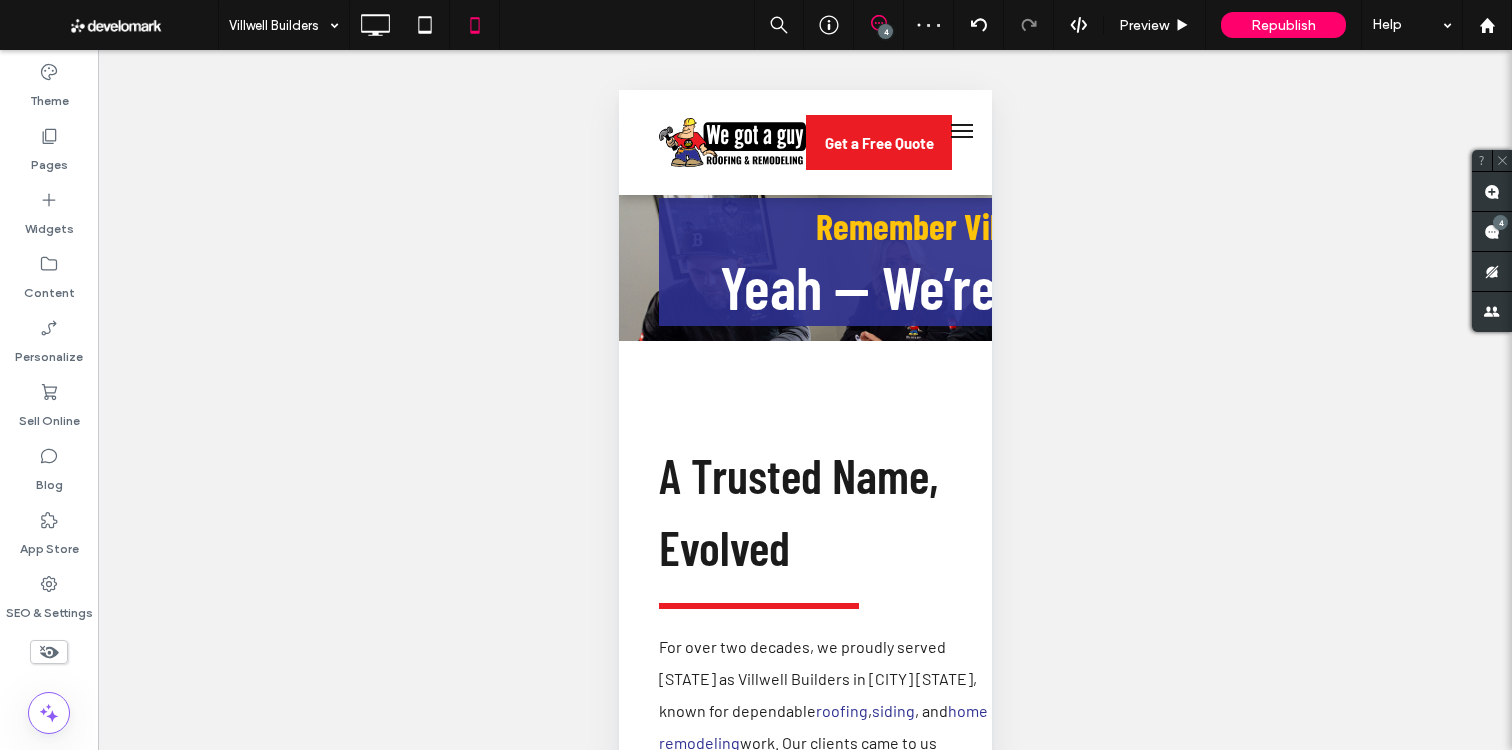 type on "******" 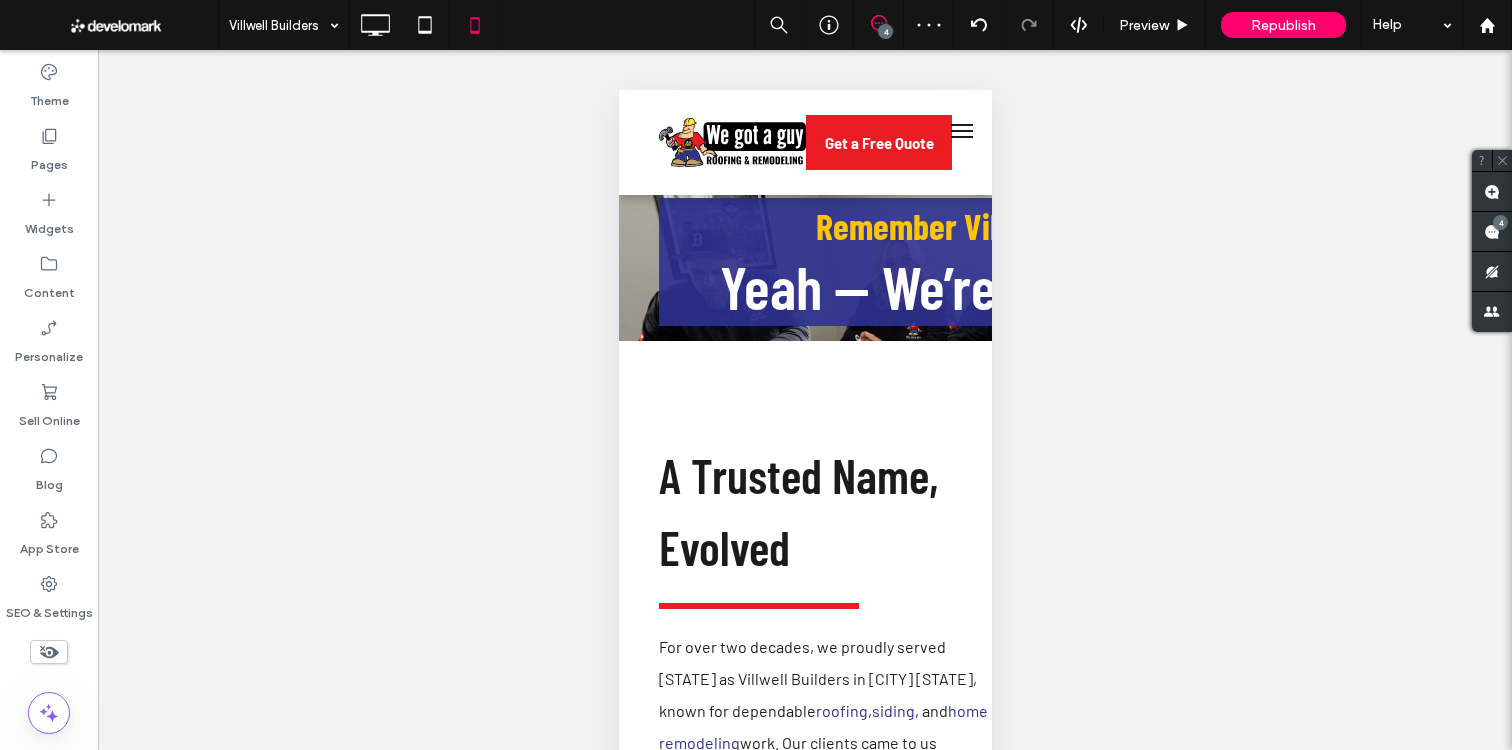 type on "**" 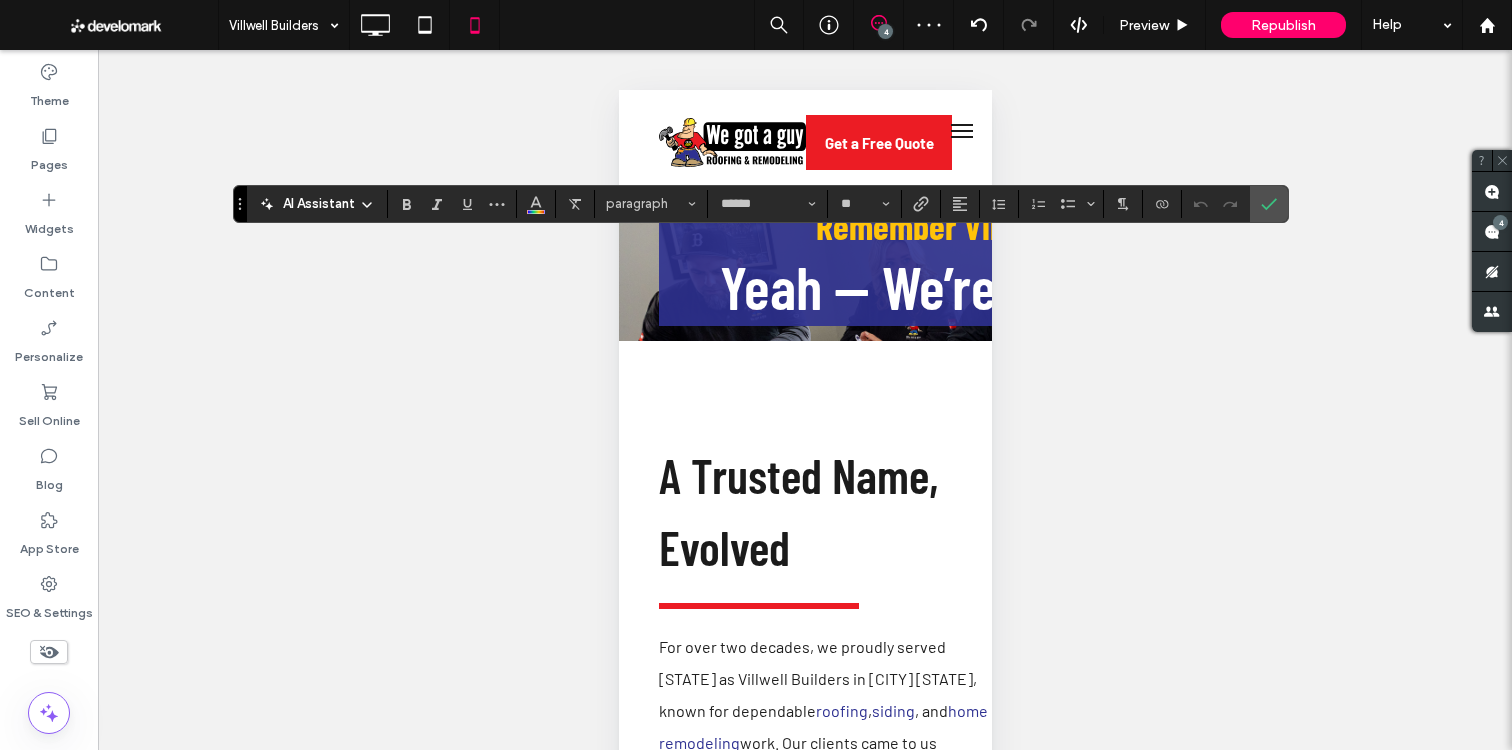 click 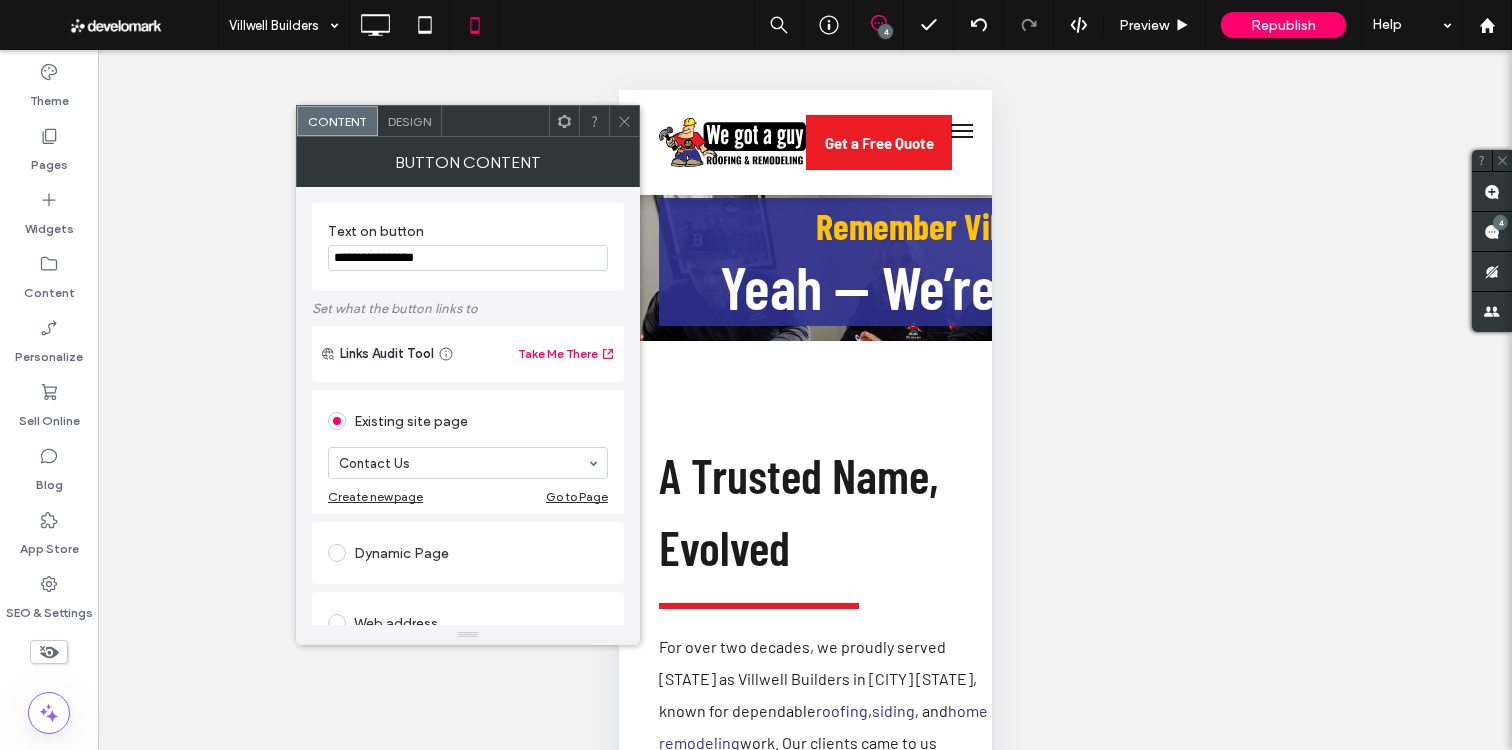 click on "Design" at bounding box center (409, 121) 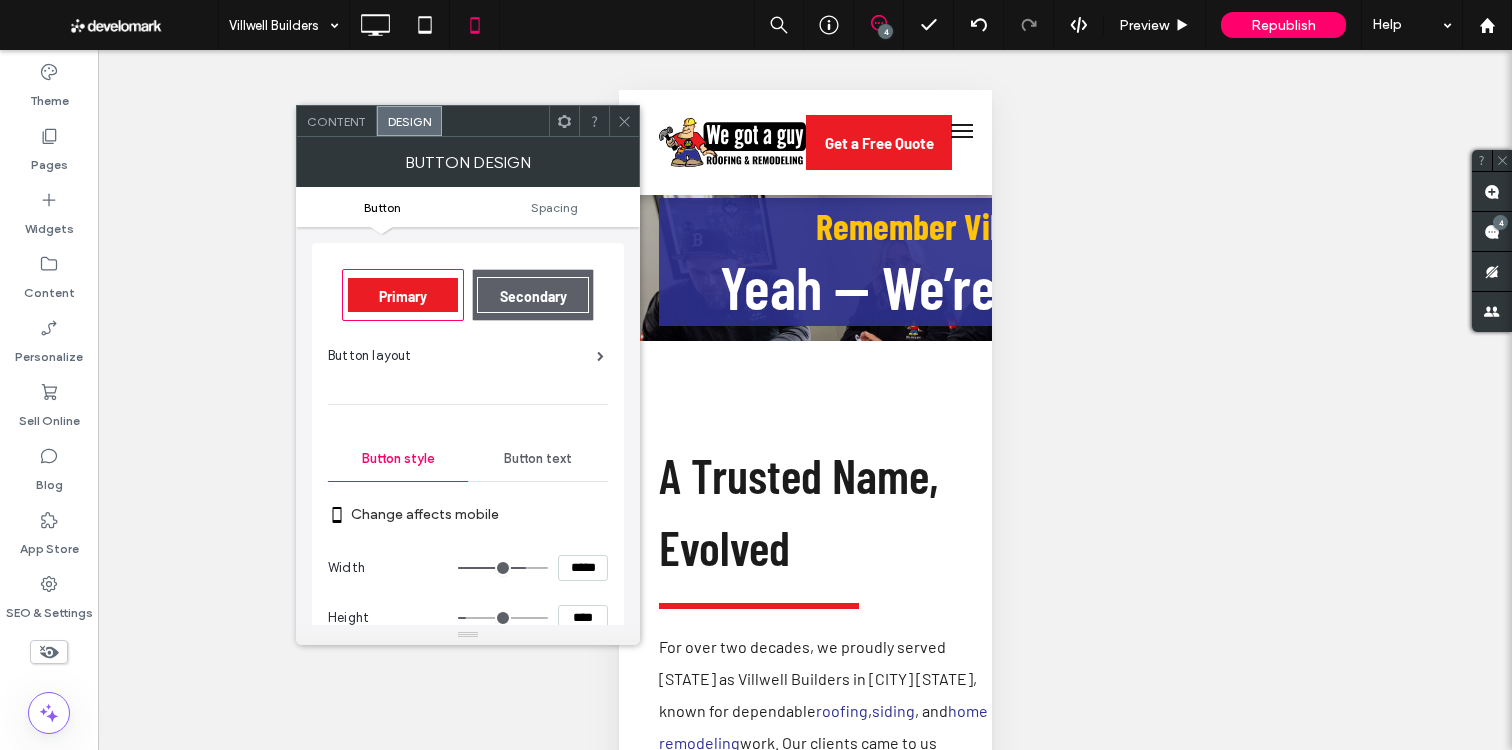 scroll, scrollTop: 41, scrollLeft: 0, axis: vertical 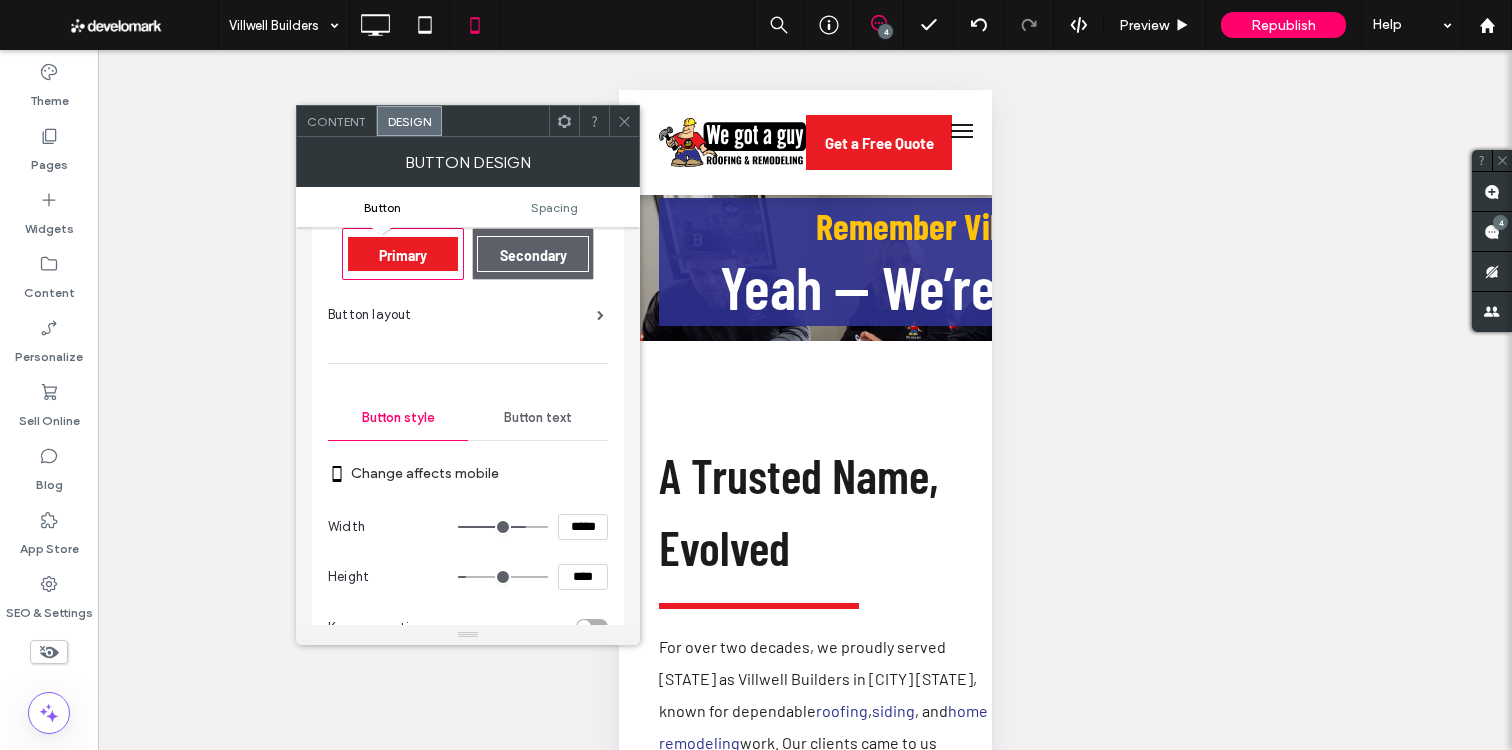 drag, startPoint x: 619, startPoint y: 121, endPoint x: 622, endPoint y: 131, distance: 10.440307 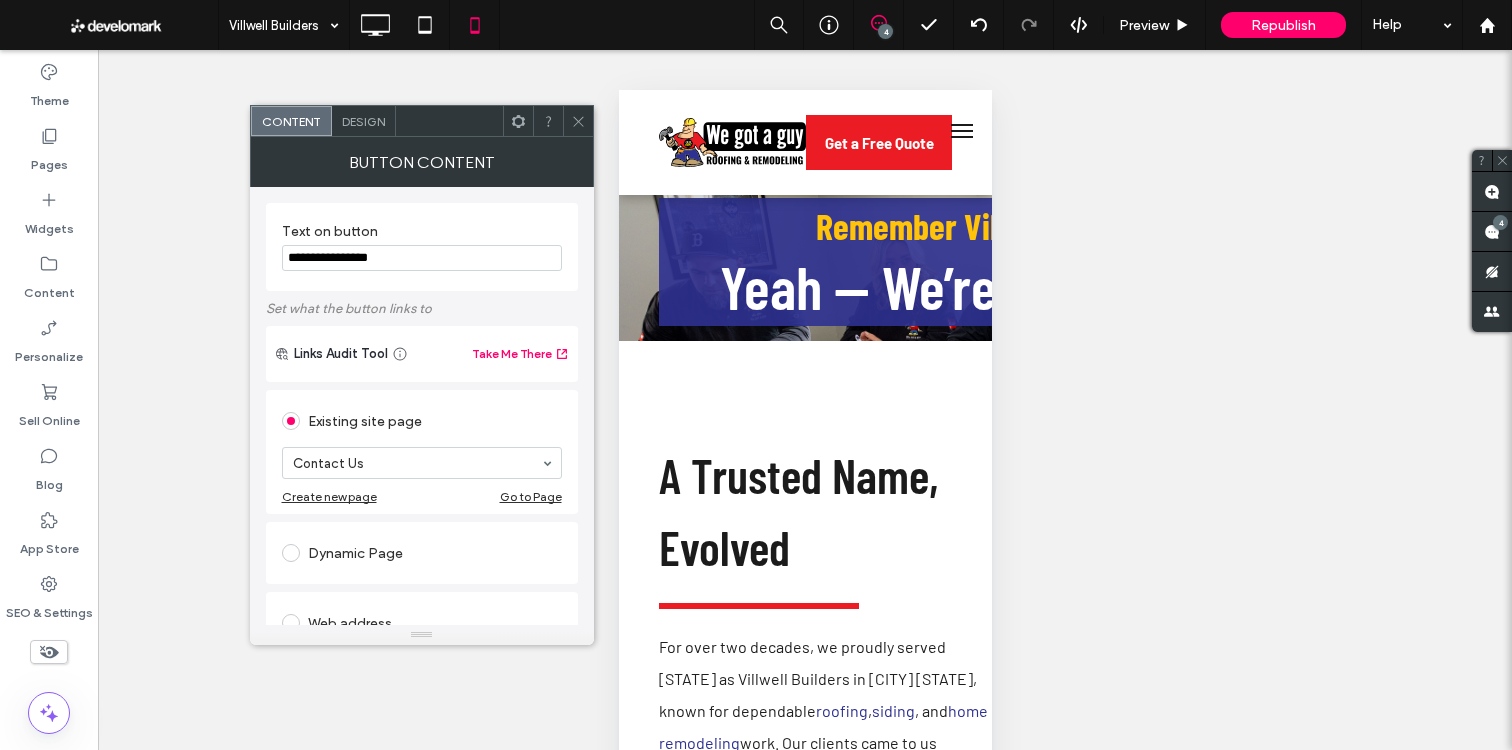 click on "Design" at bounding box center [364, 121] 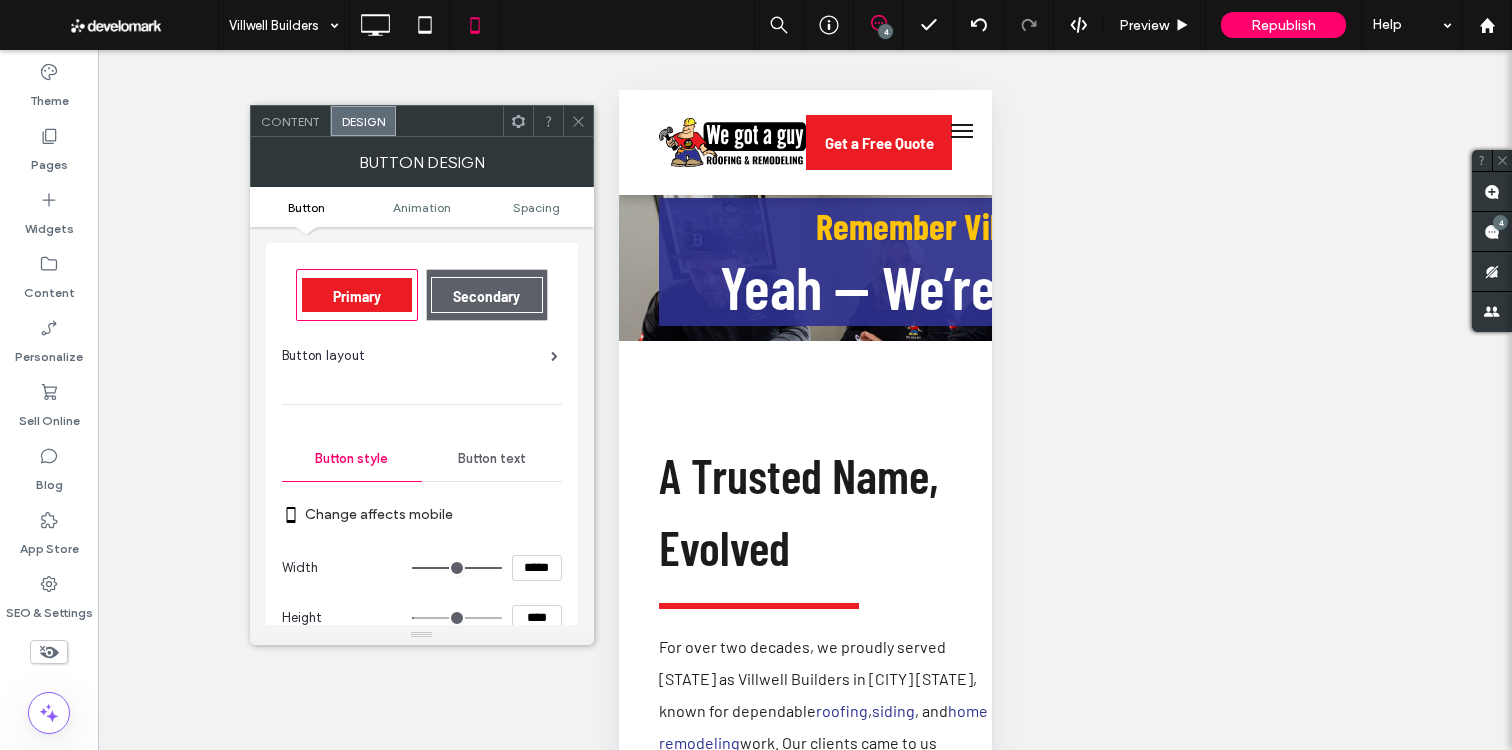 click on "*****" at bounding box center (537, 568) 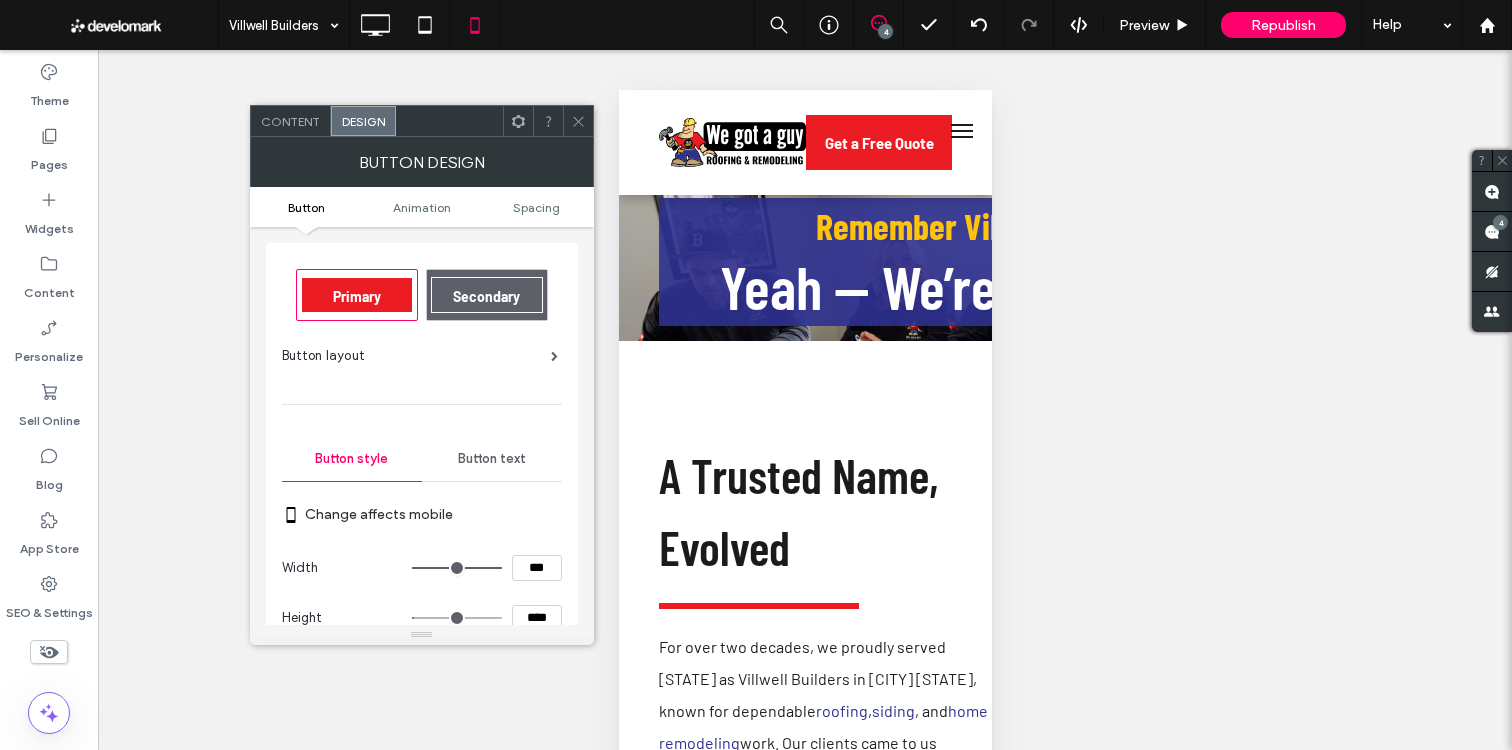 type on "*****" 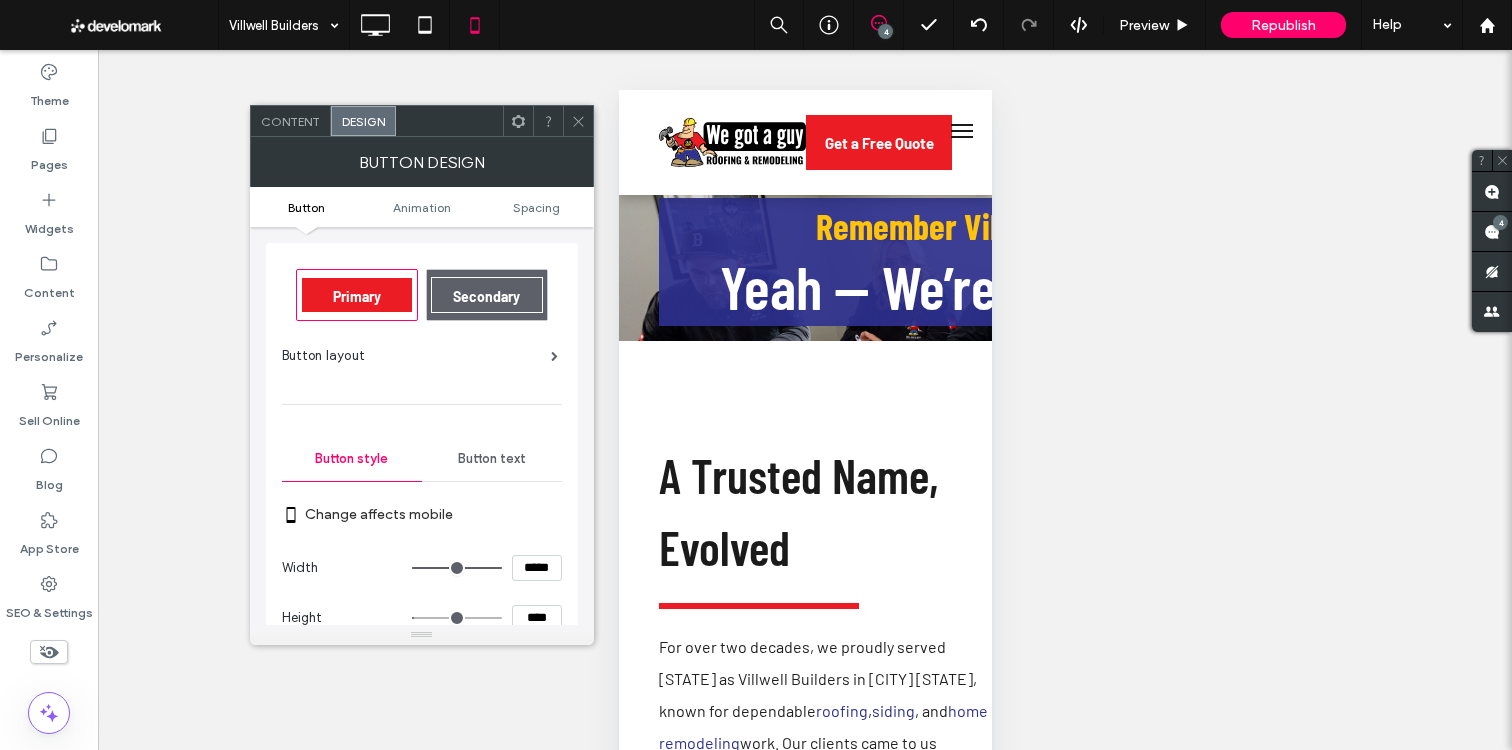 type on "***" 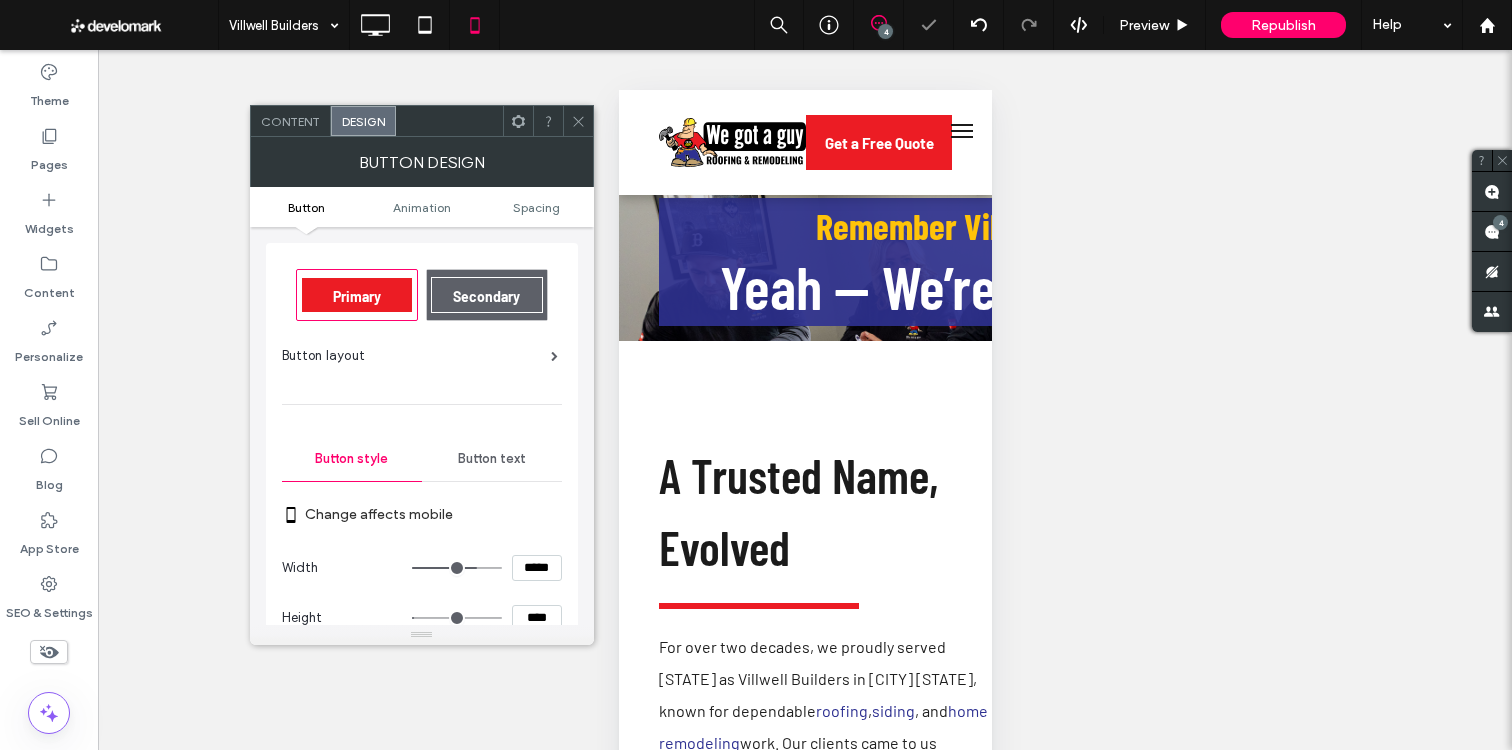 click on "****" at bounding box center [537, 618] 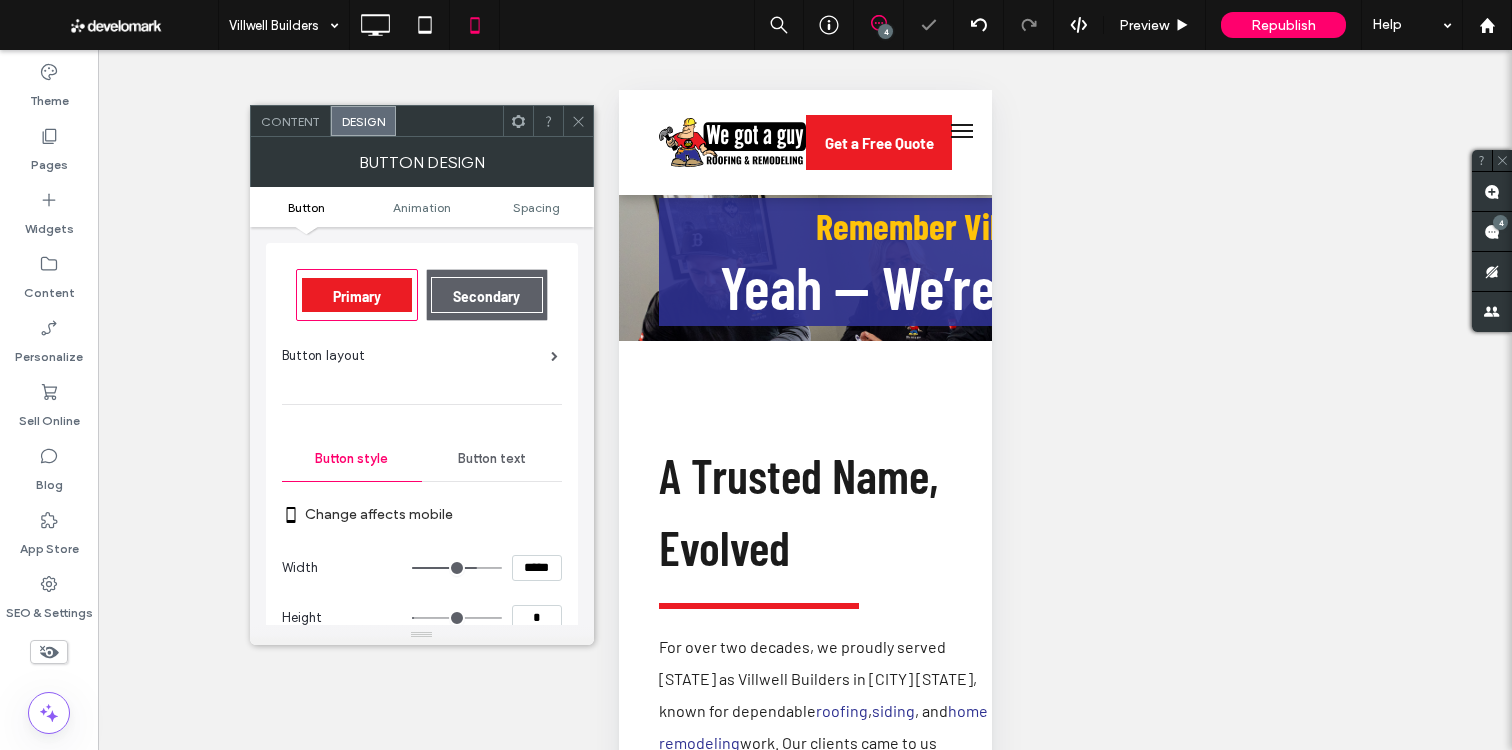 scroll, scrollTop: 1, scrollLeft: 0, axis: vertical 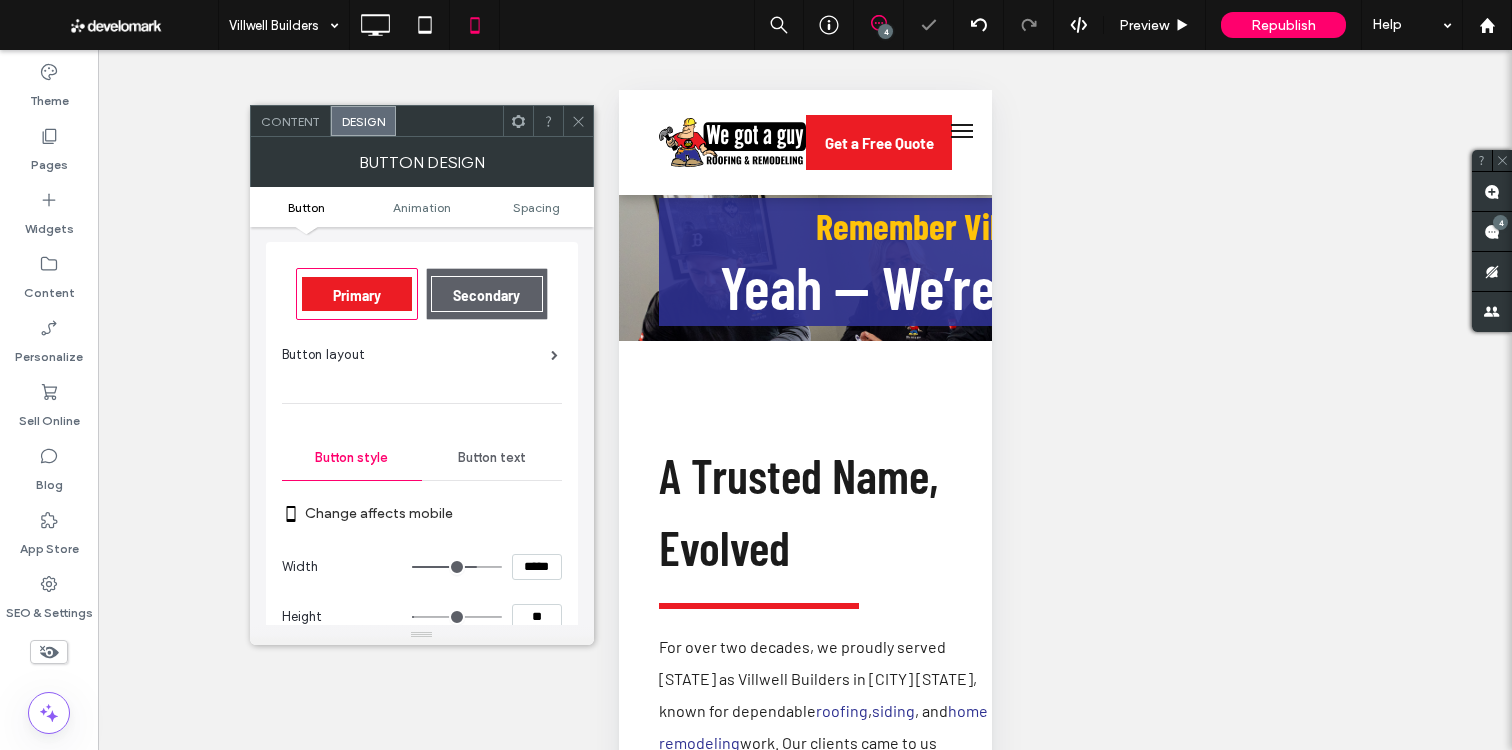 type on "****" 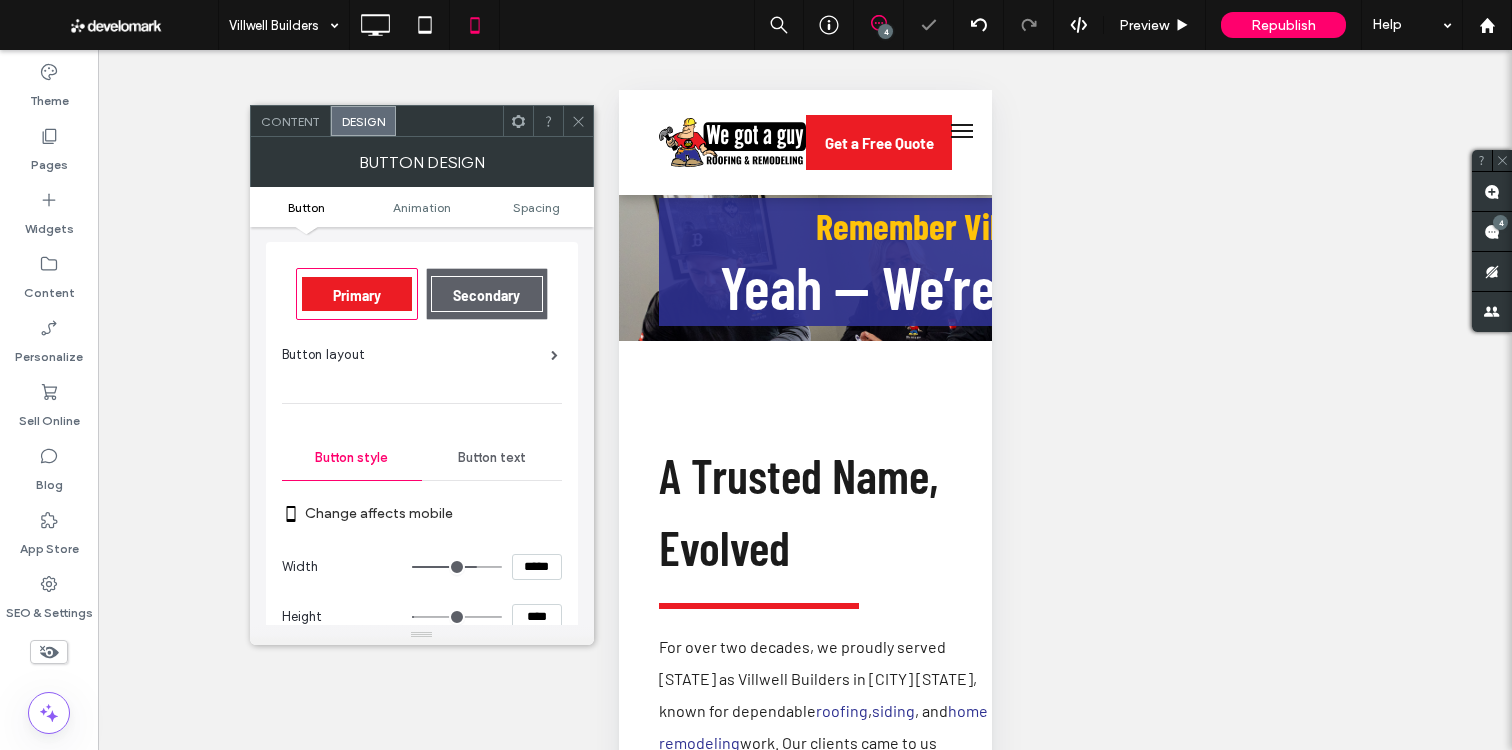 type on "**" 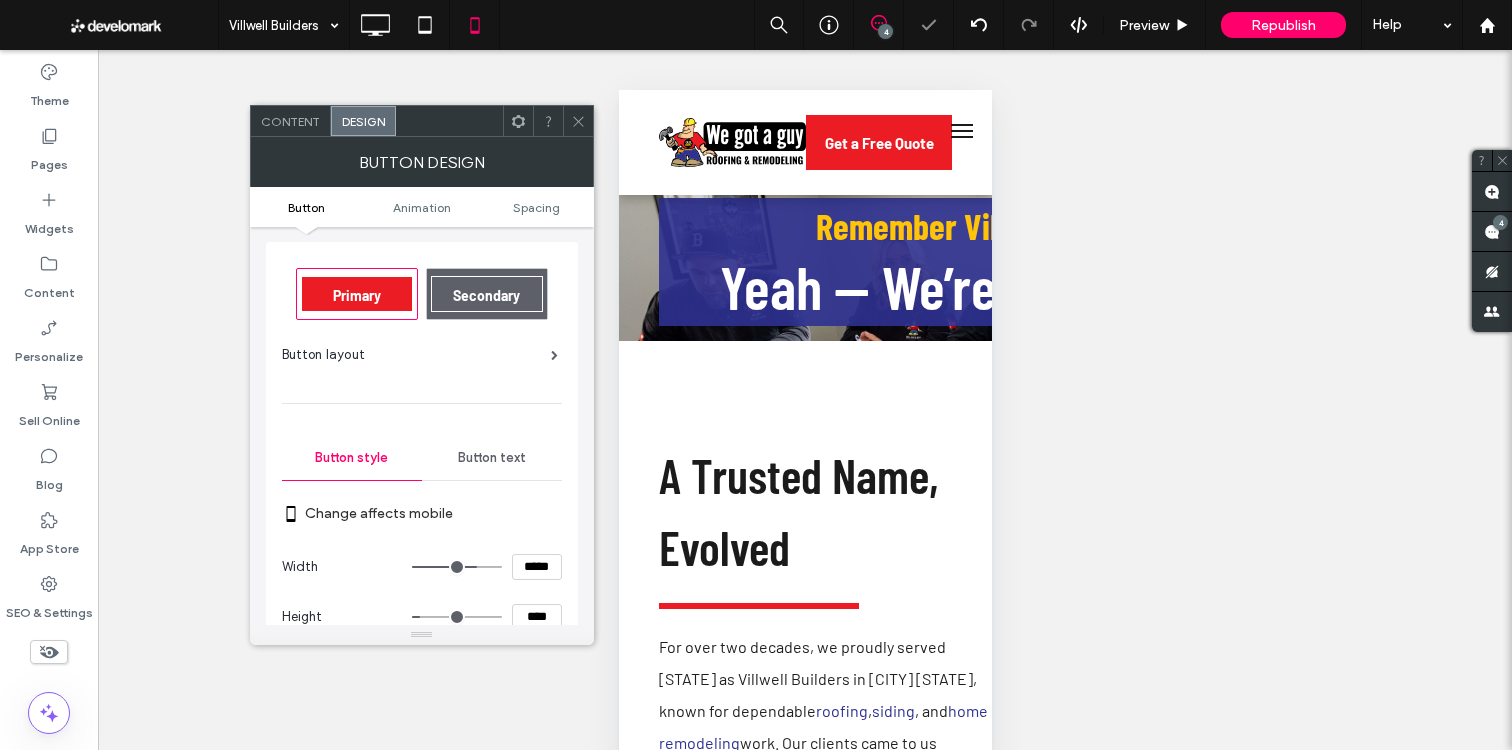click at bounding box center (578, 121) 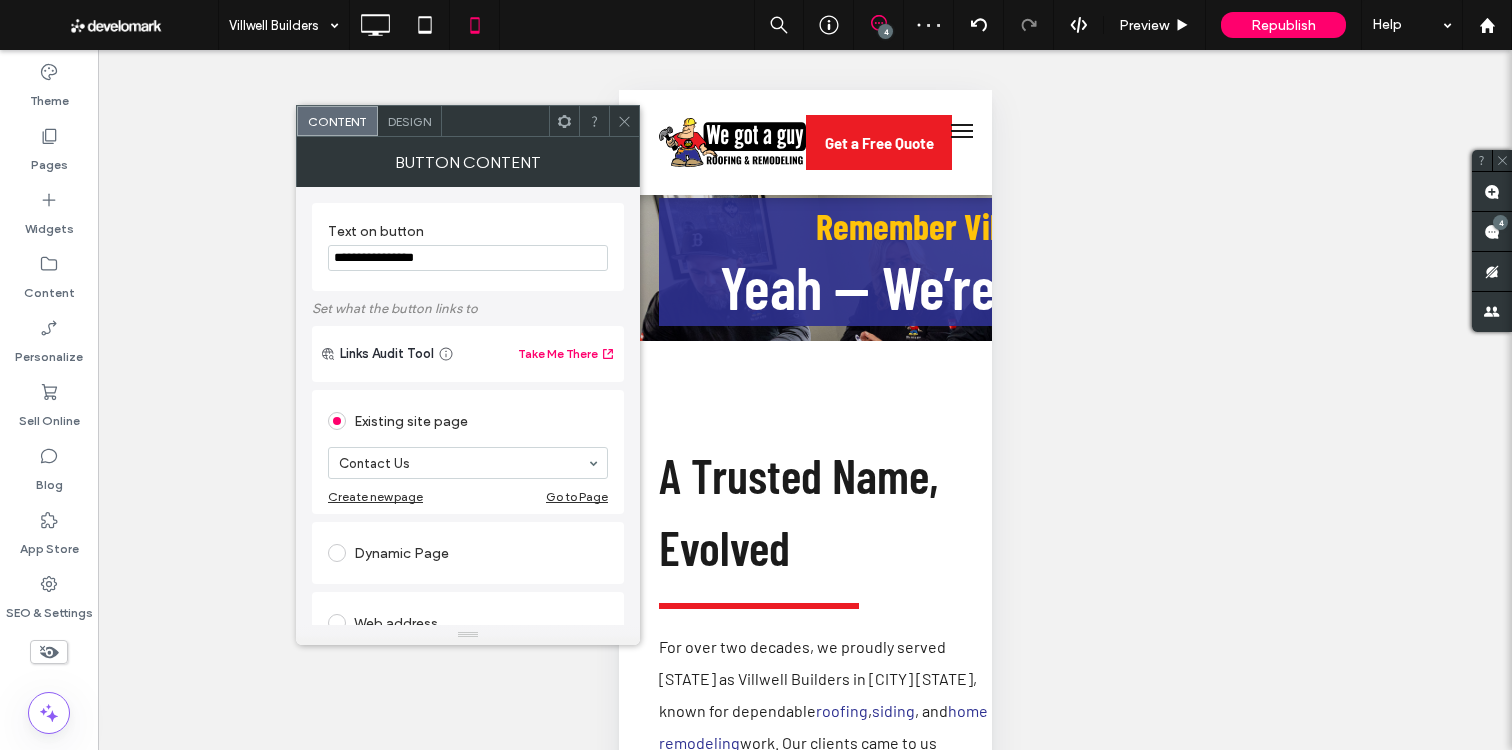 drag, startPoint x: 628, startPoint y: 117, endPoint x: 547, endPoint y: 54, distance: 102.61579 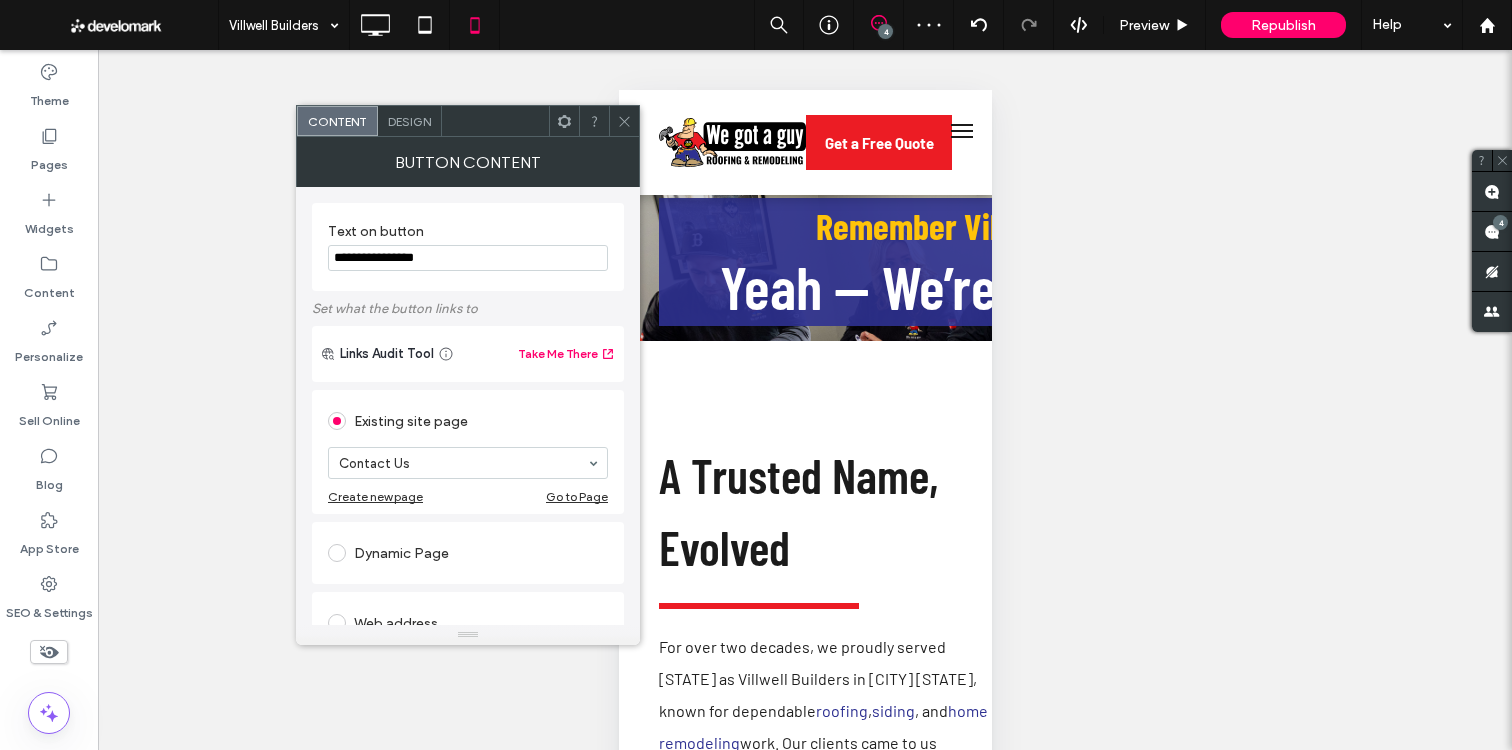click 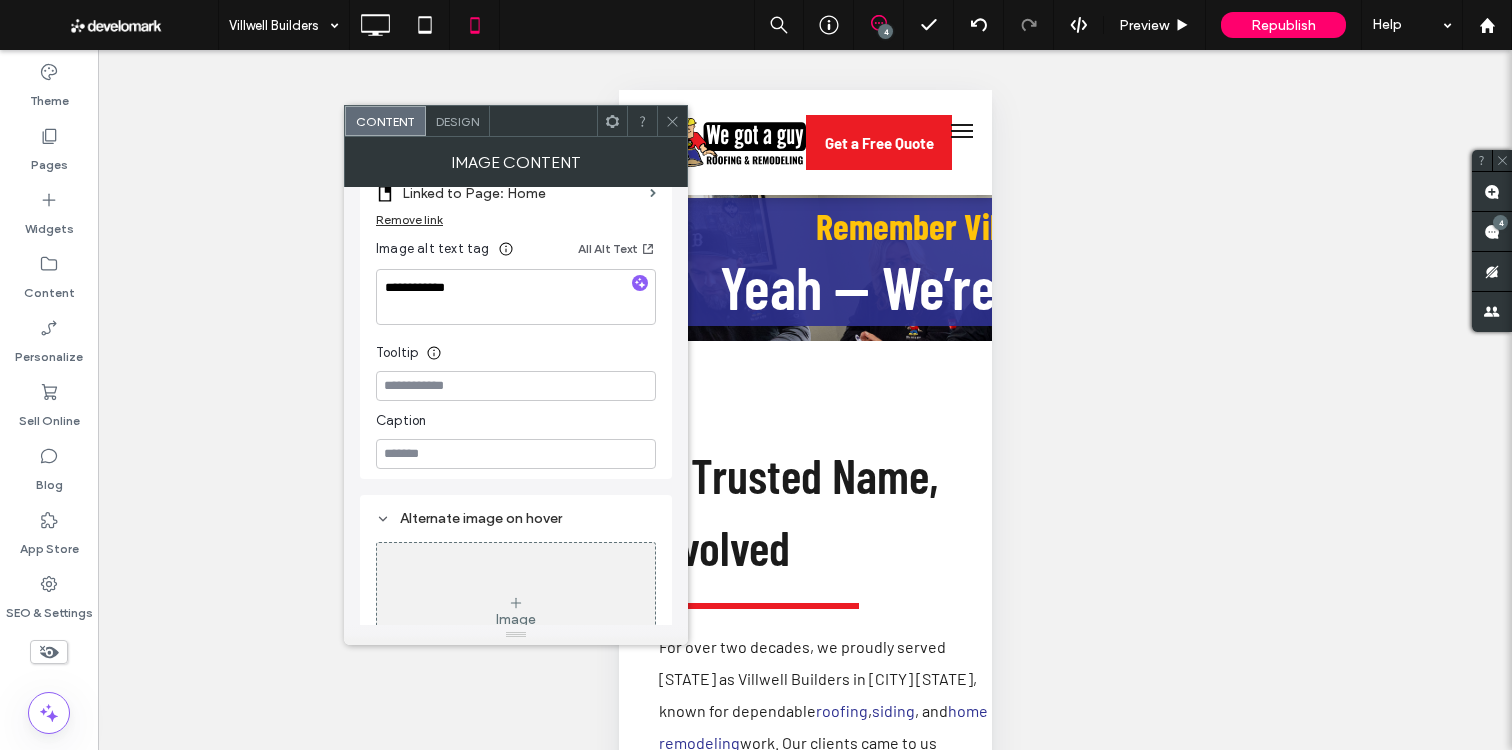scroll, scrollTop: 597, scrollLeft: 0, axis: vertical 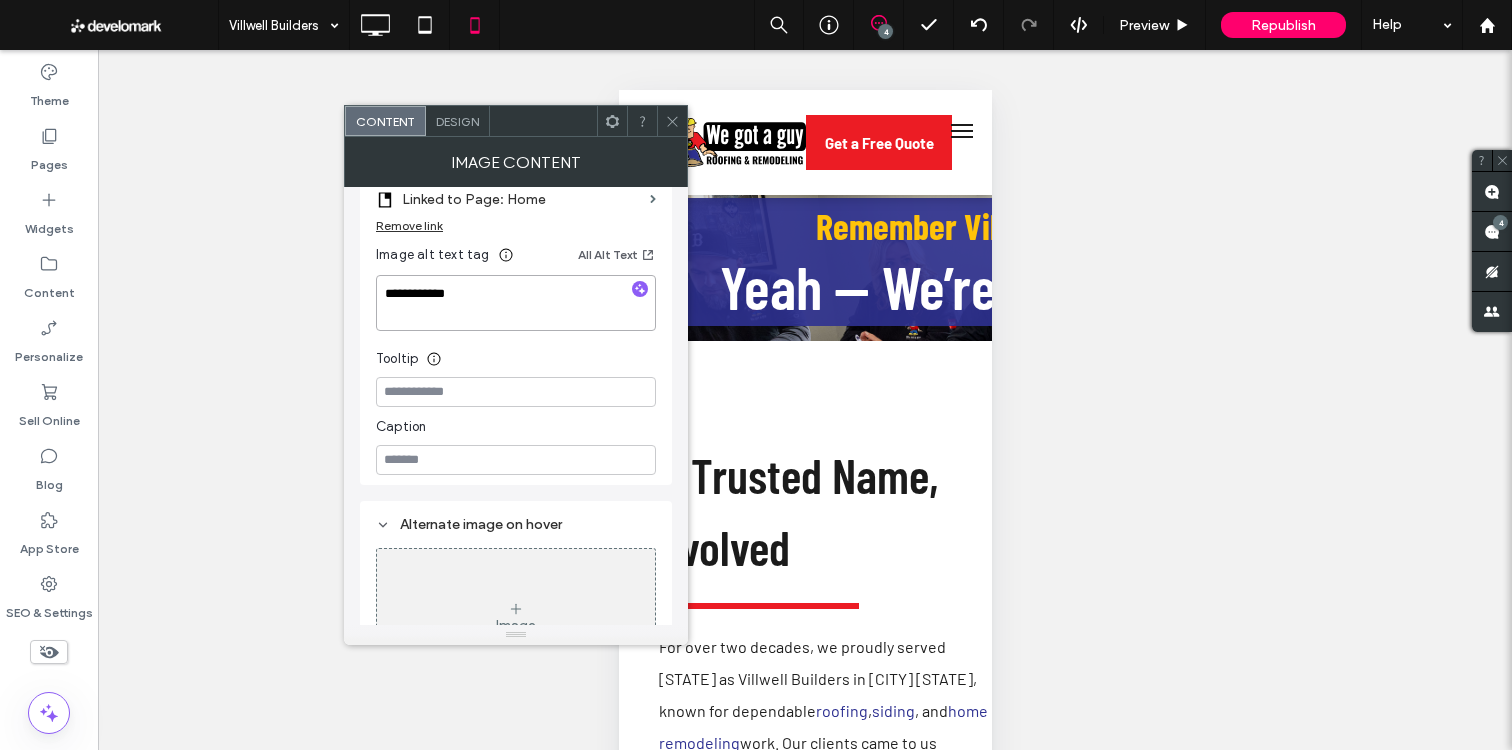 drag, startPoint x: 470, startPoint y: 307, endPoint x: 442, endPoint y: 300, distance: 28.86174 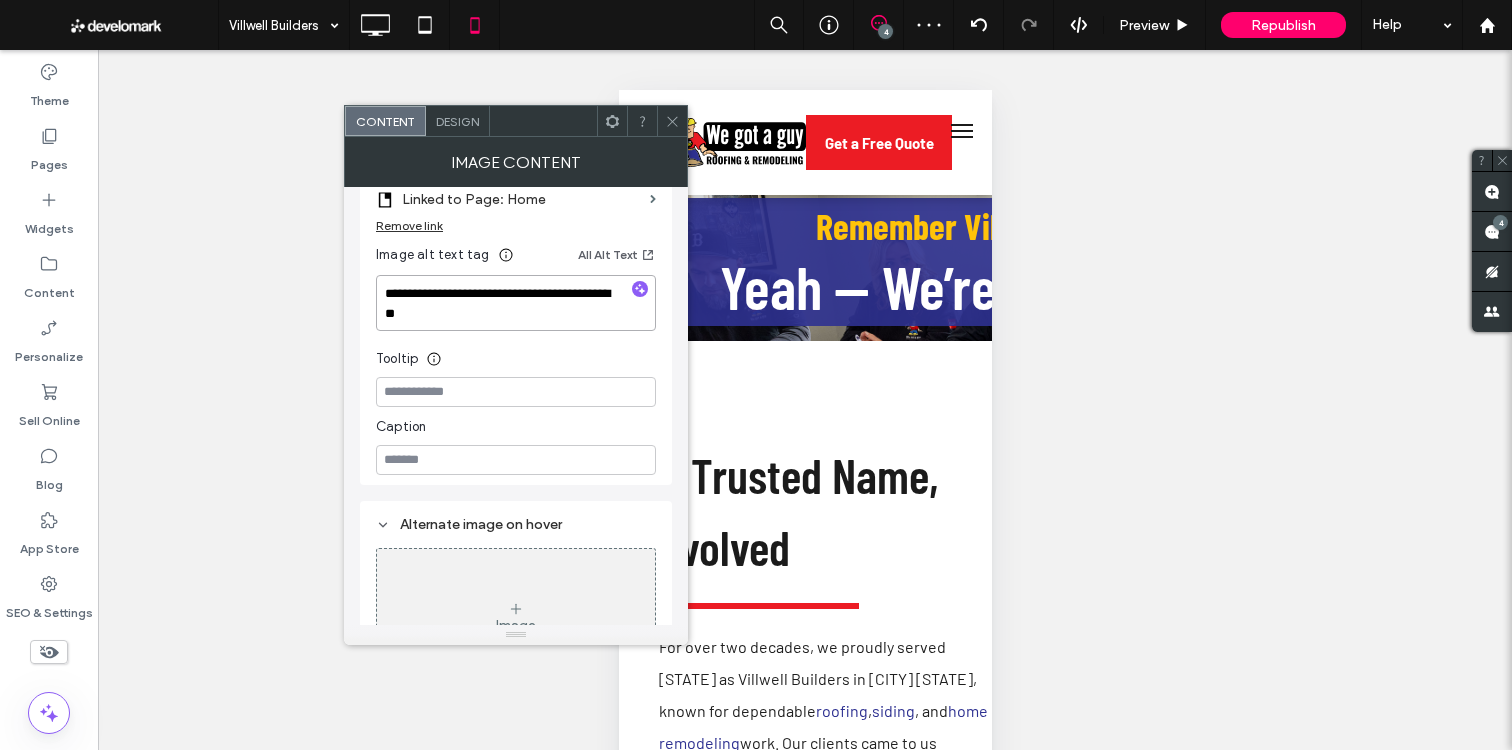 click on "**********" at bounding box center (516, 303) 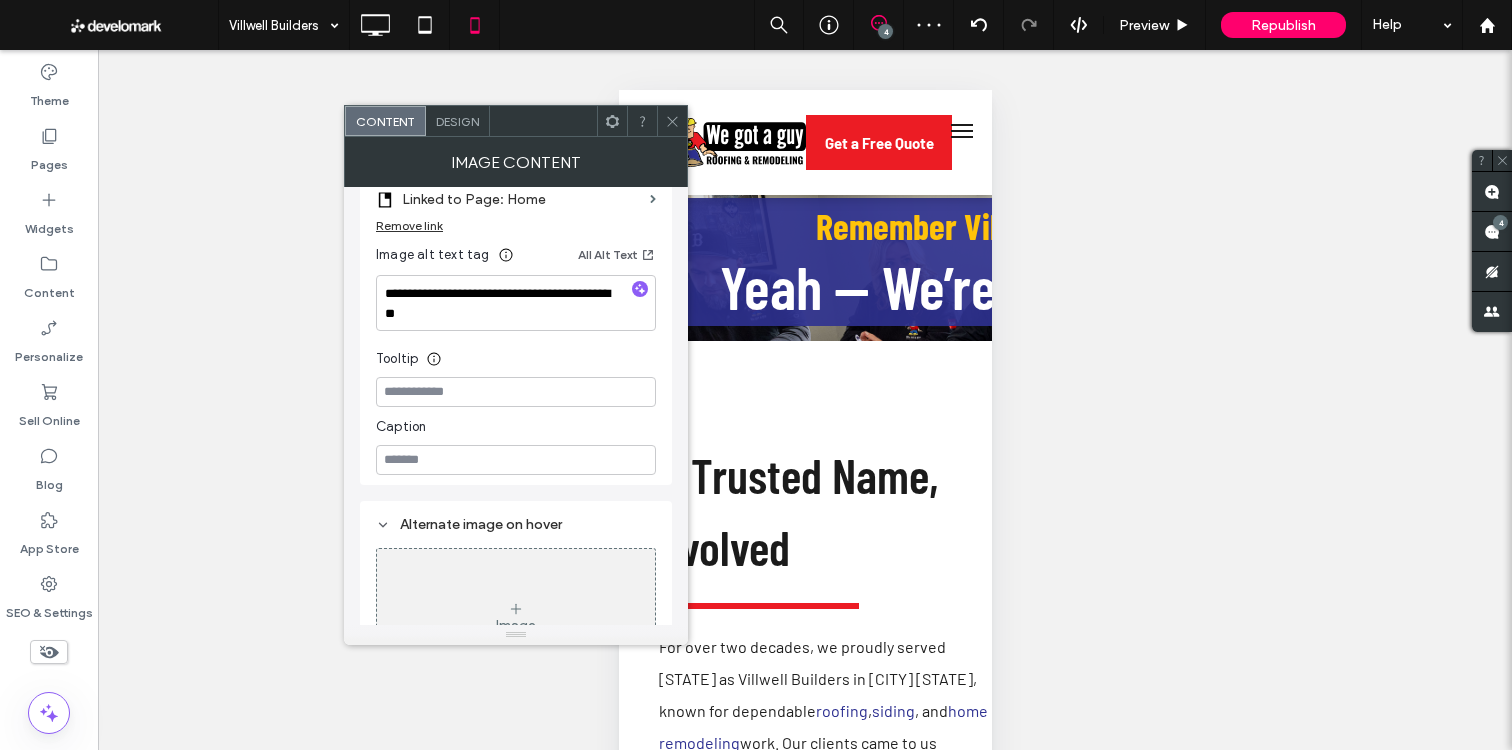 click on "Tooltip" at bounding box center (516, 354) 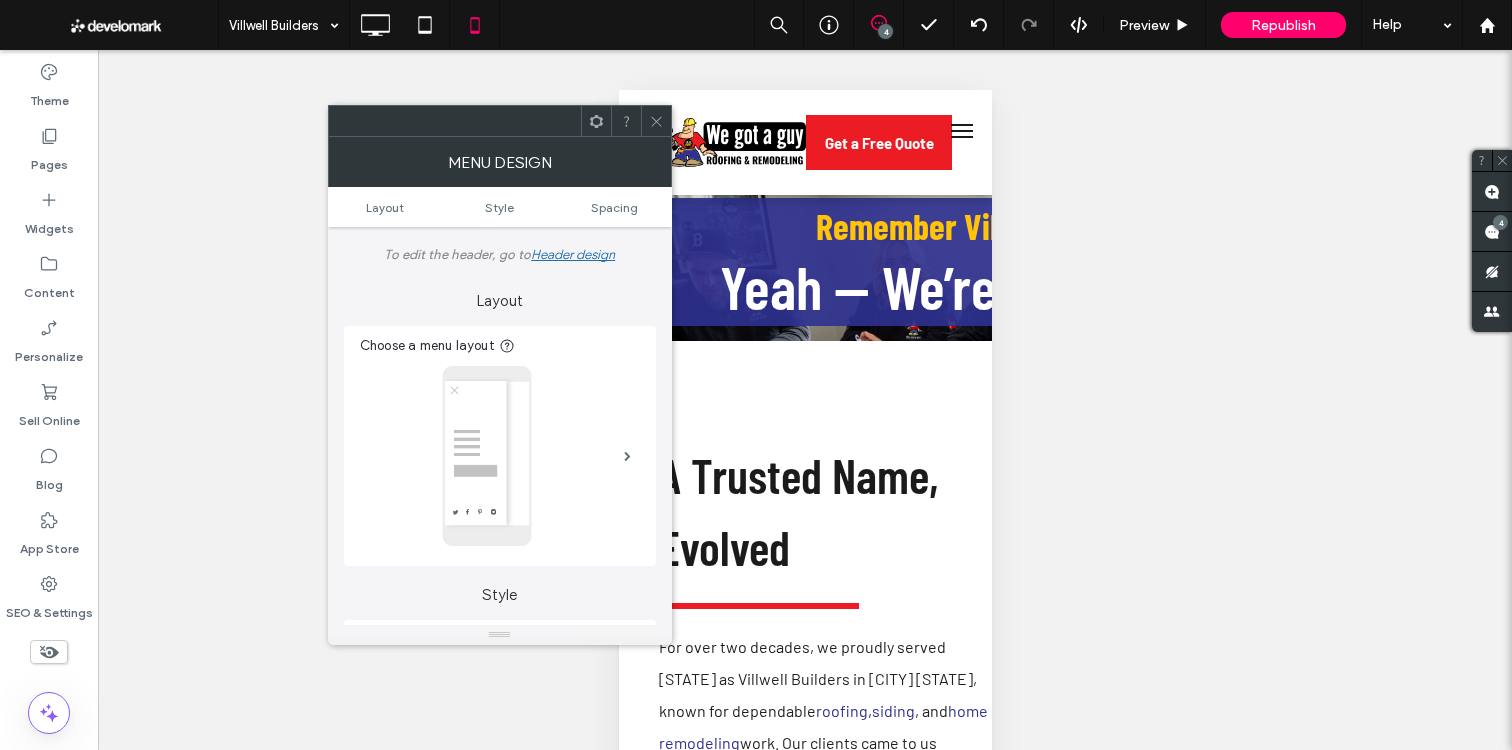 scroll, scrollTop: 68, scrollLeft: 0, axis: vertical 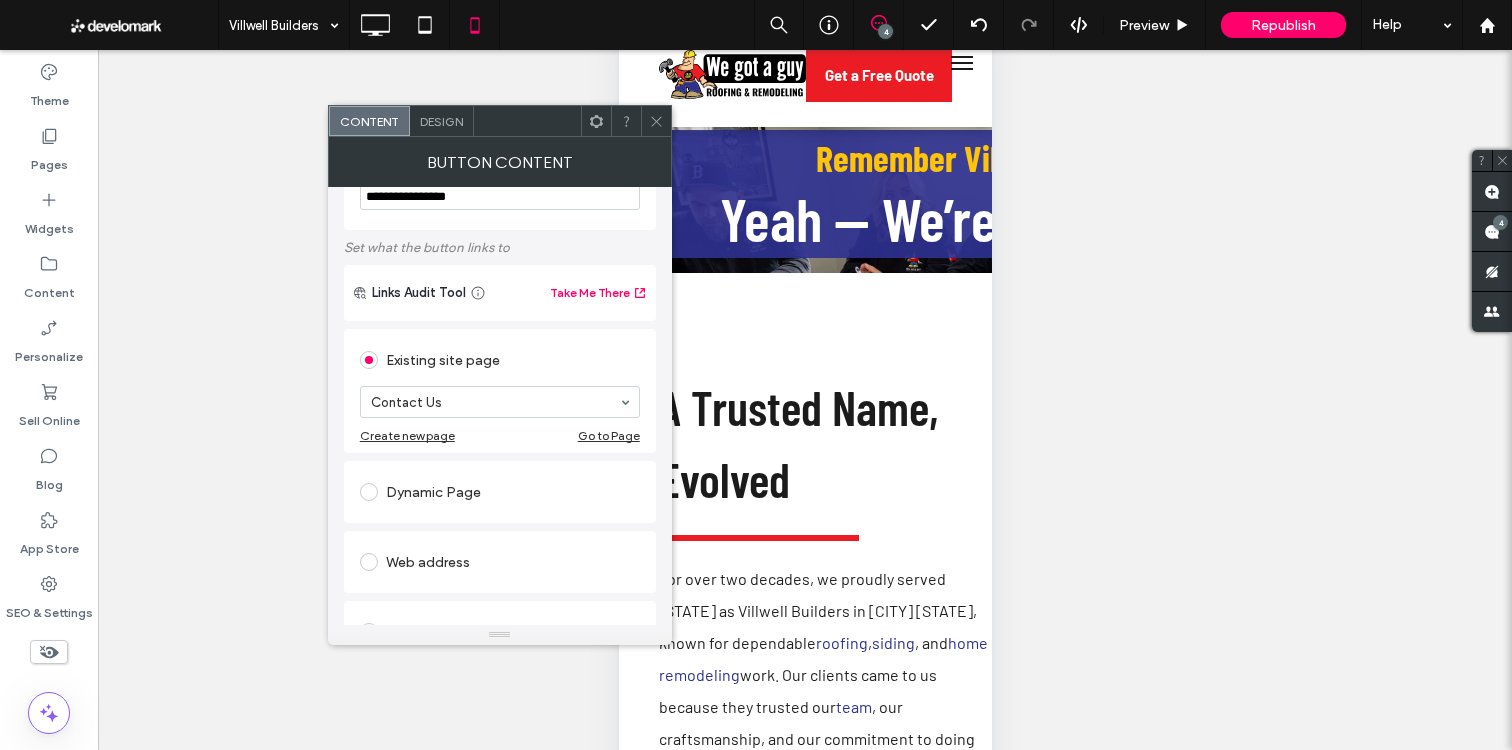 drag, startPoint x: 649, startPoint y: 121, endPoint x: 162, endPoint y: 119, distance: 487.00412 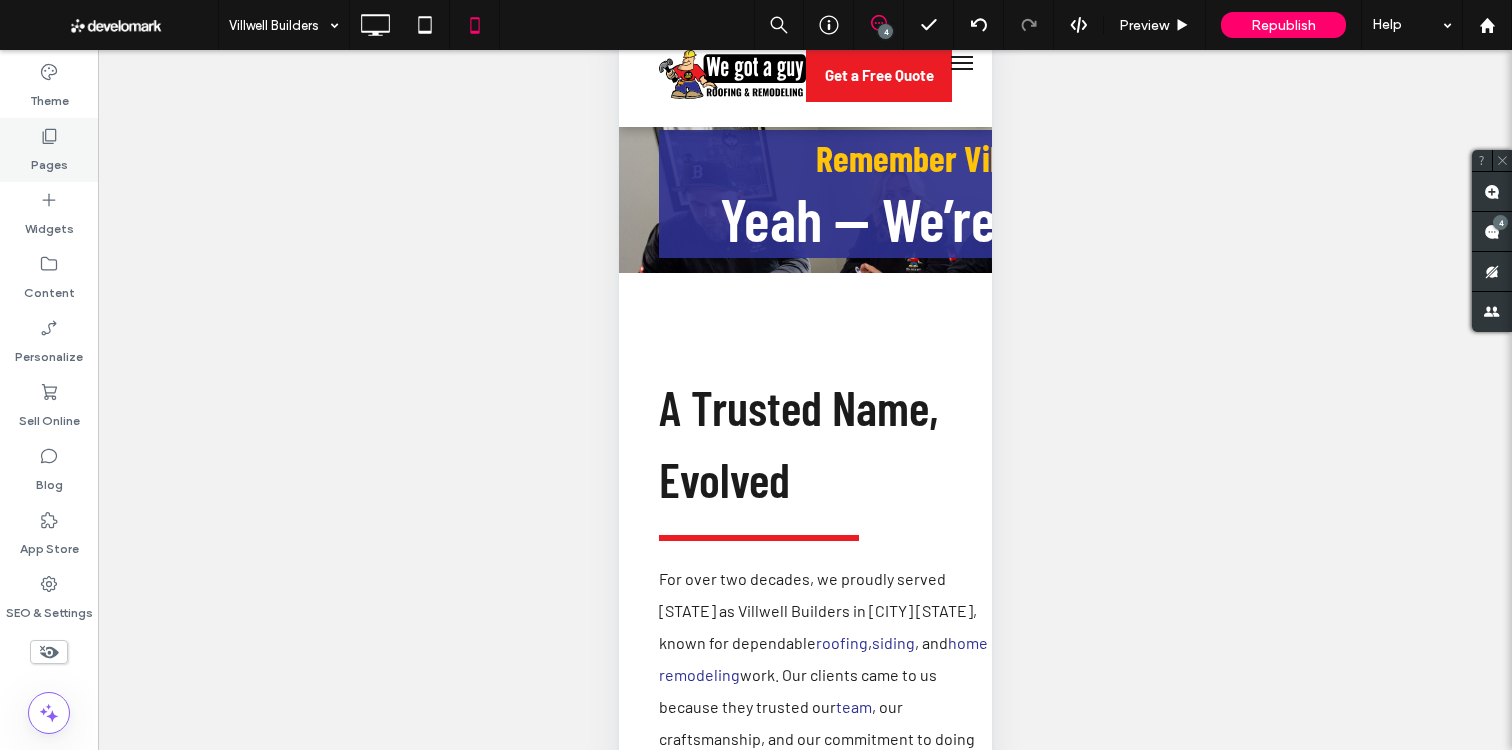 click 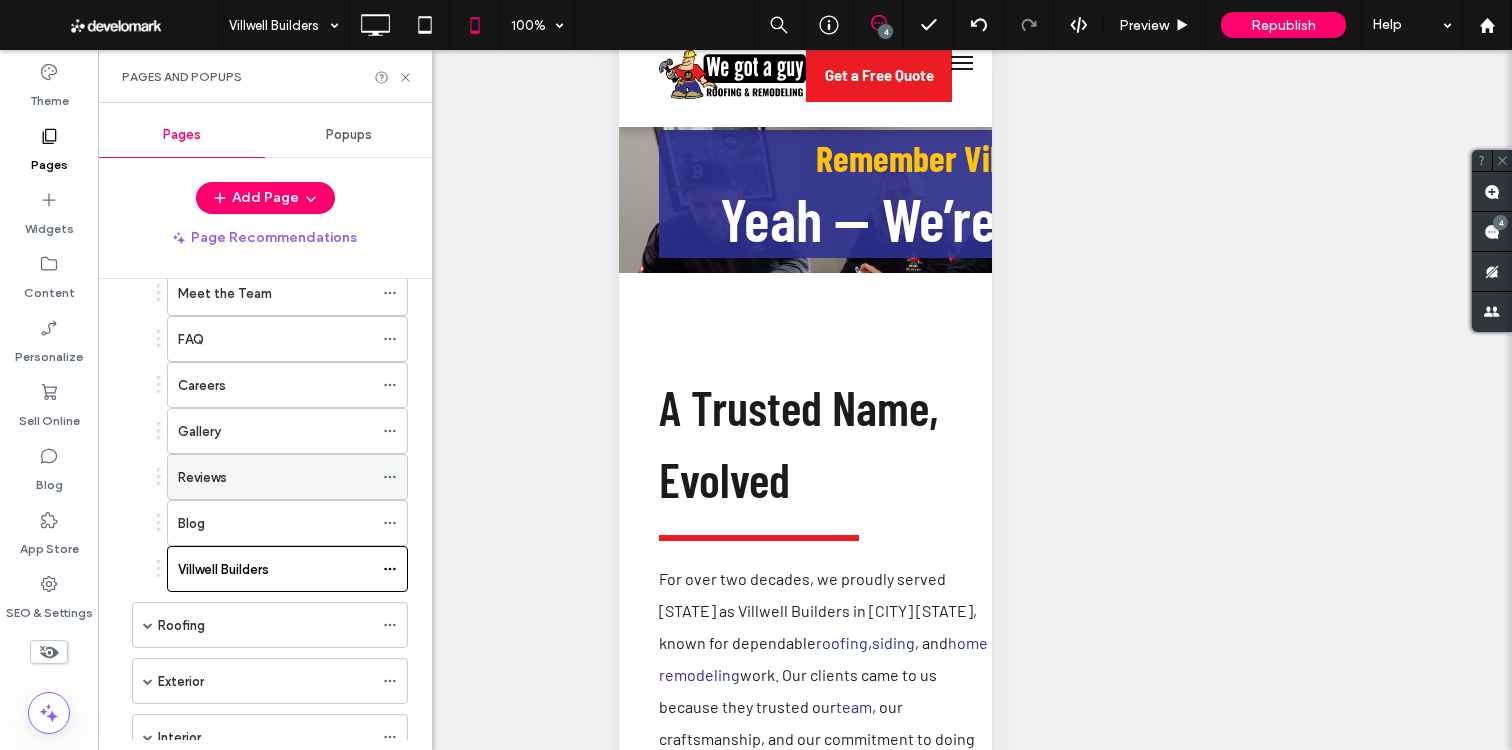 scroll, scrollTop: 94, scrollLeft: 0, axis: vertical 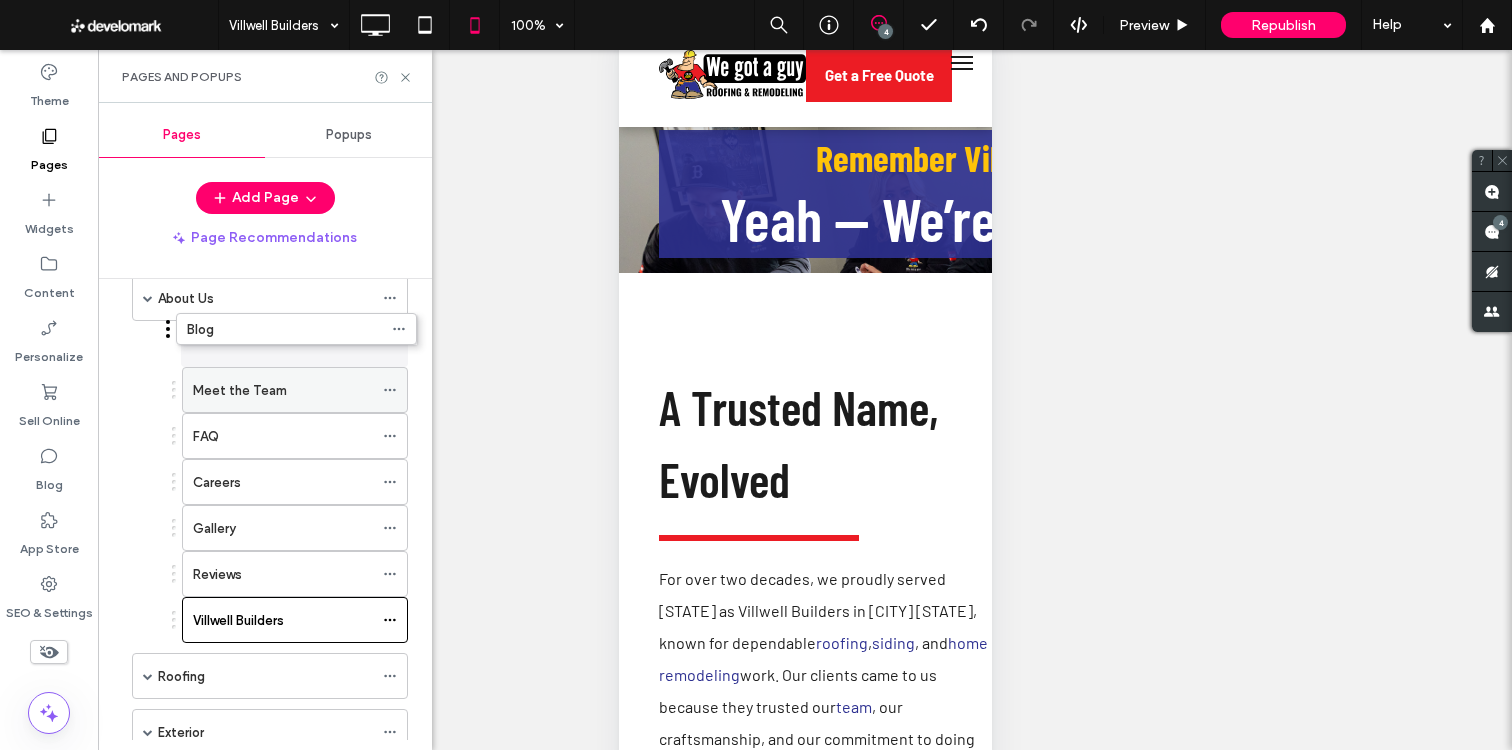 drag, startPoint x: 228, startPoint y: 574, endPoint x: 238, endPoint y: 329, distance: 245.204 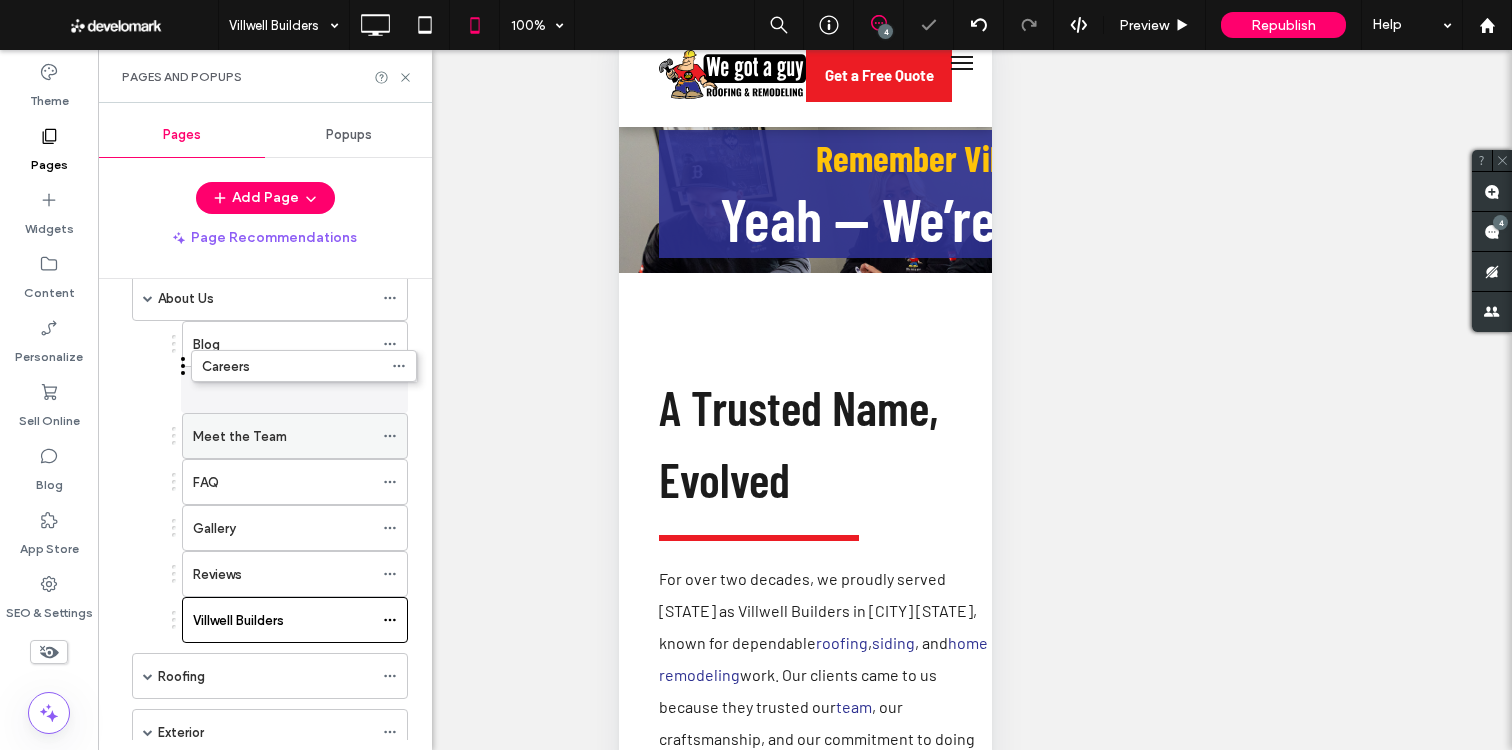 drag, startPoint x: 266, startPoint y: 422, endPoint x: 249, endPoint y: 378, distance: 47.169907 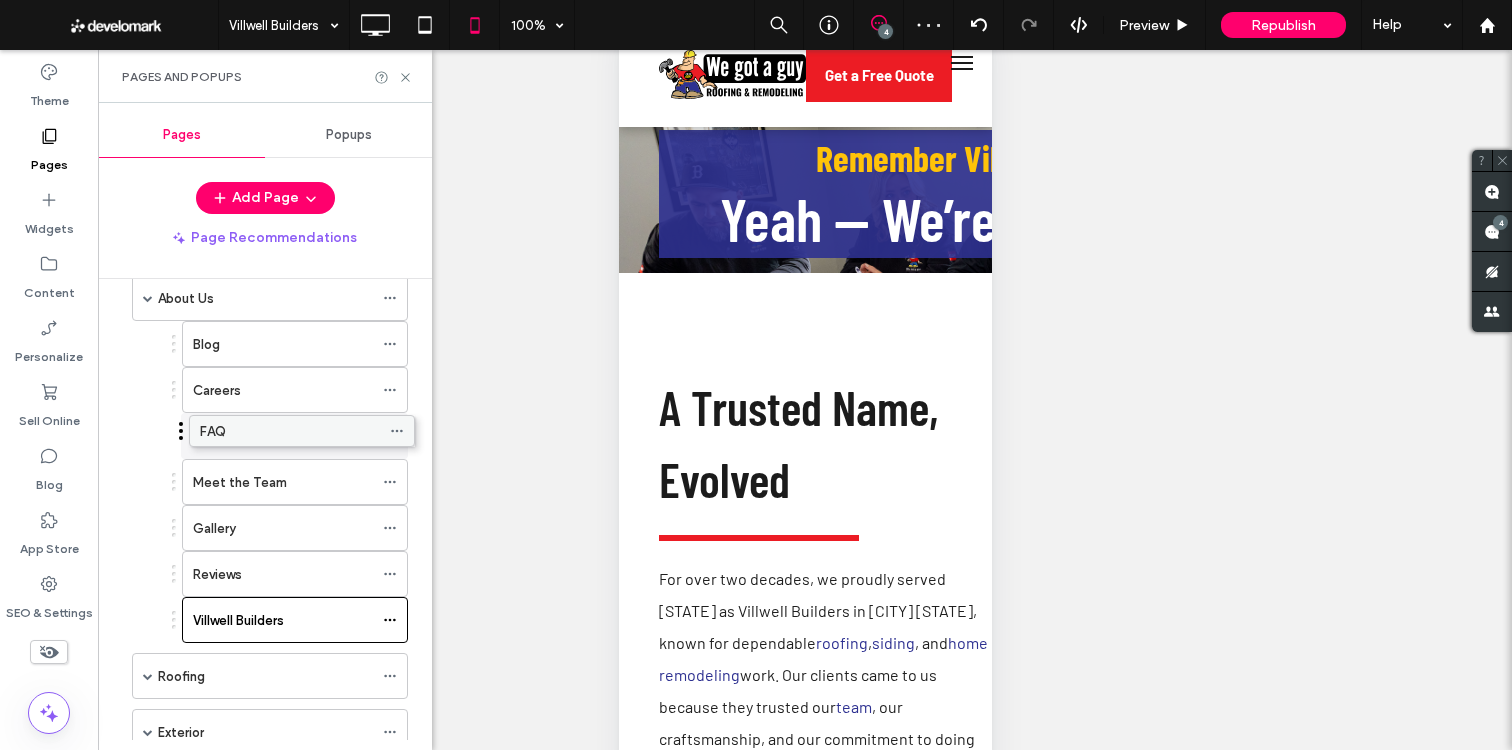 drag, startPoint x: 250, startPoint y: 485, endPoint x: 254, endPoint y: 431, distance: 54.147945 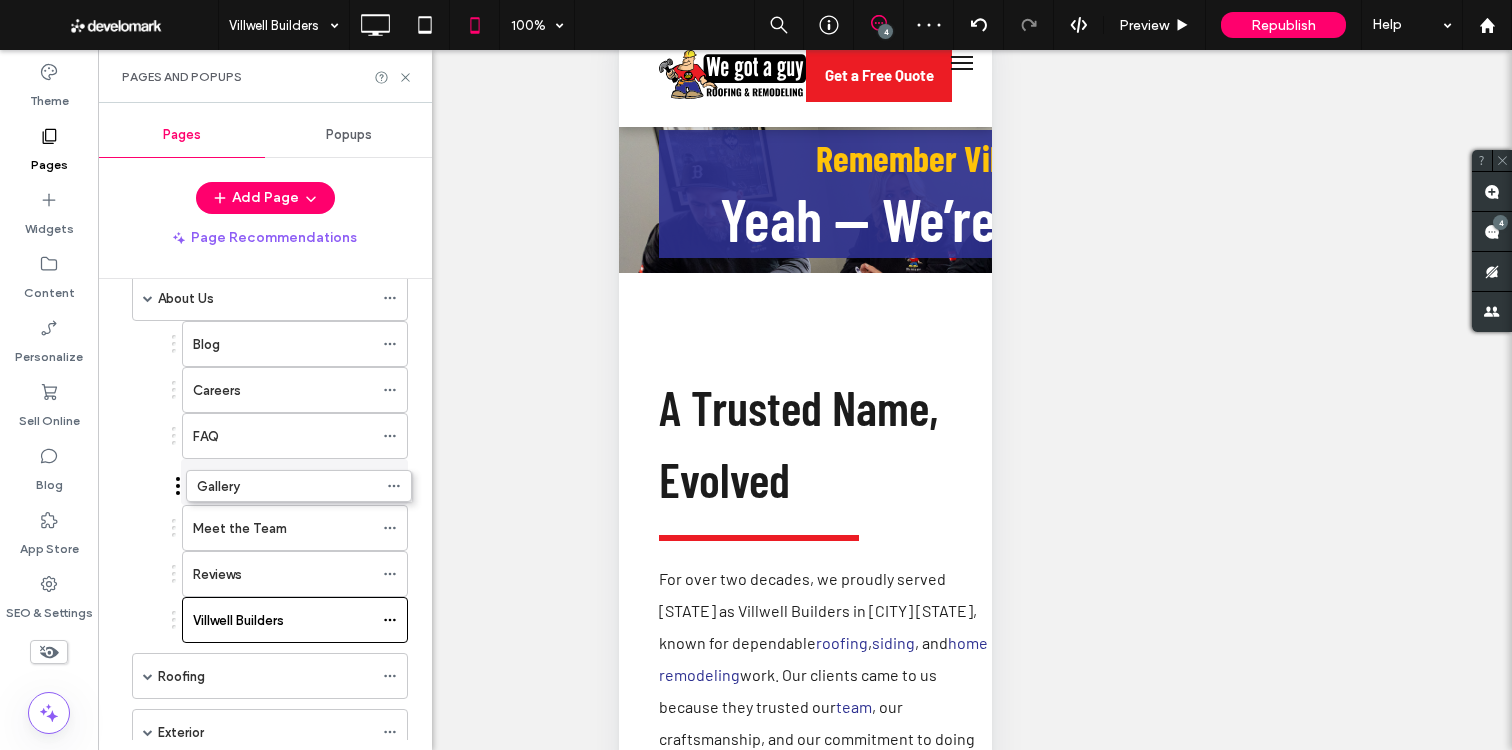 drag, startPoint x: 242, startPoint y: 515, endPoint x: 260, endPoint y: 511, distance: 18.439089 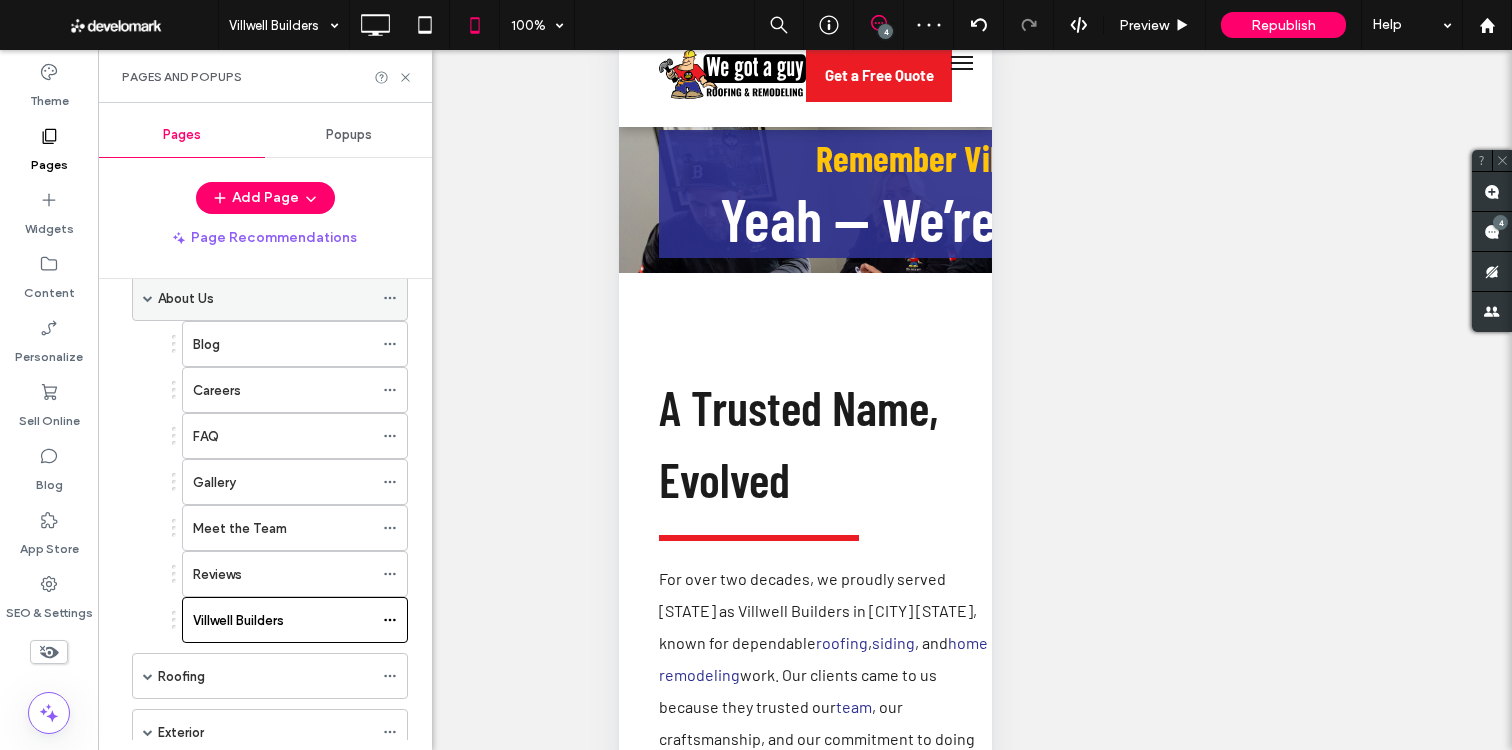 click at bounding box center [148, 298] 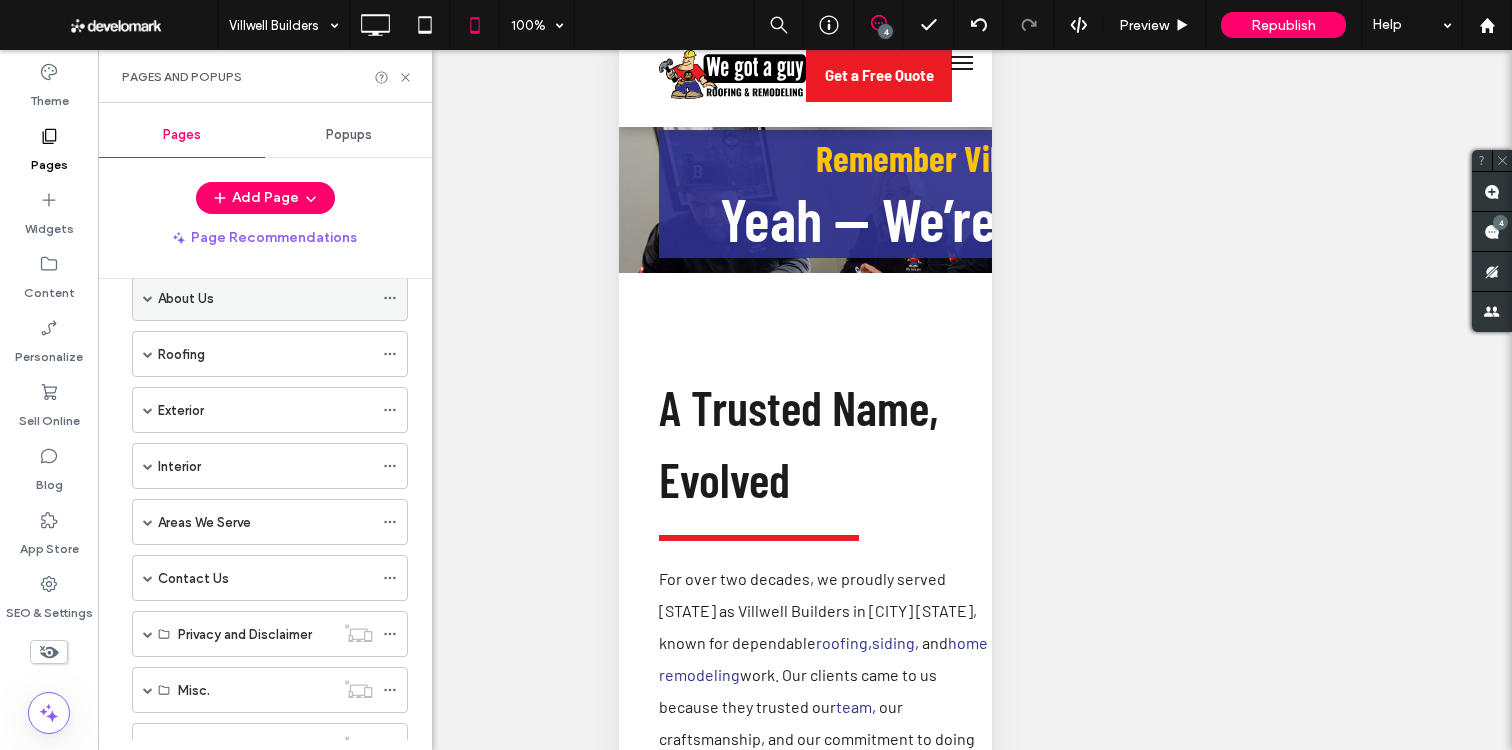 click on "About Us" at bounding box center [270, 298] 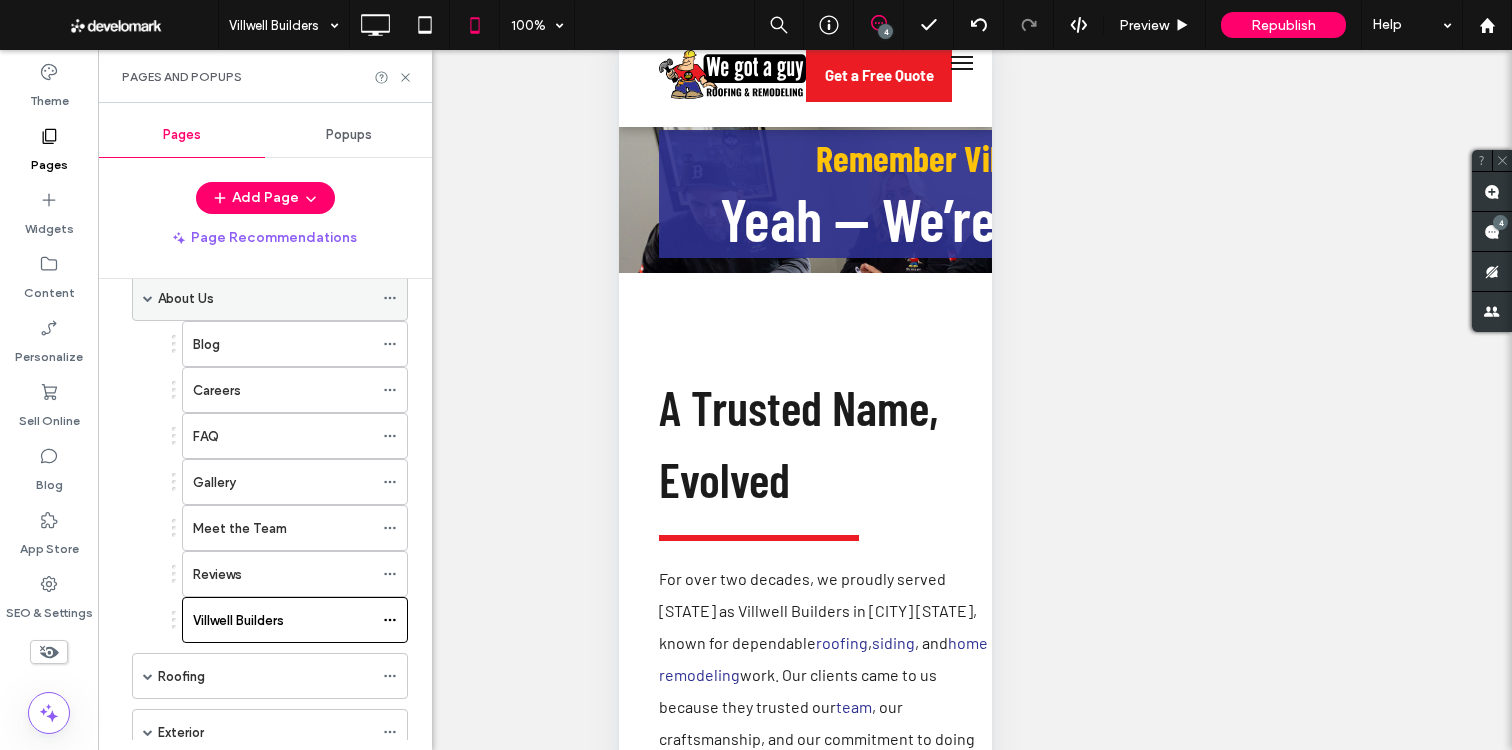 click at bounding box center [148, 298] 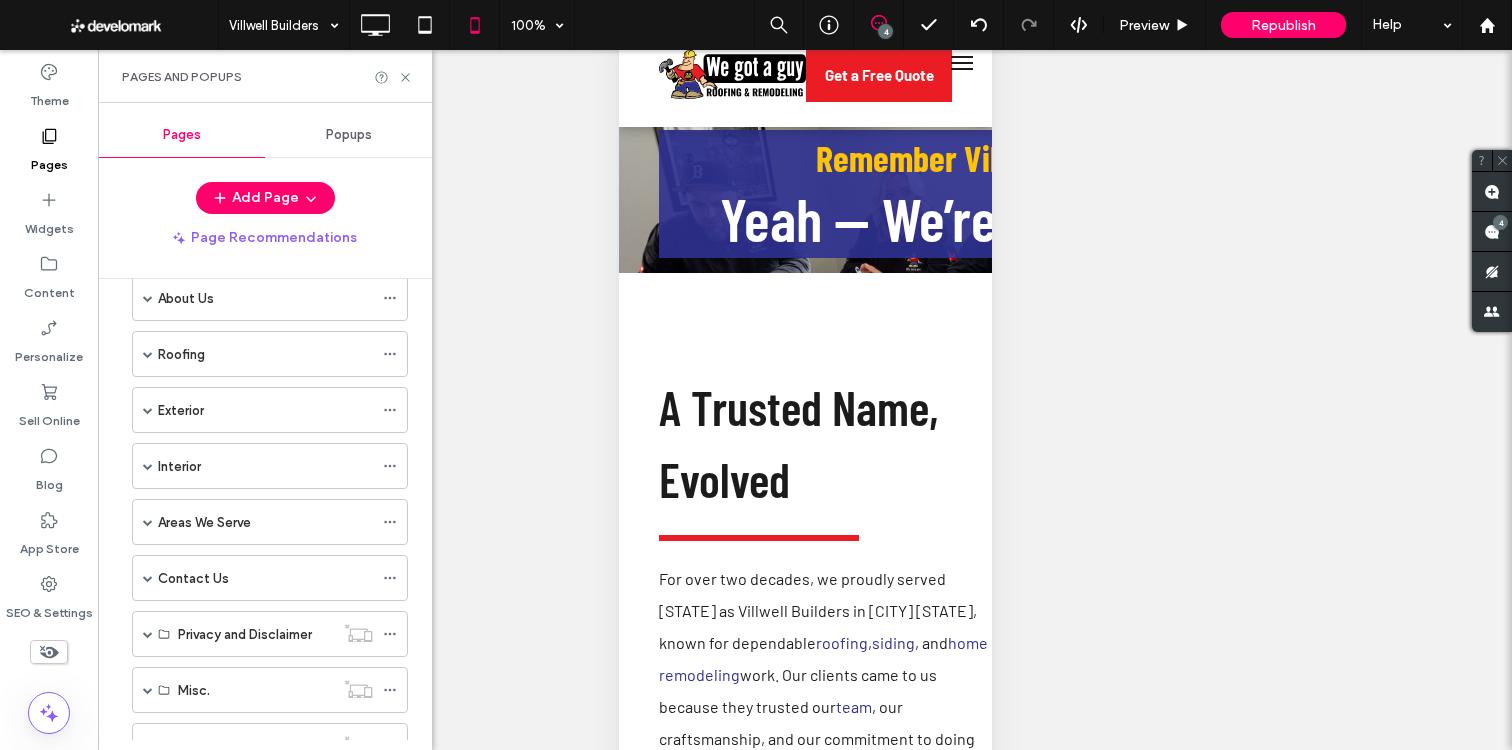 drag, startPoint x: 152, startPoint y: 300, endPoint x: 248, endPoint y: 439, distance: 168.92899 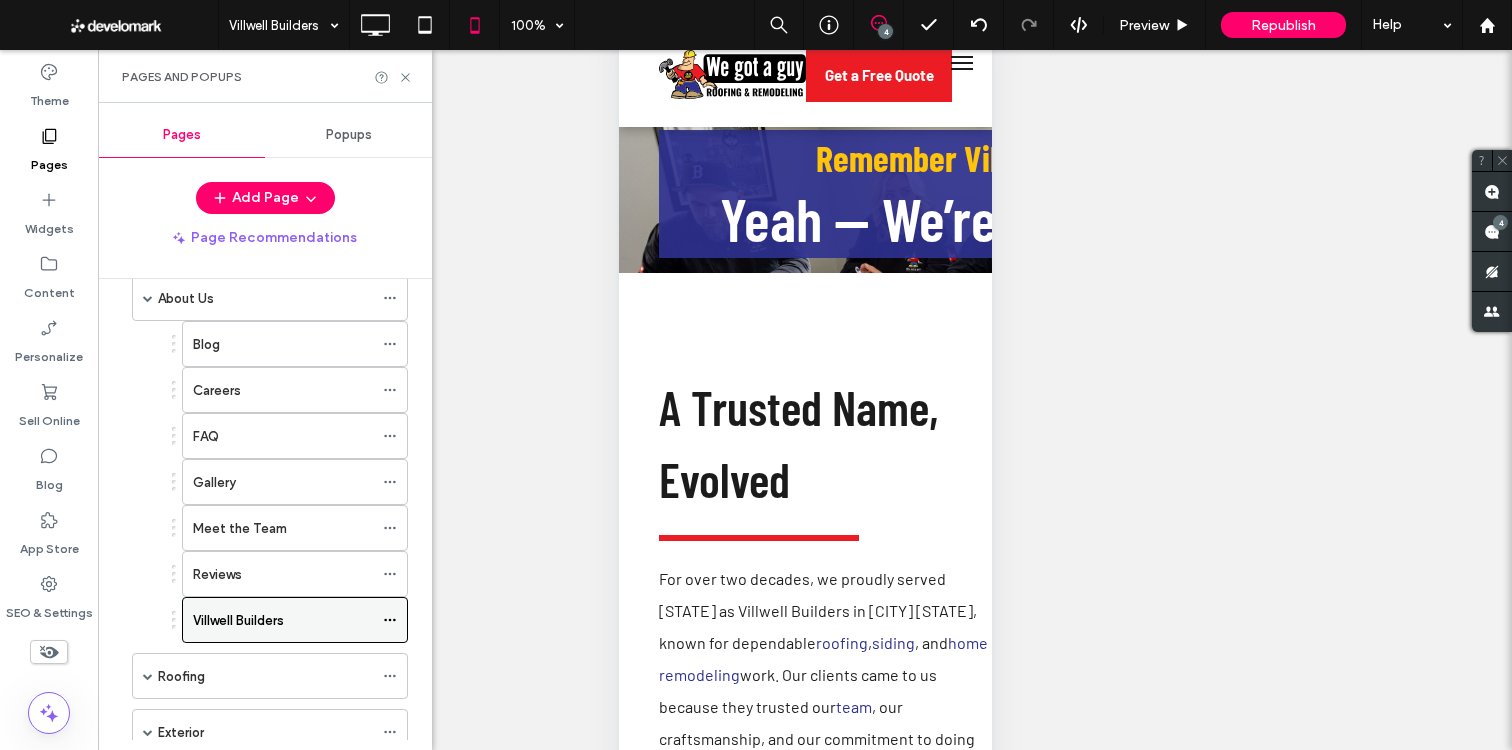 click at bounding box center [395, 620] 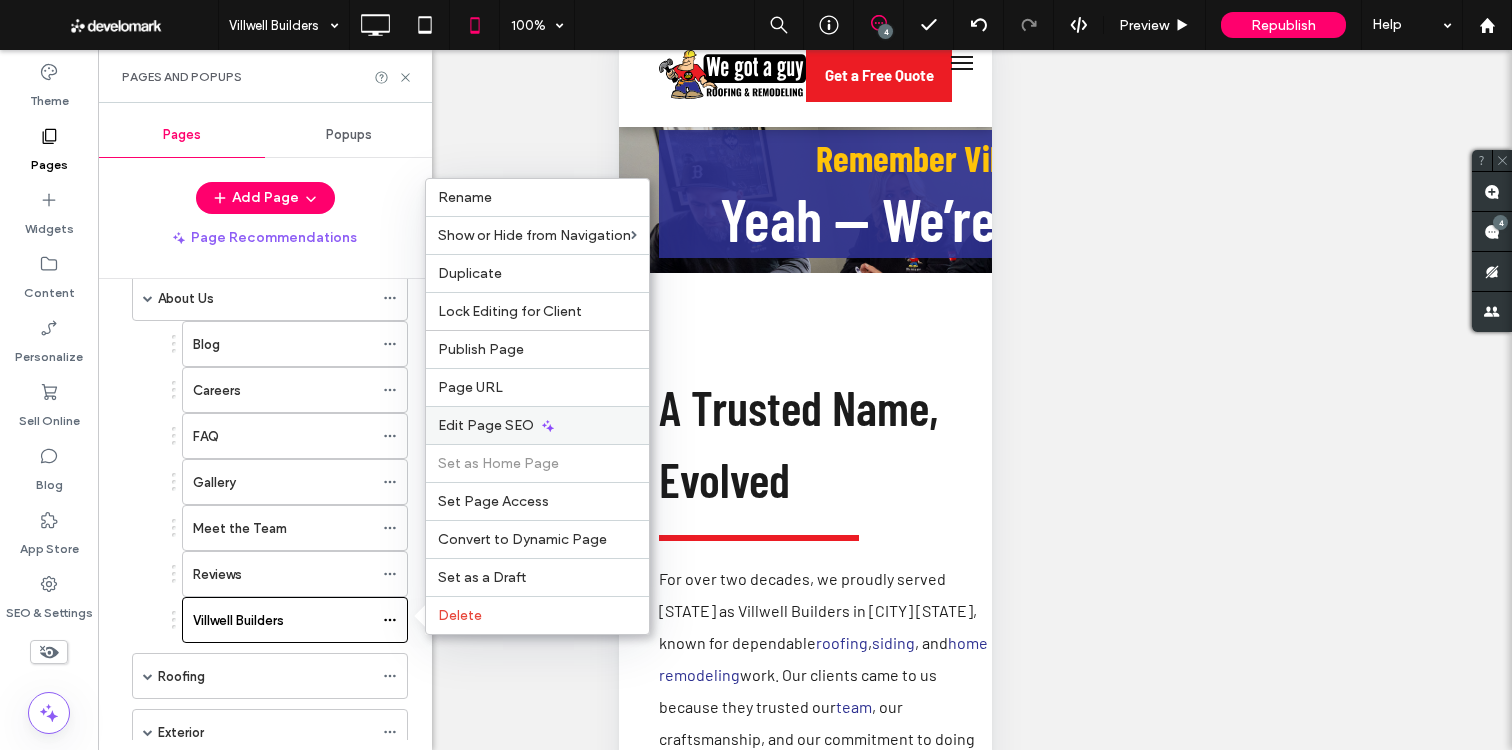 click on "Edit Page SEO" at bounding box center (486, 425) 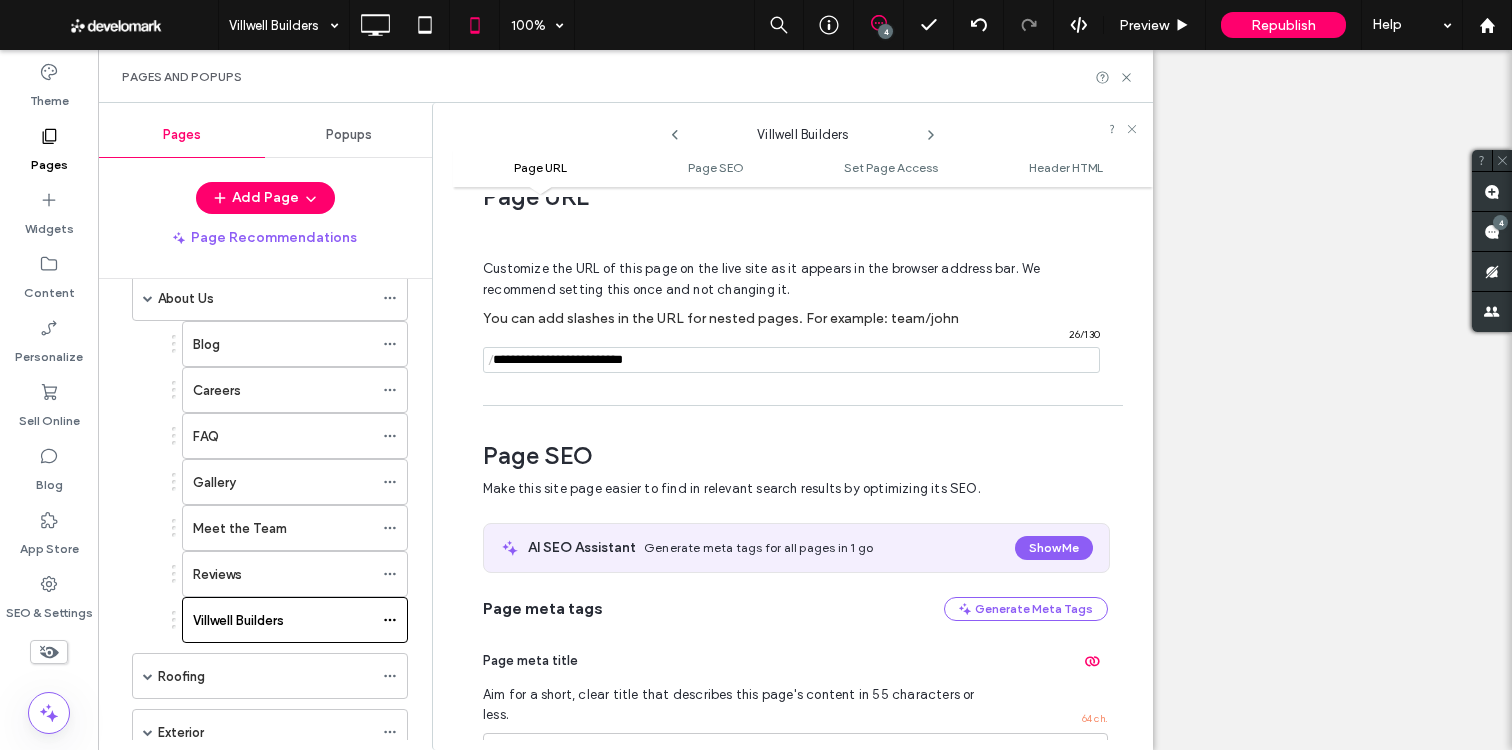 scroll, scrollTop: 13, scrollLeft: 0, axis: vertical 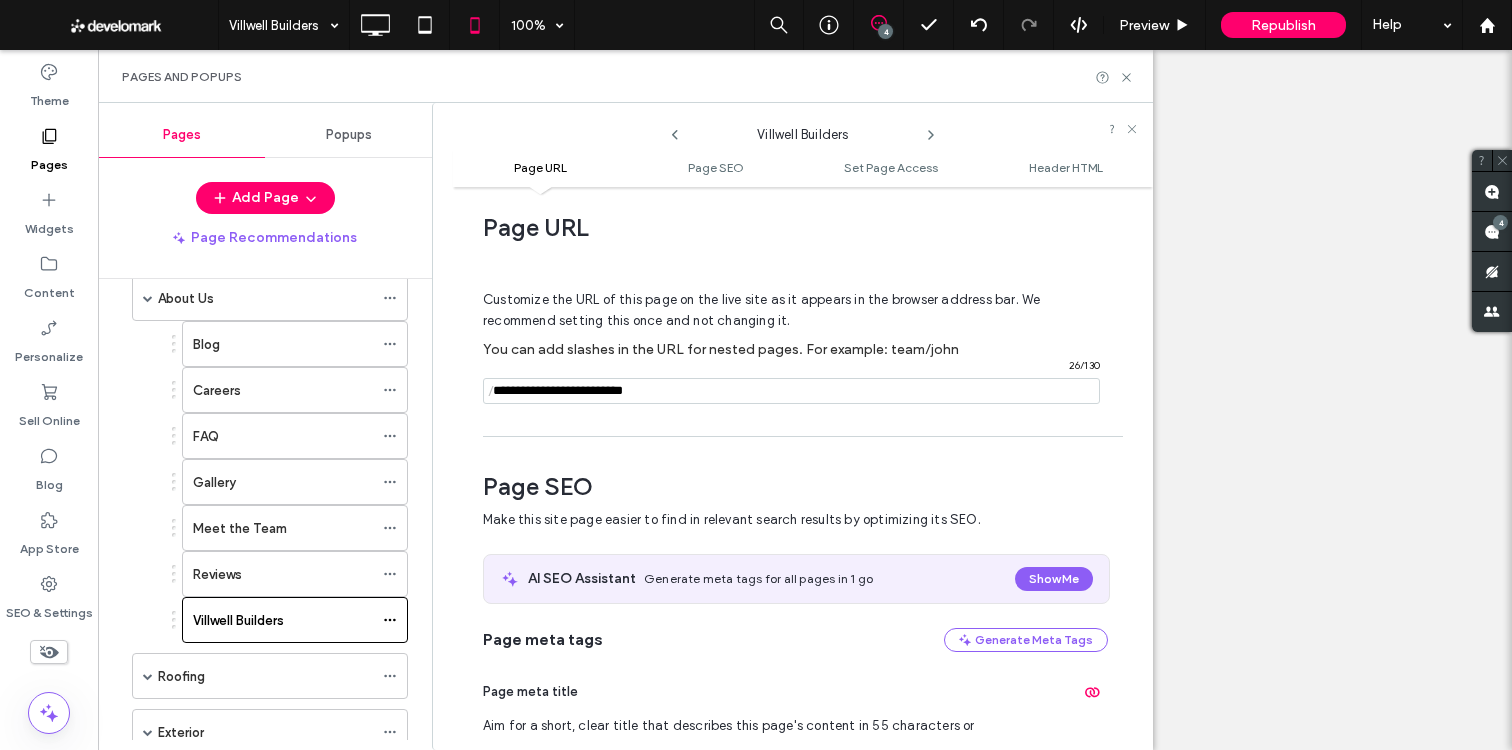 drag, startPoint x: 544, startPoint y: 393, endPoint x: 466, endPoint y: 388, distance: 78.160095 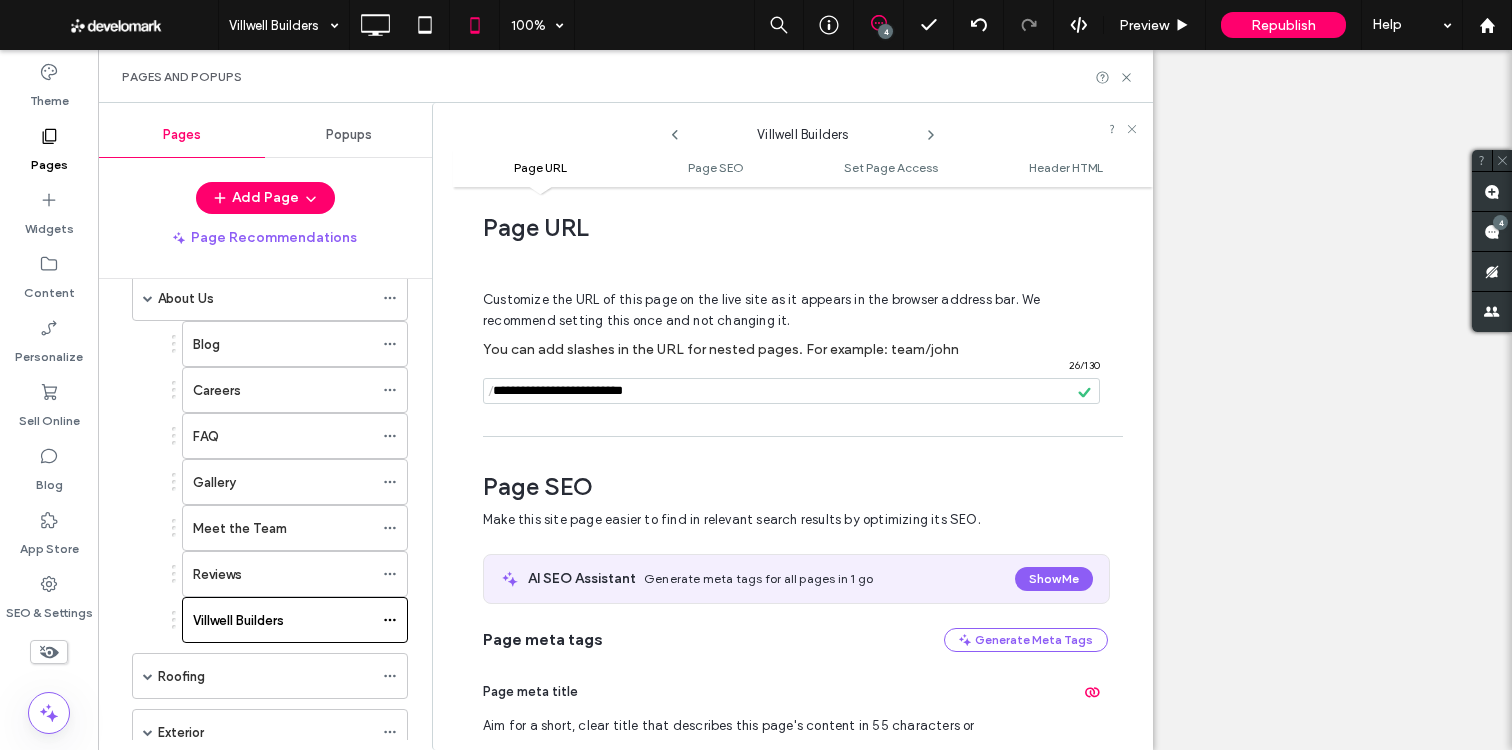 click on "**********" at bounding box center (803, 468) 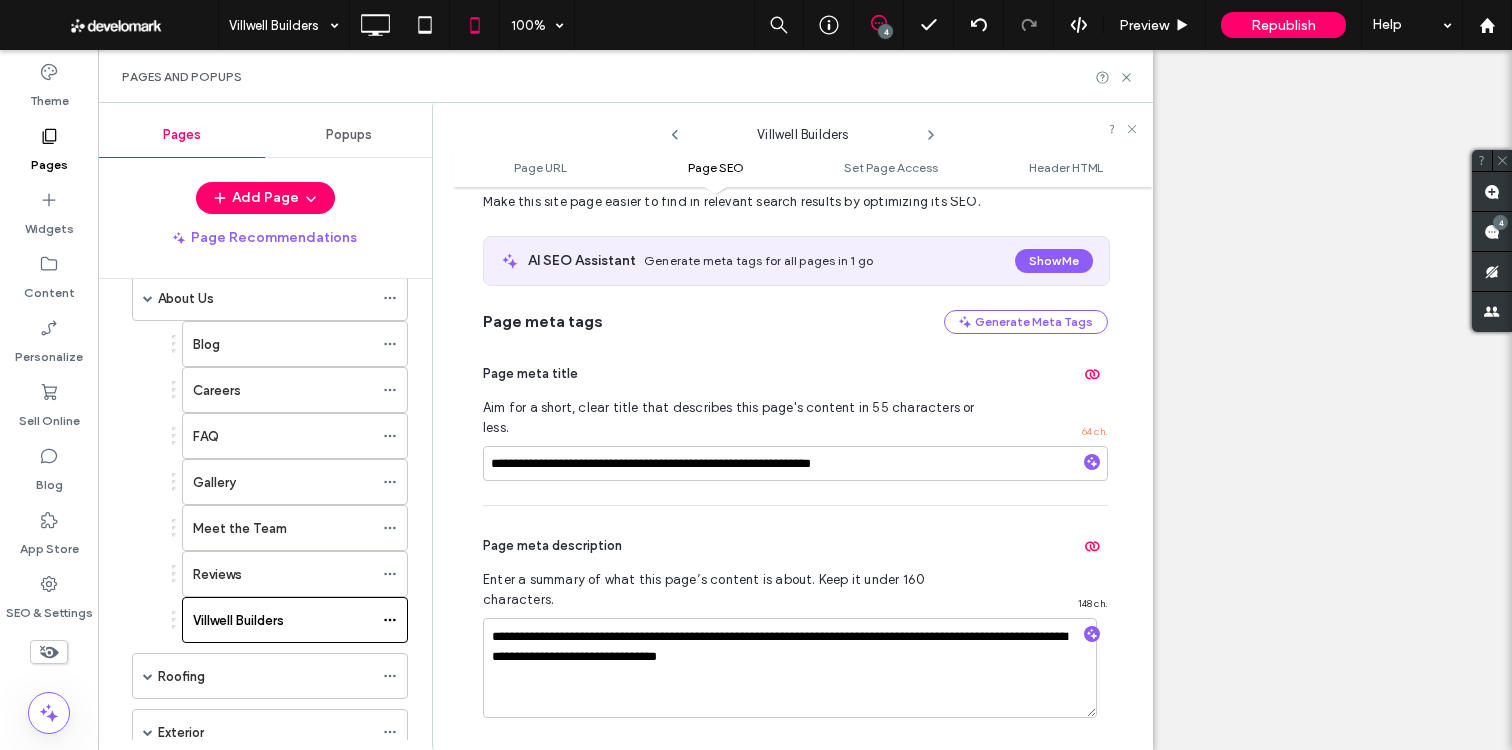 scroll, scrollTop: 355, scrollLeft: 0, axis: vertical 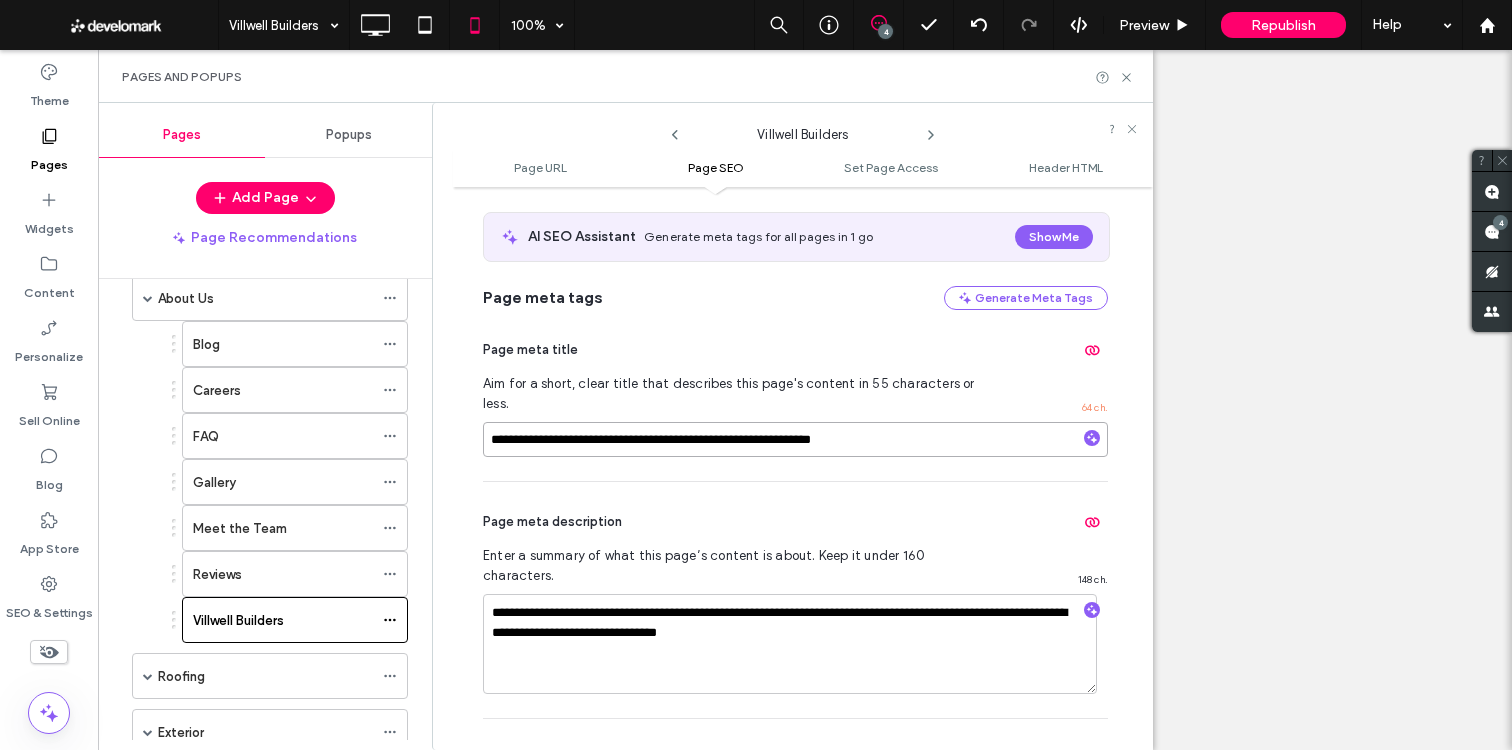 drag, startPoint x: 548, startPoint y: 420, endPoint x: 924, endPoint y: 420, distance: 376 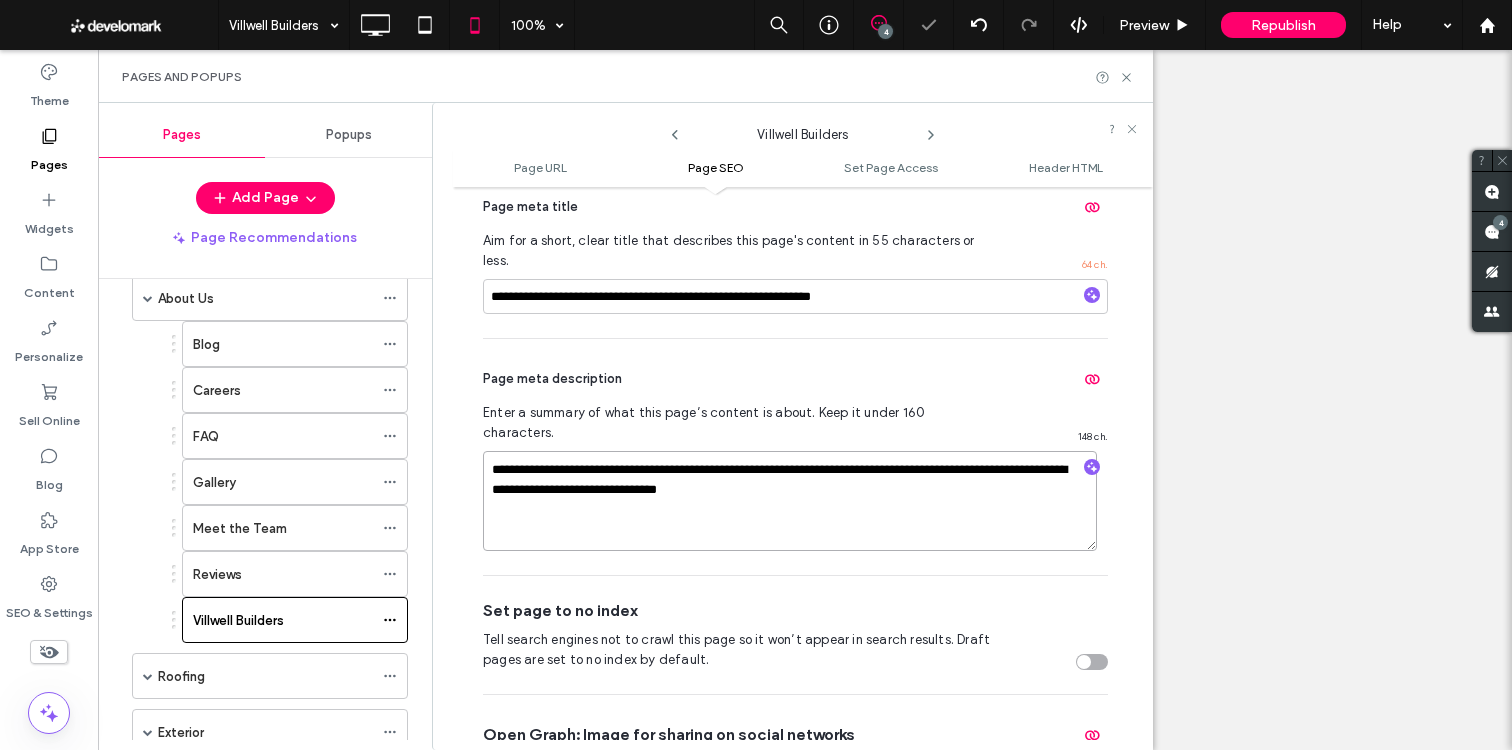 click on "**********" at bounding box center (790, 501) 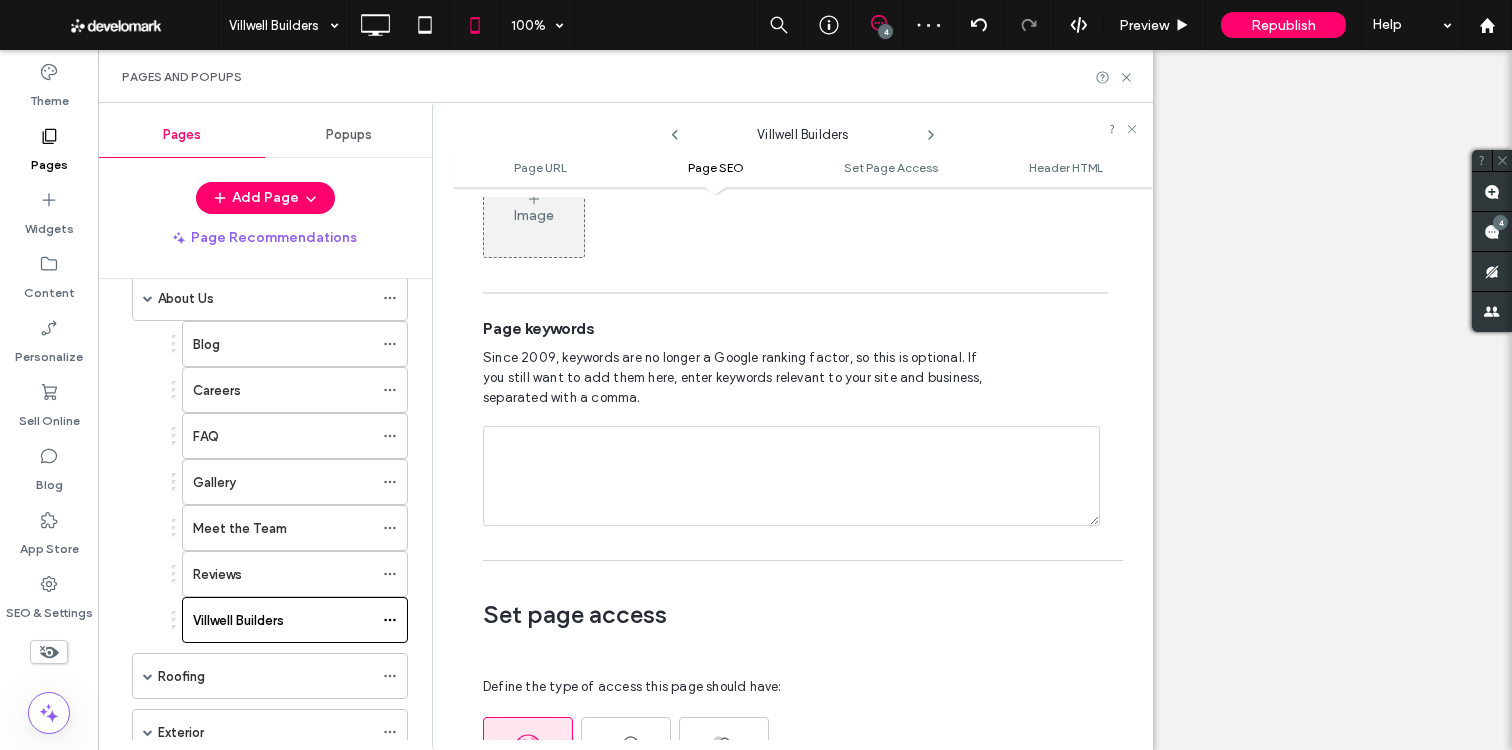 scroll, scrollTop: 1185, scrollLeft: 0, axis: vertical 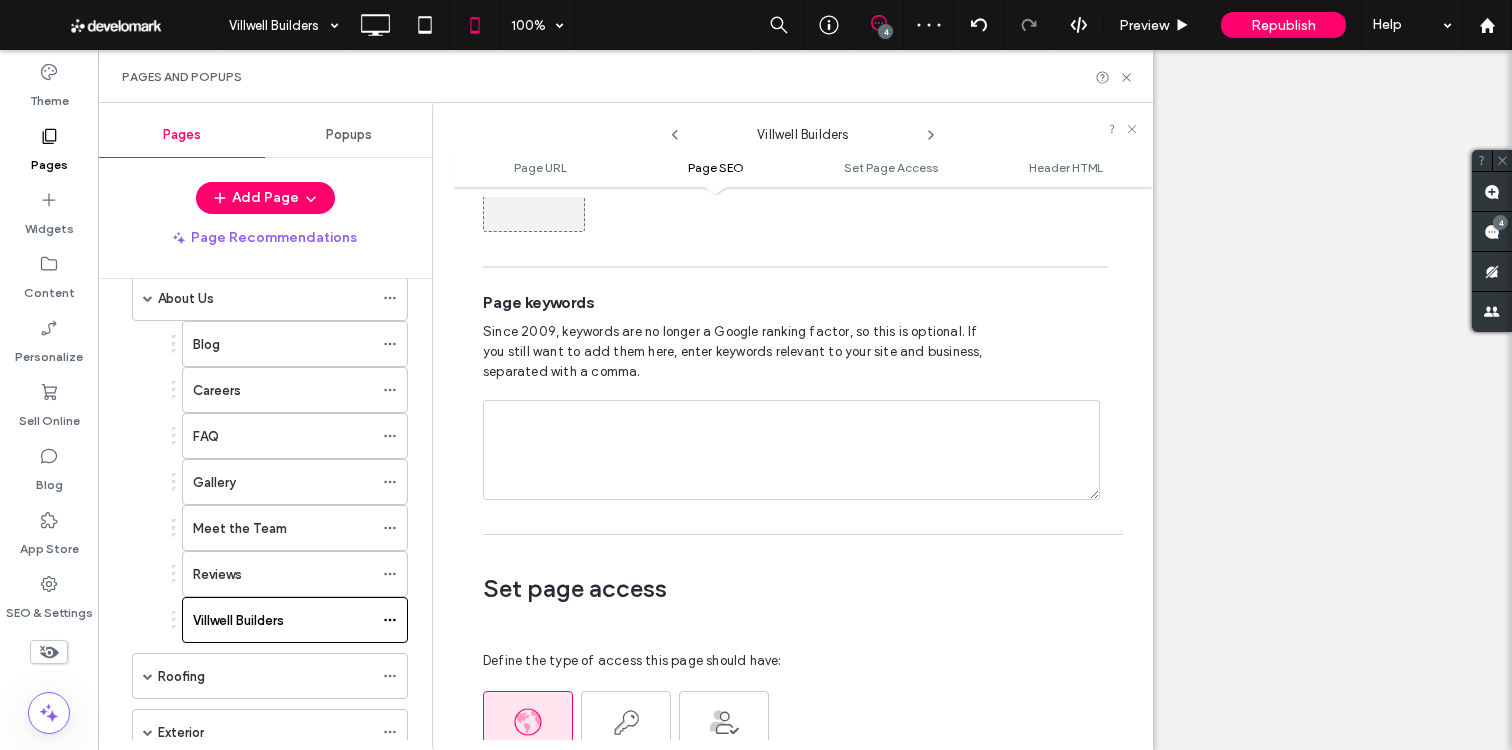 drag, startPoint x: 689, startPoint y: 408, endPoint x: 693, endPoint y: 398, distance: 10.770329 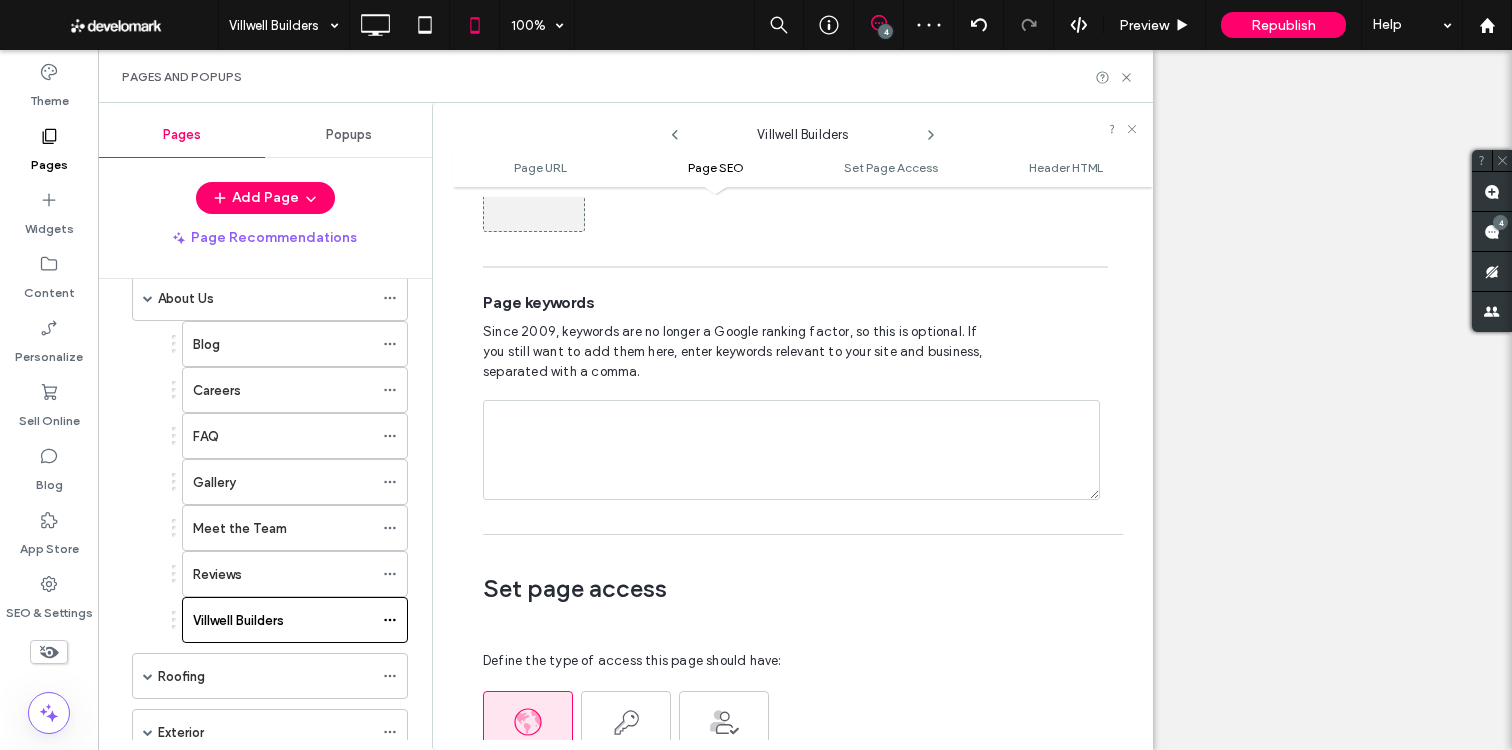 click at bounding box center (791, 450) 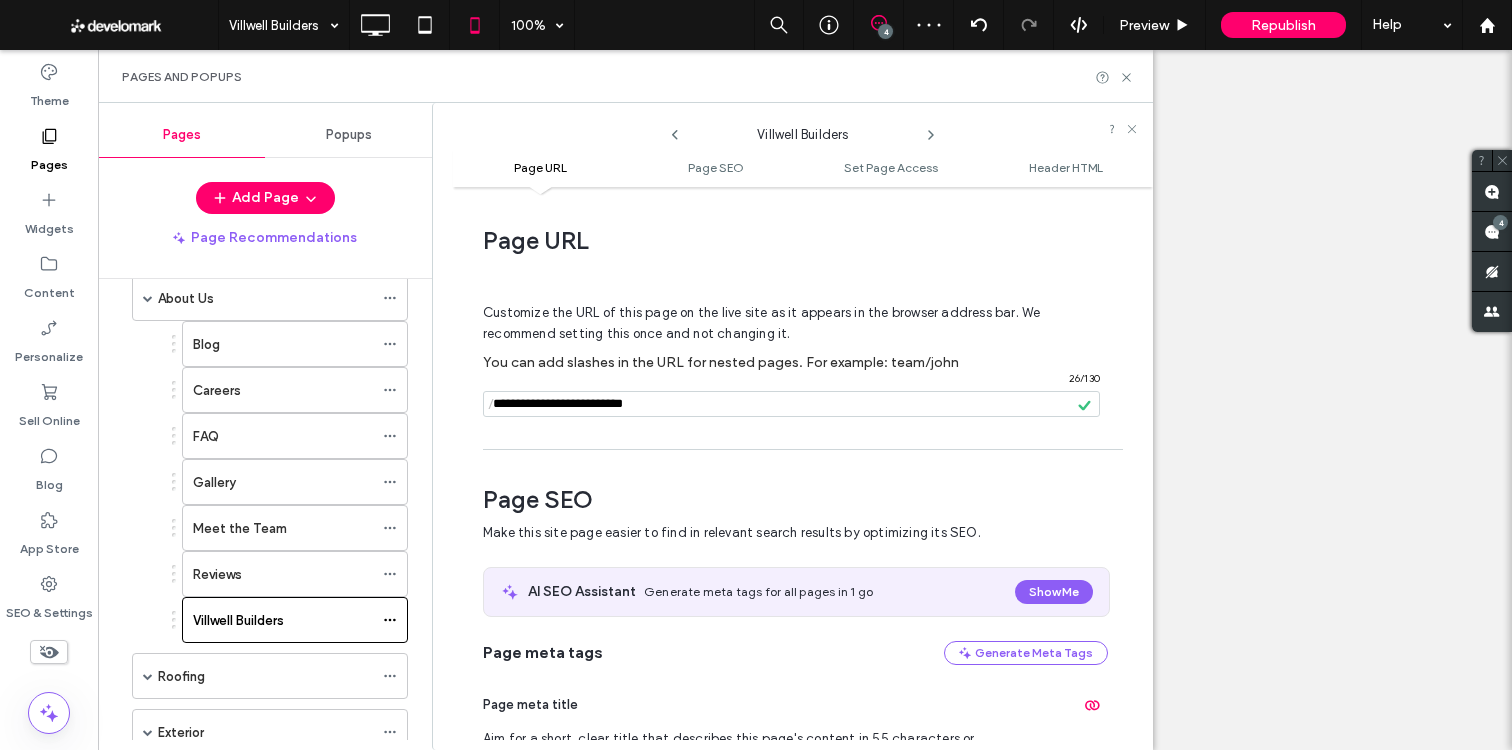 scroll, scrollTop: 8, scrollLeft: 0, axis: vertical 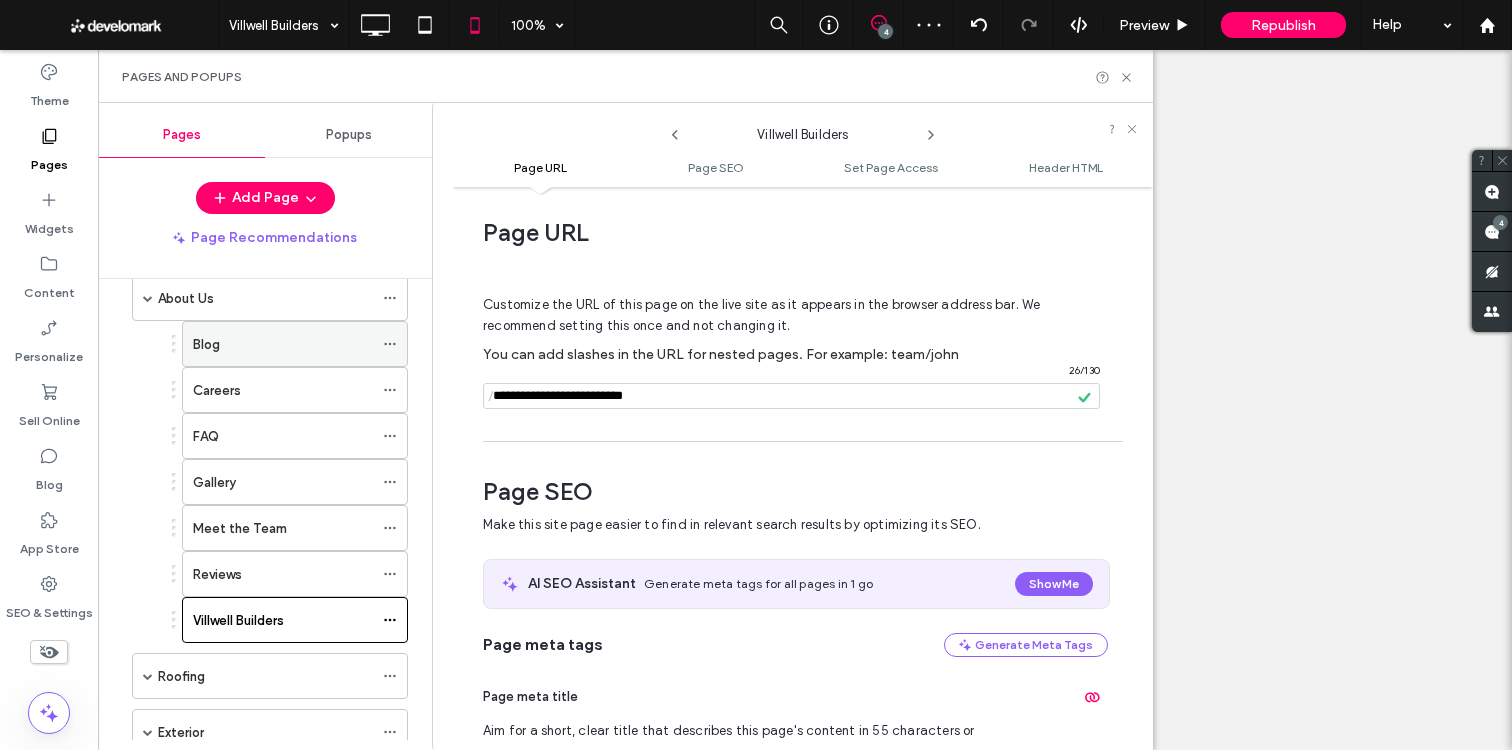 drag, startPoint x: 566, startPoint y: 391, endPoint x: 377, endPoint y: 365, distance: 190.77998 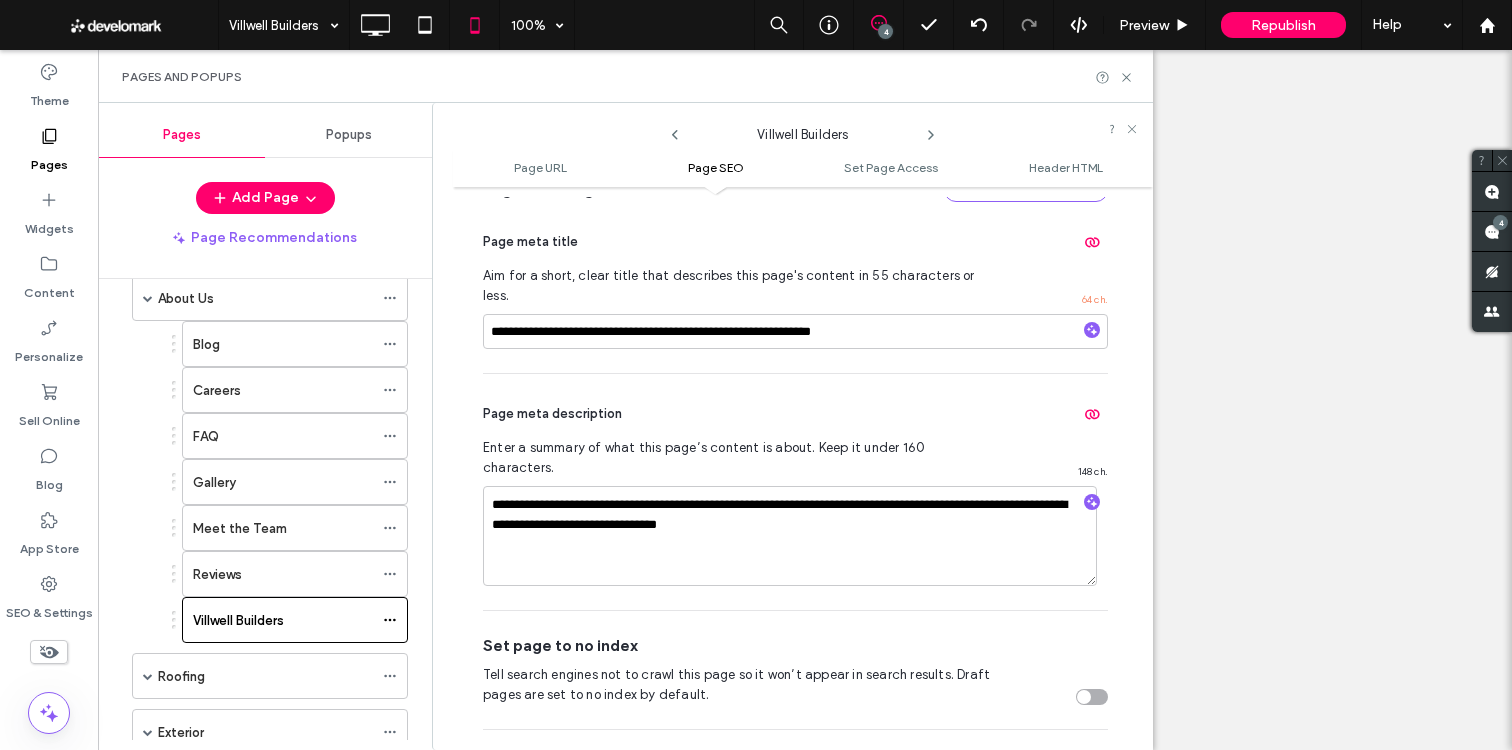 scroll, scrollTop: 472, scrollLeft: 0, axis: vertical 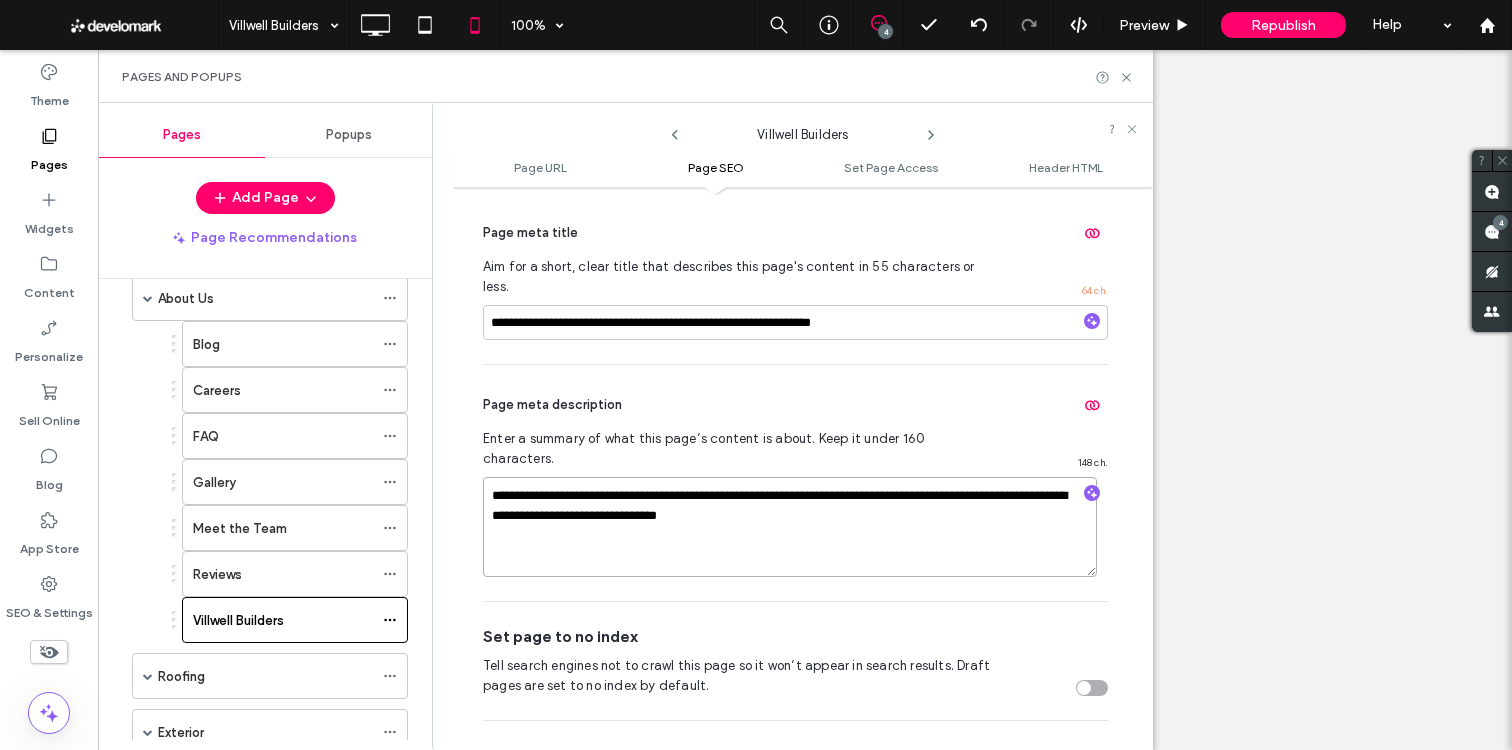 drag, startPoint x: 641, startPoint y: 378, endPoint x: 469, endPoint y: 242, distance: 219.27151 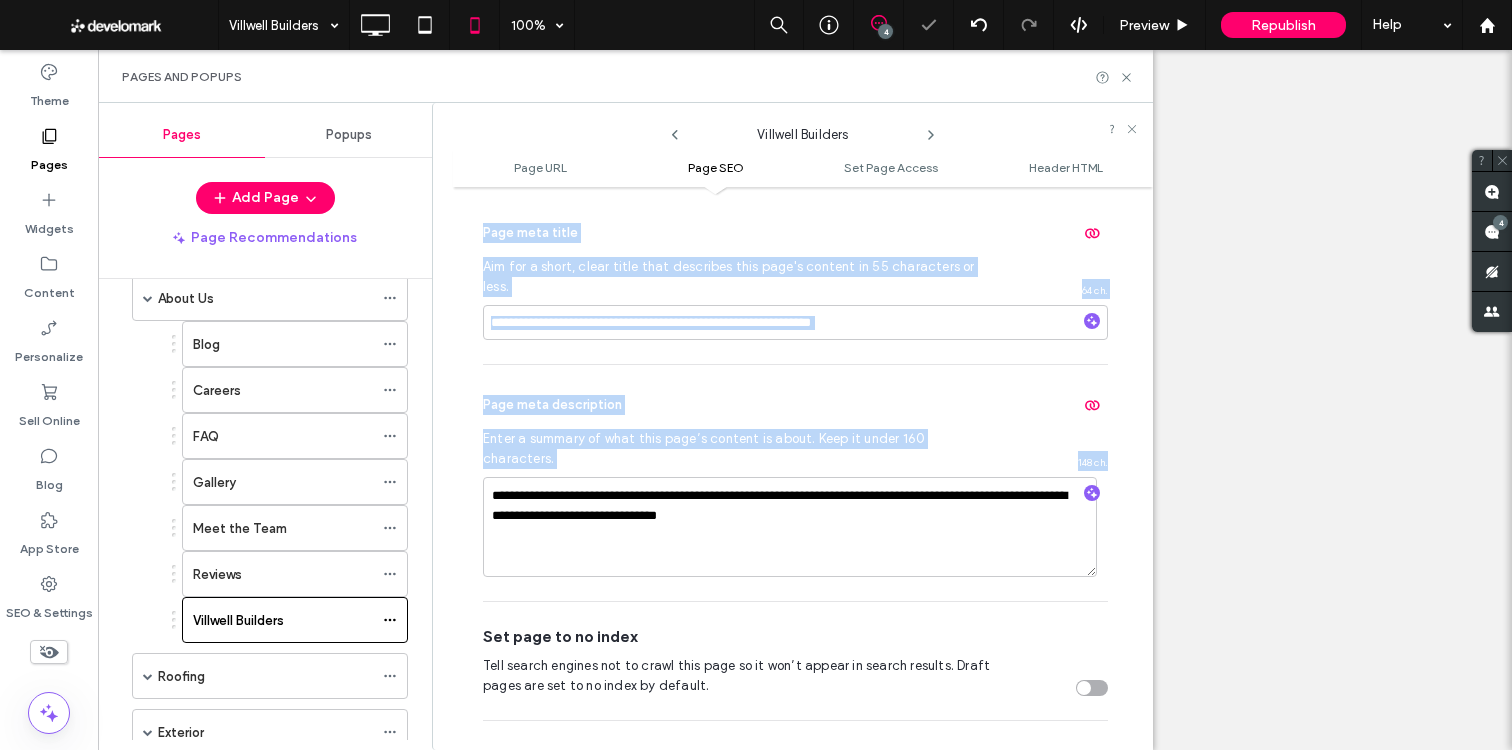 drag, startPoint x: 471, startPoint y: 238, endPoint x: 851, endPoint y: 457, distance: 438.58978 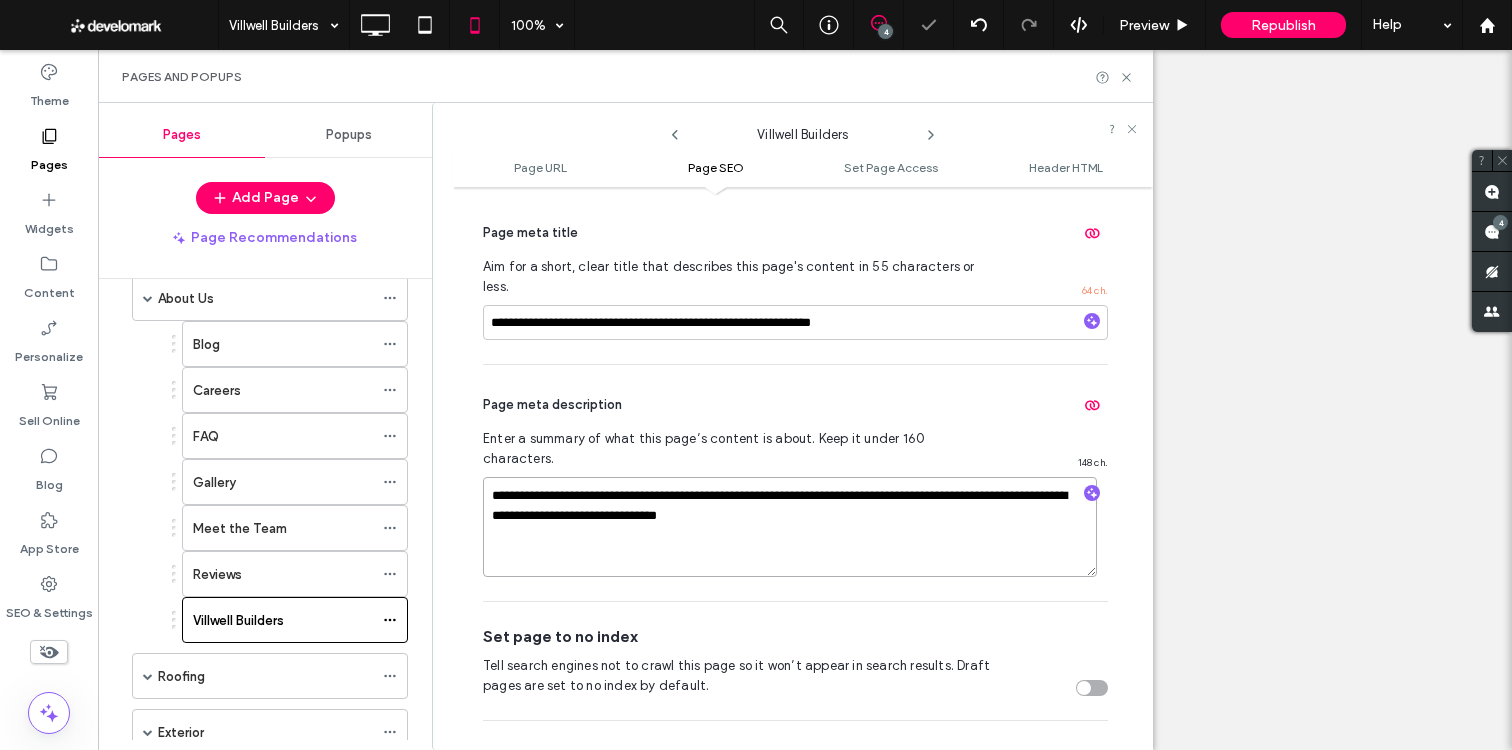 drag, startPoint x: 817, startPoint y: 474, endPoint x: 448, endPoint y: 435, distance: 371.05524 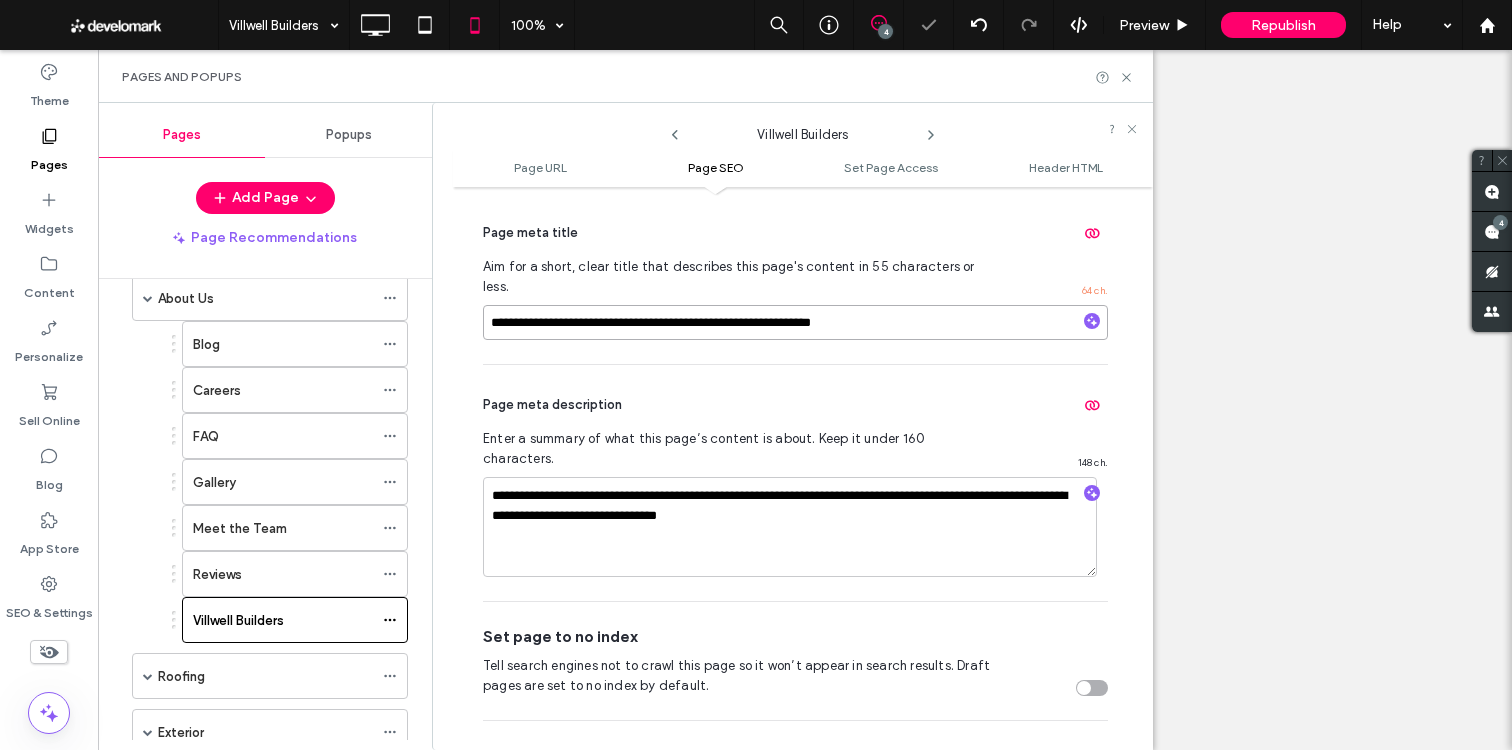 drag, startPoint x: 889, startPoint y: 313, endPoint x: 565, endPoint y: 221, distance: 336.80856 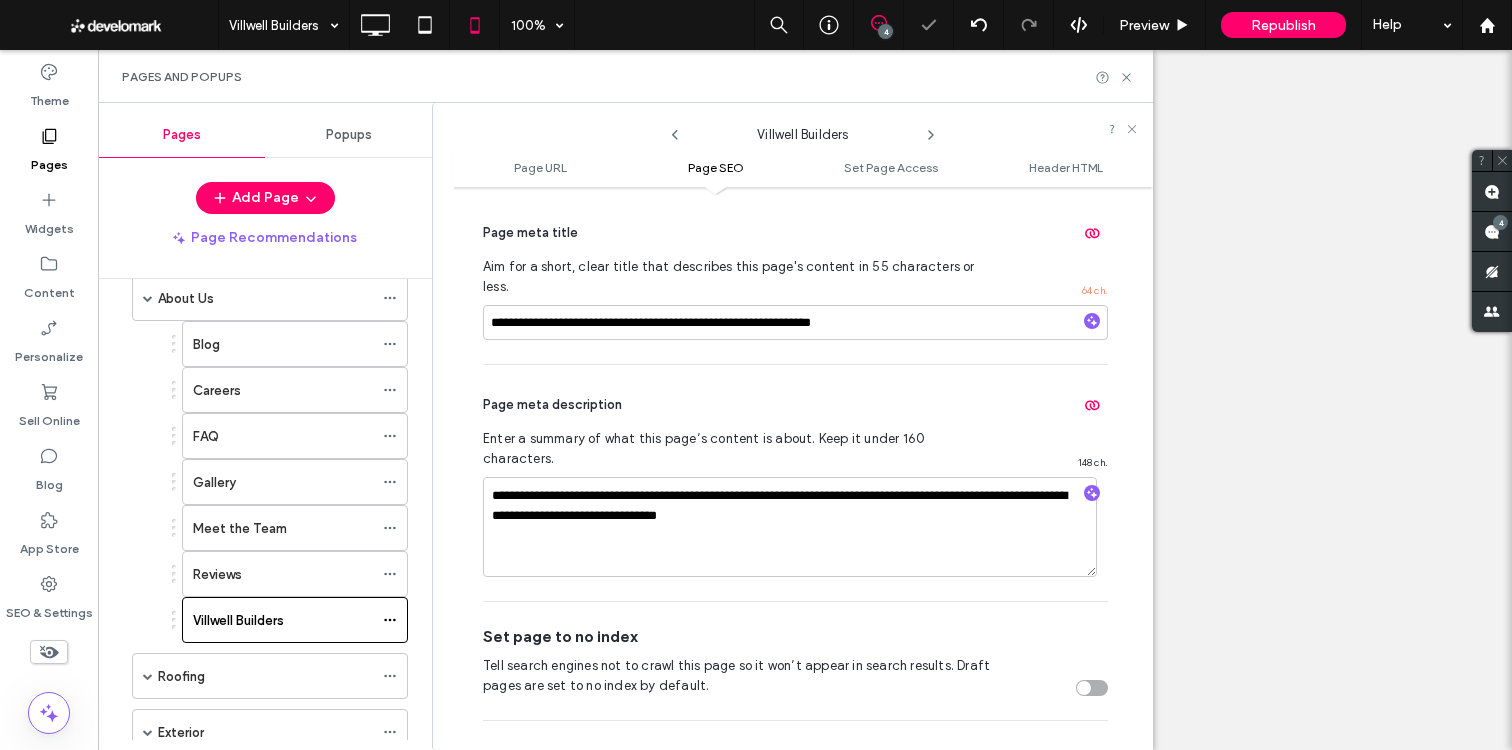 drag, startPoint x: 618, startPoint y: 324, endPoint x: 619, endPoint y: 314, distance: 10.049875 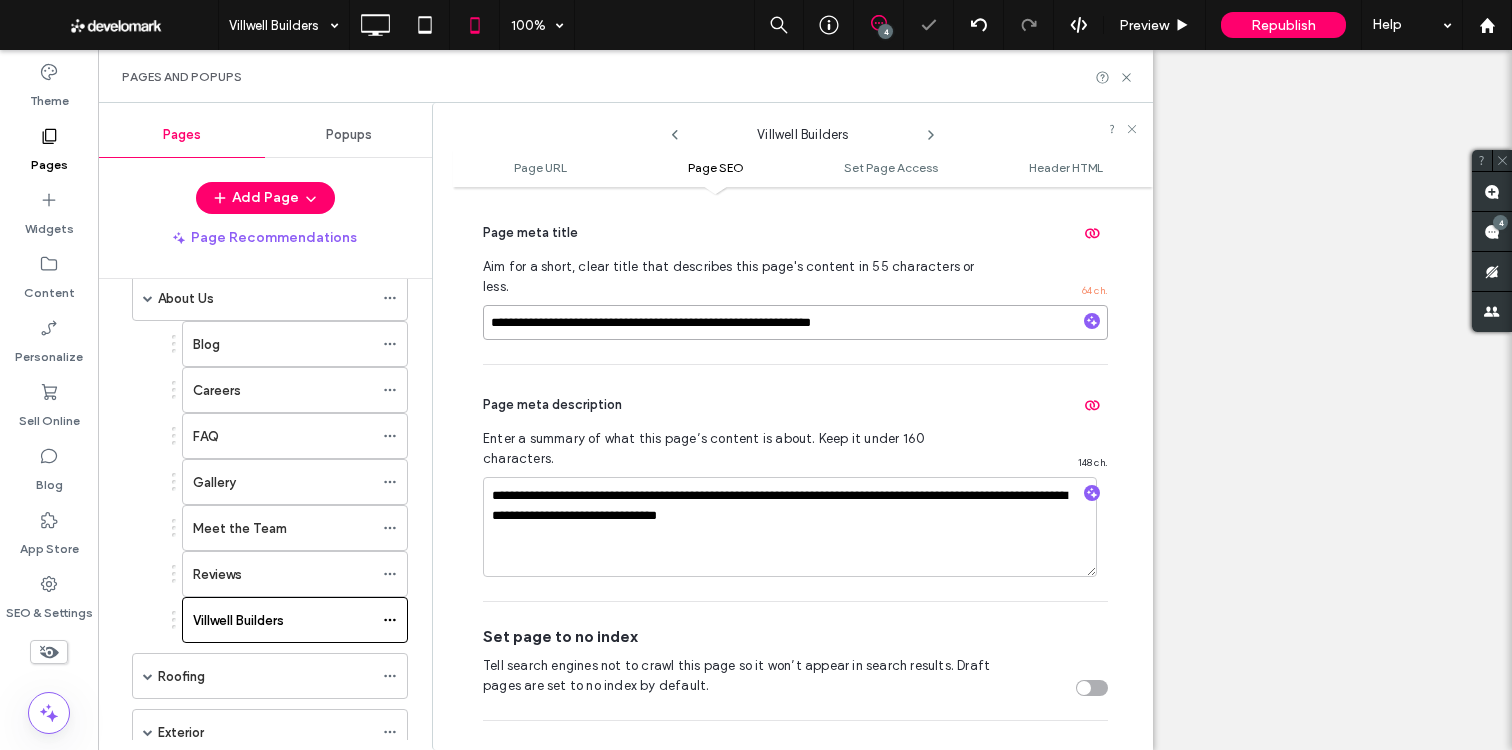 click on "**********" at bounding box center (795, 322) 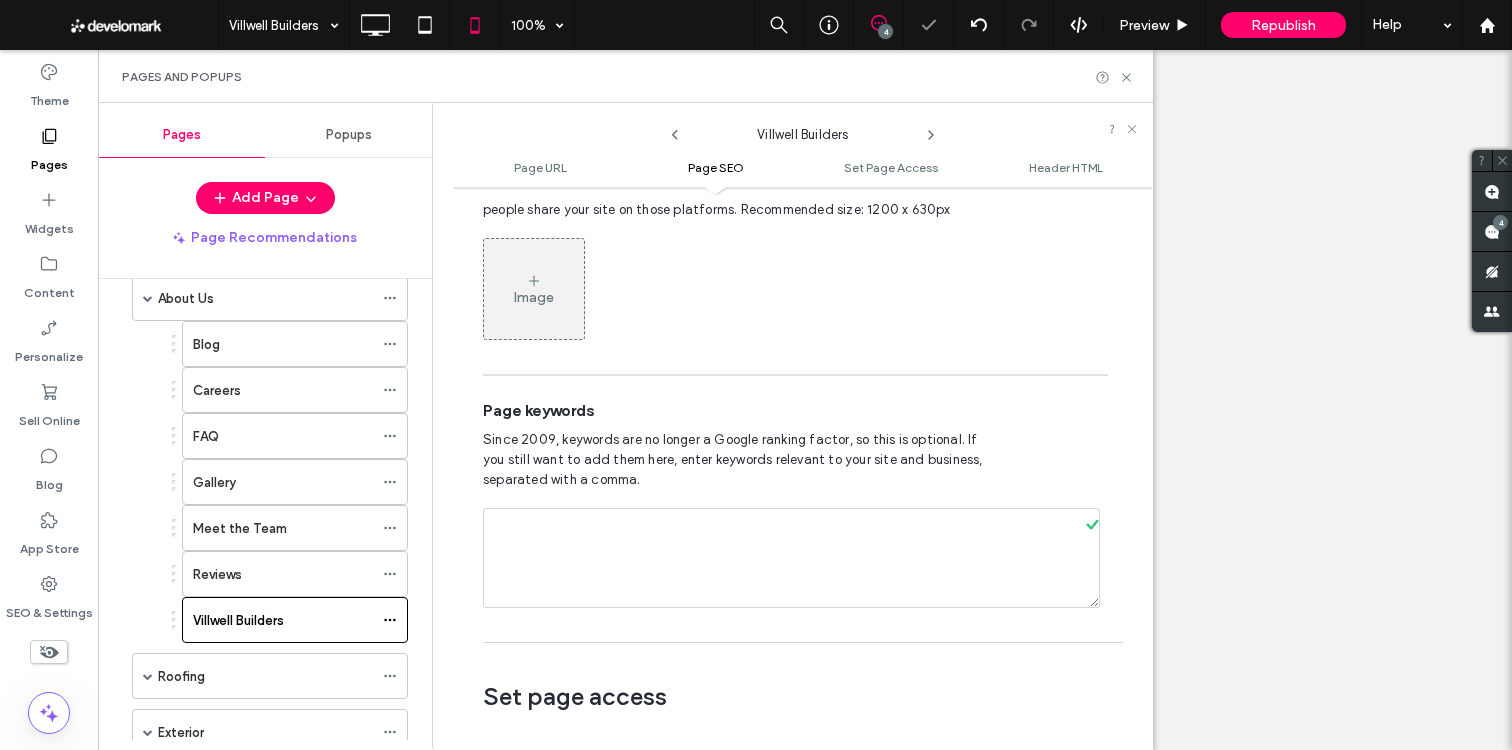 scroll, scrollTop: 1107, scrollLeft: 0, axis: vertical 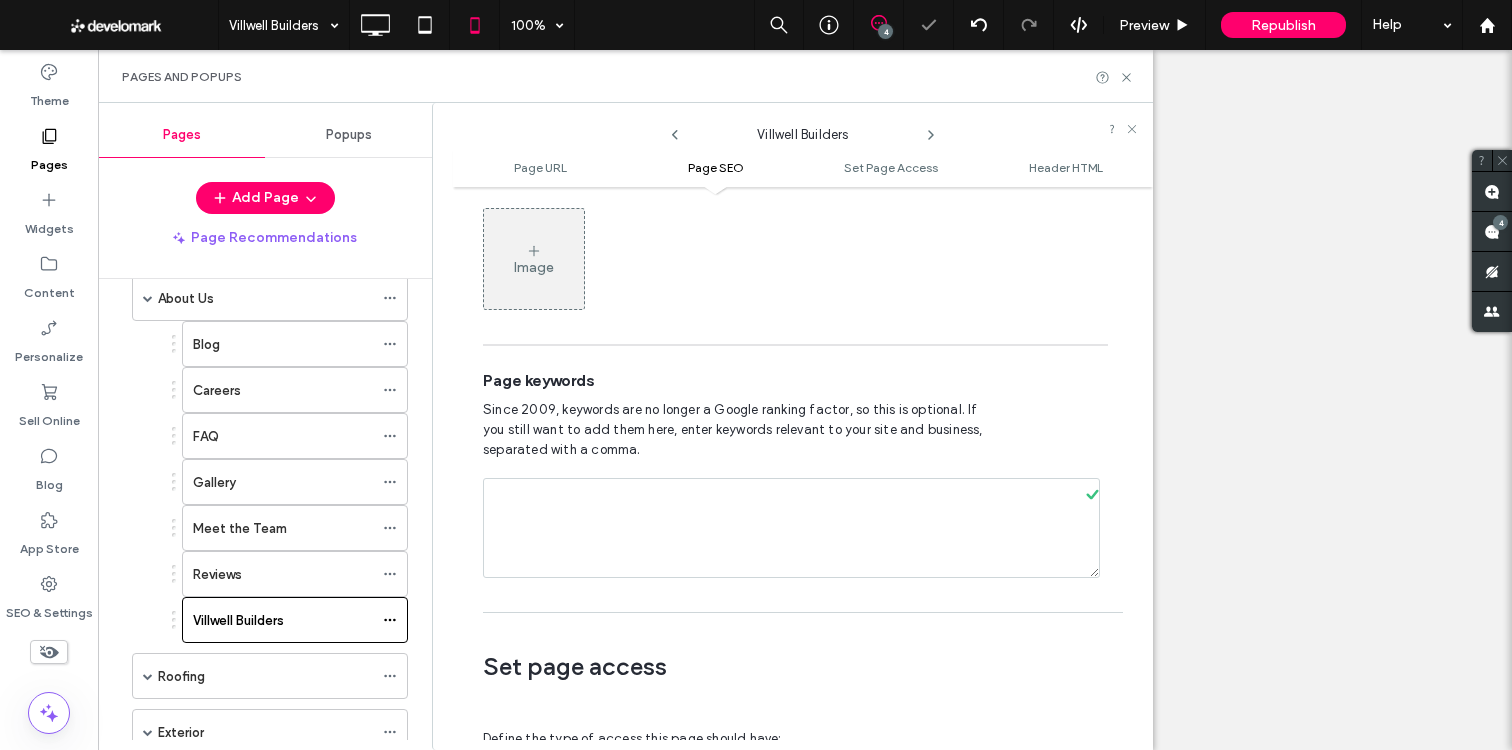 click at bounding box center [791, 528] 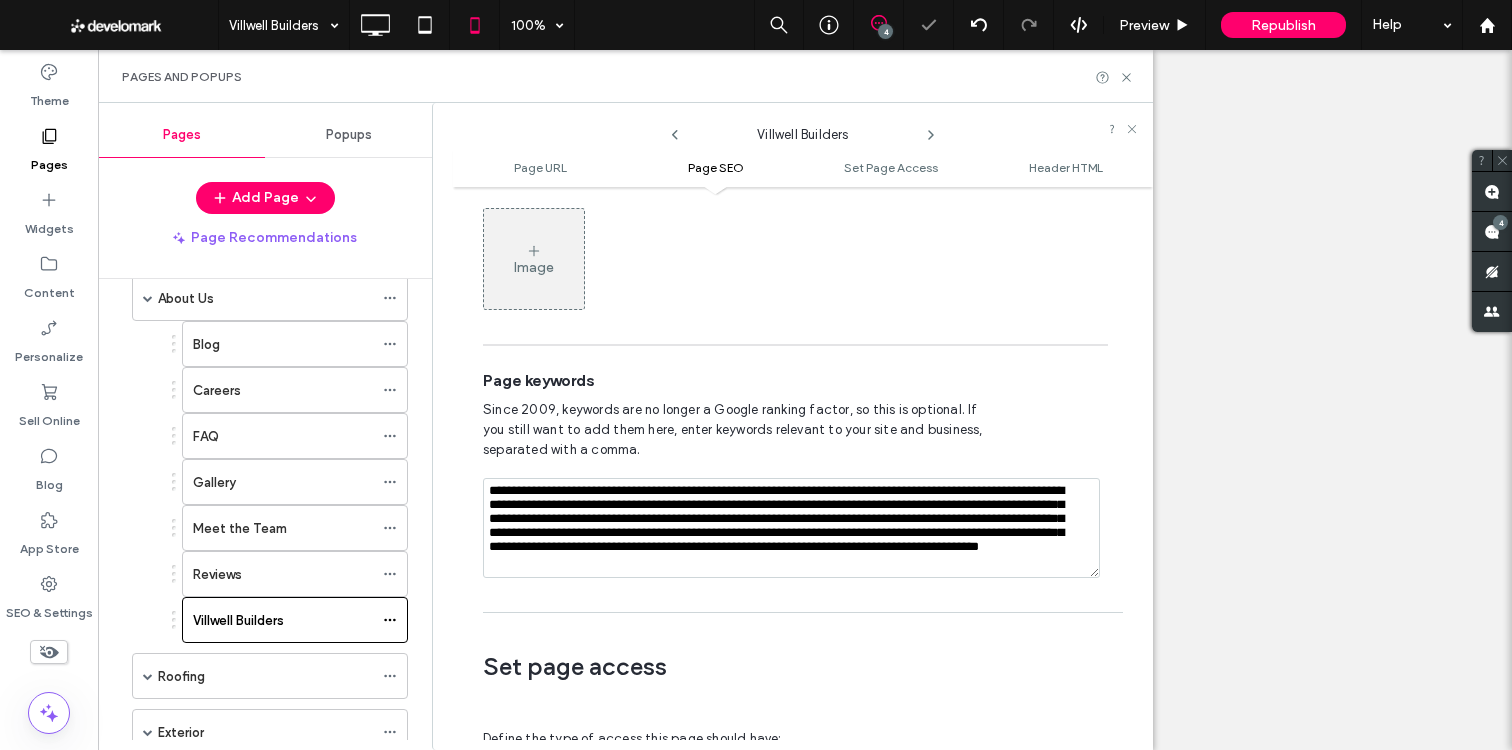 type on "**********" 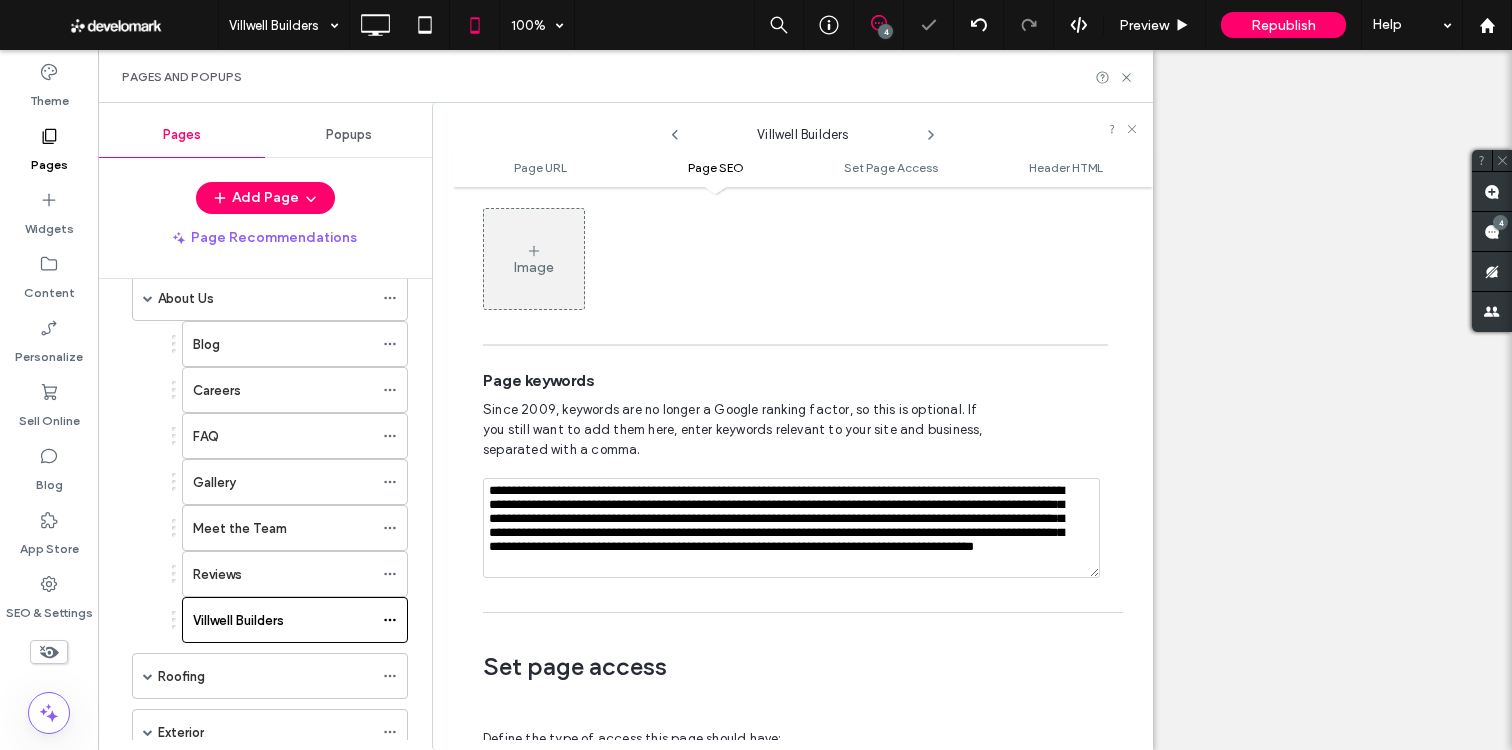 scroll, scrollTop: 0, scrollLeft: 0, axis: both 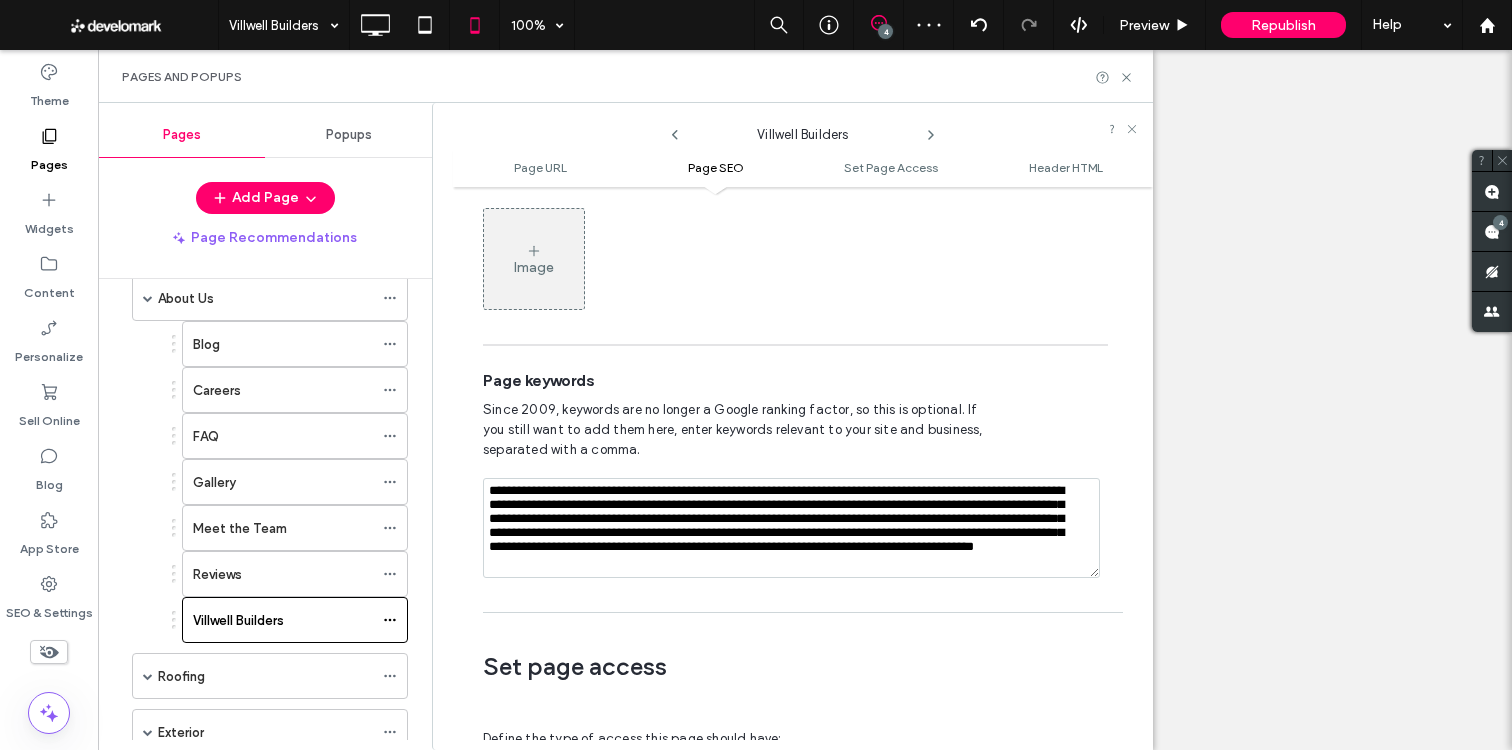click on "Since 2009, keywords are no longer a Google ranking factor, so this is optional. If you still want to add them here, enter keywords relevant to your site and business, separated with a comma." at bounding box center (740, 430) 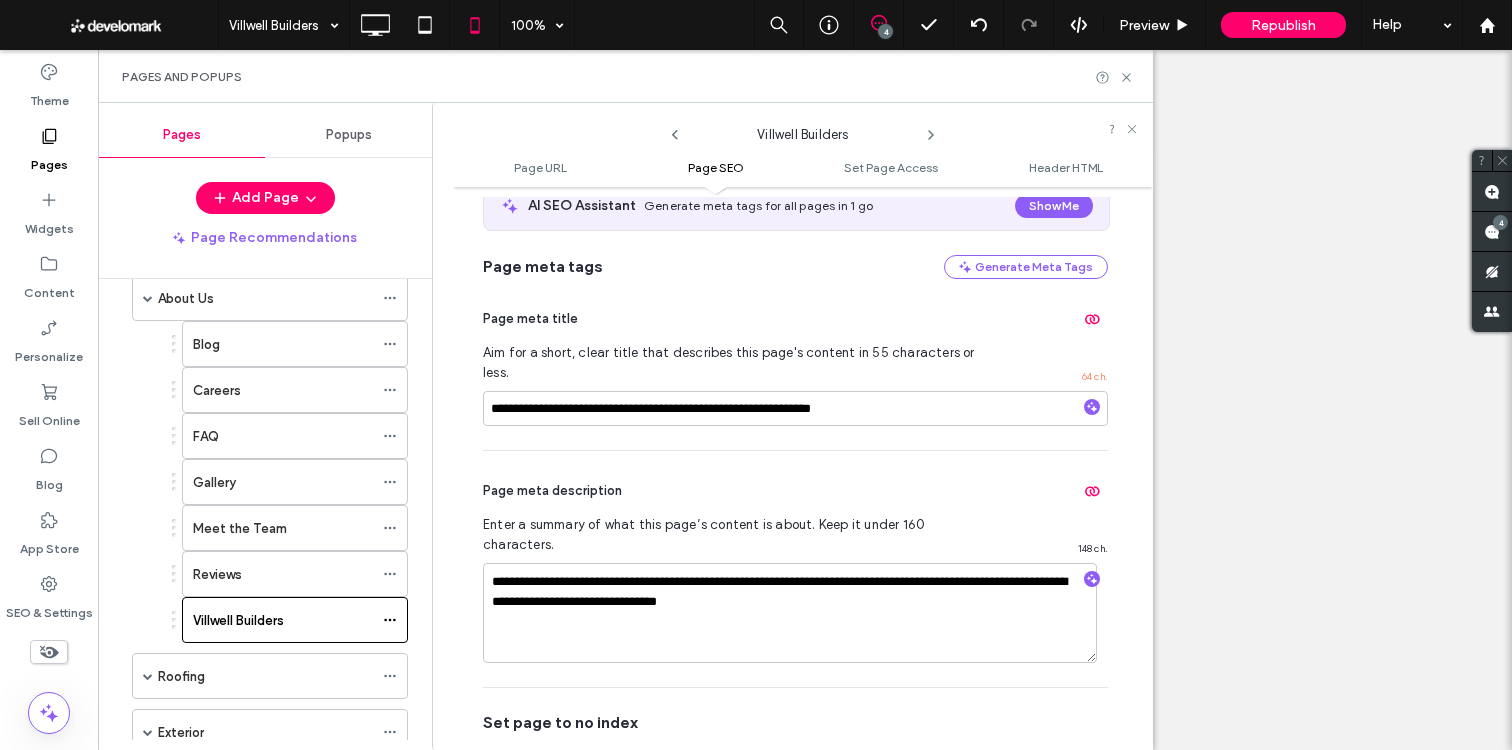 scroll, scrollTop: 327, scrollLeft: 0, axis: vertical 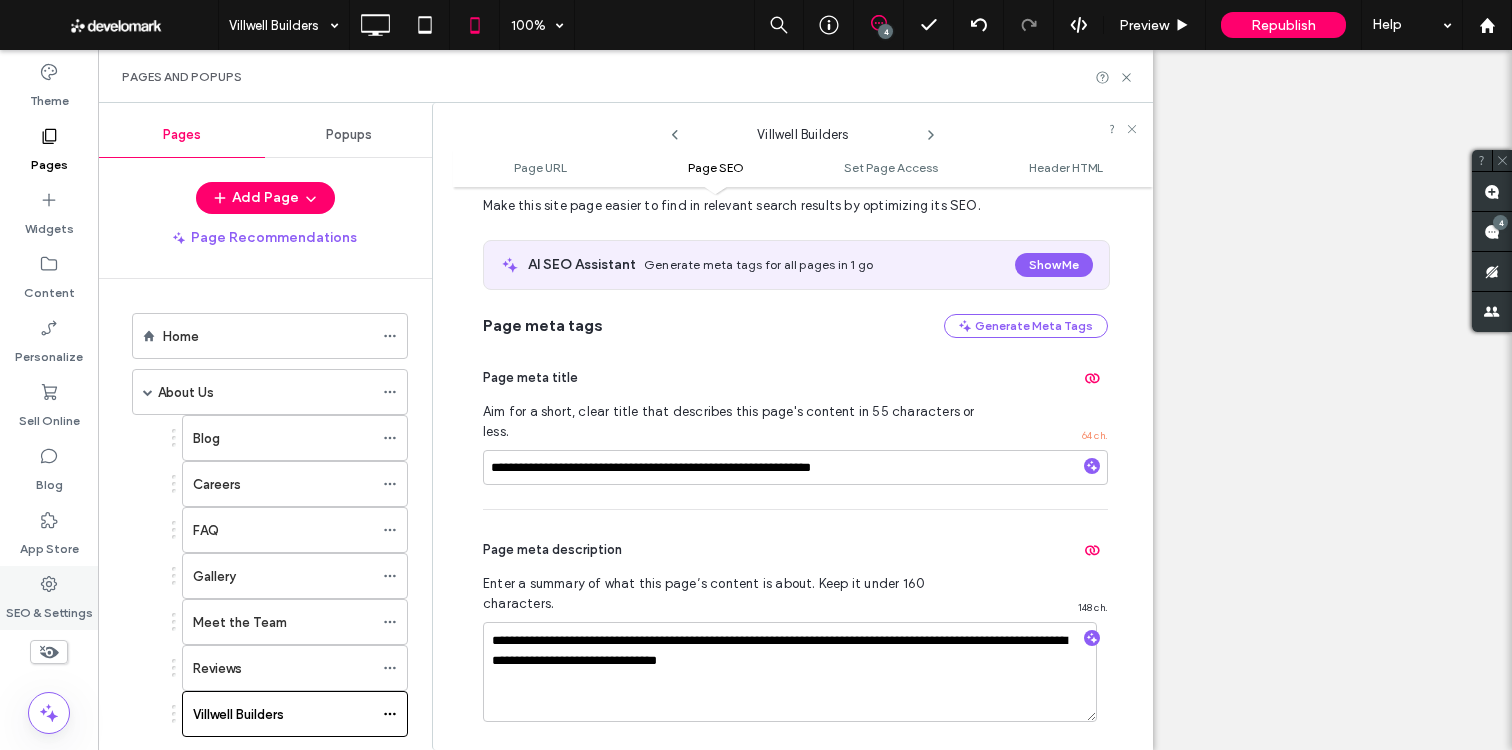click on "SEO & Settings" at bounding box center (49, 608) 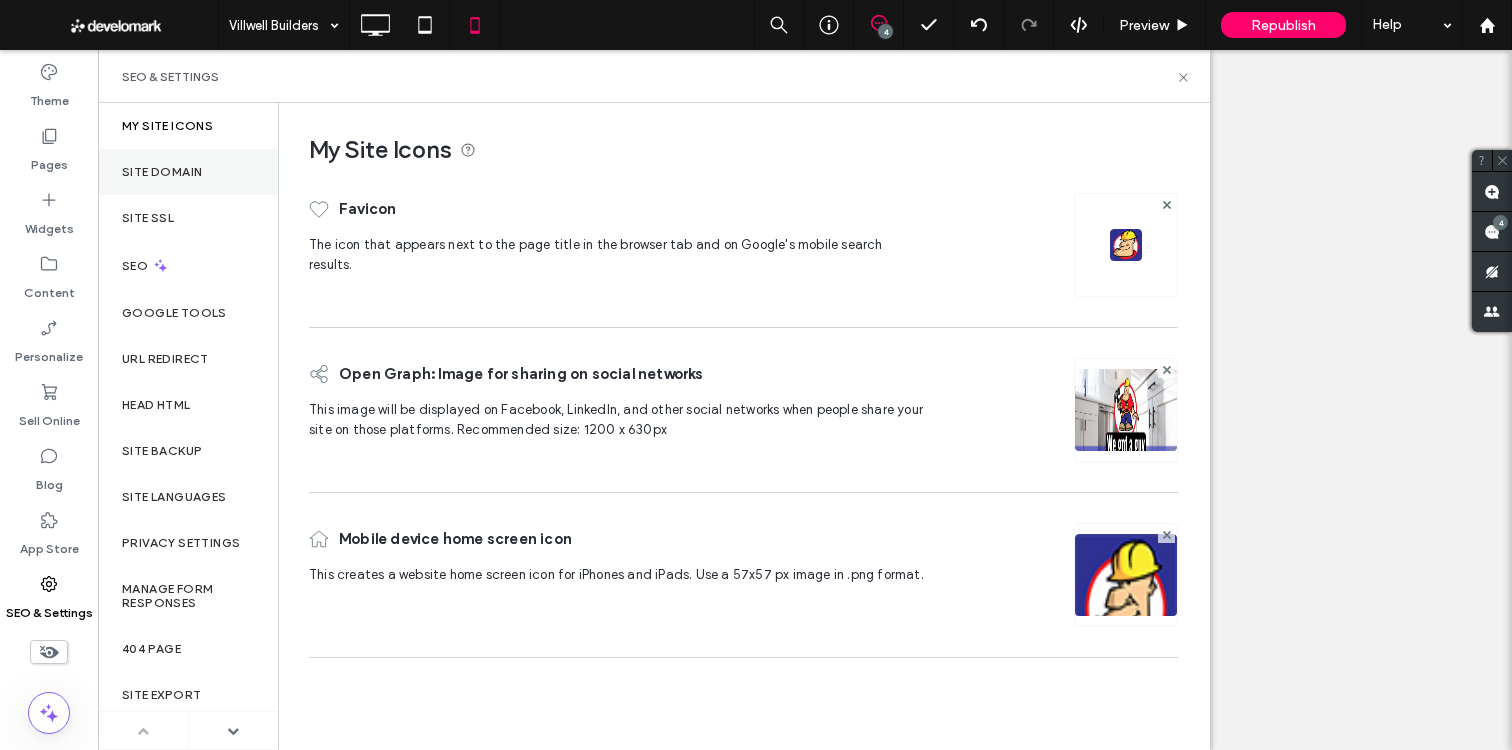drag, startPoint x: 173, startPoint y: 170, endPoint x: 198, endPoint y: 177, distance: 25.96151 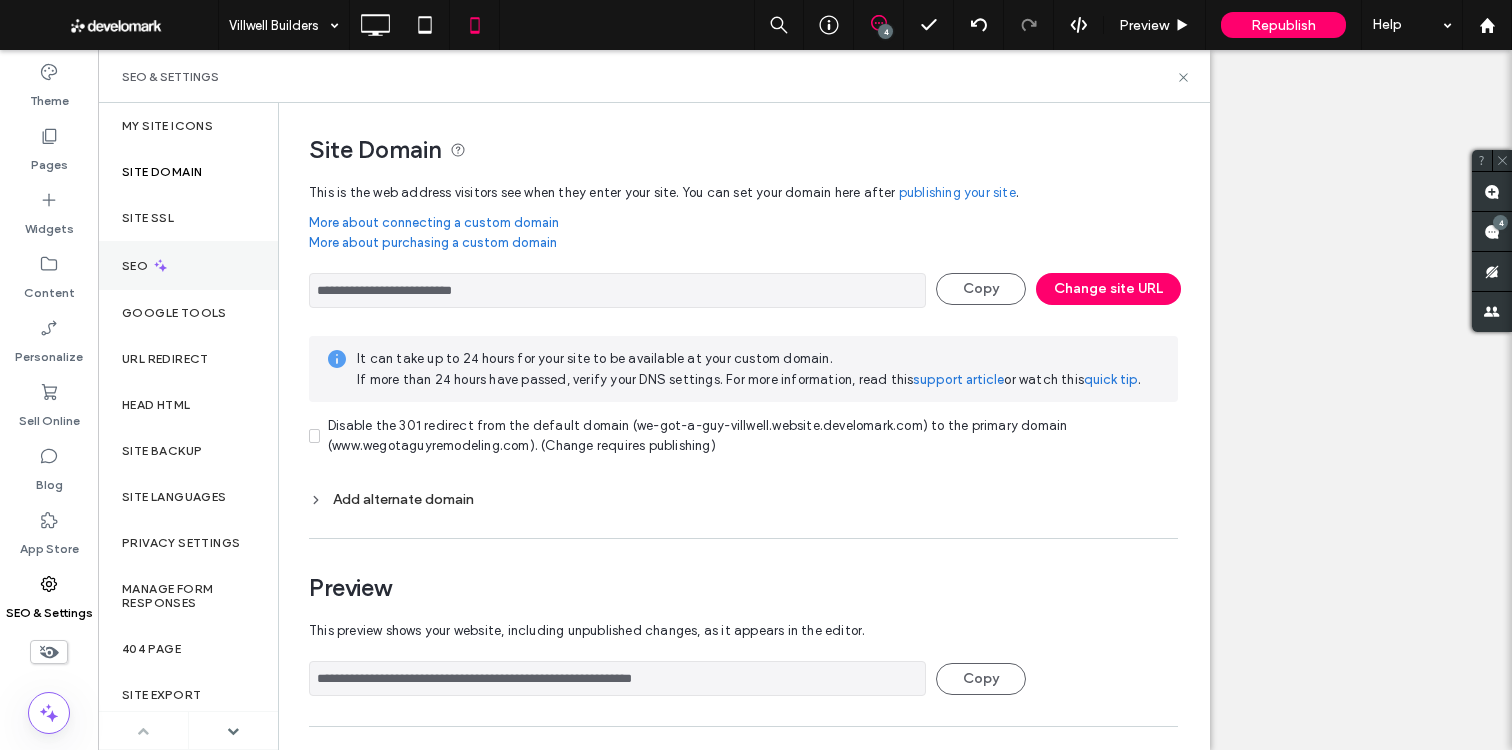 drag, startPoint x: 145, startPoint y: 249, endPoint x: 251, endPoint y: 279, distance: 110.16351 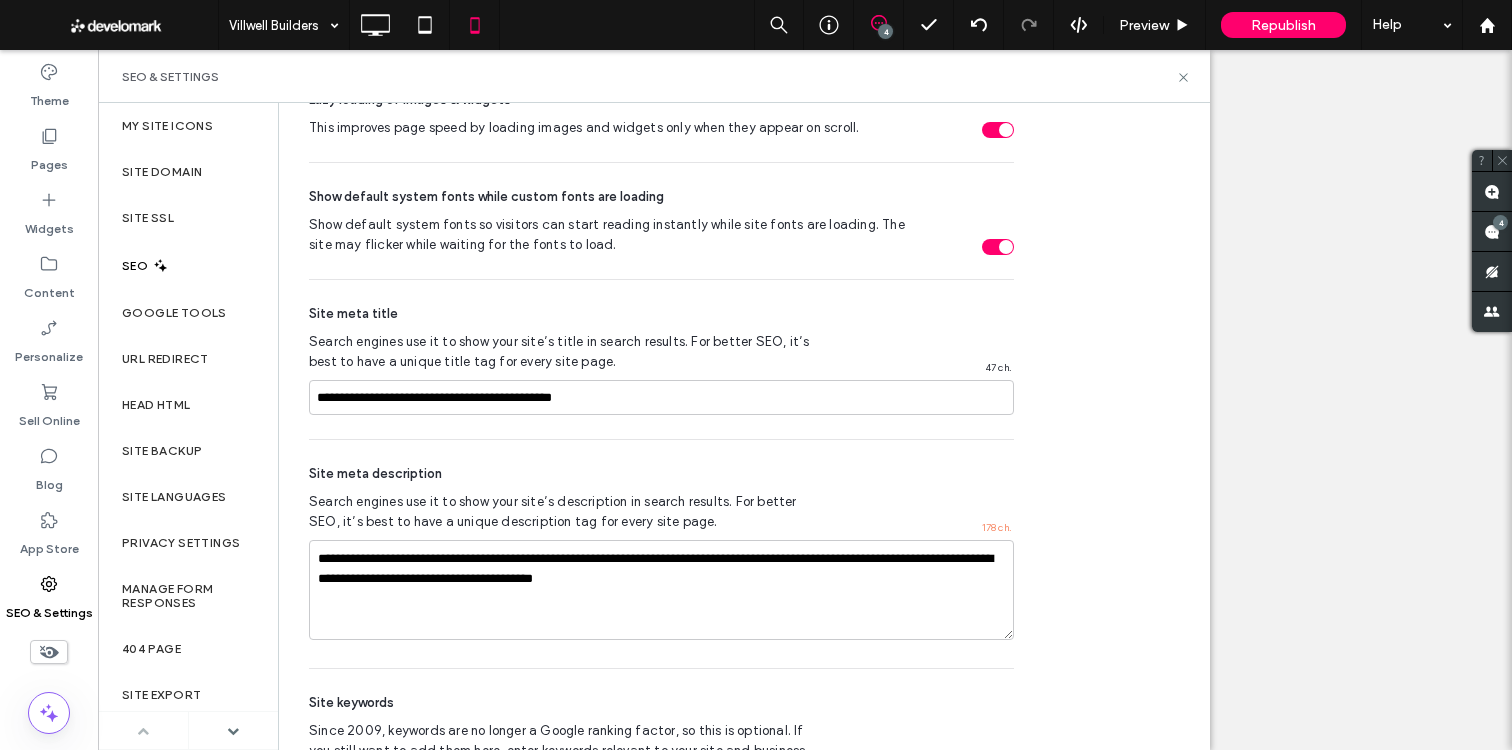 scroll, scrollTop: 1230, scrollLeft: 0, axis: vertical 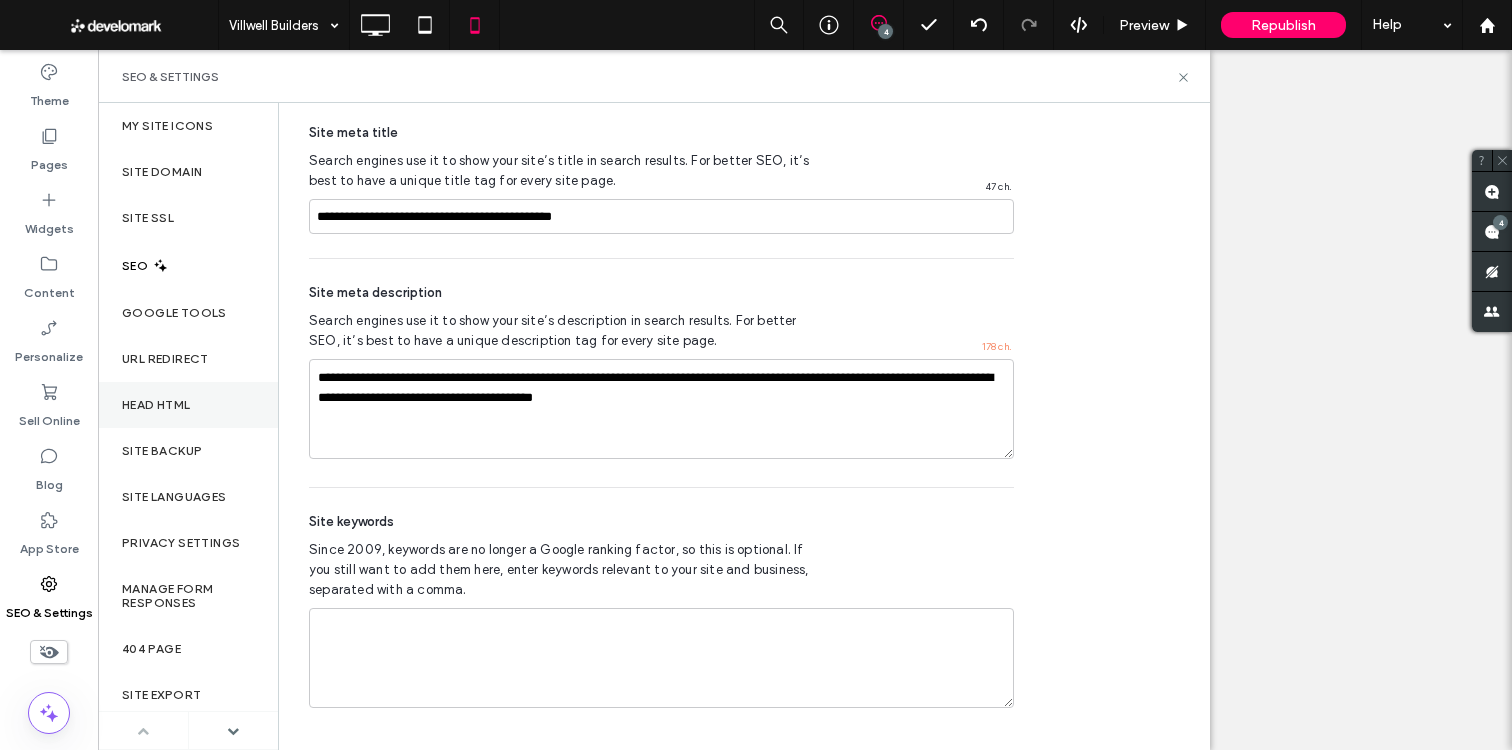 click on "Head HTML" at bounding box center [188, 405] 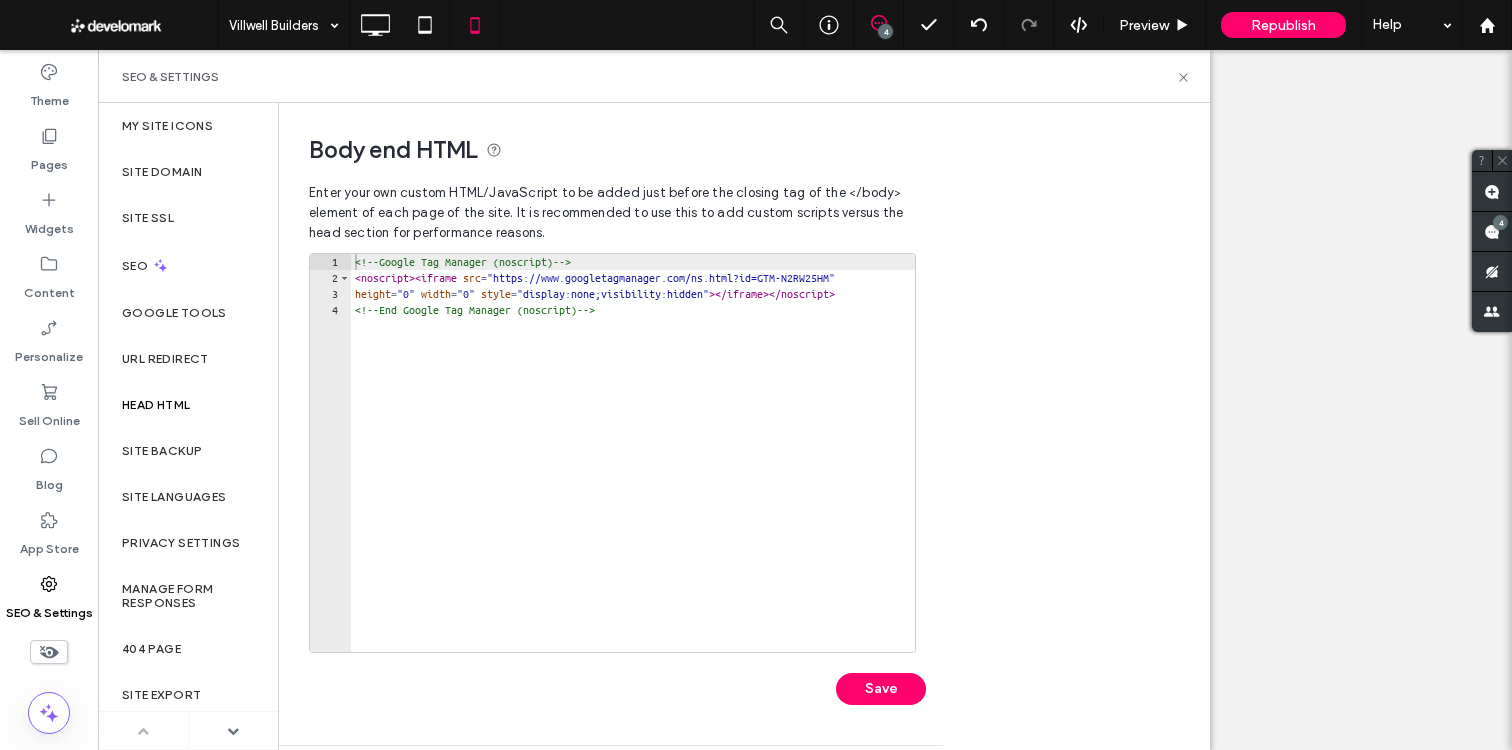 drag, startPoint x: 1183, startPoint y: 73, endPoint x: 1075, endPoint y: 67, distance: 108.16654 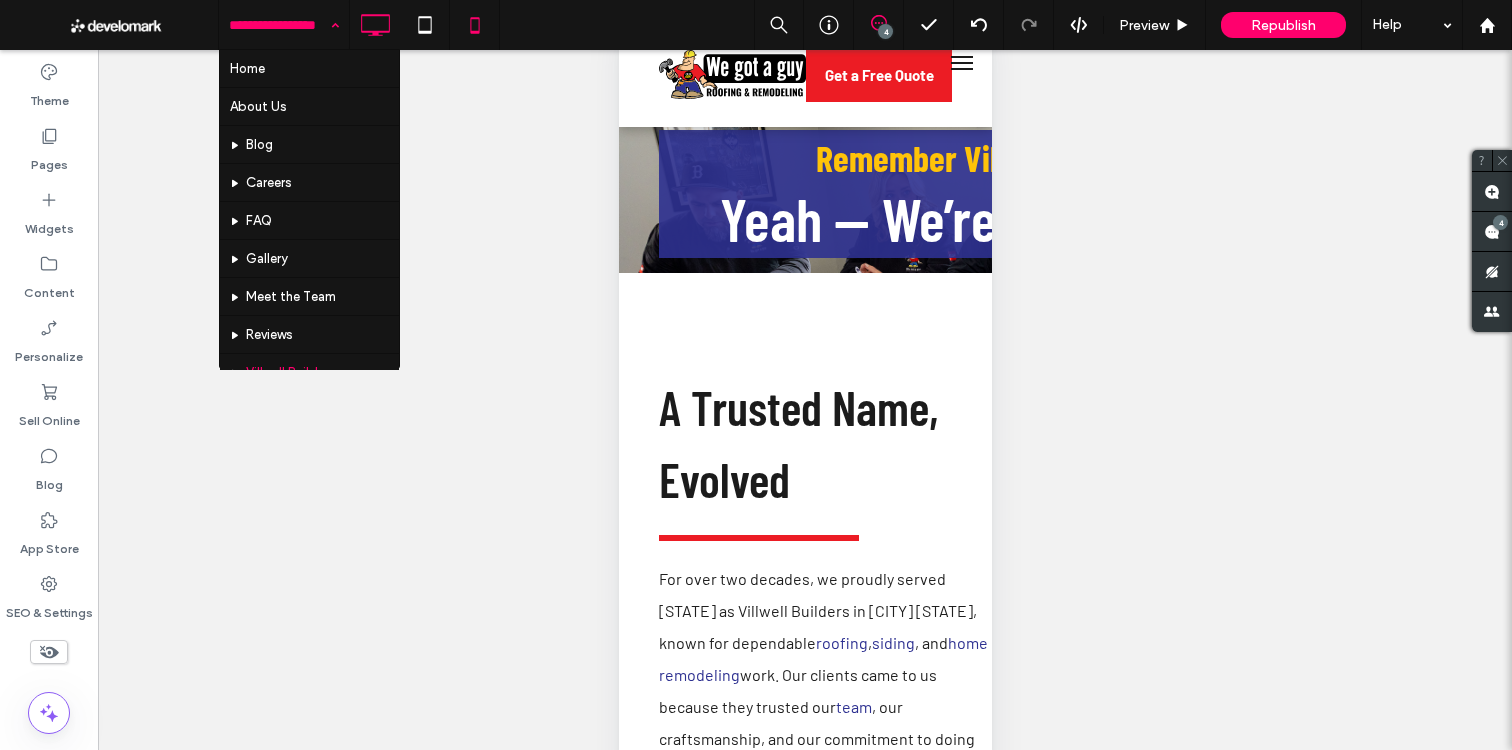 drag, startPoint x: 343, startPoint y: 28, endPoint x: 365, endPoint y: 28, distance: 22 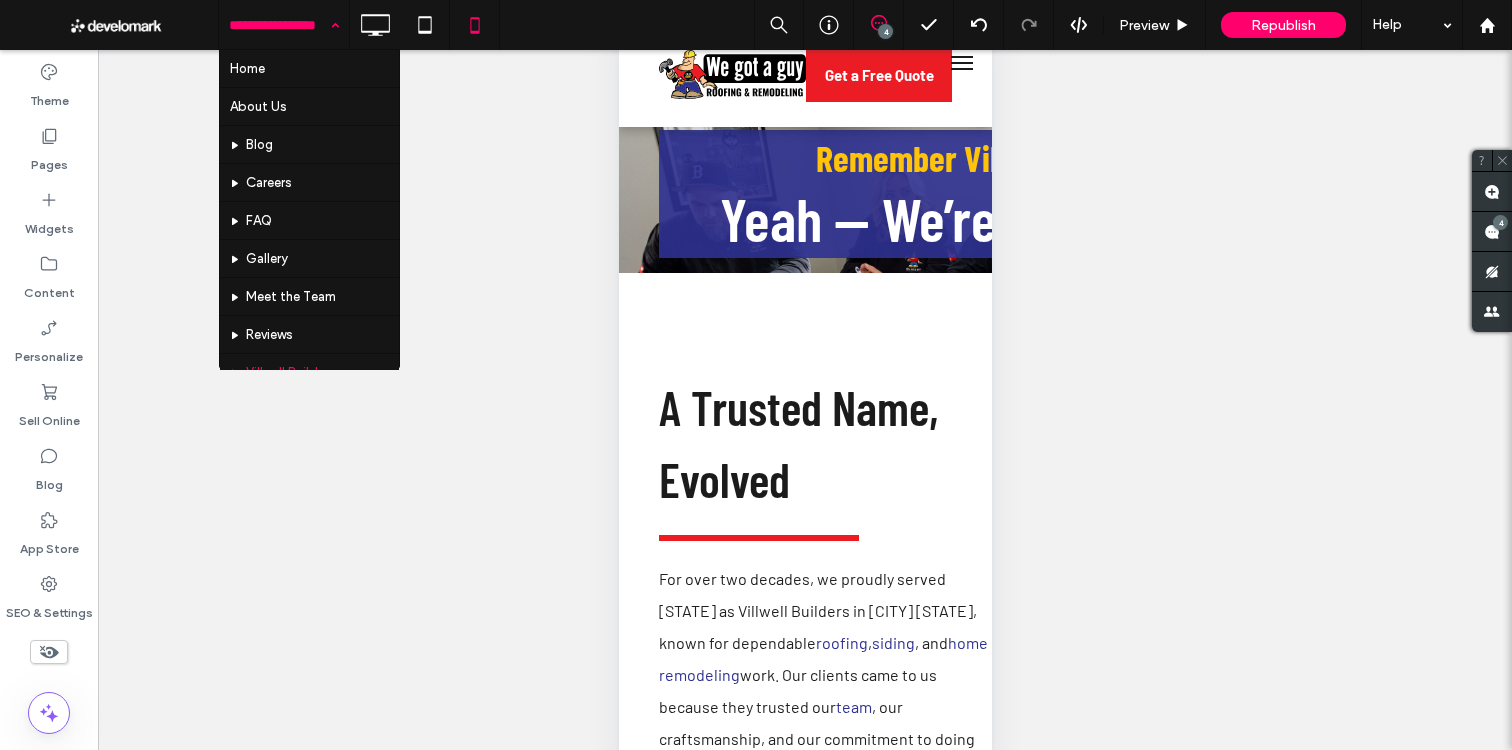 click 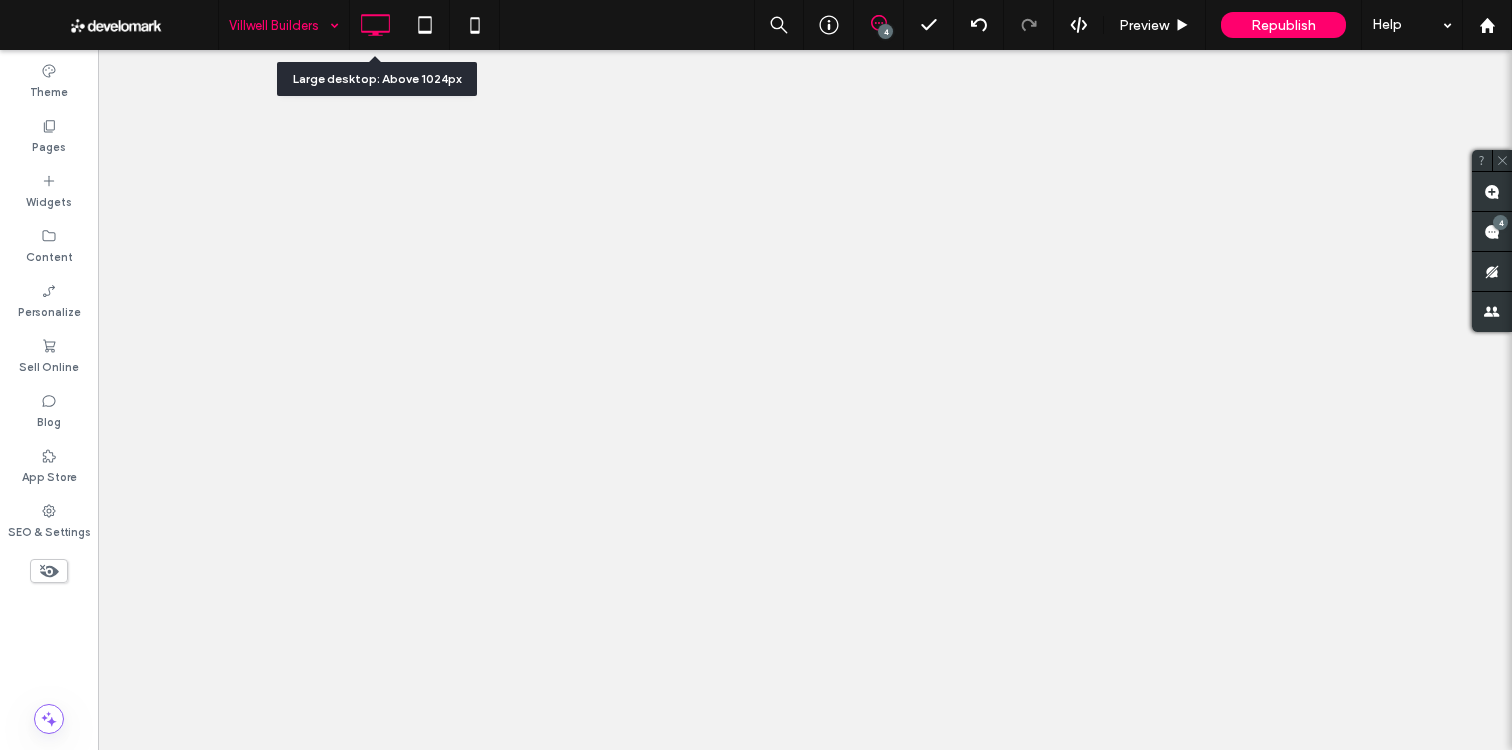 scroll, scrollTop: 0, scrollLeft: 0, axis: both 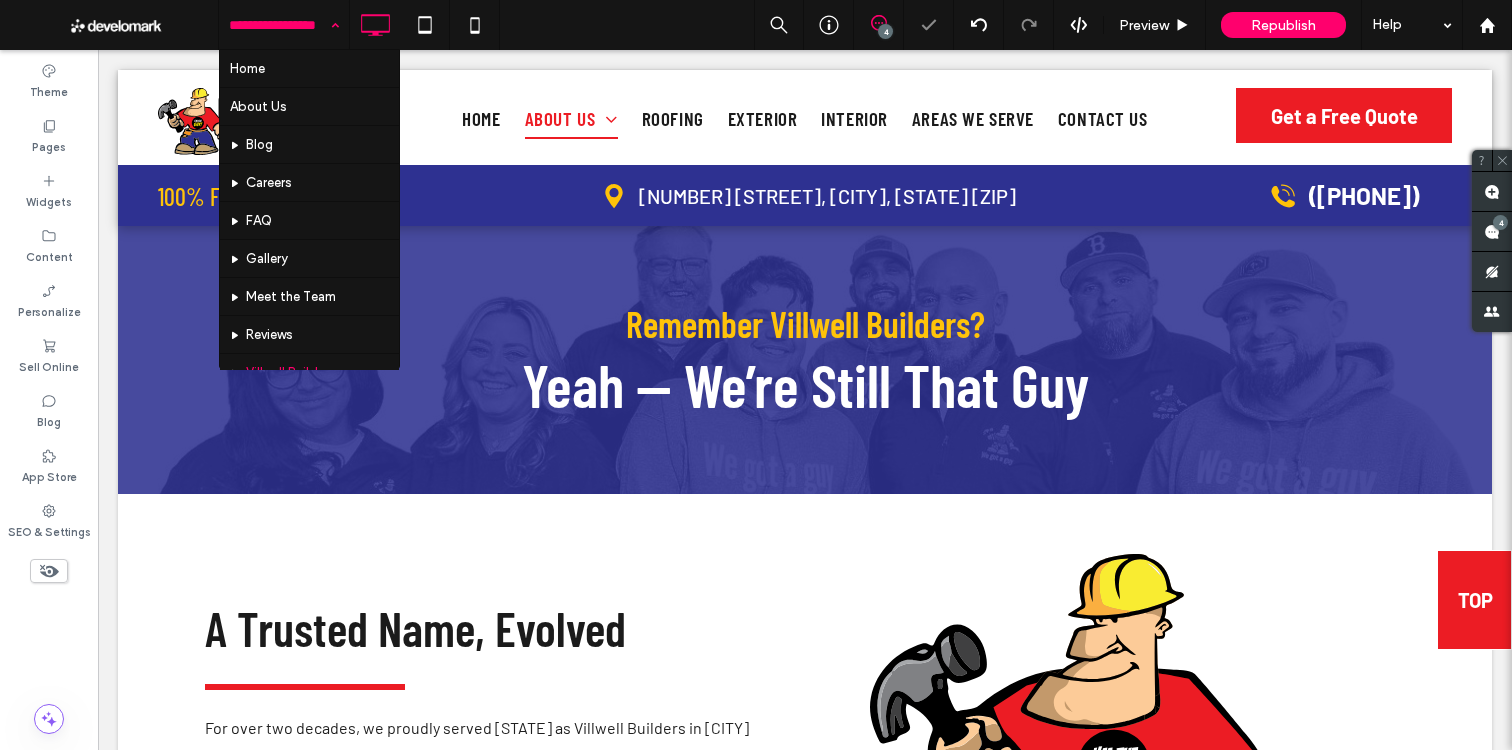 drag, startPoint x: 308, startPoint y: 32, endPoint x: 306, endPoint y: 59, distance: 27.073973 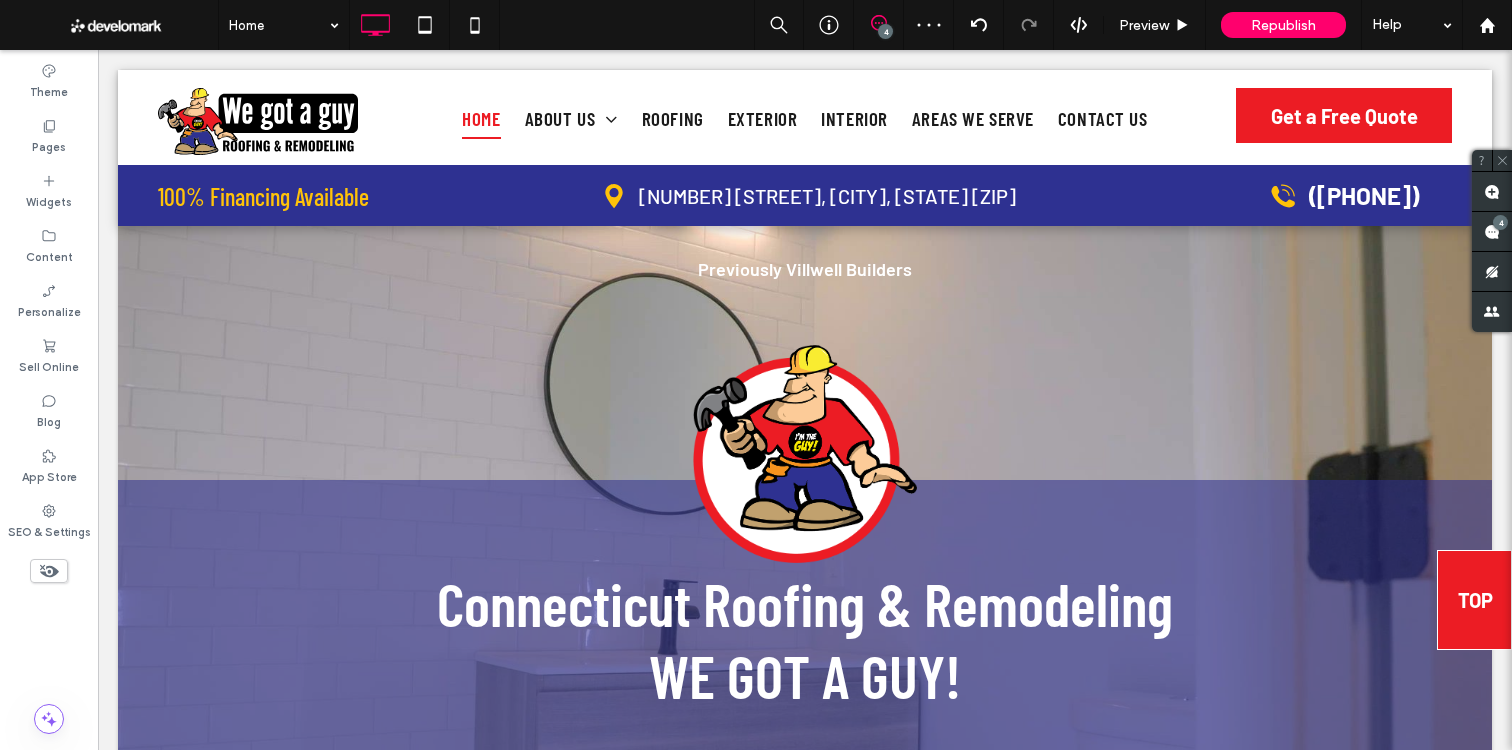 scroll, scrollTop: 0, scrollLeft: 0, axis: both 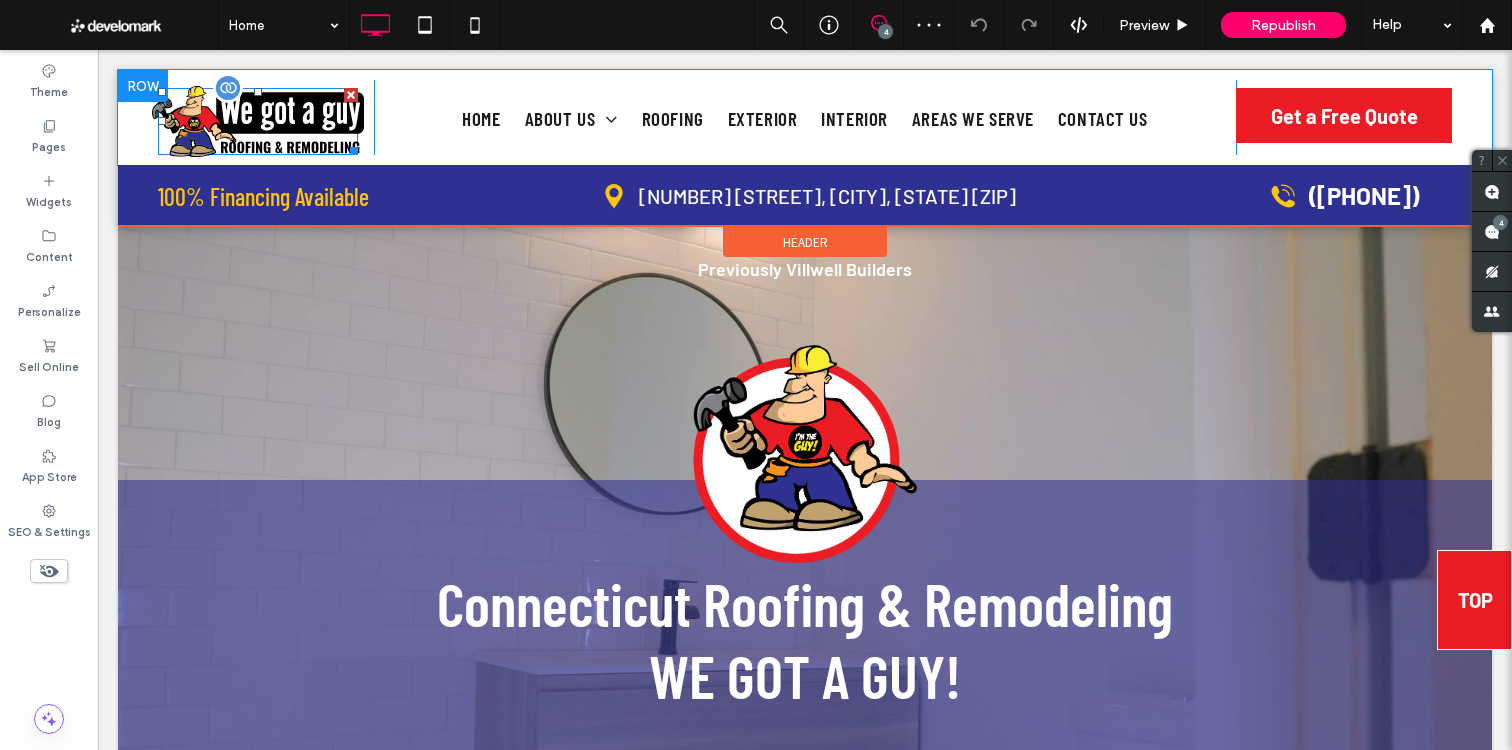 click at bounding box center [258, 121] 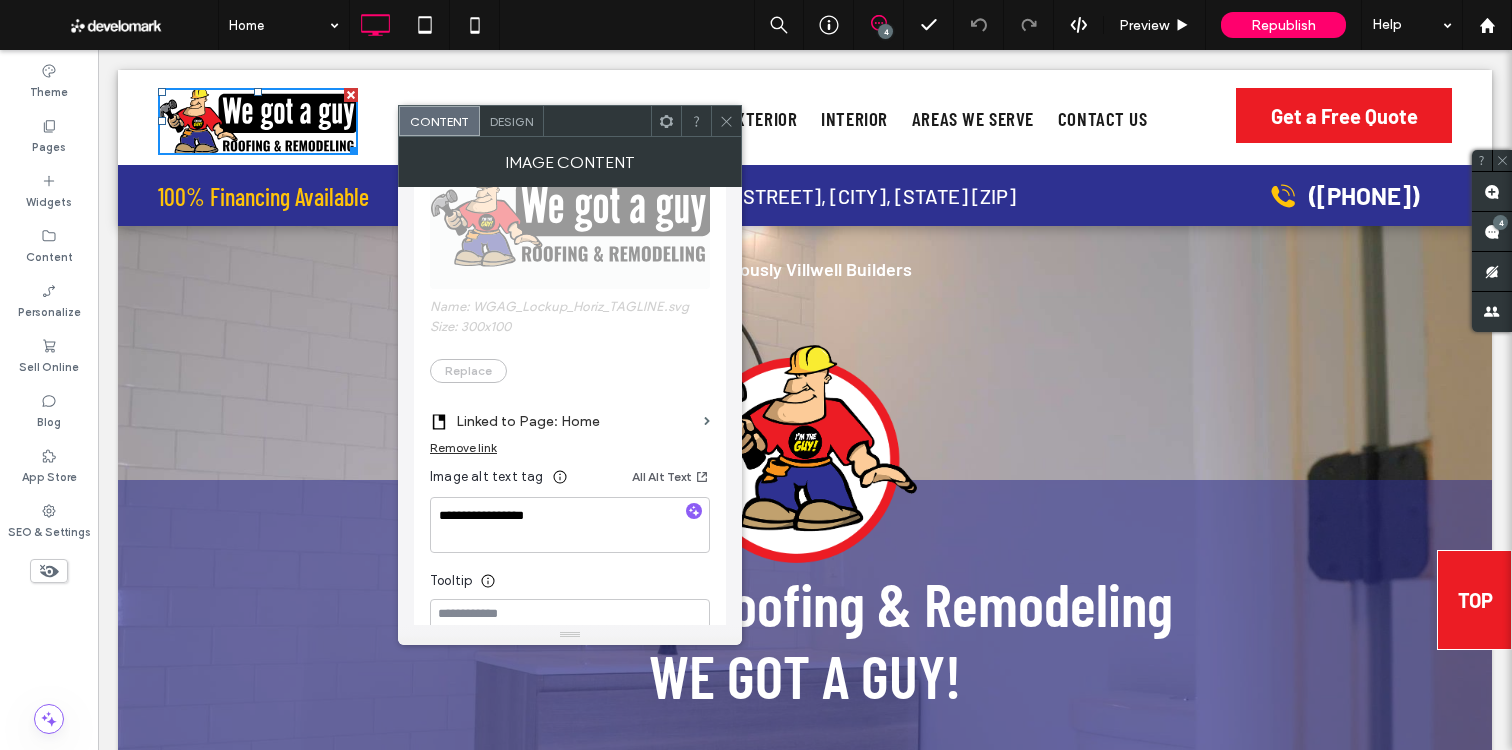 scroll, scrollTop: 538, scrollLeft: 0, axis: vertical 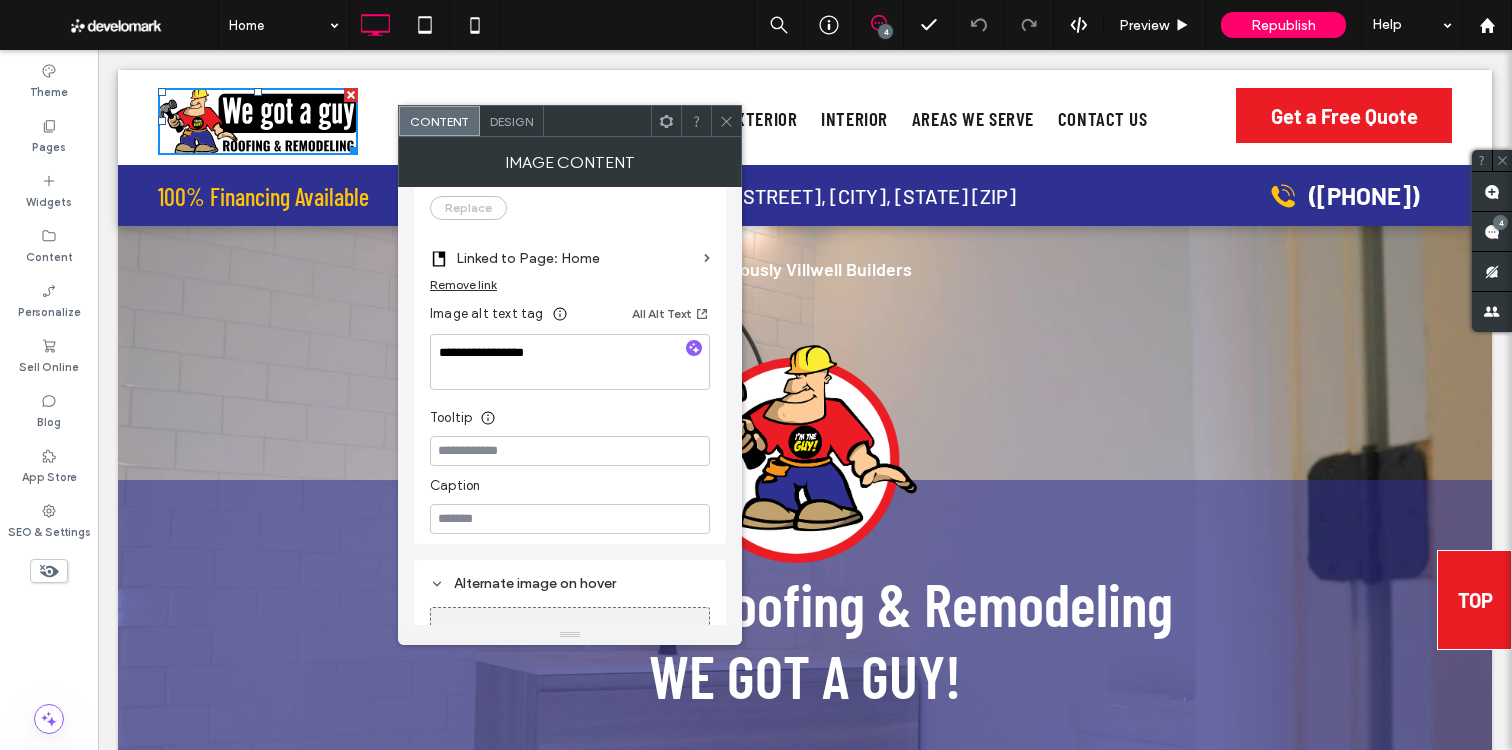click at bounding box center (726, 121) 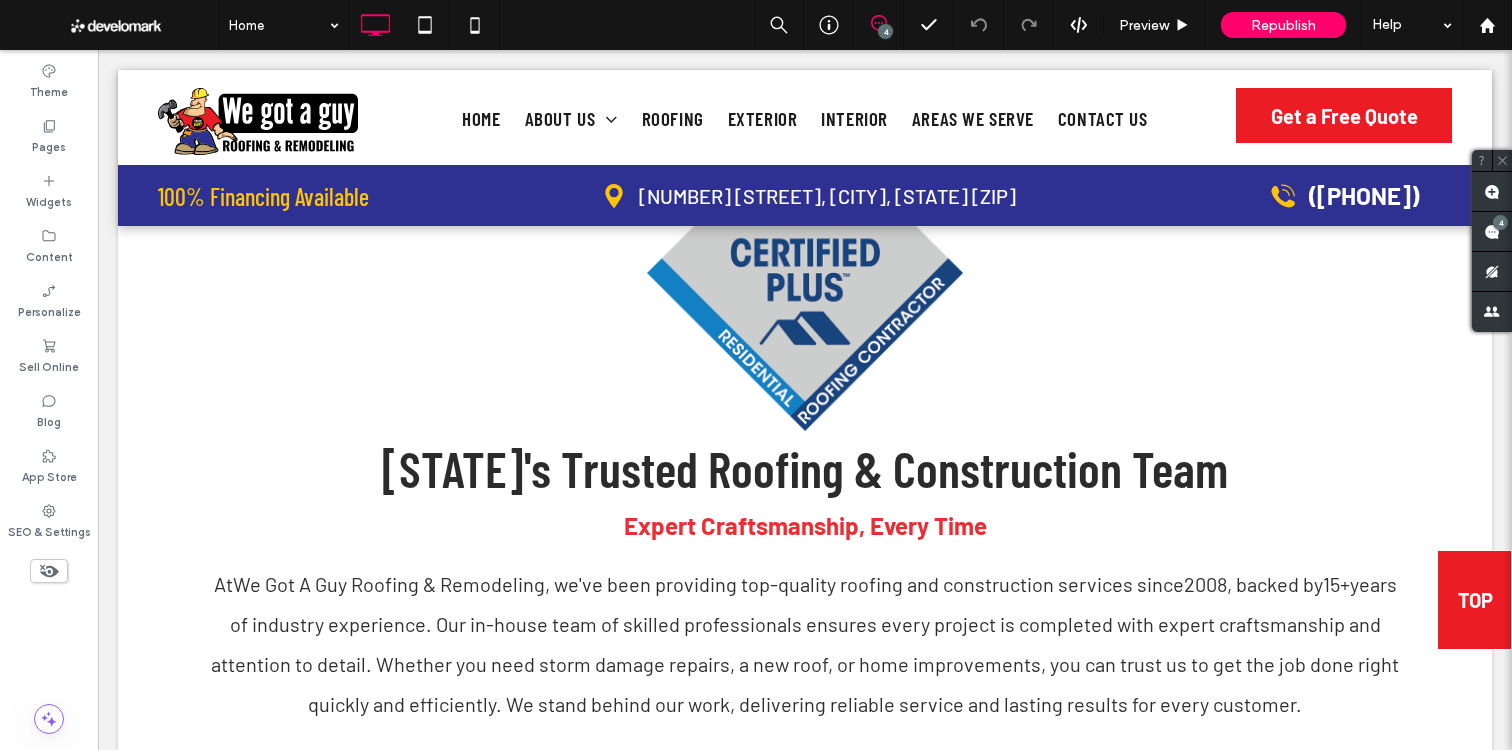 scroll, scrollTop: 0, scrollLeft: 0, axis: both 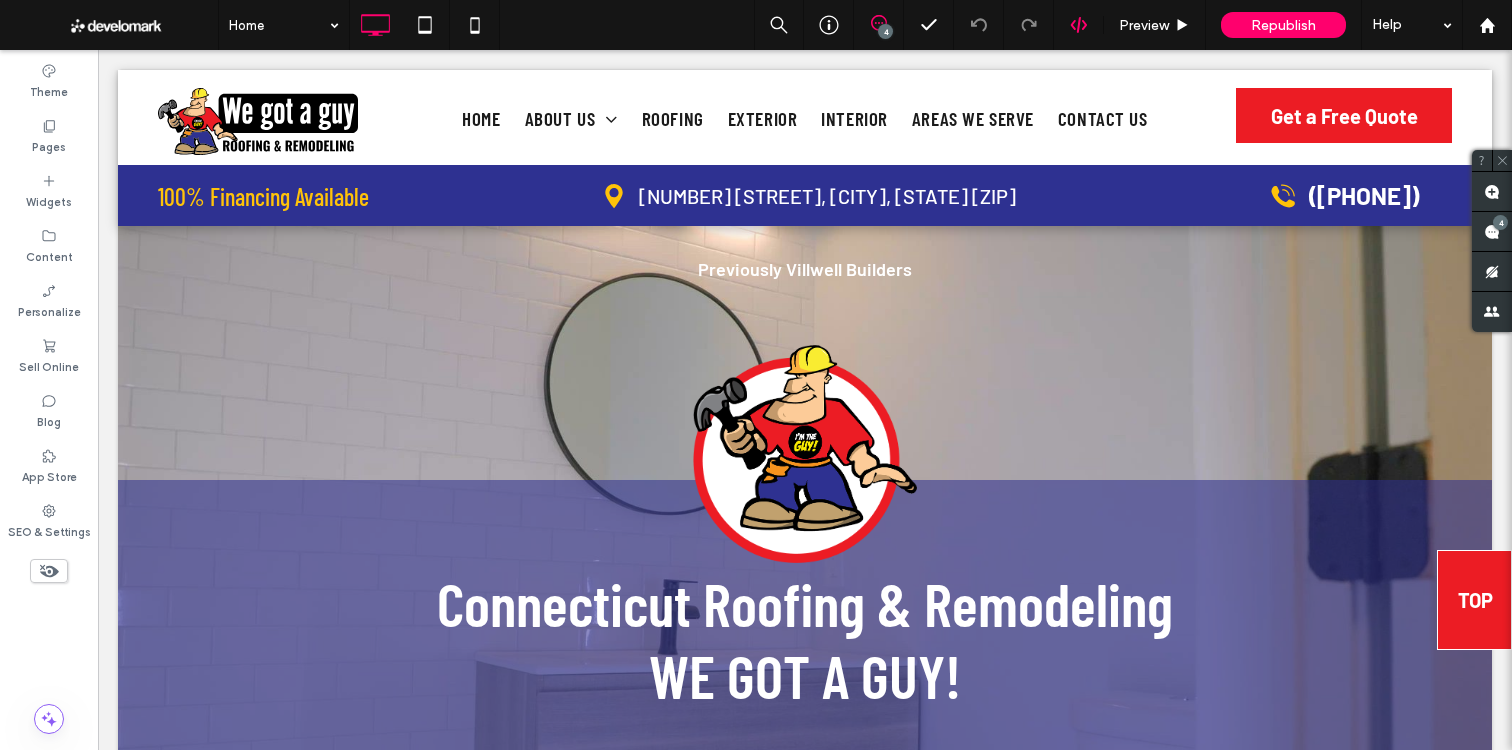 drag, startPoint x: 1059, startPoint y: 35, endPoint x: 1094, endPoint y: 30, distance: 35.35534 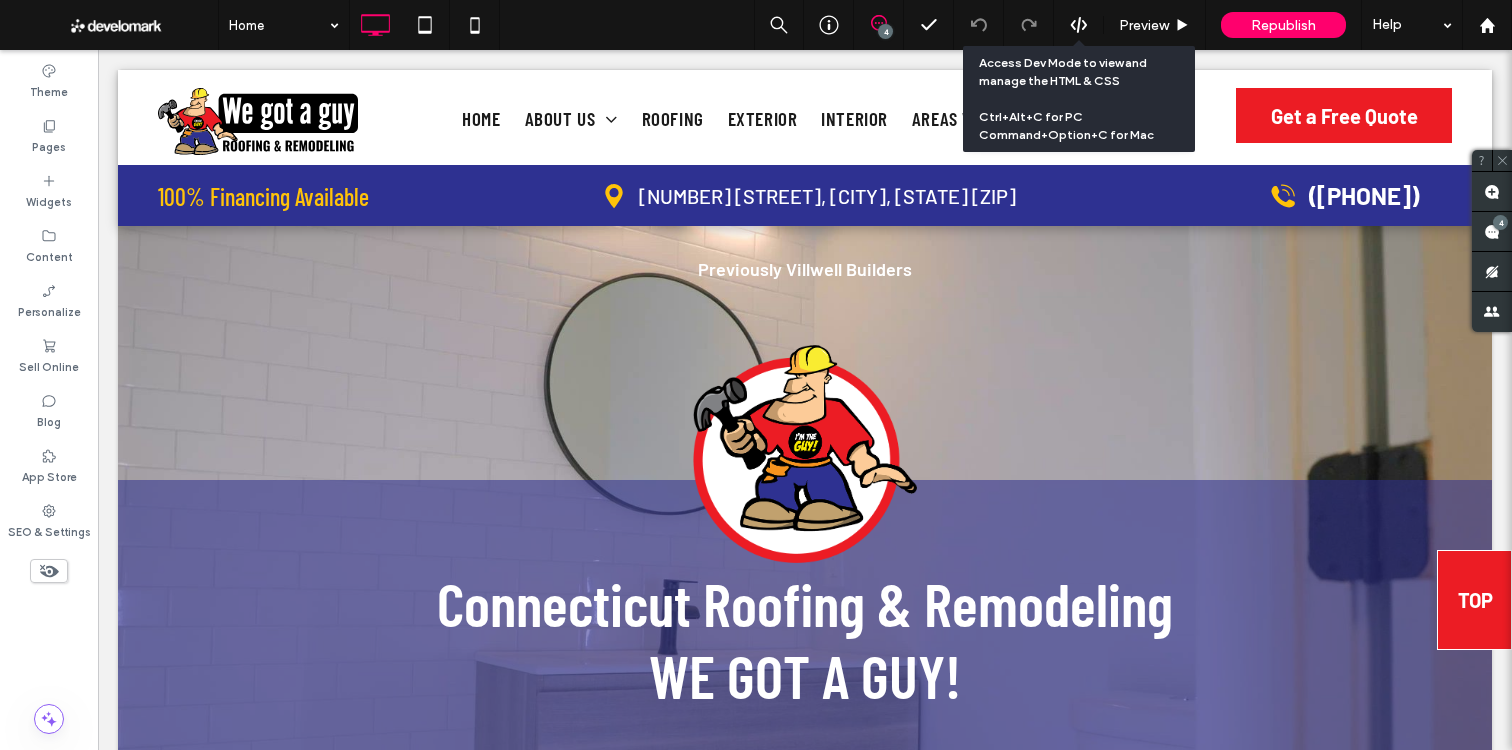 drag, startPoint x: 1094, startPoint y: 30, endPoint x: 1132, endPoint y: 28, distance: 38.052597 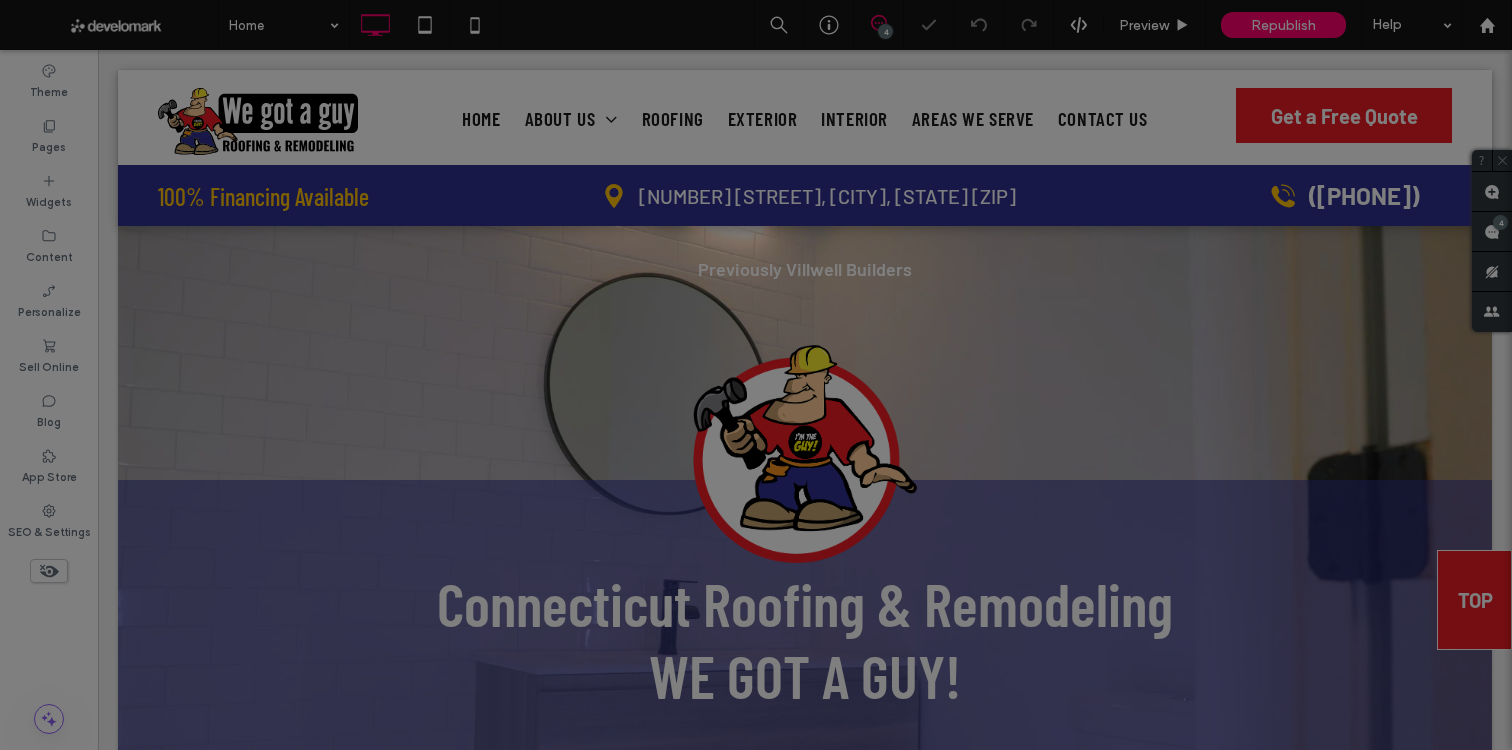 click at bounding box center (756, 375) 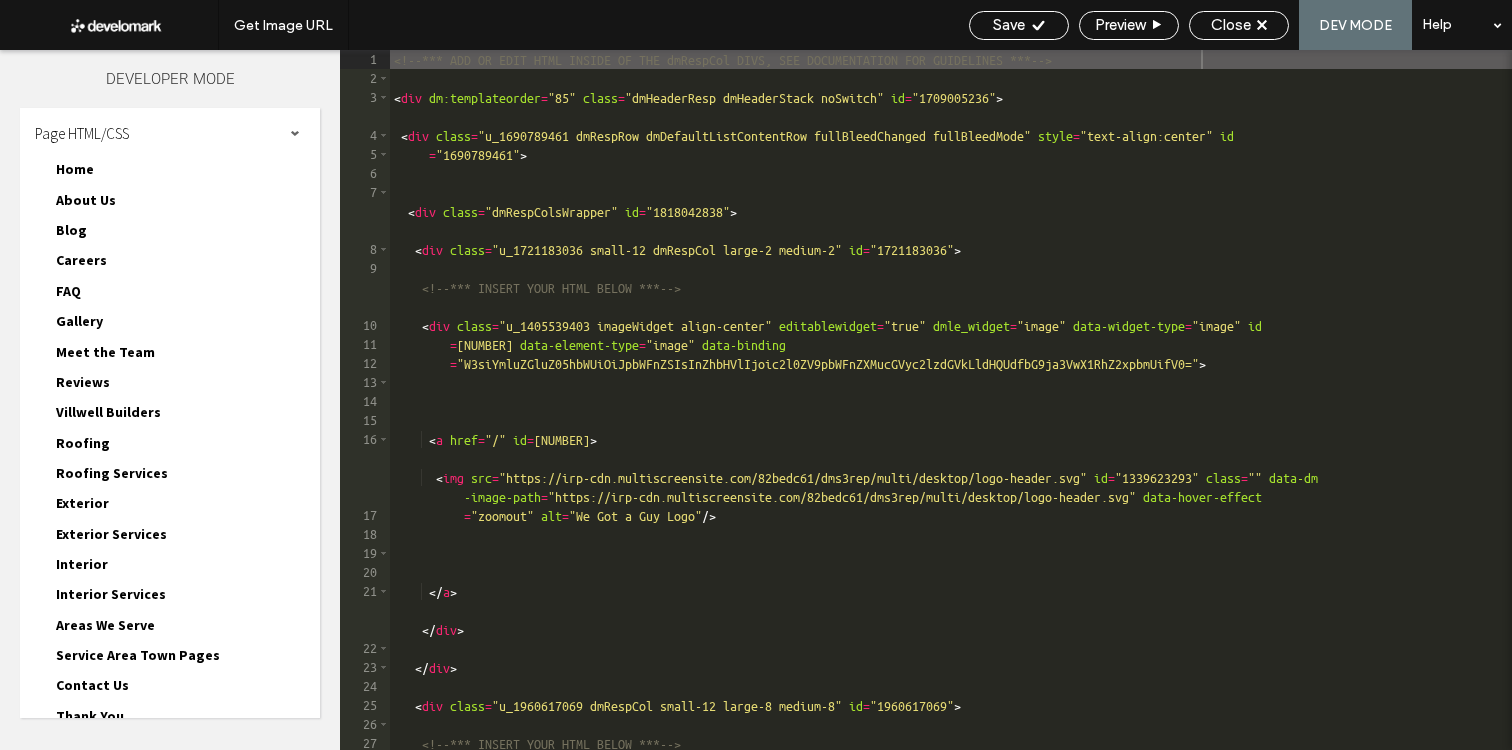 drag, startPoint x: 1237, startPoint y: 24, endPoint x: 1194, endPoint y: 40, distance: 45.88028 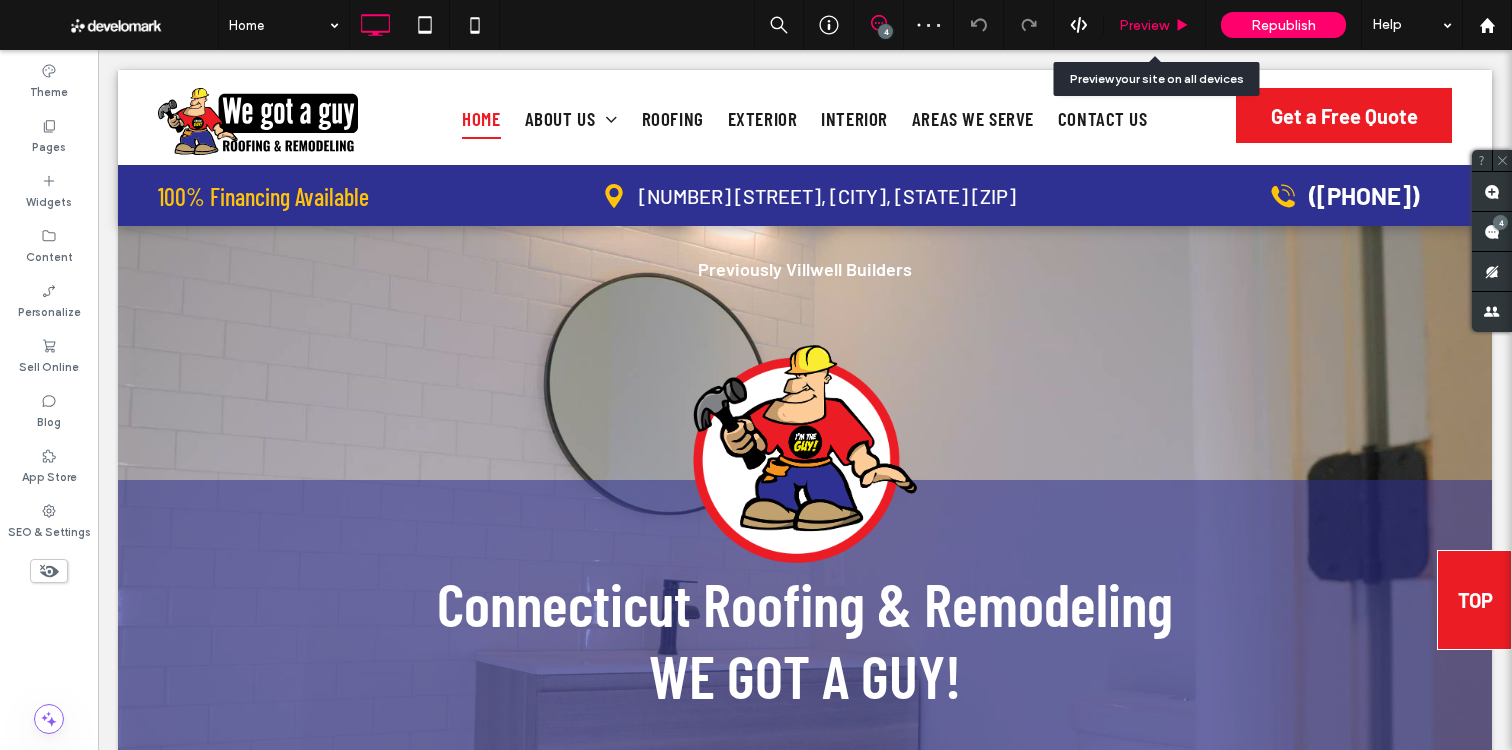click on "Preview" at bounding box center (1144, 25) 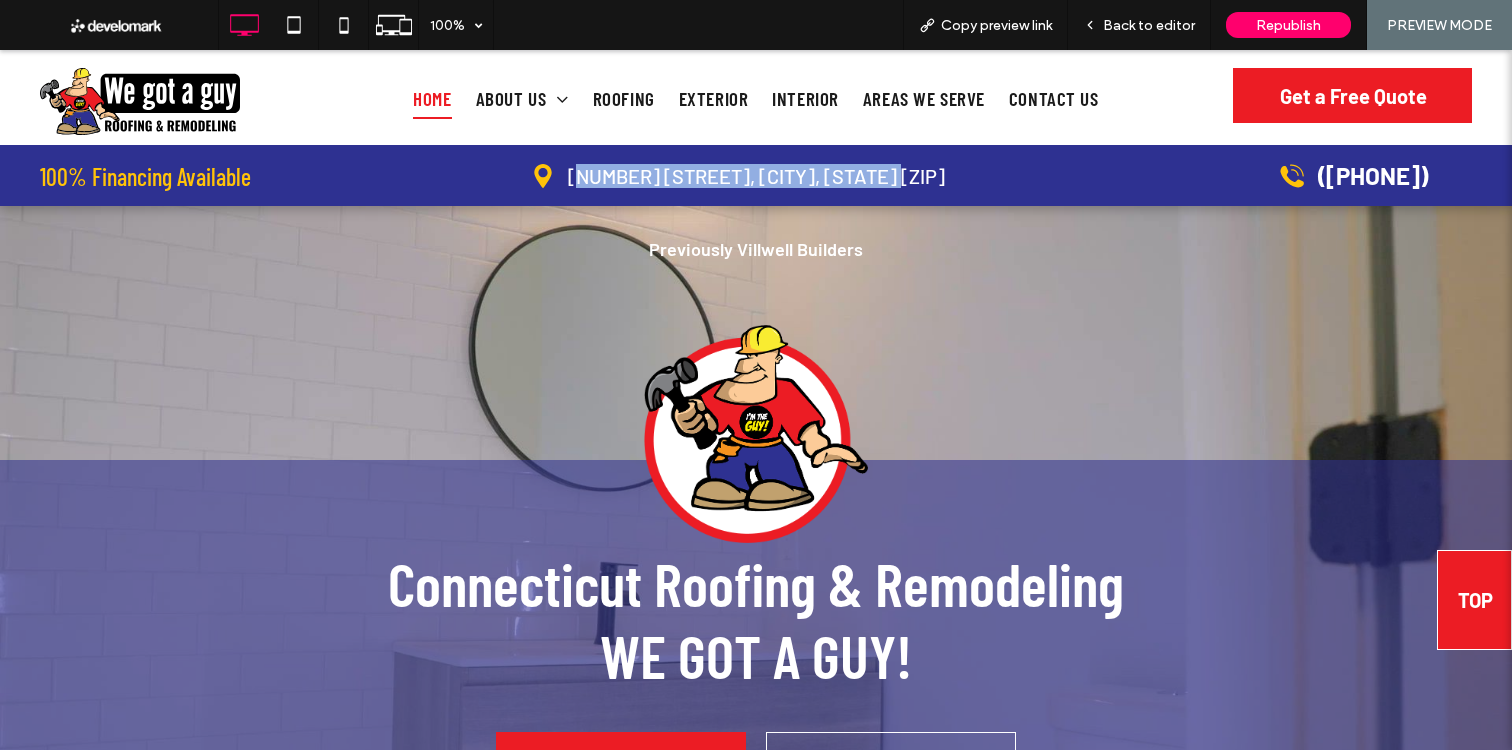 drag, startPoint x: 574, startPoint y: 172, endPoint x: 999, endPoint y: 185, distance: 425.1988 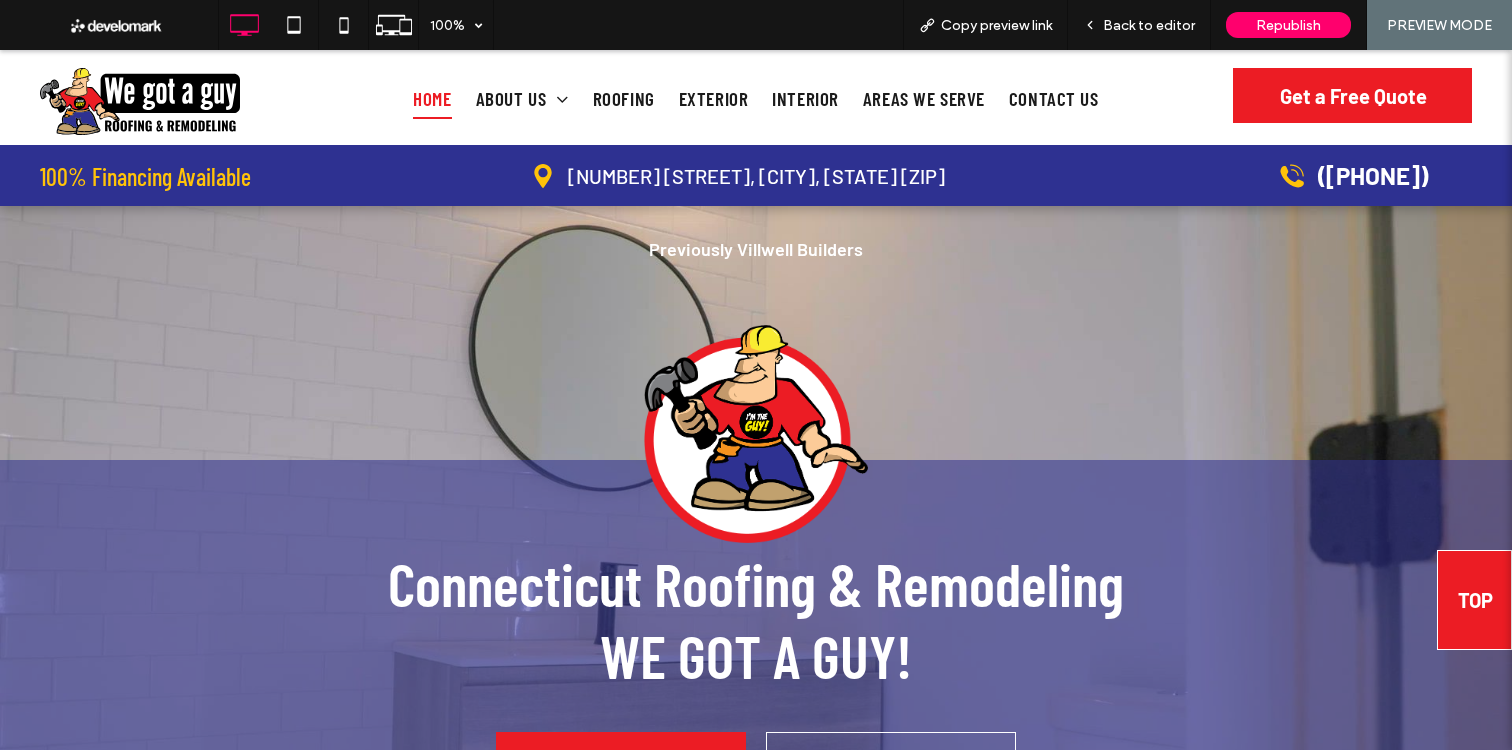 drag, startPoint x: 999, startPoint y: 185, endPoint x: 995, endPoint y: 242, distance: 57.14018 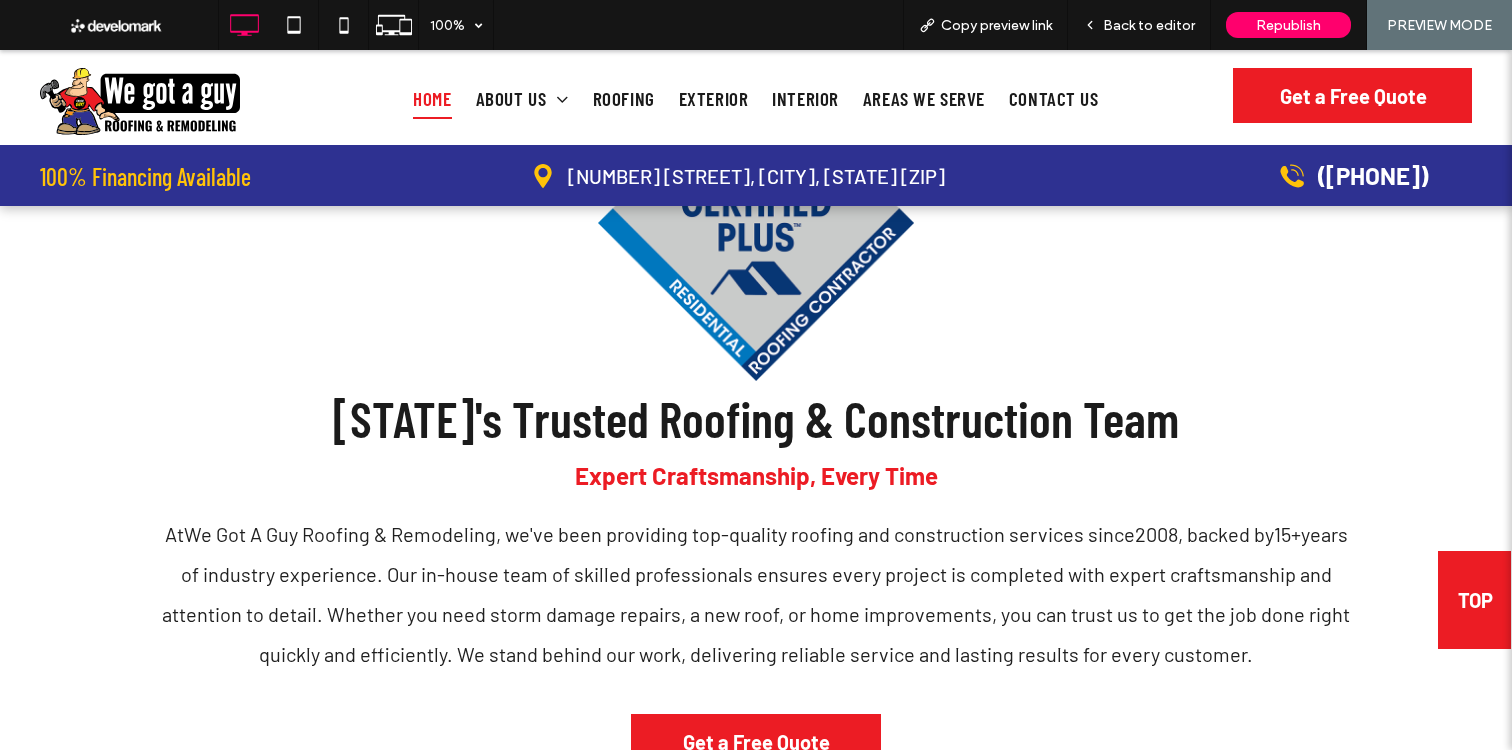 scroll, scrollTop: 0, scrollLeft: 0, axis: both 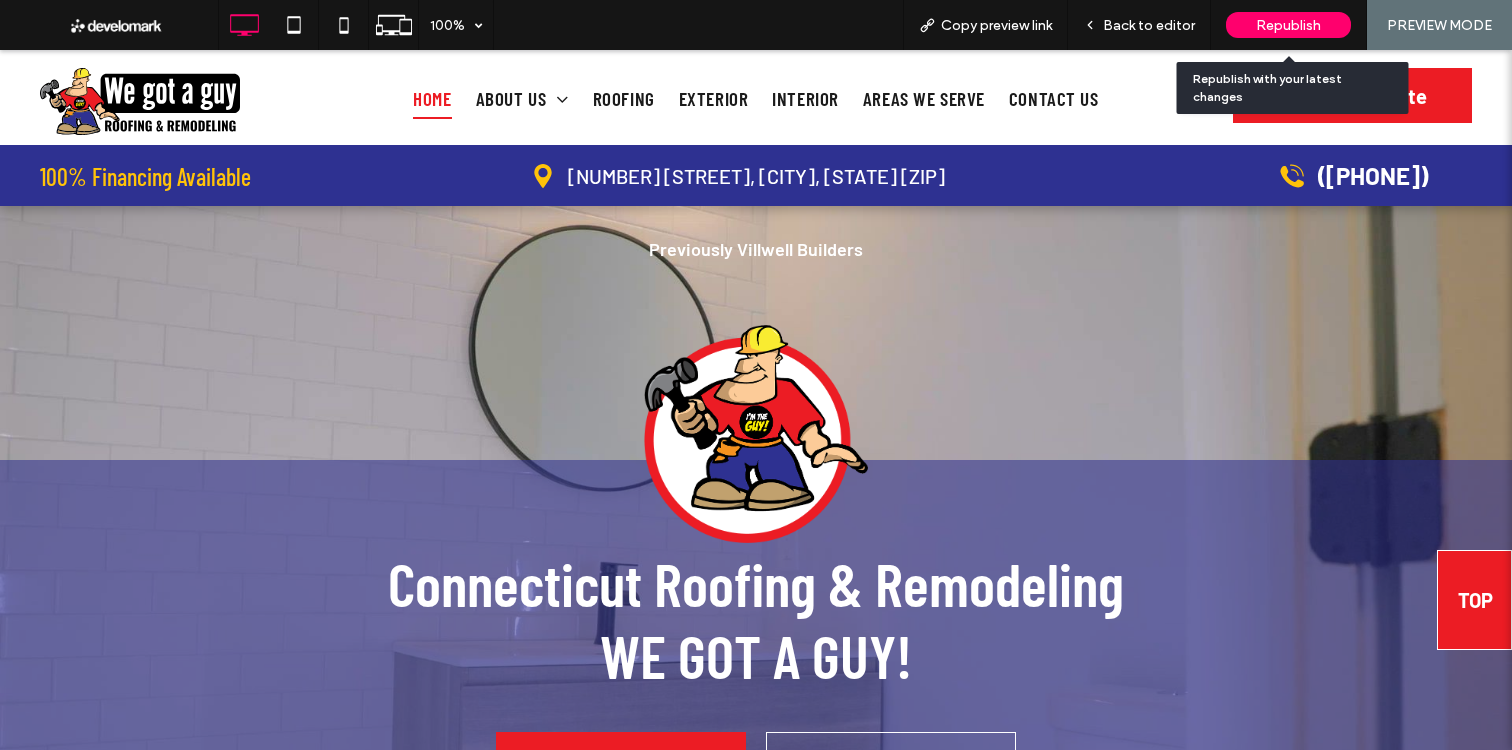 click on "Republish" at bounding box center [1288, 25] 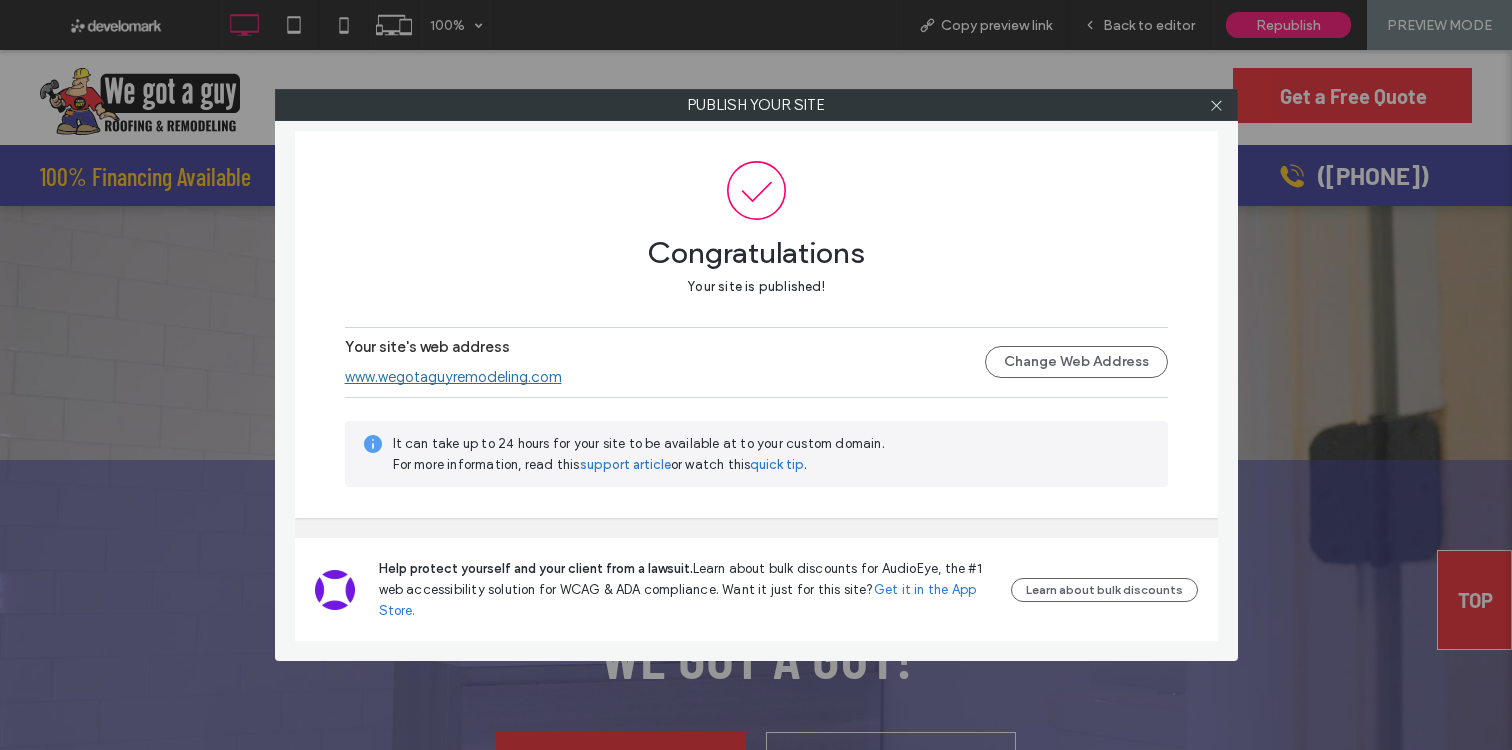 click on "Your site's web address www.wegotaguyremodeling.com Change Web Address" at bounding box center [756, 362] 